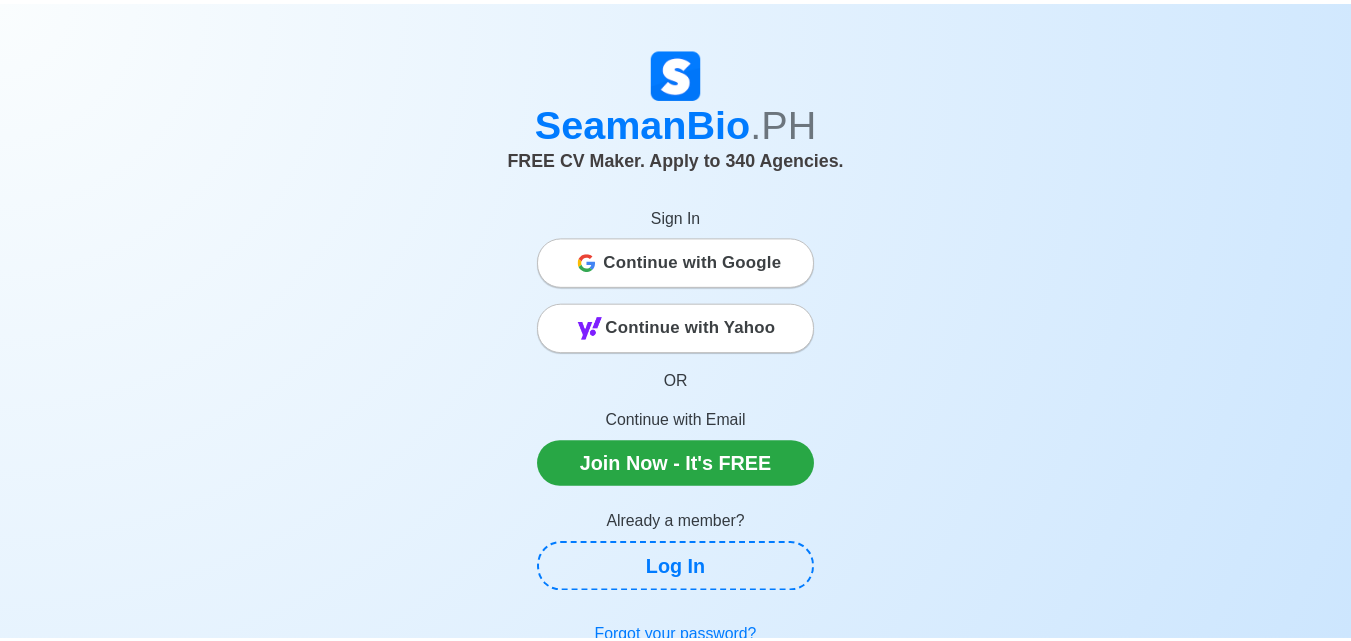 scroll, scrollTop: 0, scrollLeft: 0, axis: both 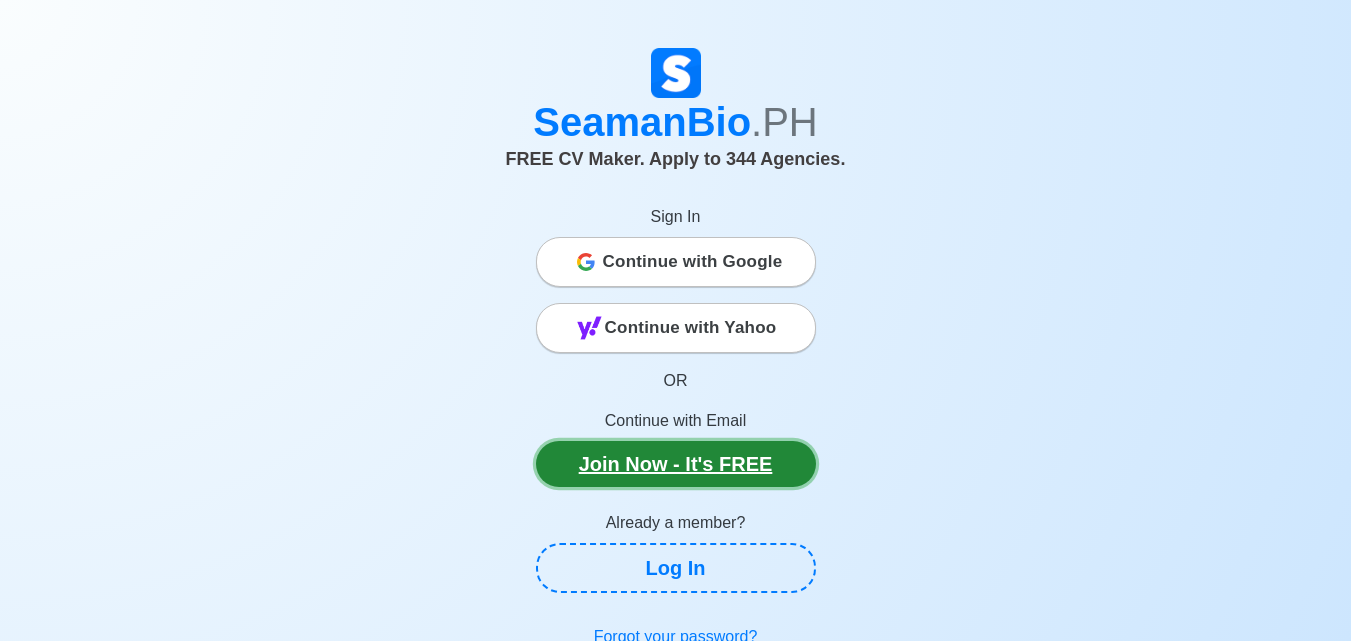 click on "Join Now - It's FREE" at bounding box center [676, 464] 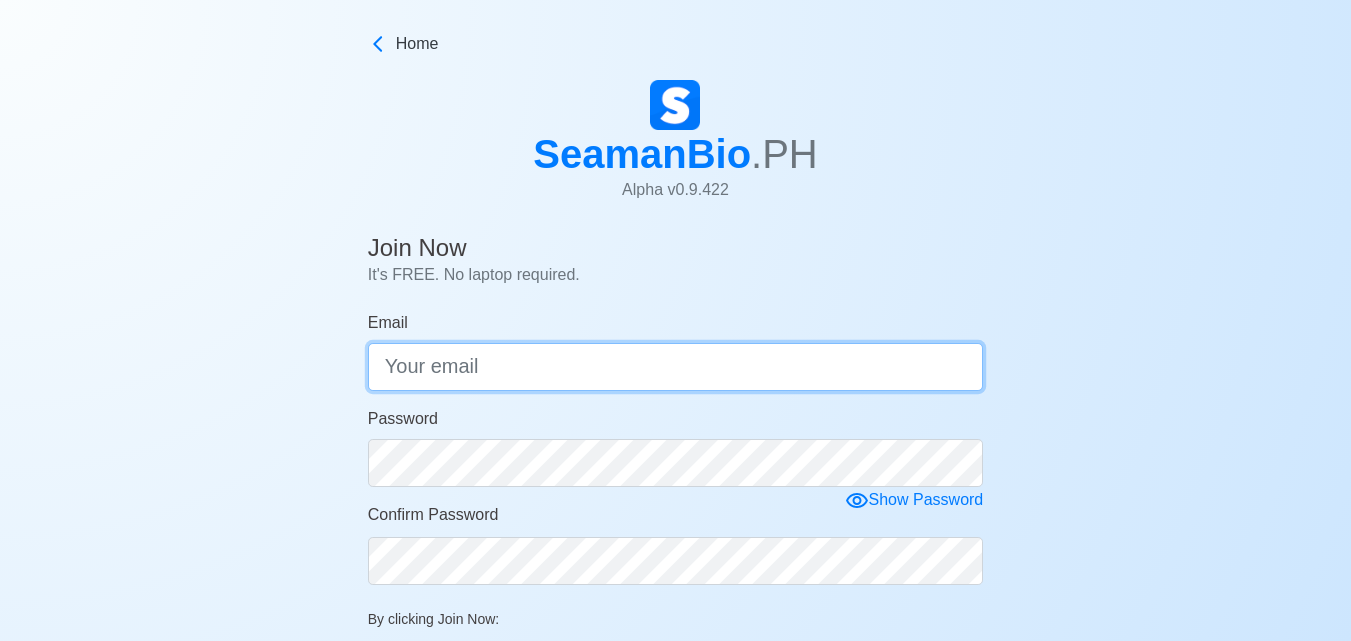 click on "Email" at bounding box center [676, 367] 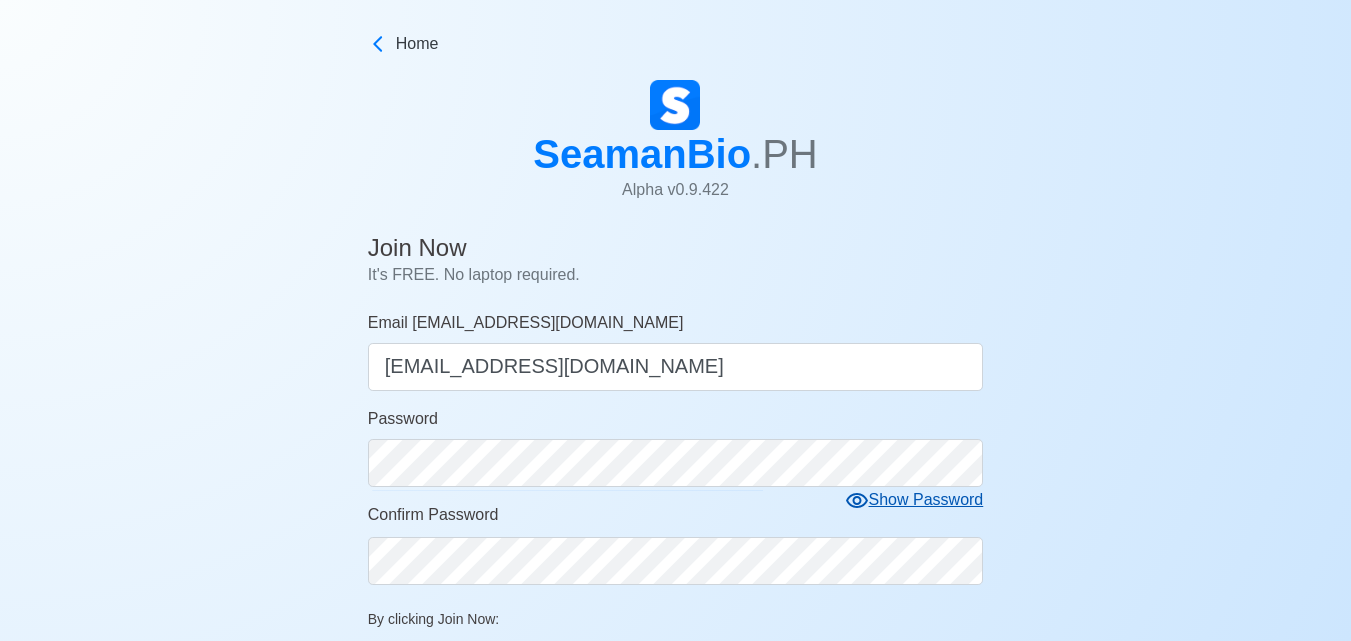 click on "Show Password" at bounding box center (914, 500) 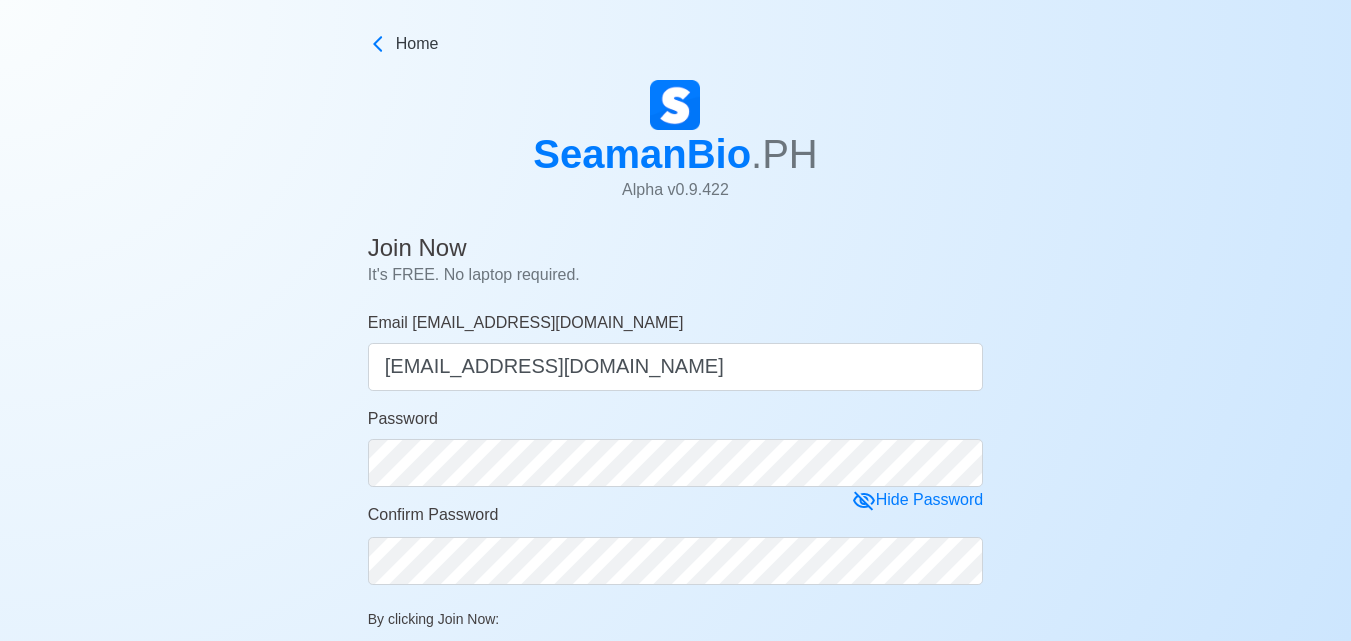 click on "Confirm Password" at bounding box center [676, 544] 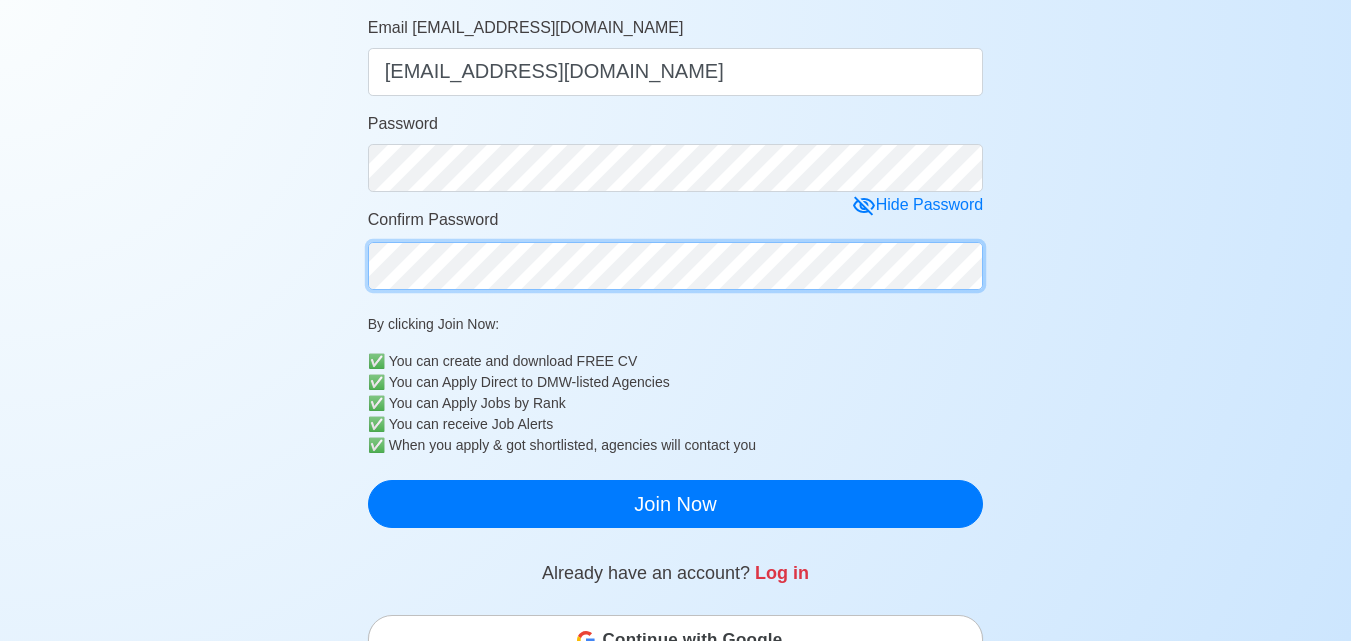 scroll, scrollTop: 300, scrollLeft: 0, axis: vertical 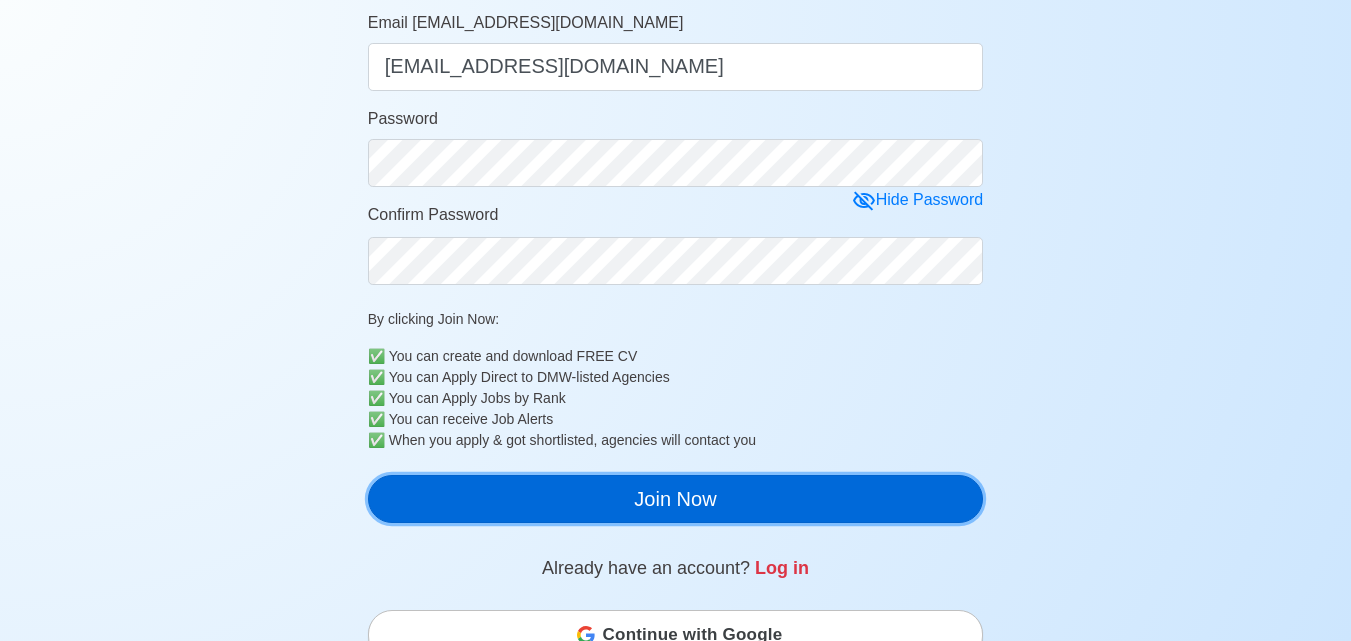 click on "Join Now" at bounding box center [676, 499] 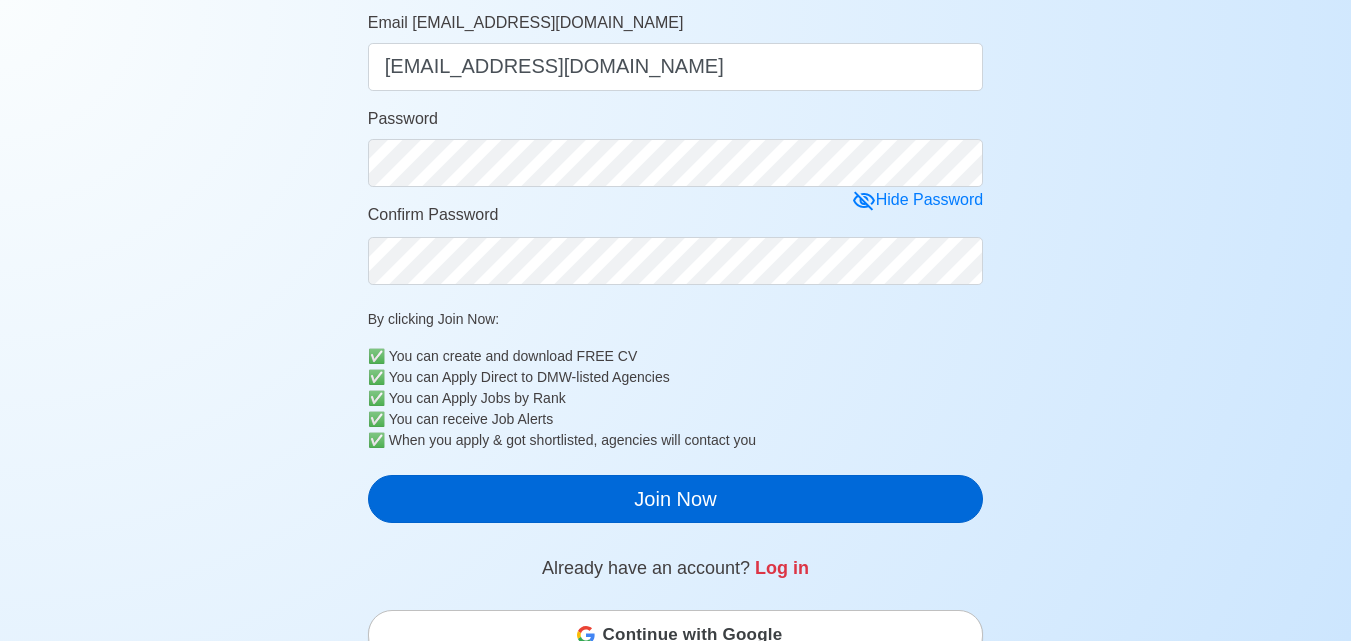 scroll, scrollTop: 24, scrollLeft: 0, axis: vertical 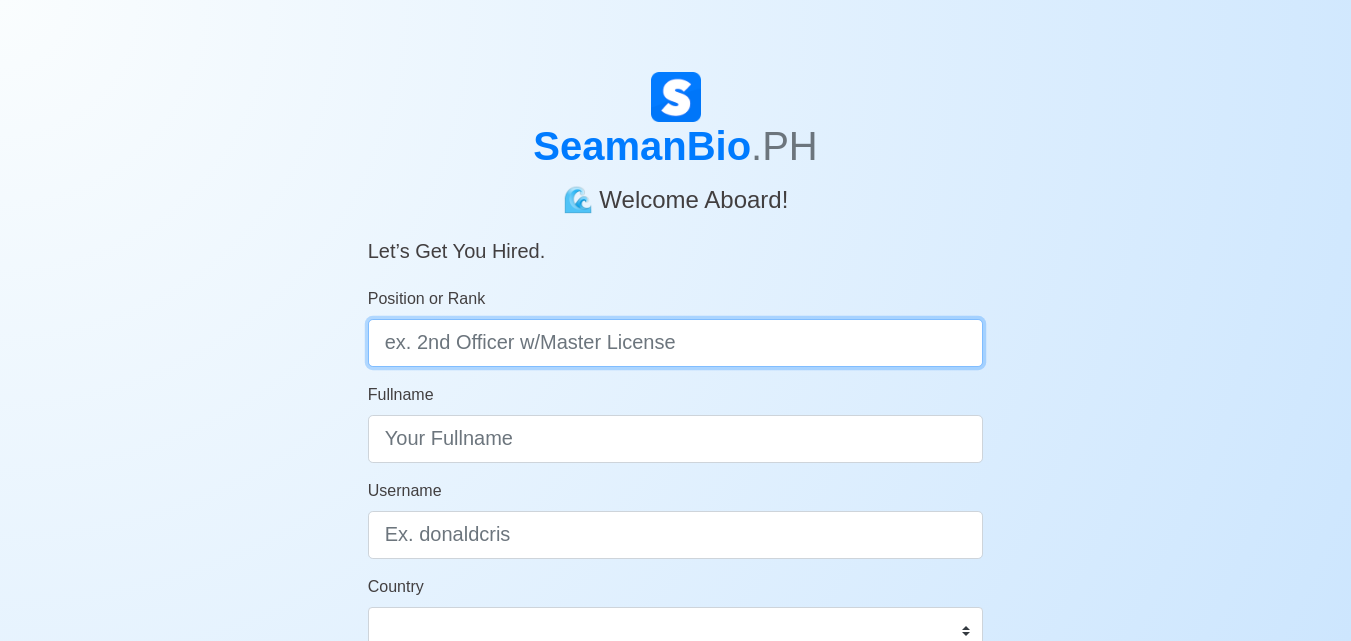 click on "Position or Rank" at bounding box center (676, 343) 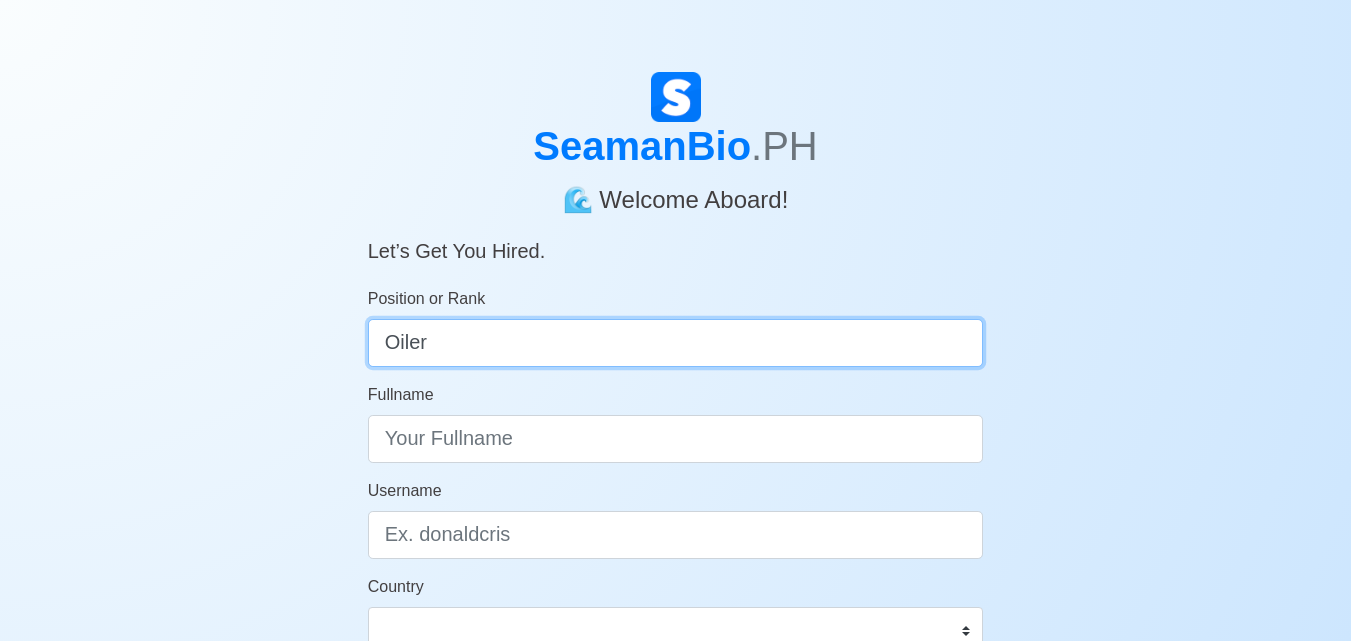 type on "Oiler" 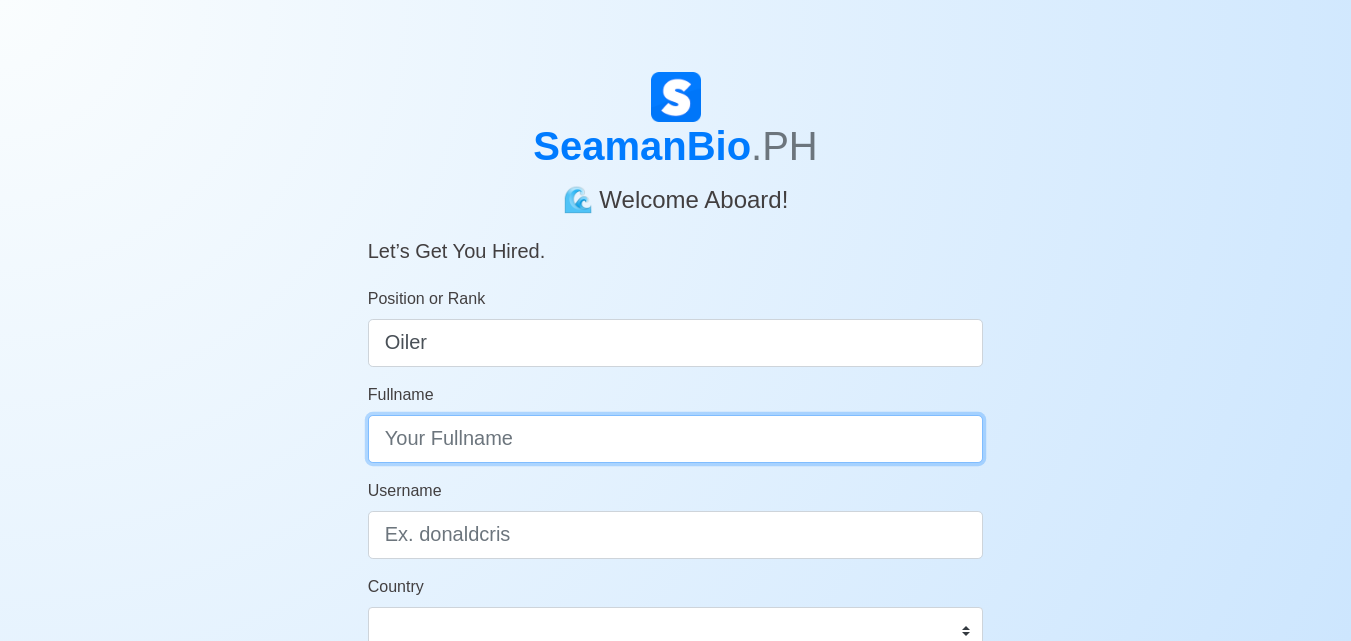click on "Fullname" at bounding box center [676, 439] 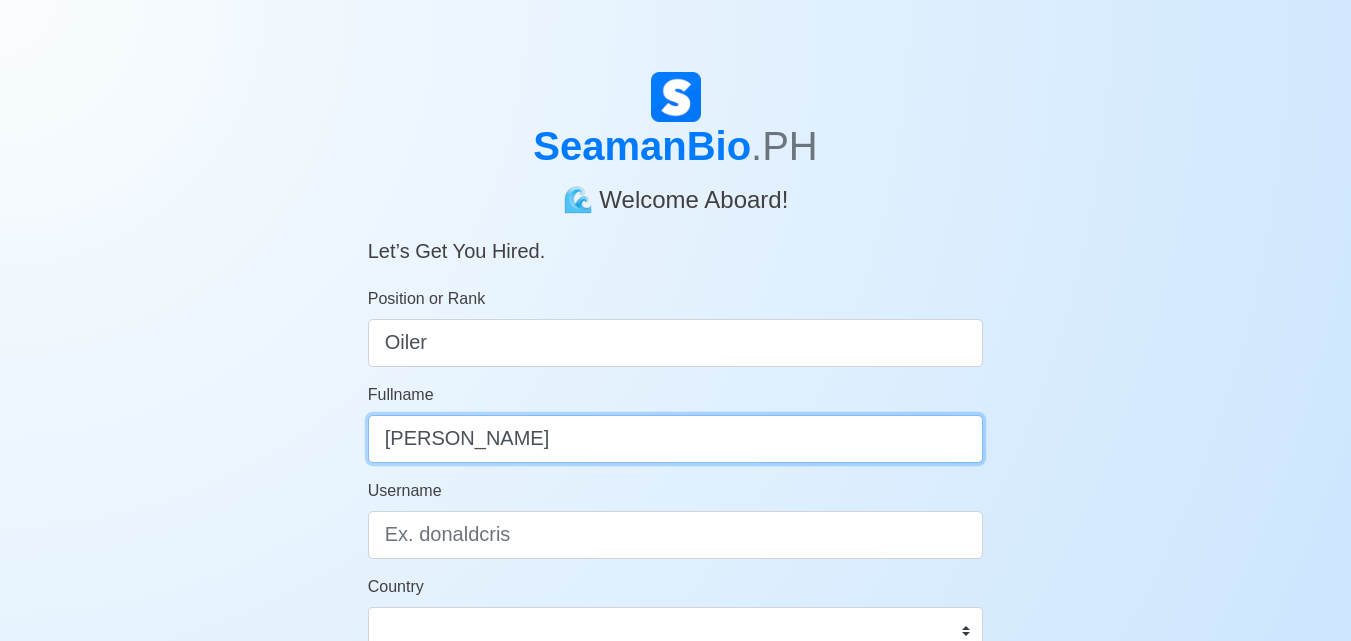 scroll, scrollTop: 100, scrollLeft: 0, axis: vertical 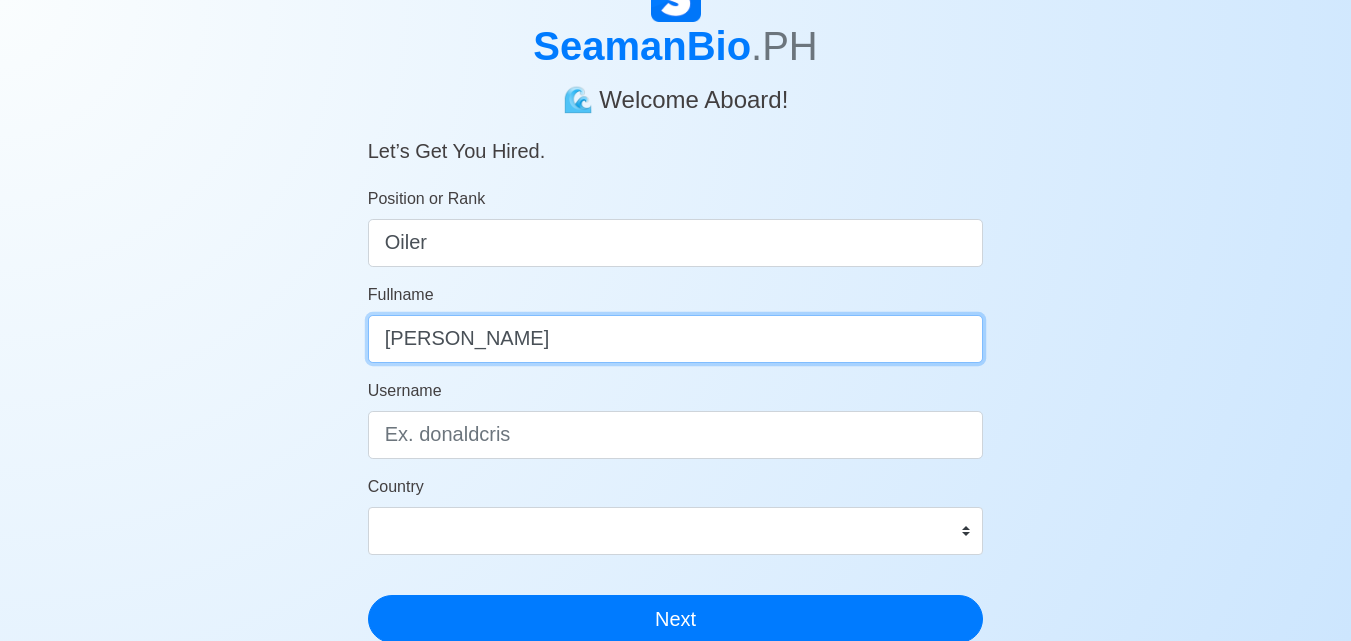 type on "Jerico Oliva" 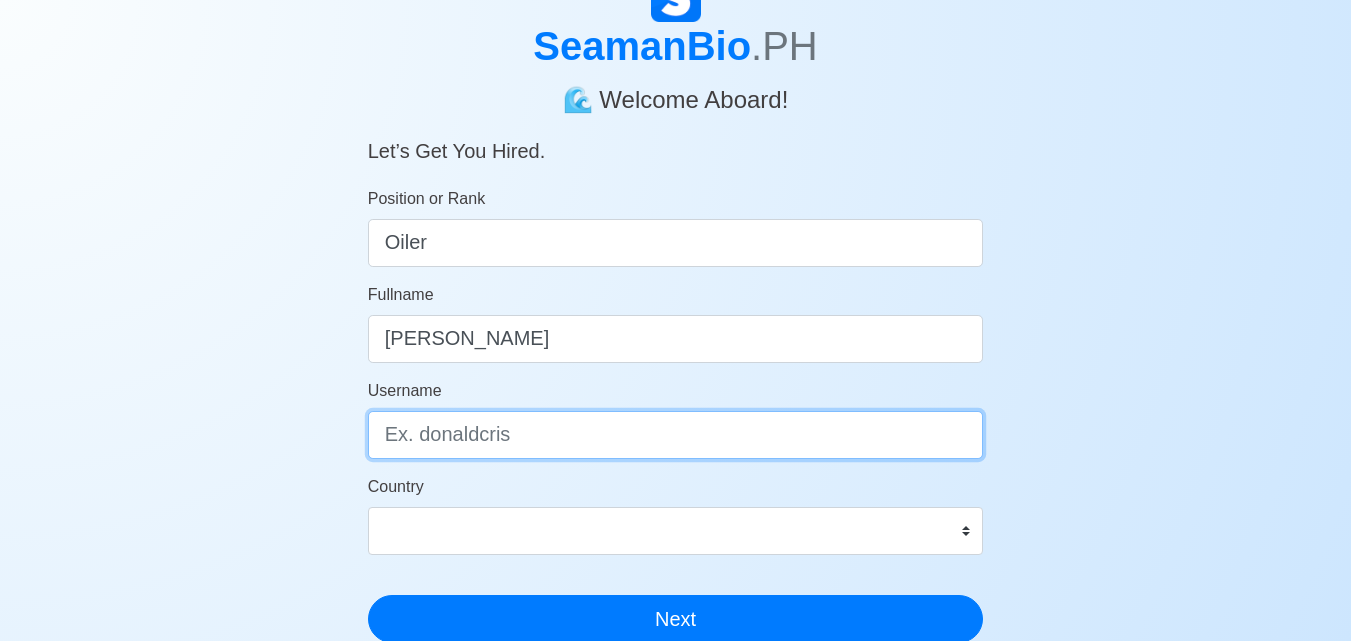 click on "Username" at bounding box center [676, 435] 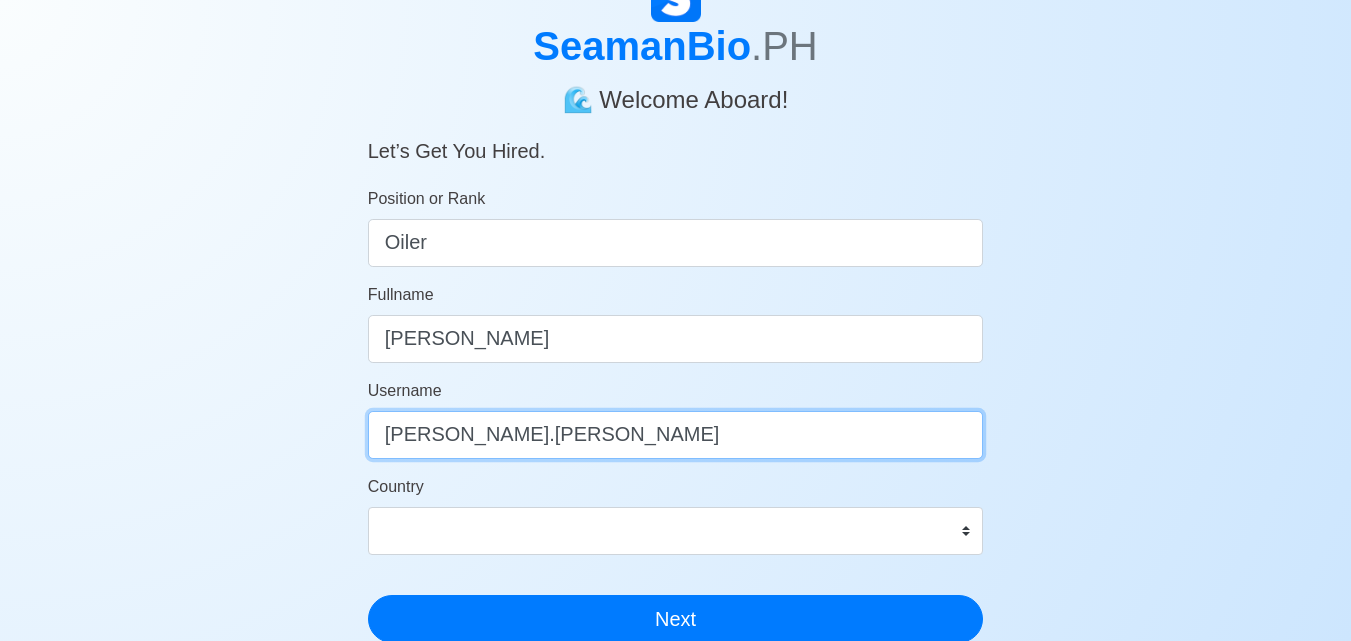 type on "jay.s.oliva" 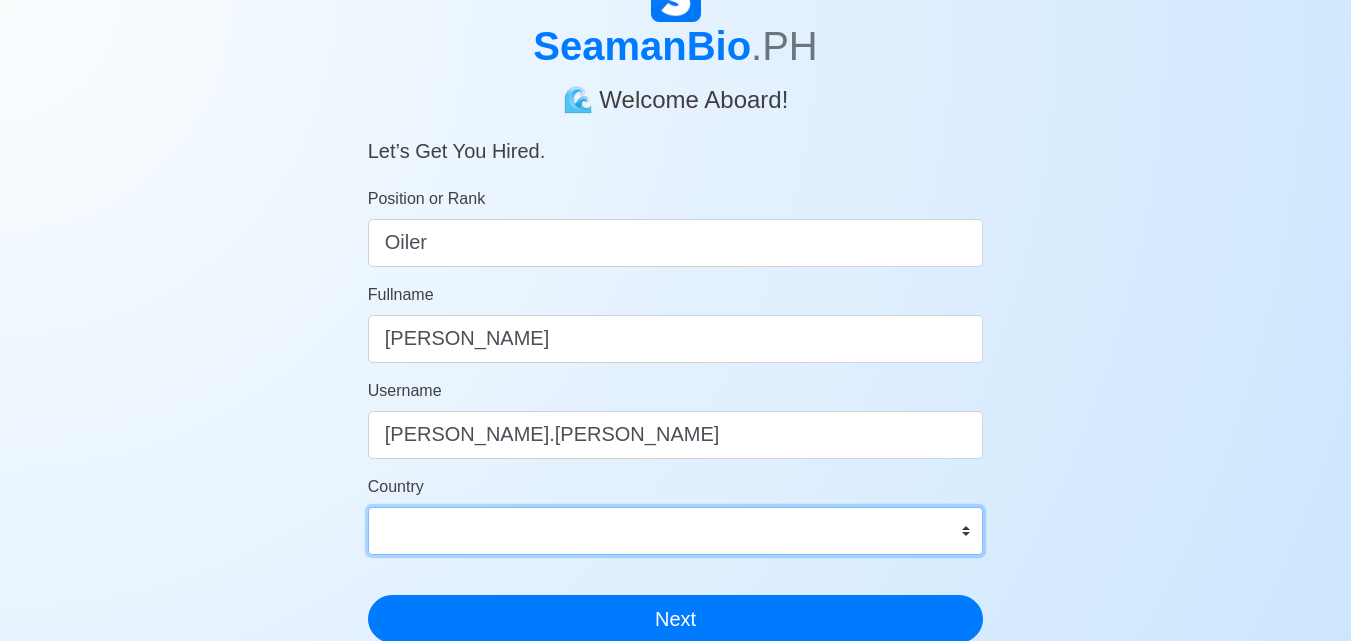 click on "Country Afghanistan Åland Islands Albania Algeria American Samoa Andorra Angola Anguilla Antarctica Antigua and Barbuda Argentina Armenia Aruba Australia Austria Azerbaijan Bahamas Bahrain Bangladesh Barbados Belarus Belgium Belize Benin Bermuda Bhutan Bolivia, Plurinational State of Bonaire, Sint Eustatius and Saba Bosnia and Herzegovina Botswana Bouvet Island Brazil British Indian Ocean Territory Brunei Darussalam Bulgaria Burkina Faso Burundi Cabo Verde Cambodia Cameroon Canada Cayman Islands Central African Republic Chad Chile China Christmas Island Cocos (Keeling) Islands Colombia Comoros Congo Congo, Democratic Republic of the Cook Islands Costa Rica Croatia Cuba Curaçao Cyprus Czechia Côte d'Ivoire Denmark Djibouti Dominica Dominican Republic Ecuador Egypt El Salvador Equatorial Guinea Eritrea Estonia Eswatini Ethiopia Falkland Islands (Malvinas) Faroe Islands Fiji Finland France French Guiana French Polynesia French Southern Territories Gabon Gambia Georgia Germany Ghana Gibraltar Greece Greenland" at bounding box center (676, 515) 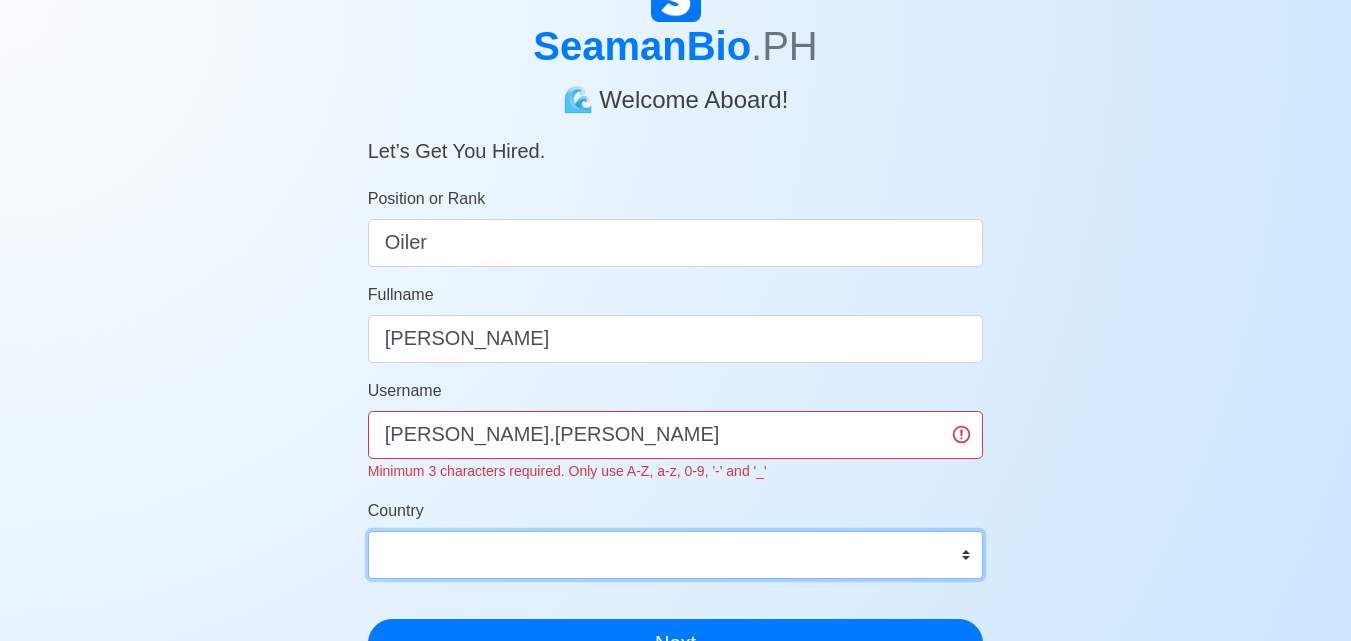 select on "PH" 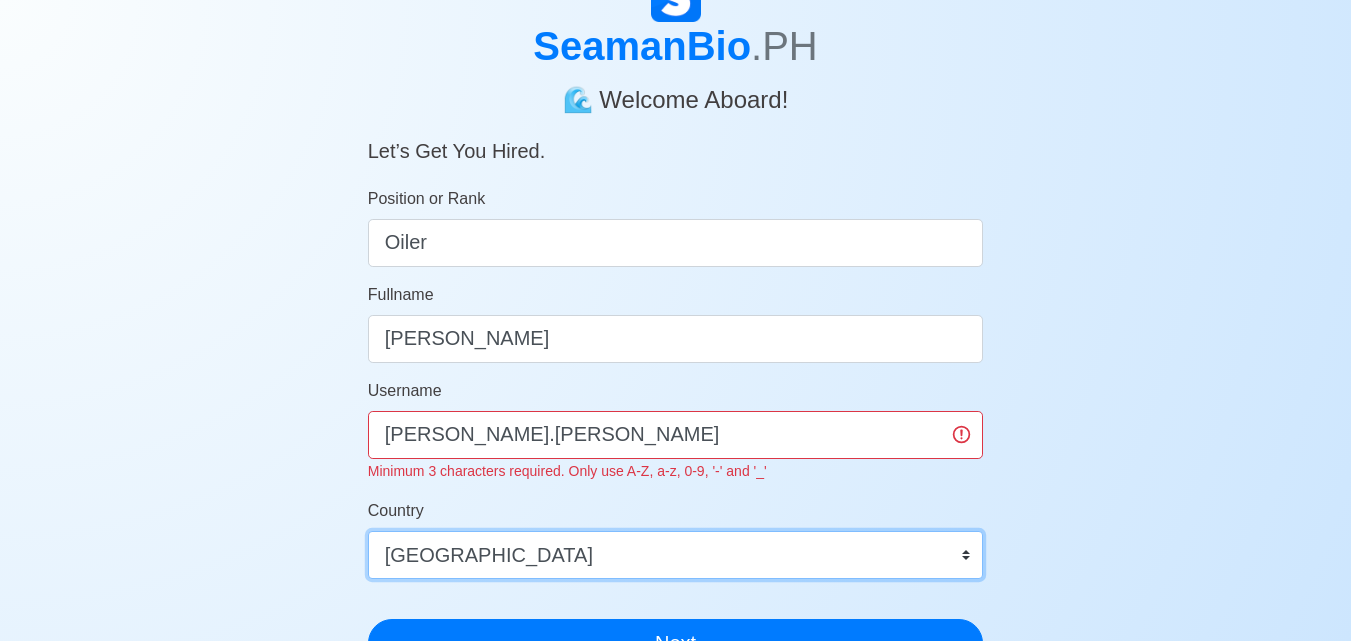 click on "Afghanistan Åland Islands Albania Algeria American Samoa Andorra Angola Anguilla Antarctica Antigua and Barbuda Argentina Armenia Aruba Australia Austria Azerbaijan Bahamas Bahrain Bangladesh Barbados Belarus Belgium Belize Benin Bermuda Bhutan Bolivia, Plurinational State of Bonaire, Sint Eustatius and Saba Bosnia and Herzegovina Botswana Bouvet Island Brazil British Indian Ocean Territory Brunei Darussalam Bulgaria Burkina Faso Burundi Cabo Verde Cambodia Cameroon Canada Cayman Islands Central African Republic Chad Chile China Christmas Island Cocos (Keeling) Islands Colombia Comoros Congo Congo, Democratic Republic of the Cook Islands Costa Rica Croatia Cuba Curaçao Cyprus Czechia Côte d'Ivoire Denmark Djibouti Dominica Dominican Republic Ecuador Egypt El Salvador Equatorial Guinea Eritrea Estonia Eswatini Ethiopia Falkland Islands (Malvinas) Faroe Islands Fiji Finland France French Guiana French Polynesia French Southern Territories Gabon Gambia Georgia Germany Ghana Gibraltar Greece Greenland Grenada" at bounding box center [676, 555] 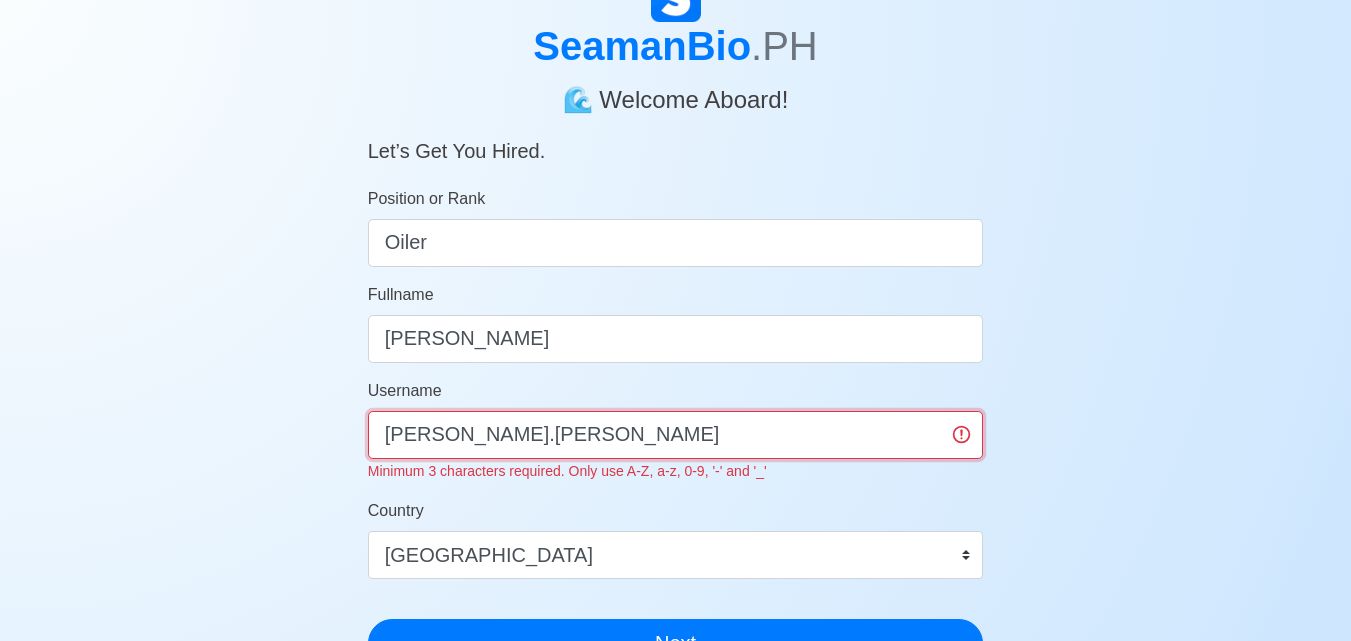 click on "jay.s.oliva" at bounding box center (676, 435) 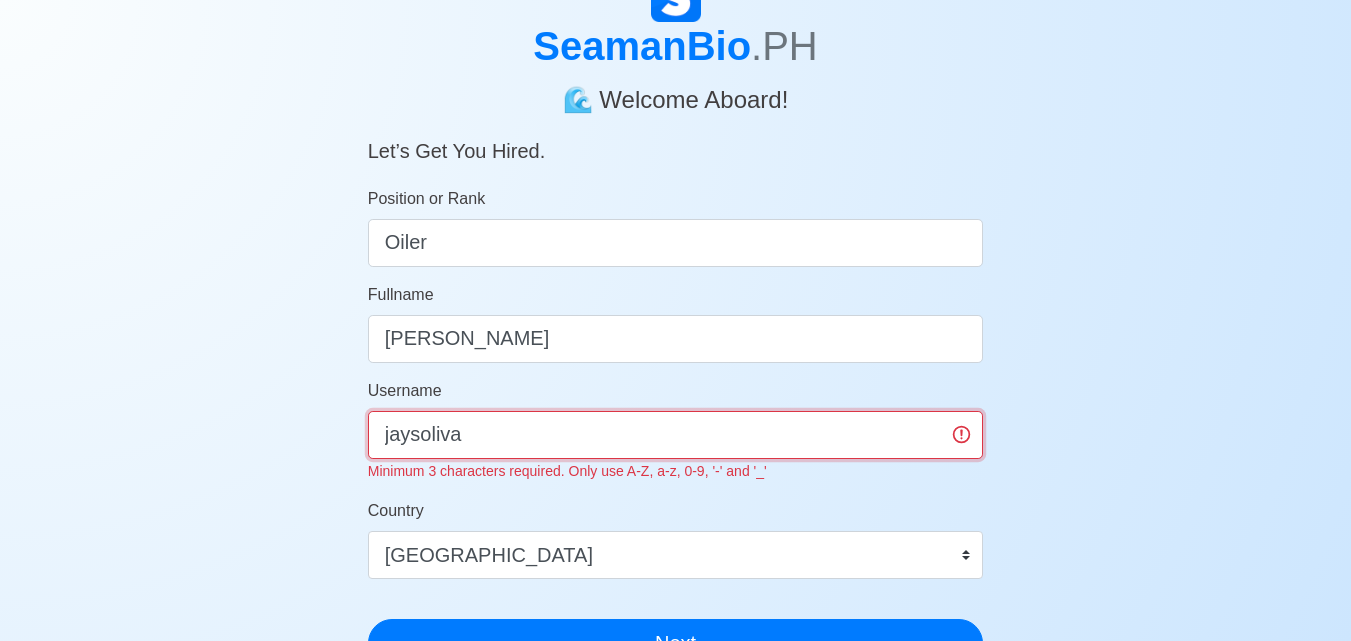 click on "jaysoliva" at bounding box center [676, 435] 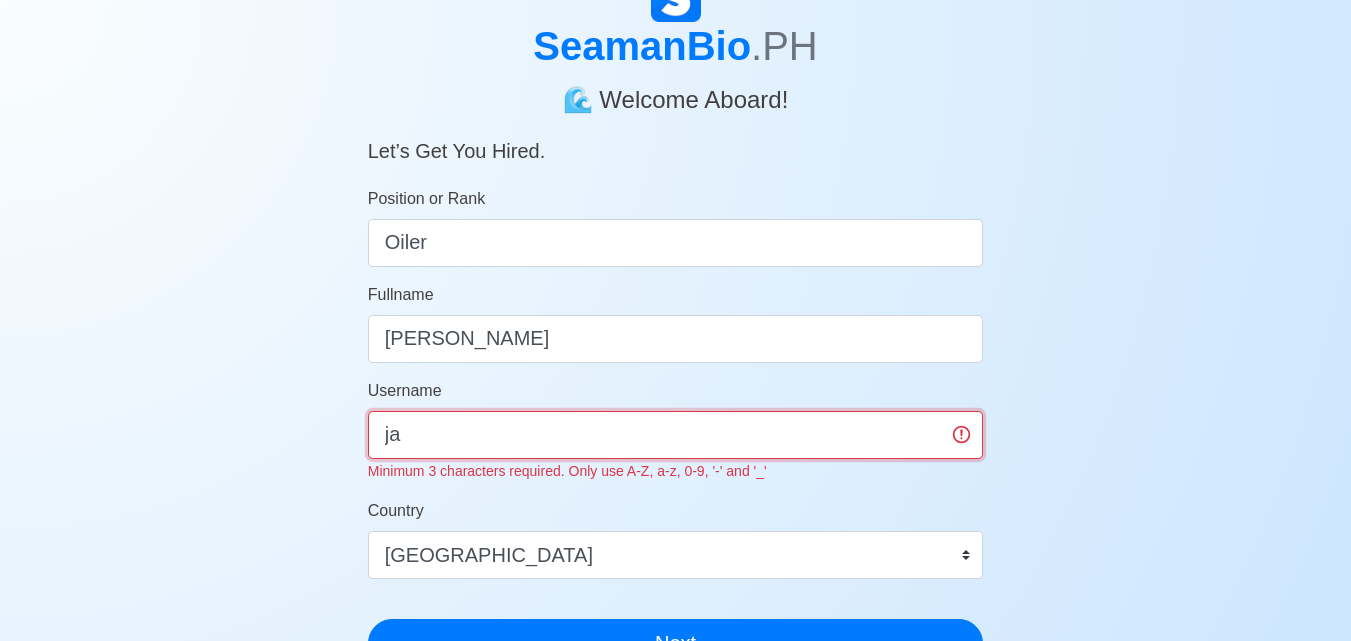 type on "j" 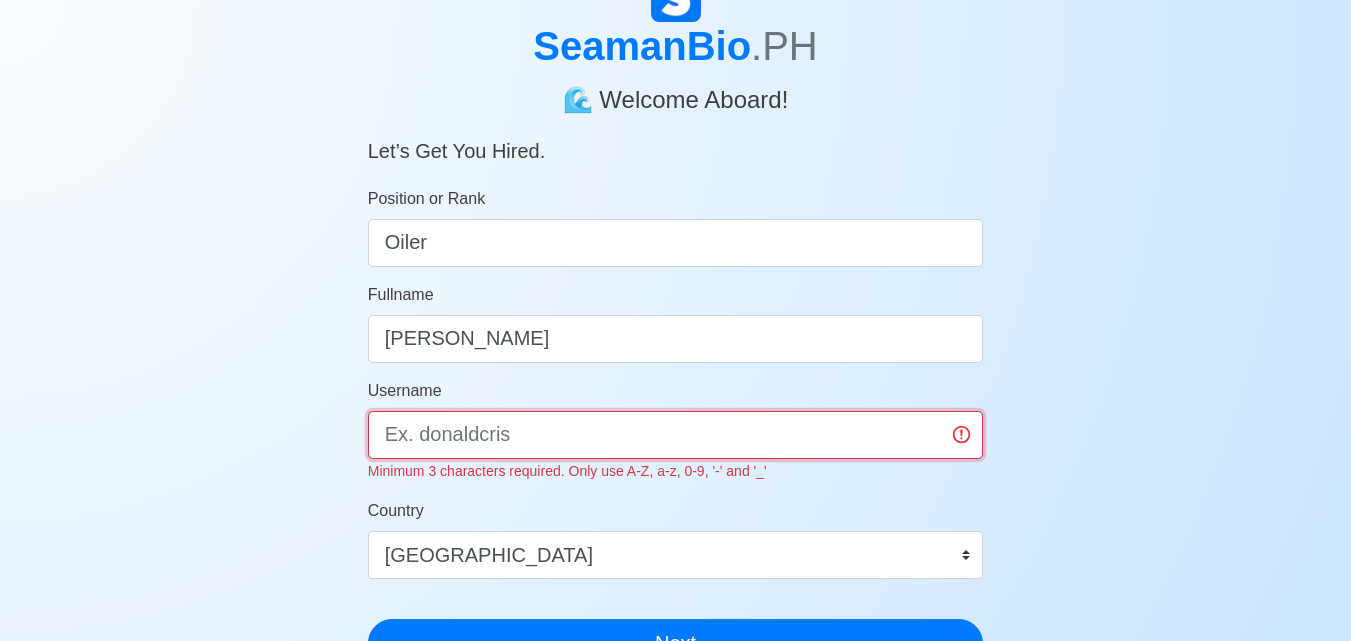 click on "Username" at bounding box center [676, 435] 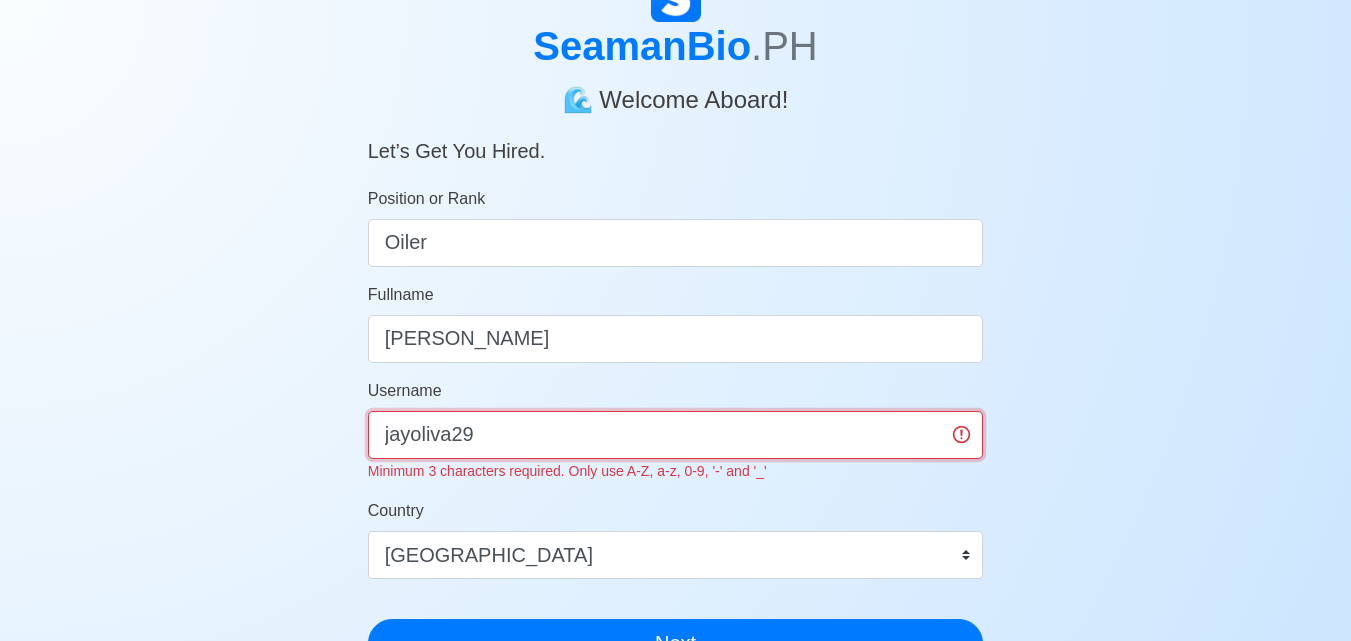 type on "jayoliva29" 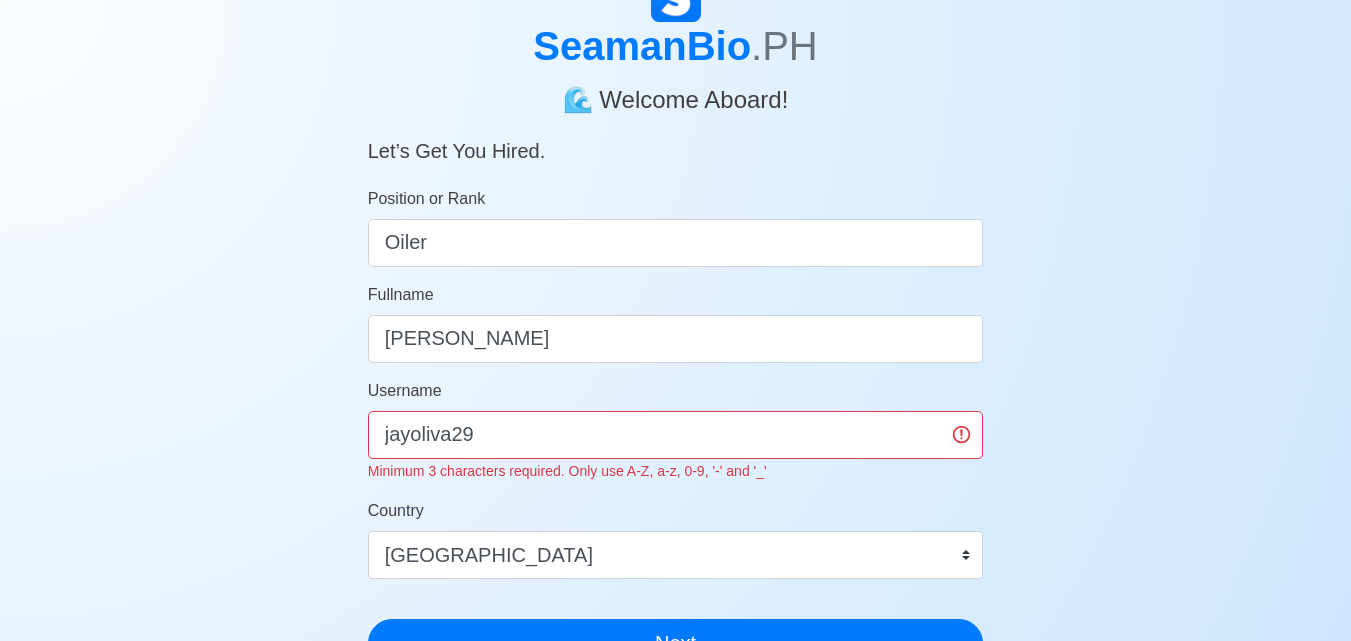 click on "SeamanBio .PH 🌊 Welcome Aboard! Let’s Get You Hired. Position or Rank Oiler Fullname Jerico Oliva Username jayoliva29 Minimum 3 characters required. Only use A-Z, a-z, 0-9, '-' and '_' Country Afghanistan Åland Islands Albania Algeria American Samoa Andorra Angola Anguilla Antarctica Antigua and Barbuda Argentina Armenia Aruba Australia Austria Azerbaijan Bahamas Bahrain Bangladesh Barbados Belarus Belgium Belize Benin Bermuda Bhutan Bolivia, Plurinational State of Bonaire, Sint Eustatius and Saba Bosnia and Herzegovina Botswana Bouvet Island Brazil British Indian Ocean Territory Brunei Darussalam Bulgaria Burkina Faso Burundi Cabo Verde Cambodia Cameroon Canada Cayman Islands Central African Republic Chad Chile China Christmas Island Cocos (Keeling) Islands Colombia Comoros Congo Congo, Democratic Republic of the Cook Islands Costa Rica Croatia Cuba Curaçao Cyprus Czechia Côte d'Ivoire Denmark Djibouti Dominica Dominican Republic Ecuador Egypt El Salvador Equatorial Guinea Eritrea Estonia Eswatini" at bounding box center [675, 511] 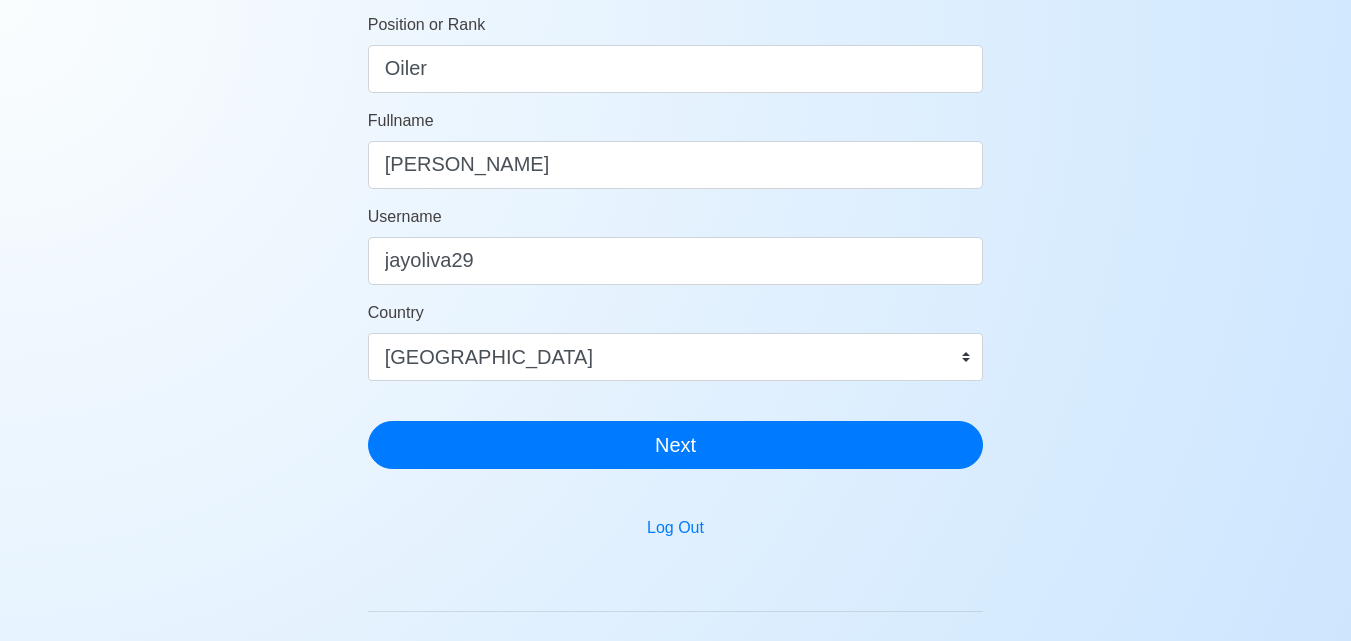 scroll, scrollTop: 300, scrollLeft: 0, axis: vertical 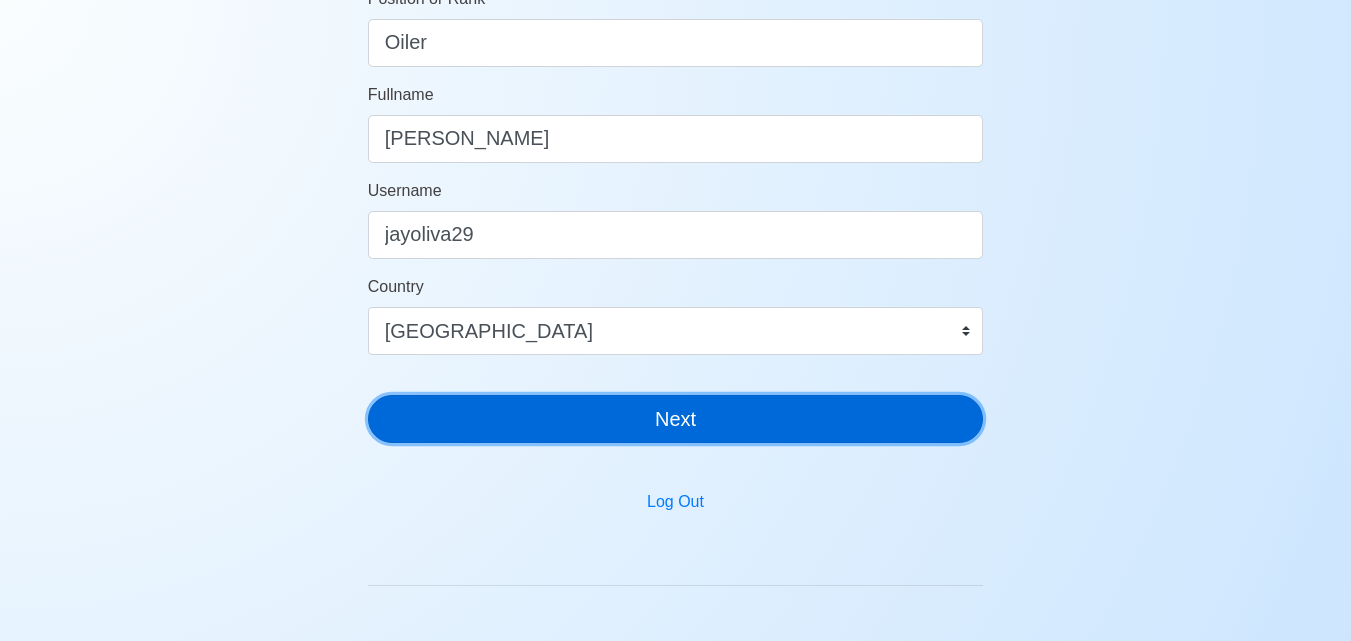 click on "Next" at bounding box center [676, 419] 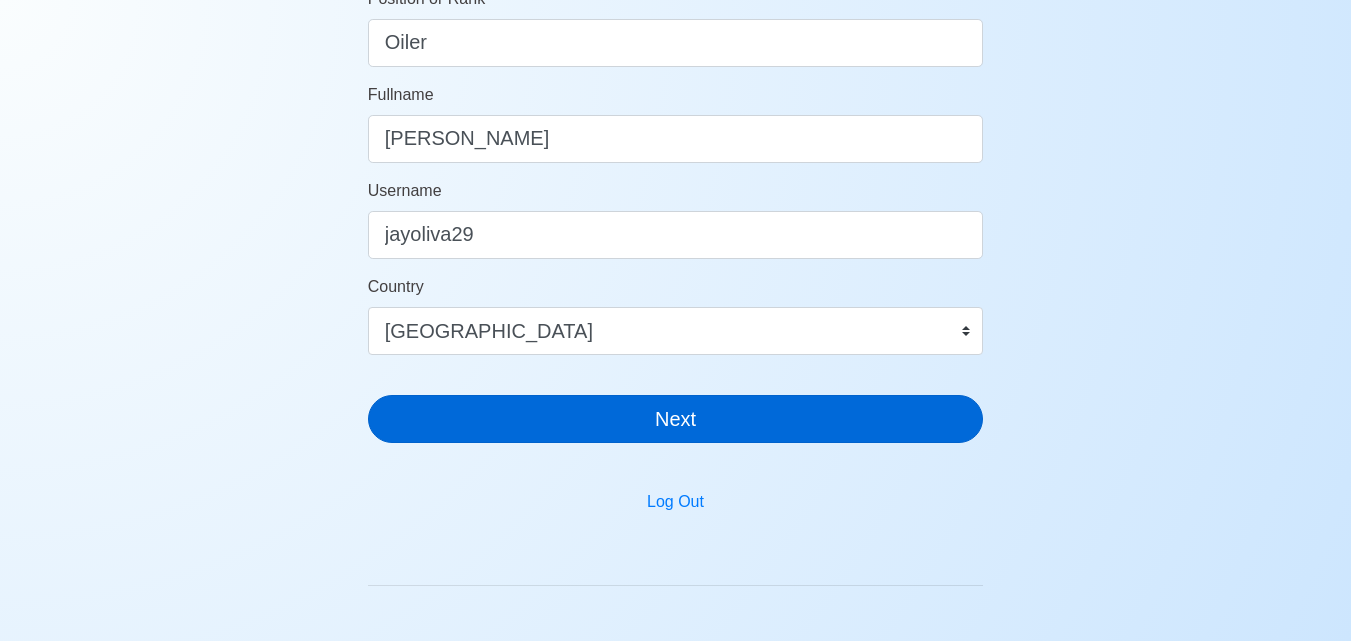 scroll, scrollTop: 24, scrollLeft: 0, axis: vertical 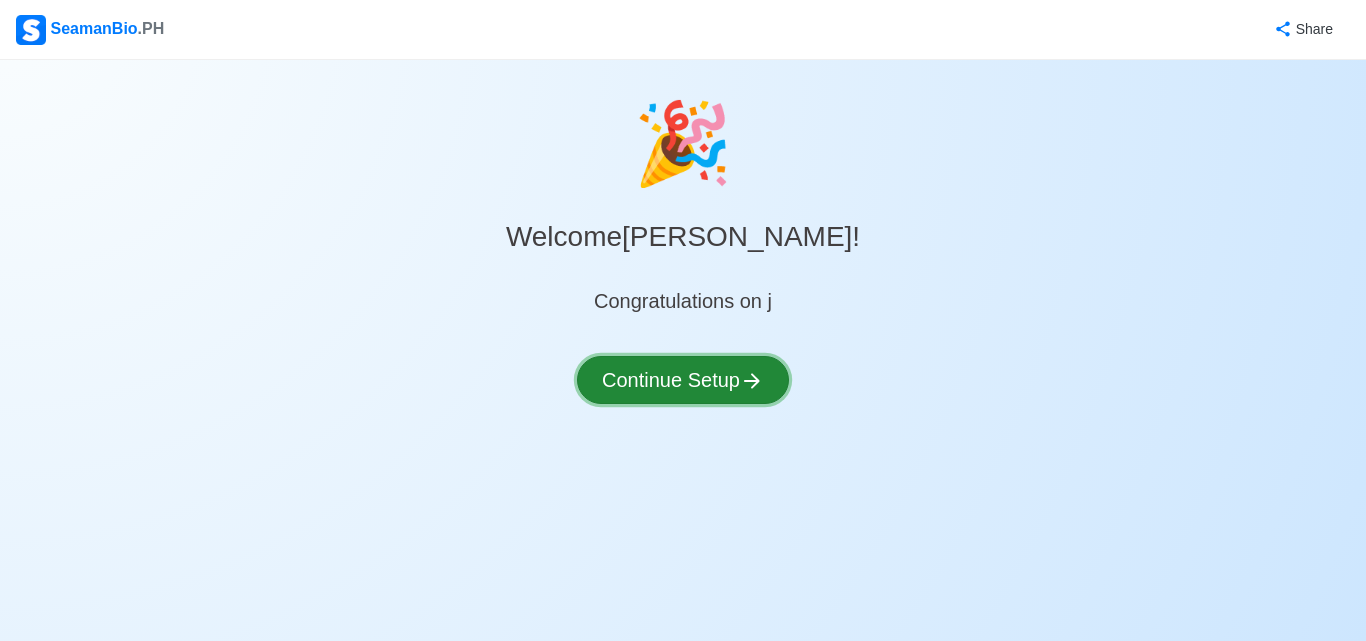 click on "Continue Setup" at bounding box center (683, 380) 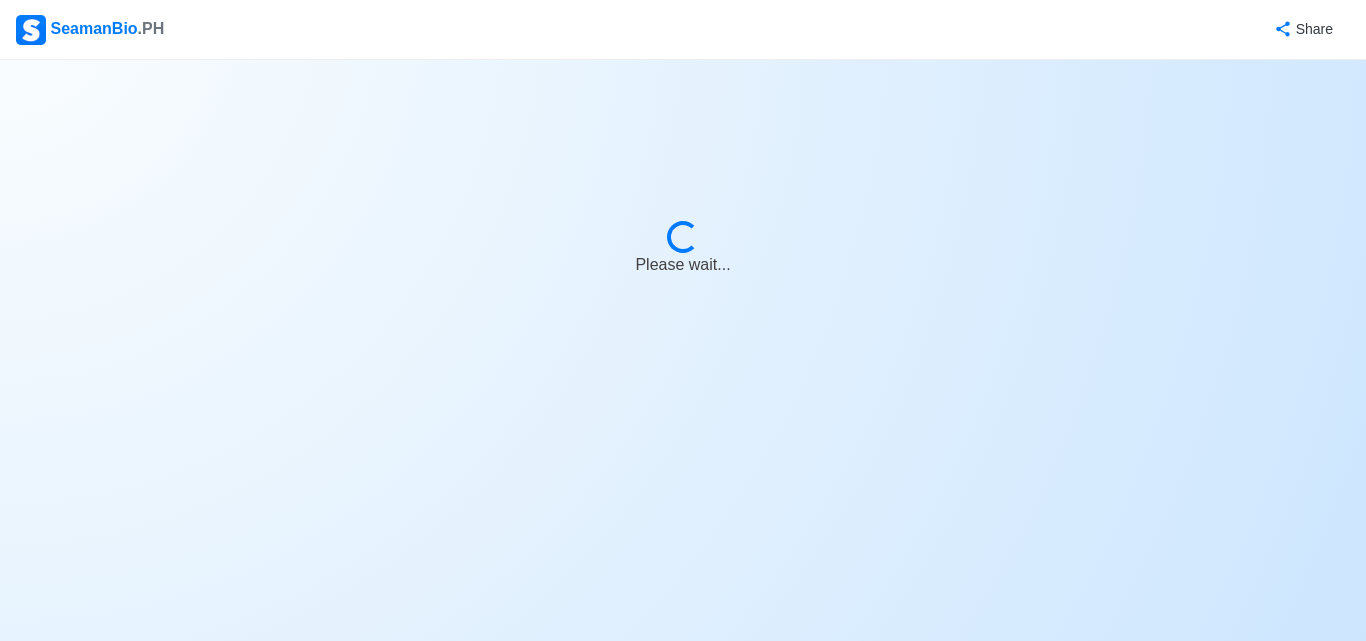 select on "Visible for Hiring" 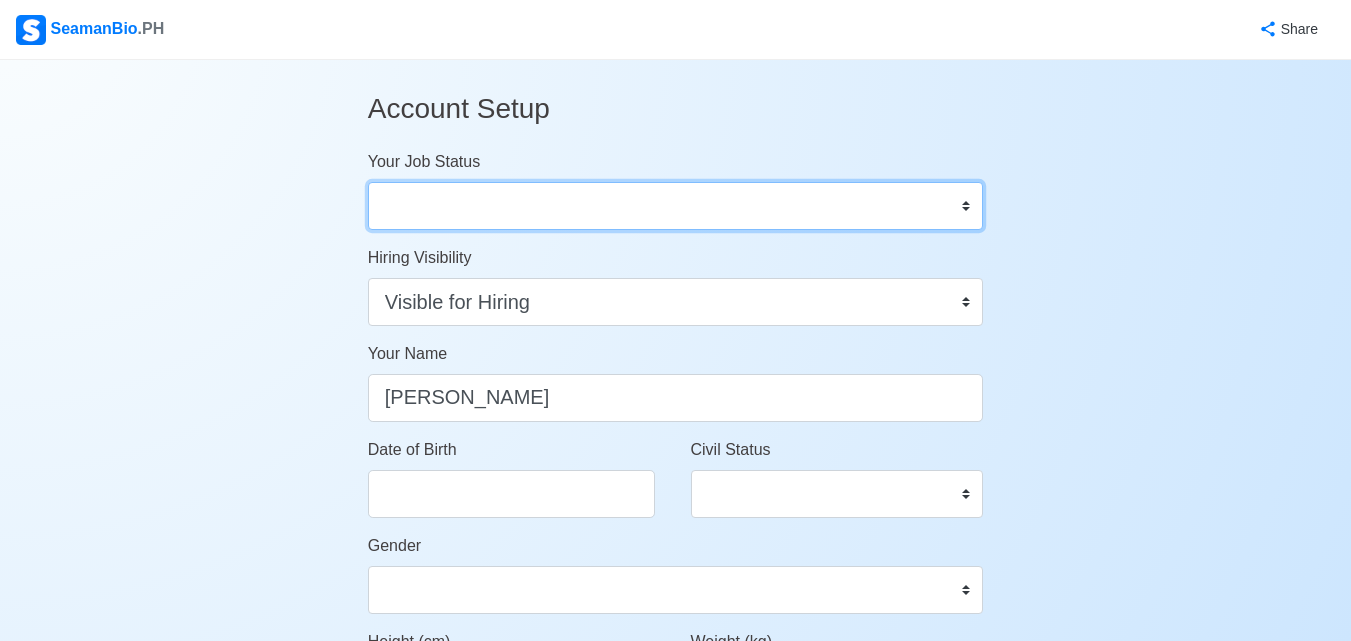 click on "Onboard Actively Looking for Job Not Looking for Job" at bounding box center (676, 206) 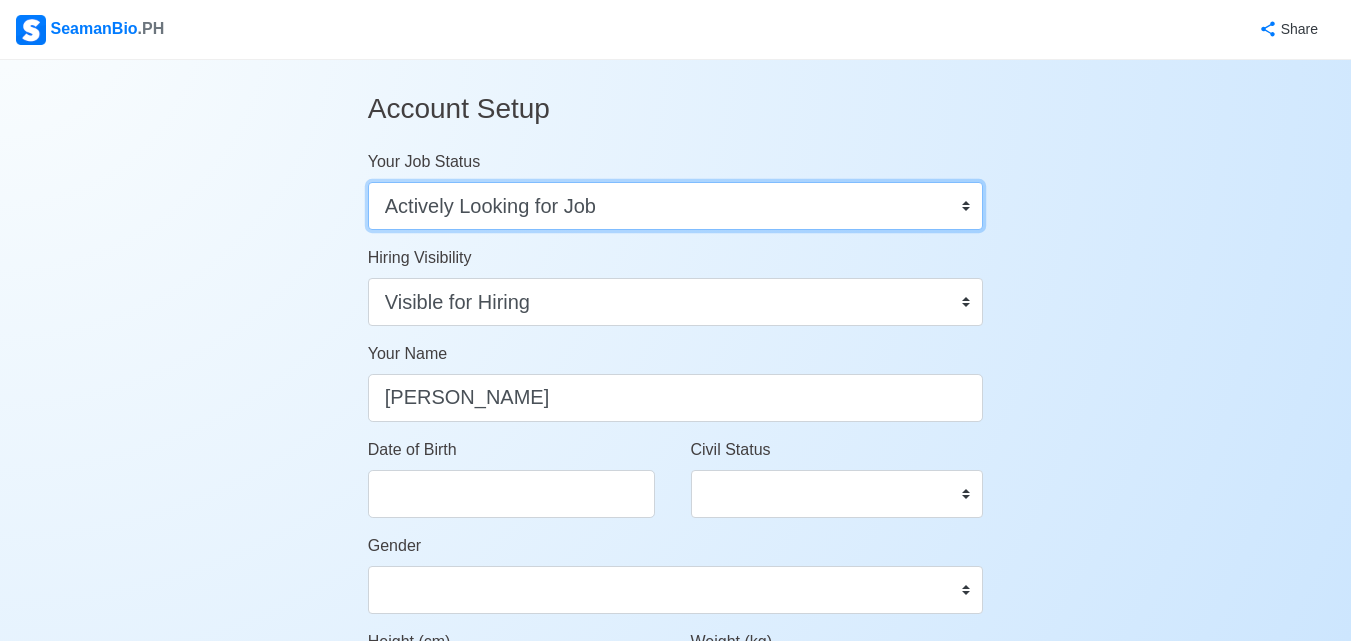 click on "Onboard Actively Looking for Job Not Looking for Job" at bounding box center [676, 206] 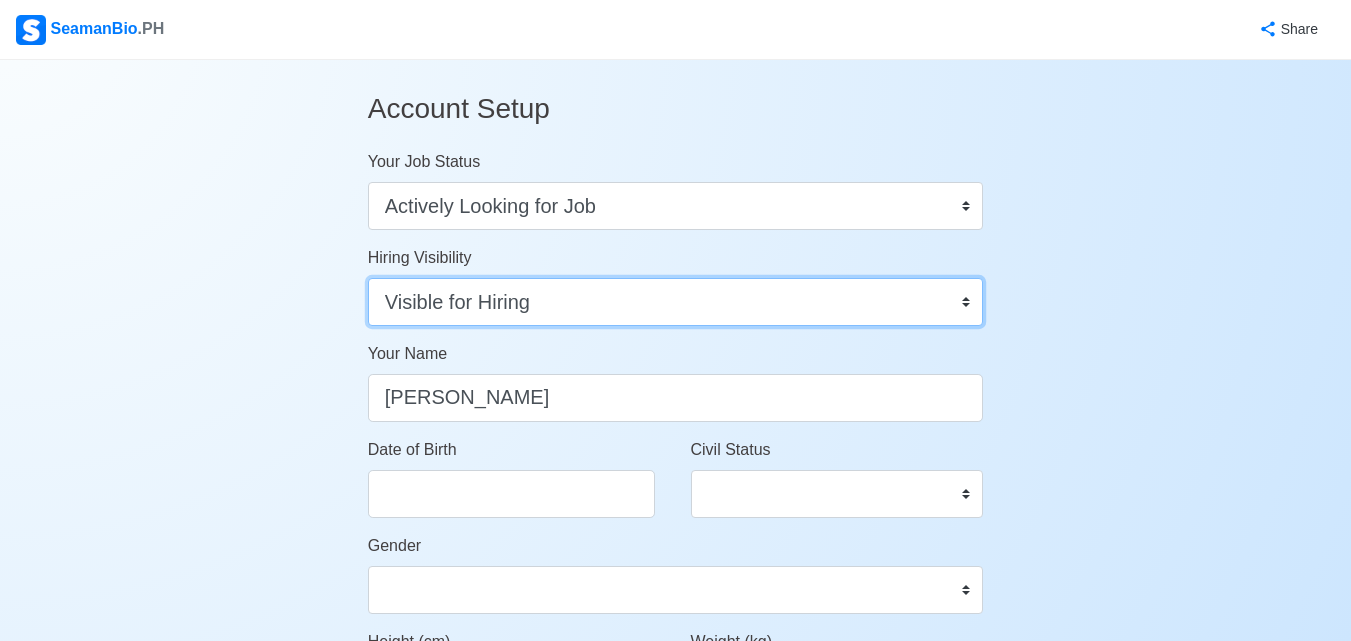 click on "Visible for Hiring Not Visible for Hiring" at bounding box center [676, 302] 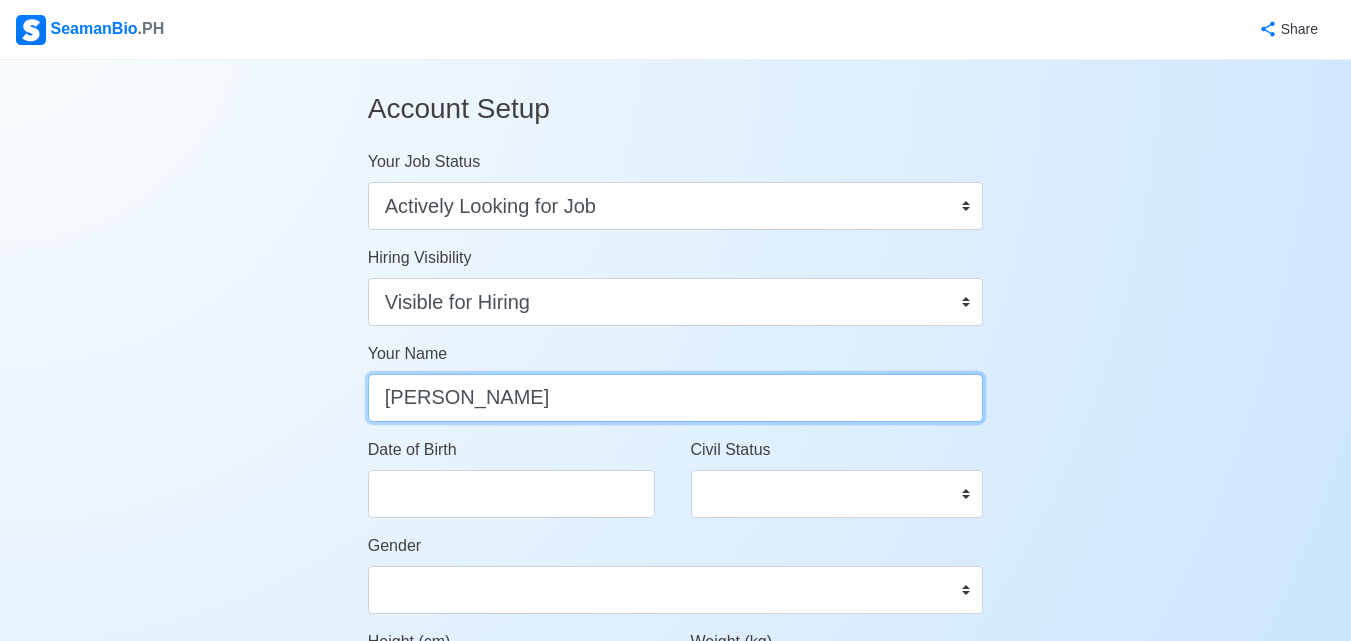 click on "Jerico Oliva" at bounding box center [676, 398] 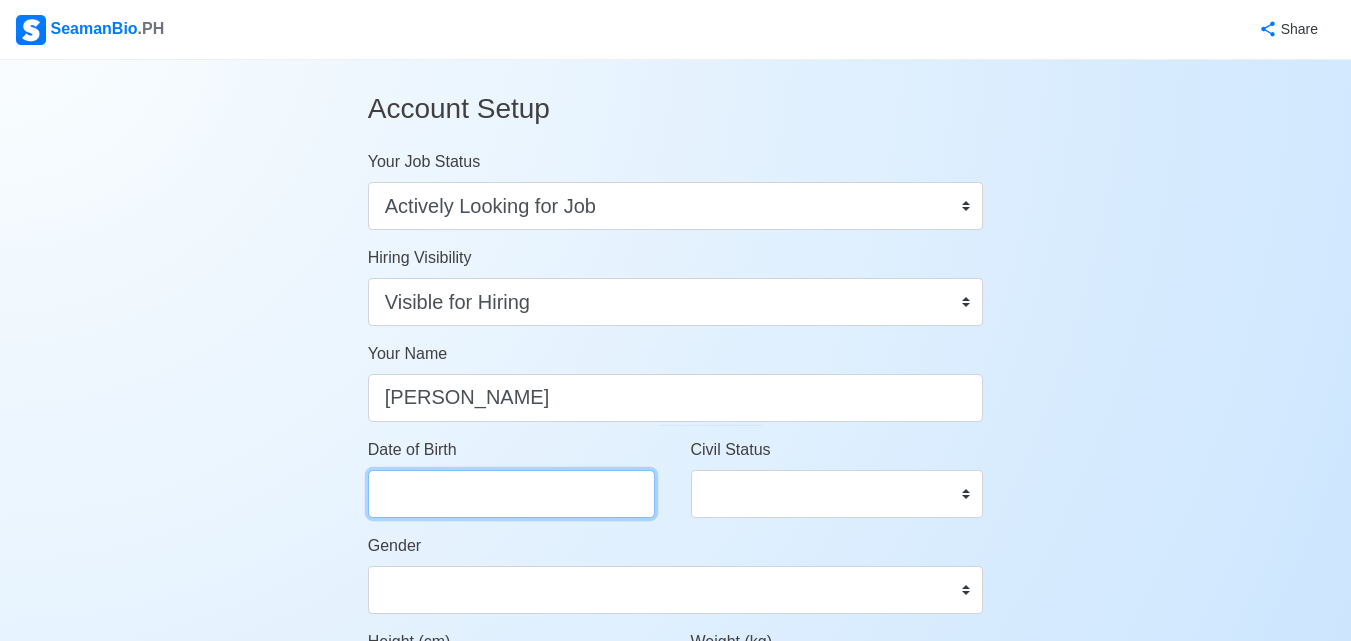 click on "Date of Birth" at bounding box center (511, 494) 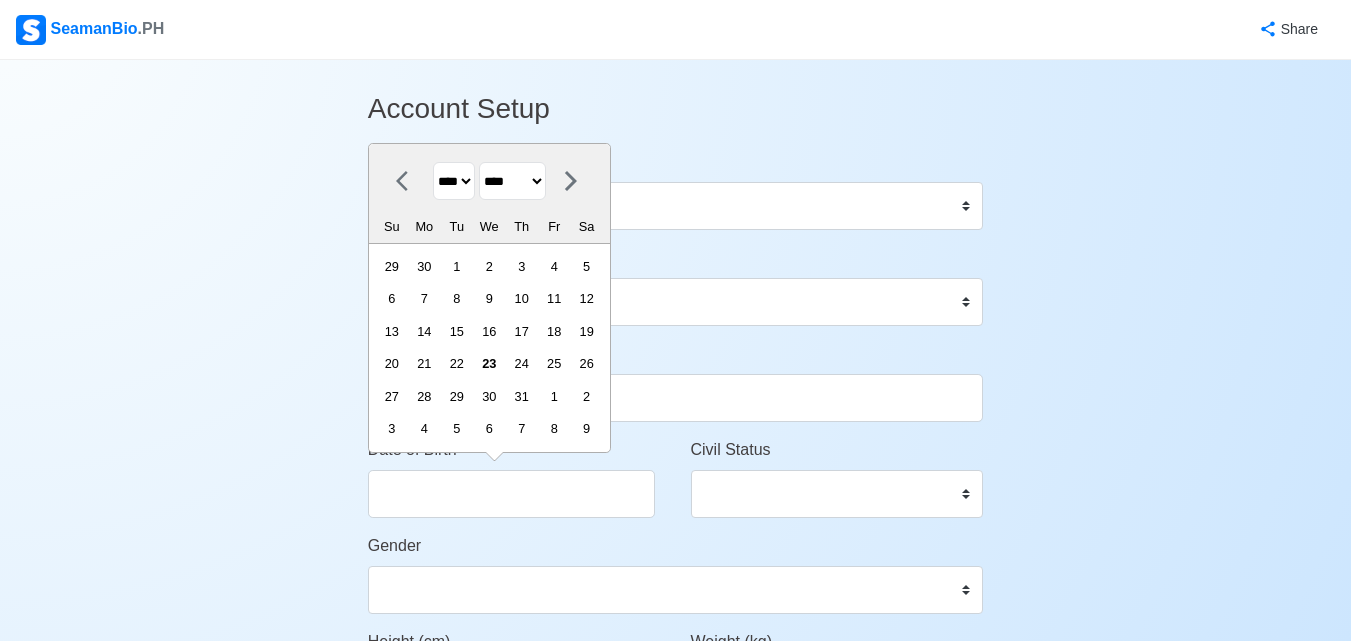 click on "**** **** **** **** **** **** **** **** **** **** **** **** **** **** **** **** **** **** **** **** **** **** **** **** **** **** **** **** **** **** **** **** **** **** **** **** **** **** **** **** **** **** **** **** **** **** **** **** **** **** **** **** **** **** **** **** **** **** **** **** **** **** **** **** **** **** **** **** **** **** **** **** **** **** **** **** **** **** **** **** **** **** **** **** **** **** **** **** **** **** **** **** **** **** **** **** **** **** **** **** **** **** **** **** **** ****" at bounding box center [454, 181] 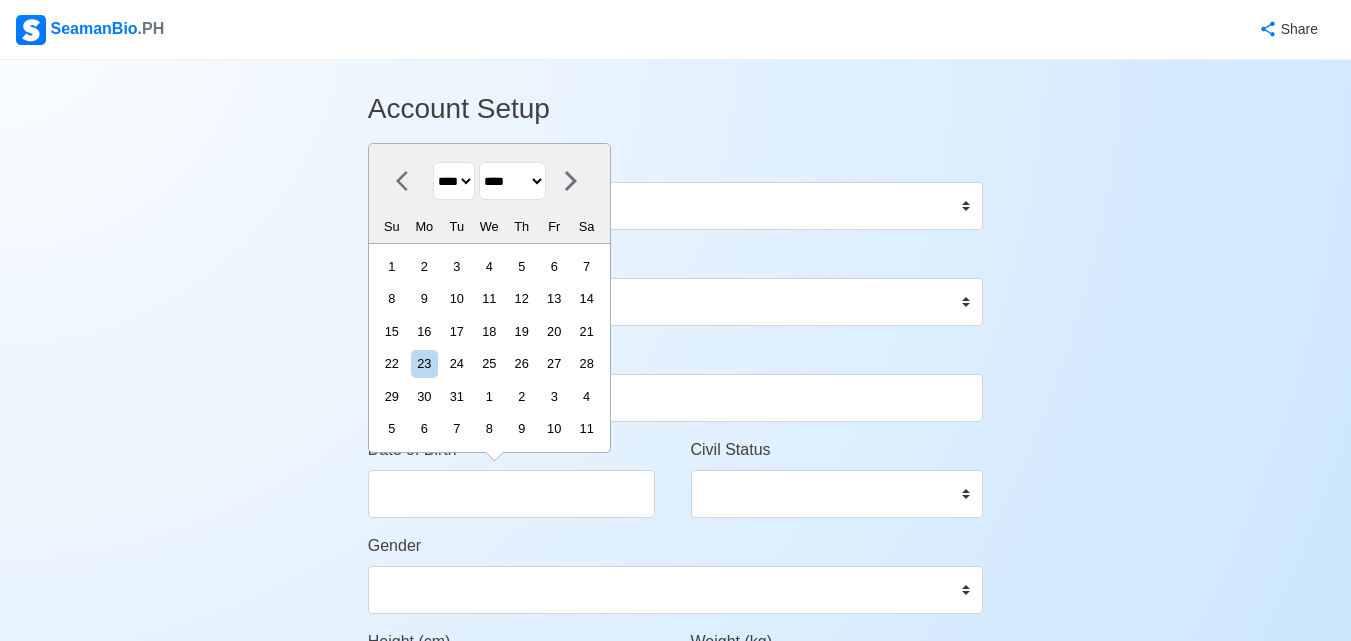 click on "******* ******** ***** ***** *** **** **** ****** ********* ******* ******** ********" at bounding box center (512, 181) 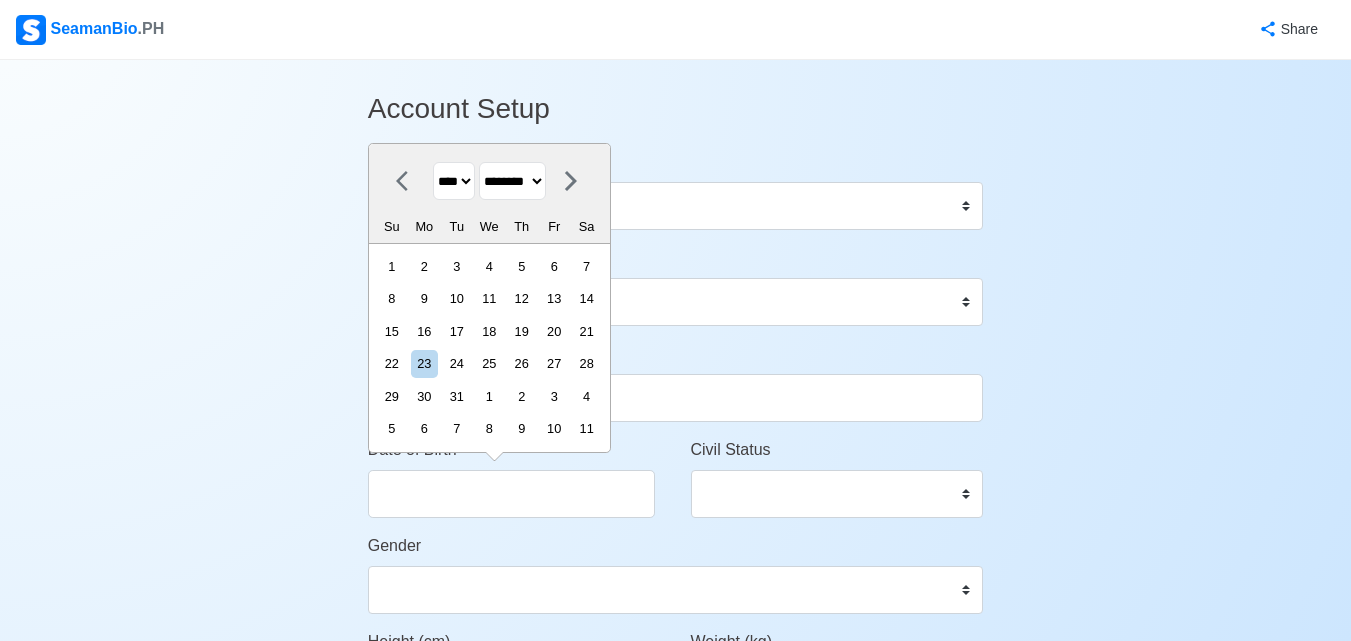 click on "******* ******** ***** ***** *** **** **** ****** ********* ******* ******** ********" at bounding box center [512, 181] 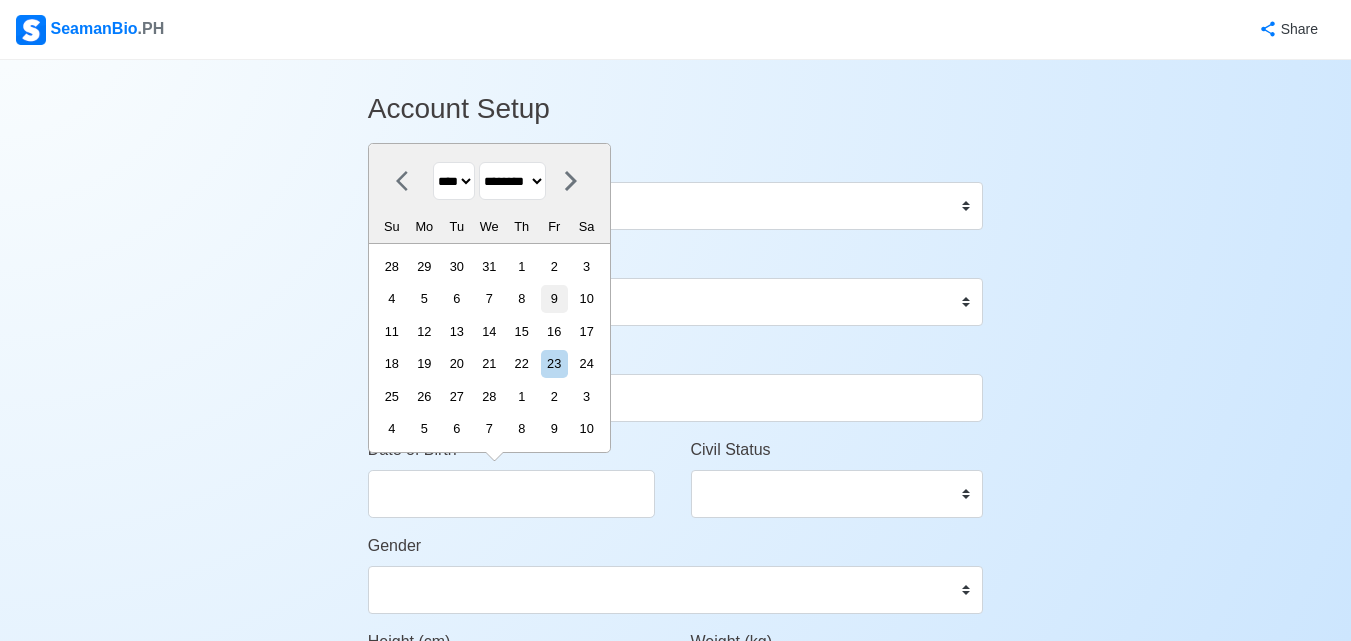 click on "9" at bounding box center [554, 298] 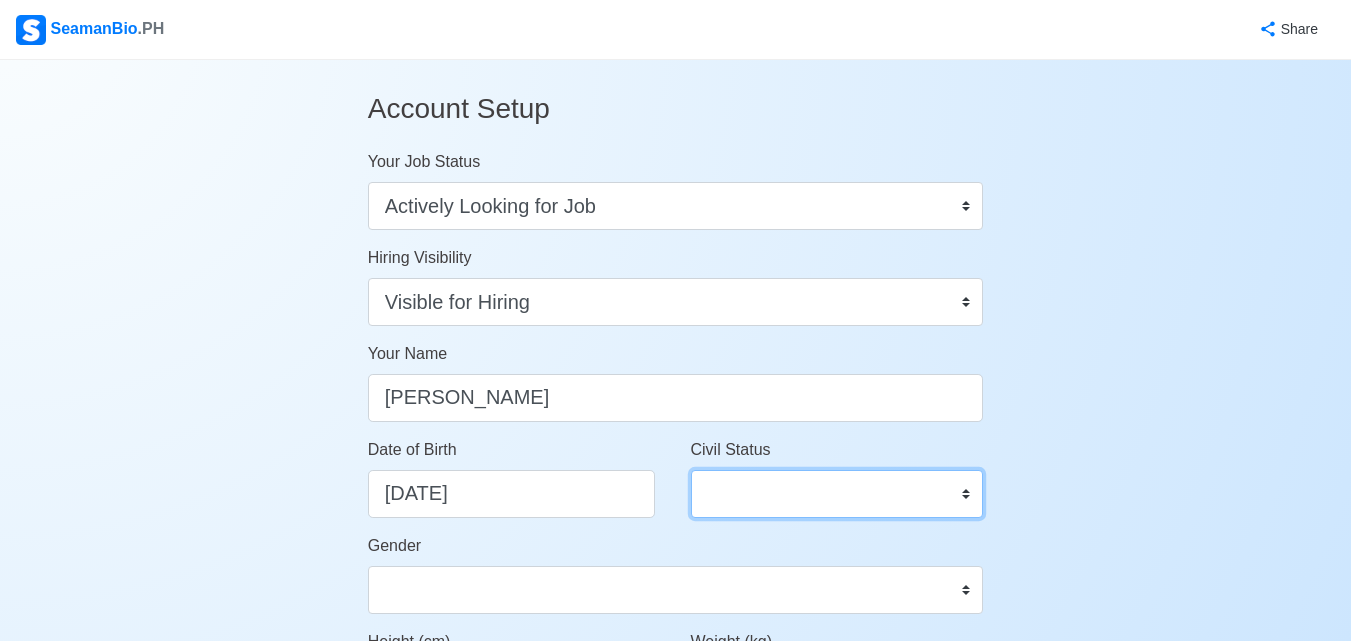 click on "Single Married Widowed Separated" at bounding box center [837, 494] 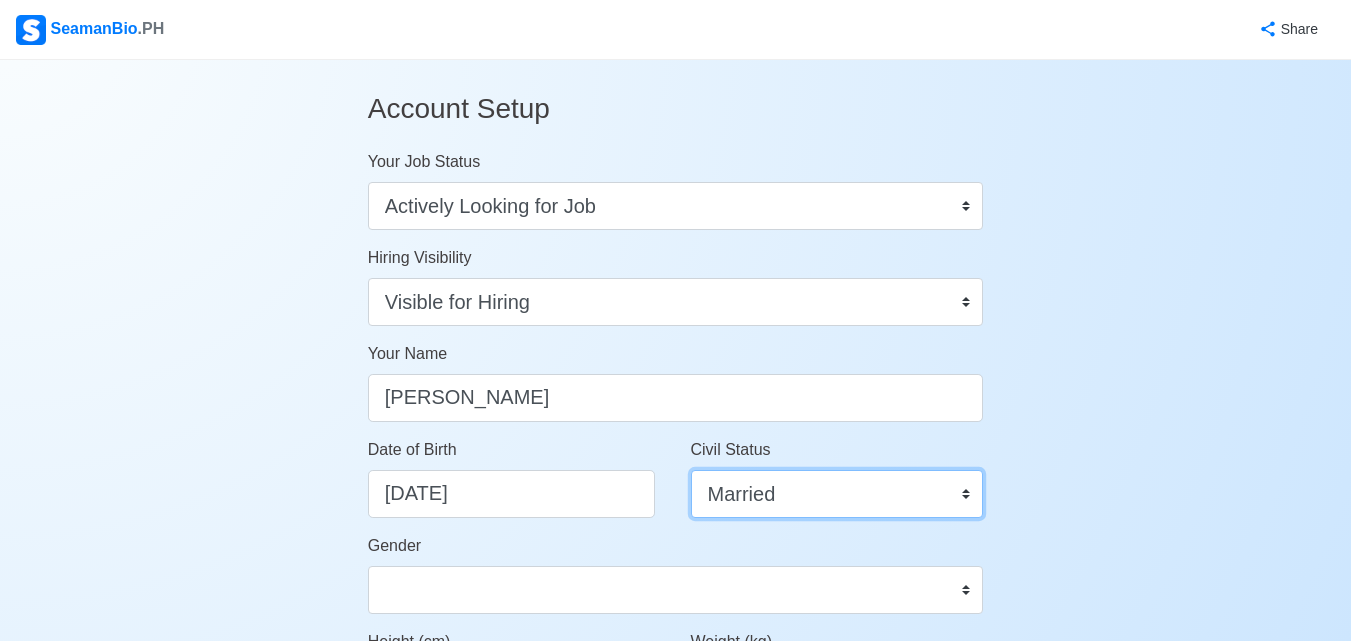 click on "Single Married Widowed Separated" at bounding box center (837, 494) 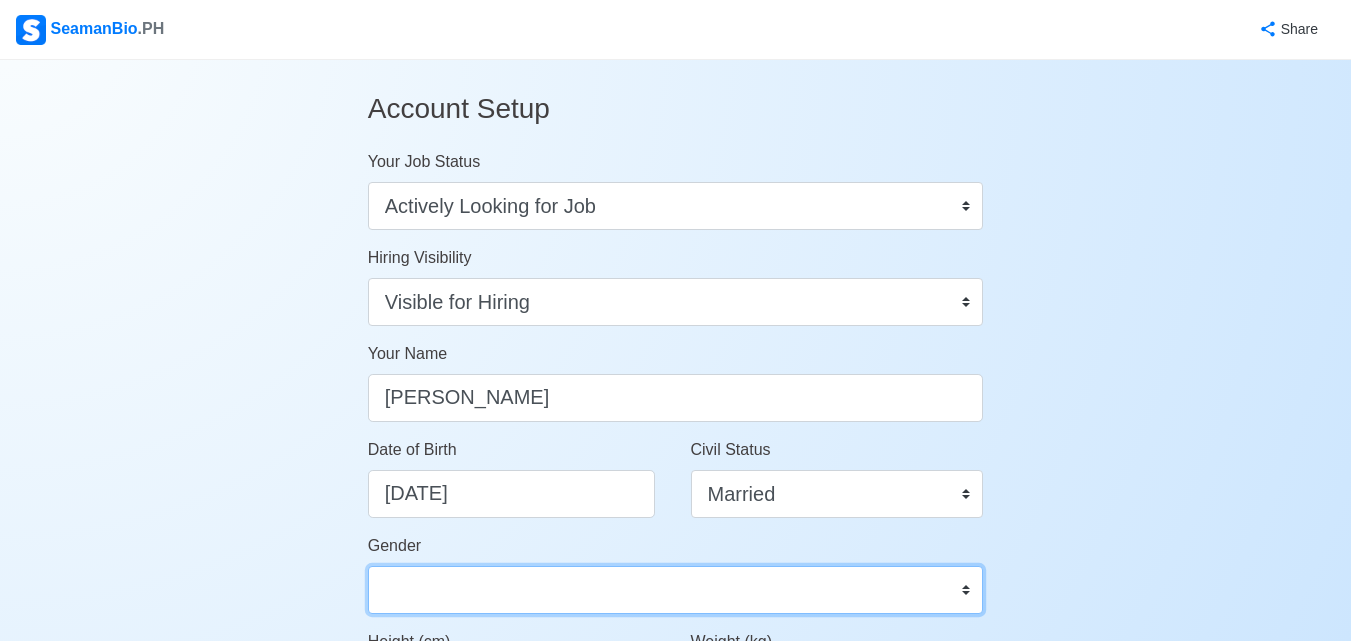 click on "Male Female" at bounding box center (676, 590) 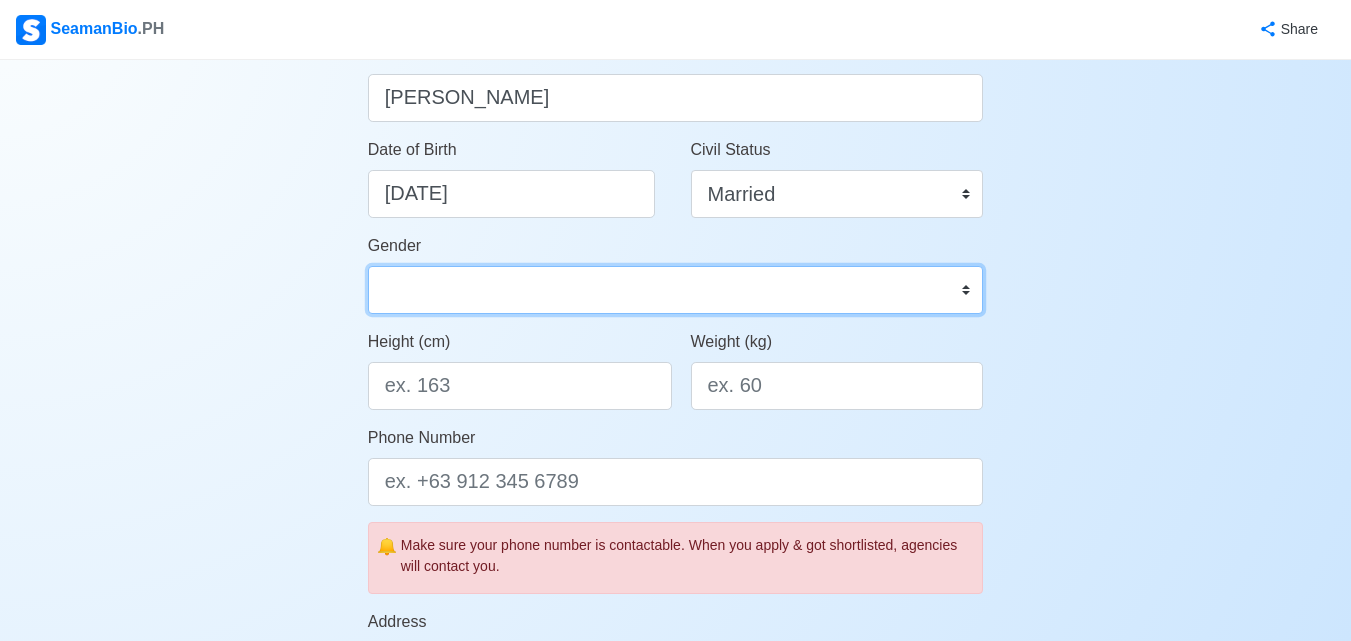 scroll, scrollTop: 400, scrollLeft: 0, axis: vertical 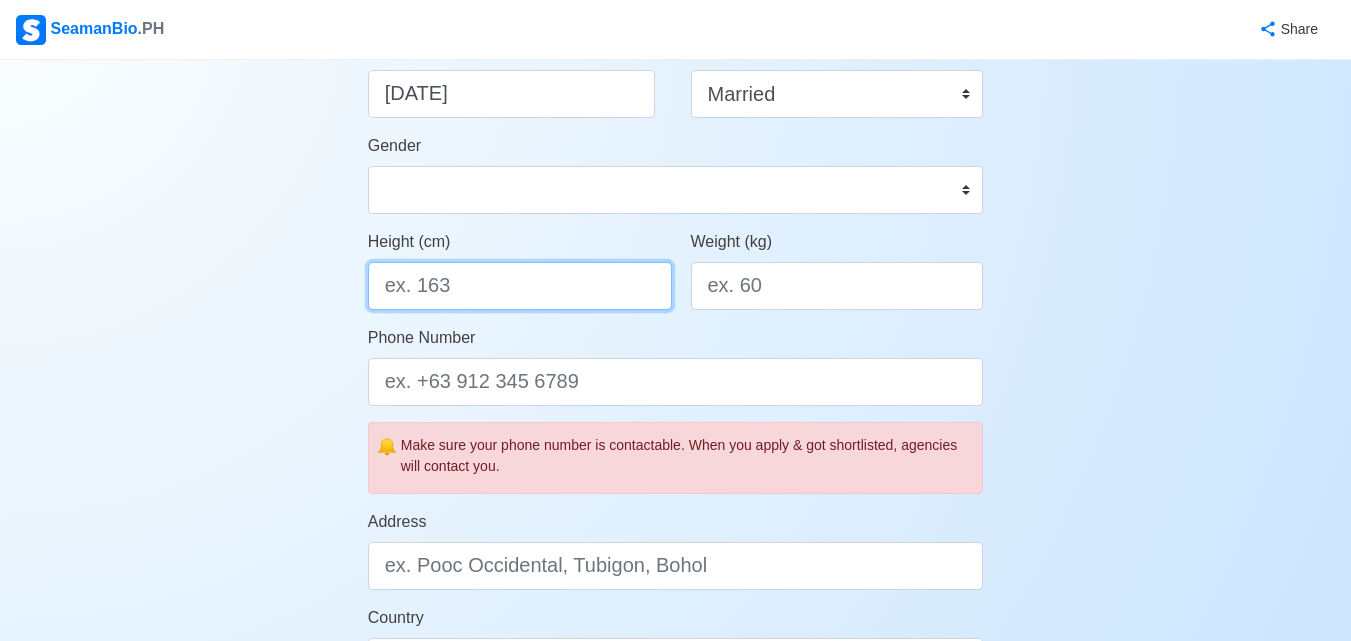click on "Height (cm)" at bounding box center [520, 286] 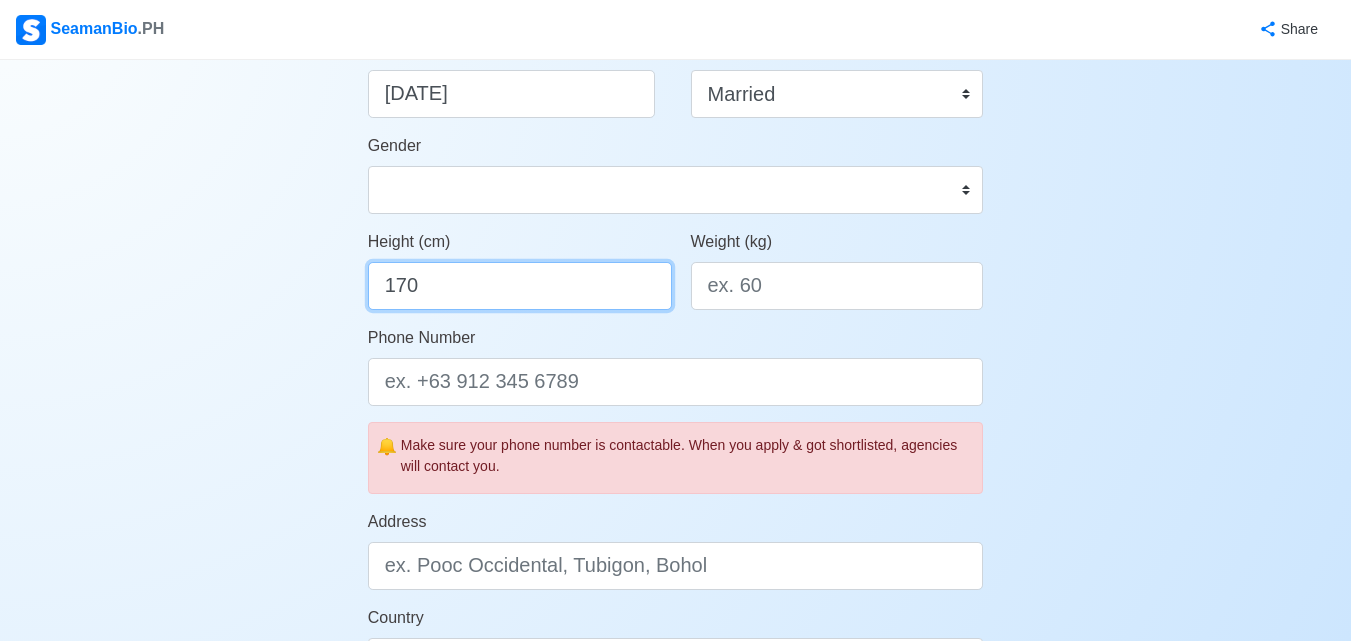 type on "170" 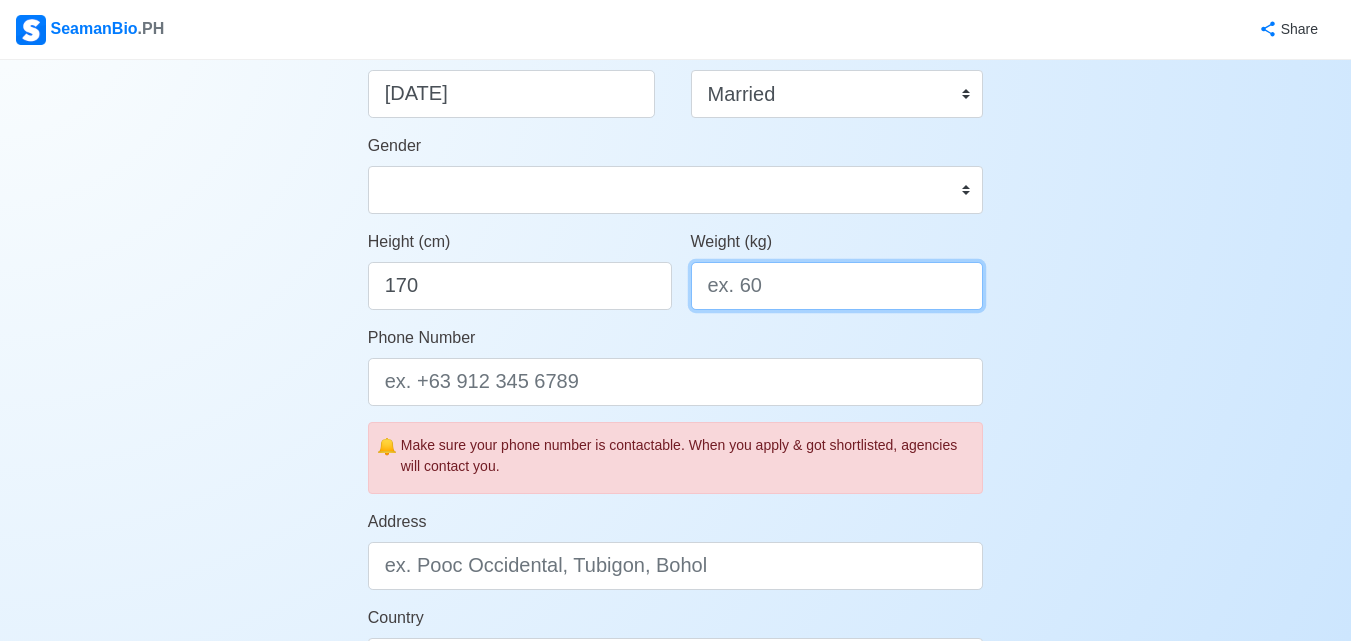 click on "Weight (kg)" at bounding box center (837, 286) 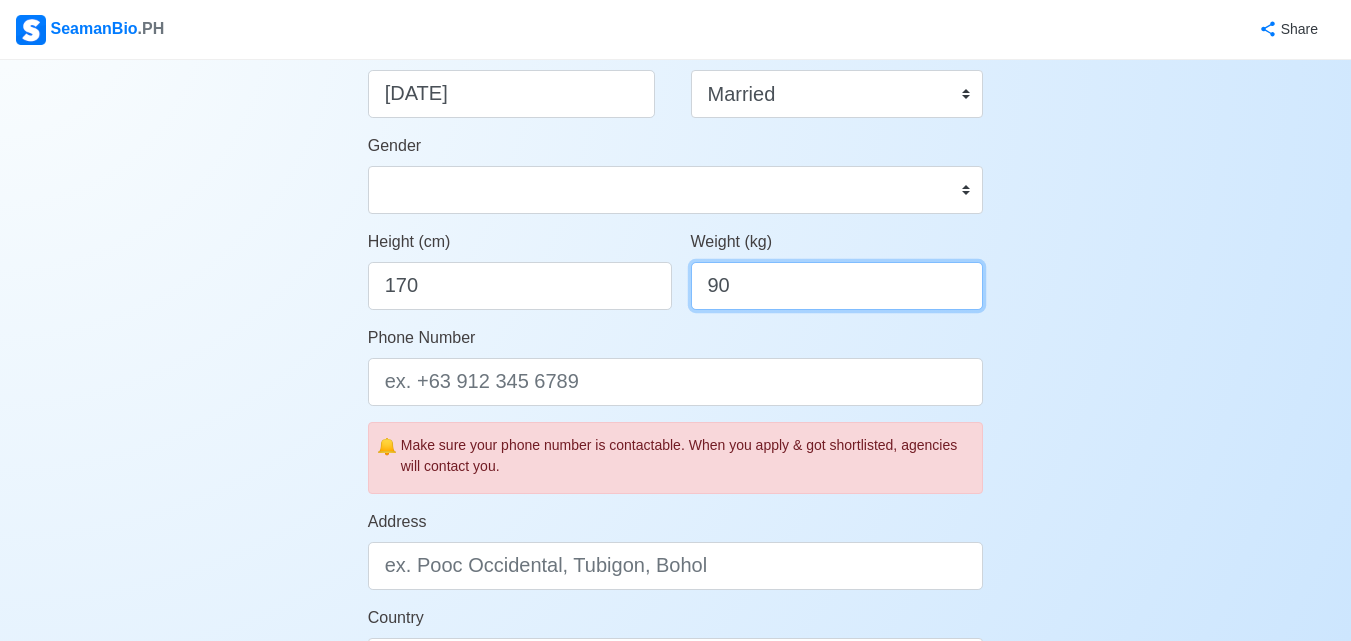 type on "90" 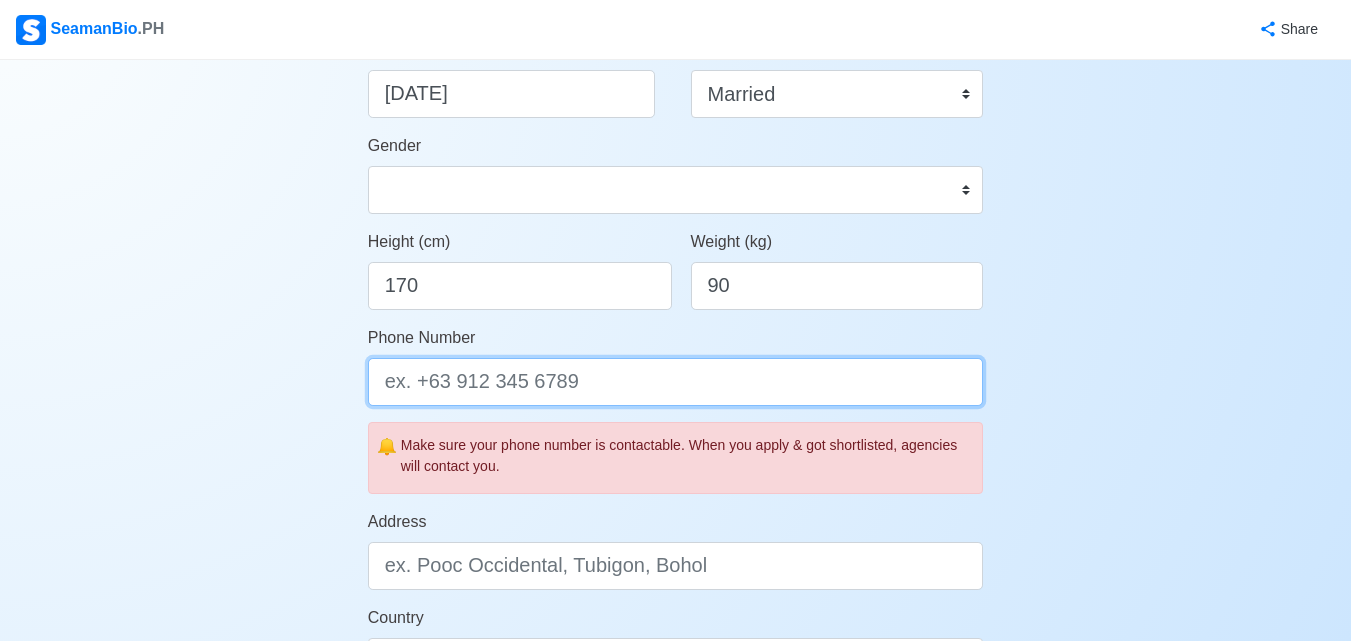 click on "Phone Number" at bounding box center (676, 382) 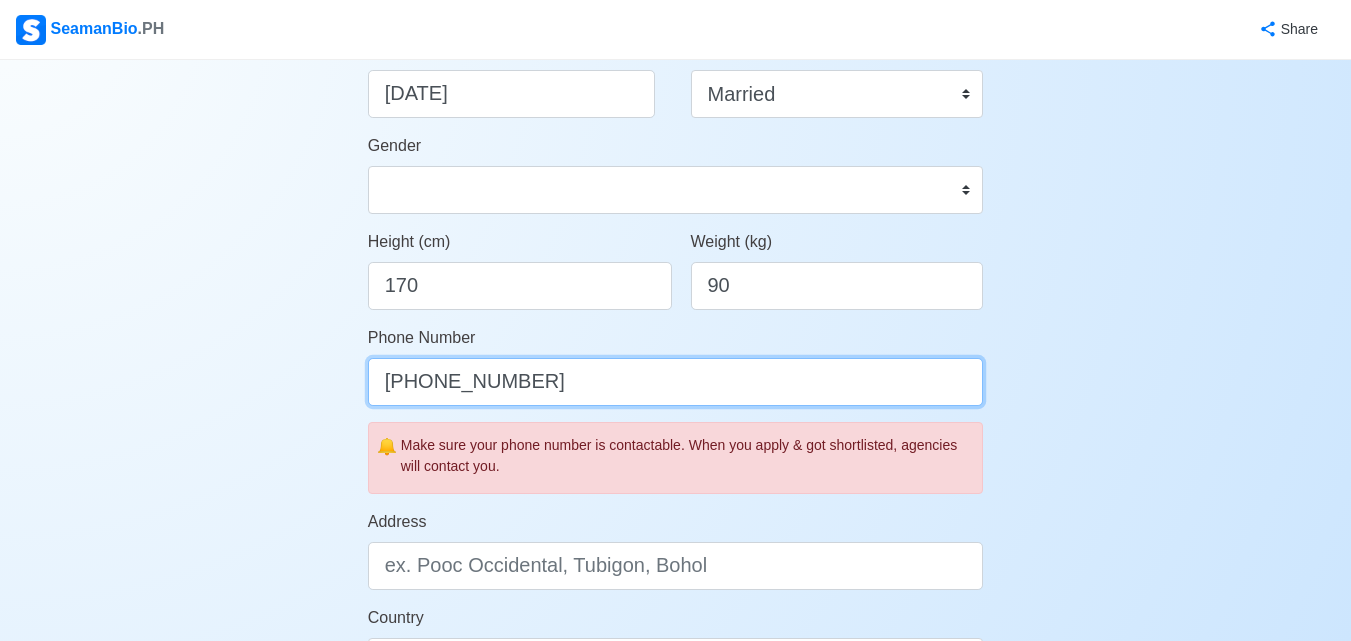 type on "[PHONE_NUMBER]" 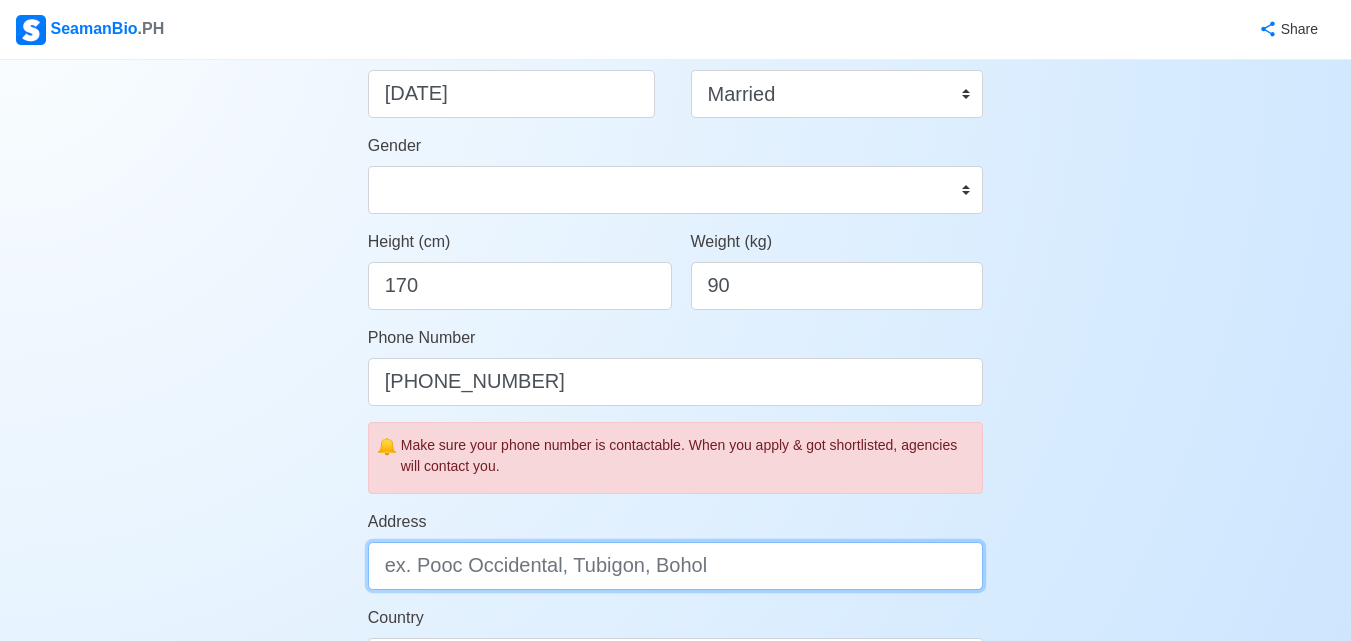 click on "Address" at bounding box center [676, 566] 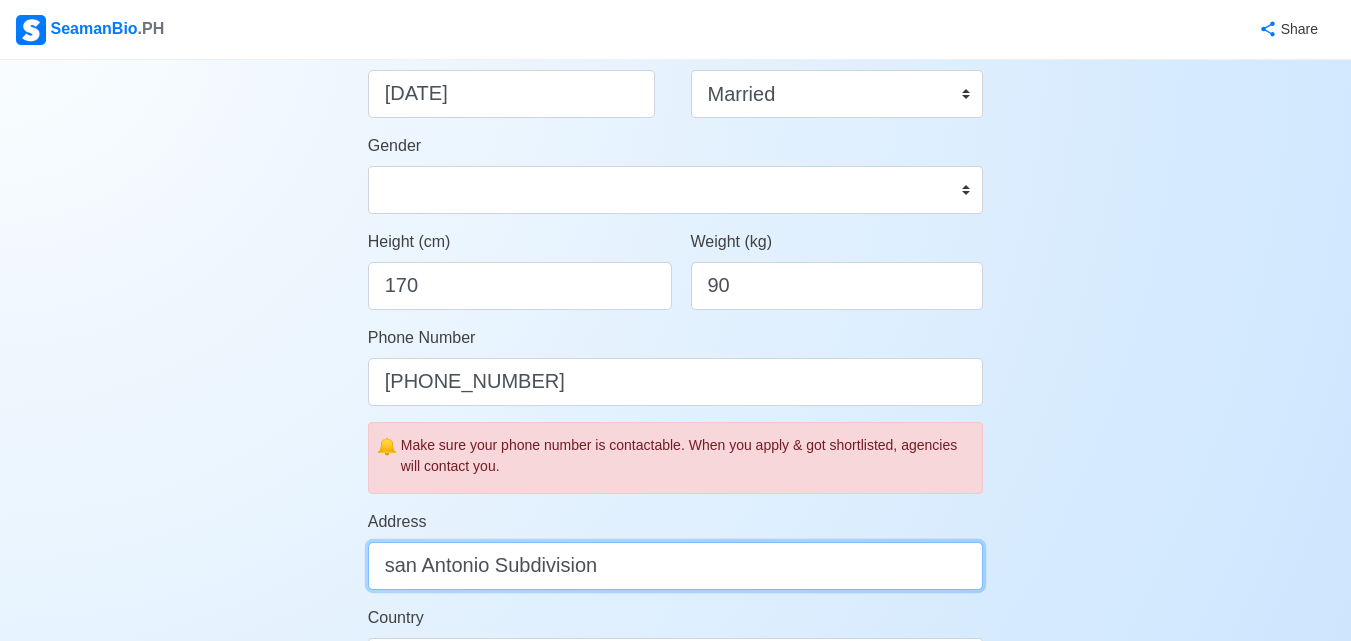 click on "san Antonio Subdivision" at bounding box center (676, 566) 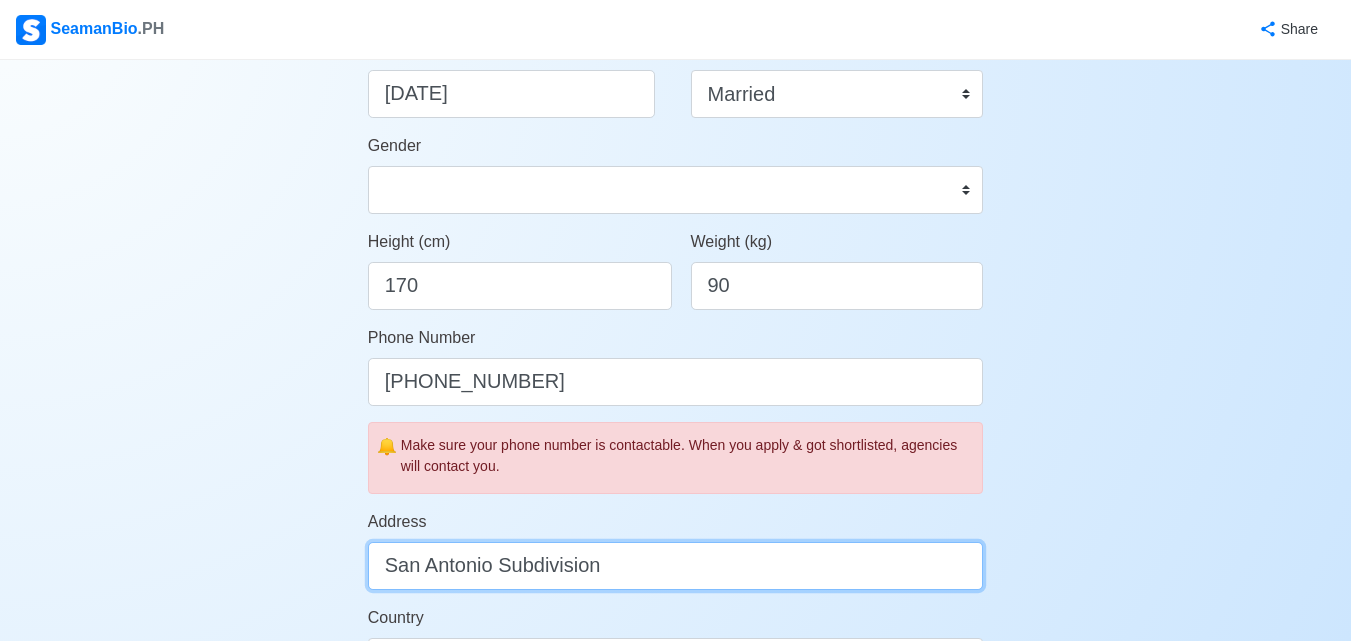 click on "San Antonio Subdivision" at bounding box center [676, 566] 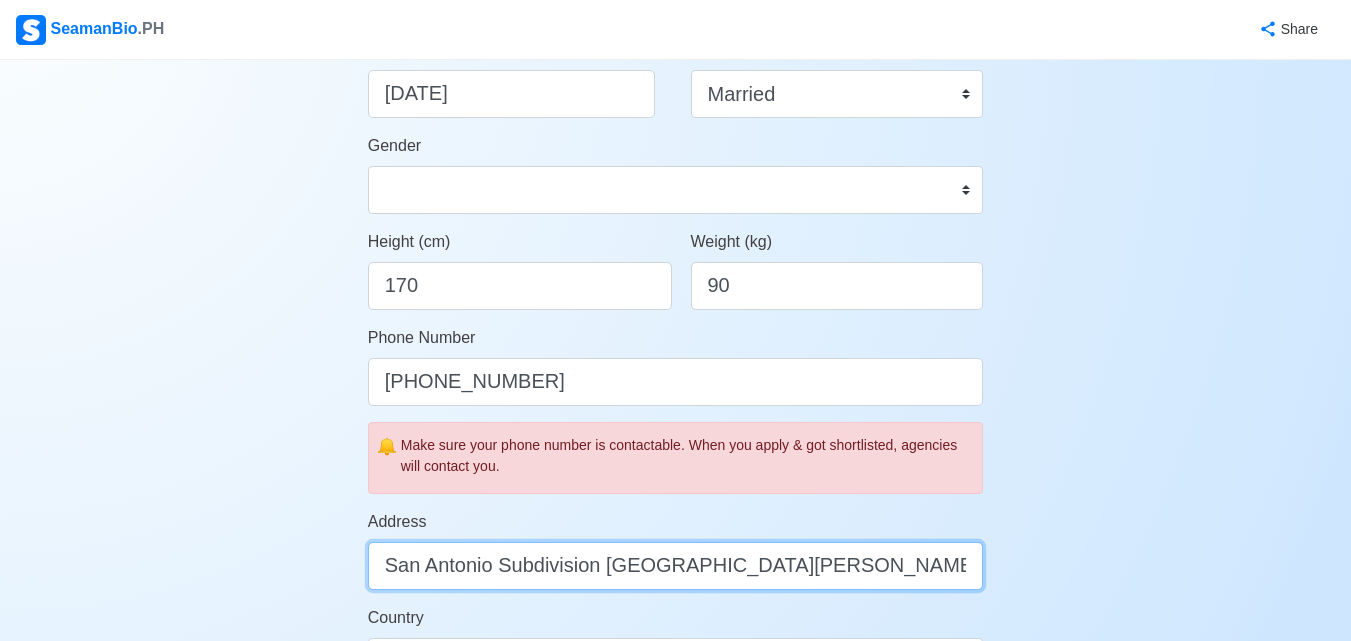 click on "San Antonio Subdivision Santa Clara general Trias City Cavite" at bounding box center [676, 566] 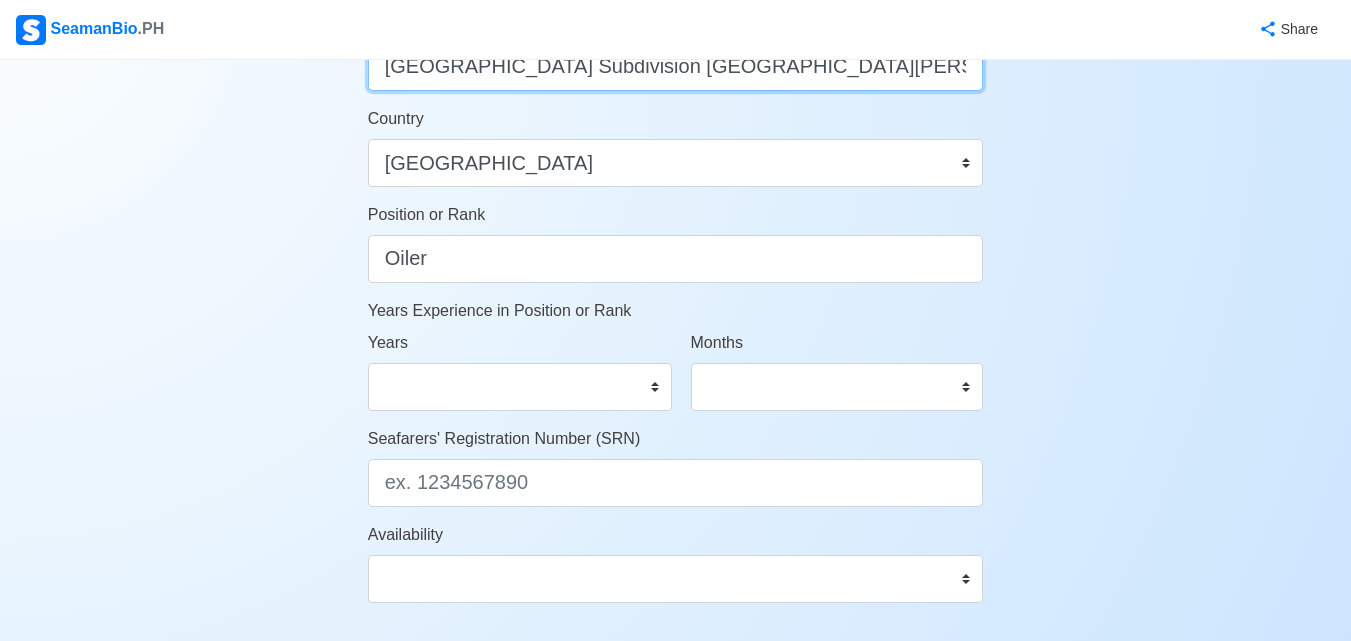 scroll, scrollTop: 900, scrollLeft: 0, axis: vertical 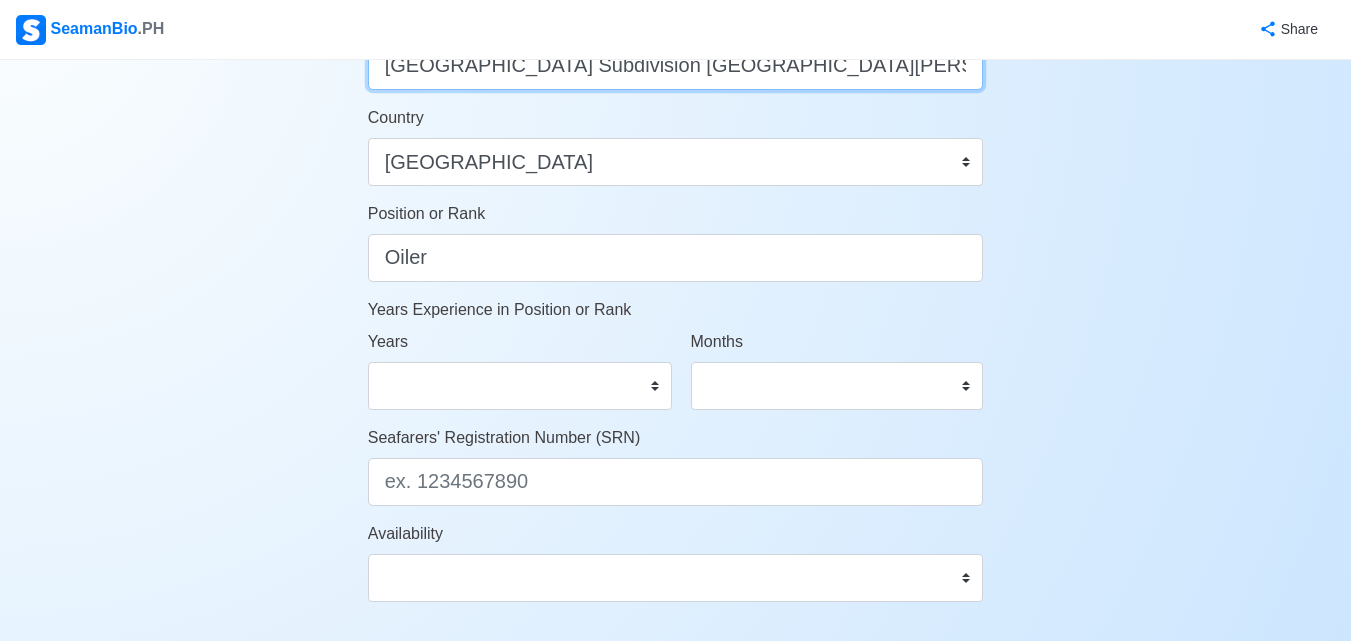 type on "San Antonio Subdivision Santa Clara General Trias City Cavite" 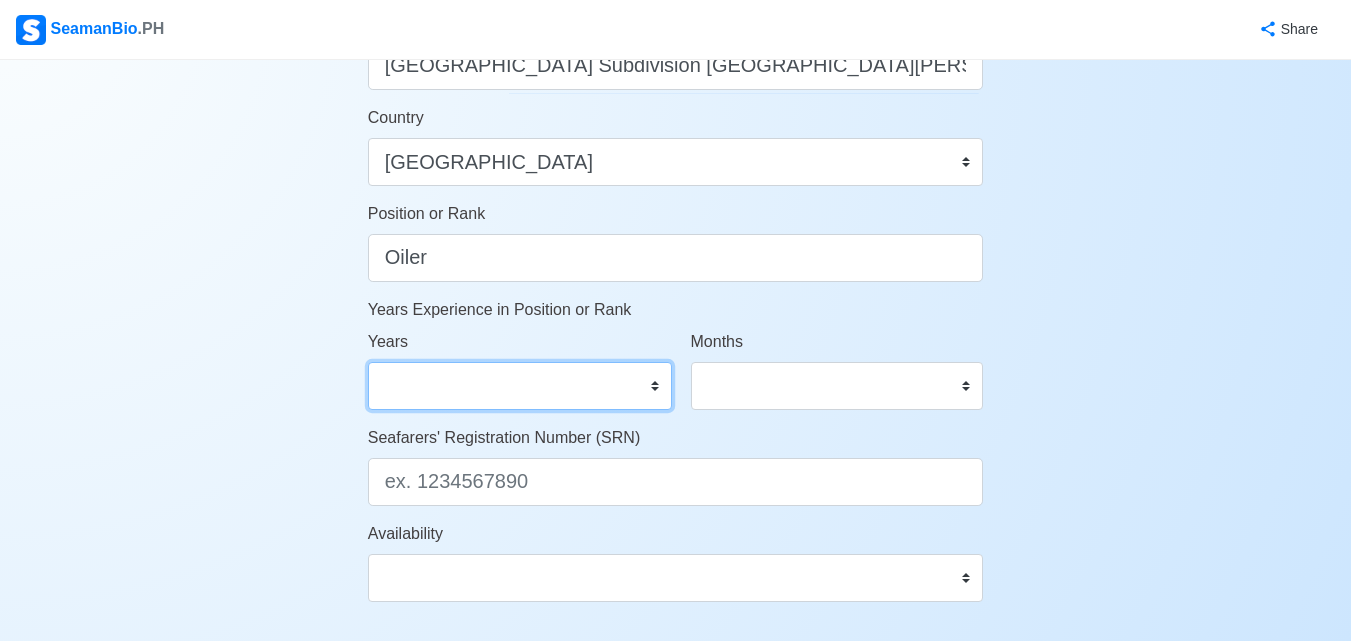 click on "0 1 2 3 4 5 6 7 8 9 10 11 12 13 14 15 16 17 18 19 20 21 22 23 24 25 26 27 28 29 30 31 32 33 34 35 36 37 38 39 40 41 42 43 44 45 46 47 48 49 50" at bounding box center [520, 386] 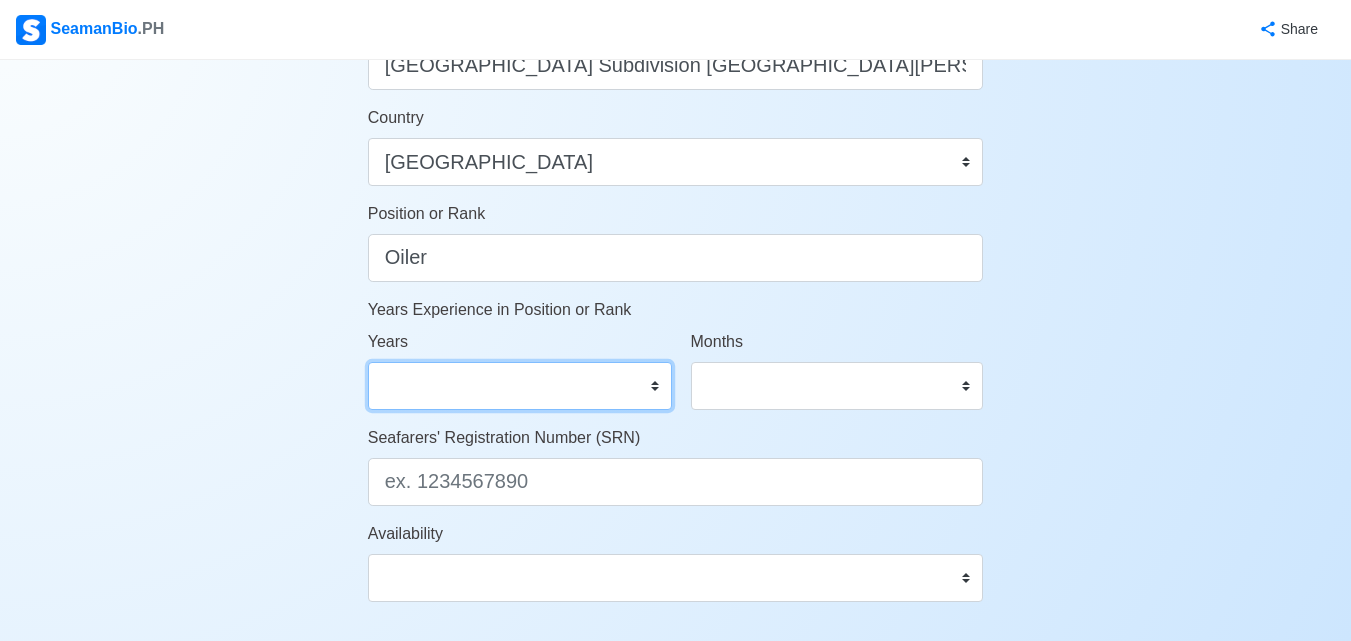 select on "20" 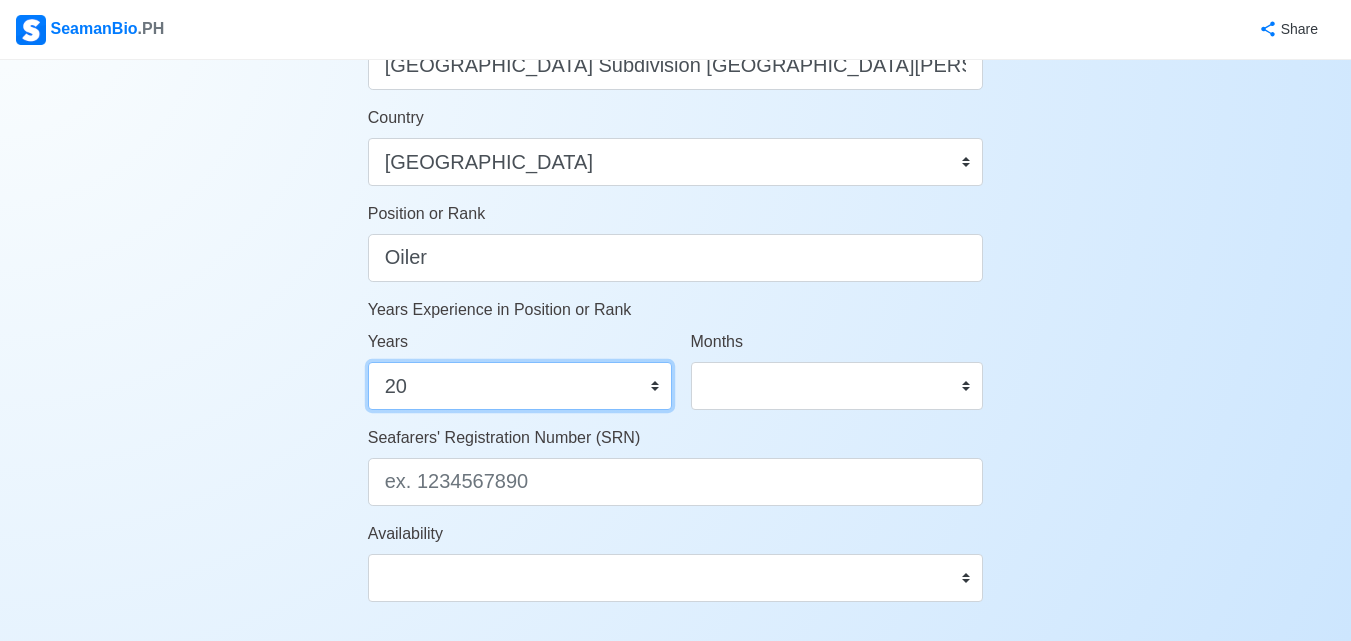 click on "0 1 2 3 4 5 6 7 8 9 10 11 12 13 14 15 16 17 18 19 20 21 22 23 24 25 26 27 28 29 30 31 32 33 34 35 36 37 38 39 40 41 42 43 44 45 46 47 48 49 50" at bounding box center [520, 386] 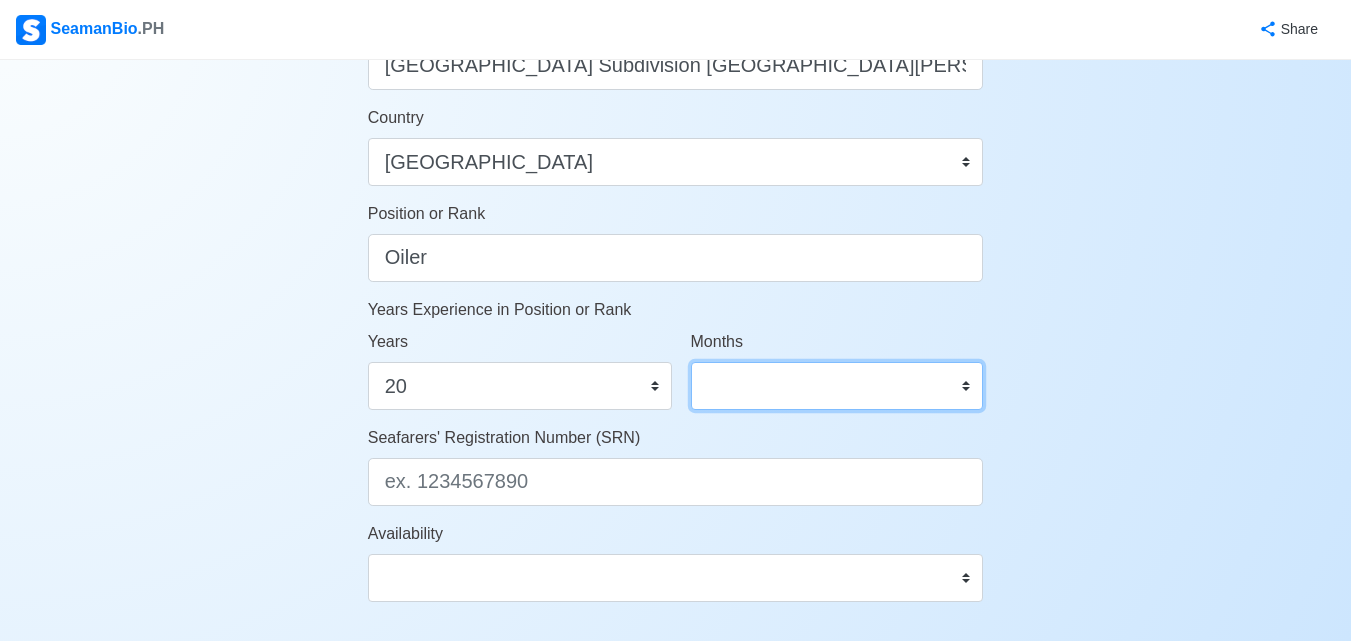 click on "0 1 2 3 4 5 6 7 8 9 10 11" at bounding box center [837, 386] 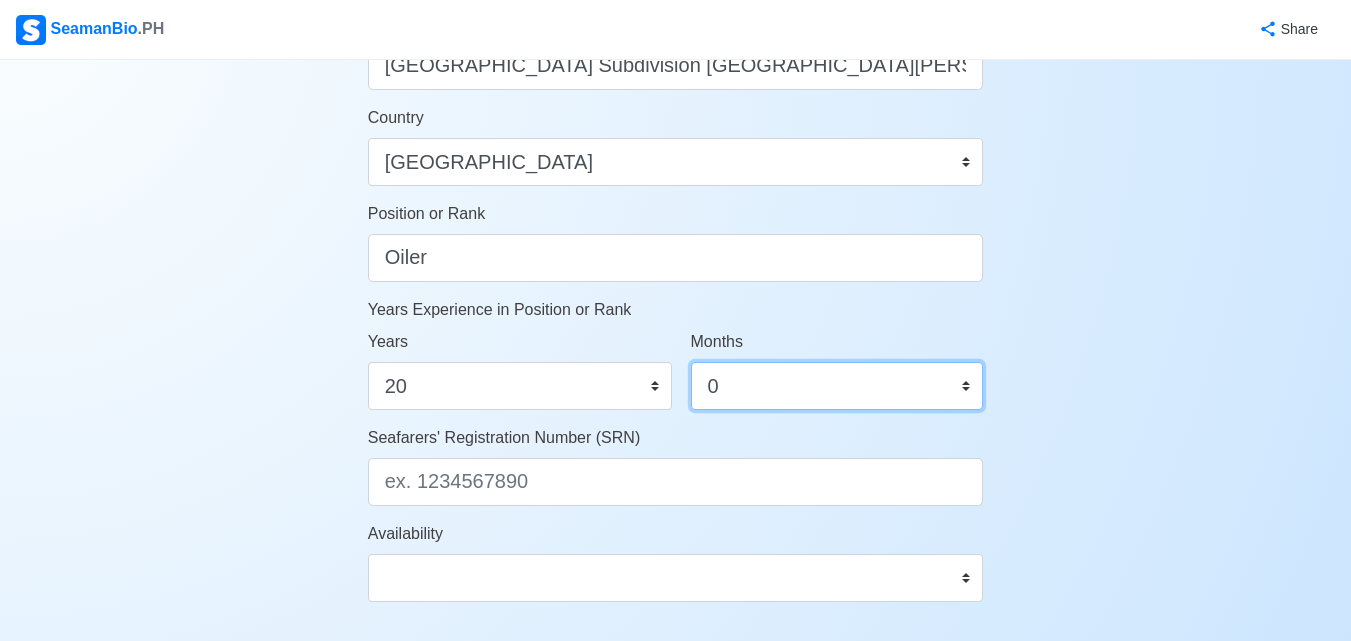 click on "0 1 2 3 4 5 6 7 8 9 10 11" at bounding box center (837, 386) 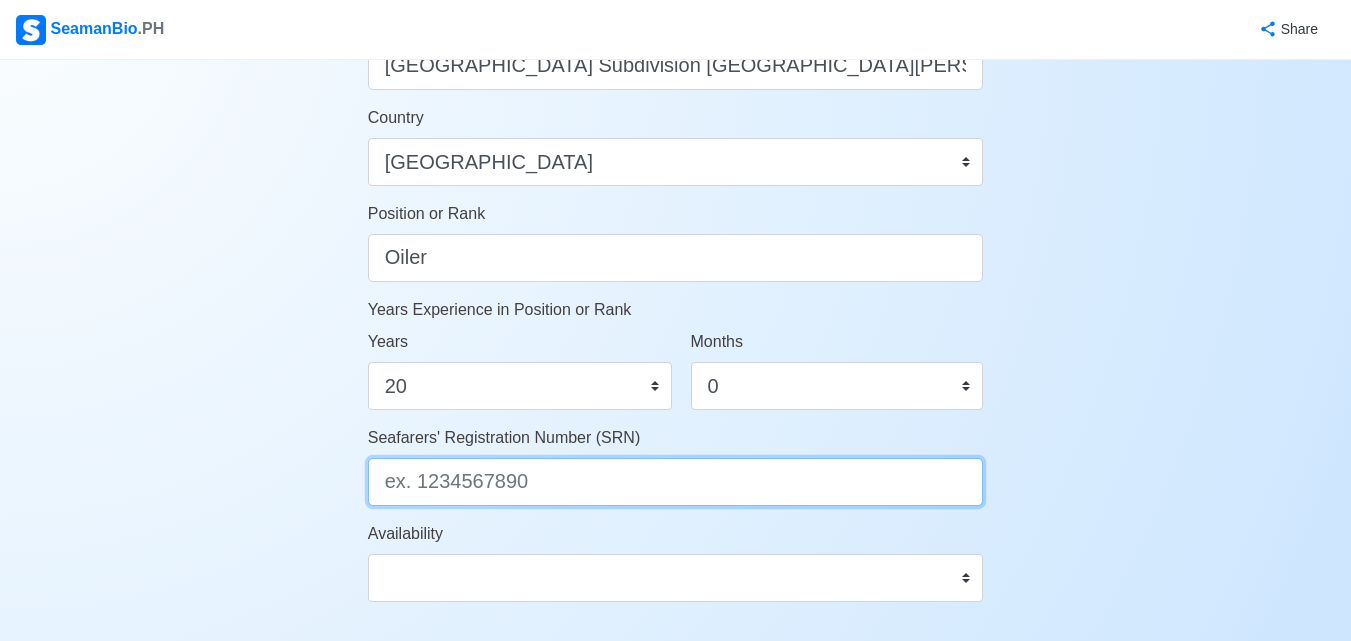 click on "Seafarers' Registration Number (SRN)" at bounding box center (676, 482) 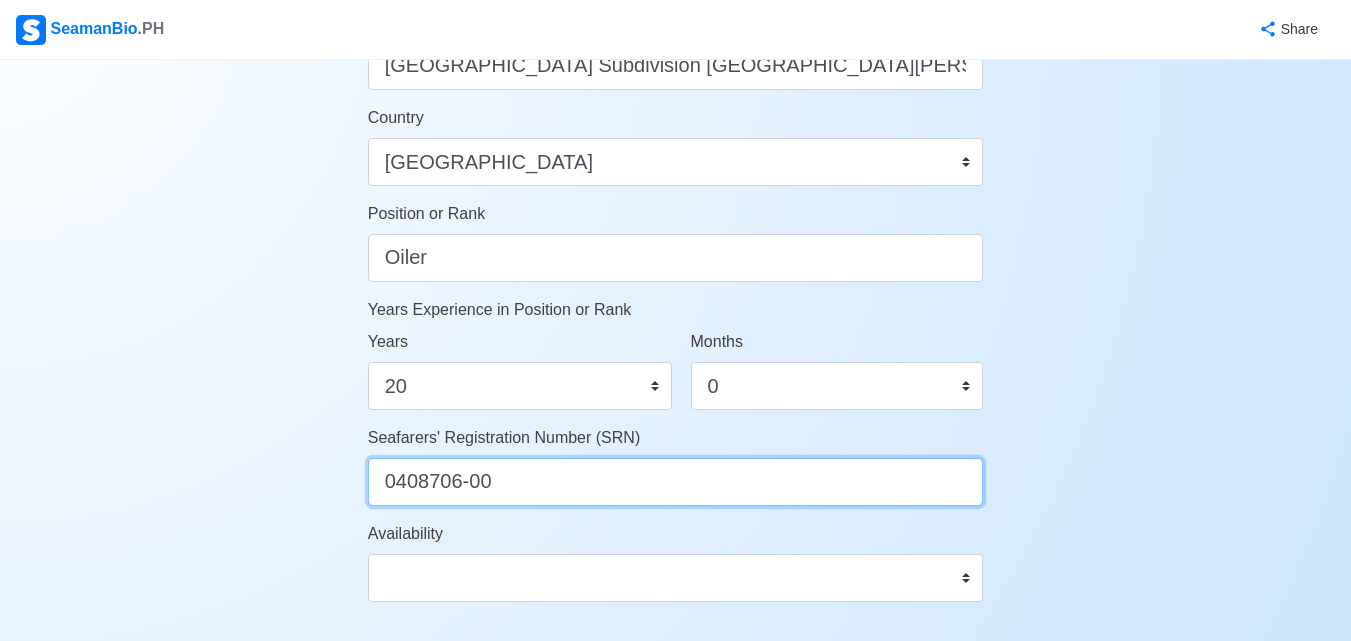 scroll, scrollTop: 1000, scrollLeft: 0, axis: vertical 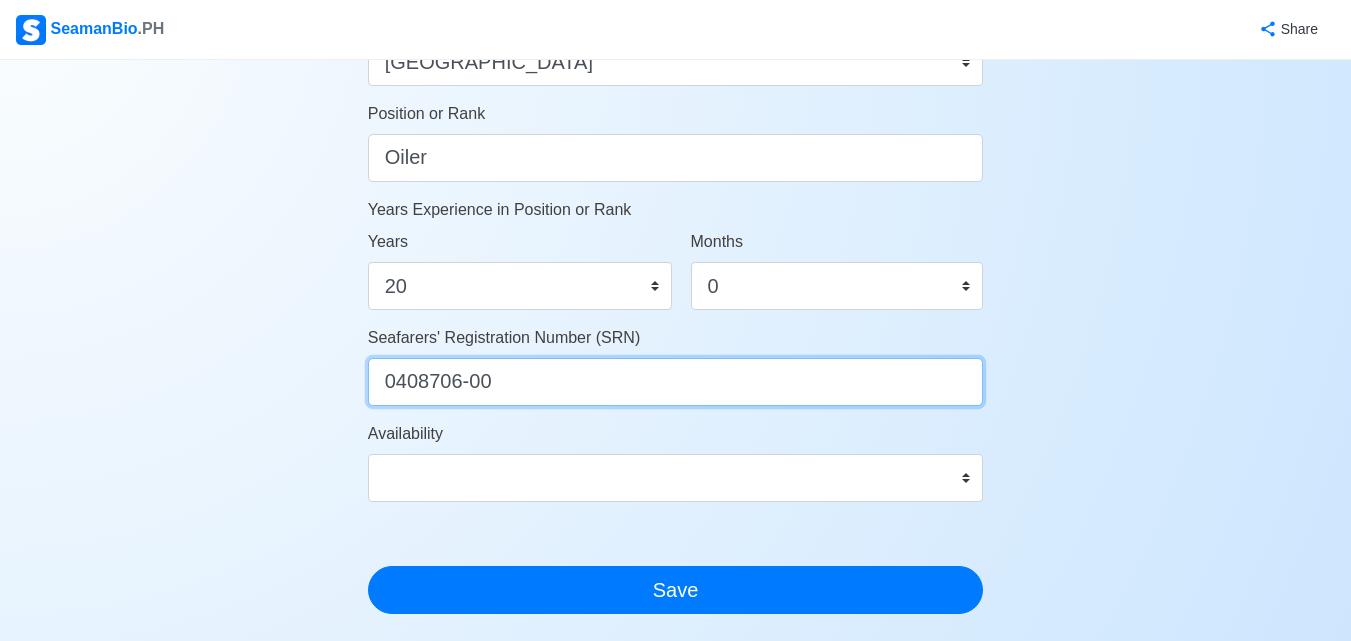 type on "0408706-00" 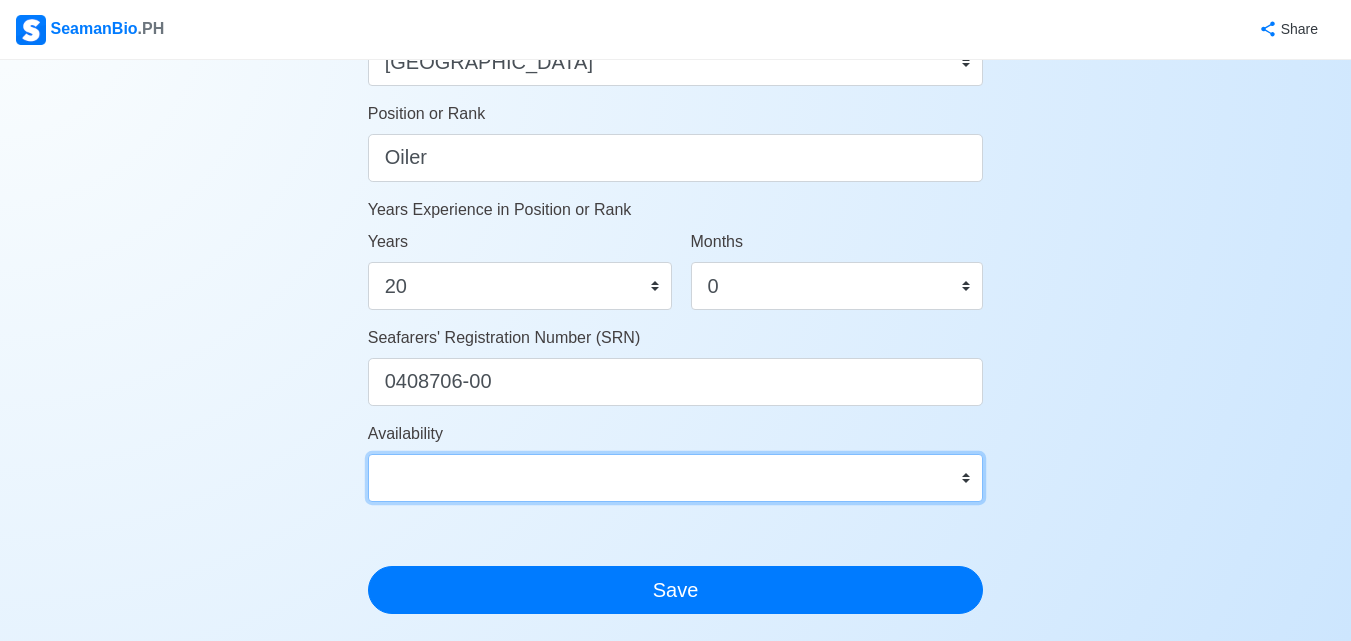 click on "Immediate Aug 2025  Sep 2025  Oct 2025  Nov 2025  Dec 2025  Jan 2026  Feb 2026  Mar 2026  Apr 2026" at bounding box center (676, 478) 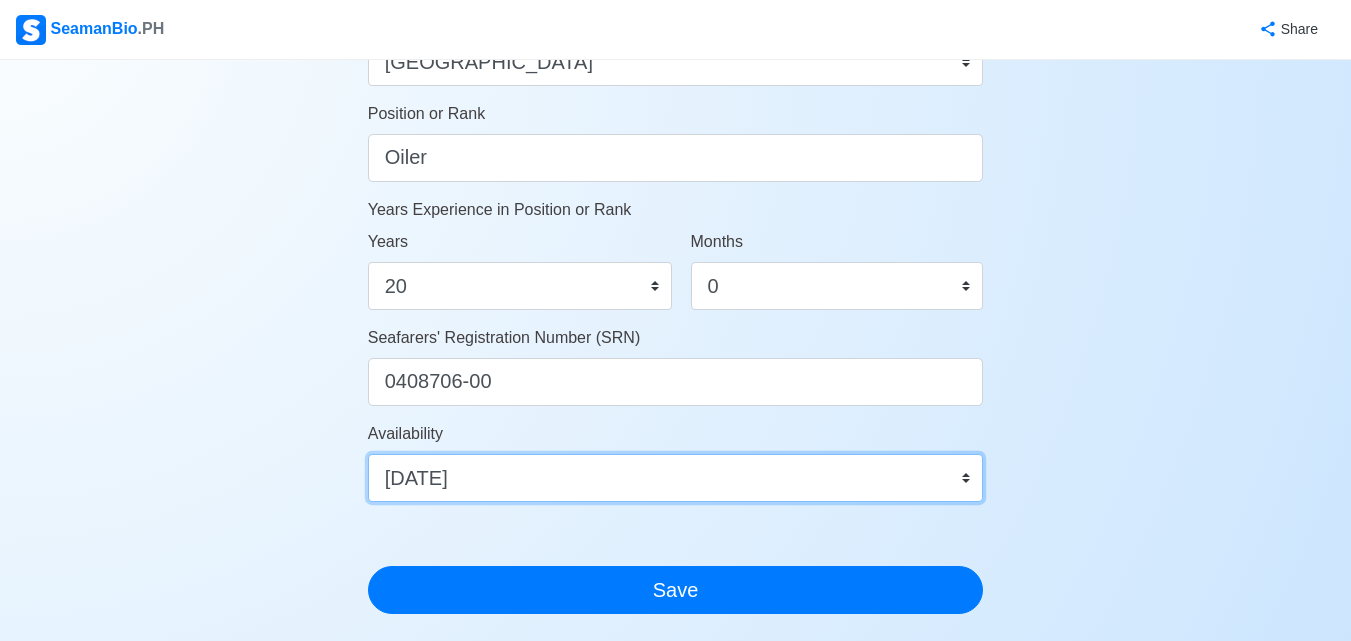 click on "Immediate Aug 2025  Sep 2025  Oct 2025  Nov 2025  Dec 2025  Jan 2026  Feb 2026  Mar 2026  Apr 2026" at bounding box center (676, 478) 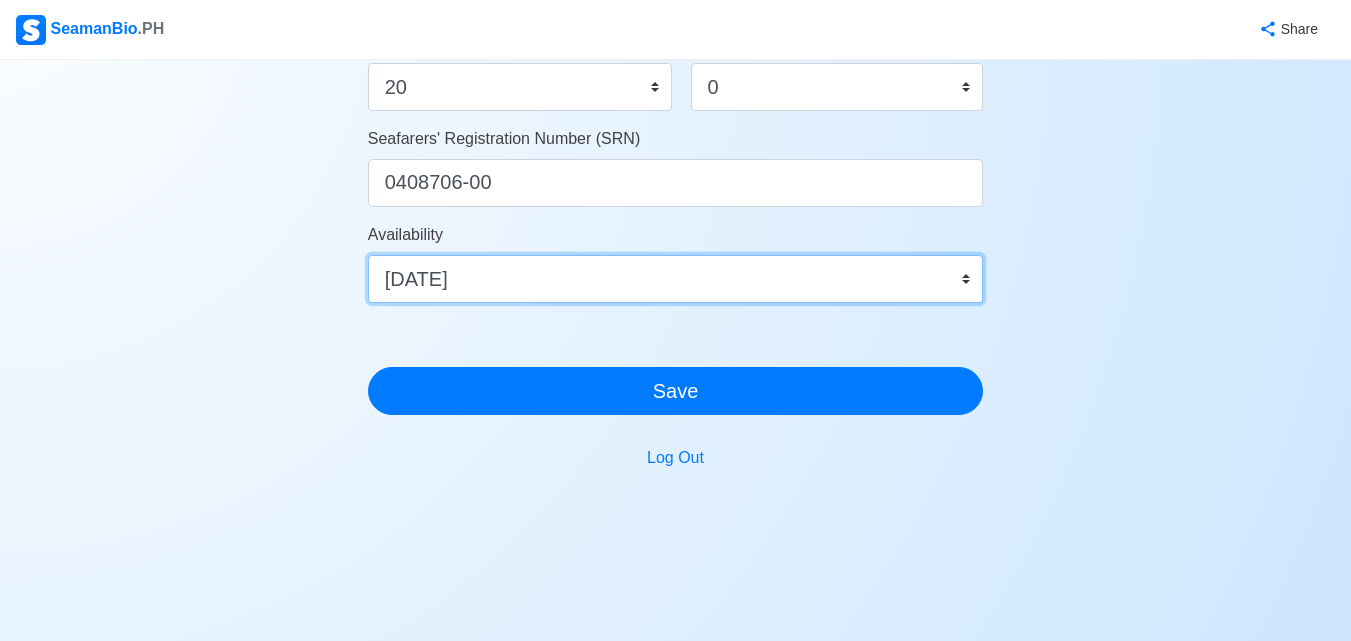 scroll, scrollTop: 1200, scrollLeft: 0, axis: vertical 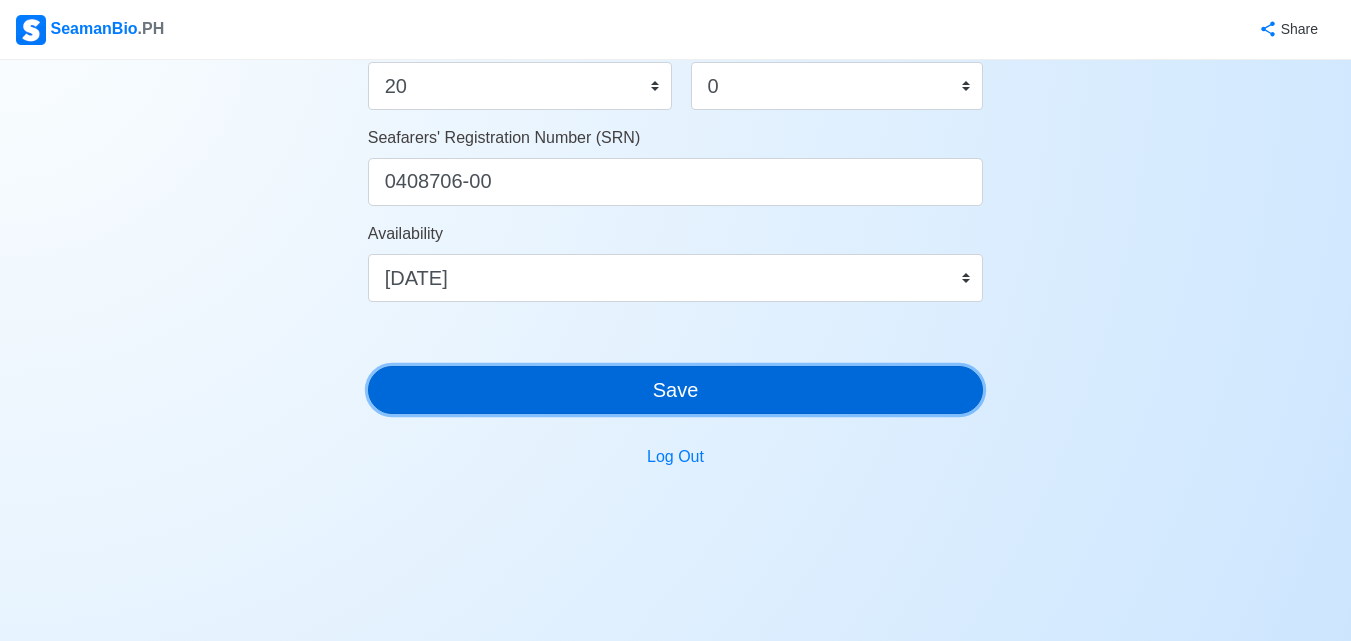 click on "Save" at bounding box center (676, 390) 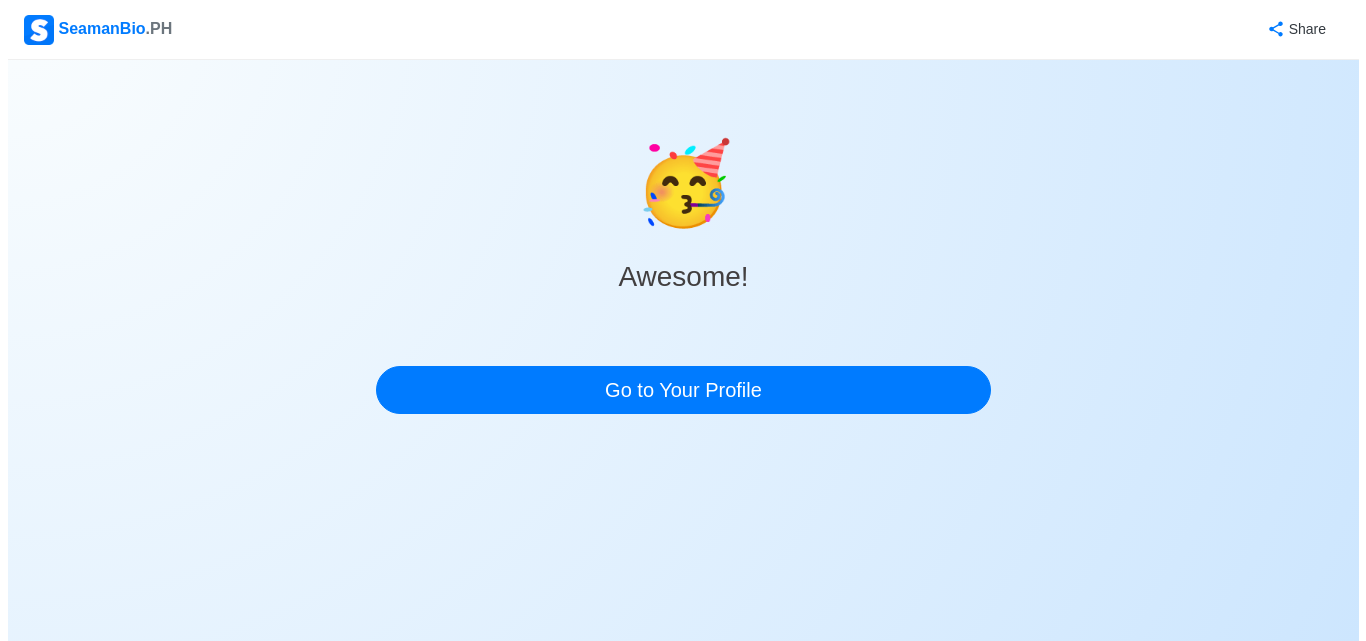 scroll, scrollTop: 0, scrollLeft: 0, axis: both 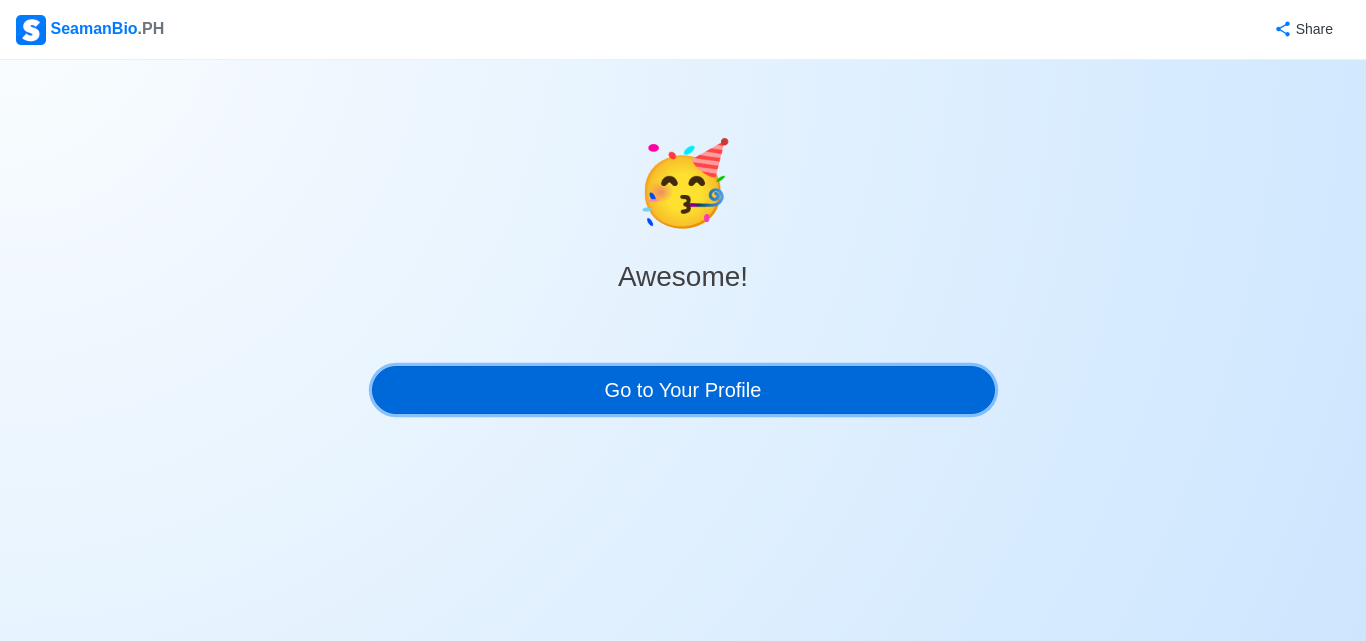 click on "Go to Your Profile" at bounding box center (683, 390) 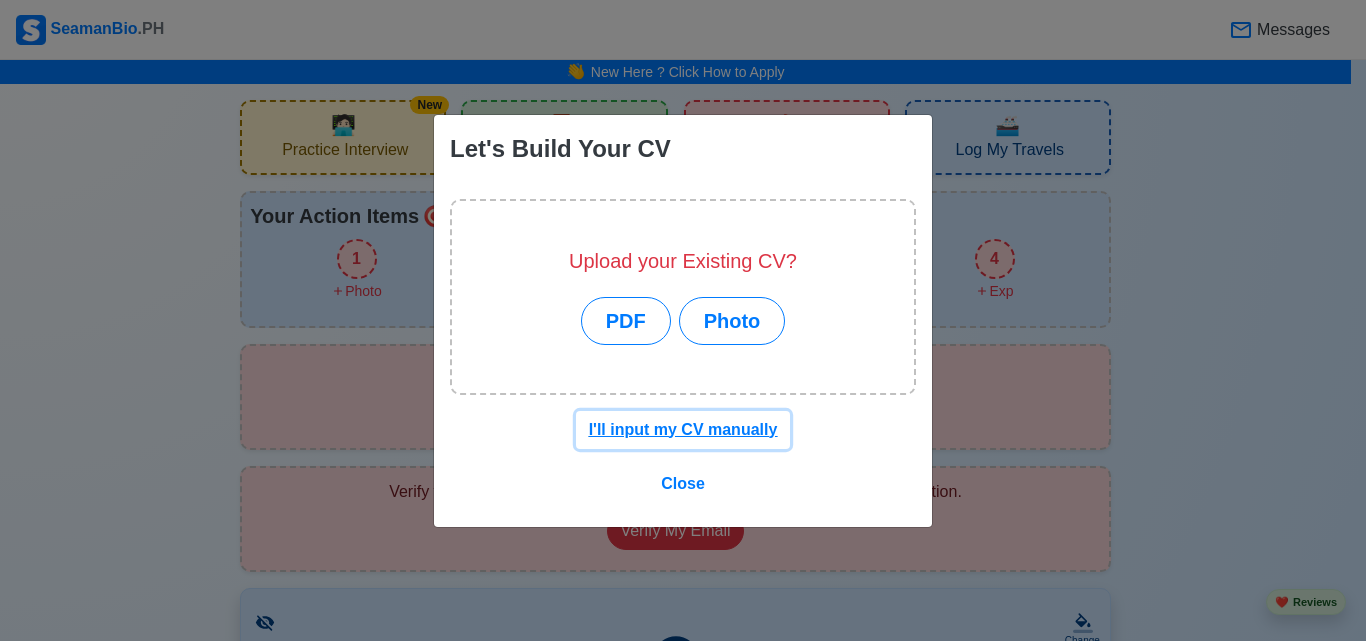 click on "I'll input my CV manually" at bounding box center [683, 429] 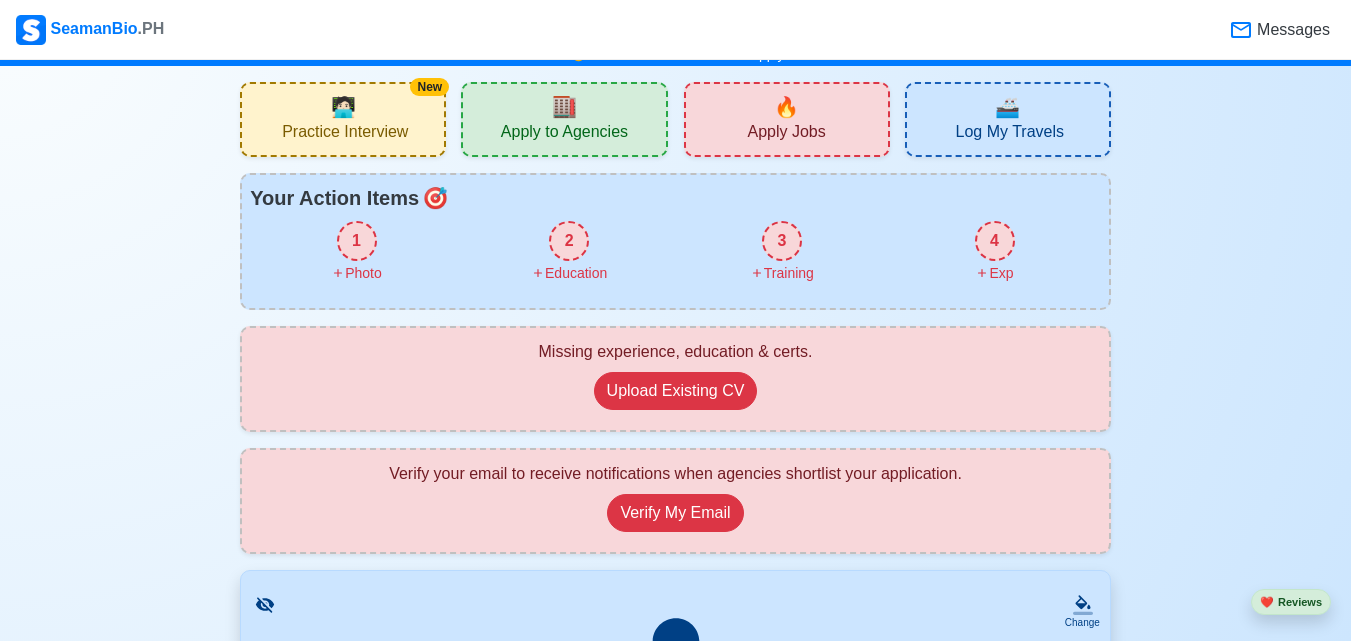 scroll, scrollTop: 0, scrollLeft: 0, axis: both 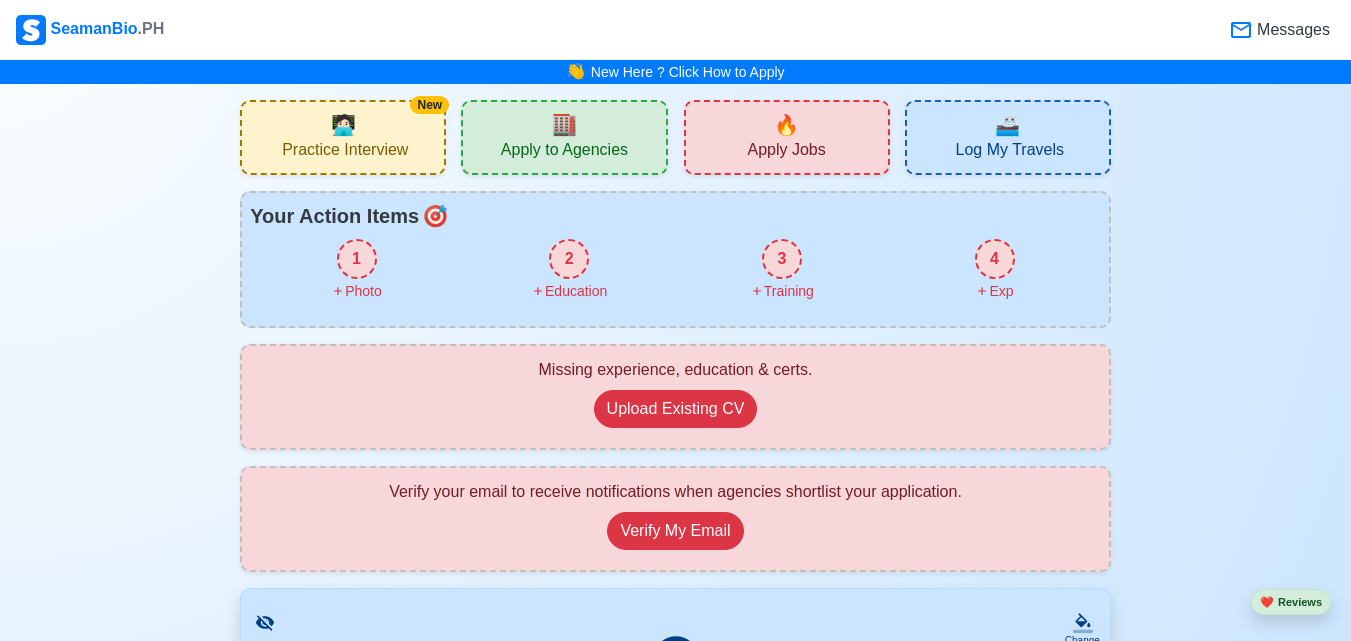 click on "2" at bounding box center [569, 259] 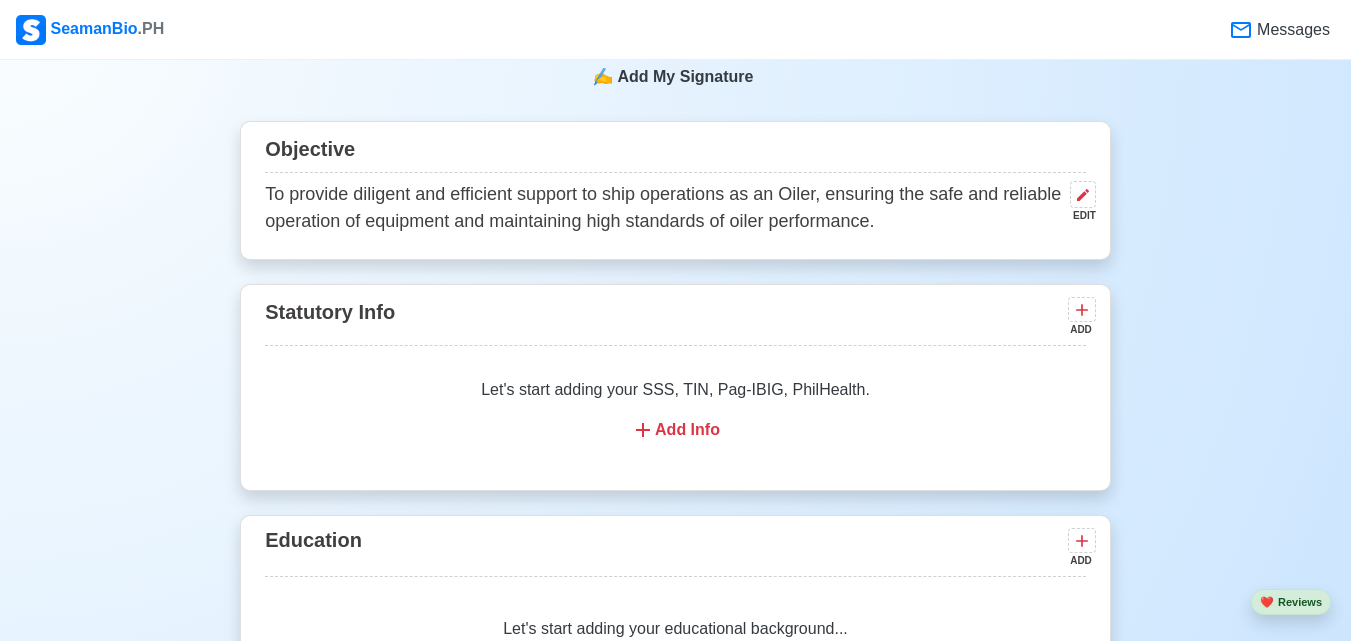 scroll, scrollTop: 1236, scrollLeft: 0, axis: vertical 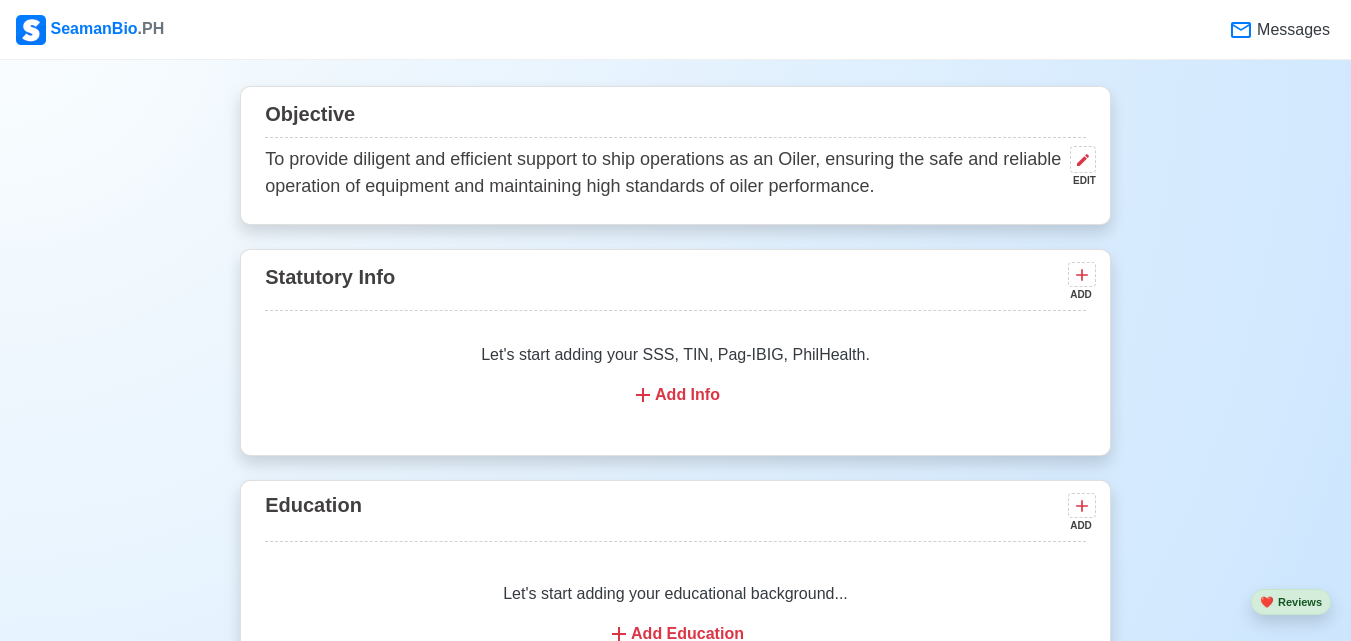 click on "Add Info" at bounding box center (675, 395) 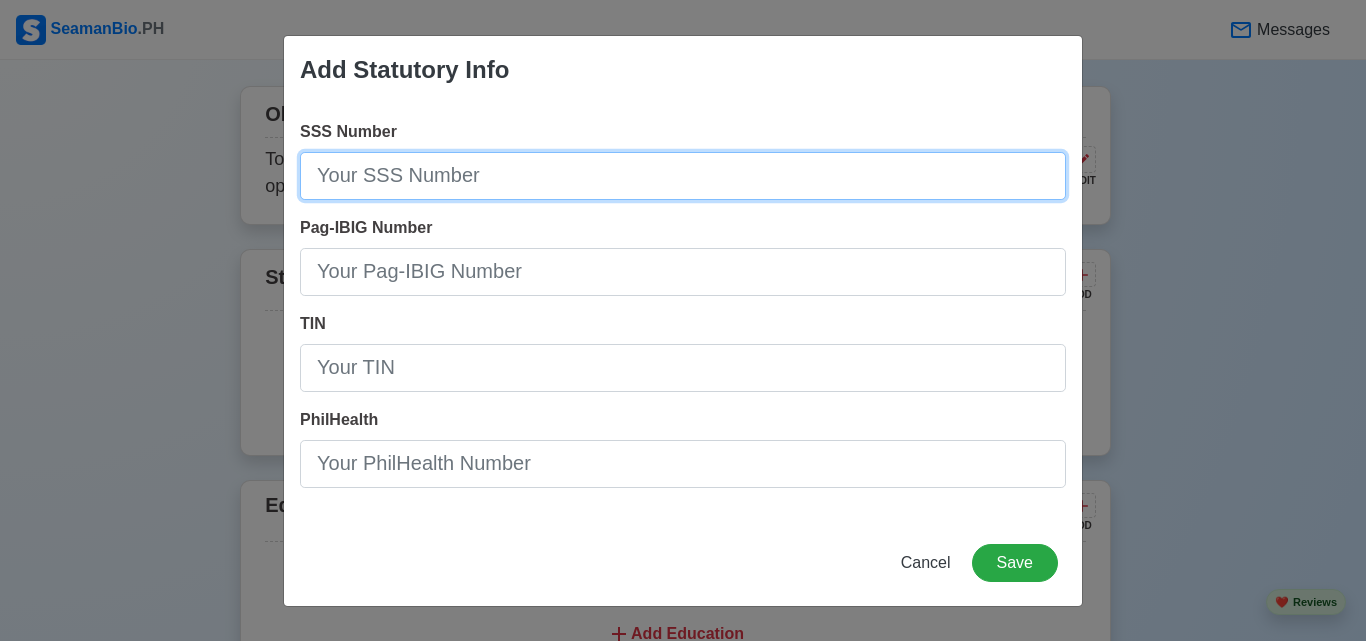click on "SSS Number" at bounding box center (683, 176) 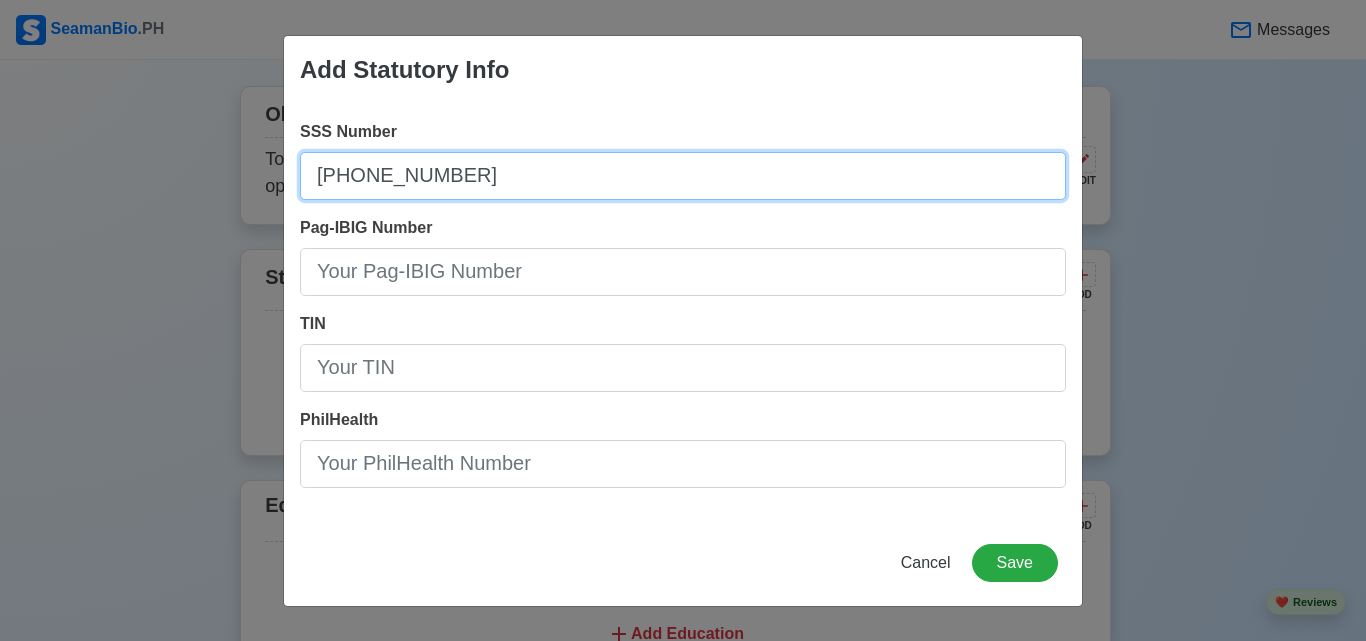 type on "[PHONE_NUMBER]" 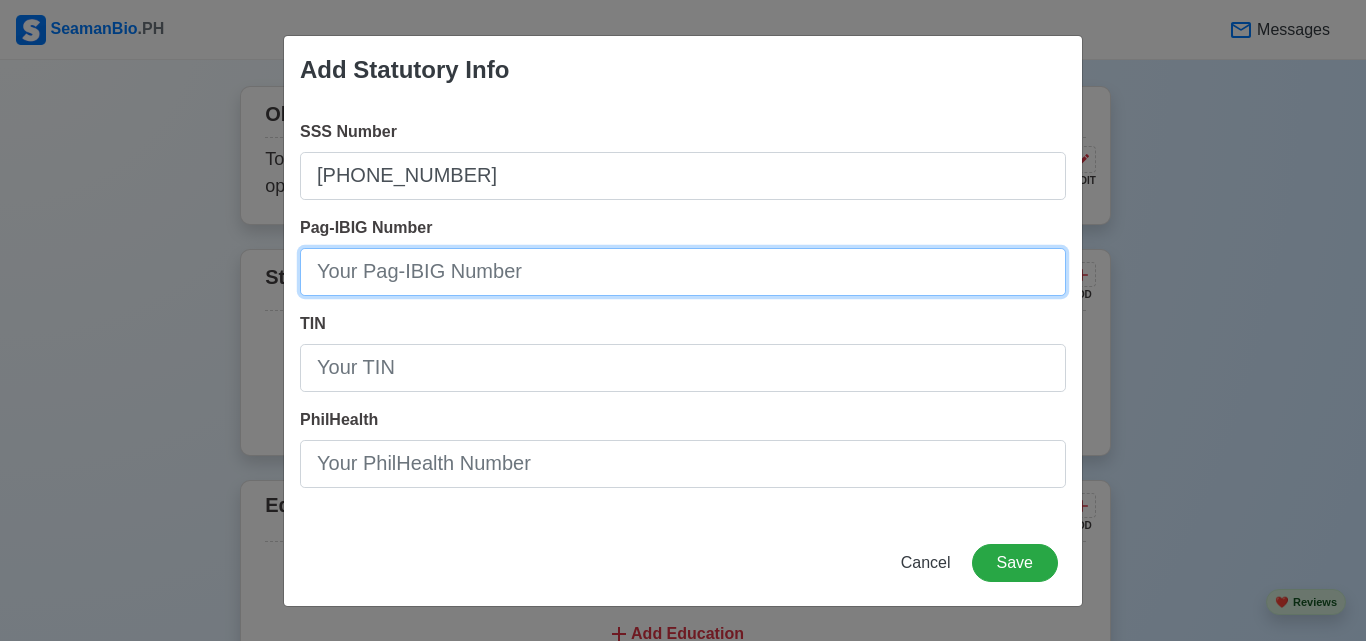 click on "Pag-IBIG Number" at bounding box center (683, 272) 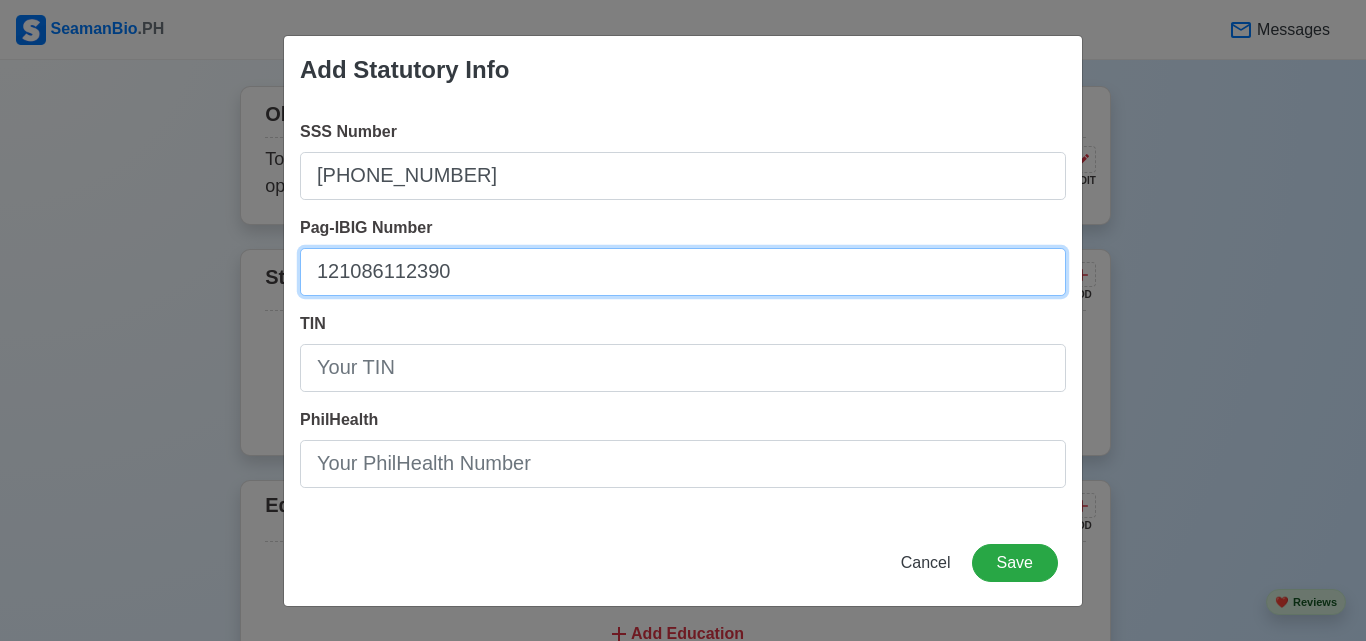 type on "121086112390" 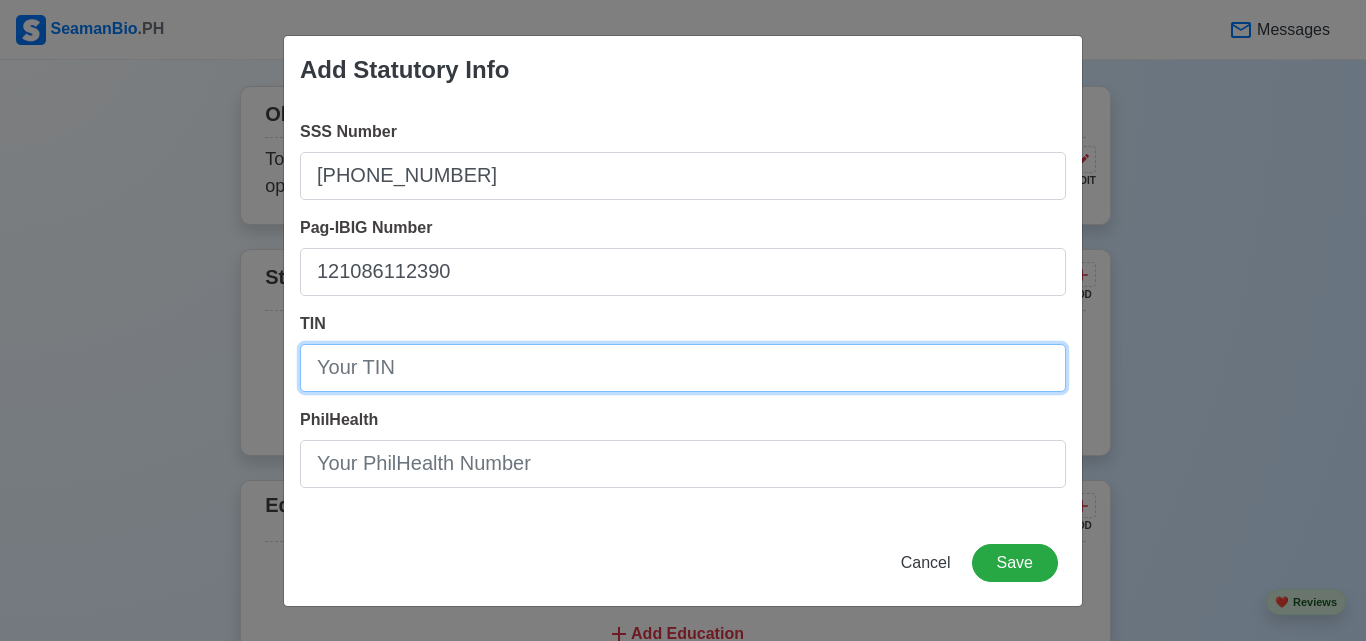 click on "TIN" at bounding box center [683, 368] 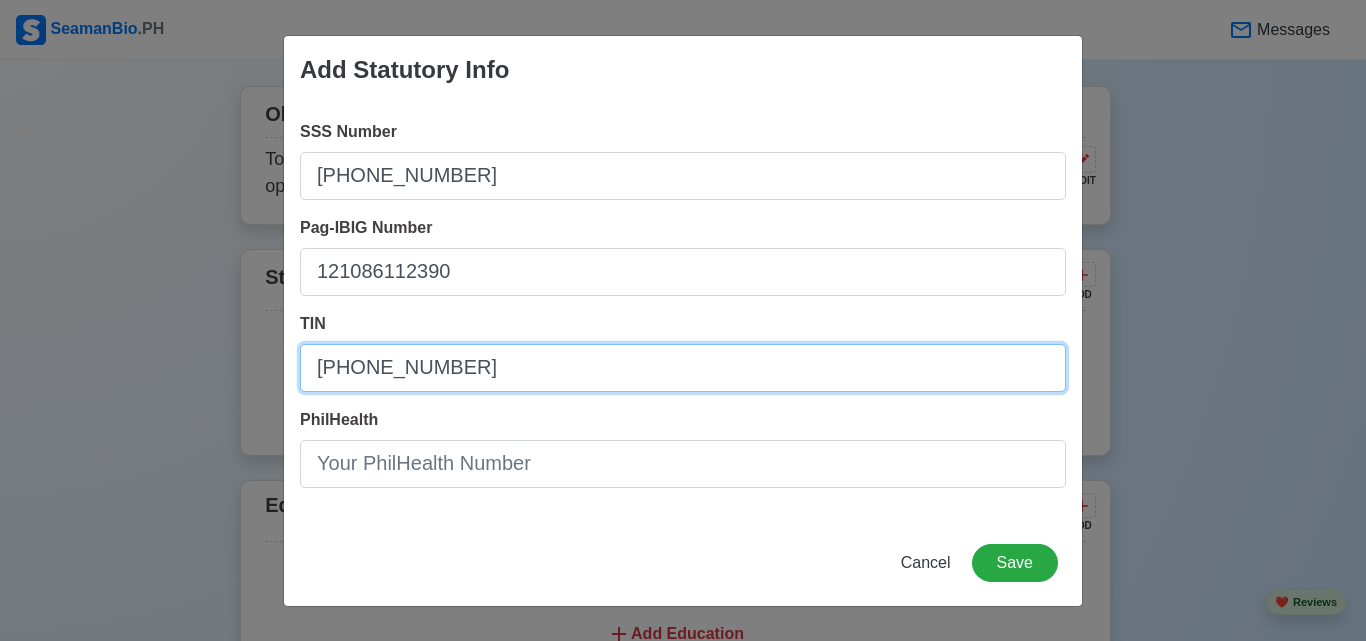 type on "[PHONE_NUMBER]" 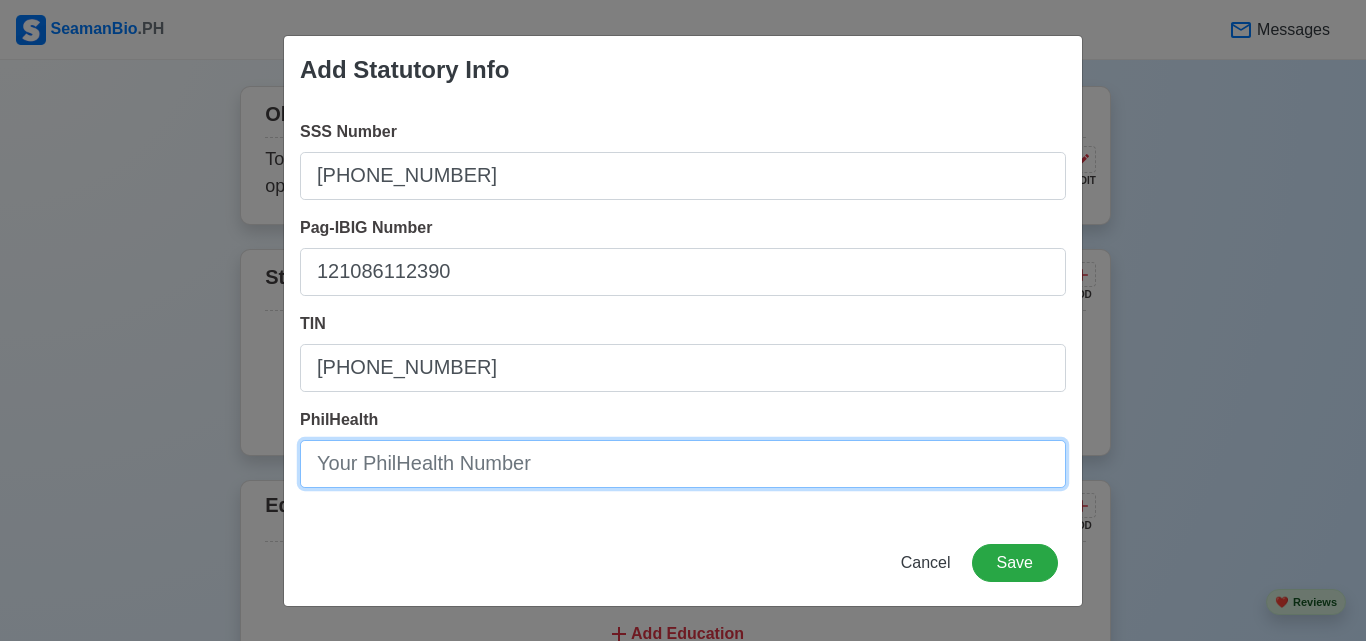 click on "PhilHealth" at bounding box center (683, 464) 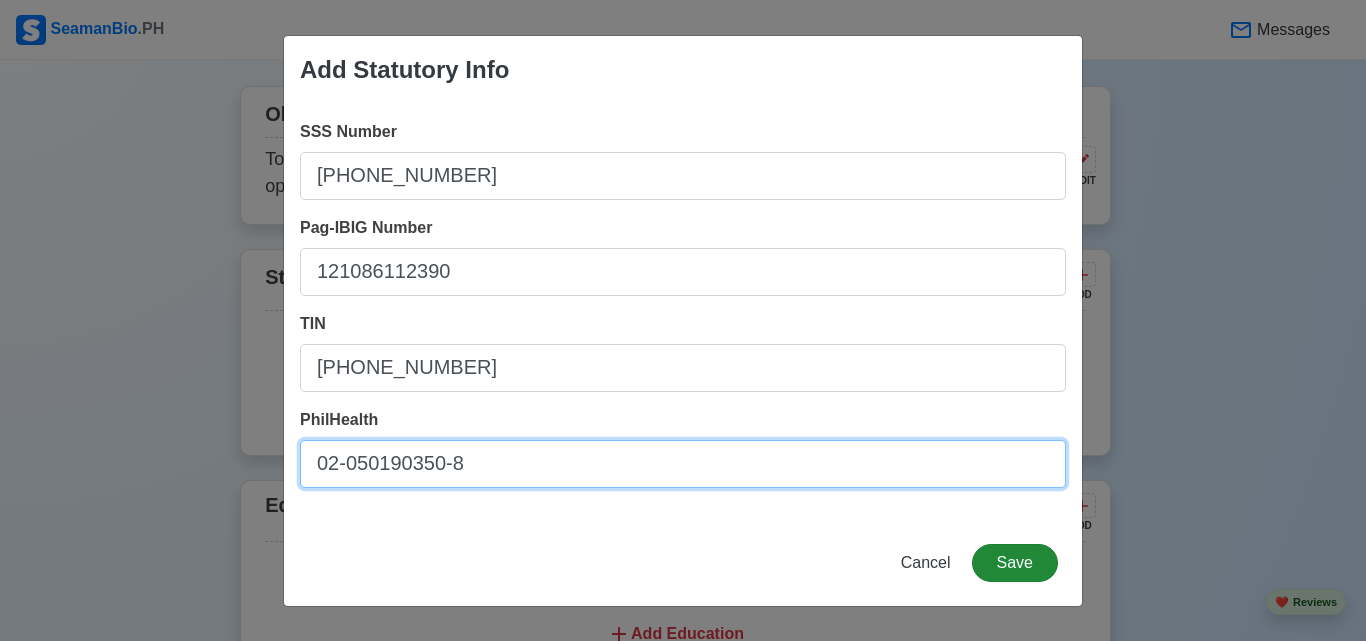 type on "02-050190350-8" 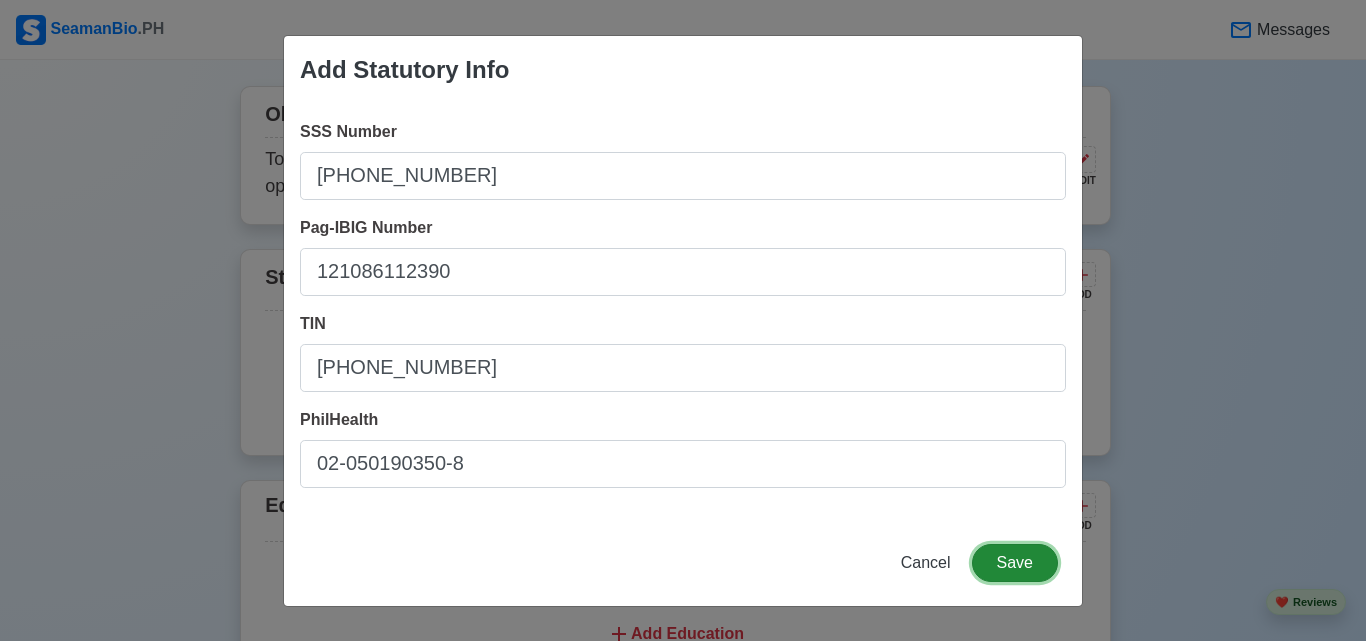 click on "Save" at bounding box center [1015, 563] 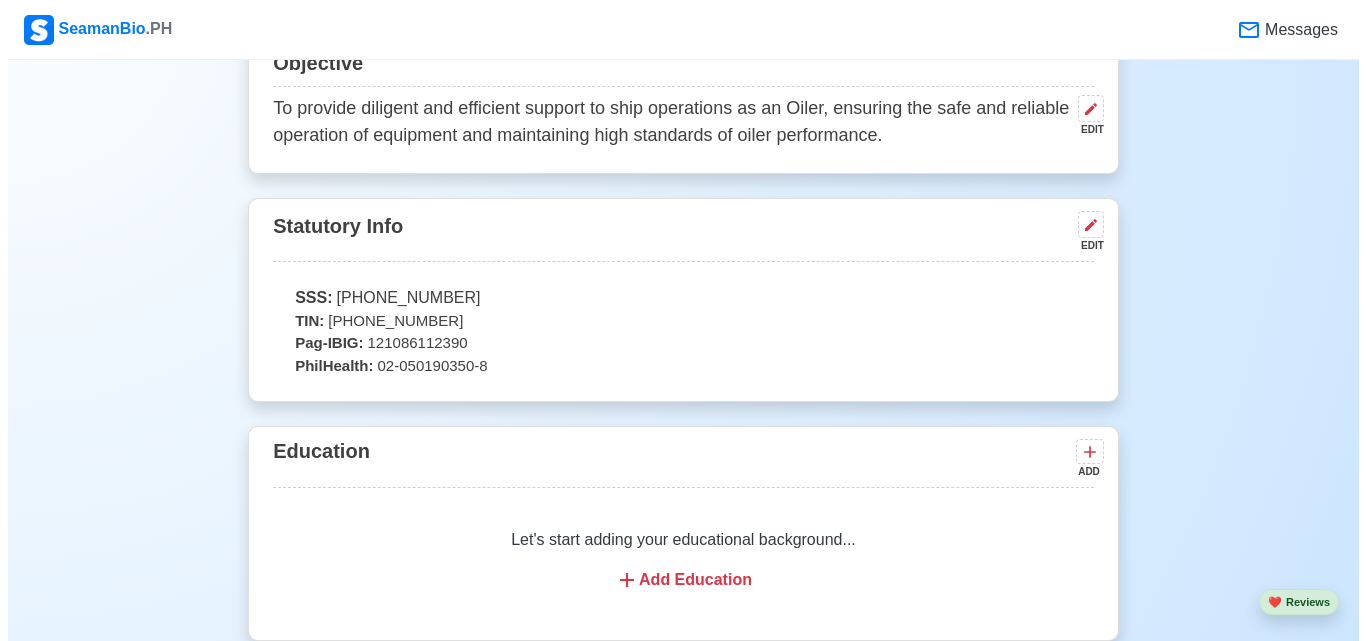 scroll, scrollTop: 1336, scrollLeft: 0, axis: vertical 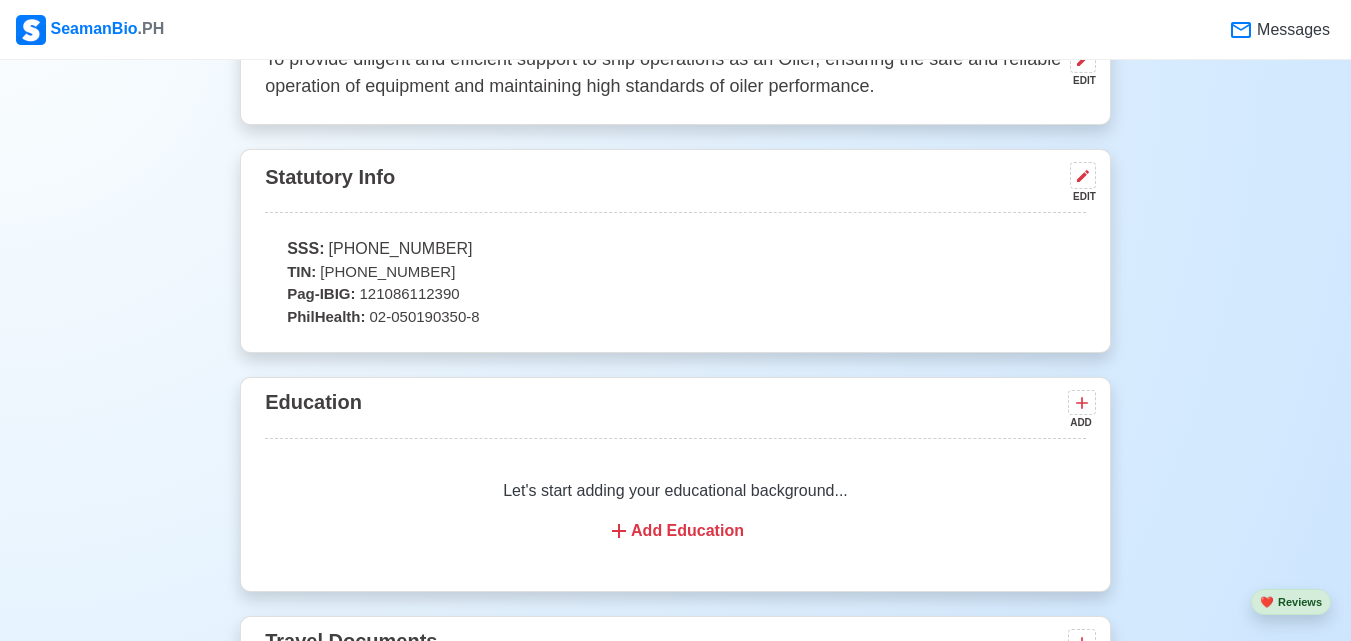 click on "Add Education" at bounding box center [675, 531] 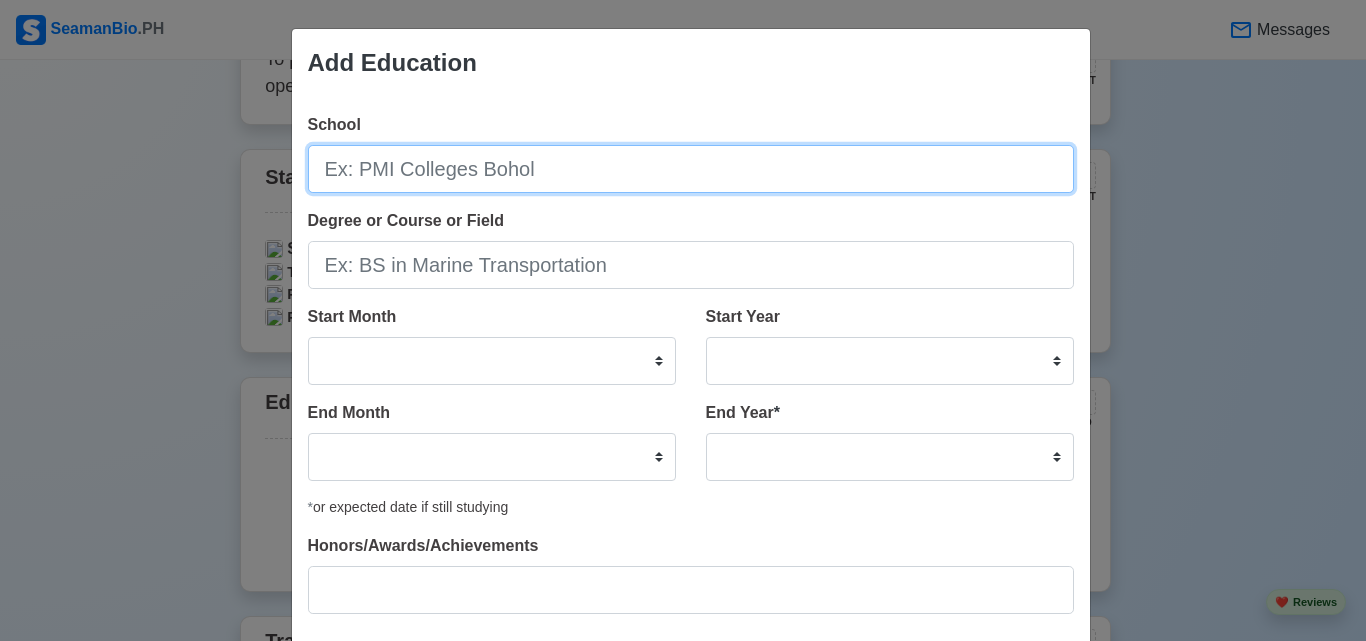 click on "School" at bounding box center (691, 169) 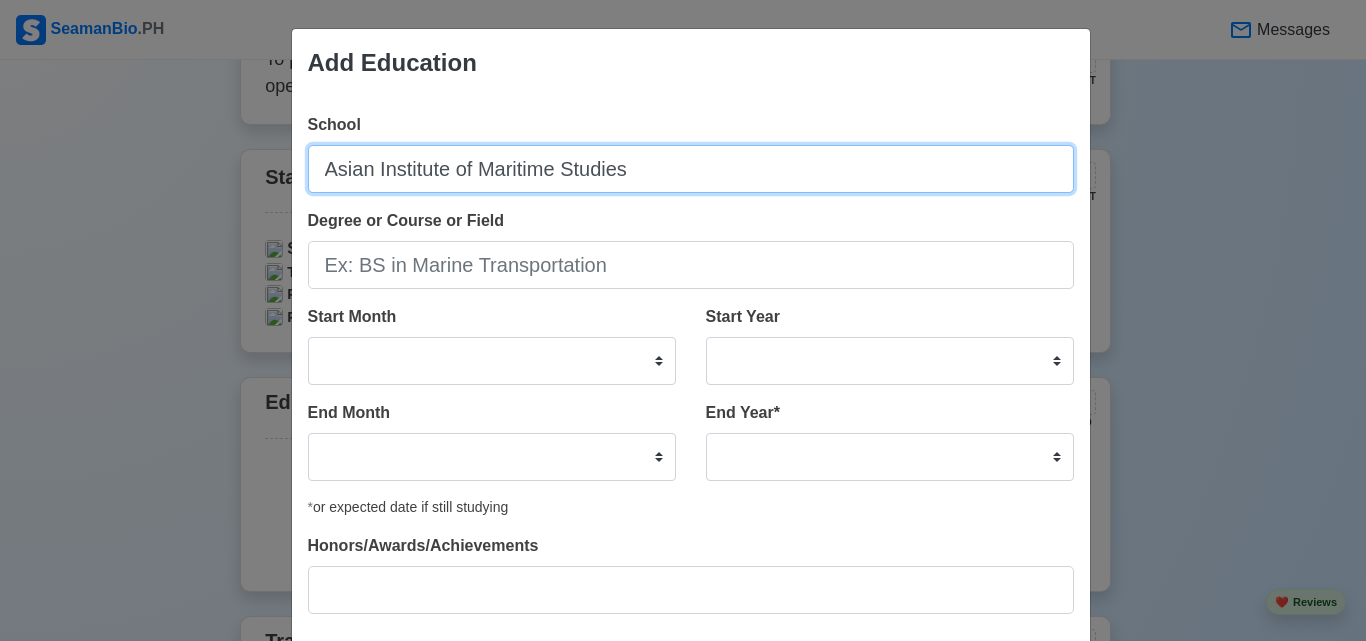 type on "Asian Institute of Maritime Studies" 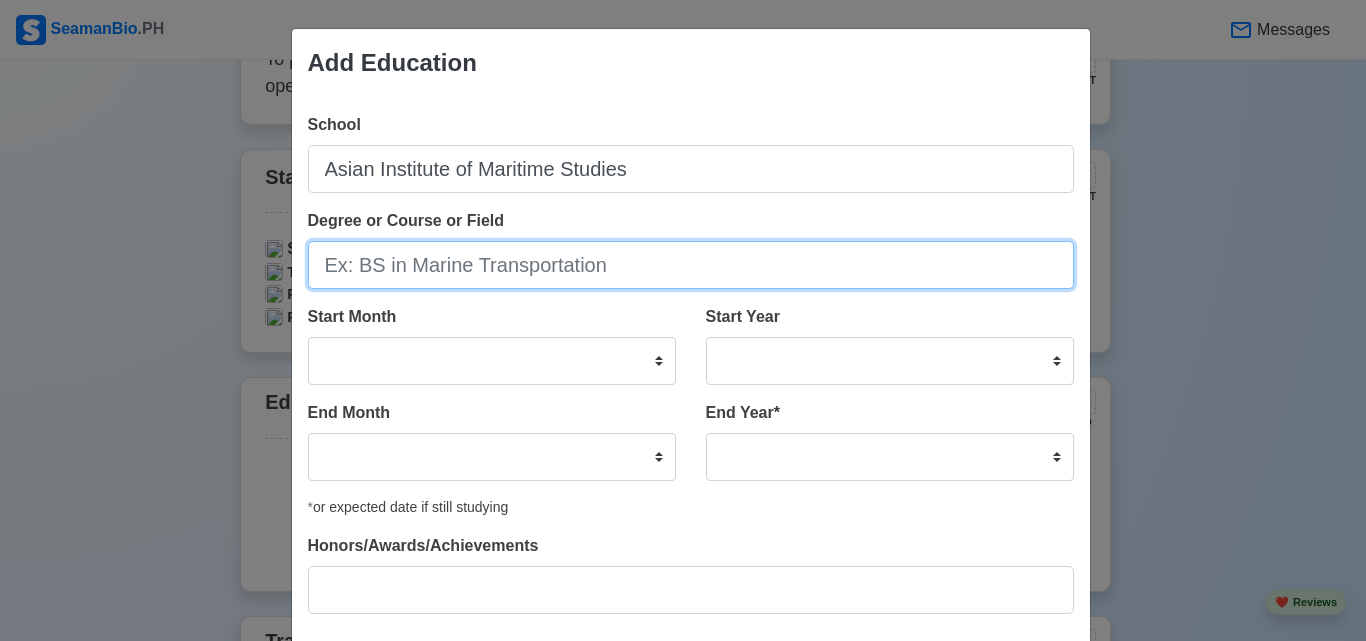 click on "Degree or Course or Field" at bounding box center (691, 265) 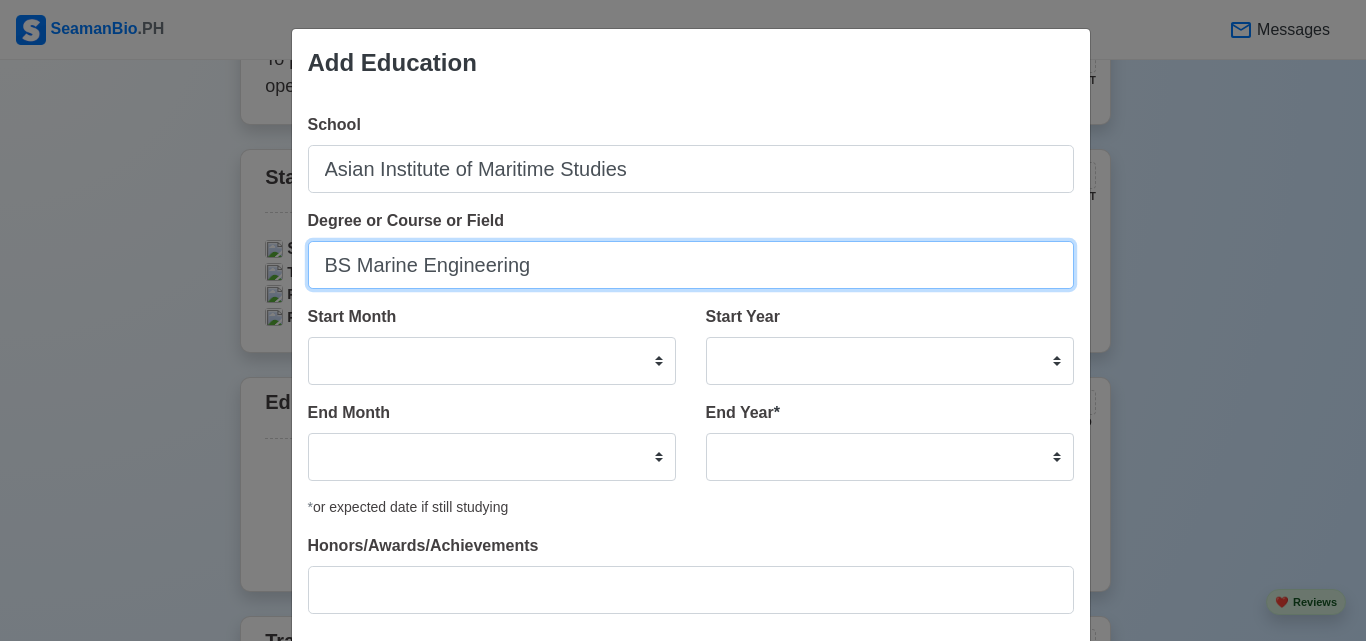 type on "BS Marine Engineering" 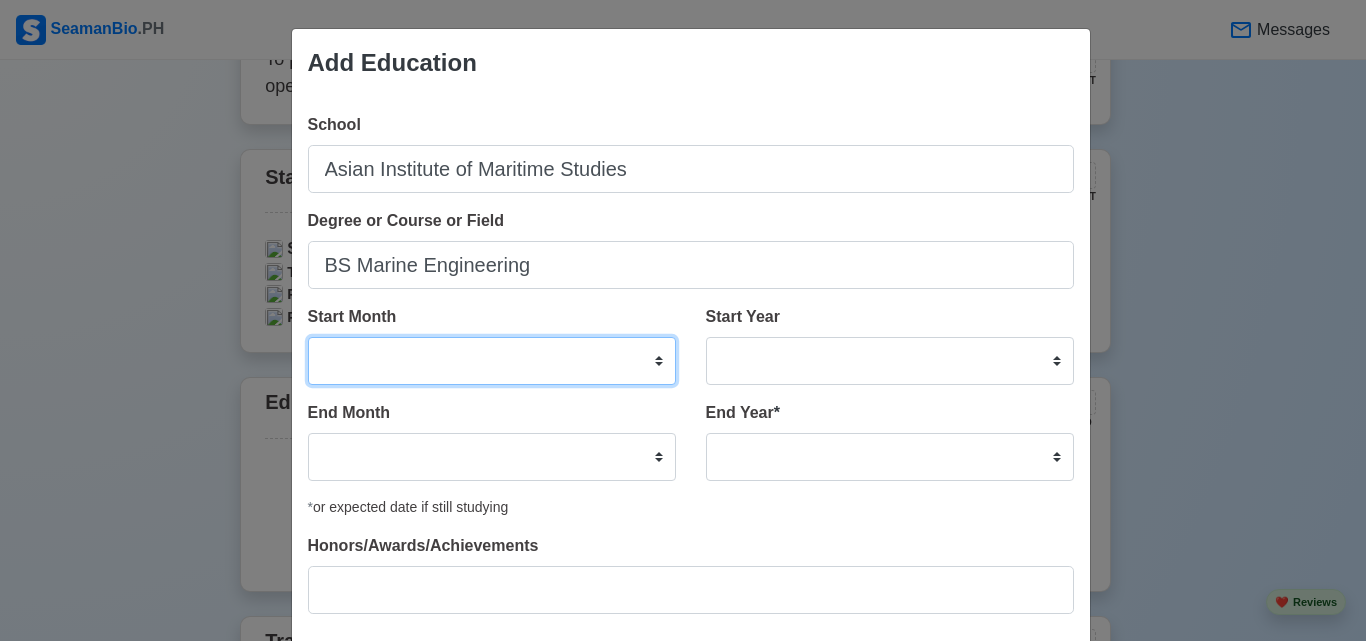click on "January February March April May June July August September October November December" at bounding box center [492, 361] 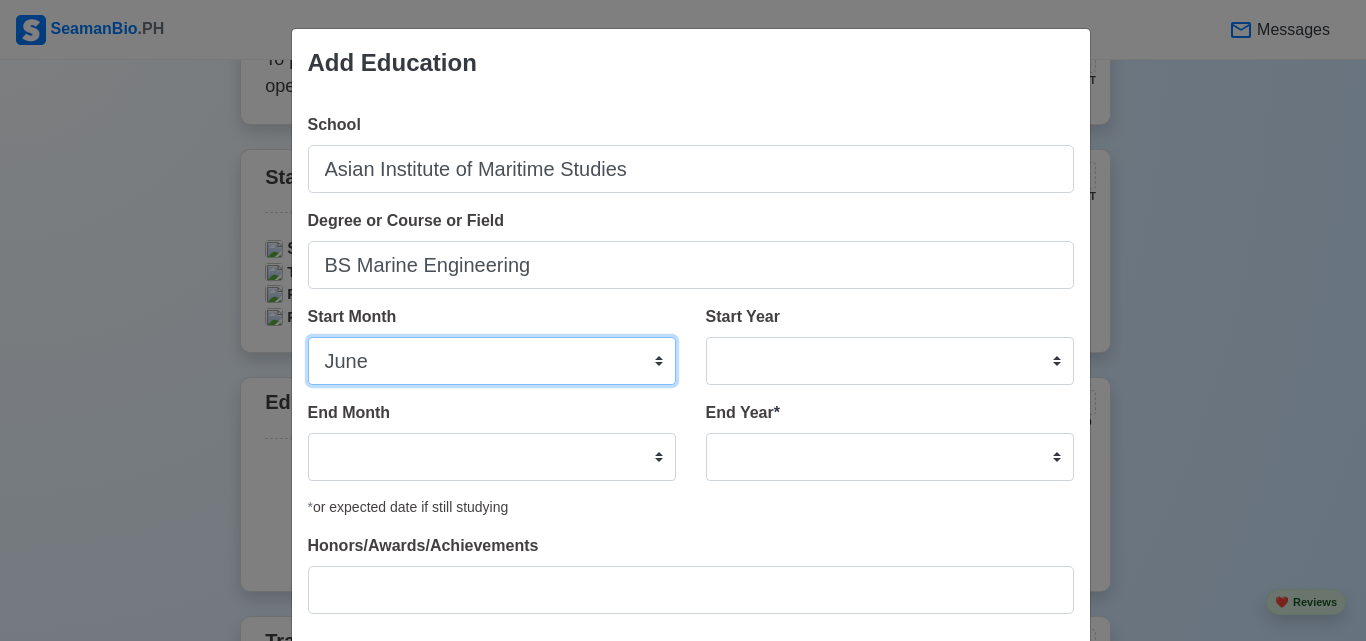 click on "January February March April May June July August September October November December" at bounding box center (492, 361) 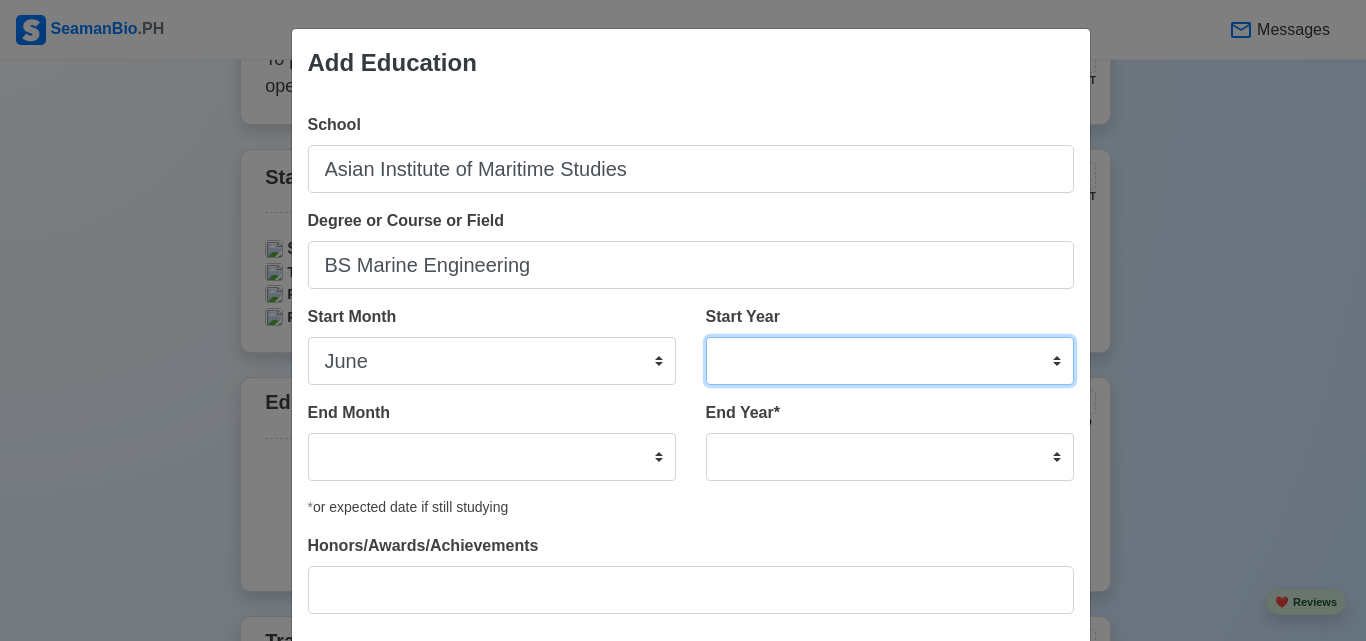 click on "2025 2024 2023 2022 2021 2020 2019 2018 2017 2016 2015 2014 2013 2012 2011 2010 2009 2008 2007 2006 2005 2004 2003 2002 2001 2000 1999 1998 1997 1996 1995 1994 1993 1992 1991 1990 1989 1988 1987 1986 1985 1984 1983 1982 1981 1980 1979 1978 1977 1976 1975 1974 1973 1972 1971 1970 1969 1968 1967 1966 1965 1964 1963 1962 1961 1960 1959 1958 1957 1956 1955 1954 1953 1952 1951 1950 1949 1948 1947 1946 1945 1944 1943 1942 1941 1940 1939 1938 1937 1936 1935 1934 1933 1932 1931 1930 1929 1928 1927 1926 1925" at bounding box center (890, 361) 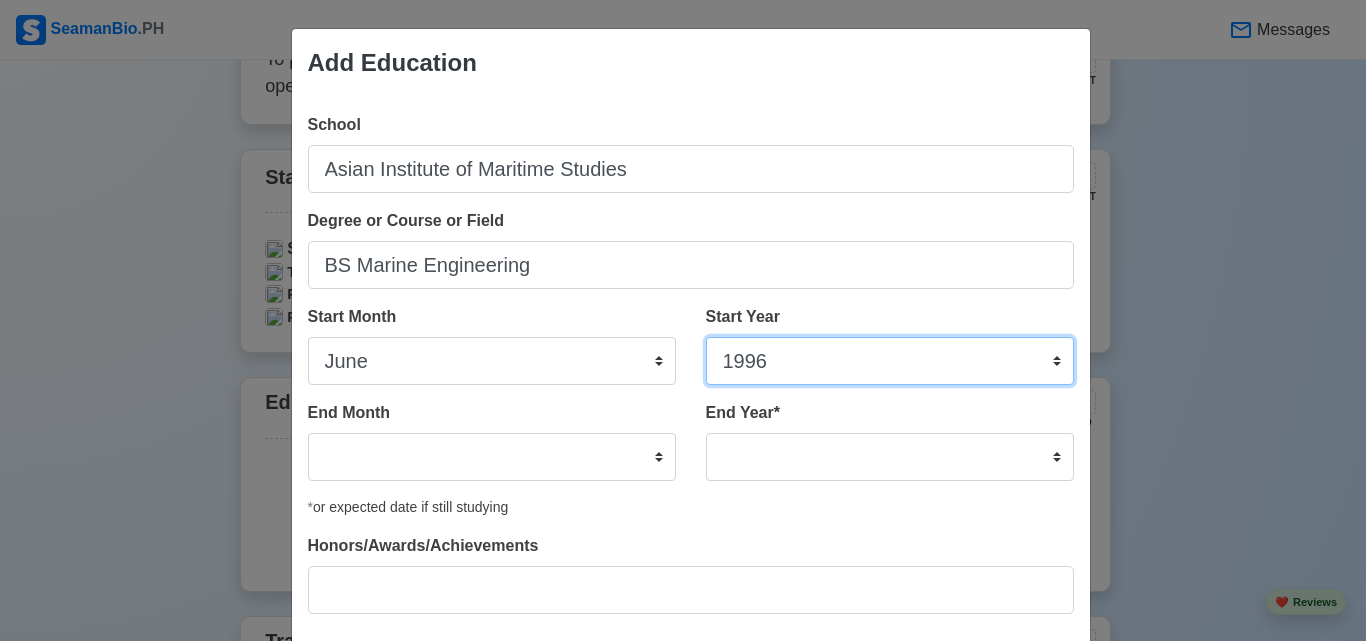 click on "2025 2024 2023 2022 2021 2020 2019 2018 2017 2016 2015 2014 2013 2012 2011 2010 2009 2008 2007 2006 2005 2004 2003 2002 2001 2000 1999 1998 1997 1996 1995 1994 1993 1992 1991 1990 1989 1988 1987 1986 1985 1984 1983 1982 1981 1980 1979 1978 1977 1976 1975 1974 1973 1972 1971 1970 1969 1968 1967 1966 1965 1964 1963 1962 1961 1960 1959 1958 1957 1956 1955 1954 1953 1952 1951 1950 1949 1948 1947 1946 1945 1944 1943 1942 1941 1940 1939 1938 1937 1936 1935 1934 1933 1932 1931 1930 1929 1928 1927 1926 1925" at bounding box center [890, 361] 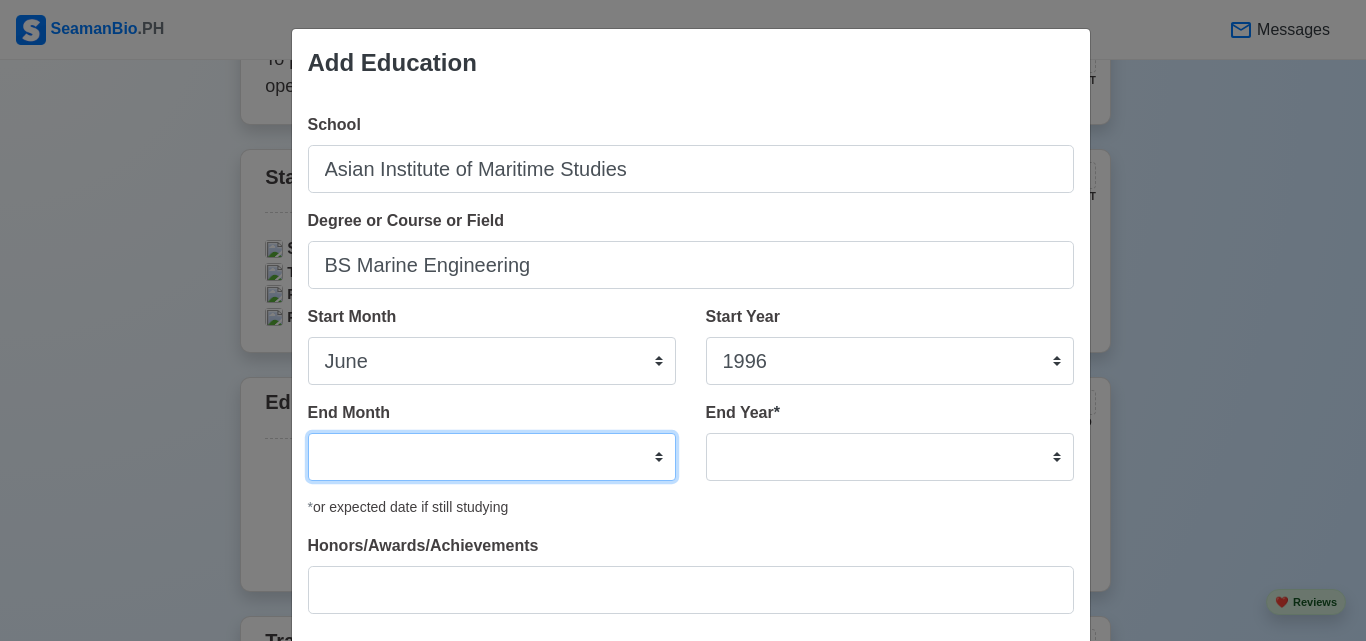 click on "January February March April May June July August September October November December" at bounding box center (492, 457) 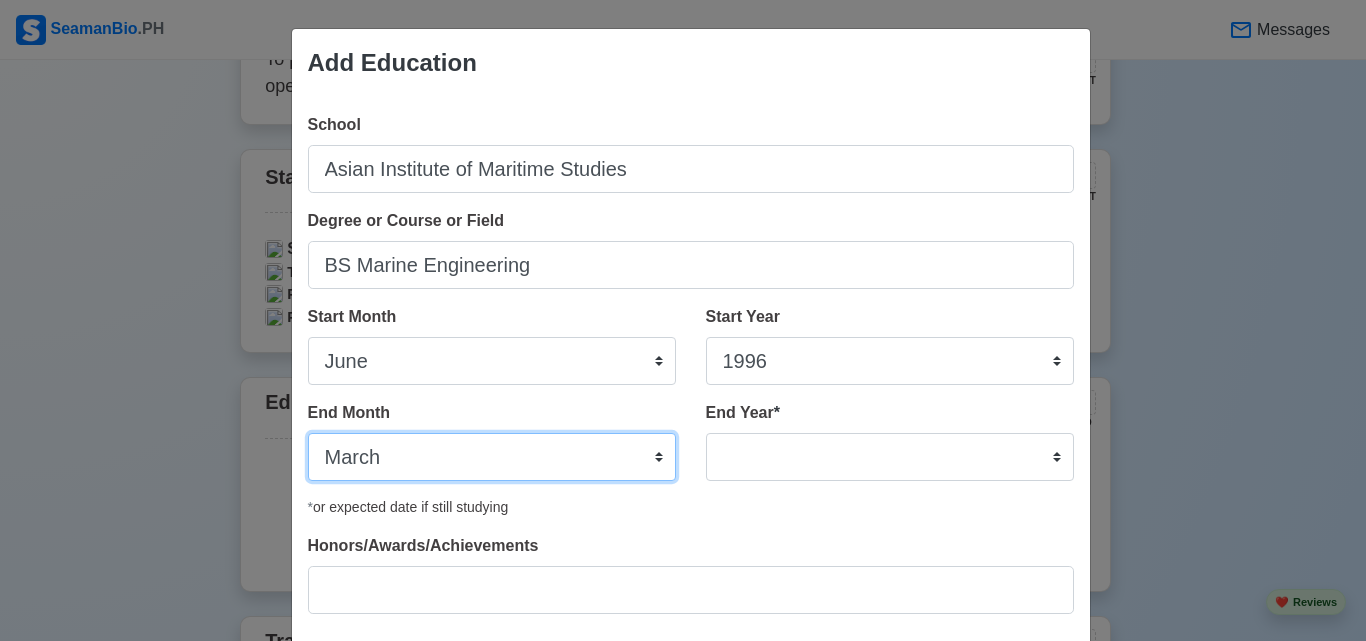 click on "January February March April May June July August September October November December" at bounding box center [492, 457] 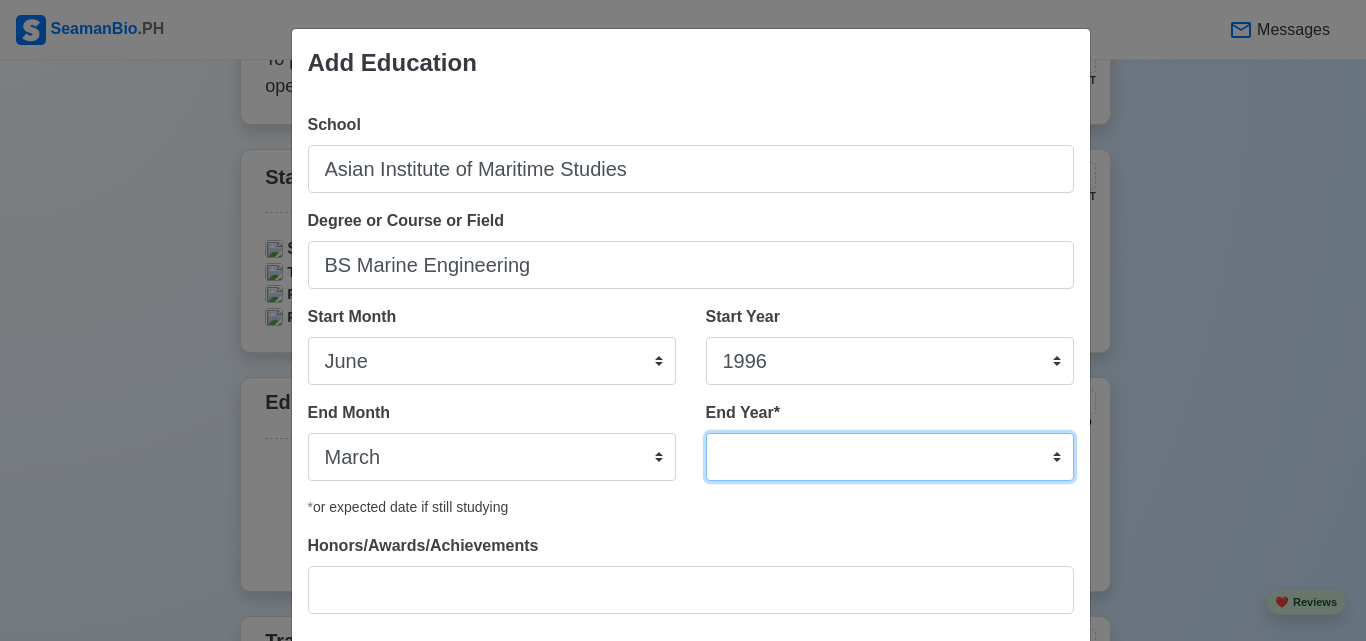 click on "2035 2034 2033 2032 2031 2030 2029 2028 2027 2026 2025 2024 2023 2022 2021 2020 2019 2018 2017 2016 2015 2014 2013 2012 2011 2010 2009 2008 2007 2006 2005 2004 2003 2002 2001 2000 1999 1998 1997 1996 1995 1994 1993 1992 1991 1990 1989 1988 1987 1986 1985 1984 1983 1982 1981 1980 1979 1978 1977 1976 1975 1974 1973 1972 1971 1970 1969 1968 1967 1966 1965 1964 1963 1962 1961 1960 1959 1958 1957 1956 1955 1954 1953 1952 1951 1950 1949 1948 1947 1946 1945 1944 1943 1942 1941 1940 1939 1938 1937 1936 1935" at bounding box center (890, 457) 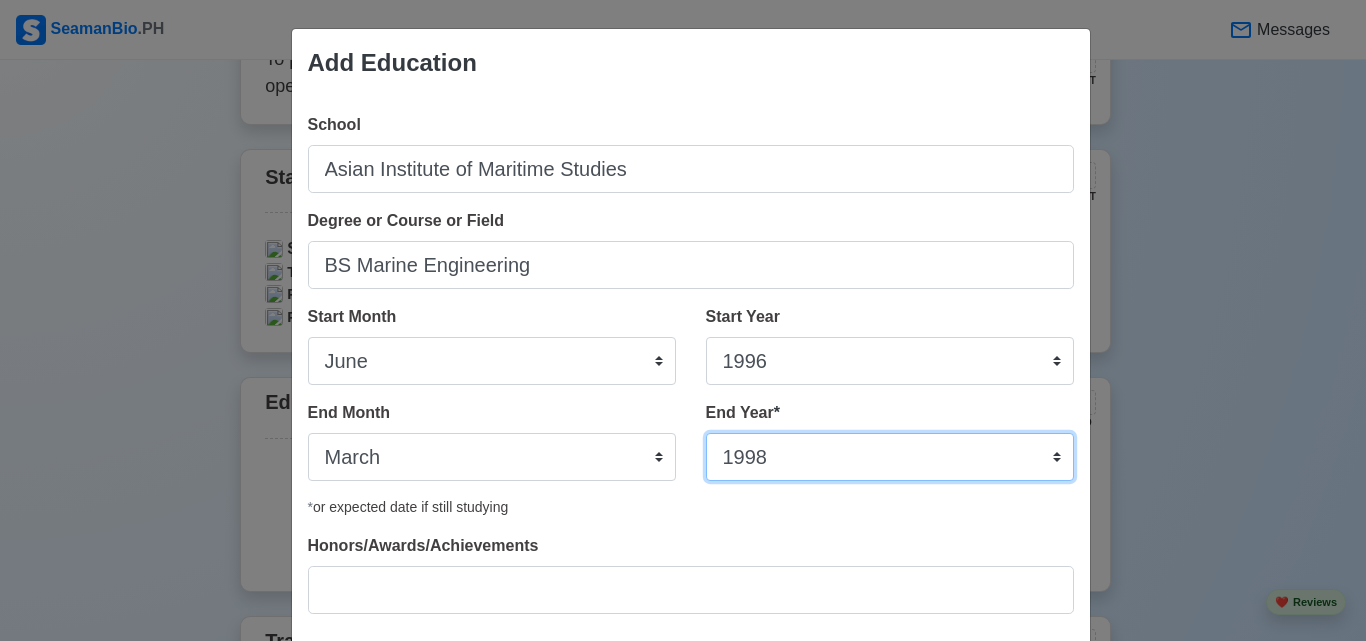 click on "2035 2034 2033 2032 2031 2030 2029 2028 2027 2026 2025 2024 2023 2022 2021 2020 2019 2018 2017 2016 2015 2014 2013 2012 2011 2010 2009 2008 2007 2006 2005 2004 2003 2002 2001 2000 1999 1998 1997 1996 1995 1994 1993 1992 1991 1990 1989 1988 1987 1986 1985 1984 1983 1982 1981 1980 1979 1978 1977 1976 1975 1974 1973 1972 1971 1970 1969 1968 1967 1966 1965 1964 1963 1962 1961 1960 1959 1958 1957 1956 1955 1954 1953 1952 1951 1950 1949 1948 1947 1946 1945 1944 1943 1942 1941 1940 1939 1938 1937 1936 1935" at bounding box center (890, 457) 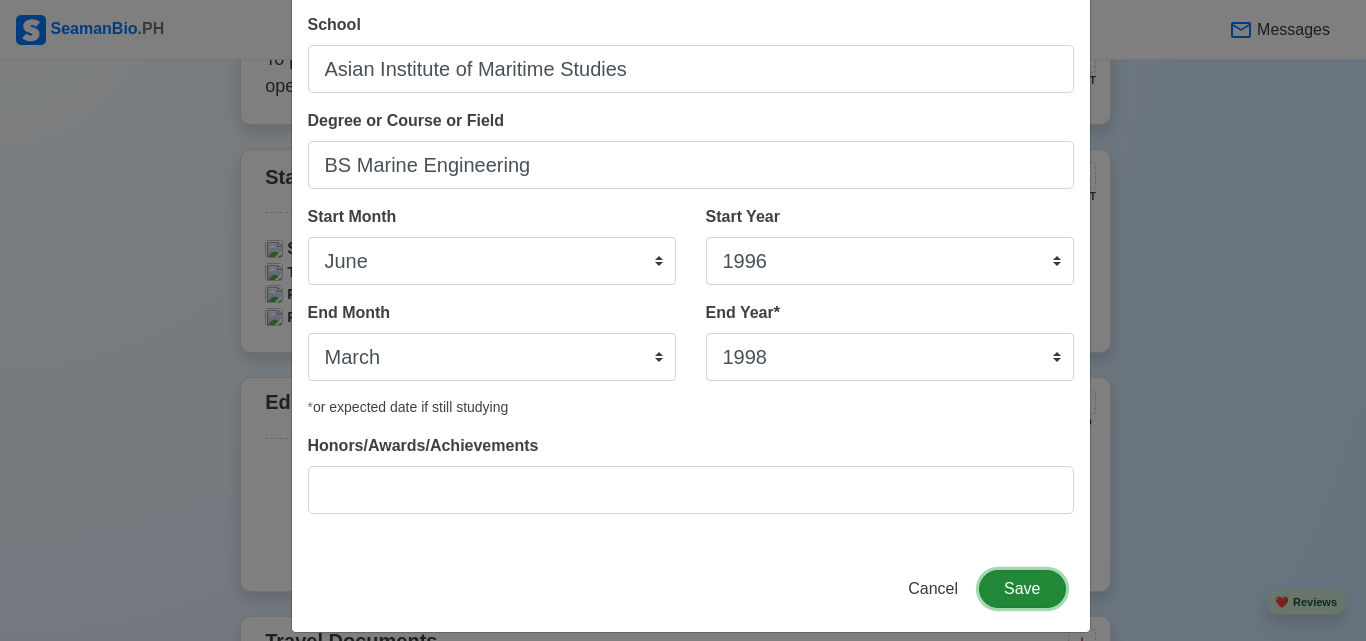 click on "Save" at bounding box center [1022, 589] 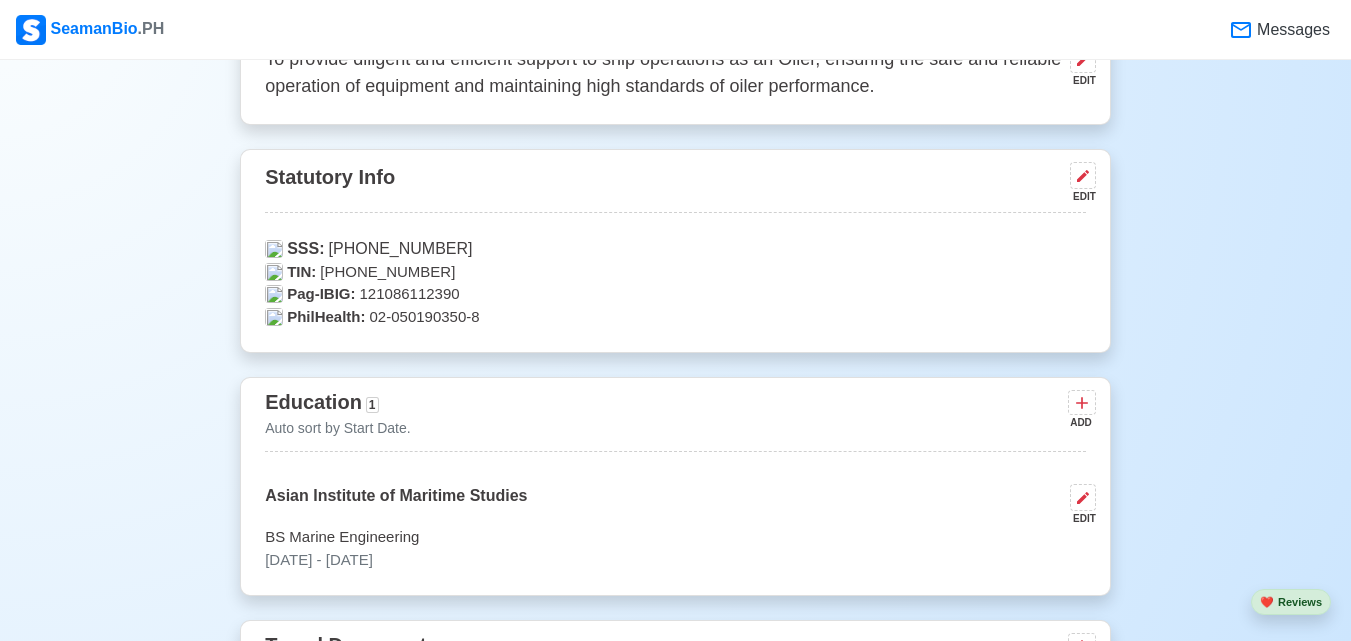 click on "ADD" at bounding box center (1080, 422) 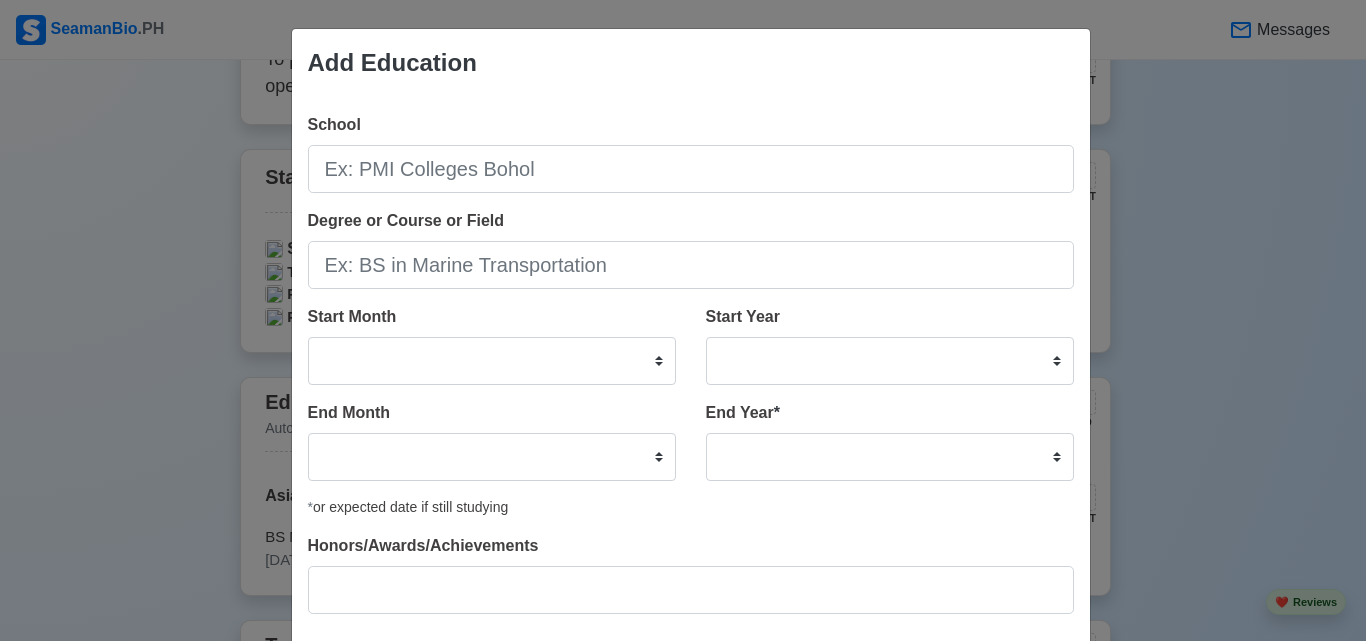 click on "Add Education School Degree or Course or Field Start Month January February March April May June July August September October November December Start Year 2025 2024 2023 2022 2021 2020 2019 2018 2017 2016 2015 2014 2013 2012 2011 2010 2009 2008 2007 2006 2005 2004 2003 2002 2001 2000 1999 1998 1997 1996 1995 1994 1993 1992 1991 1990 1989 1988 1987 1986 1985 1984 1983 1982 1981 1980 1979 1978 1977 1976 1975 1974 1973 1972 1971 1970 1969 1968 1967 1966 1965 1964 1963 1962 1961 1960 1959 1958 1957 1956 1955 1954 1953 1952 1951 1950 1949 1948 1947 1946 1945 1944 1943 1942 1941 1940 1939 1938 1937 1936 1935 1934 1933 1932 1931 1930 1929 1928 1927 1926 1925 End Month January February March April May June July August September October November December End Year  * 2035 2034 2033 2032 2031 2030 2029 2028 2027 2026 2025 2024 2023 2022 2021 2020 2019 2018 2017 2016 2015 2014 2013 2012 2011 2010 2009 2008 2007 2006 2005 2004 2003 2002 2001 2000 1999 1998 1997 1996 1995 1994 1993 1992 1991 1990 1989 1988 1987 1986 1985" at bounding box center [683, 320] 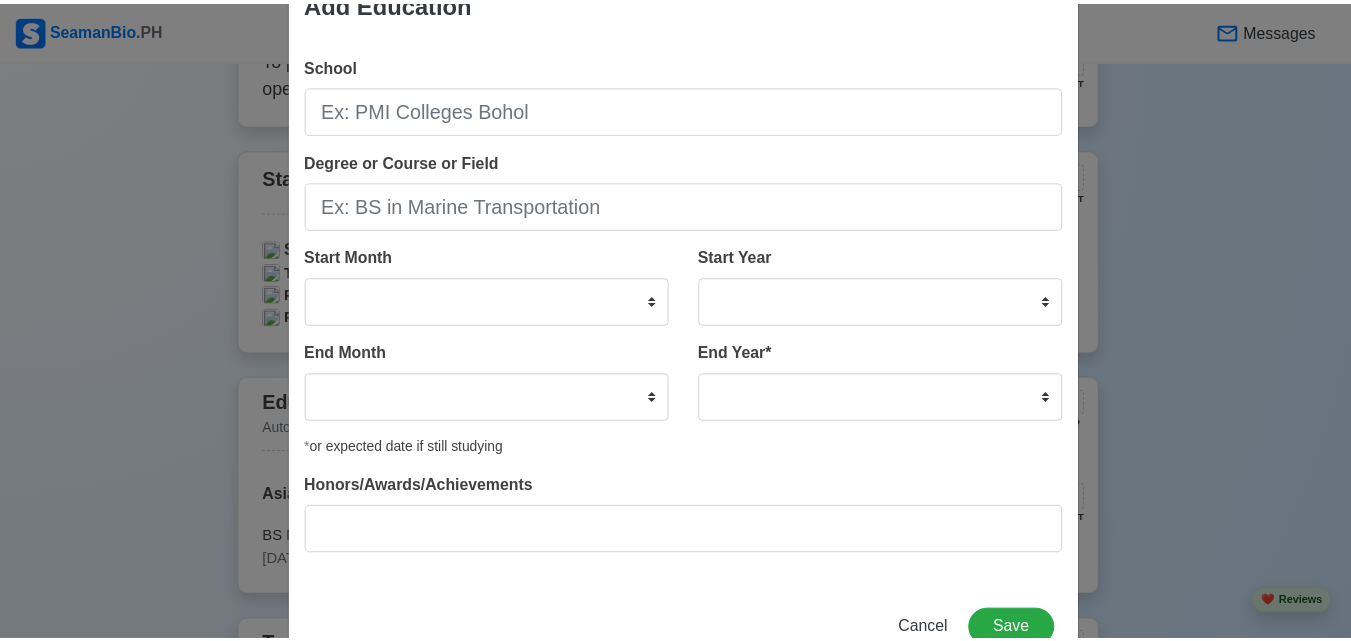 scroll, scrollTop: 120, scrollLeft: 0, axis: vertical 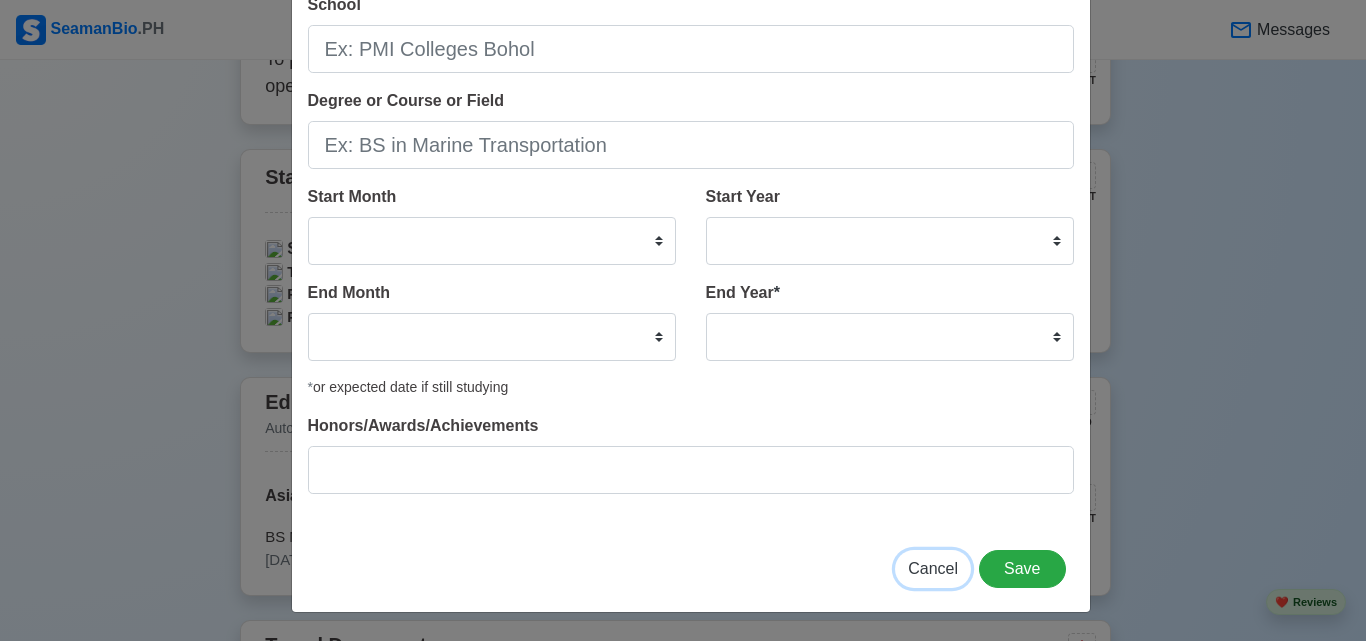 click on "Cancel" at bounding box center [933, 568] 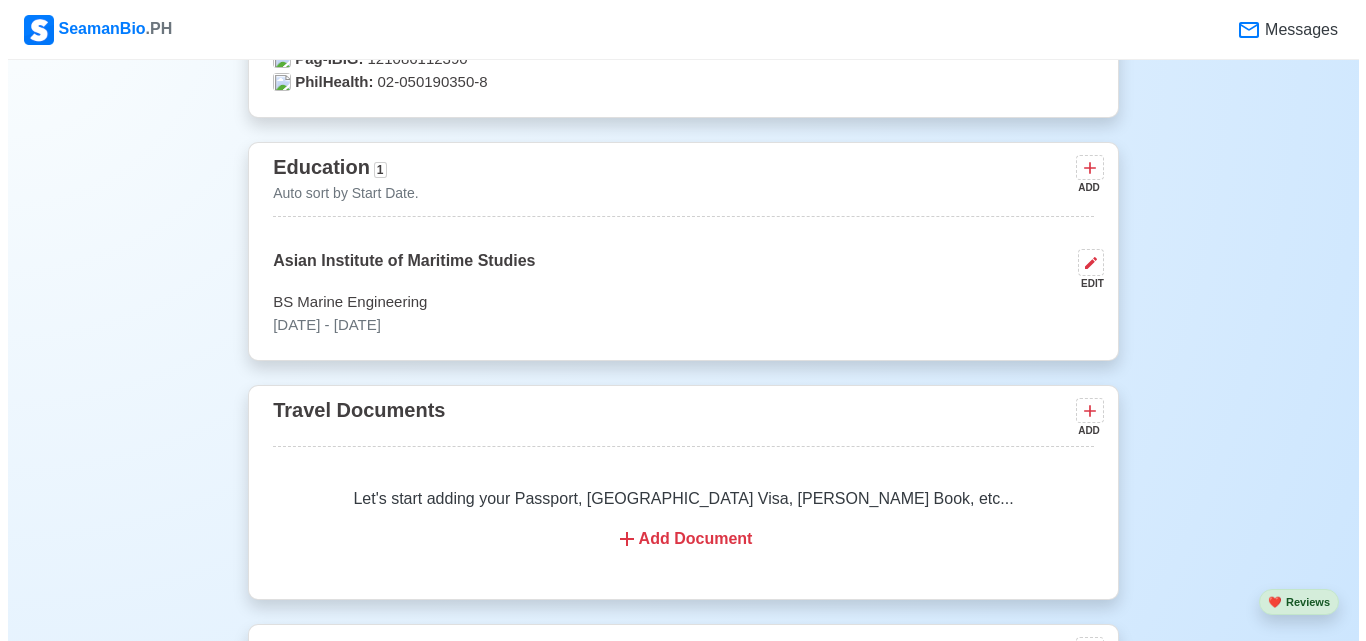 scroll, scrollTop: 1536, scrollLeft: 0, axis: vertical 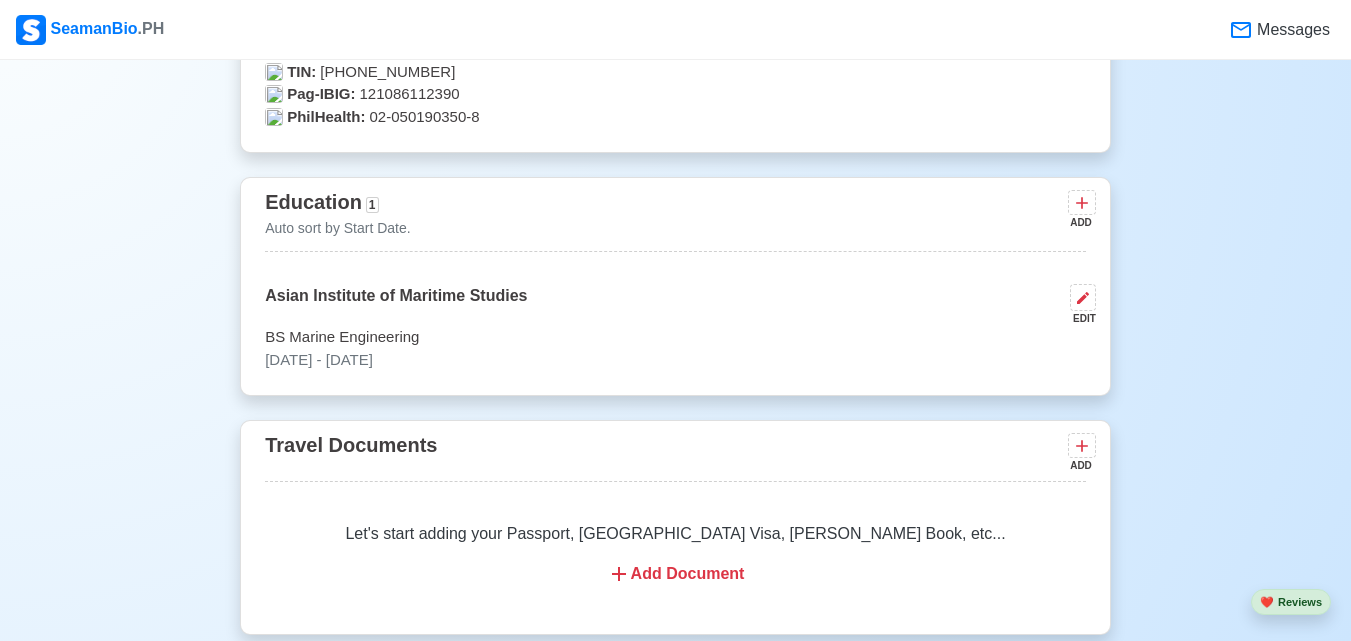 click on "EDIT" at bounding box center [1079, 318] 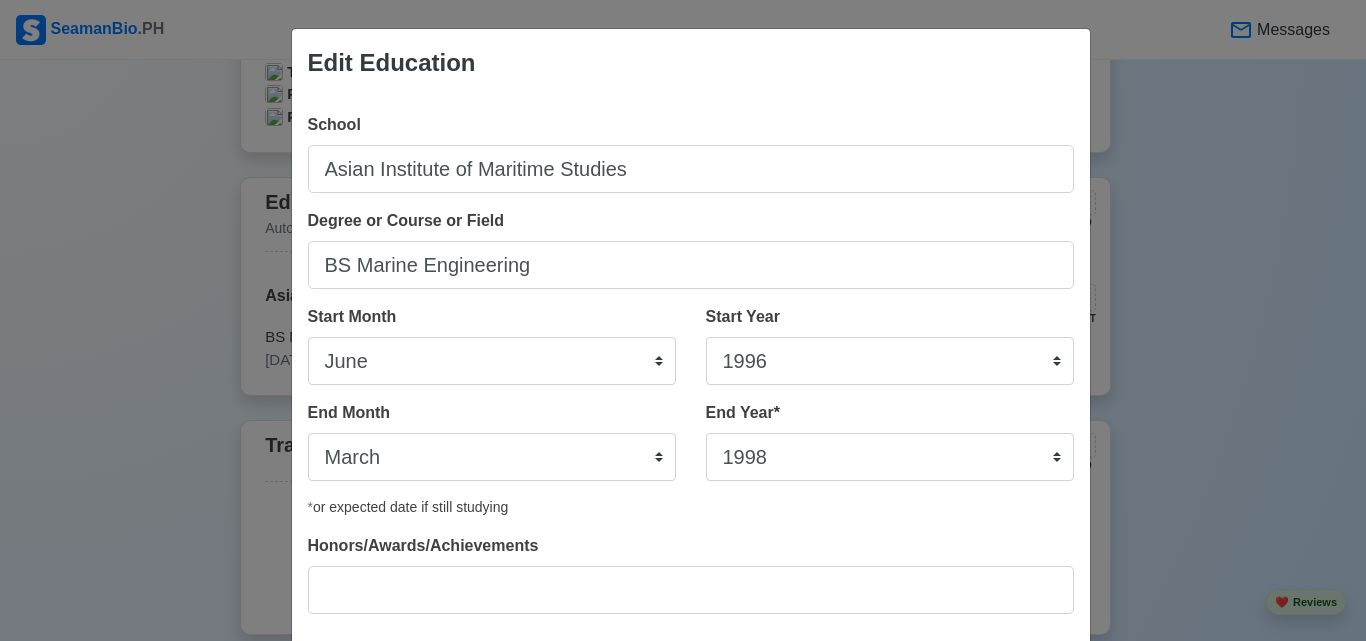 click on "Edit Education School Asian Institute of Maritime Studies Degree or Course or Field BS Marine Engineering Start Month January February March April May June July August September October November December Start Year 2025 2024 2023 2022 2021 2020 2019 2018 2017 2016 2015 2014 2013 2012 2011 2010 2009 2008 2007 2006 2005 2004 2003 2002 2001 2000 1999 1998 1997 1996 1995 1994 1993 1992 1991 1990 1989 1988 1987 1986 1985 1984 1983 1982 1981 1980 1979 1978 1977 1976 1975 1974 1973 1972 1971 1970 1969 1968 1967 1966 1965 1964 1963 1962 1961 1960 1959 1958 1957 1956 1955 1954 1953 1952 1951 1950 1949 1948 1947 1946 1945 1944 1943 1942 1941 1940 1939 1938 1937 1936 1935 1934 1933 1932 1931 1930 1929 1928 1927 1926 1925 End Month January February March April May June July August September October November December End Year  * 2035 2034 2033 2032 2031 2030 2029 2028 2027 2026 2025 2024 2023 2022 2021 2020 2019 2018 2017 2016 2015 2014 2013 2012 2011 2010 2009 2008 2007 2006 2005 2004 2003 2002 2001 2000 1999 1998 1997 *" at bounding box center (683, 320) 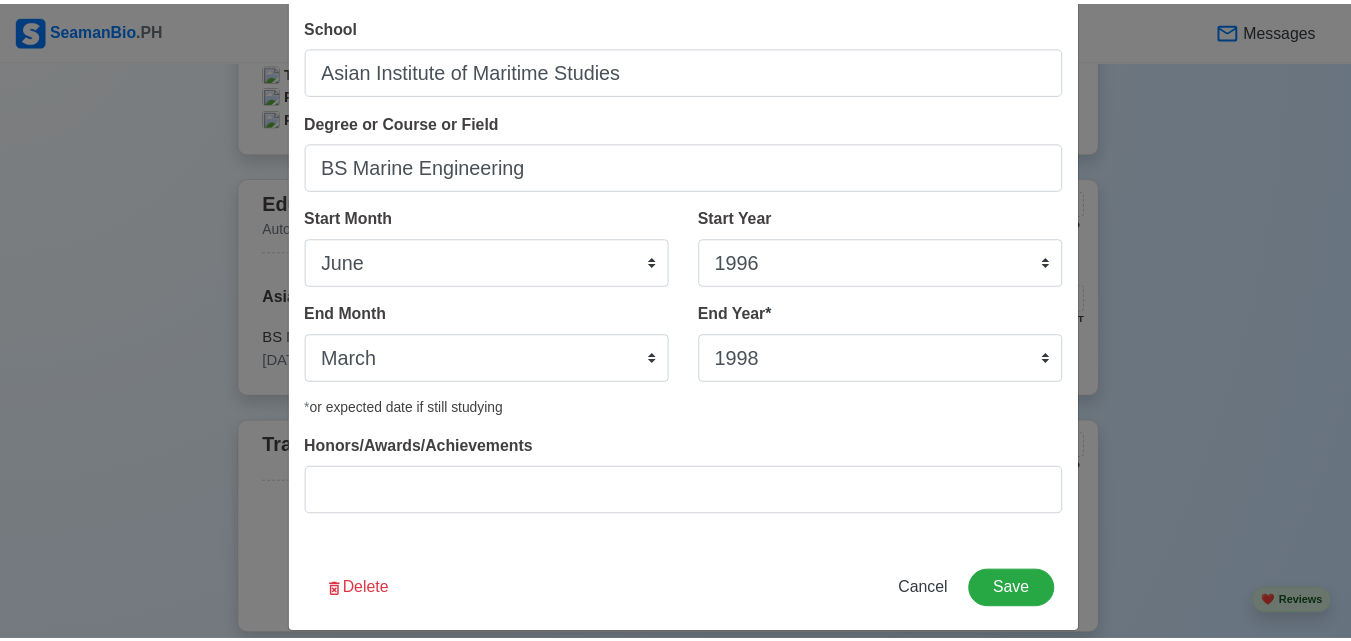scroll, scrollTop: 100, scrollLeft: 0, axis: vertical 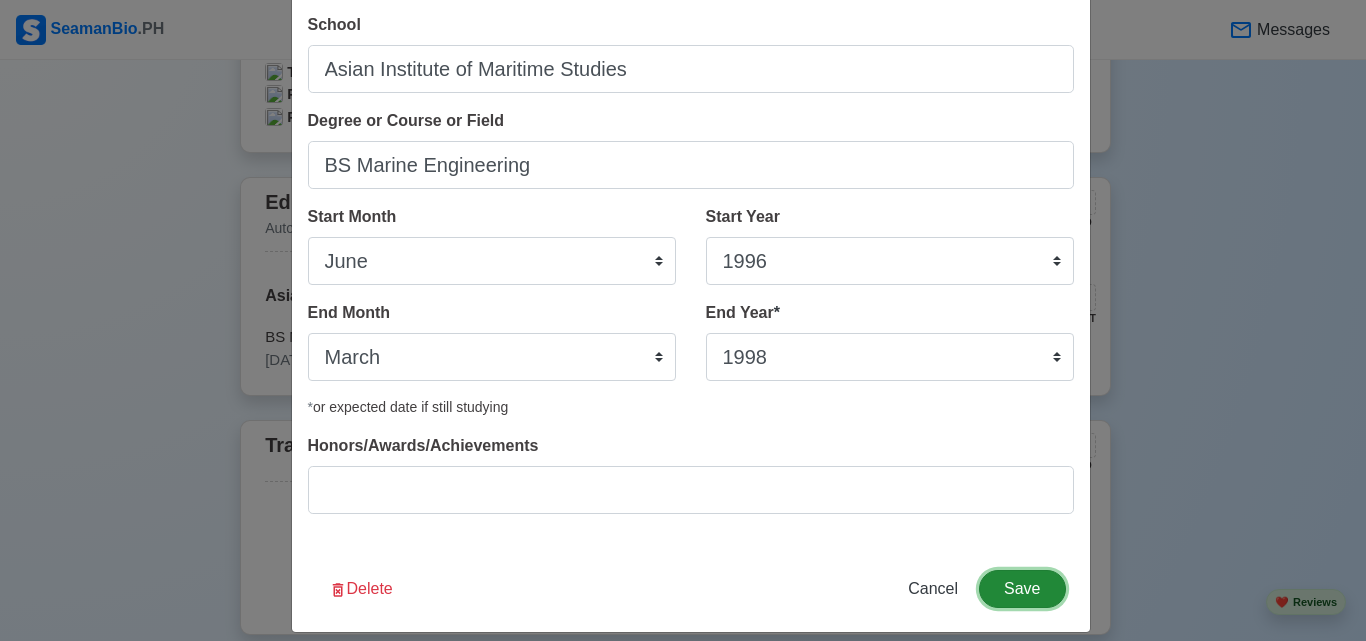 click on "Save" at bounding box center [1022, 589] 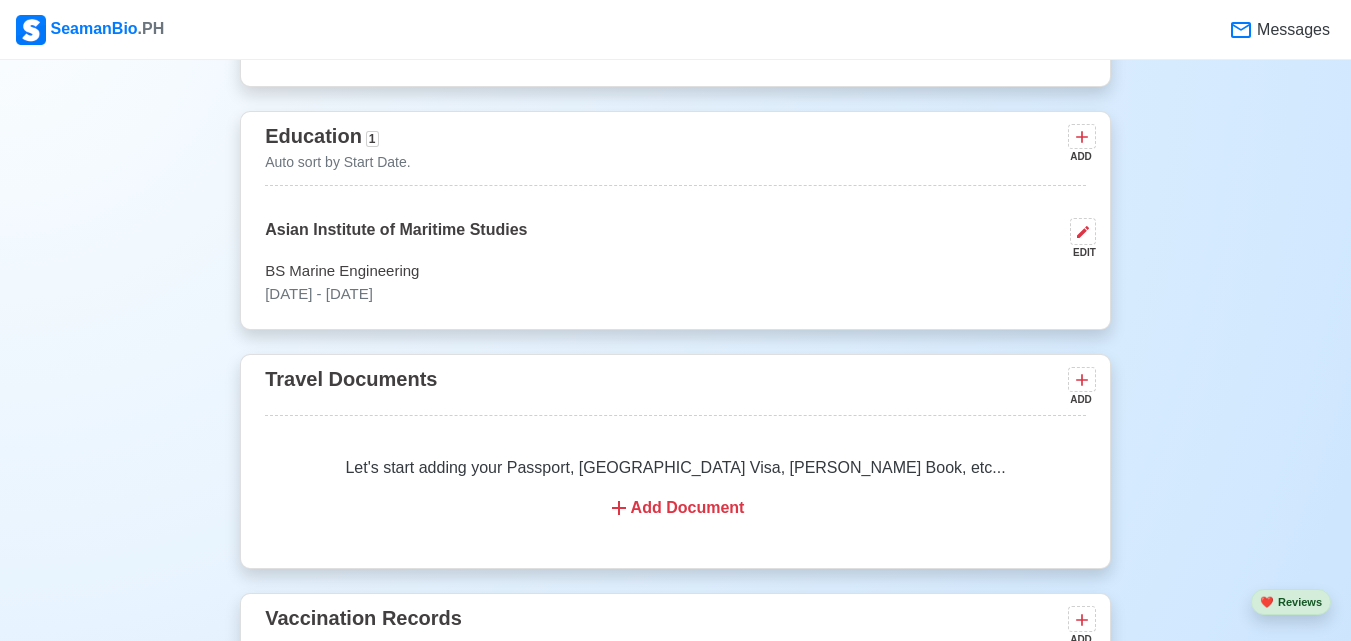 scroll, scrollTop: 1636, scrollLeft: 0, axis: vertical 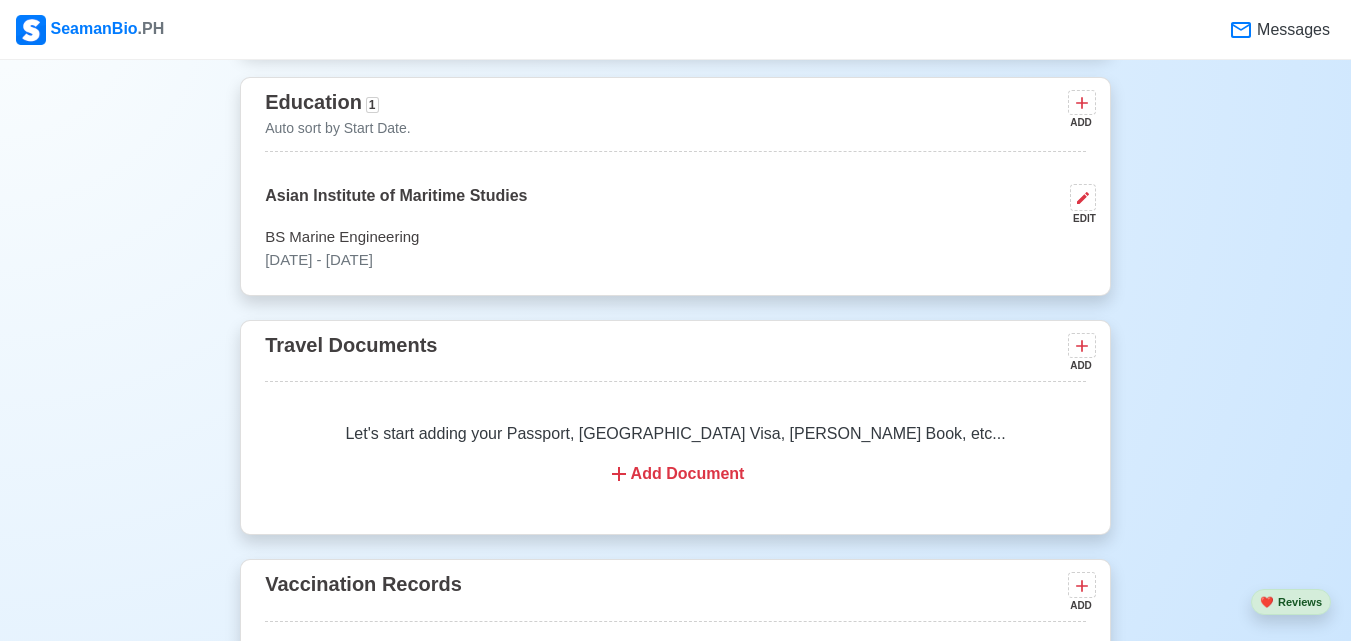 click on "Add Document" at bounding box center [675, 474] 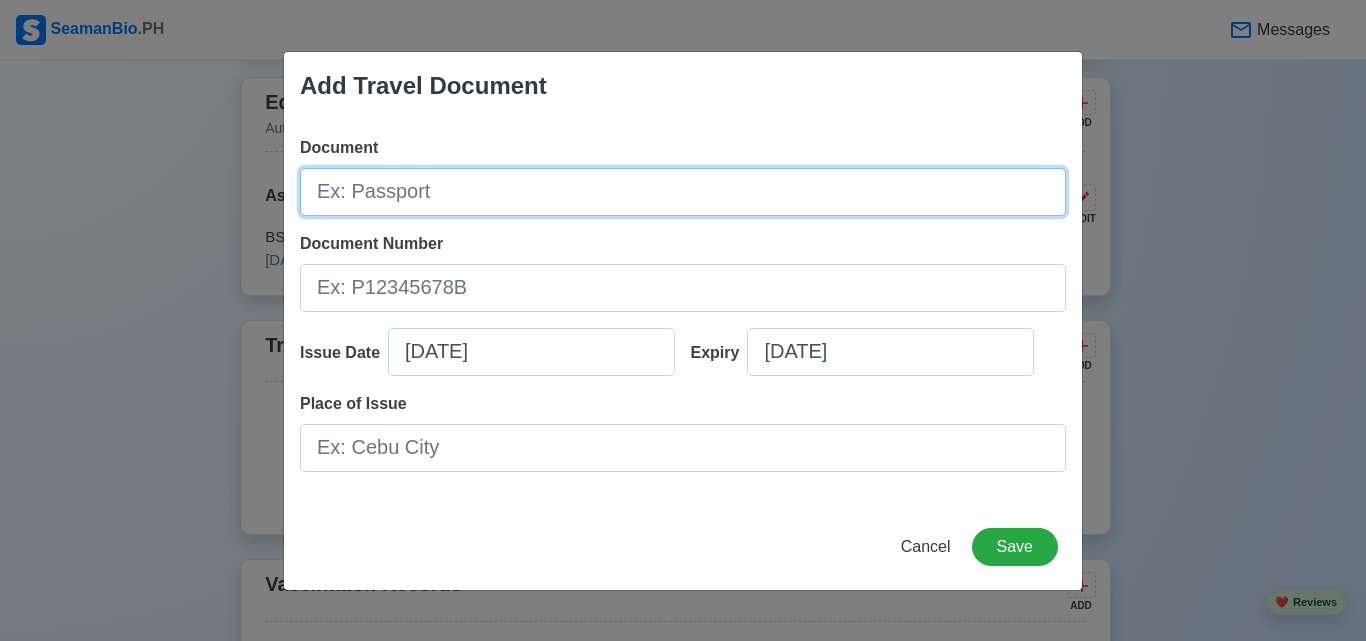 click on "Document" at bounding box center [683, 192] 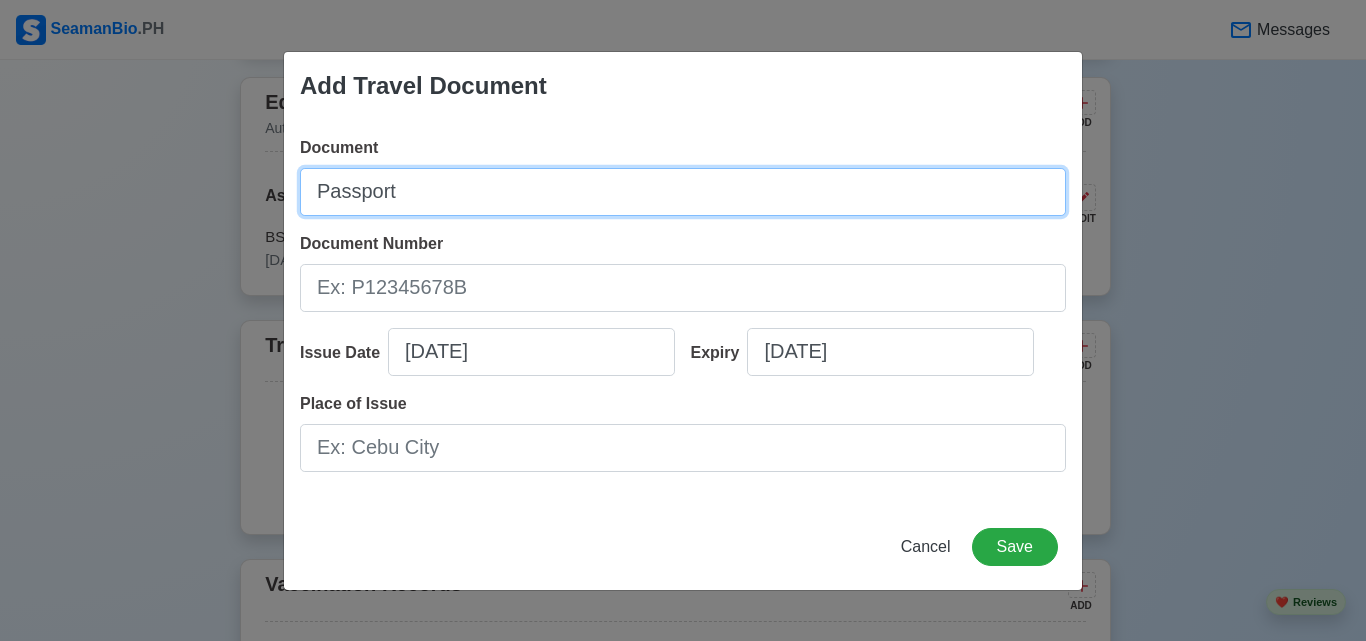 type on "Passport" 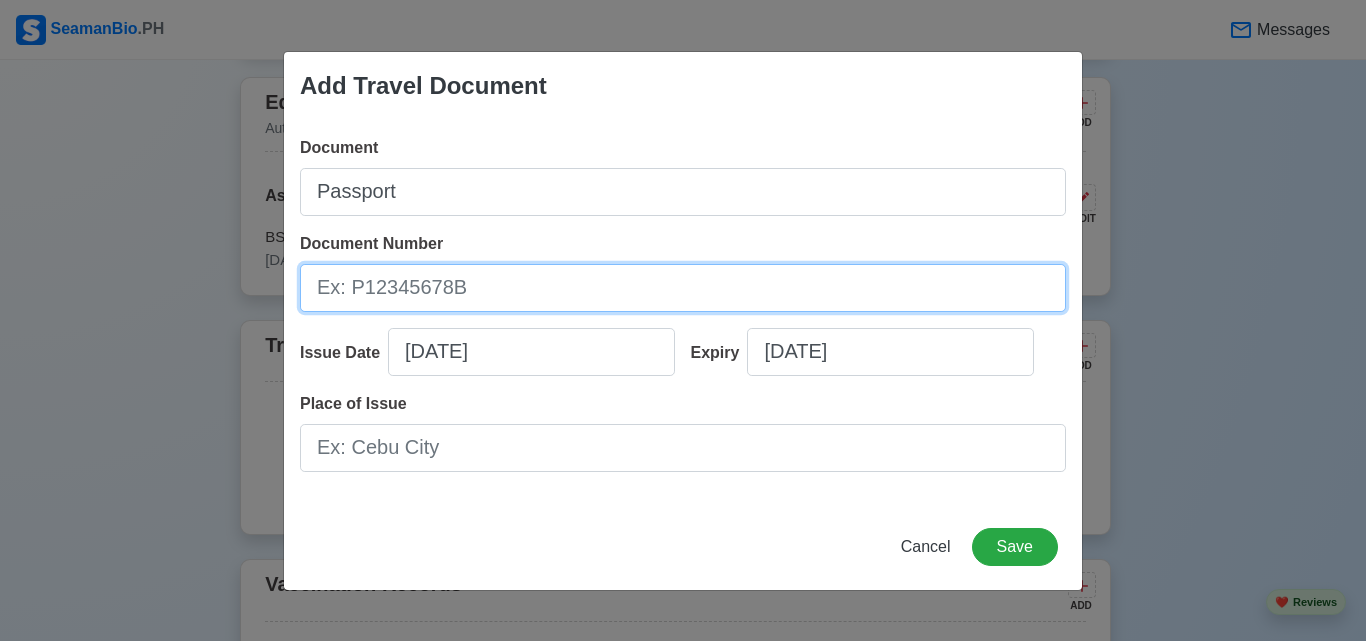 click on "Document Number" at bounding box center [683, 288] 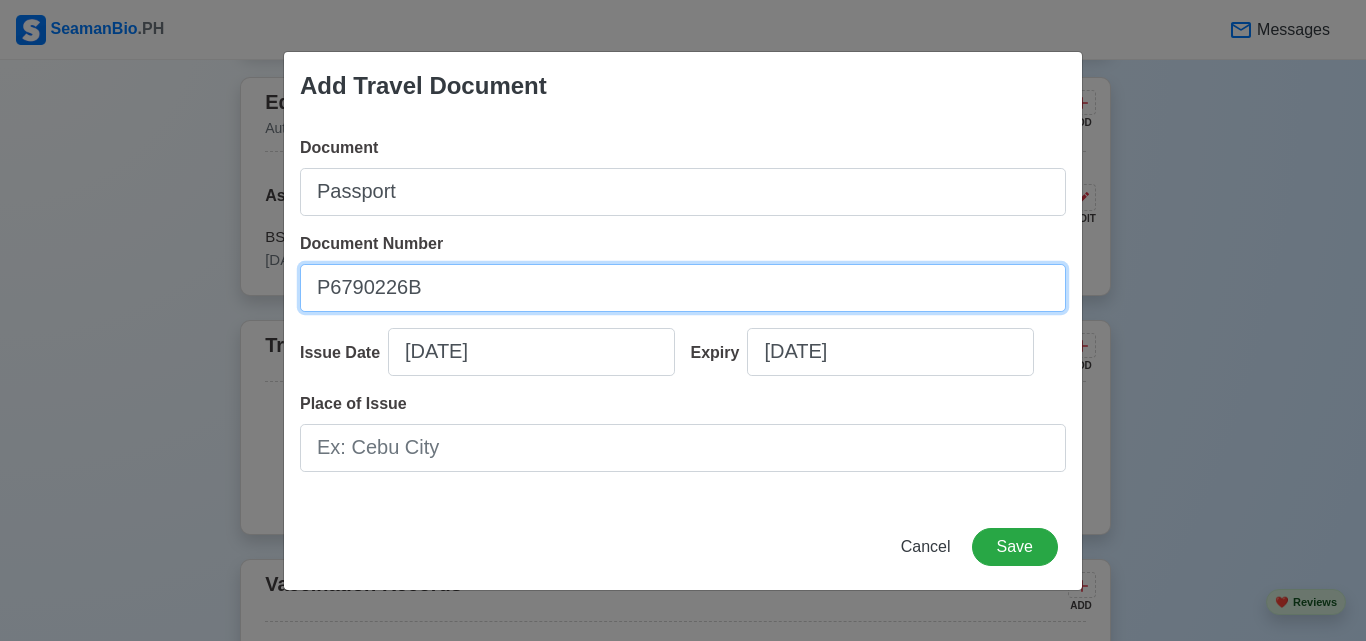 type on "P6790226B" 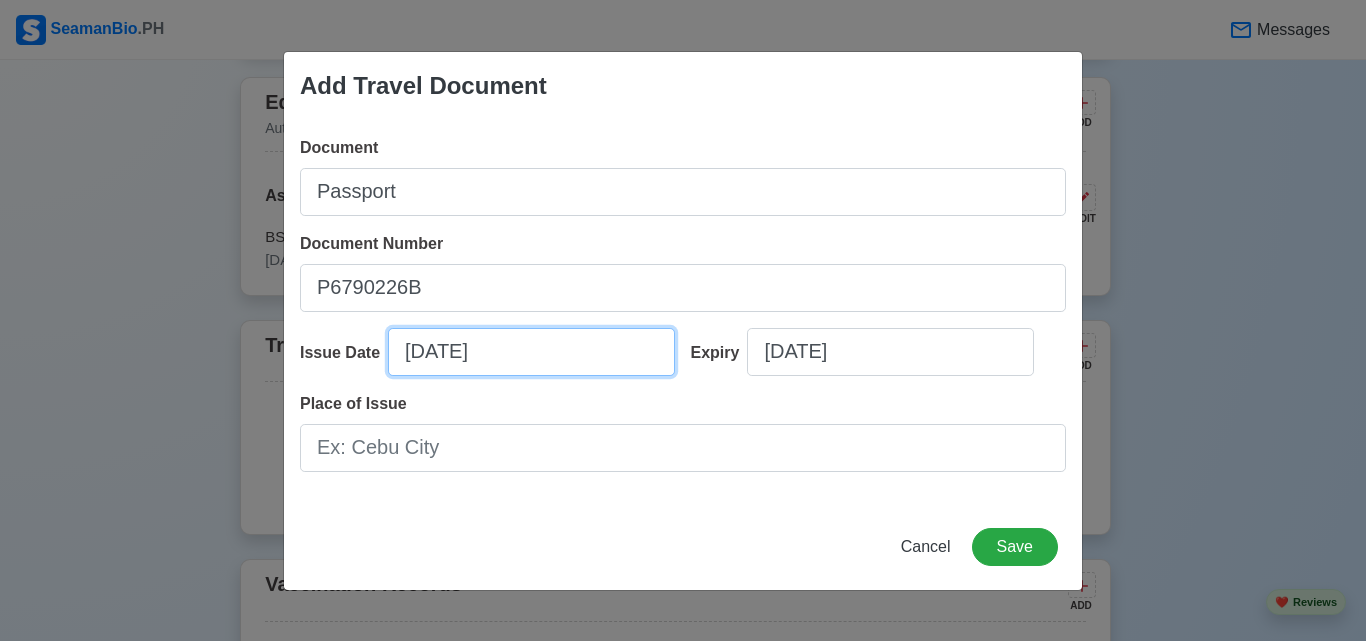 click on "07/23/2025" at bounding box center [531, 352] 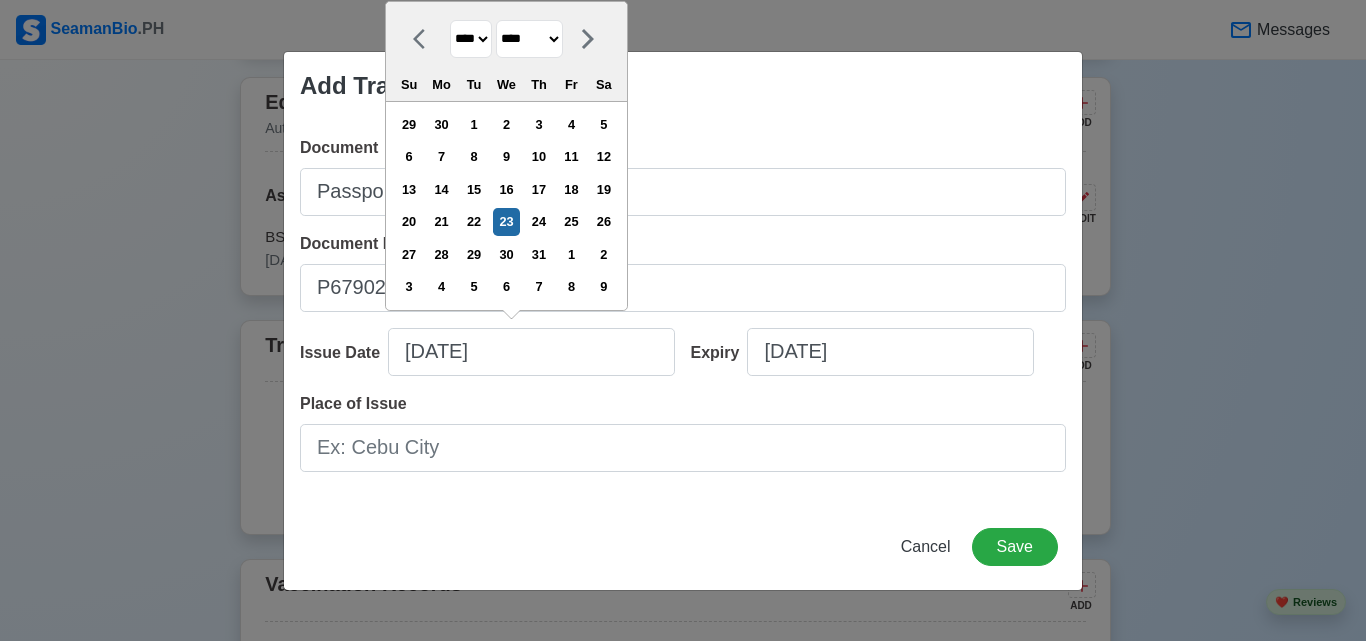 click on "**** **** **** **** **** **** **** **** **** **** **** **** **** **** **** **** **** **** **** **** **** **** **** **** **** **** **** **** **** **** **** **** **** **** **** **** **** **** **** **** **** **** **** **** **** **** **** **** **** **** **** **** **** **** **** **** **** **** **** **** **** **** **** **** **** **** **** **** **** **** **** **** **** **** **** **** **** **** **** **** **** **** **** **** **** **** **** **** **** **** **** **** **** **** **** **** **** **** **** **** **** **** **** **** **** ****" at bounding box center [471, 39] 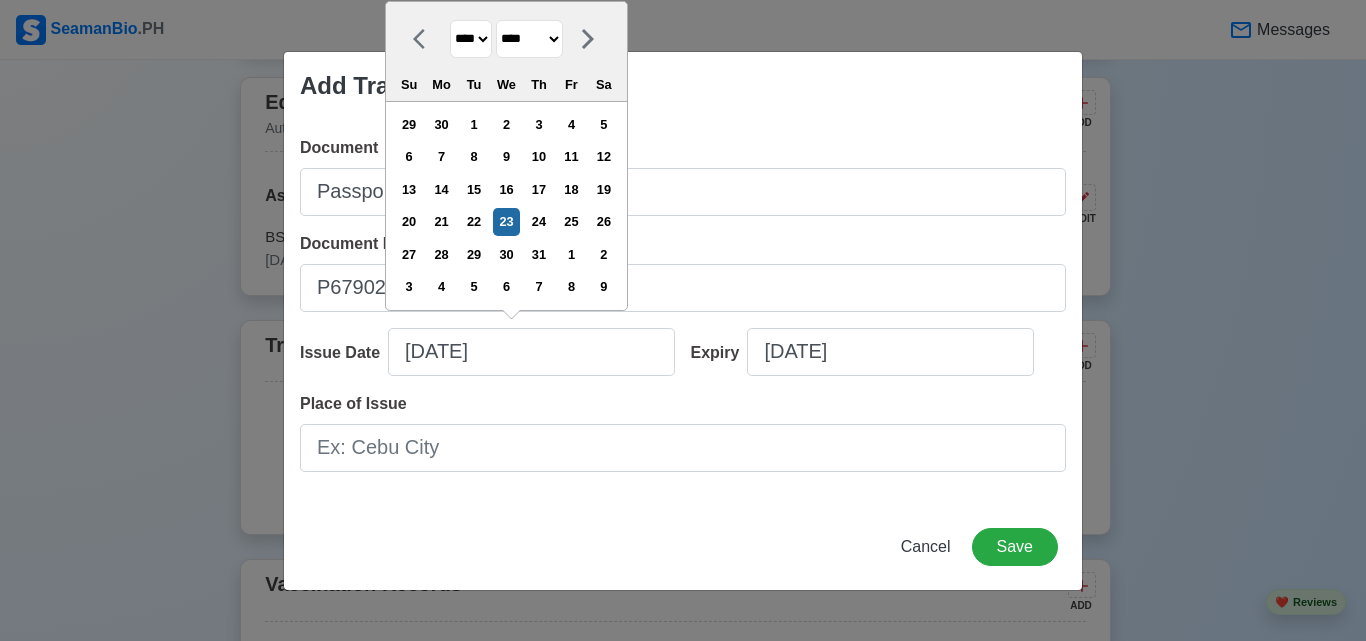 select on "****" 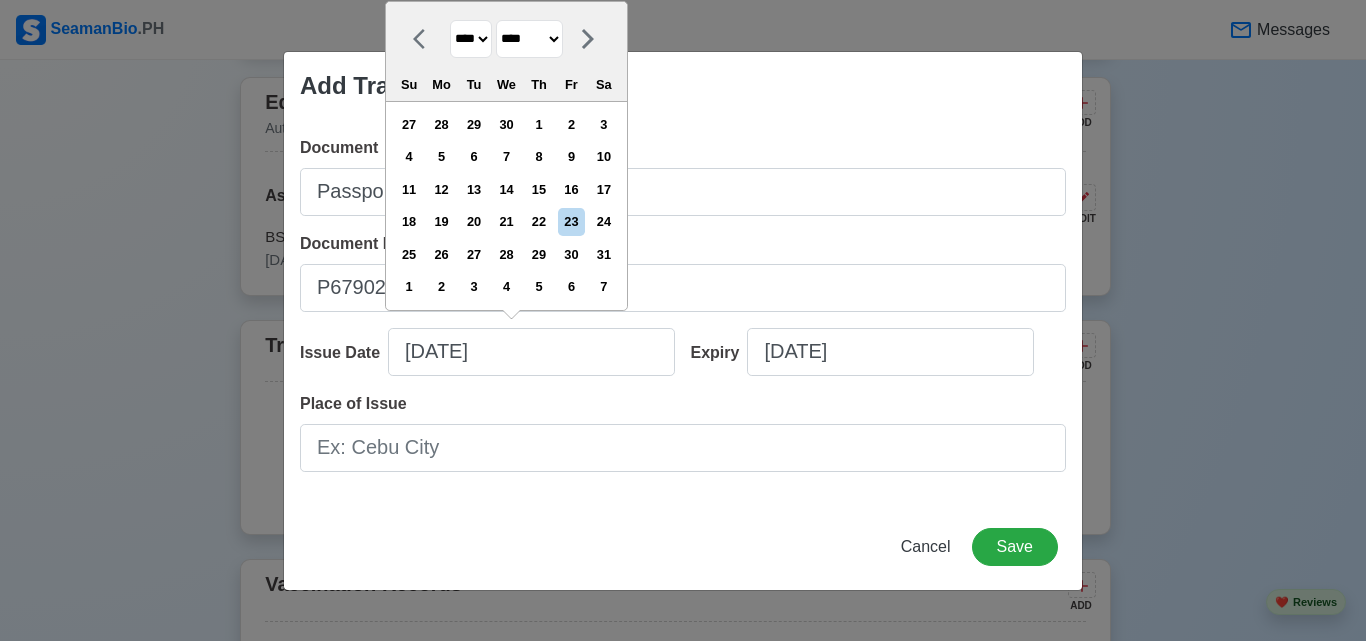 click on "******* ******** ***** ***** *** **** **** ****** ********* ******* ******** ********" at bounding box center [529, 39] 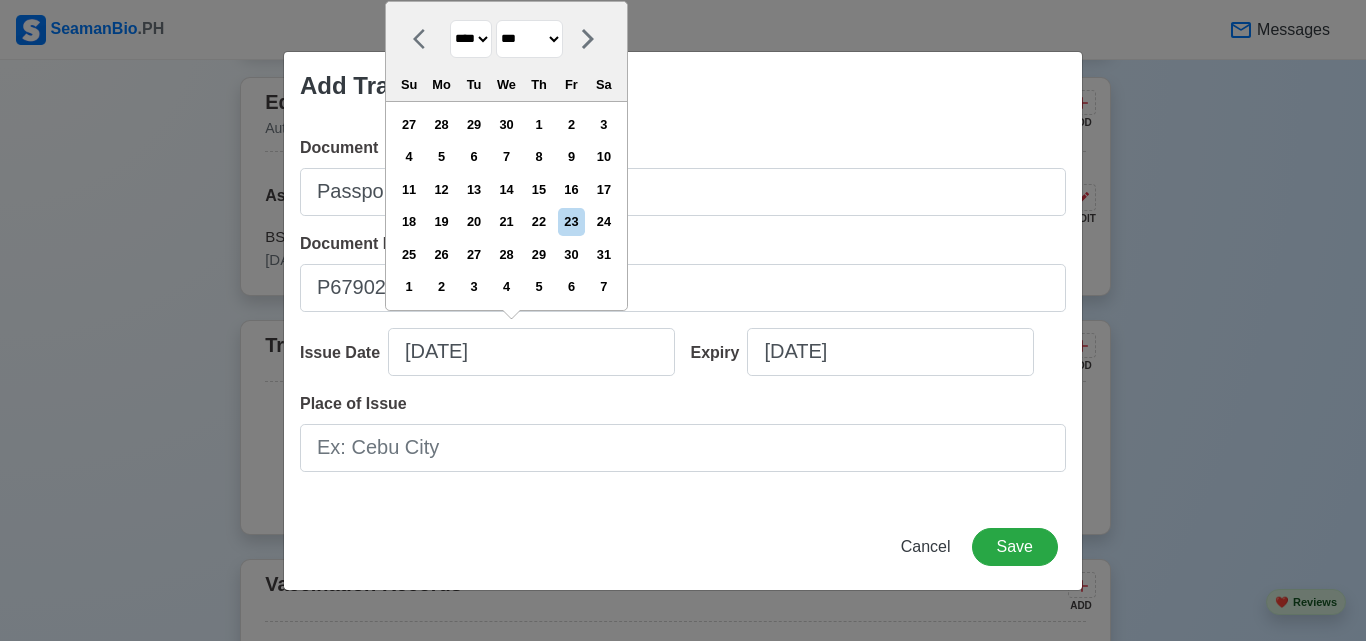 click on "******* ******** ***** ***** *** **** **** ****** ********* ******* ******** ********" at bounding box center [529, 39] 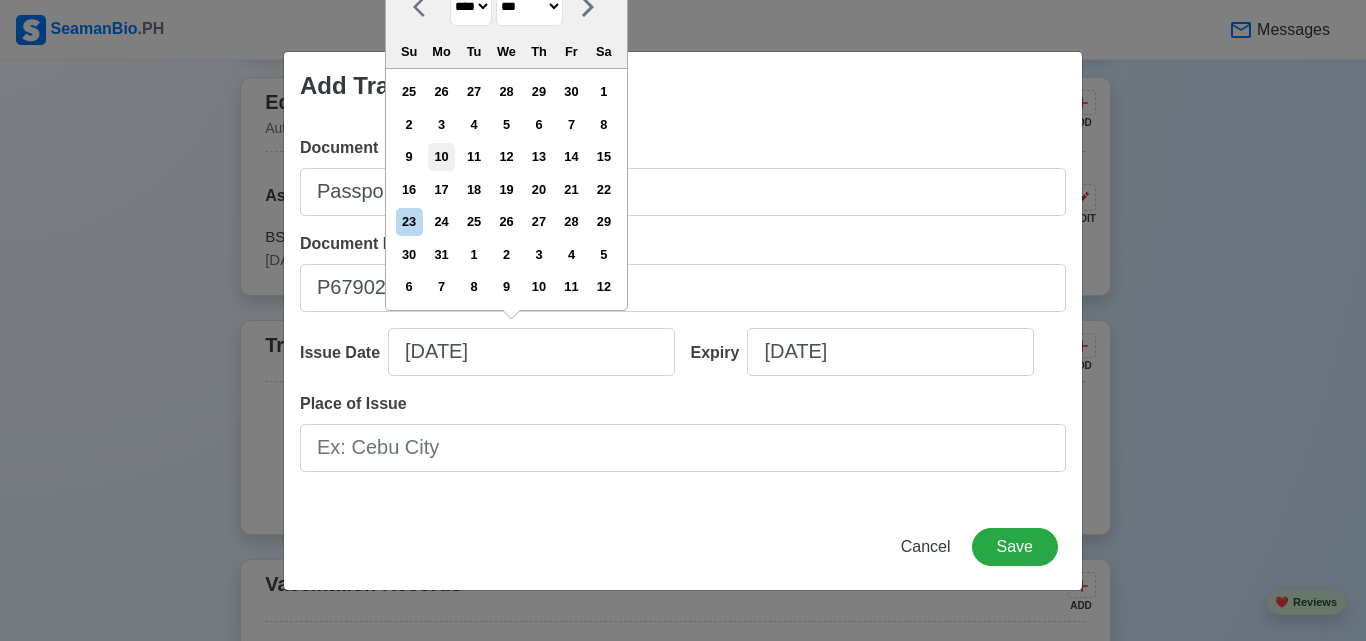 click on "10" at bounding box center (441, 156) 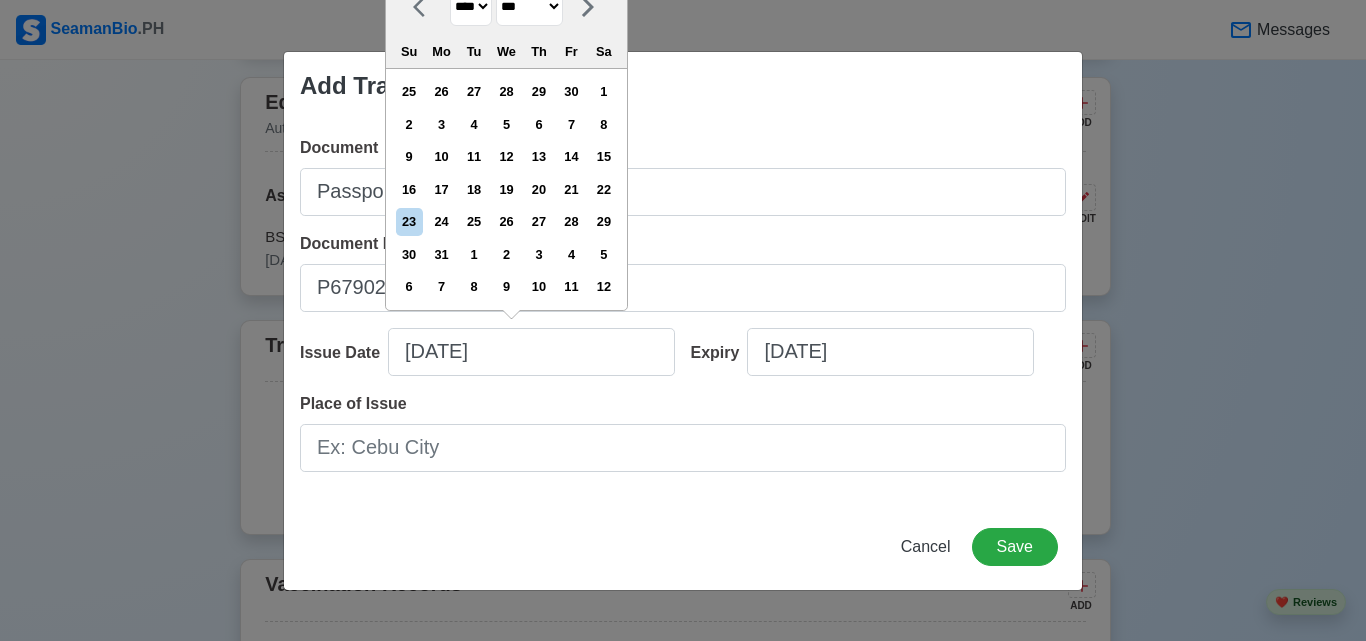 type on "05/10/2021" 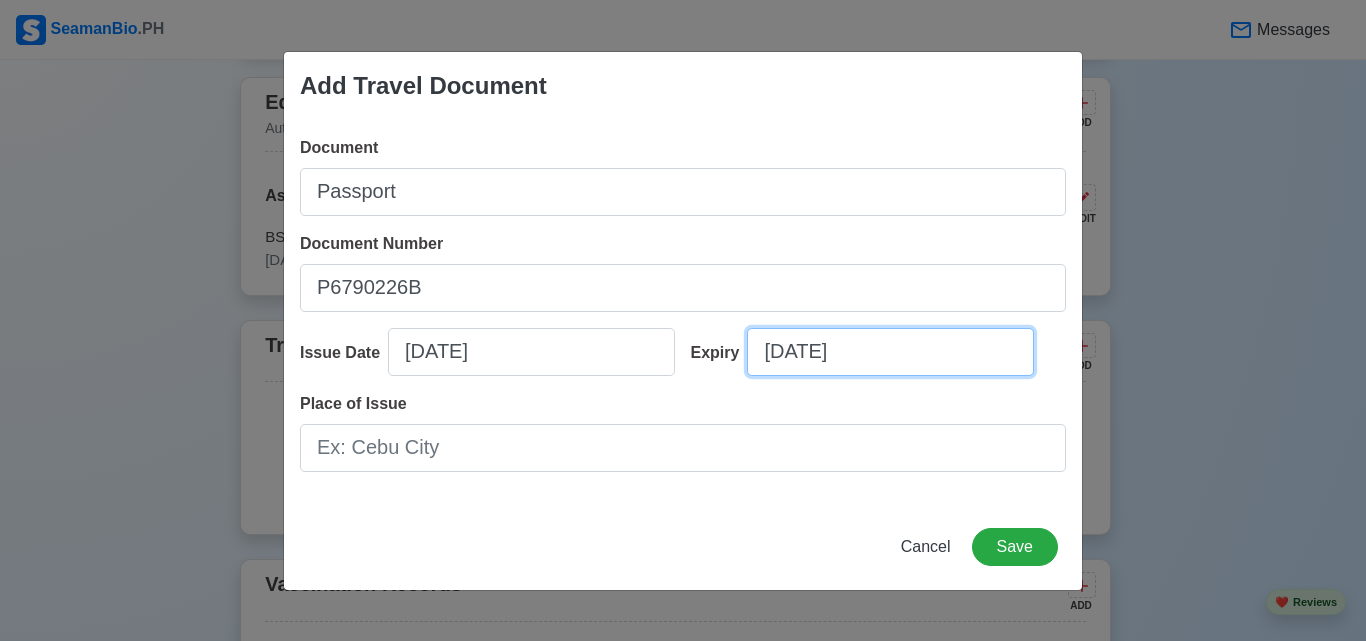 click on "07/23/2025" at bounding box center (890, 352) 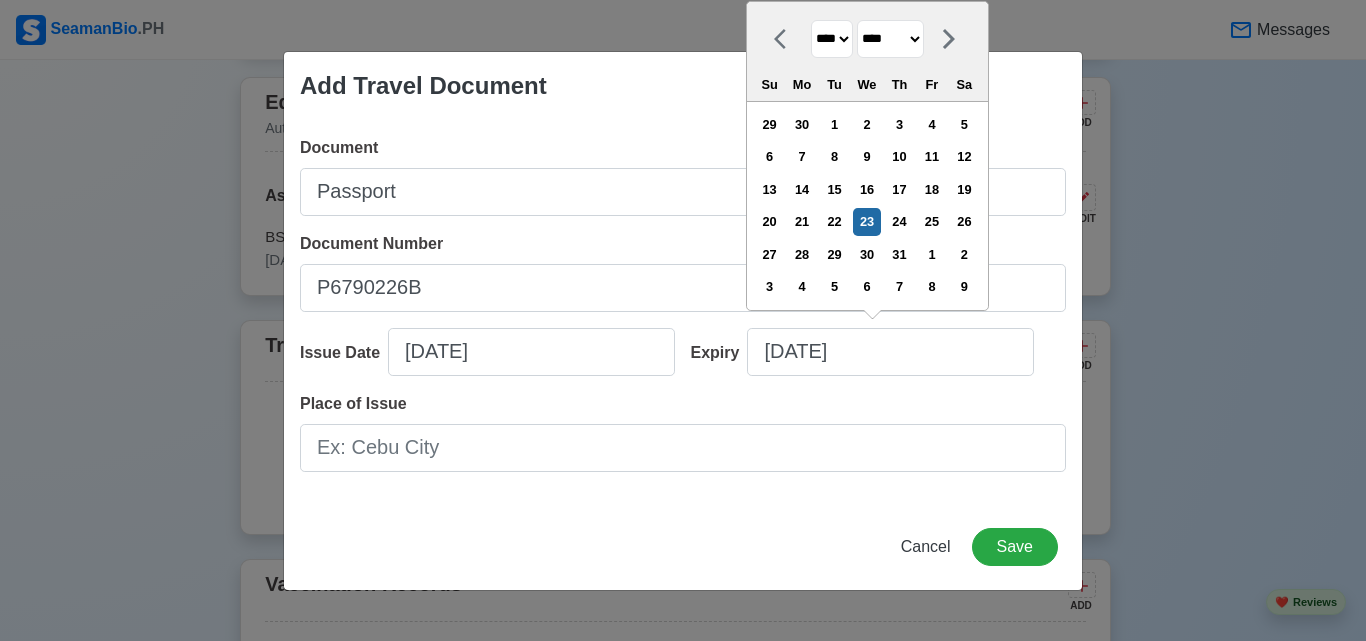 click on "**** **** **** **** **** **** **** **** **** **** **** **** **** **** **** **** **** **** **** **** **** **** **** **** **** **** **** **** **** **** **** **** **** **** **** **** **** **** **** **** **** **** **** **** **** **** **** **** **** **** **** **** **** **** **** **** **** **** **** **** **** **** **** **** **** **** **** **** **** **** **** **** **** **** **** **** **** **** **** **** **** **** **** **** **** **** **** **** **** **** **** **** **** **** **** **** **** **** **** **** **** **** **** **** **** **** **** **** **** **** **** **** **** **** **** **** **** **** **** **** ****" at bounding box center [832, 39] 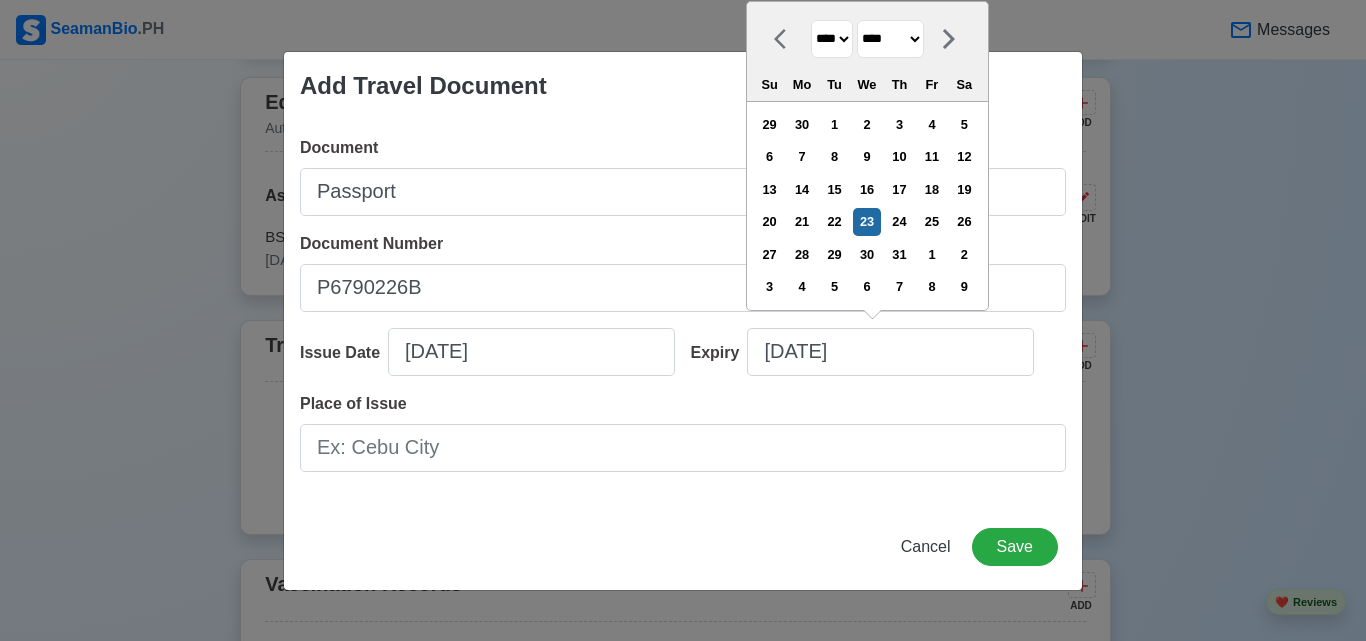 select on "****" 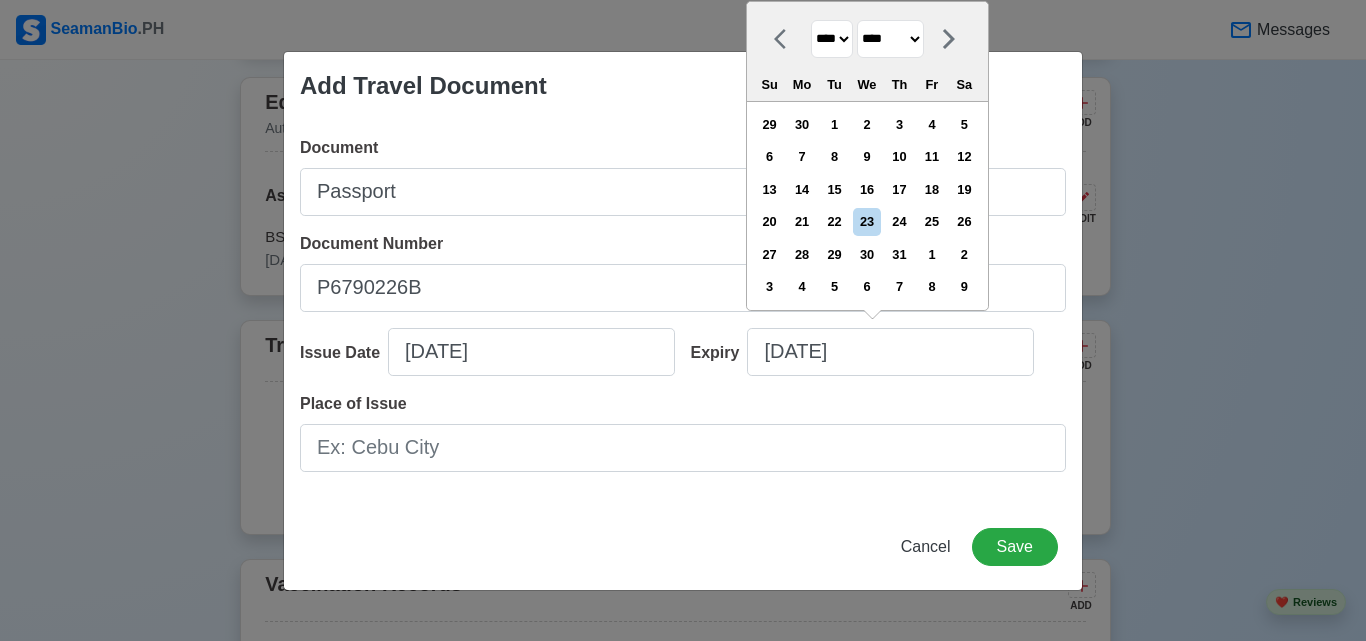 click on "******* ******** ***** ***** *** **** **** ****** ********* ******* ******** ********" at bounding box center (890, 39) 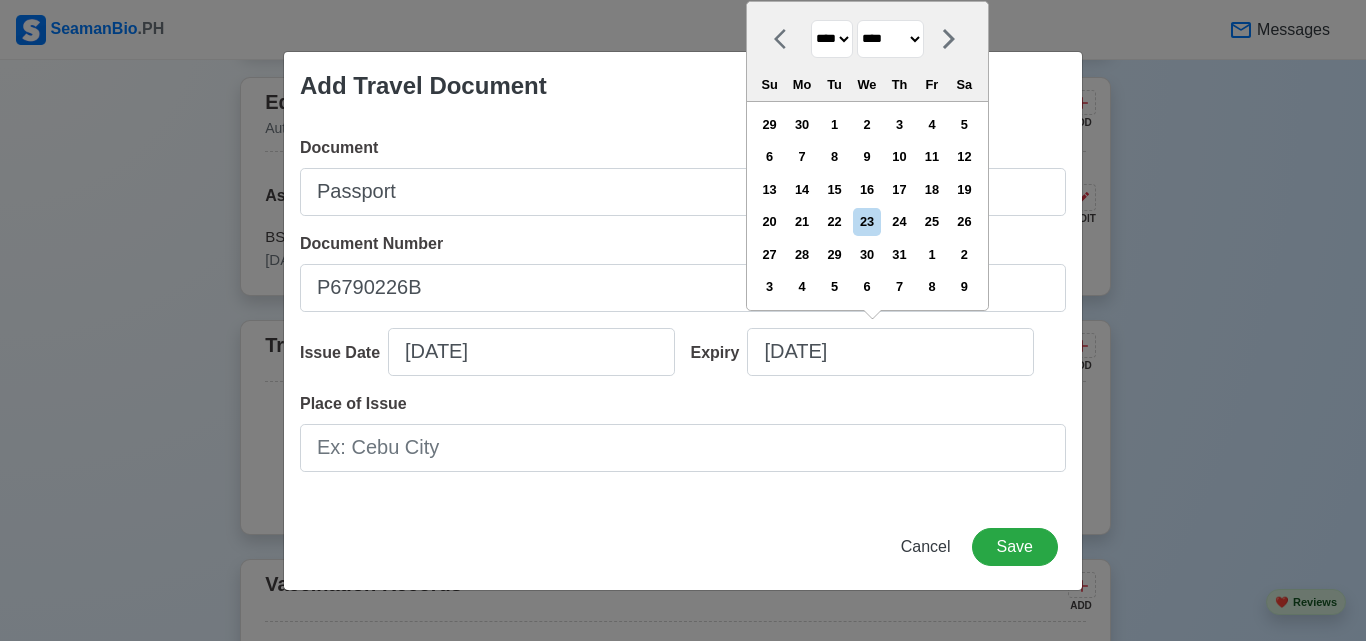 select on "***" 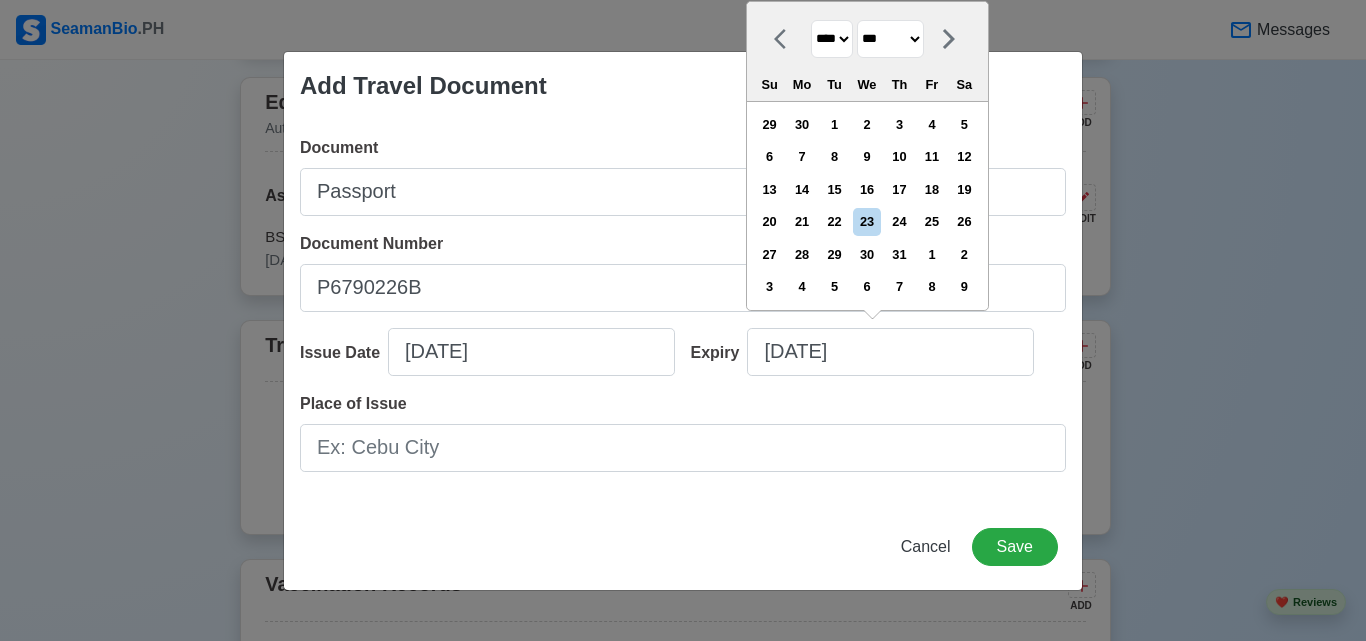 click on "******* ******** ***** ***** *** **** **** ****** ********* ******* ******** ********" at bounding box center (890, 39) 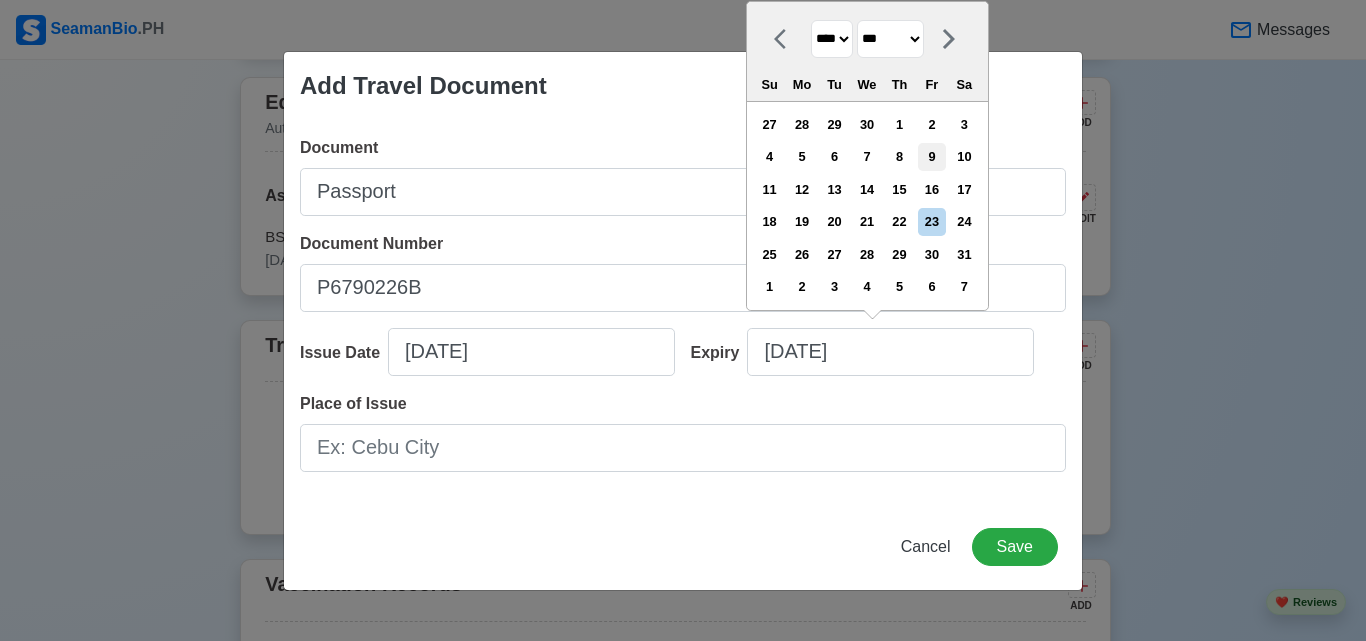 click on "9" at bounding box center (931, 156) 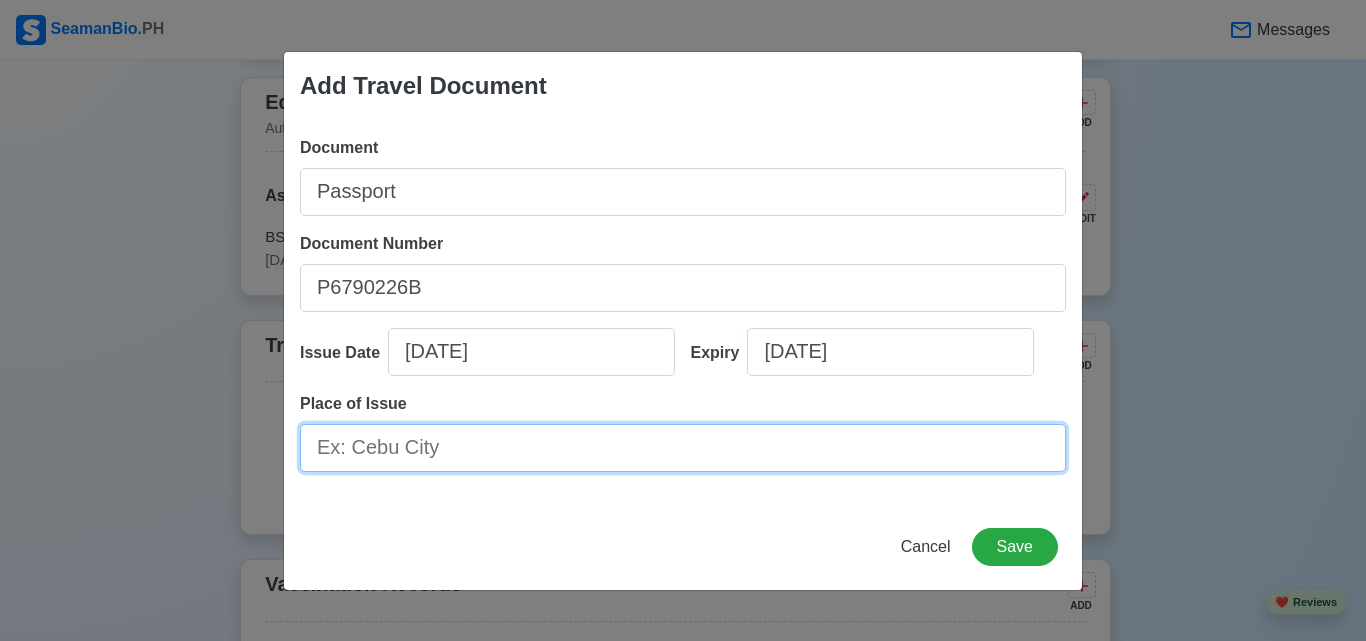 click on "Place of Issue" at bounding box center (683, 448) 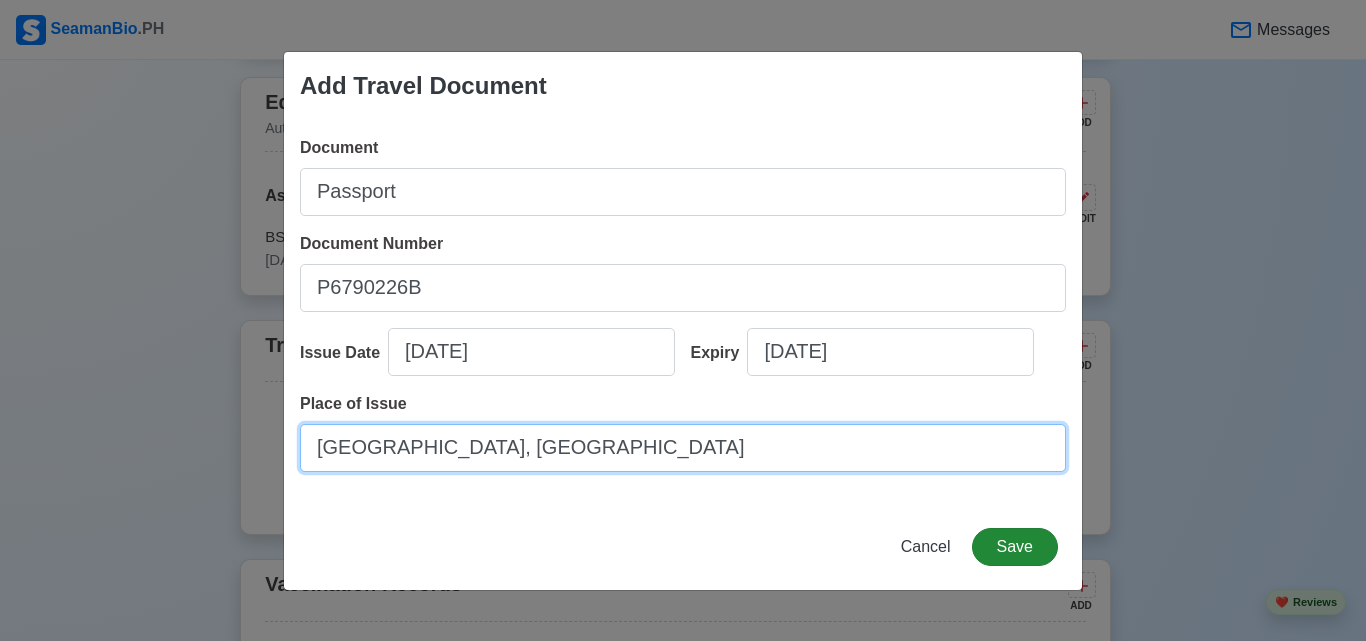 type on "[GEOGRAPHIC_DATA], [GEOGRAPHIC_DATA]" 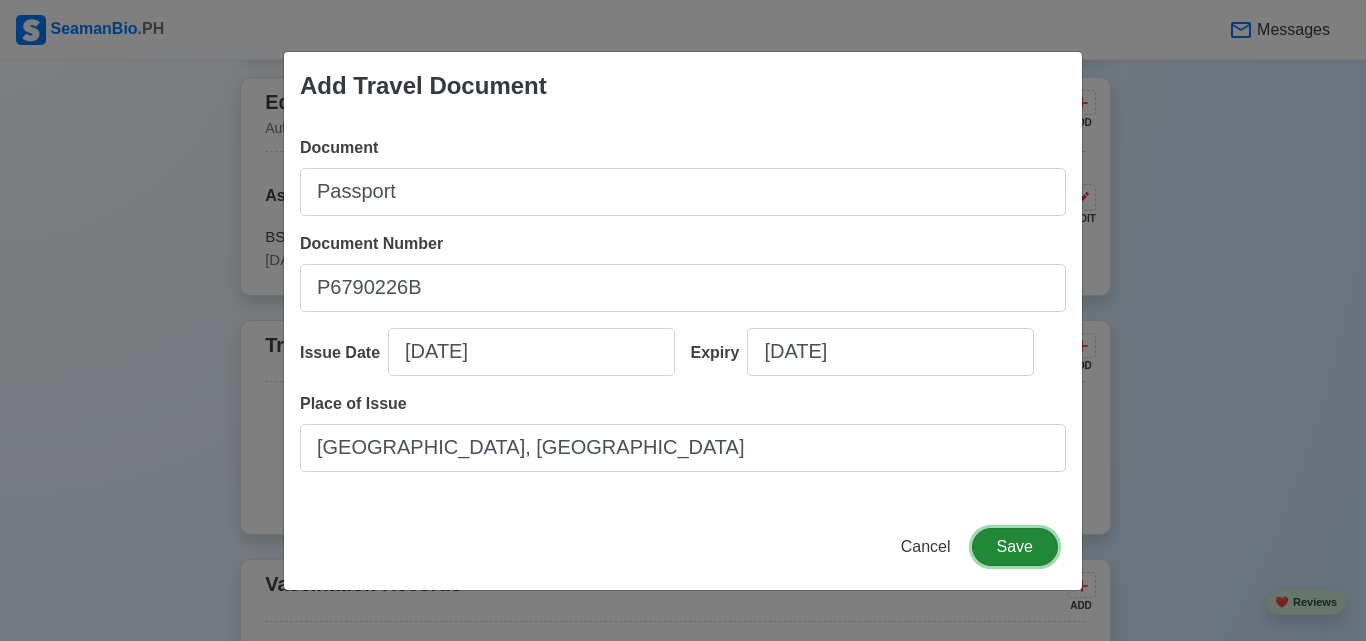 click on "Save" at bounding box center (1015, 547) 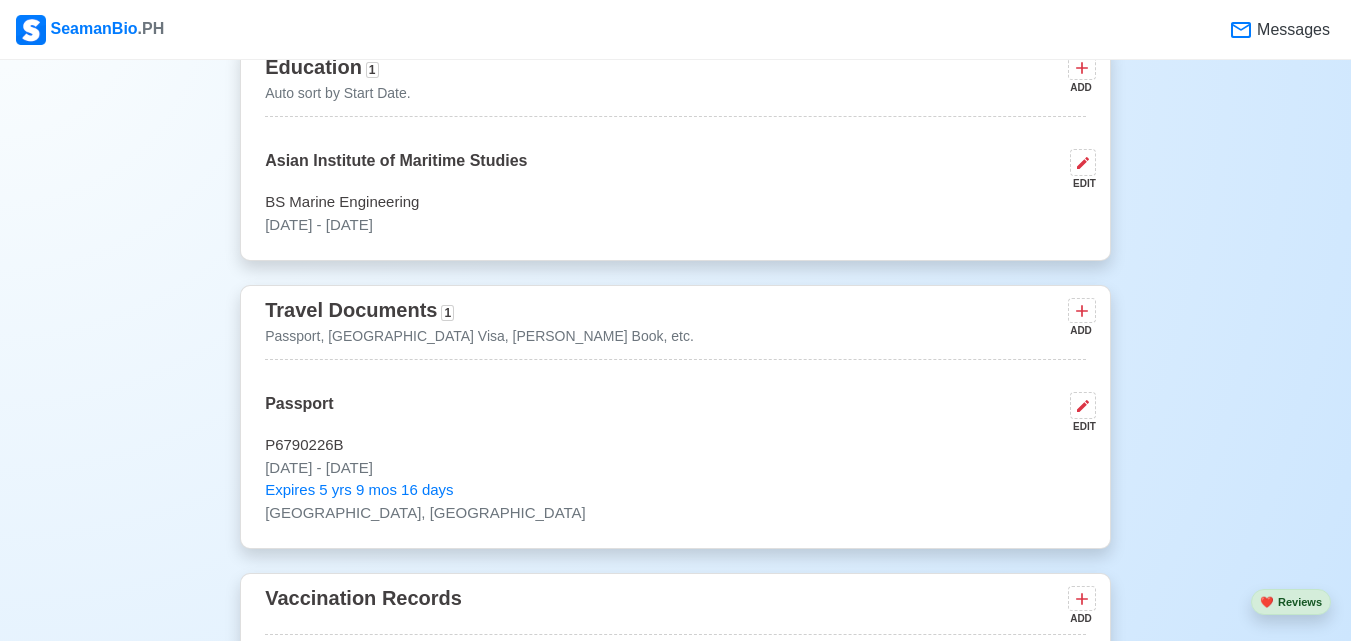 scroll, scrollTop: 1636, scrollLeft: 0, axis: vertical 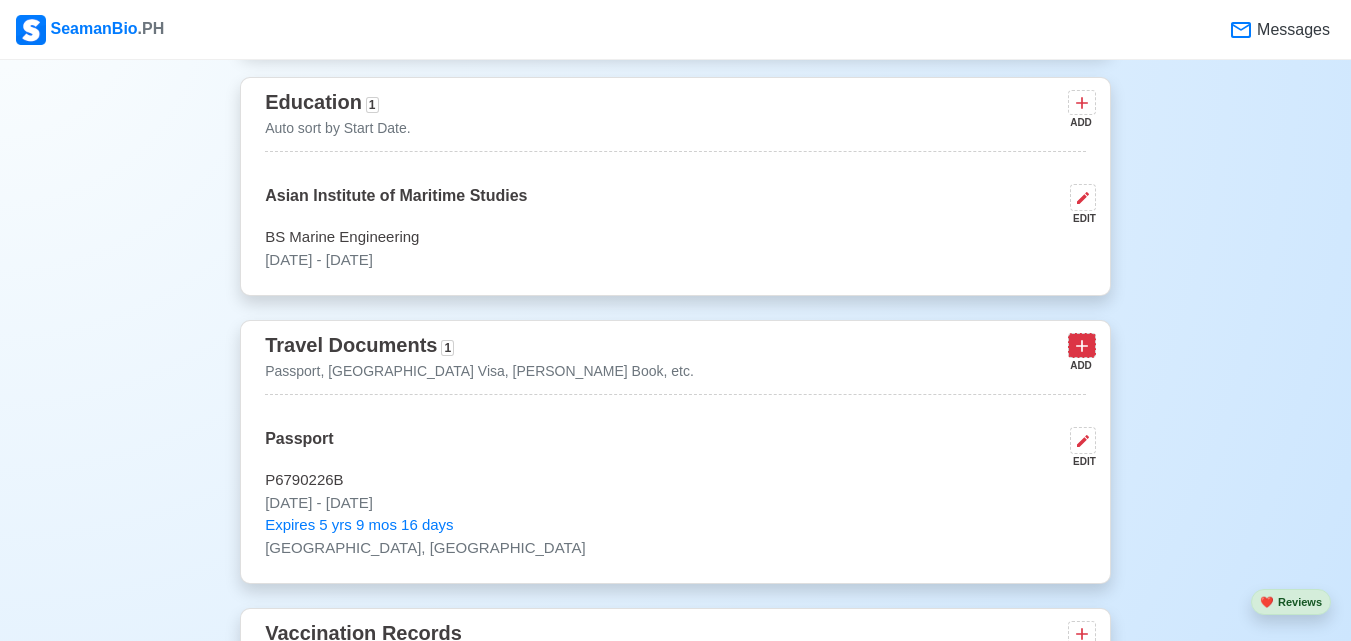 click 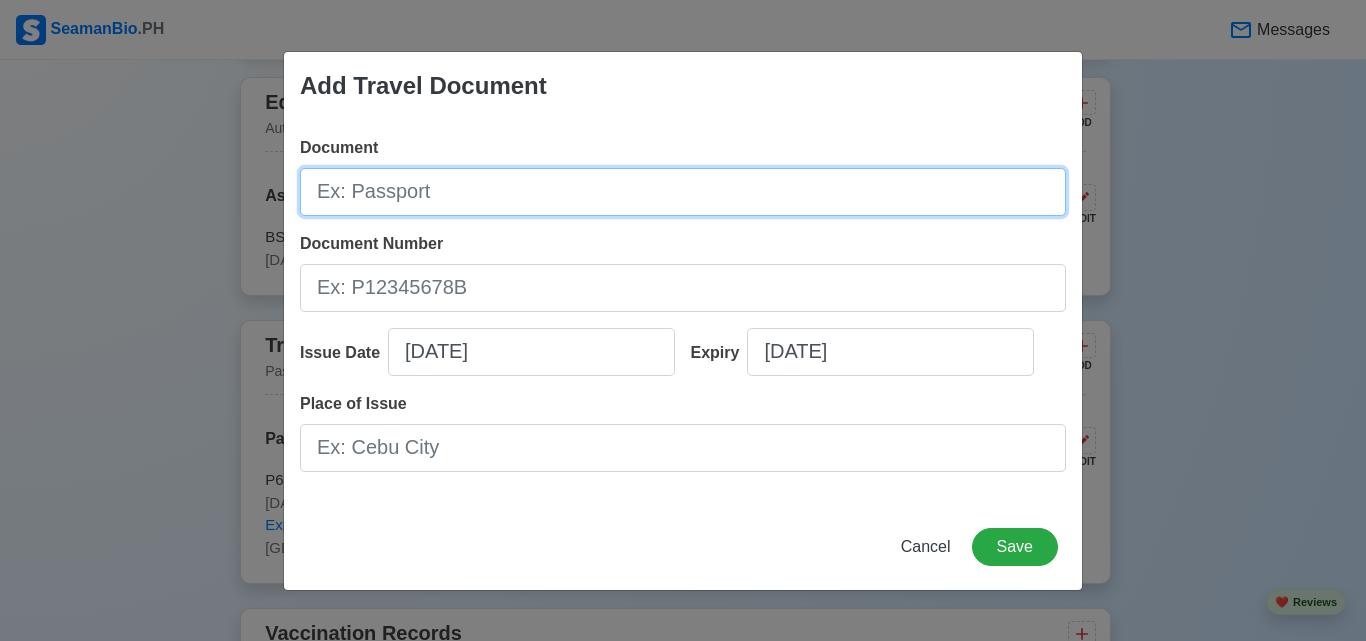 click on "Document" at bounding box center (683, 192) 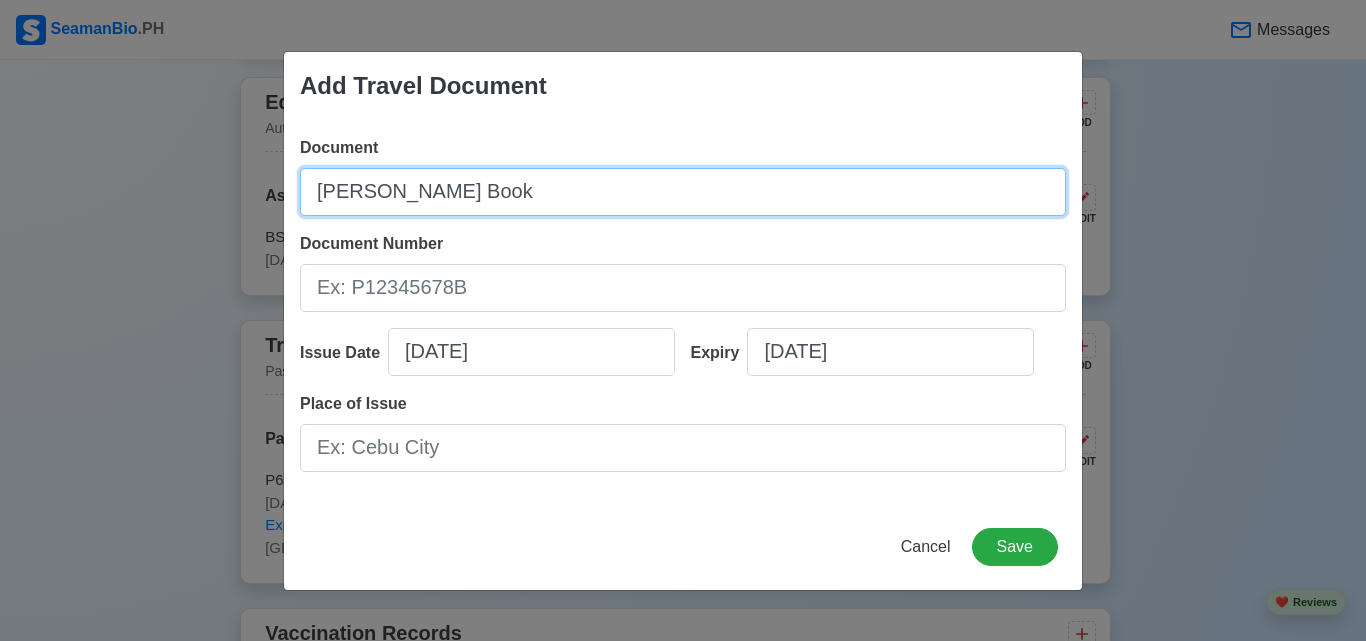 type on "[PERSON_NAME] Book" 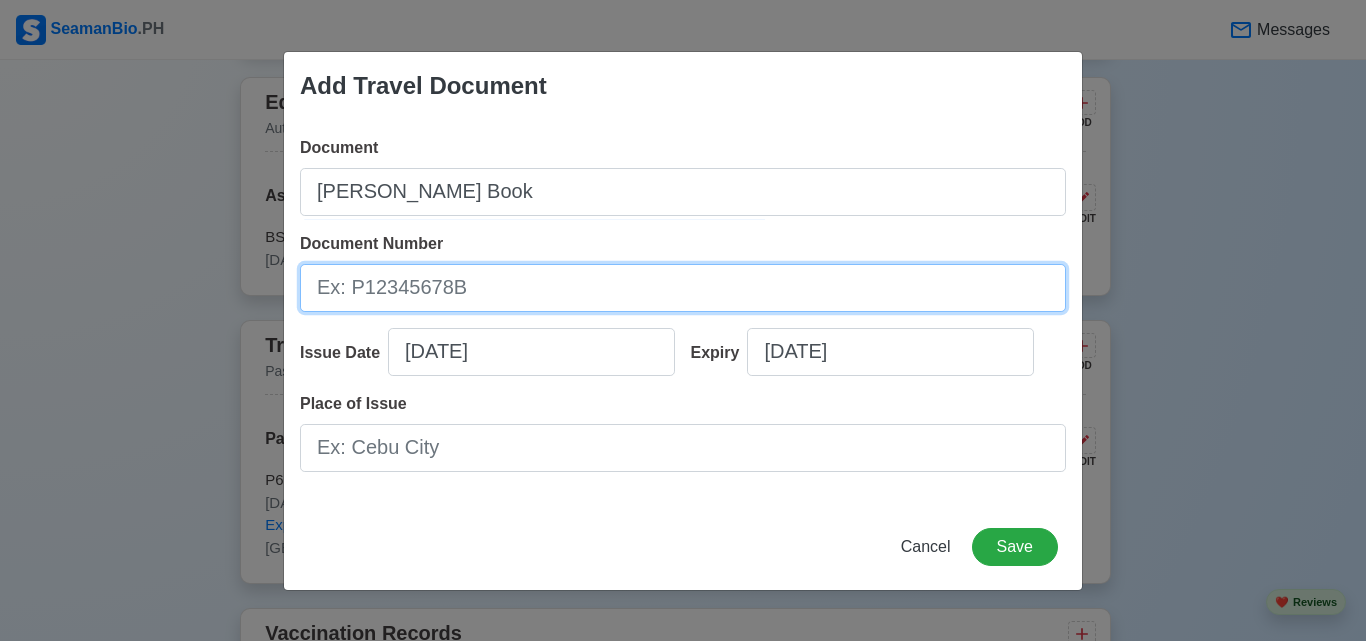 click on "Document Number" at bounding box center (683, 288) 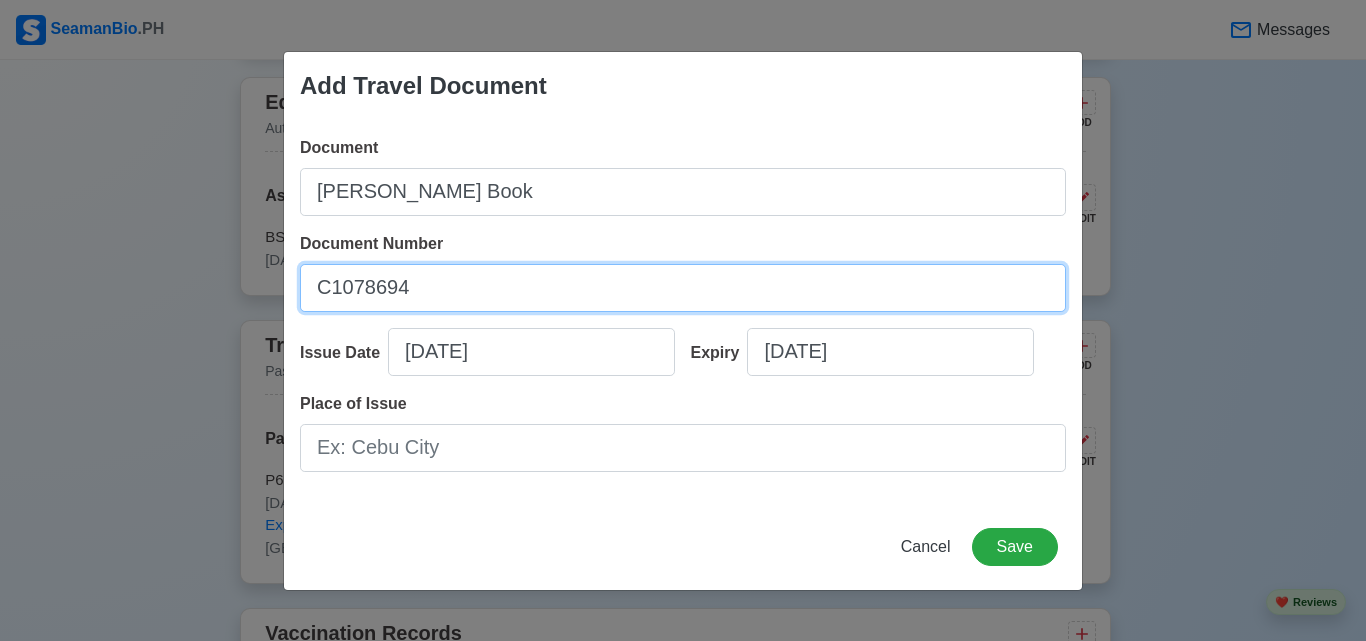 type on "C1078694" 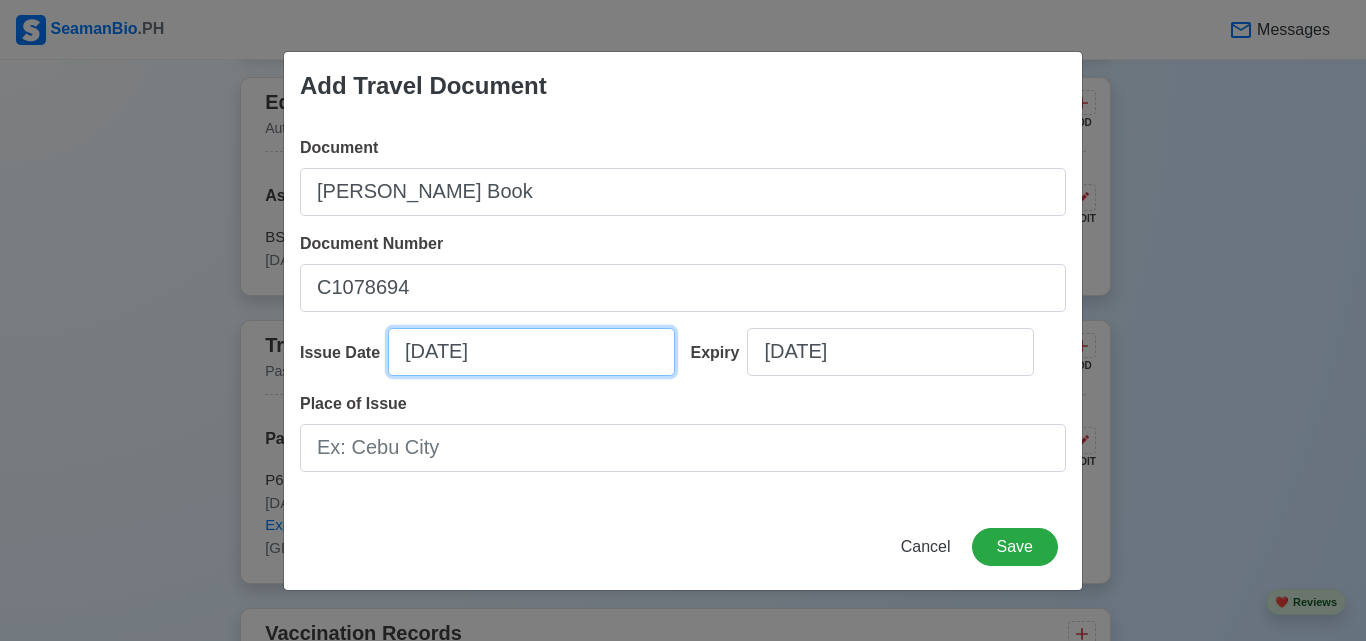 select on "****" 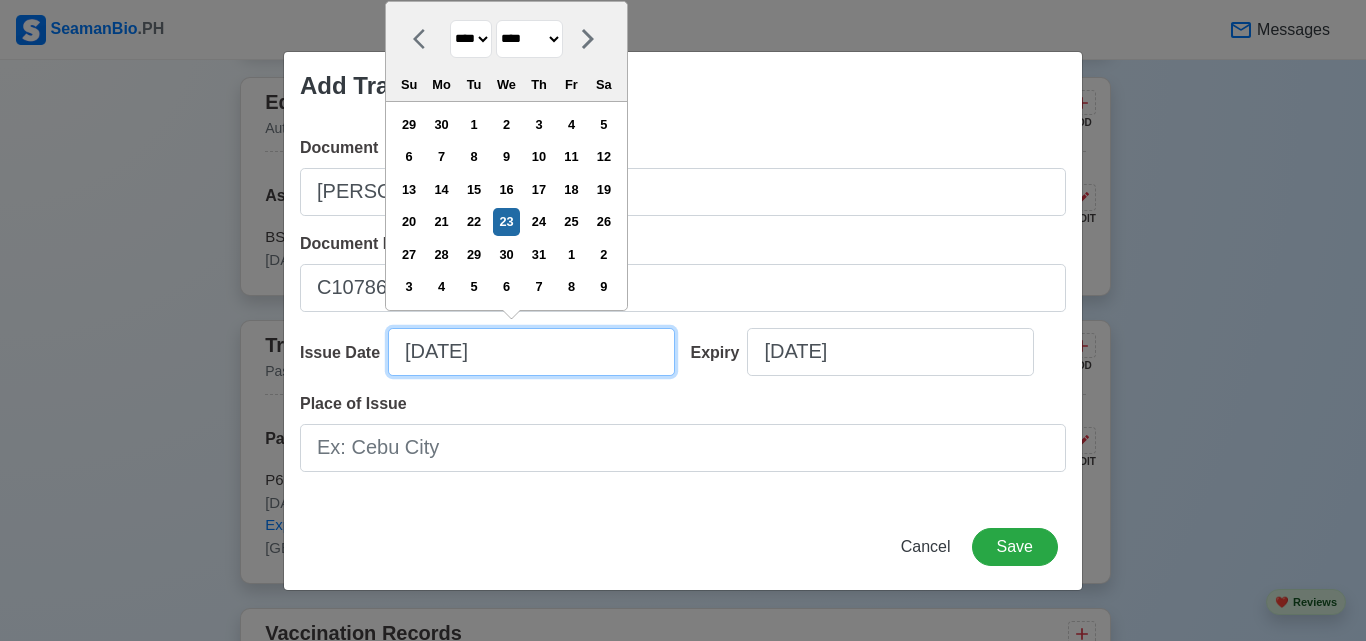 click on "07/23/2025" at bounding box center [531, 352] 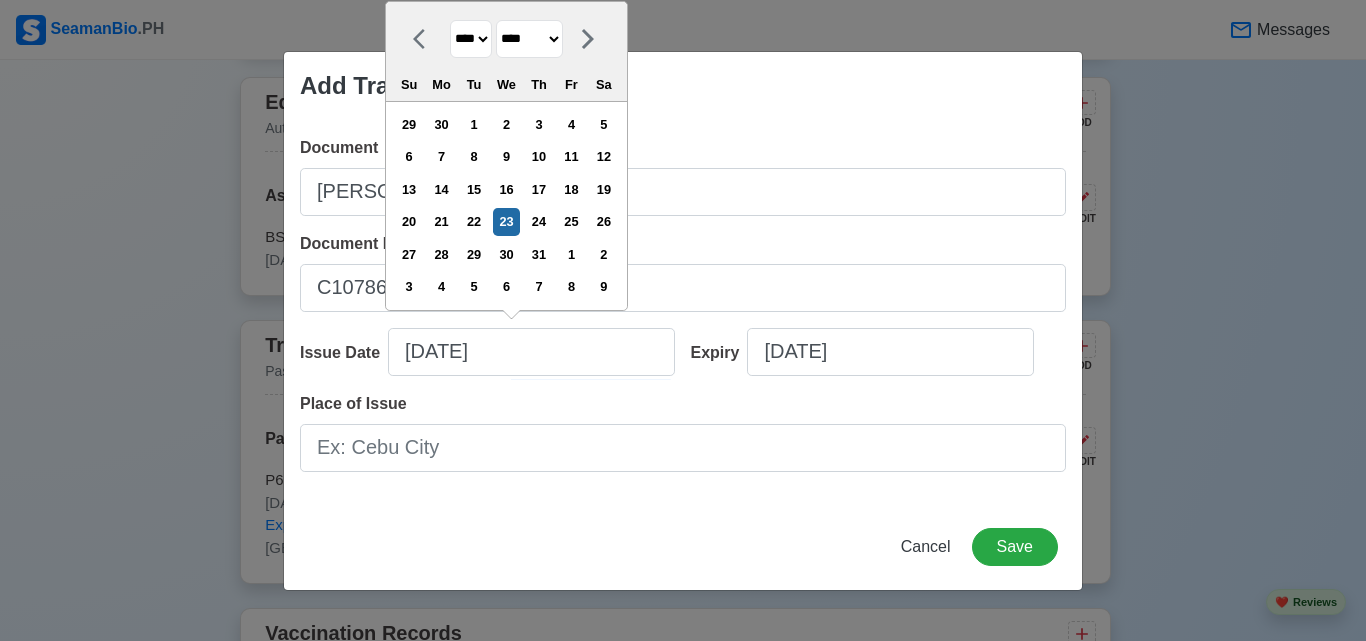 click on "**** **** **** **** **** **** **** **** **** **** **** **** **** **** **** **** **** **** **** **** **** **** **** **** **** **** **** **** **** **** **** **** **** **** **** **** **** **** **** **** **** **** **** **** **** **** **** **** **** **** **** **** **** **** **** **** **** **** **** **** **** **** **** **** **** **** **** **** **** **** **** **** **** **** **** **** **** **** **** **** **** **** **** **** **** **** **** **** **** **** **** **** **** **** **** **** **** **** **** **** **** **** **** **** **** ****" at bounding box center (471, 39) 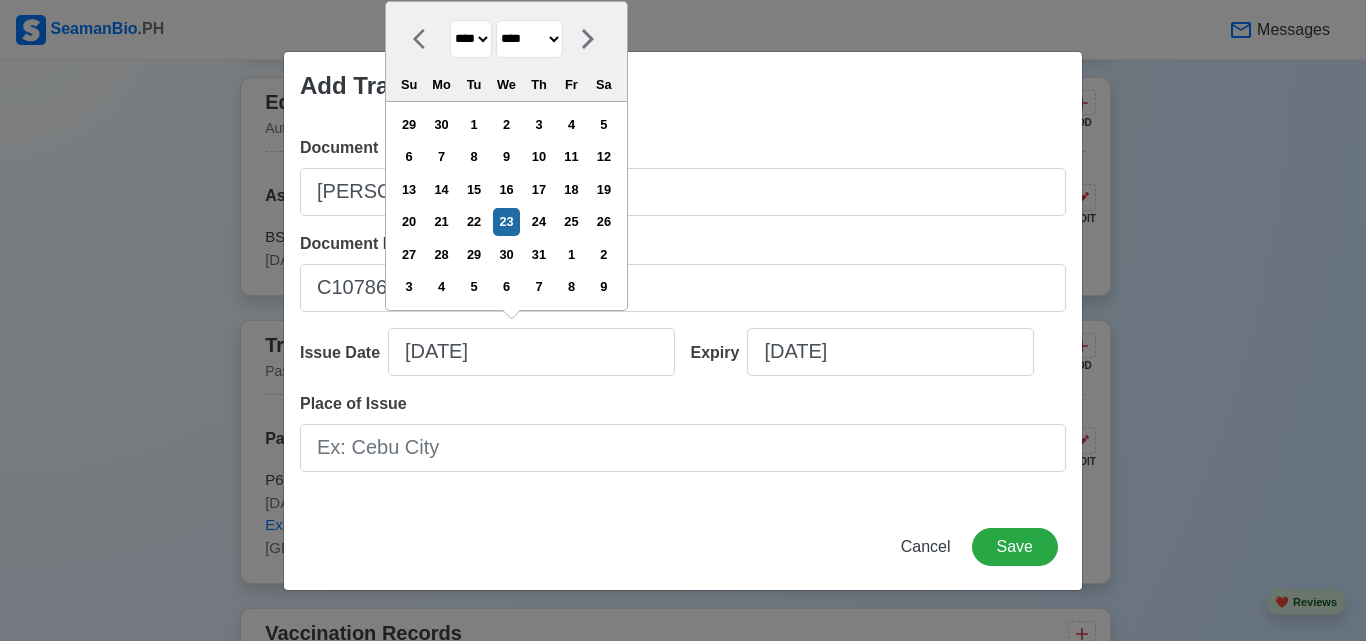 select on "****" 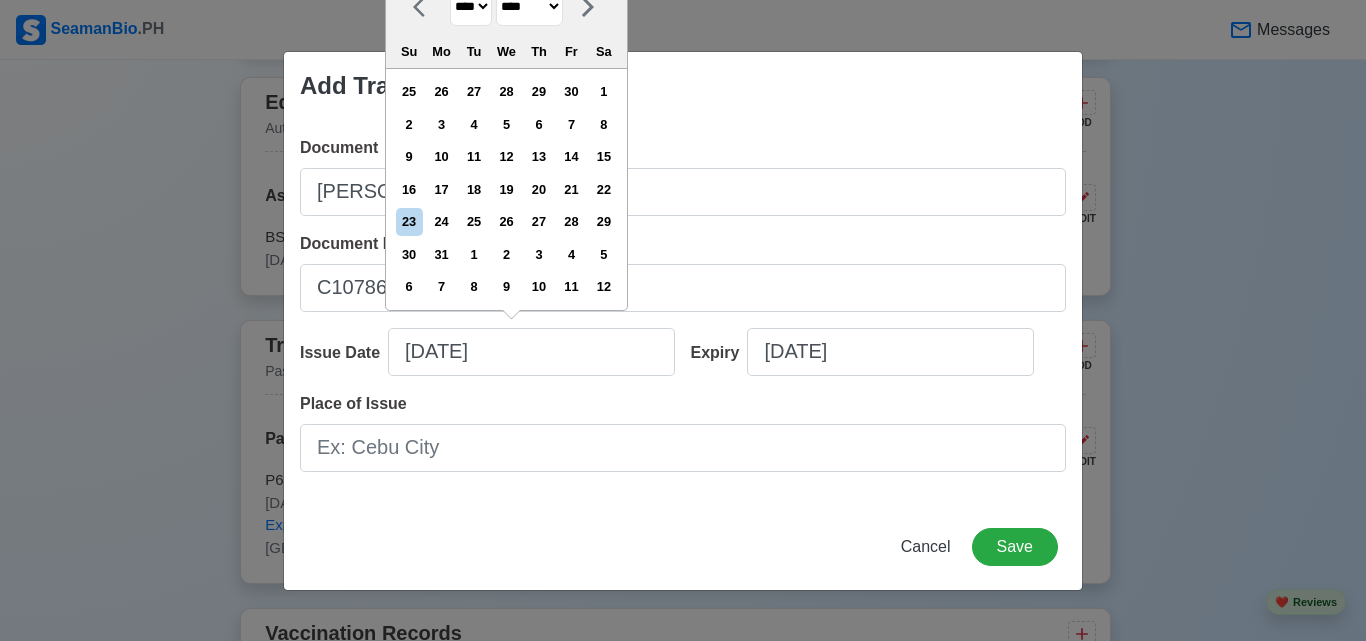 click on "******* ******** ***** ***** *** **** **** ****** ********* ******* ******** ********" at bounding box center [529, 6] 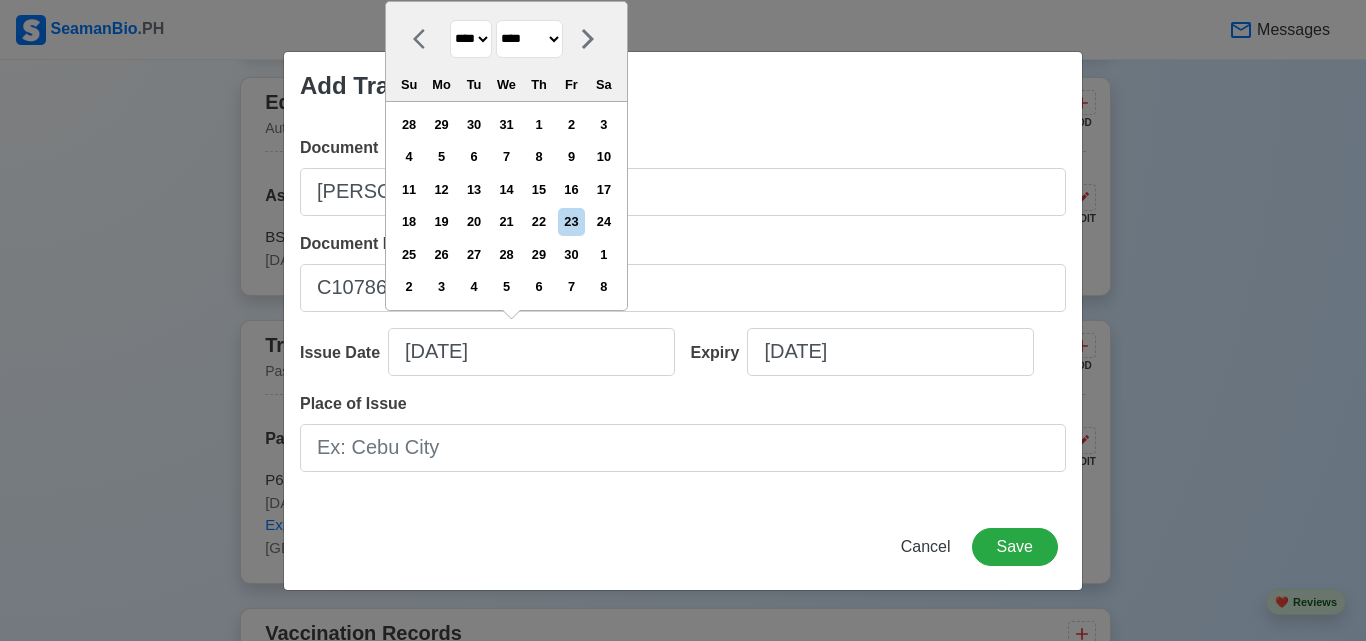 click on "29" at bounding box center (538, 254) 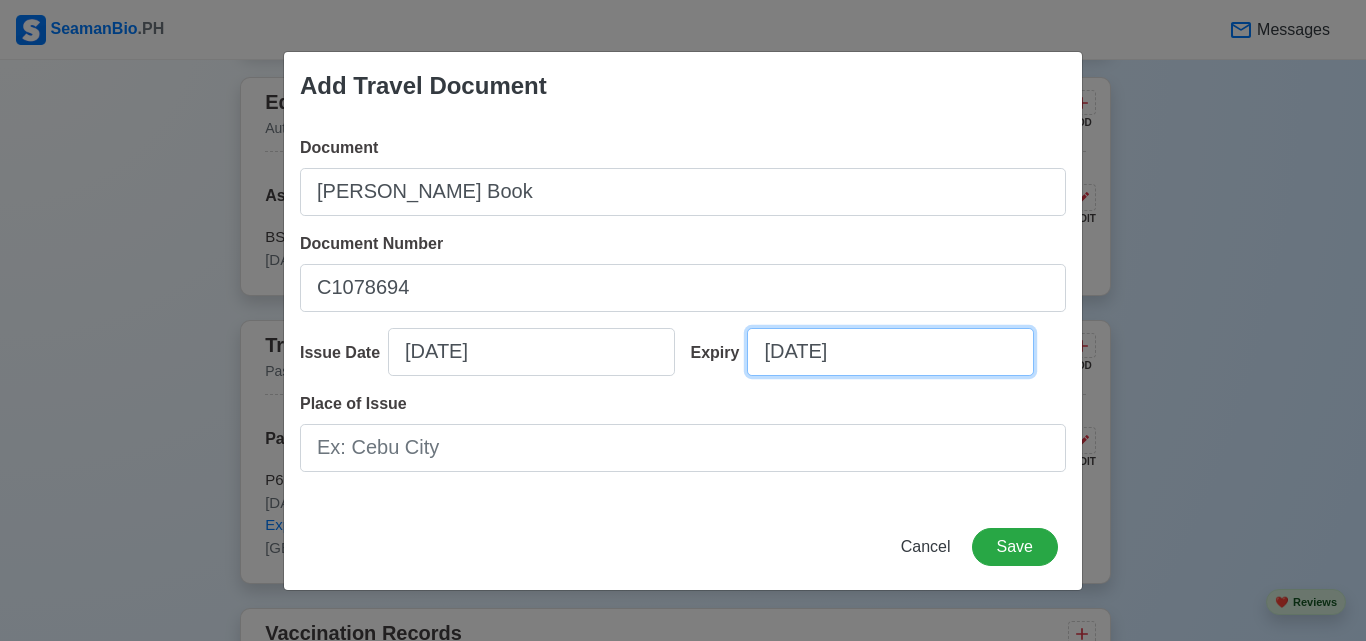 click on "07/23/2025" at bounding box center [890, 352] 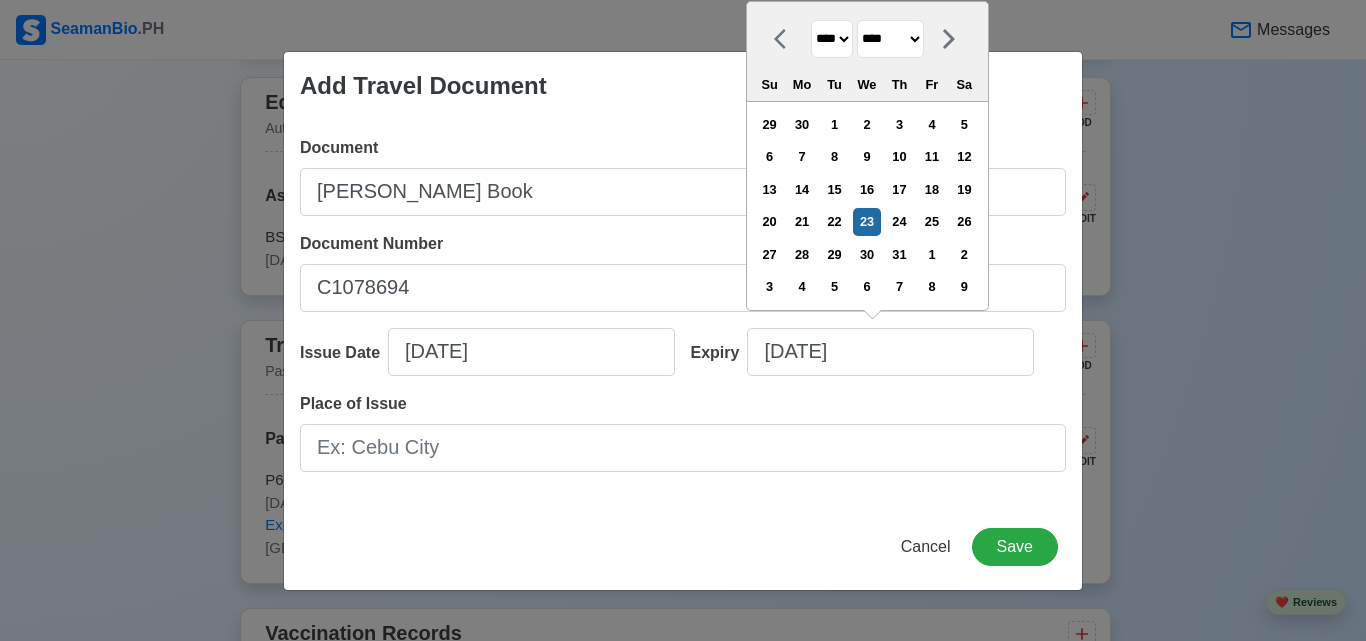 click on "**** **** **** **** **** **** **** **** **** **** **** **** **** **** **** **** **** **** **** **** **** **** **** **** **** **** **** **** **** **** **** **** **** **** **** **** **** **** **** **** **** **** **** **** **** **** **** **** **** **** **** **** **** **** **** **** **** **** **** **** **** **** **** **** **** **** **** **** **** **** **** **** **** **** **** **** **** **** **** **** **** **** **** **** **** **** **** **** **** **** **** **** **** **** **** **** **** **** **** **** **** **** **** **** **** **** **** **** **** **** **** **** **** **** **** **** **** **** **** **** ****" at bounding box center (832, 39) 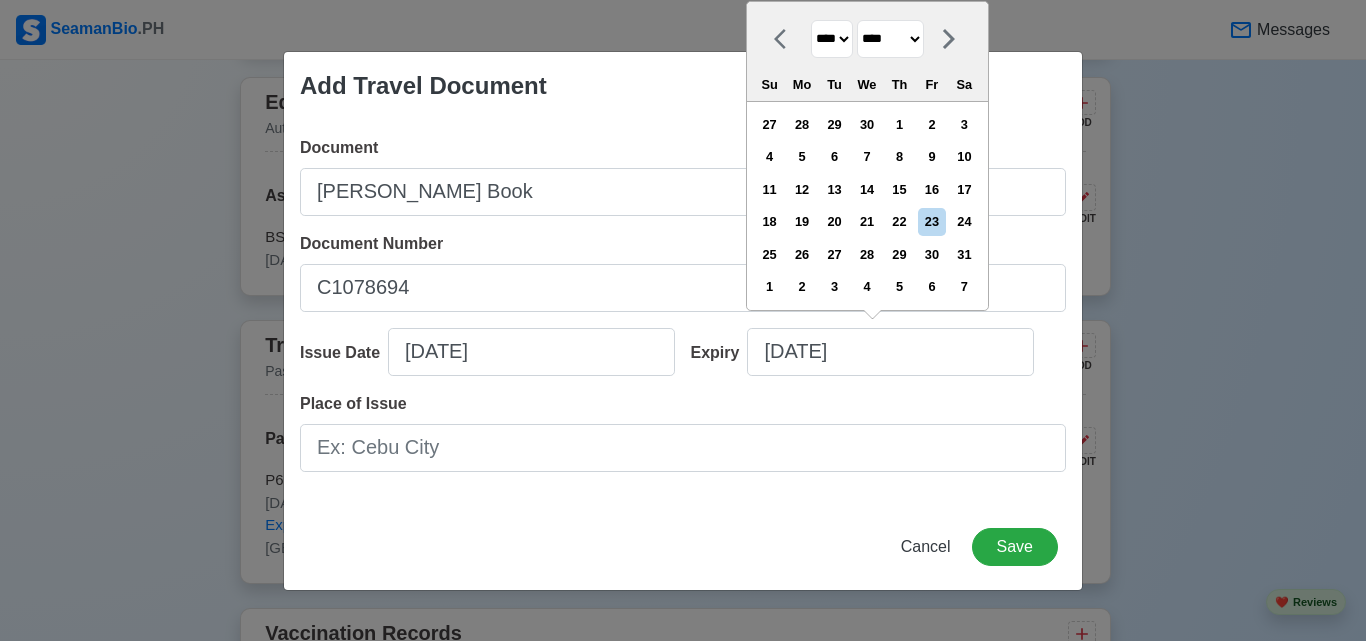 click on "******* ******** ***** ***** *** **** **** ****** ********* ******* ******** ********" at bounding box center [890, 39] 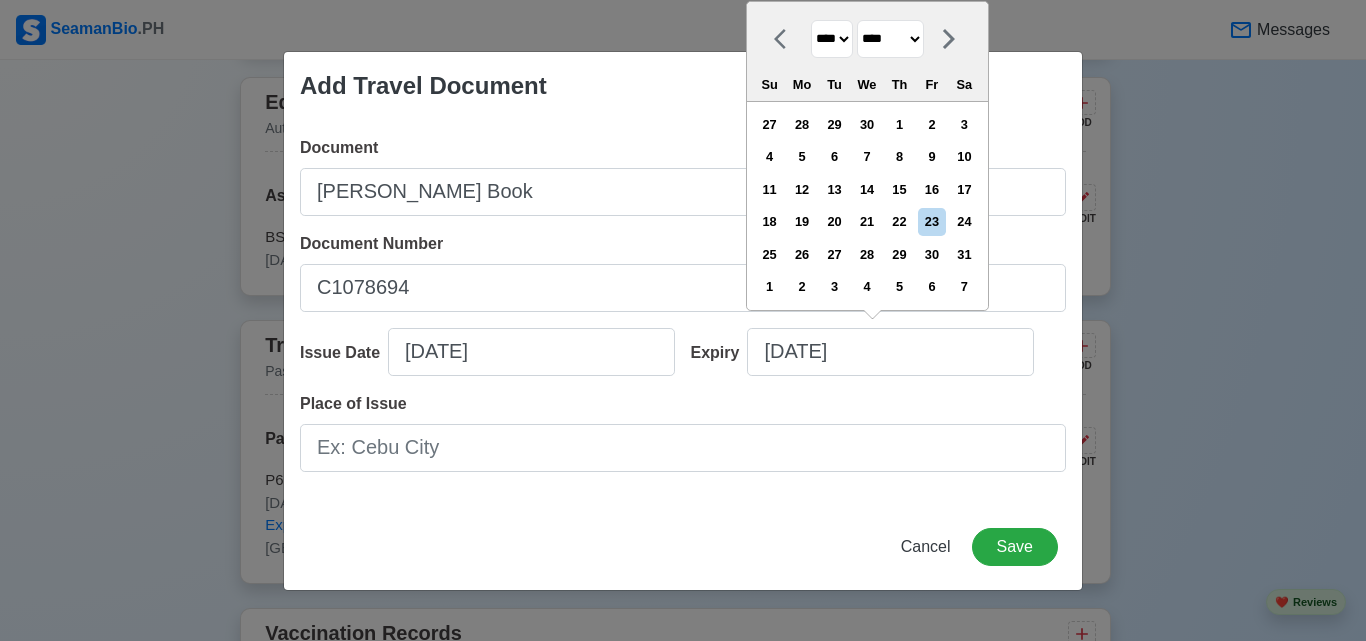 select on "****" 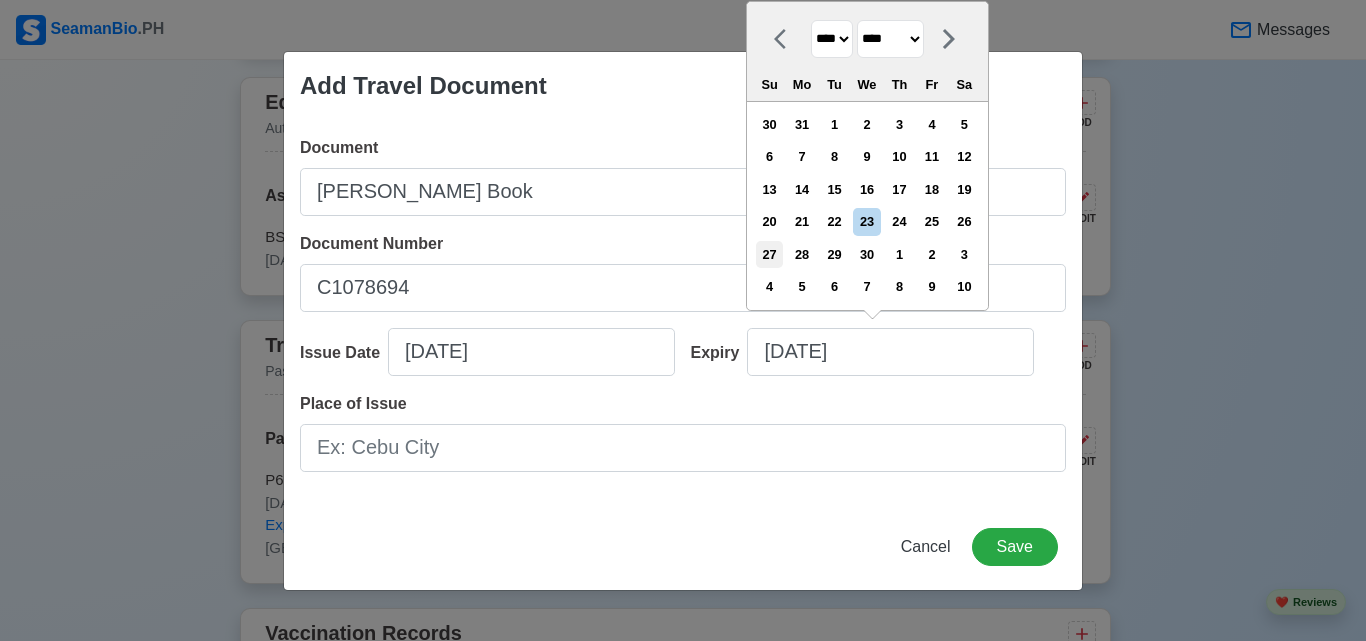 click on "27" at bounding box center [769, 254] 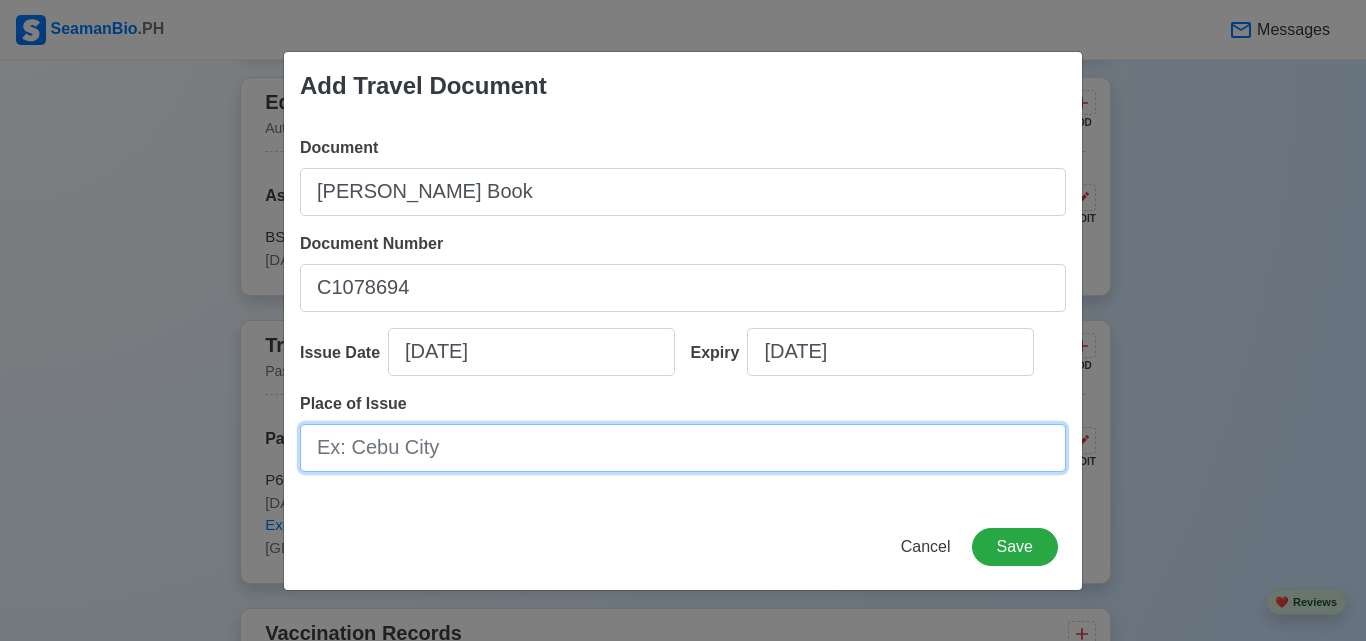 click on "Place of Issue" at bounding box center (683, 448) 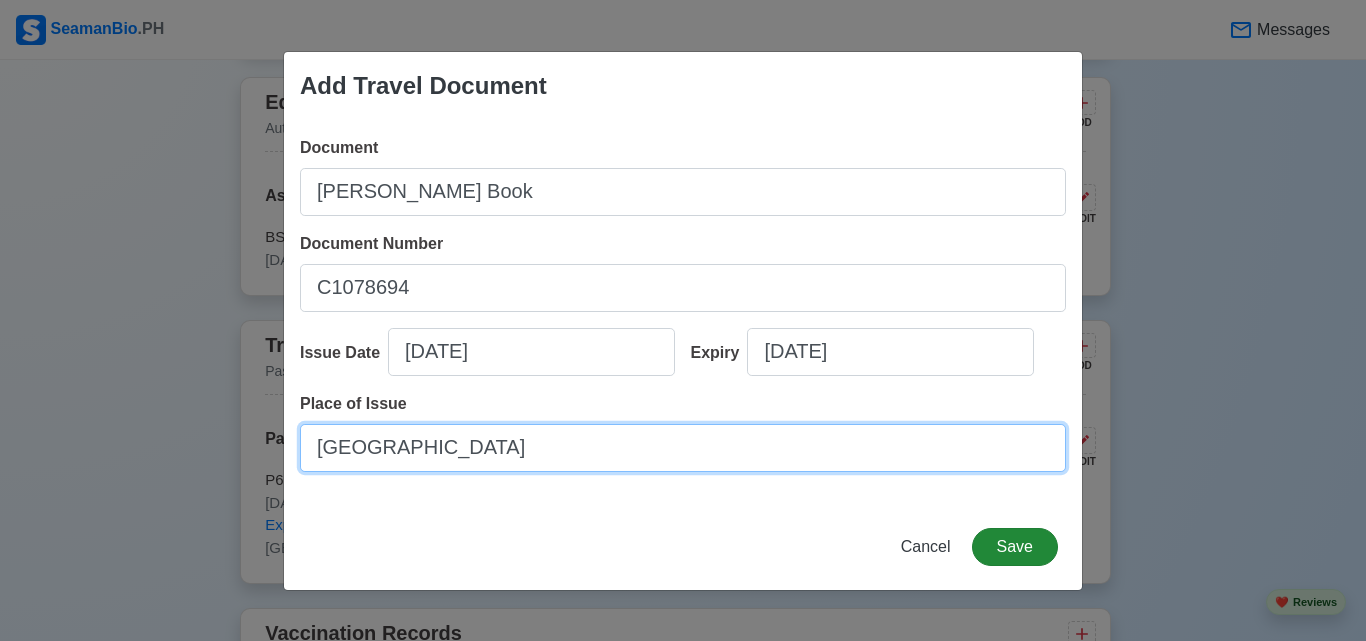 type on "[GEOGRAPHIC_DATA]" 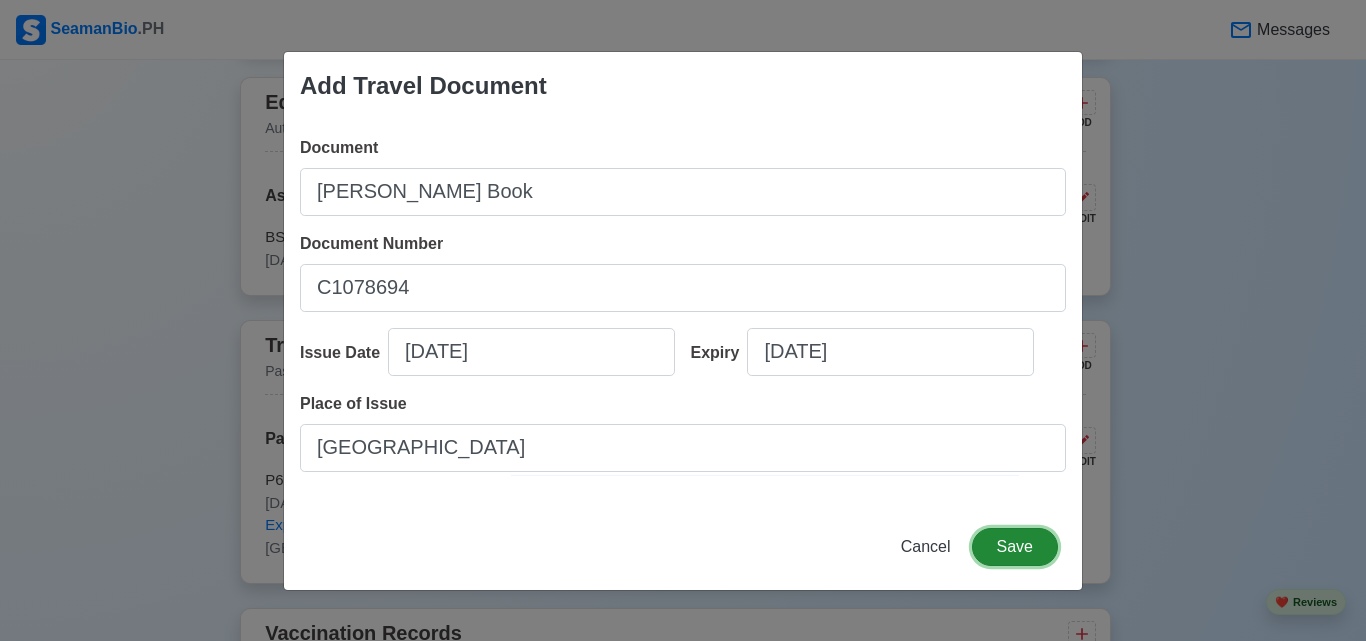 click on "Save" at bounding box center (1015, 547) 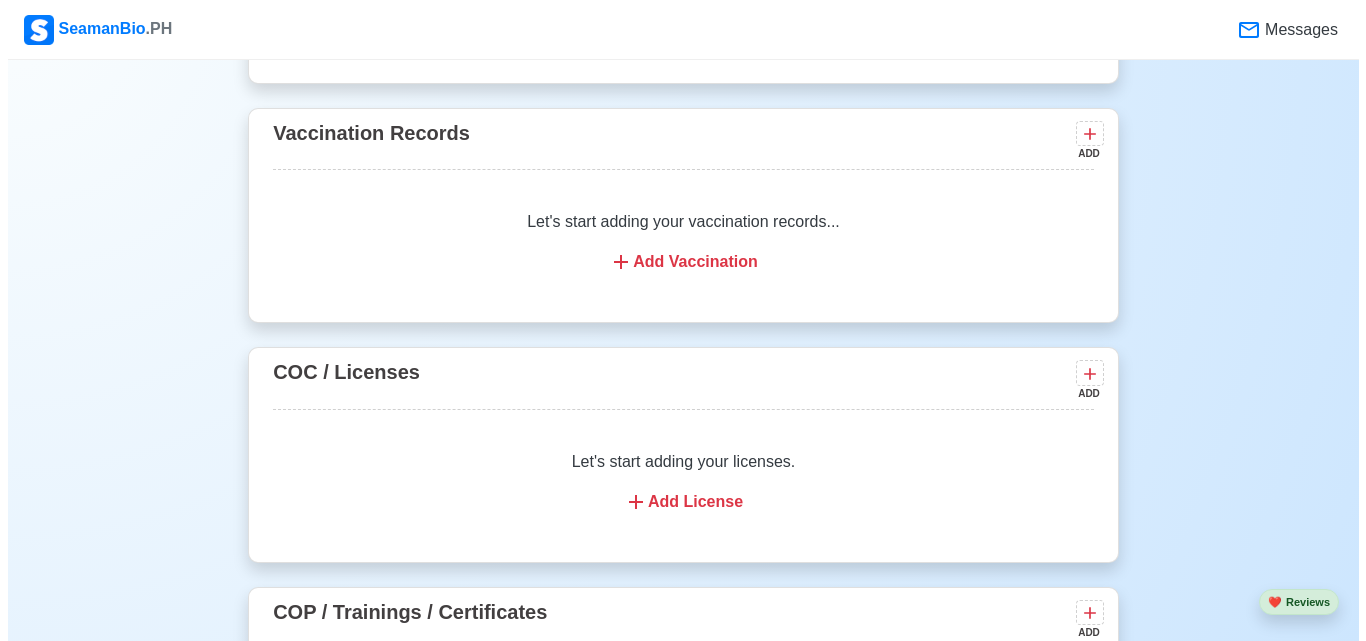 scroll, scrollTop: 2336, scrollLeft: 0, axis: vertical 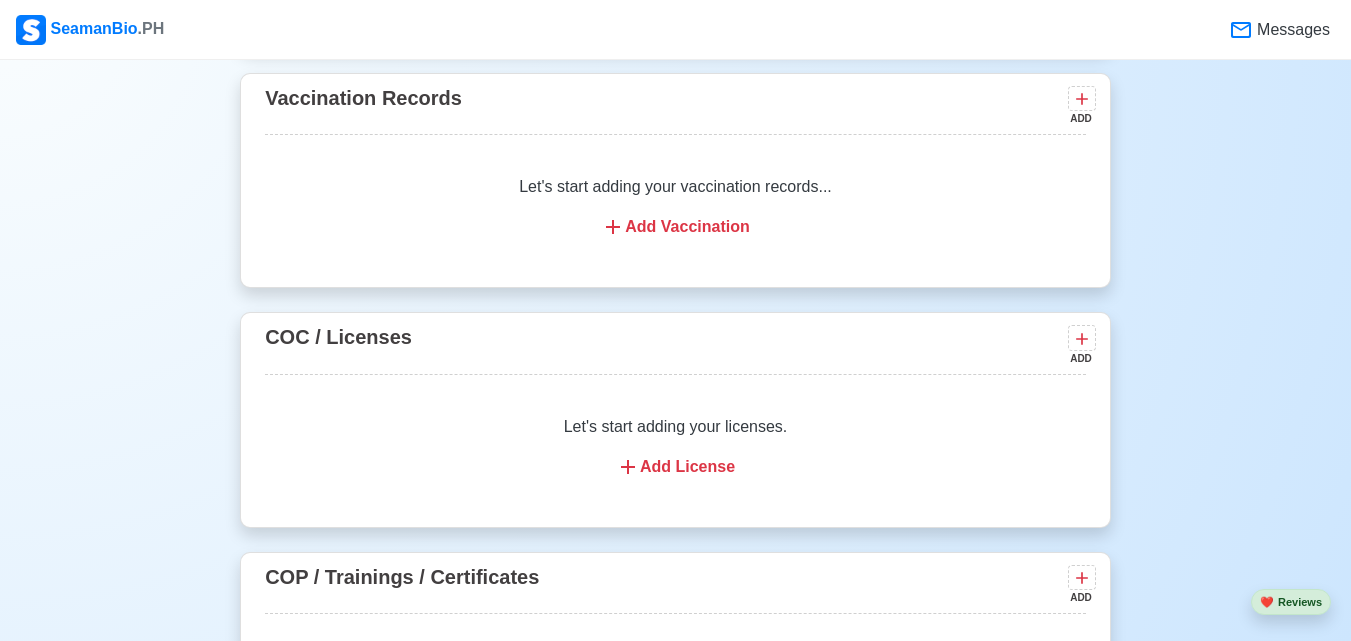 click on "Add License" at bounding box center (675, 467) 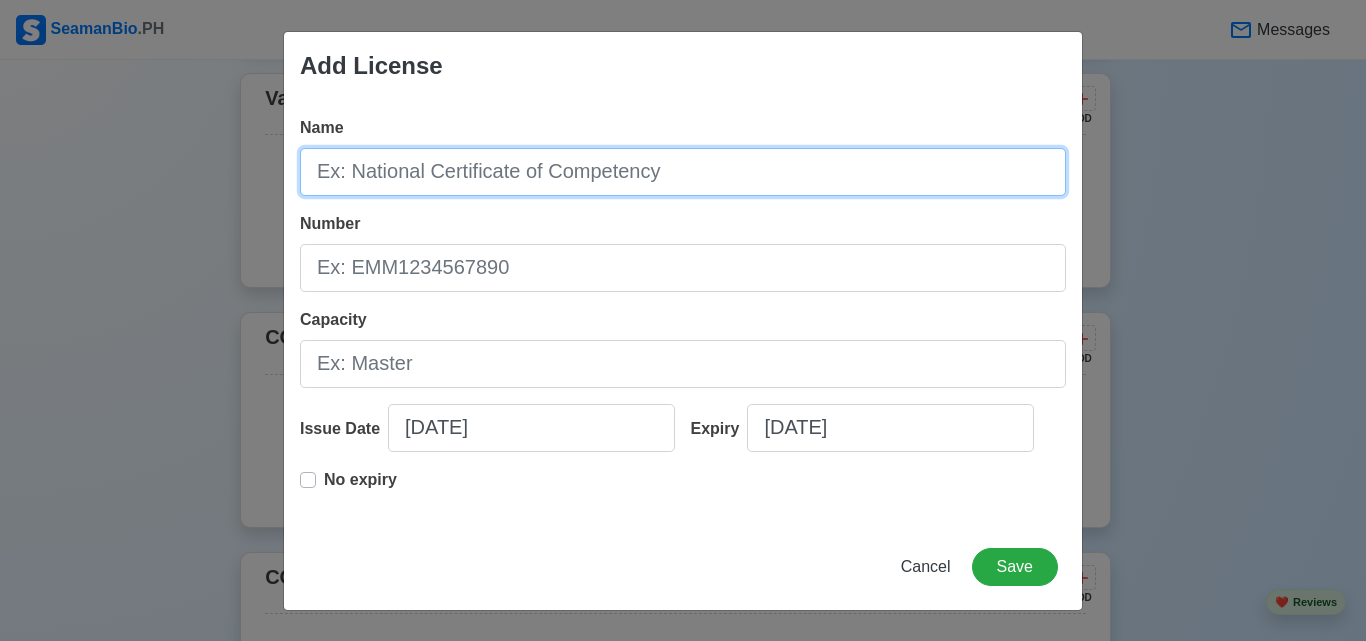 click on "Name" at bounding box center [683, 172] 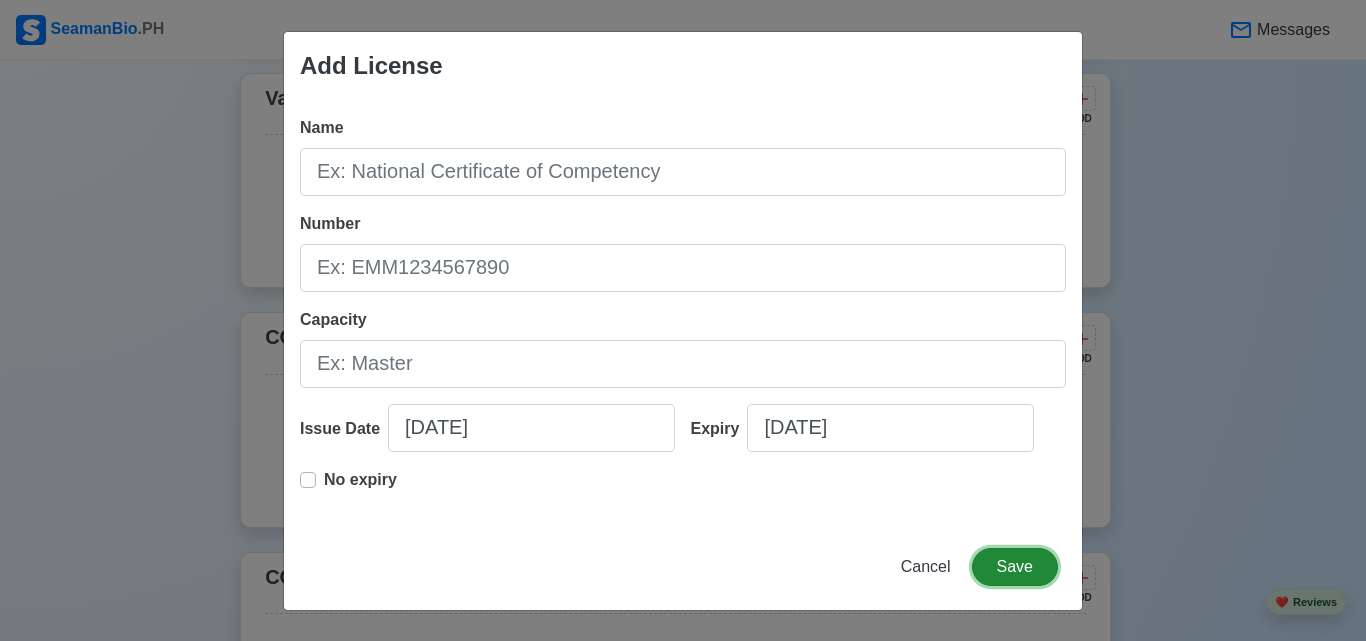 click on "Save" at bounding box center (1015, 567) 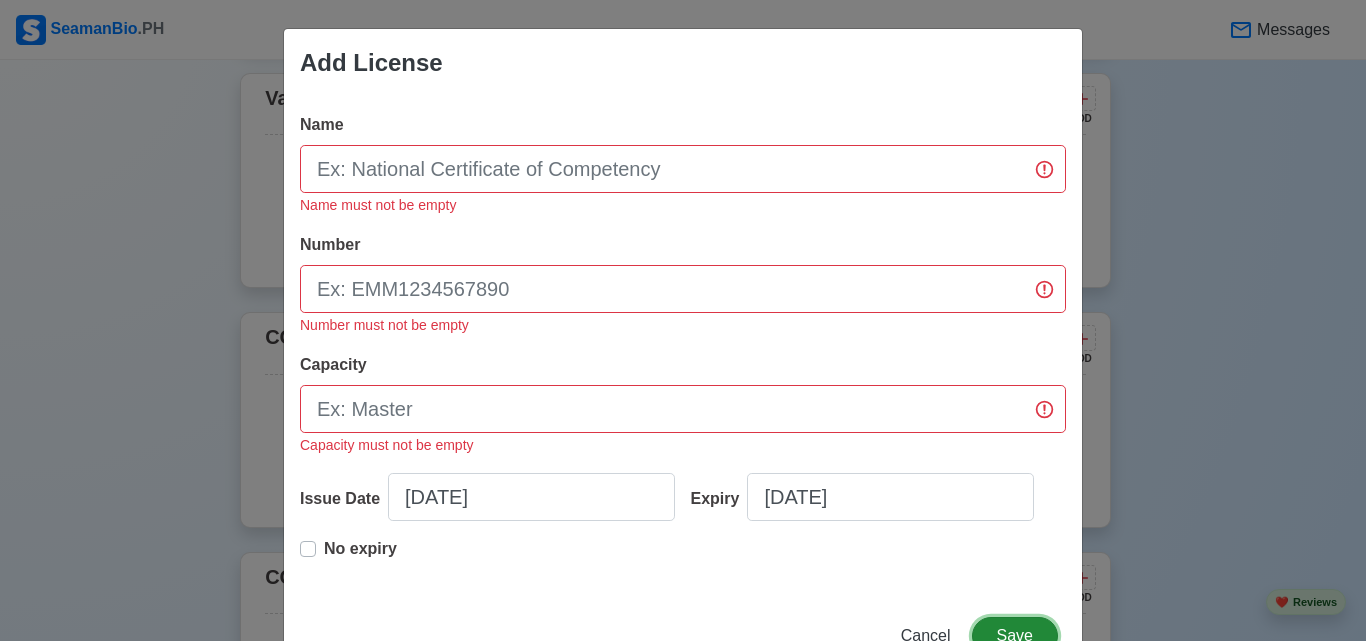 scroll, scrollTop: 67, scrollLeft: 0, axis: vertical 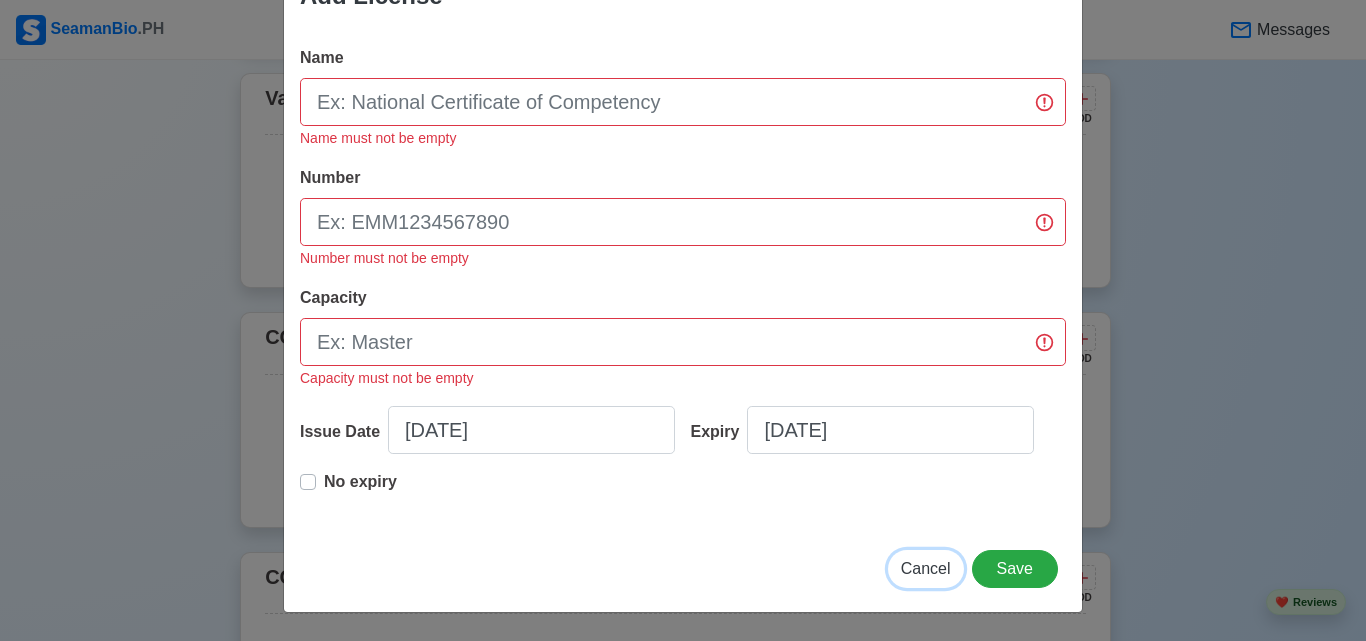 click on "Cancel" at bounding box center [926, 568] 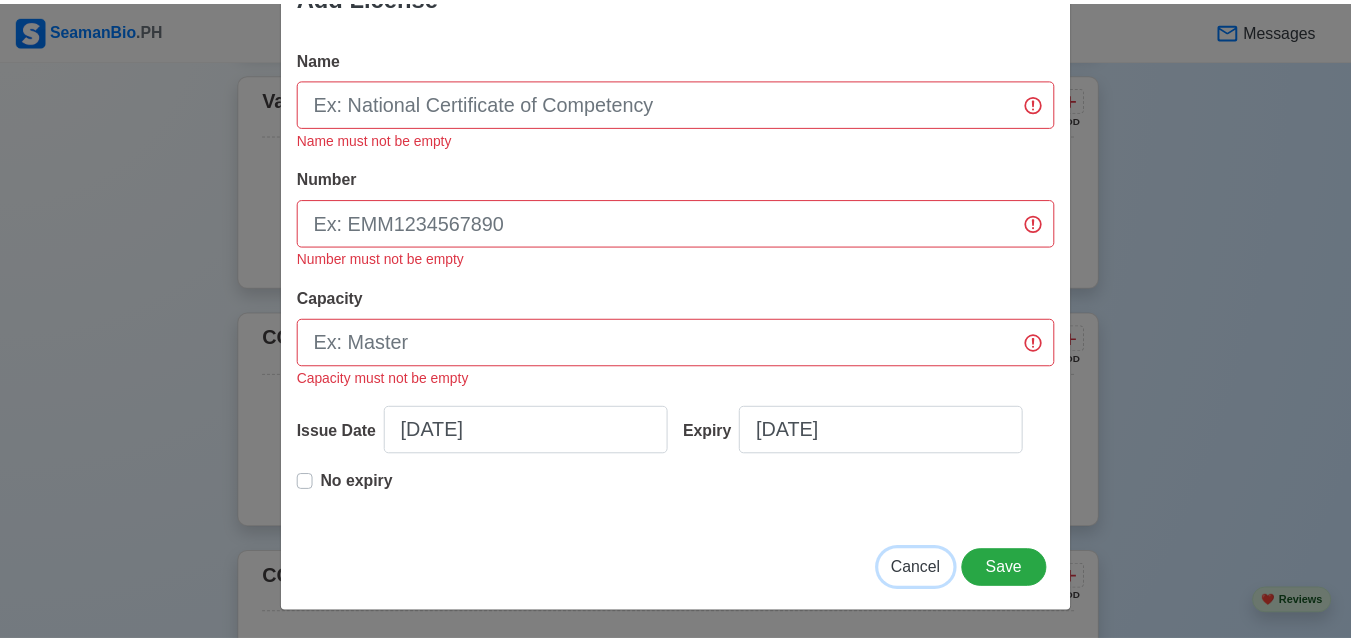 scroll, scrollTop: 0, scrollLeft: 0, axis: both 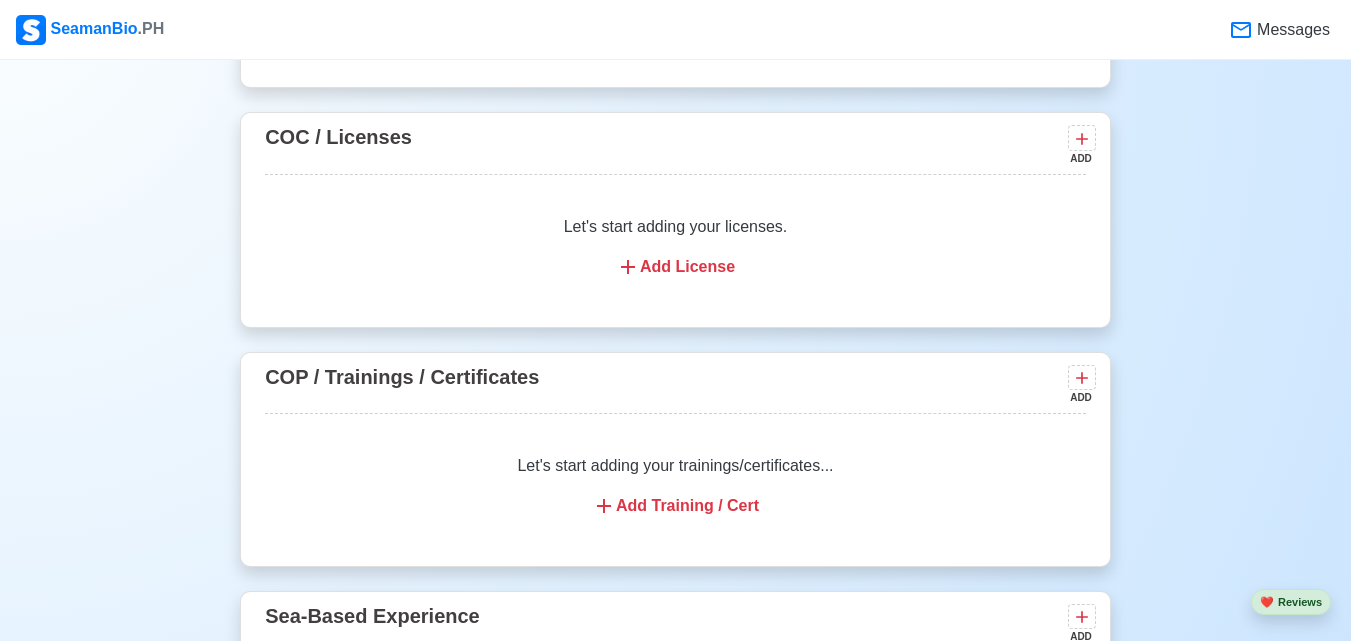 click on "Add Training / Cert" at bounding box center (675, 506) 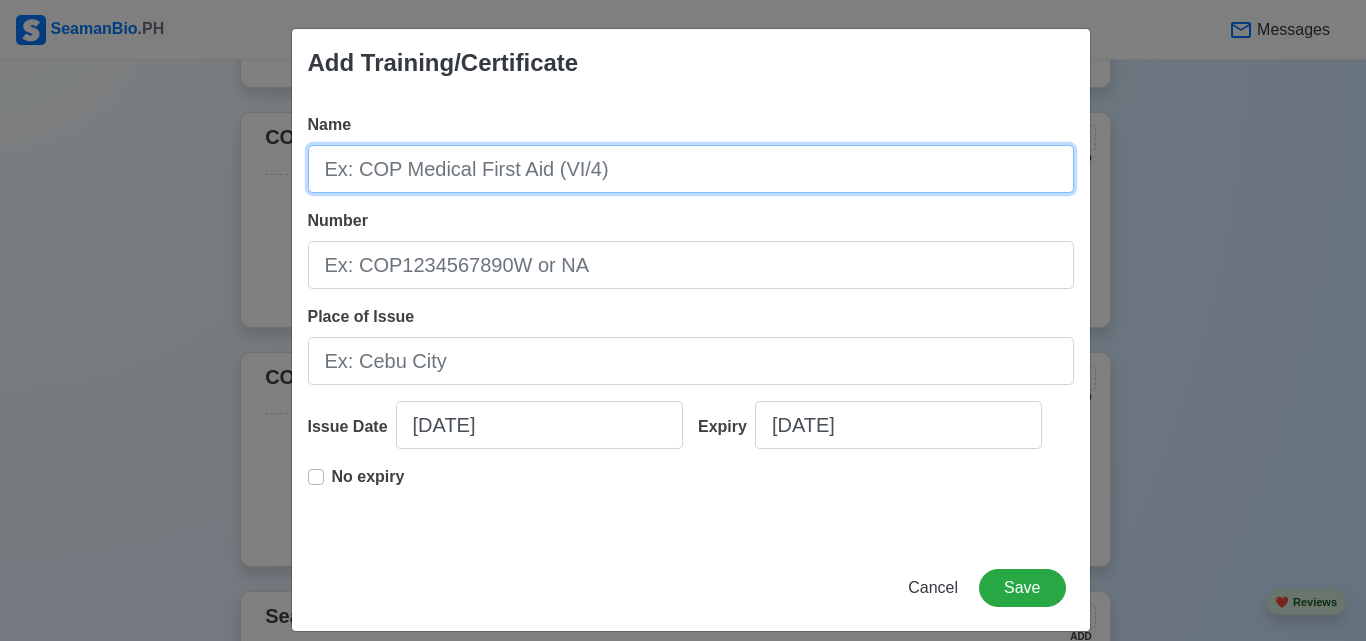 click on "Name" at bounding box center [691, 169] 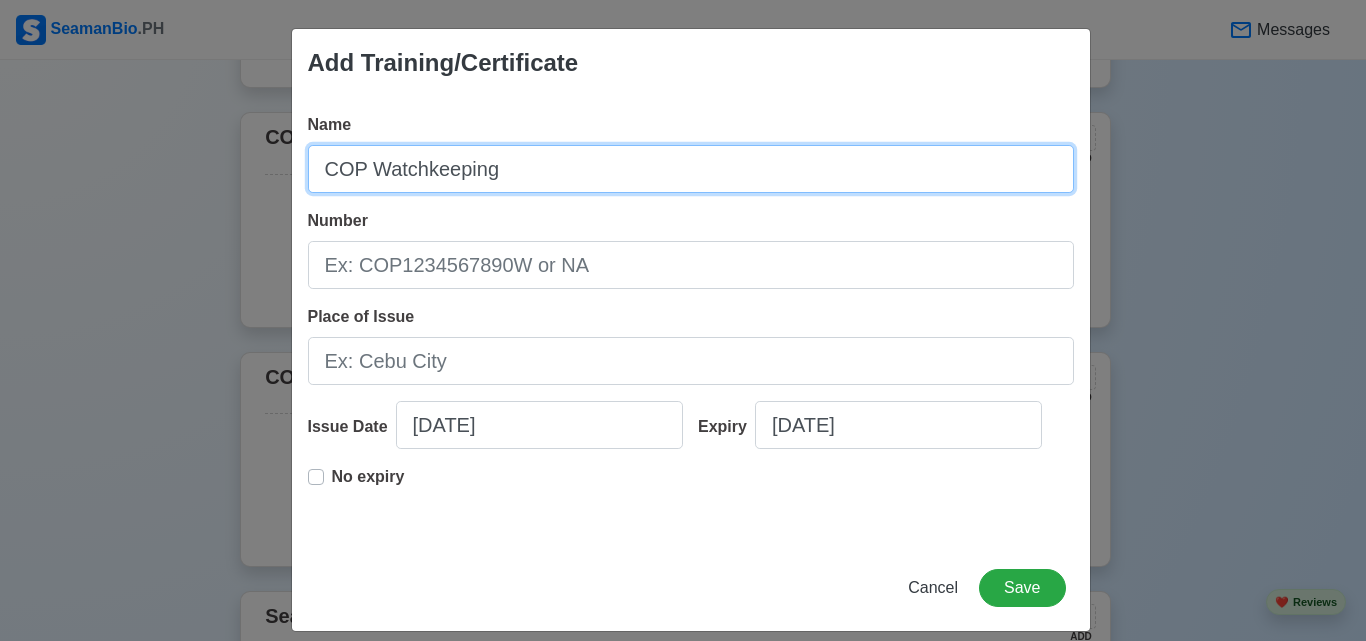 type on "COP Watchkeeping" 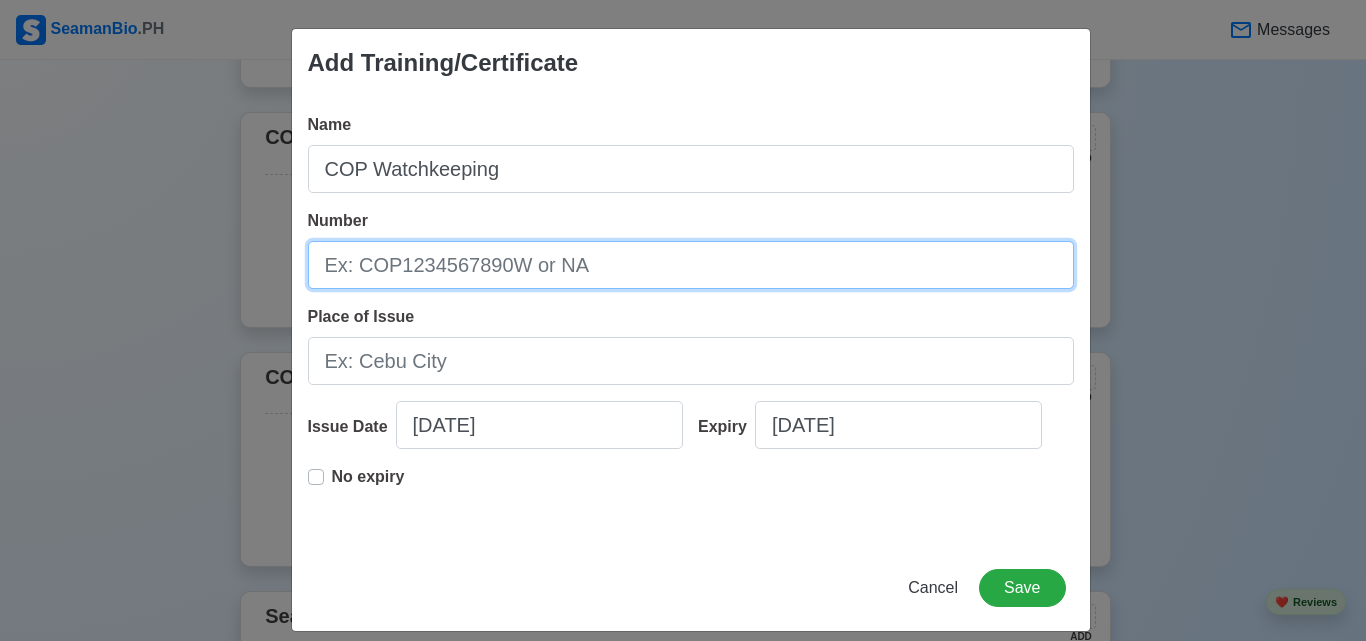 click on "Number" at bounding box center [691, 265] 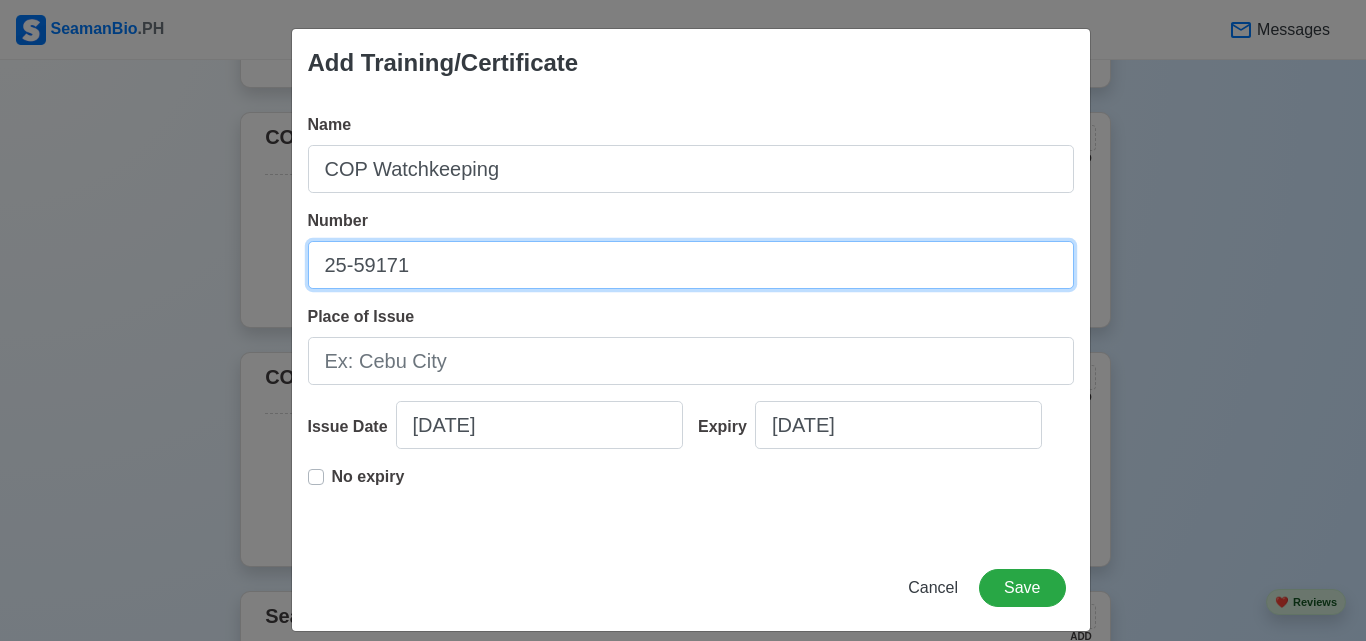 click on "25-59171" at bounding box center [691, 265] 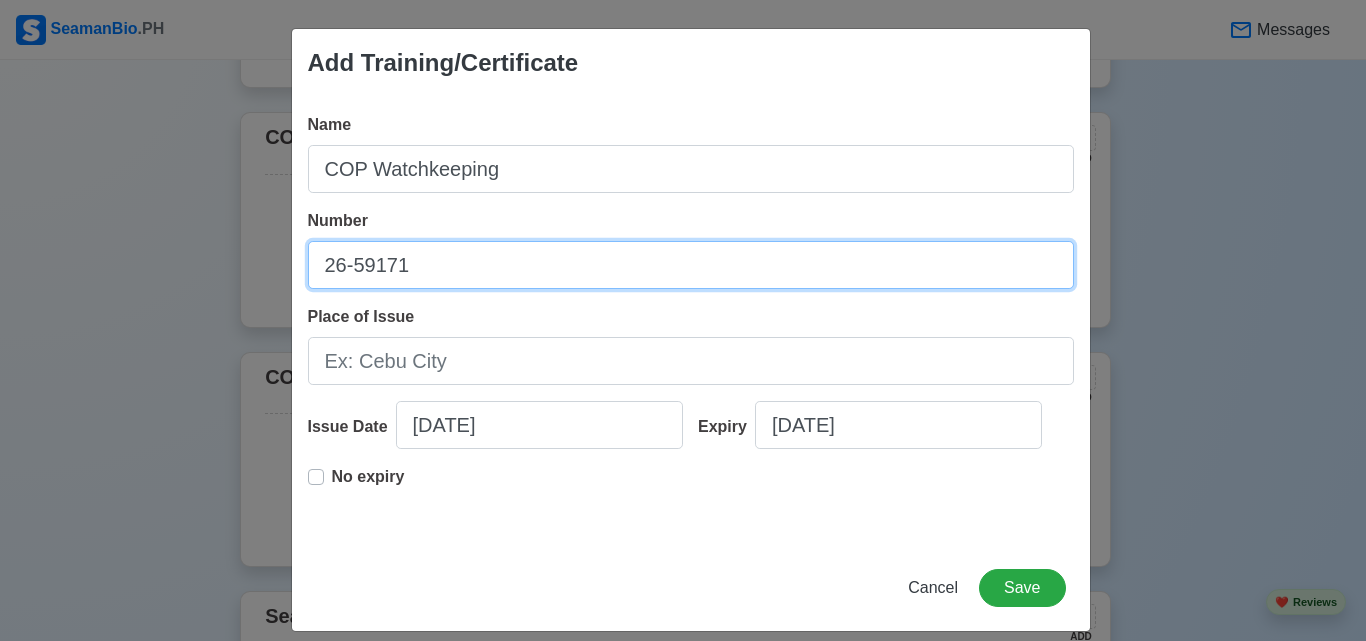type on "26-59171" 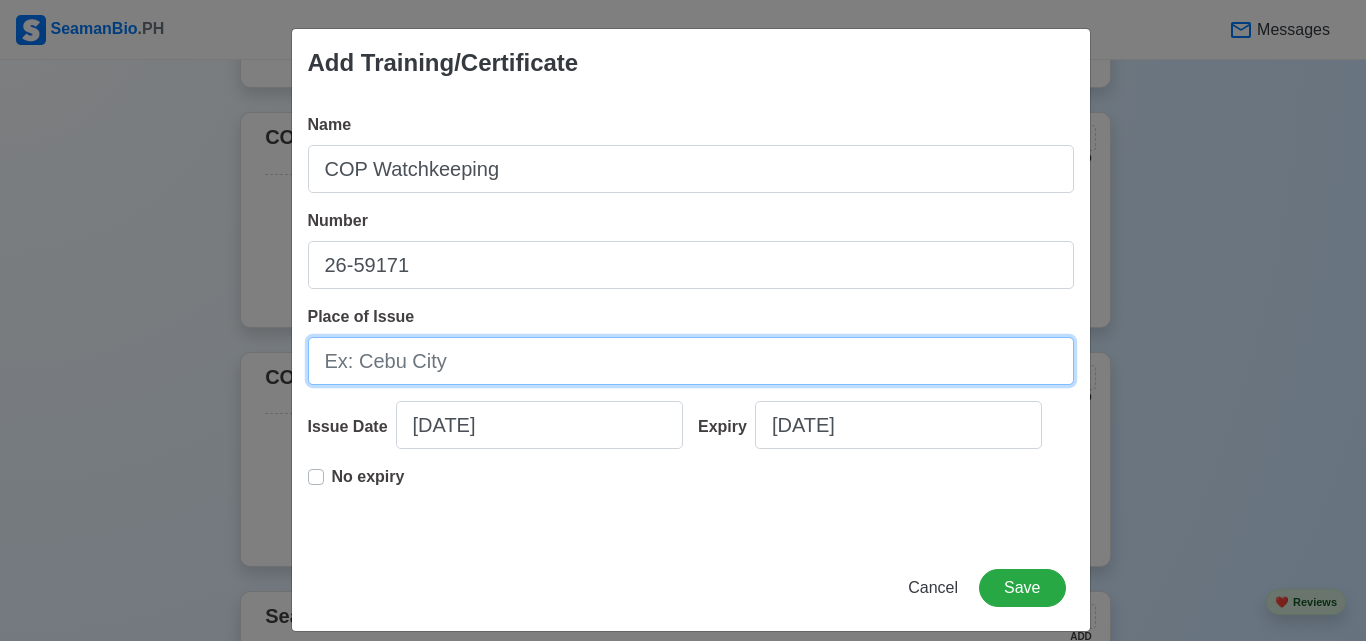 click on "Place of Issue" at bounding box center [691, 361] 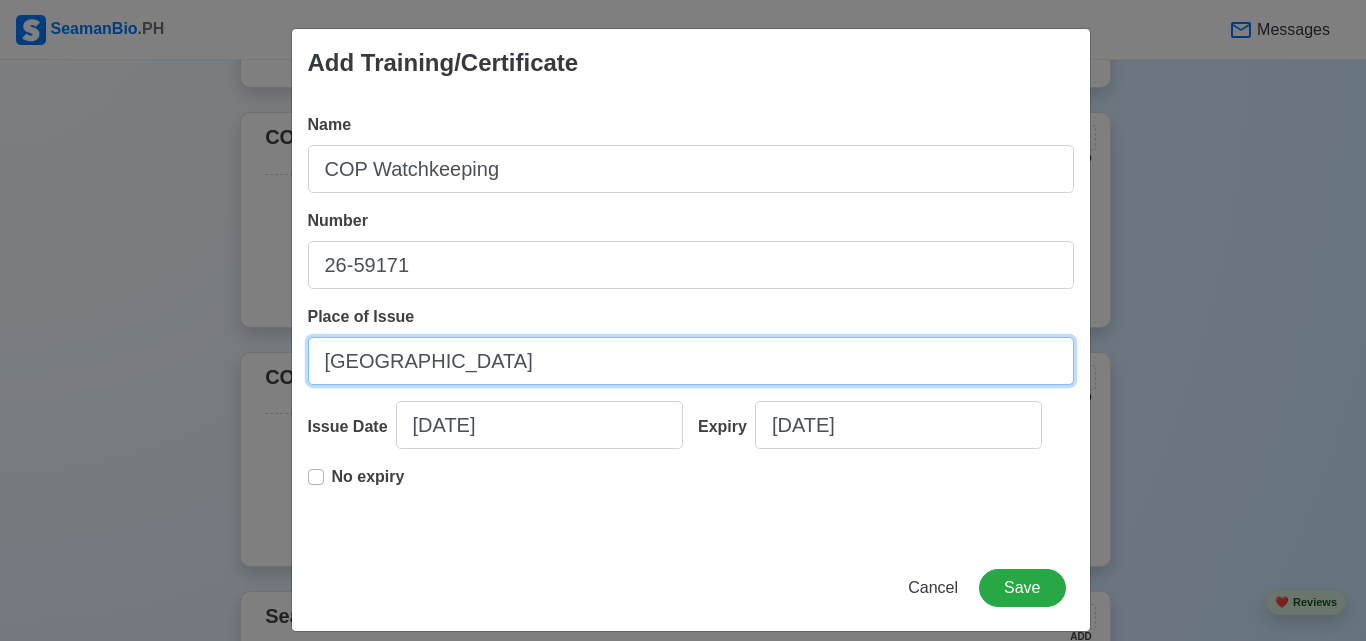 type on "[GEOGRAPHIC_DATA]" 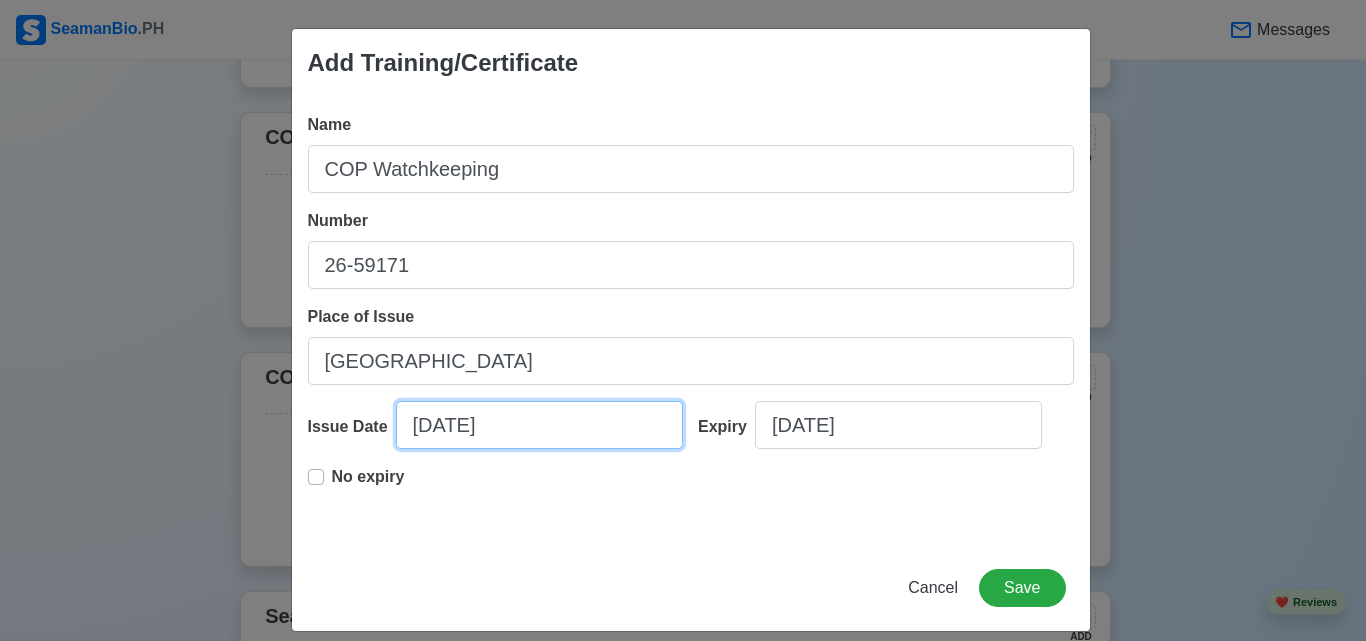 click on "07/23/2025" at bounding box center [539, 425] 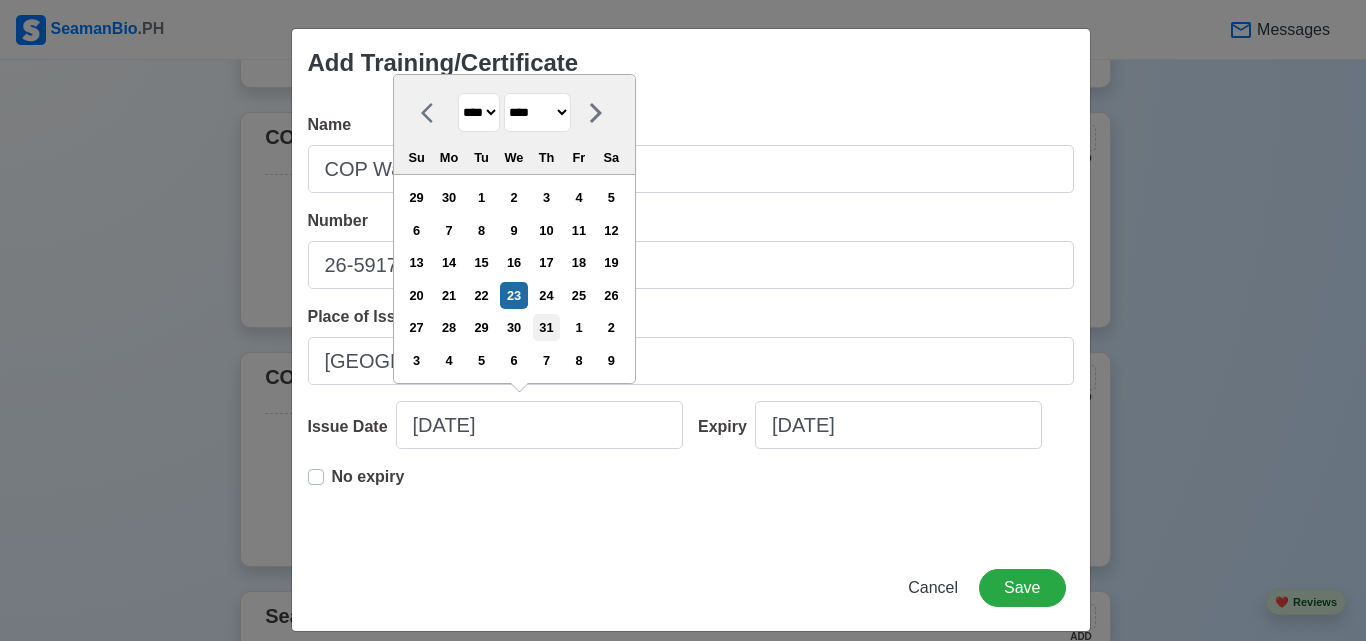 click on "31" at bounding box center (546, 327) 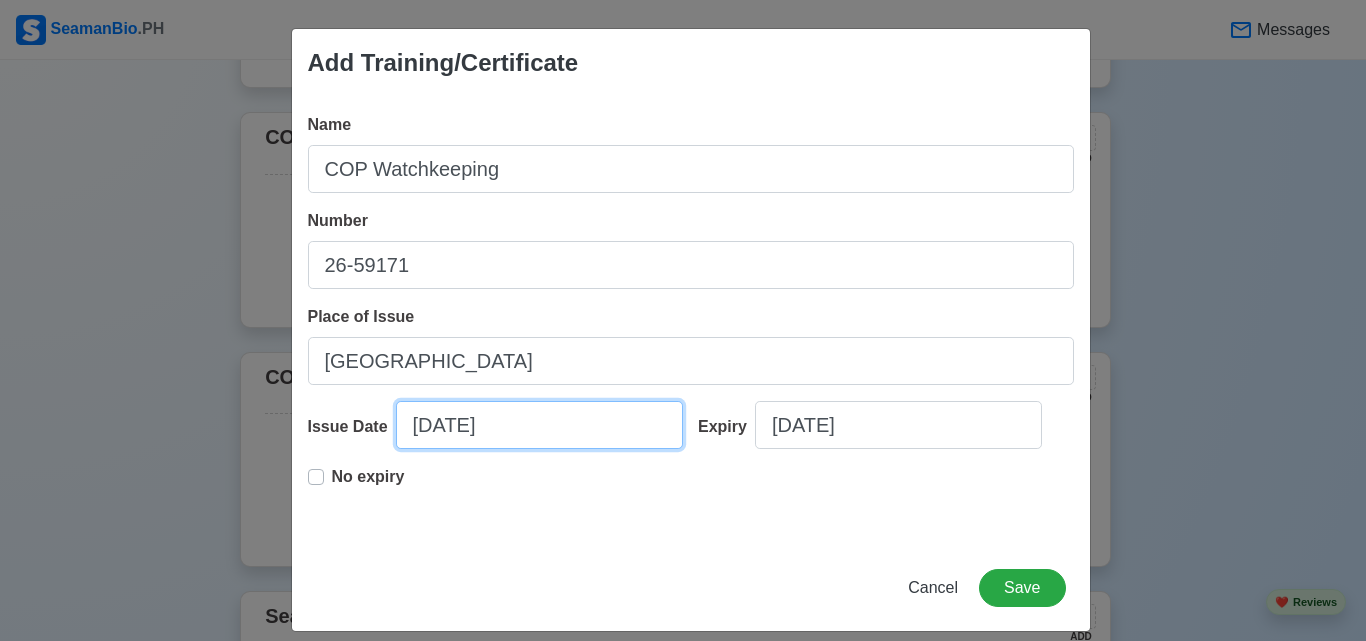 click on "07/31/2025" at bounding box center [539, 425] 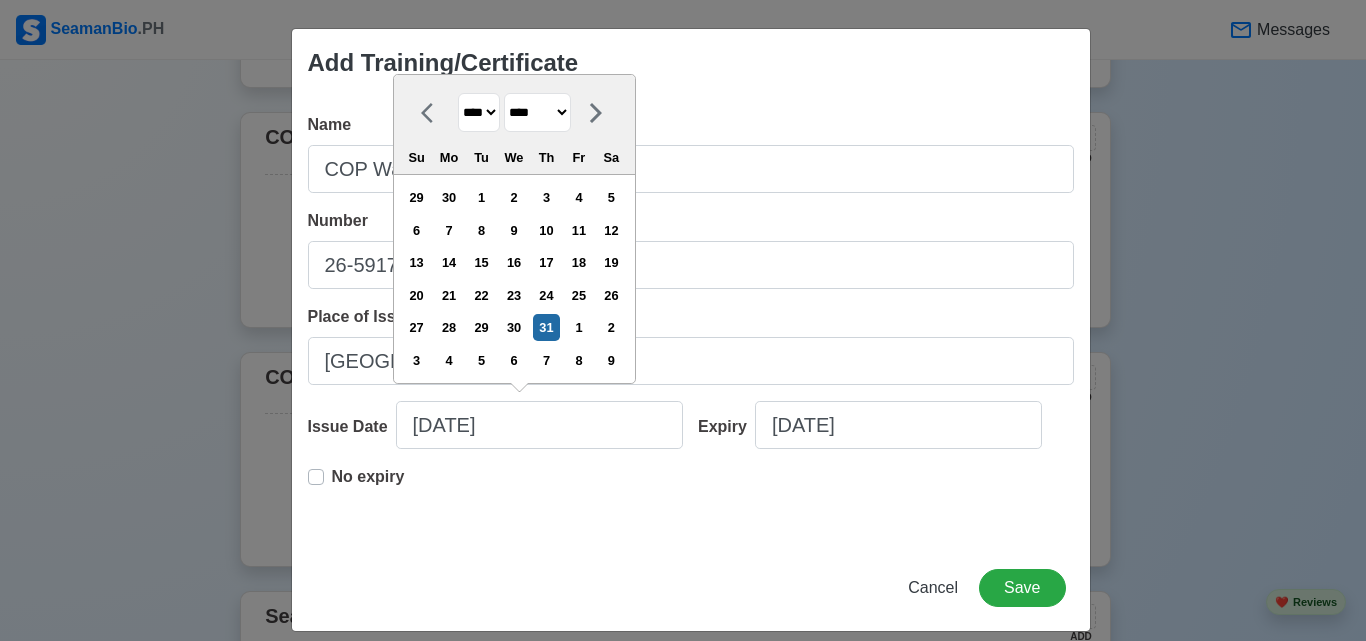click on "**** **** **** **** **** **** **** **** **** **** **** **** **** **** **** **** **** **** **** **** **** **** **** **** **** **** **** **** **** **** **** **** **** **** **** **** **** **** **** **** **** **** **** **** **** **** **** **** **** **** **** **** **** **** **** **** **** **** **** **** **** **** **** **** **** **** **** **** **** **** **** **** **** **** **** **** **** **** **** **** **** **** **** **** **** **** **** **** **** **** **** **** **** **** **** **** **** **** **** **** **** **** **** **** **** ****" at bounding box center [479, 112] 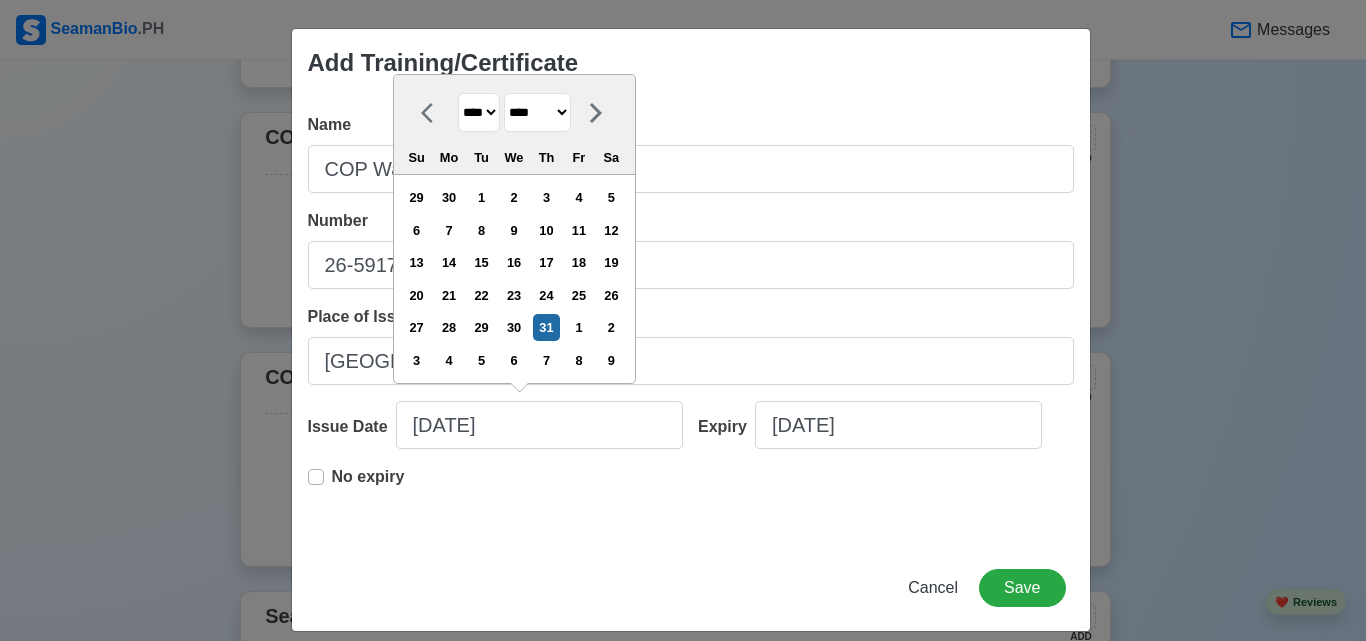 select on "****" 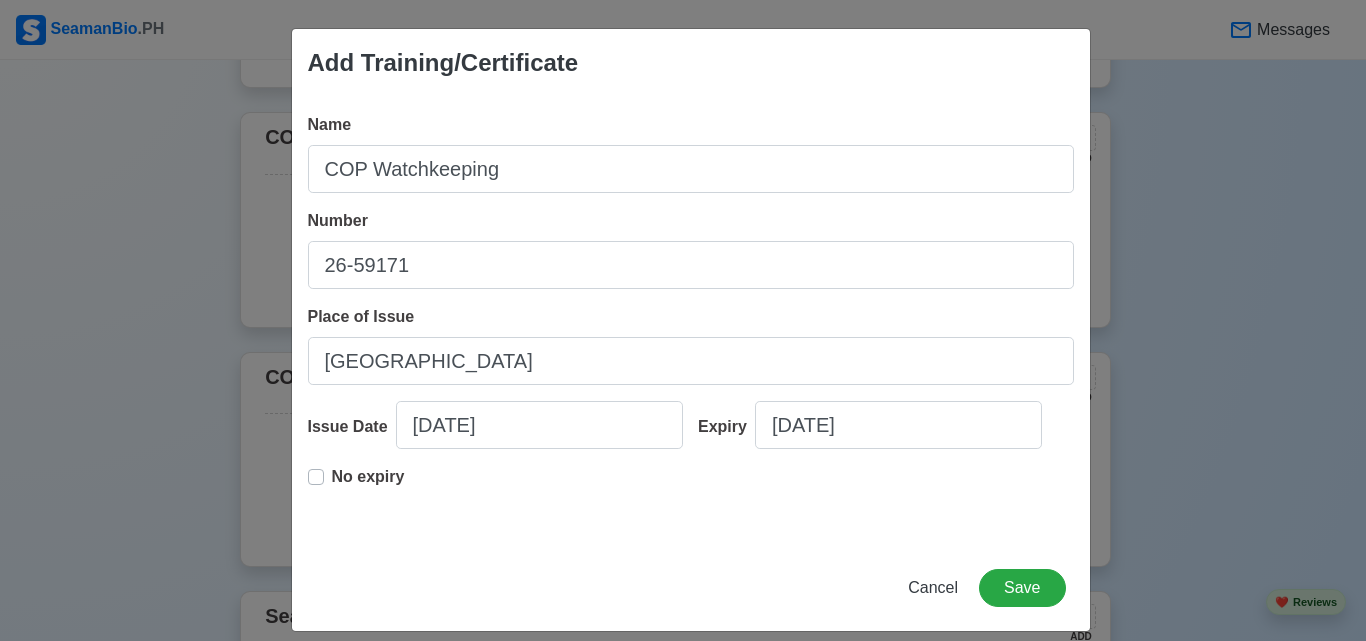 click on "No expiry" at bounding box center [368, 485] 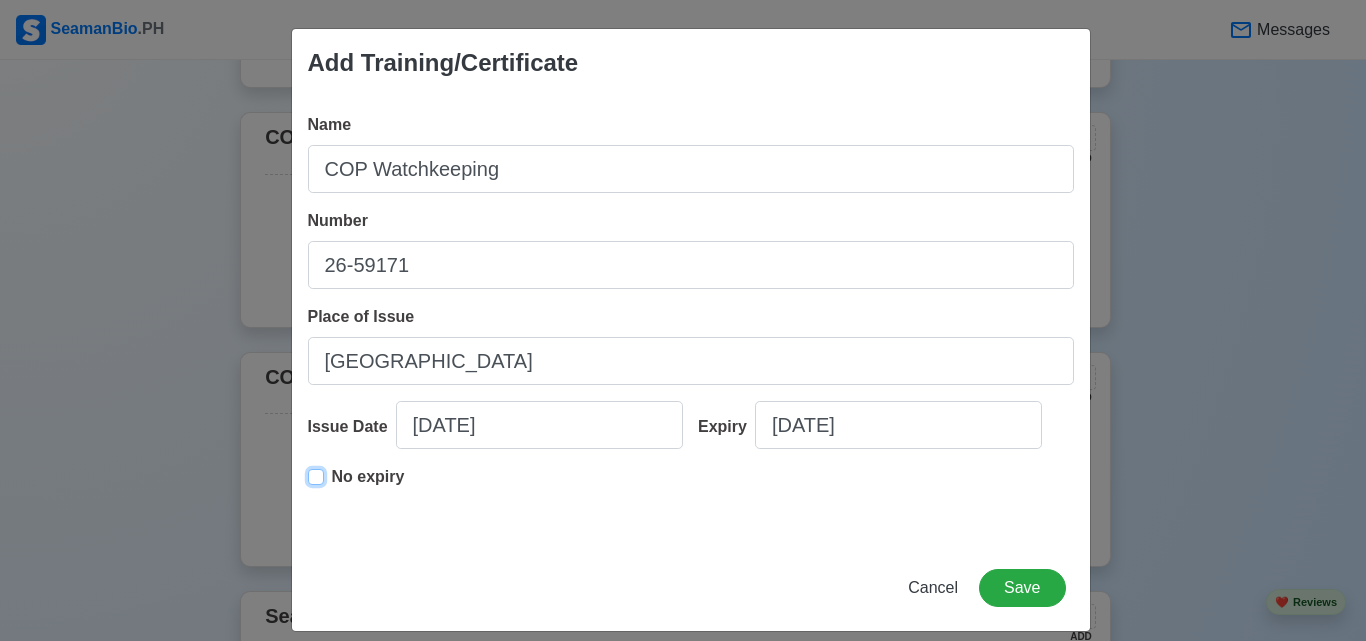 type on "07/31/2025" 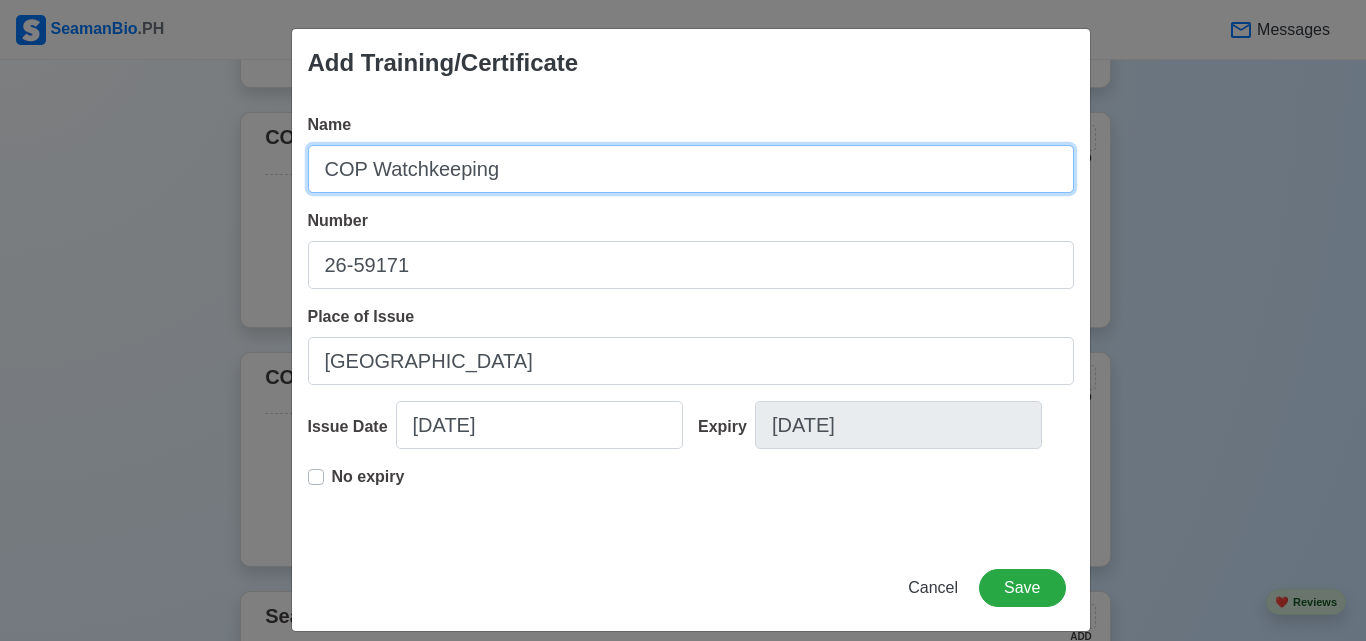 click on "COP Watchkeeping" at bounding box center (691, 169) 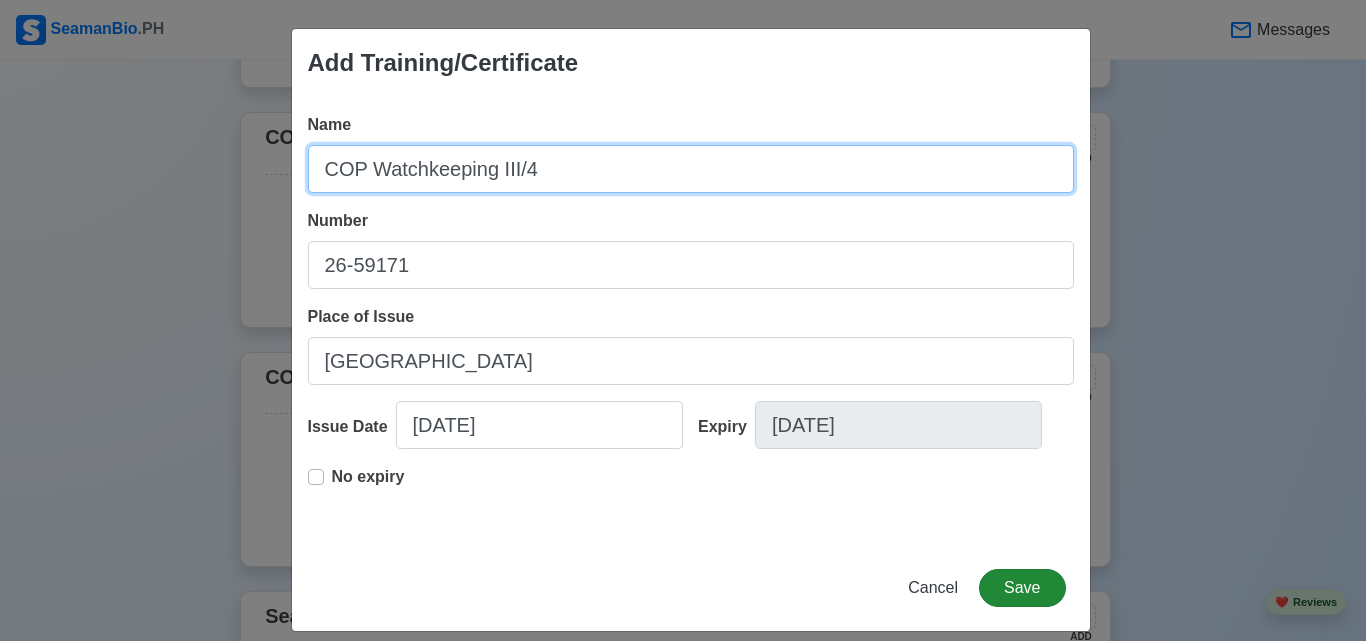type on "COP Watchkeeping III/4" 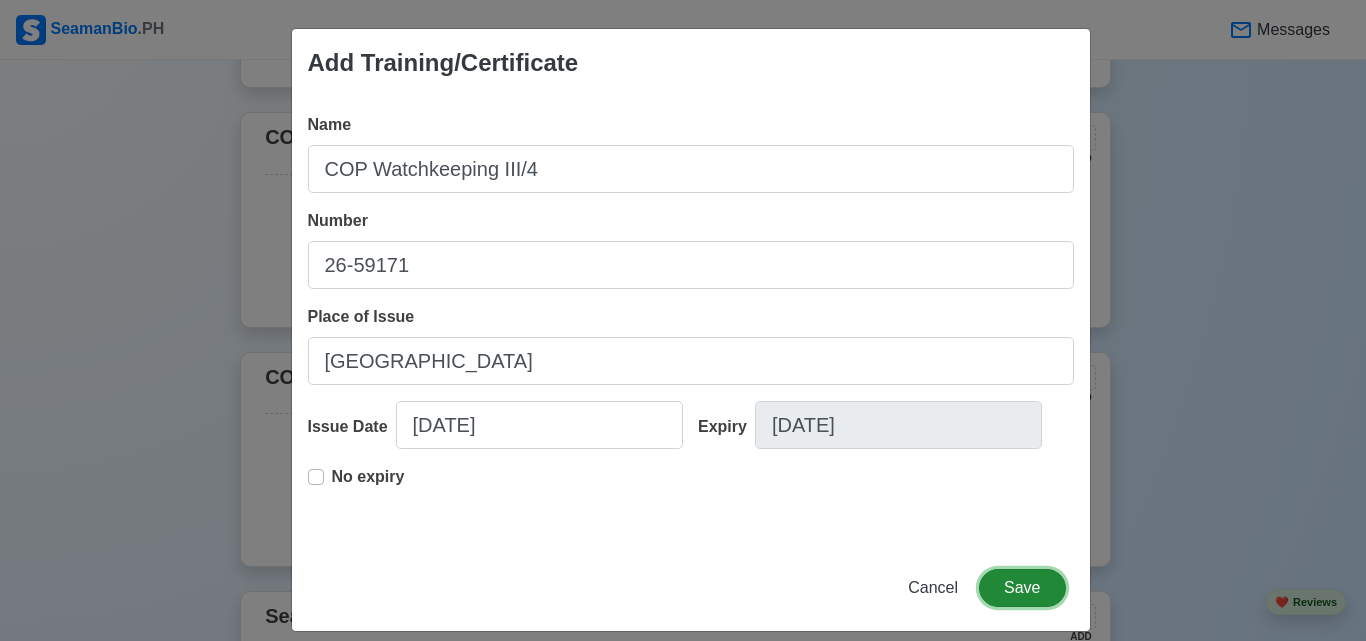 click on "Save" at bounding box center [1022, 588] 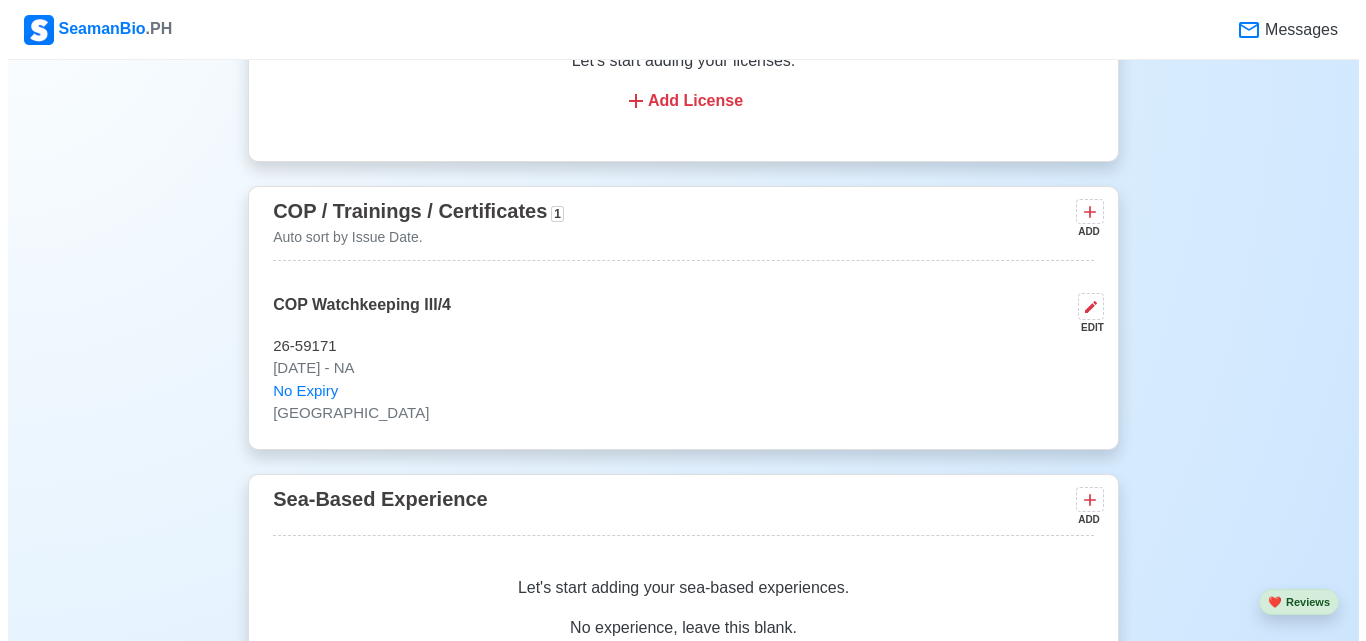 scroll, scrollTop: 2736, scrollLeft: 0, axis: vertical 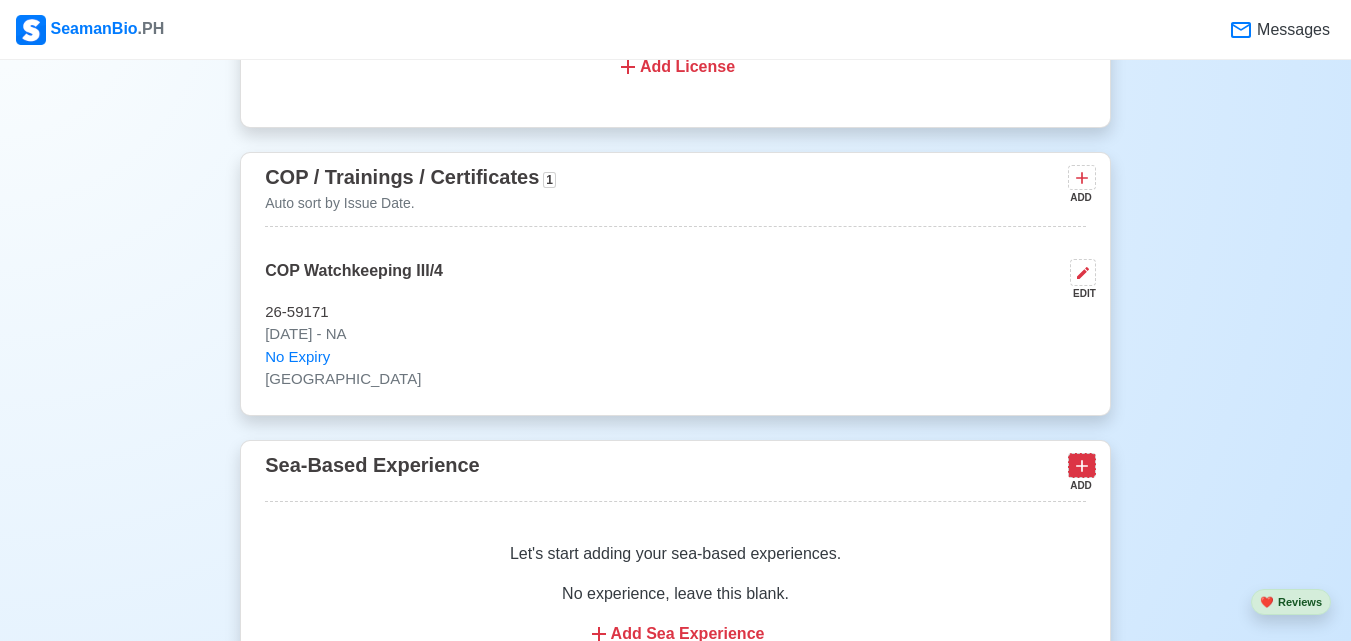 click 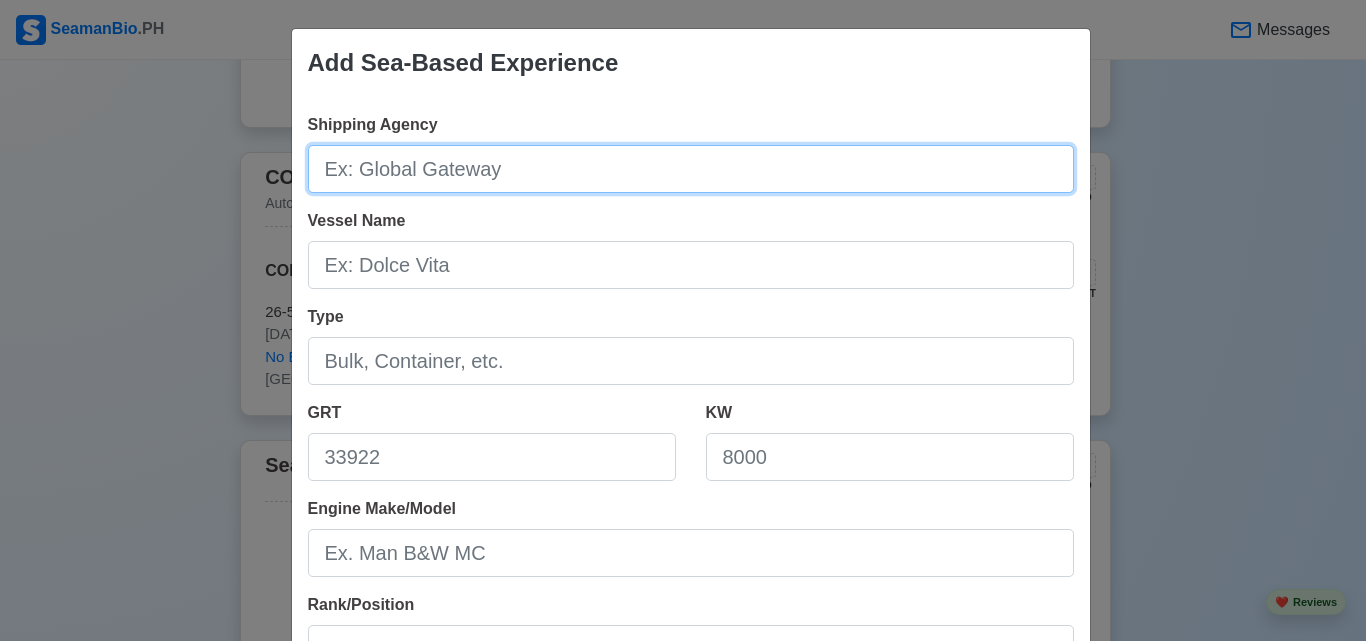 click on "Shipping Agency" at bounding box center (691, 169) 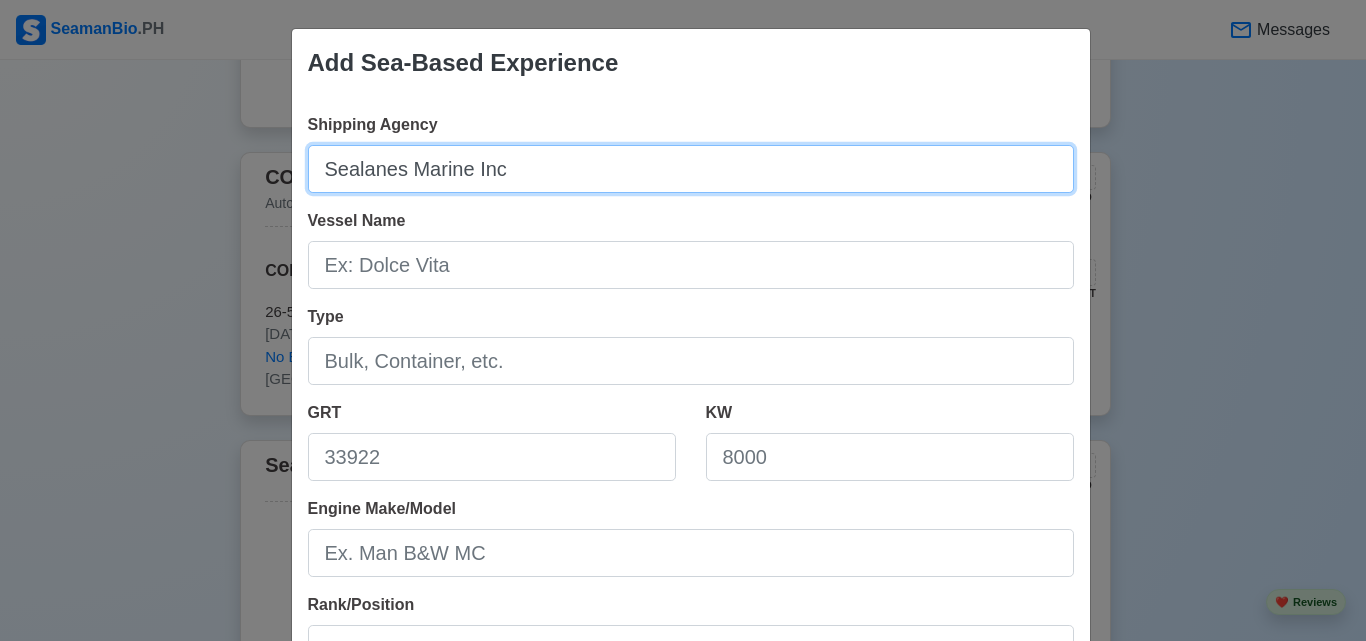 click on "Sealanes Marine Inc" at bounding box center (691, 169) 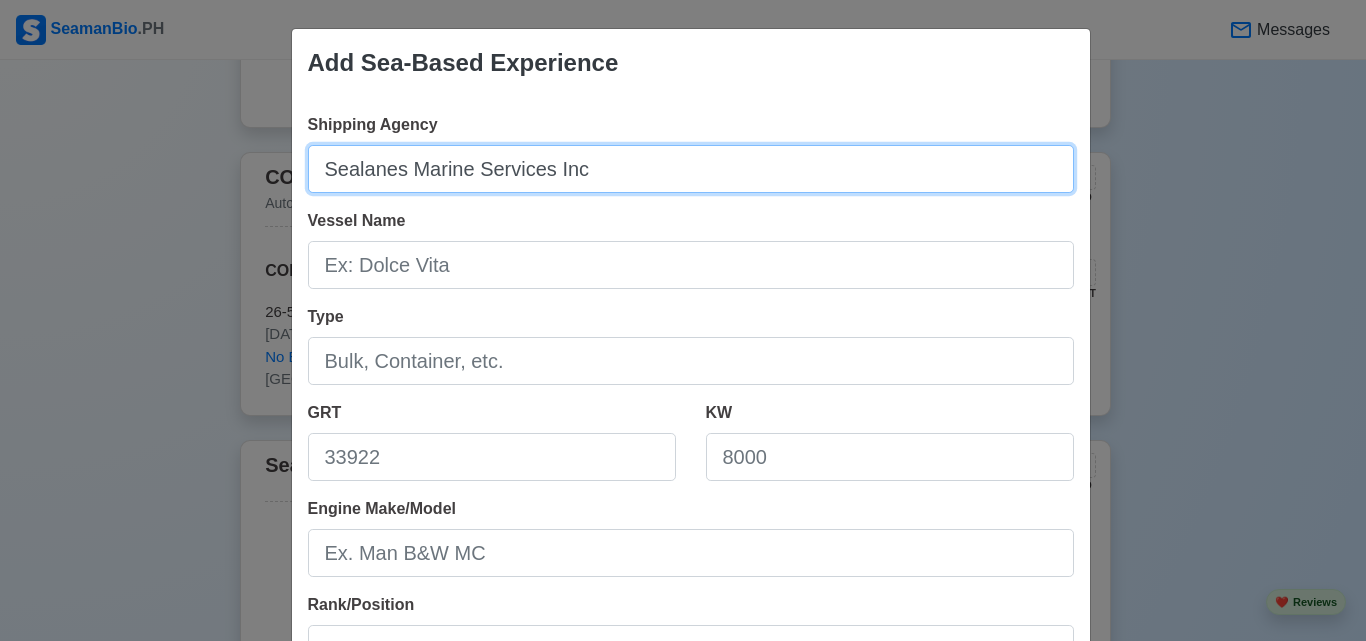 click on "Sealanes Marine Services Inc" at bounding box center (691, 169) 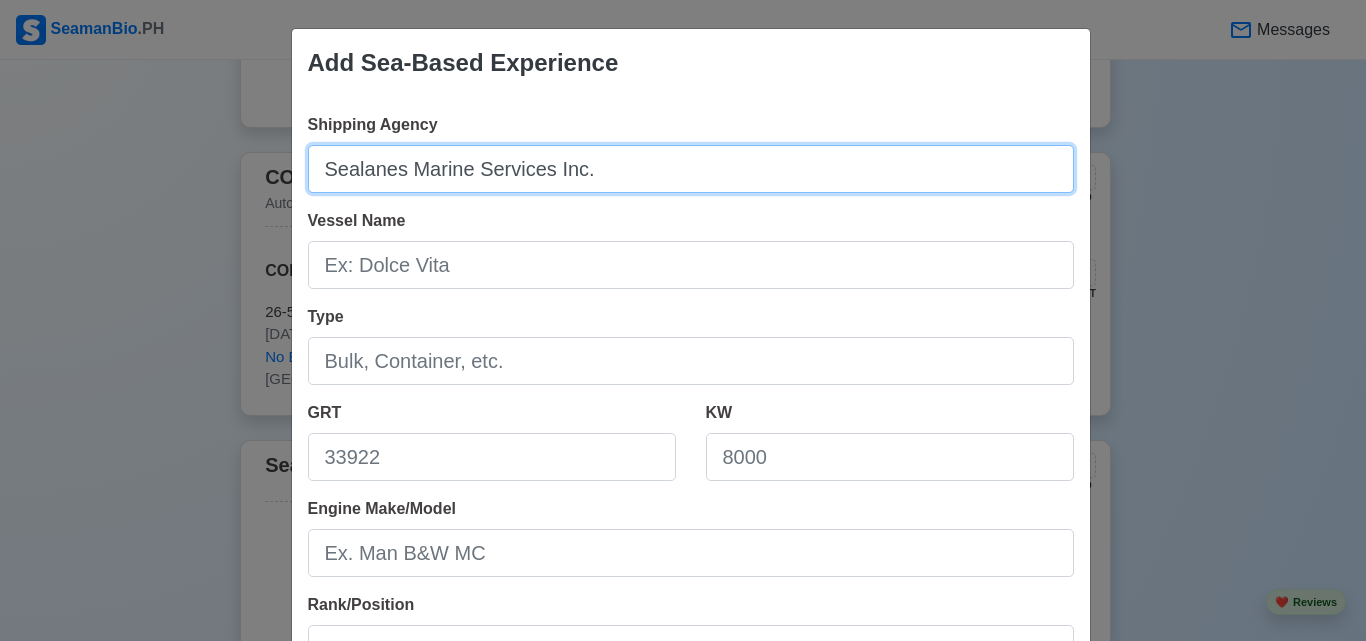 type on "Sealanes Marine Services Inc." 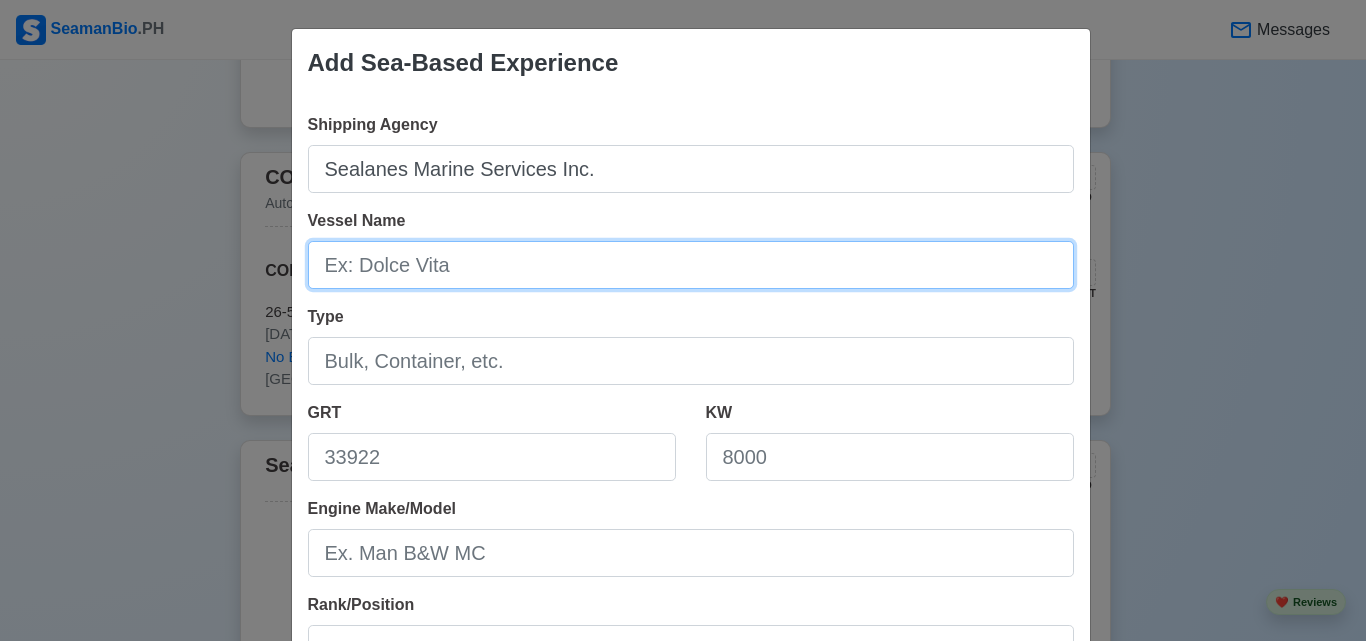 click on "Vessel Name" at bounding box center (691, 265) 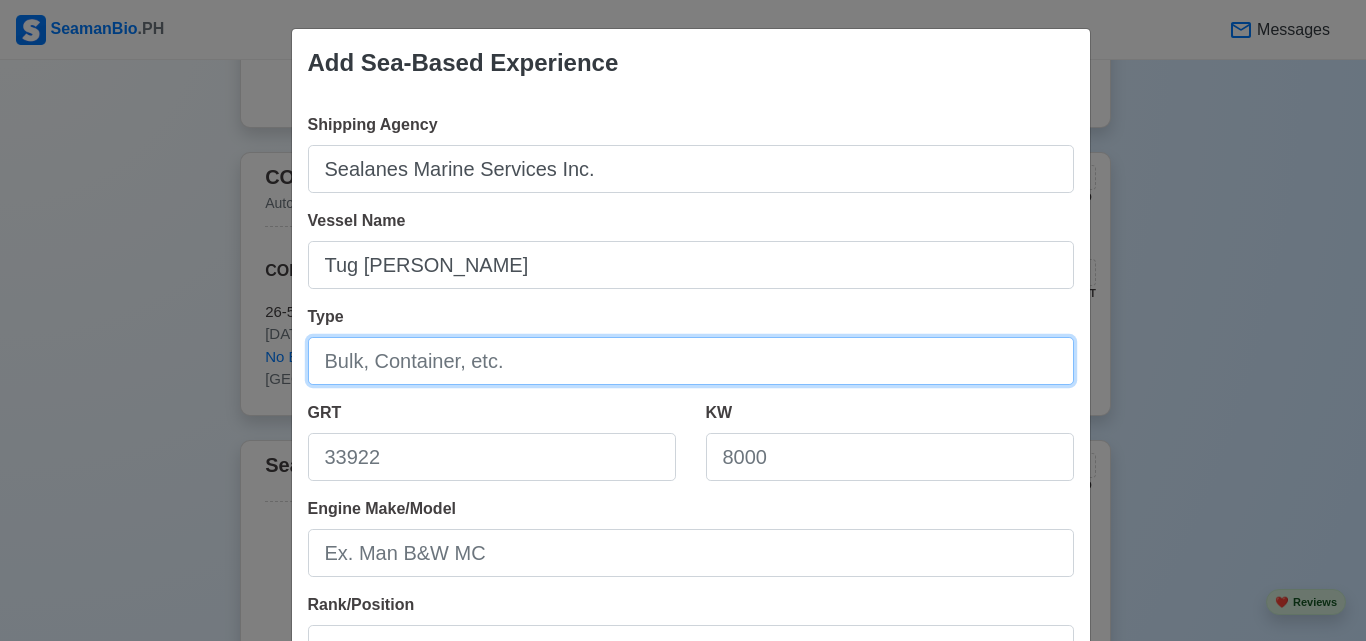 click on "Type" at bounding box center [691, 361] 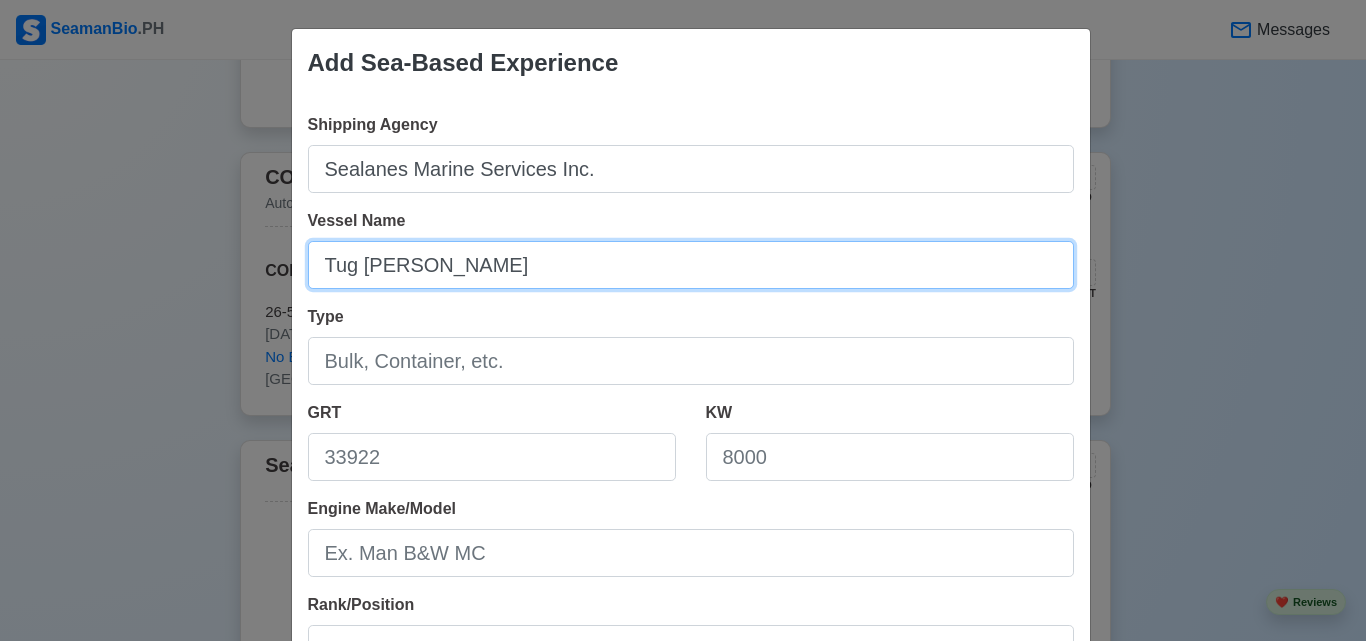 click on "Tug Al Adham" at bounding box center [691, 265] 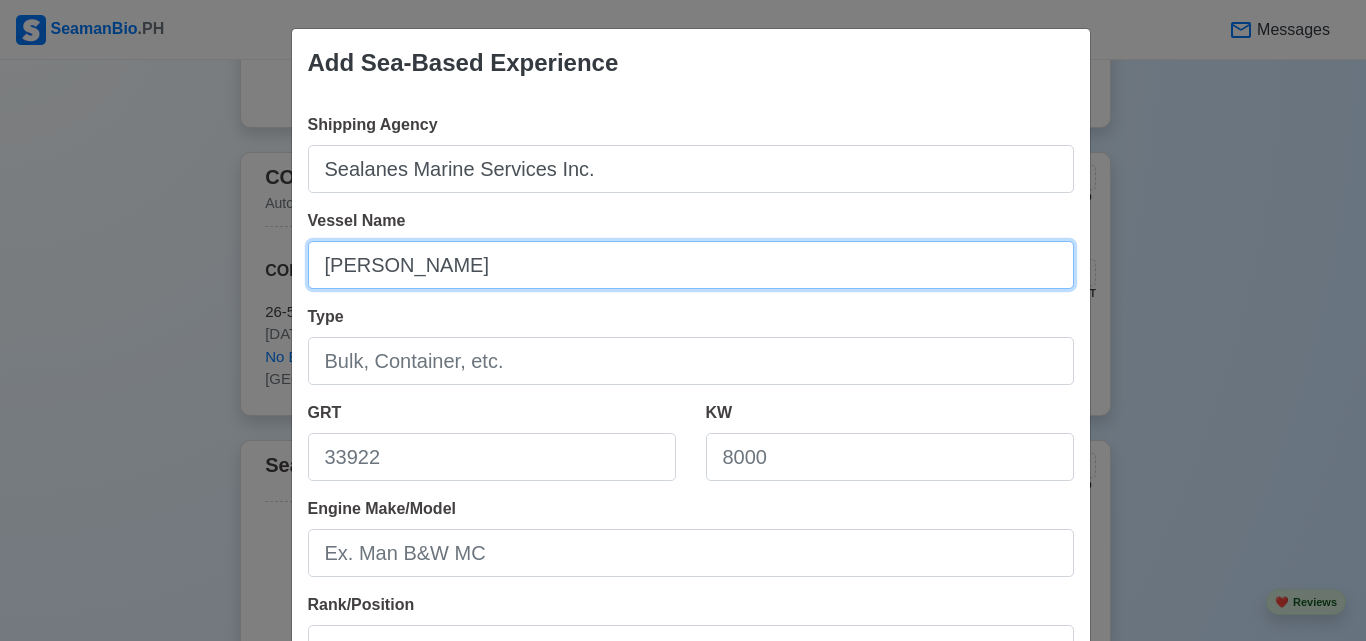 type on "[PERSON_NAME]" 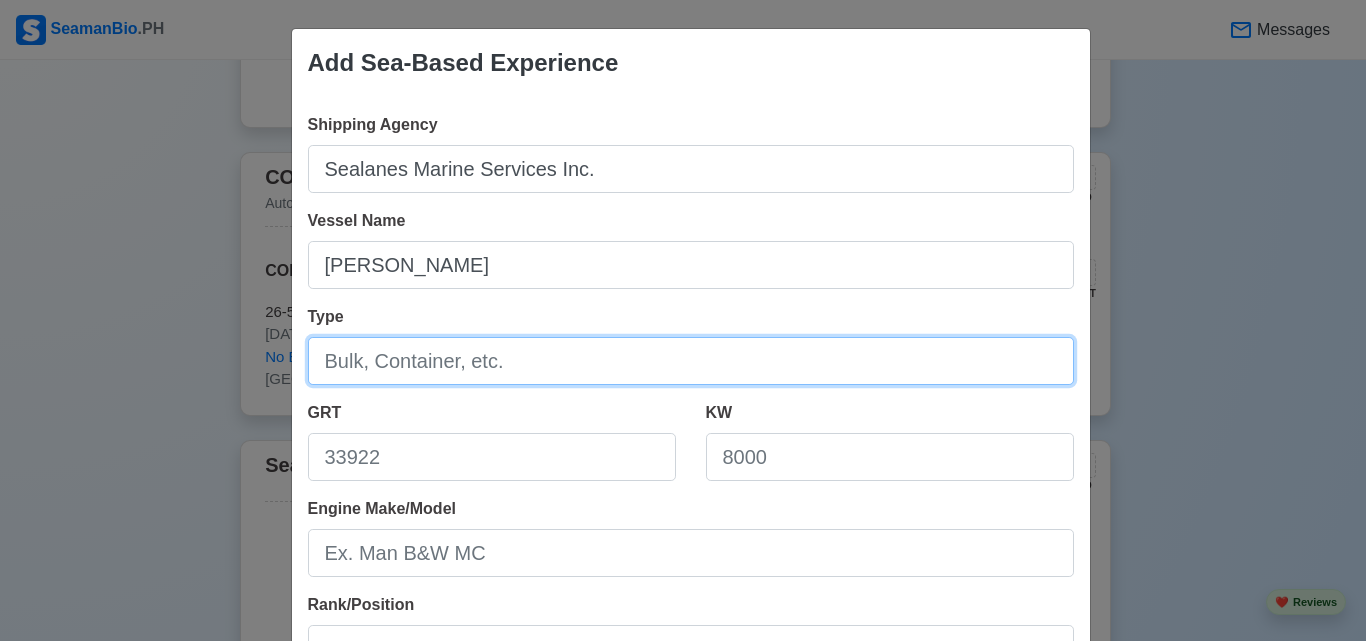click on "Type" at bounding box center [691, 361] 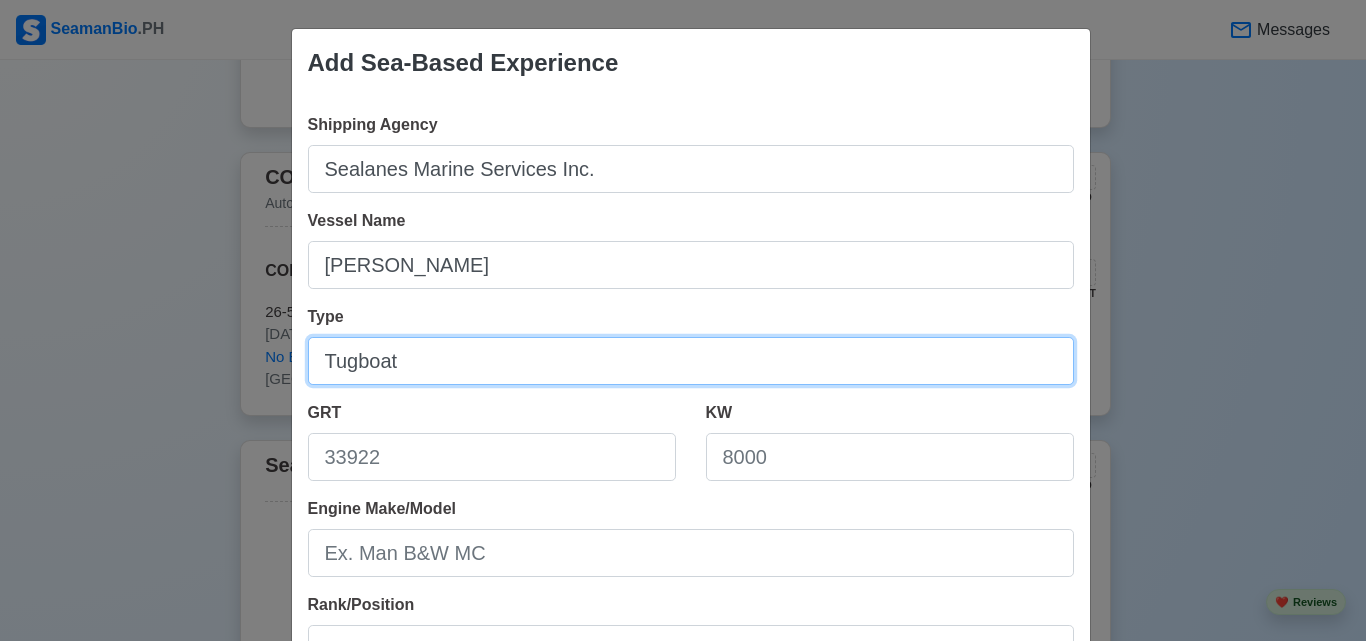 type on "Tugboat" 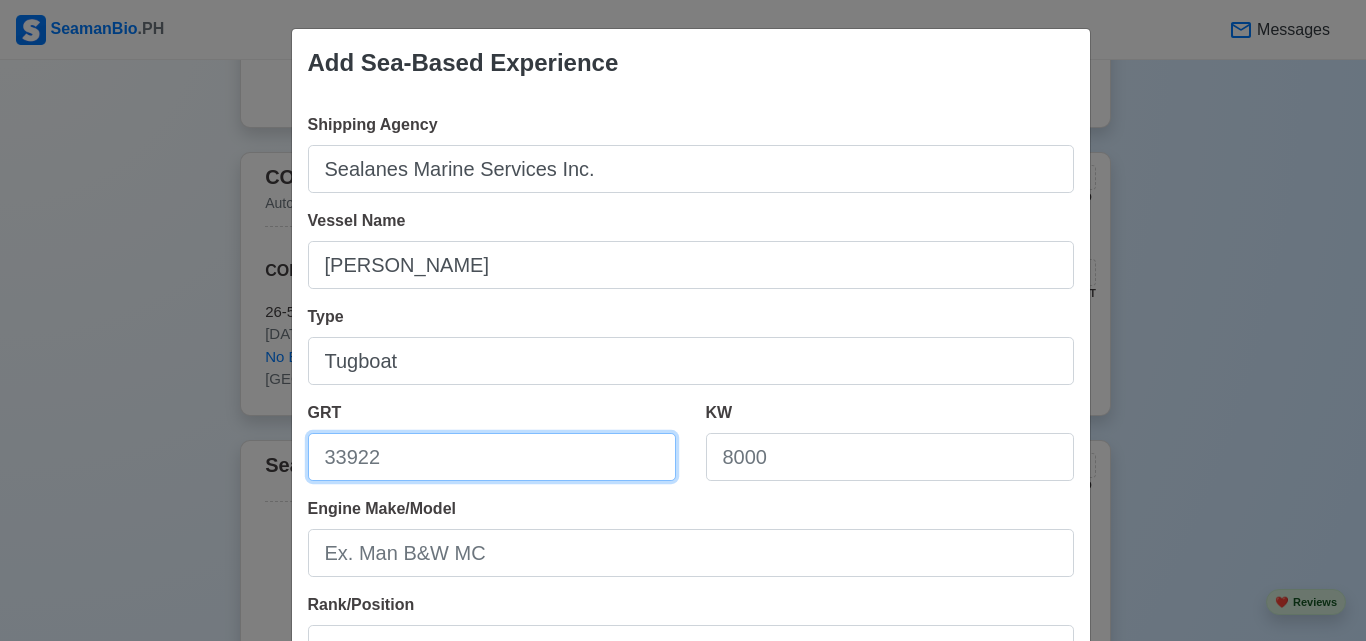 click on "GRT" at bounding box center (492, 457) 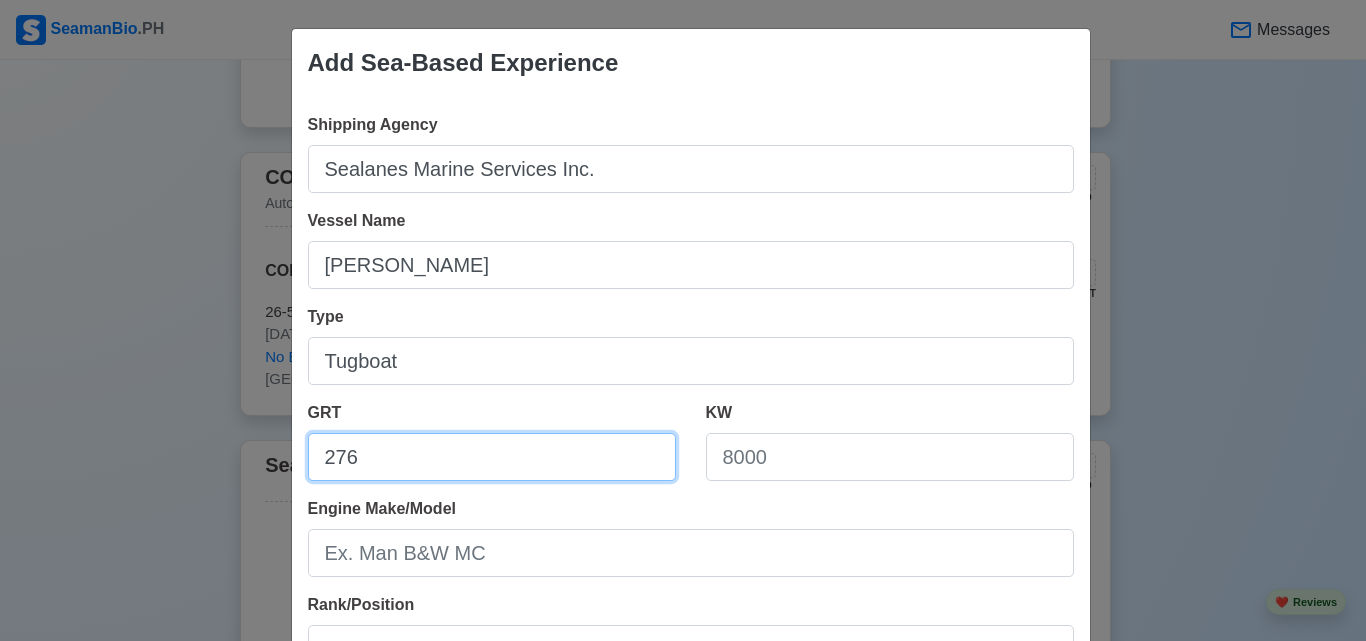 type on "276" 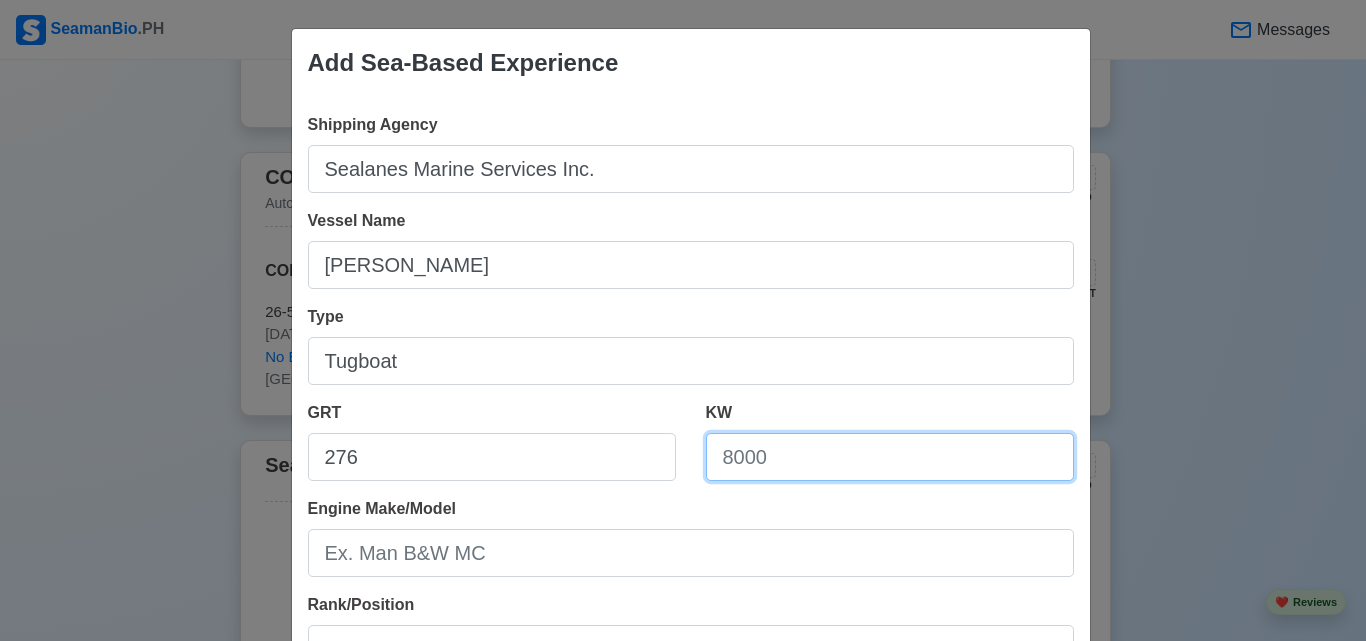 click on "KW" at bounding box center [890, 457] 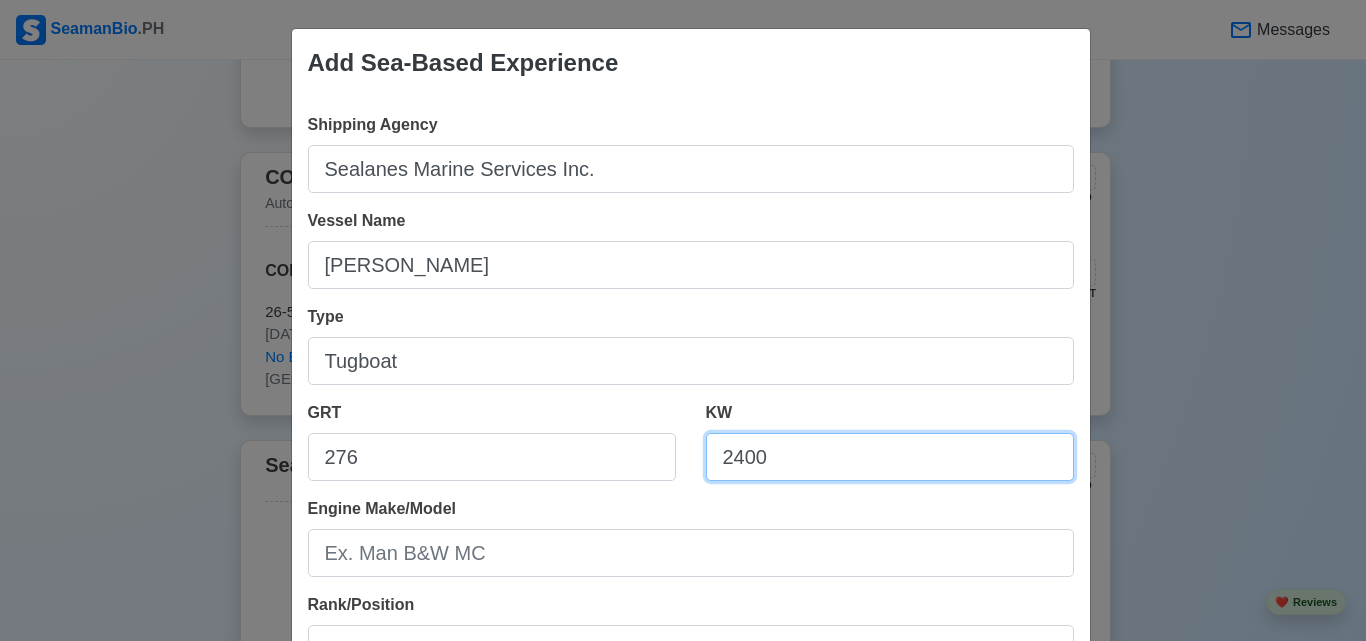 type on "2400" 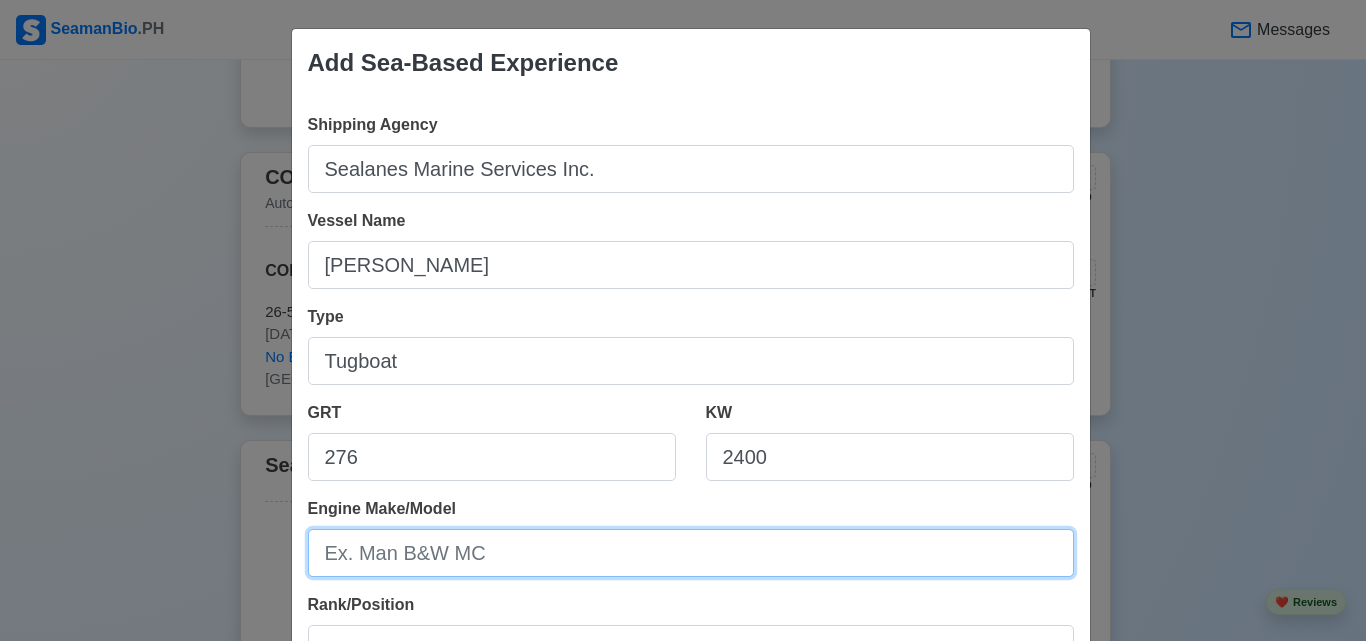 click on "Engine Make/Model" at bounding box center [691, 553] 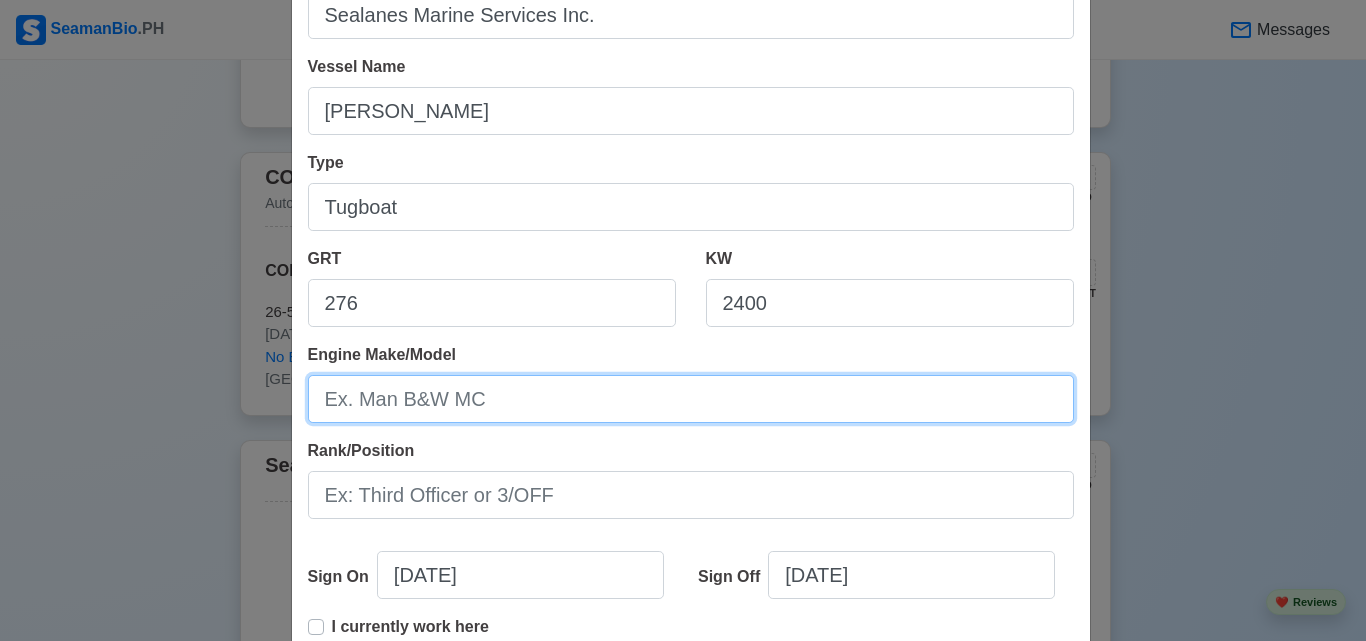 scroll, scrollTop: 200, scrollLeft: 0, axis: vertical 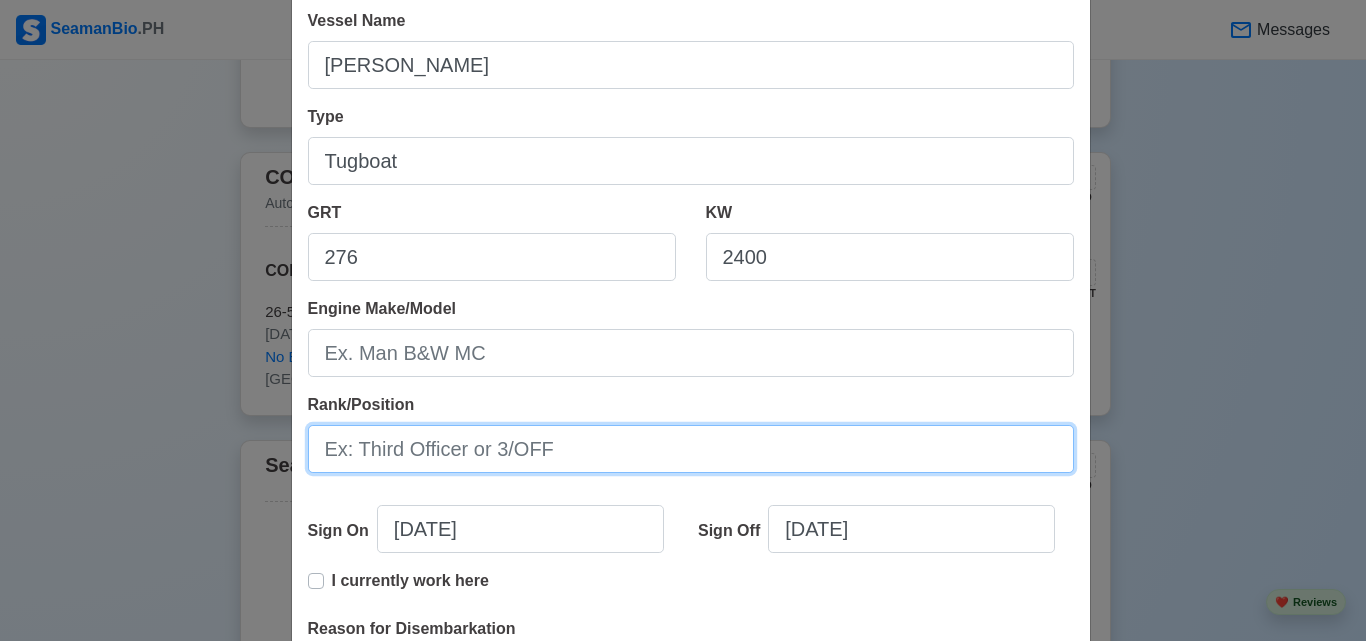 click on "Rank/Position" at bounding box center [691, 449] 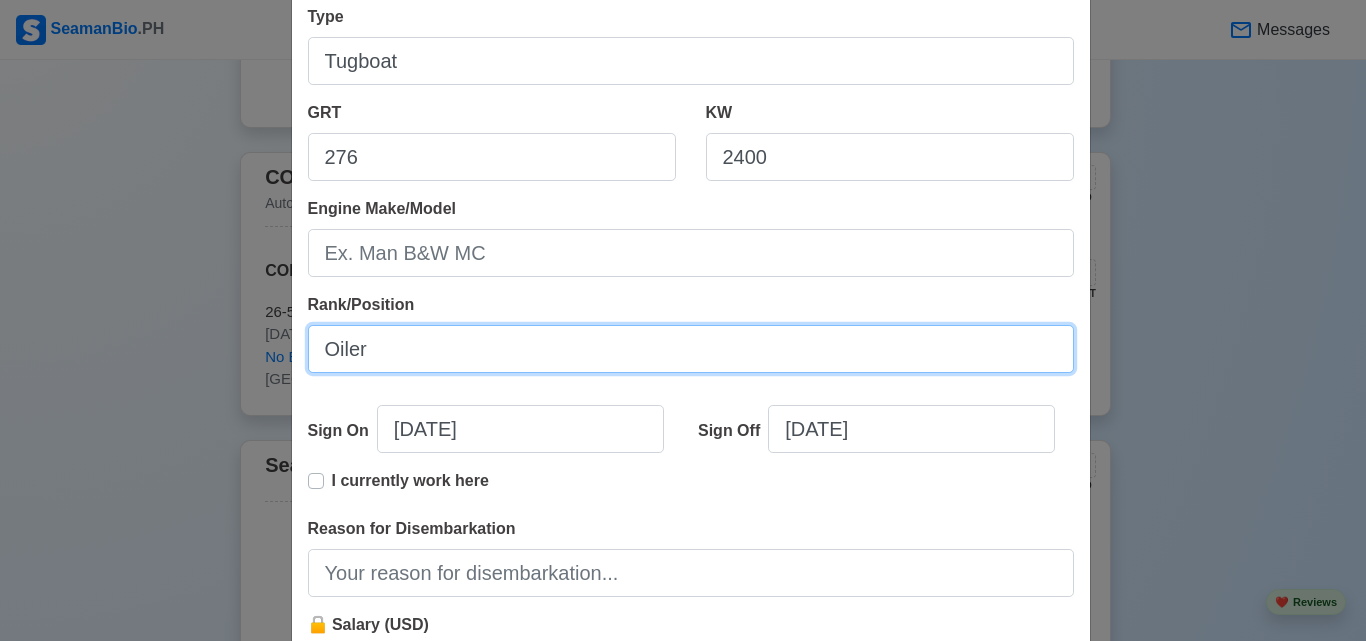 scroll, scrollTop: 400, scrollLeft: 0, axis: vertical 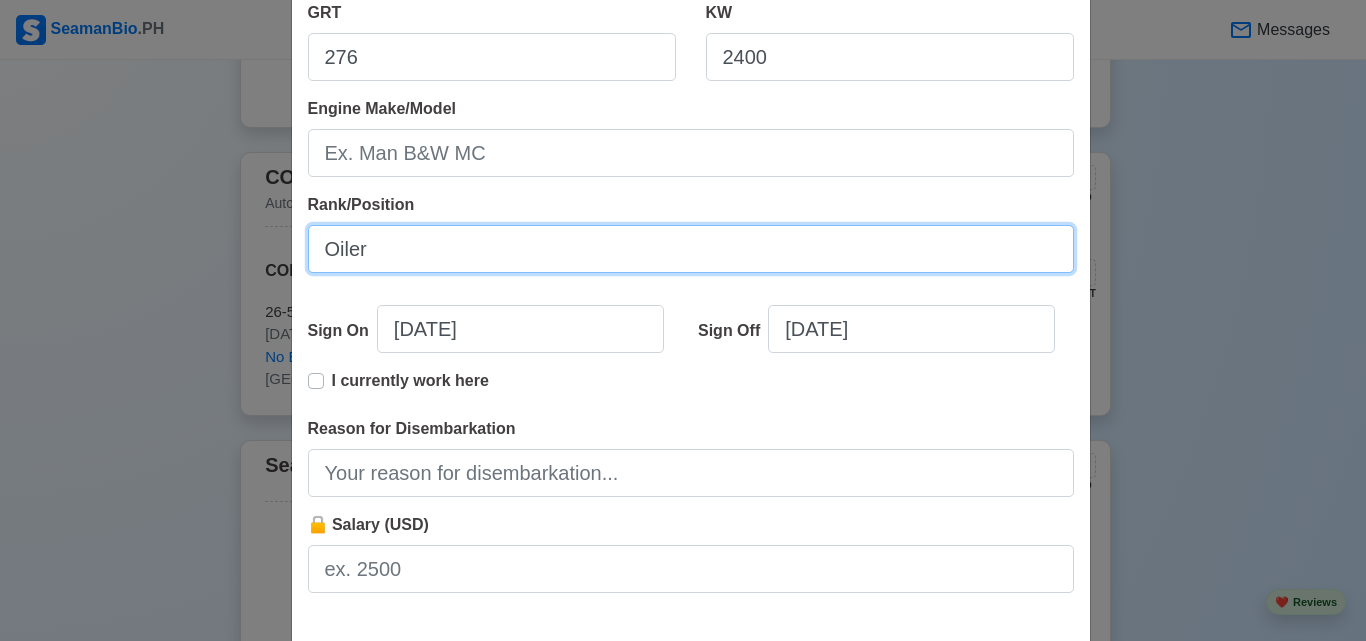 type on "Oiler" 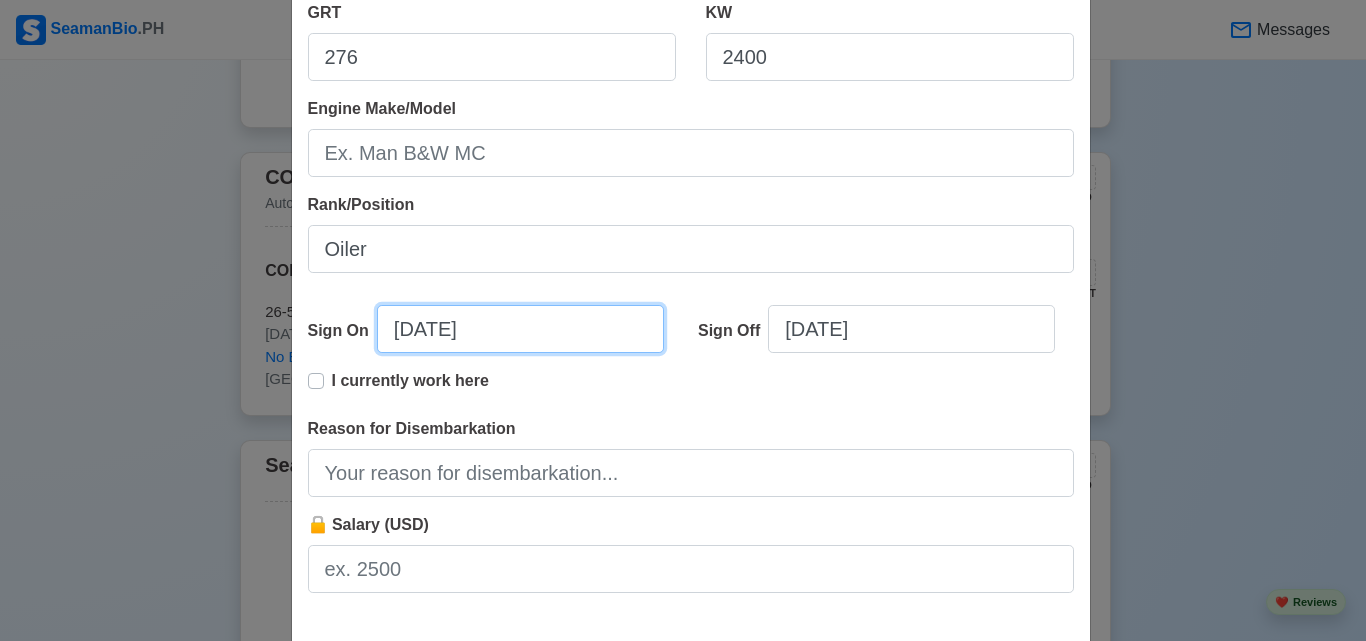 click on "07/23/2025" at bounding box center (520, 329) 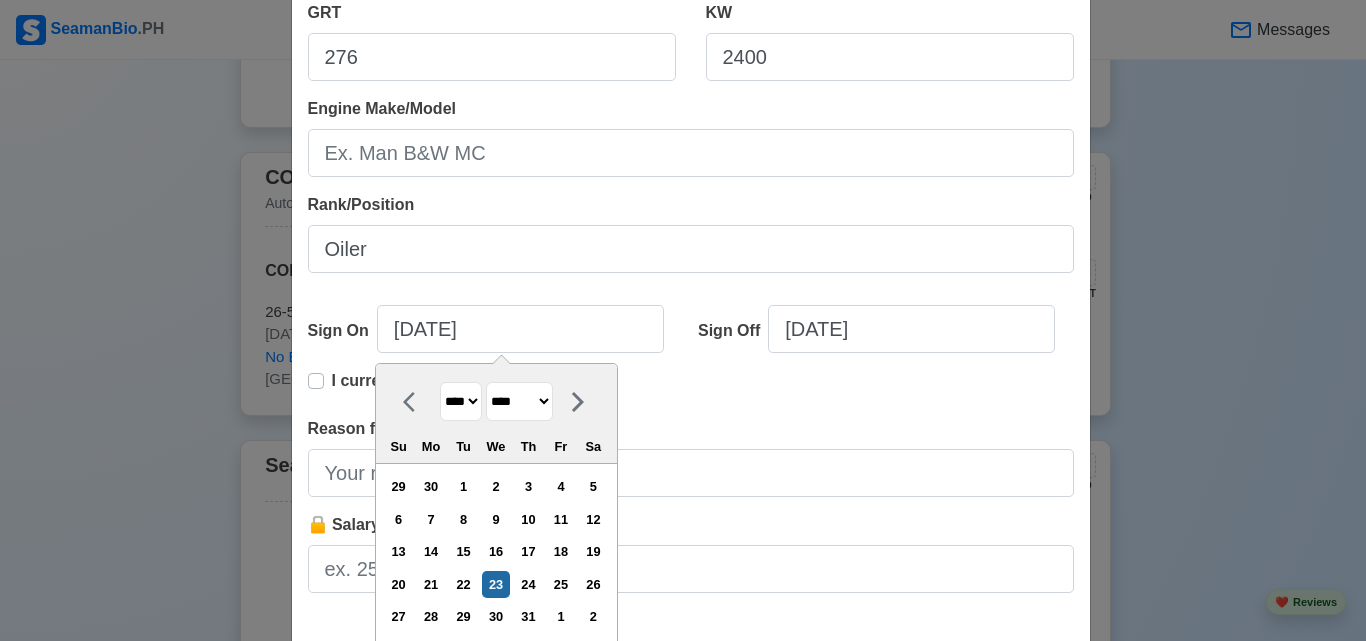 click on "**** **** **** **** **** **** **** **** **** **** **** **** **** **** **** **** **** **** **** **** **** **** **** **** **** **** **** **** **** **** **** **** **** **** **** **** **** **** **** **** **** **** **** **** **** **** **** **** **** **** **** **** **** **** **** **** **** **** **** **** **** **** **** **** **** **** **** **** **** **** **** **** **** **** **** **** **** **** **** **** **** **** **** **** **** **** **** **** **** **** **** **** **** **** **** **** **** **** **** **** **** **** **** **** **** ****" at bounding box center (461, 401) 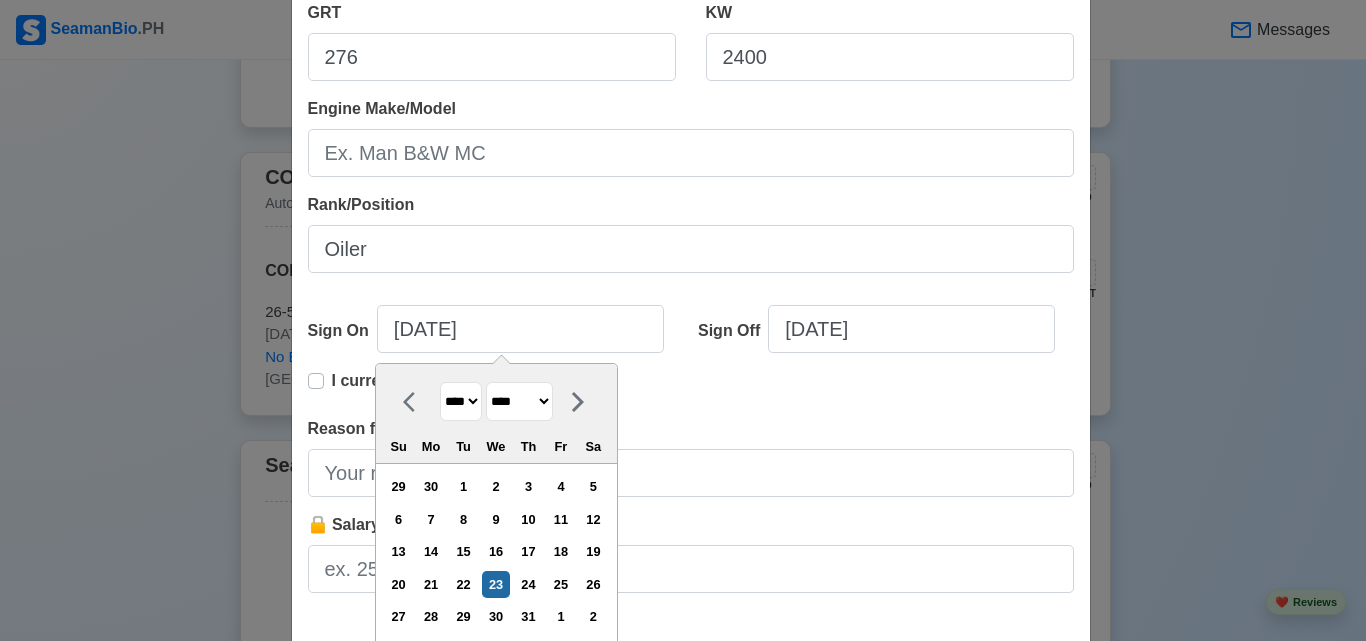 select on "****" 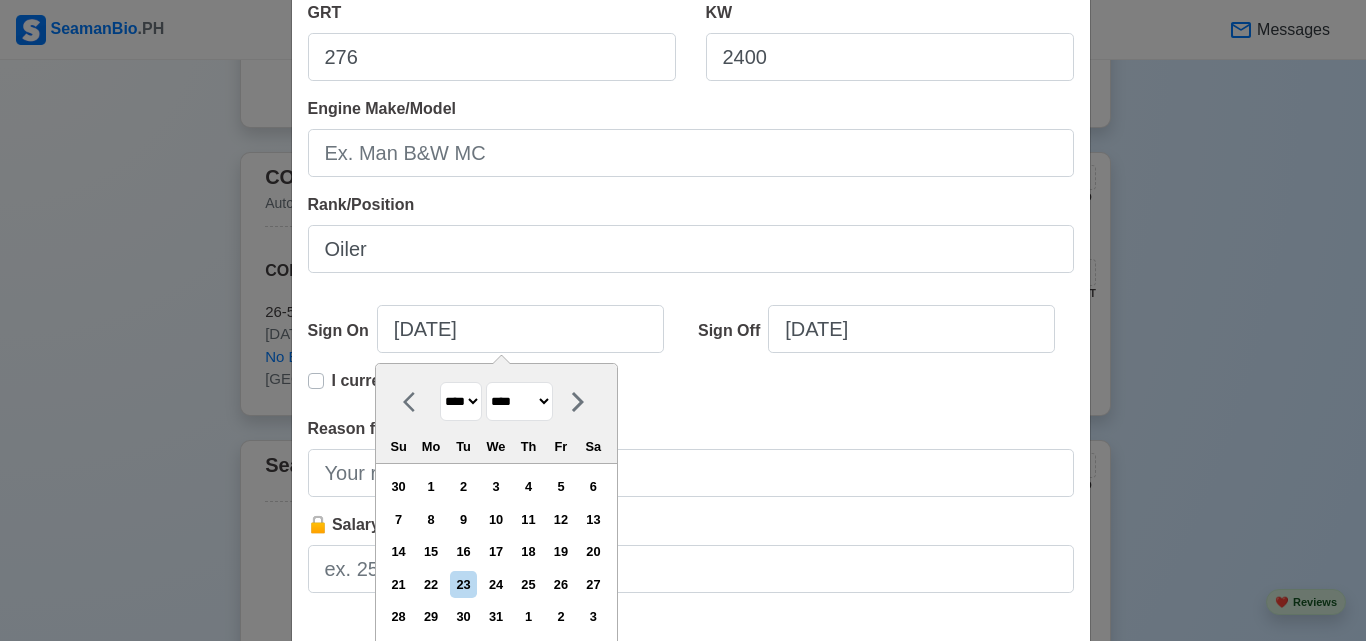 click on "******* ******** ***** ***** *** **** **** ****** ********* ******* ******** ********" at bounding box center [519, 401] 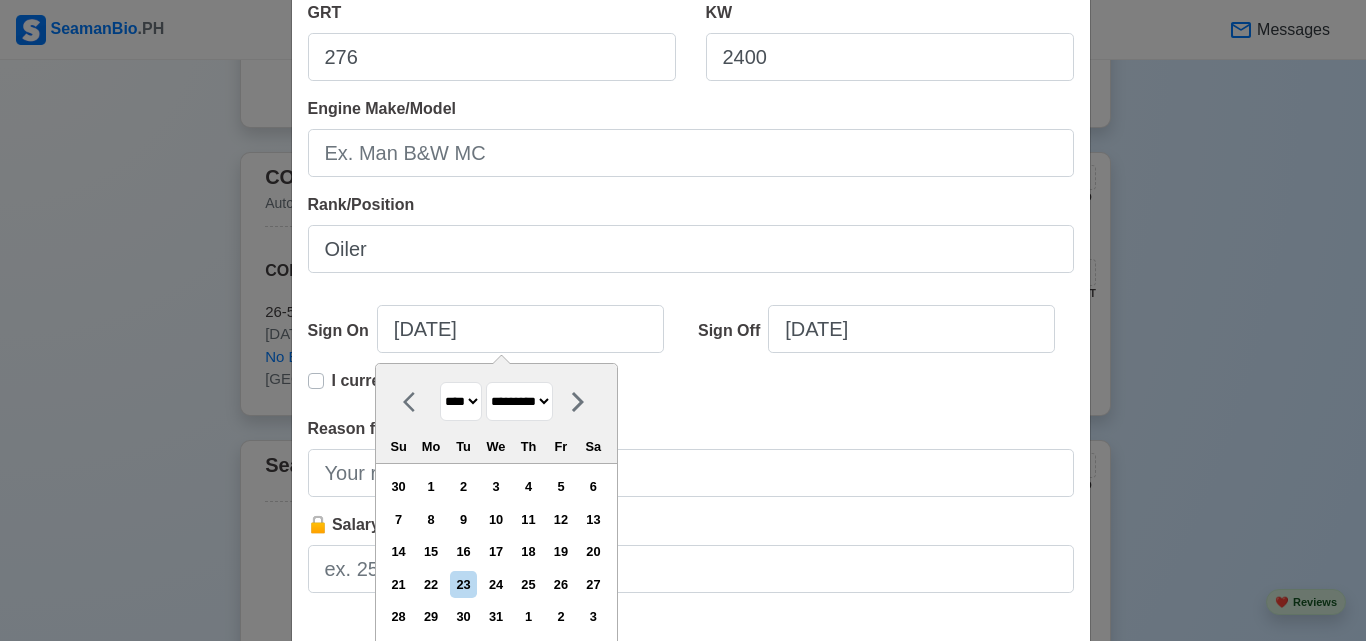 click on "******* ******** ***** ***** *** **** **** ****** ********* ******* ******** ********" at bounding box center [519, 401] 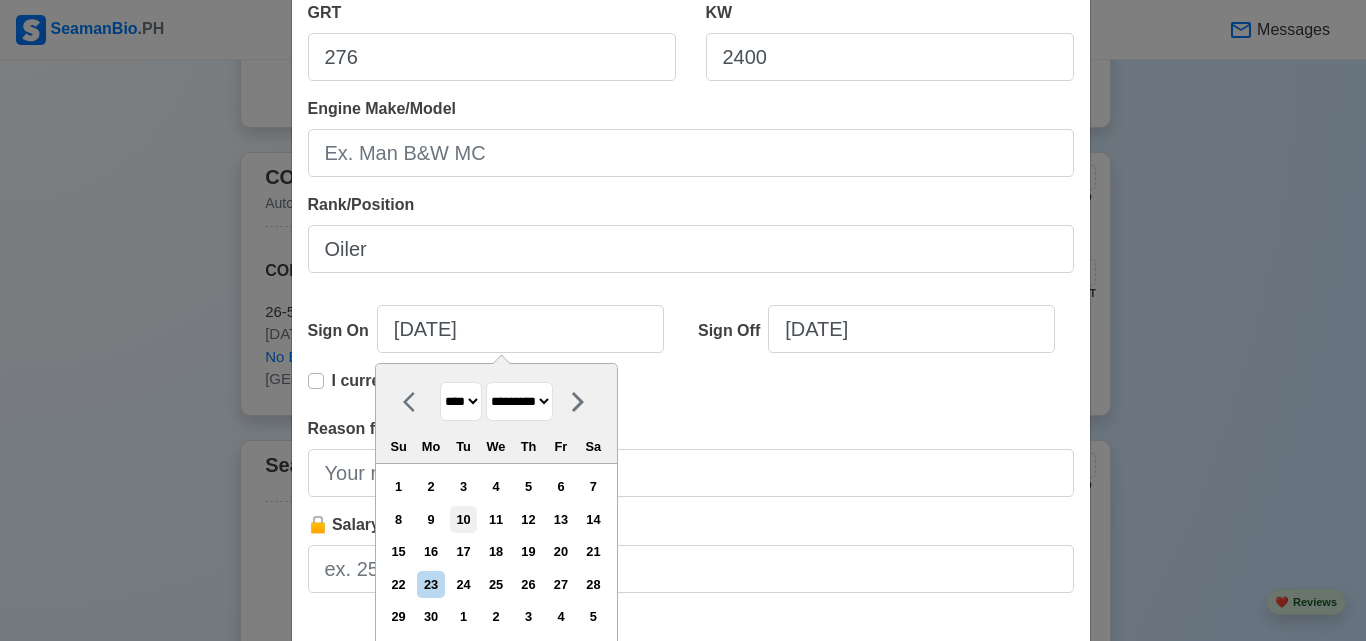 click on "10" at bounding box center [463, 519] 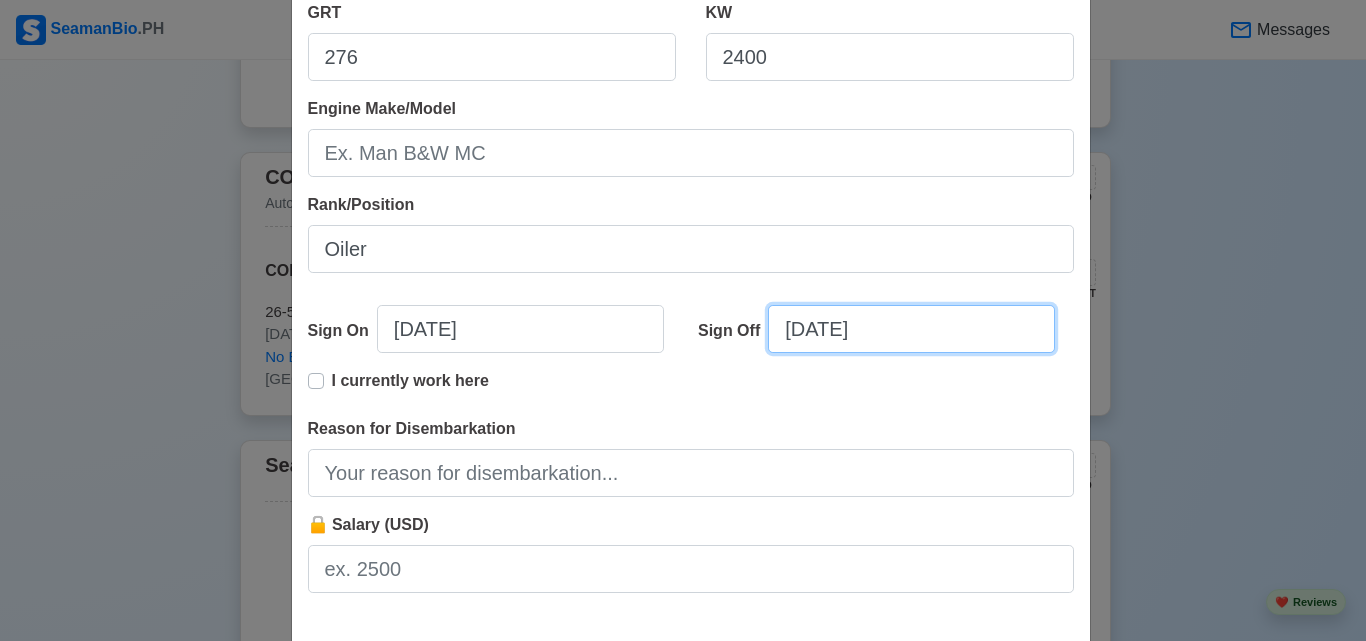 click on "07/23/2025" at bounding box center (911, 329) 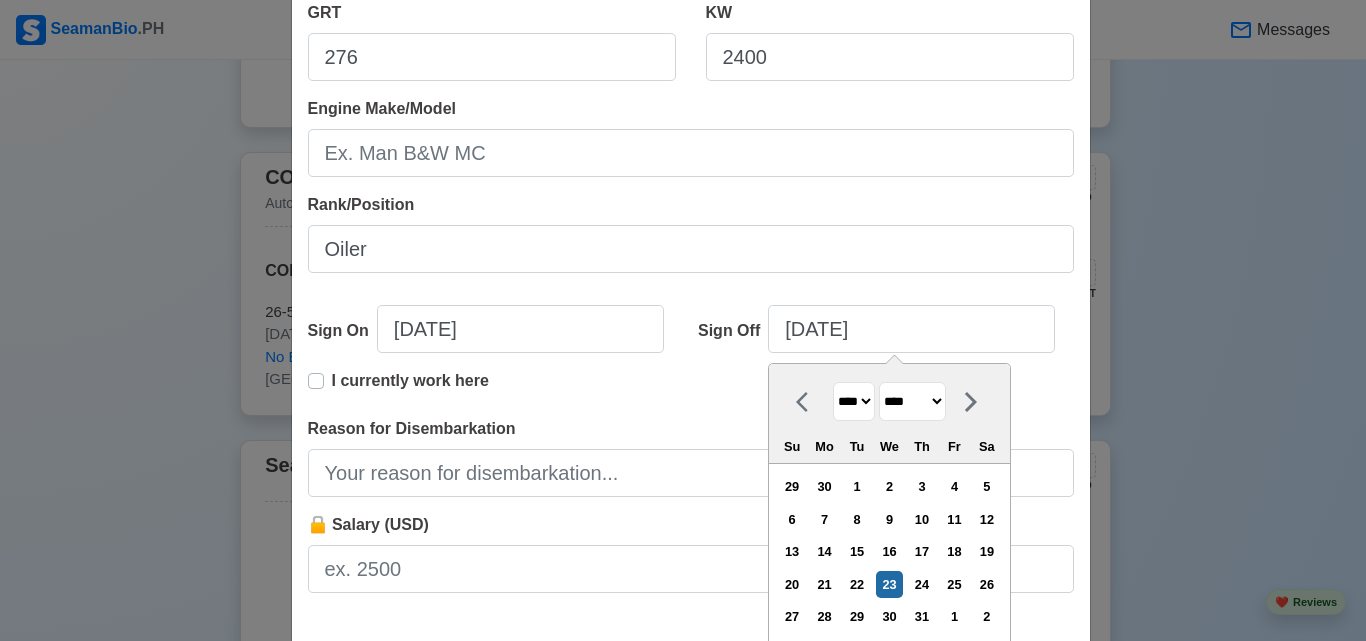 click on "******* ******** ***** ***** *** **** **** ****** ********* ******* ******** ********" at bounding box center (912, 401) 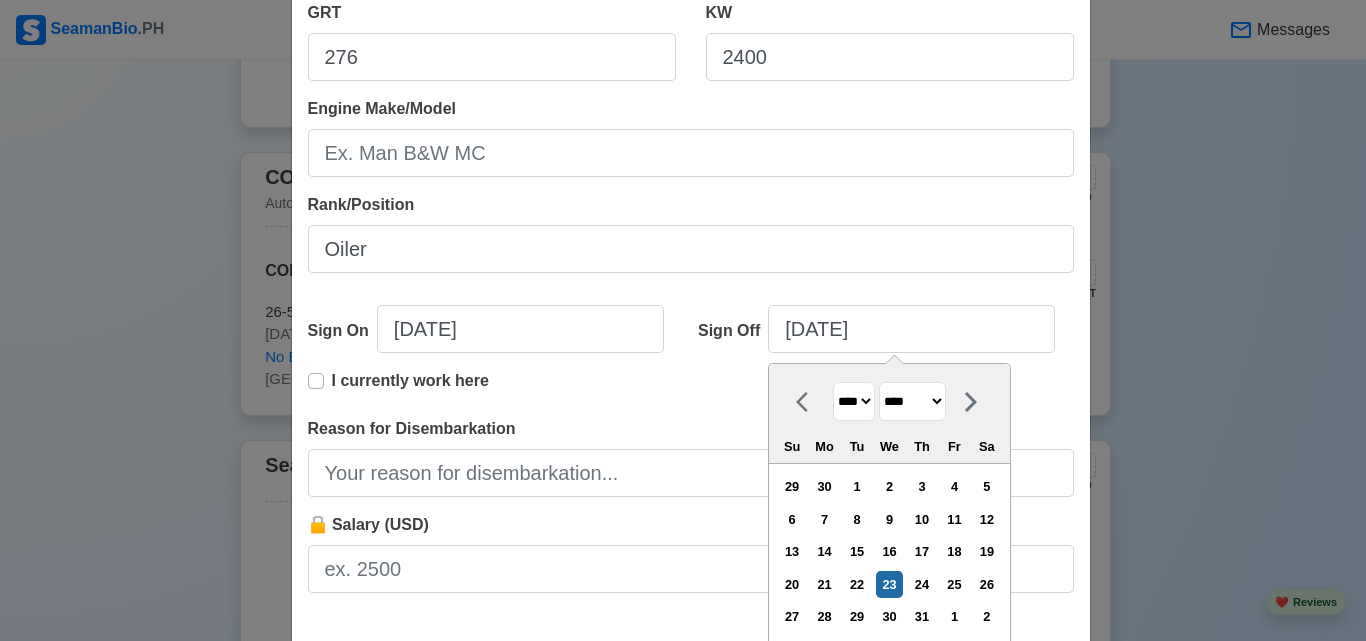 select on "********" 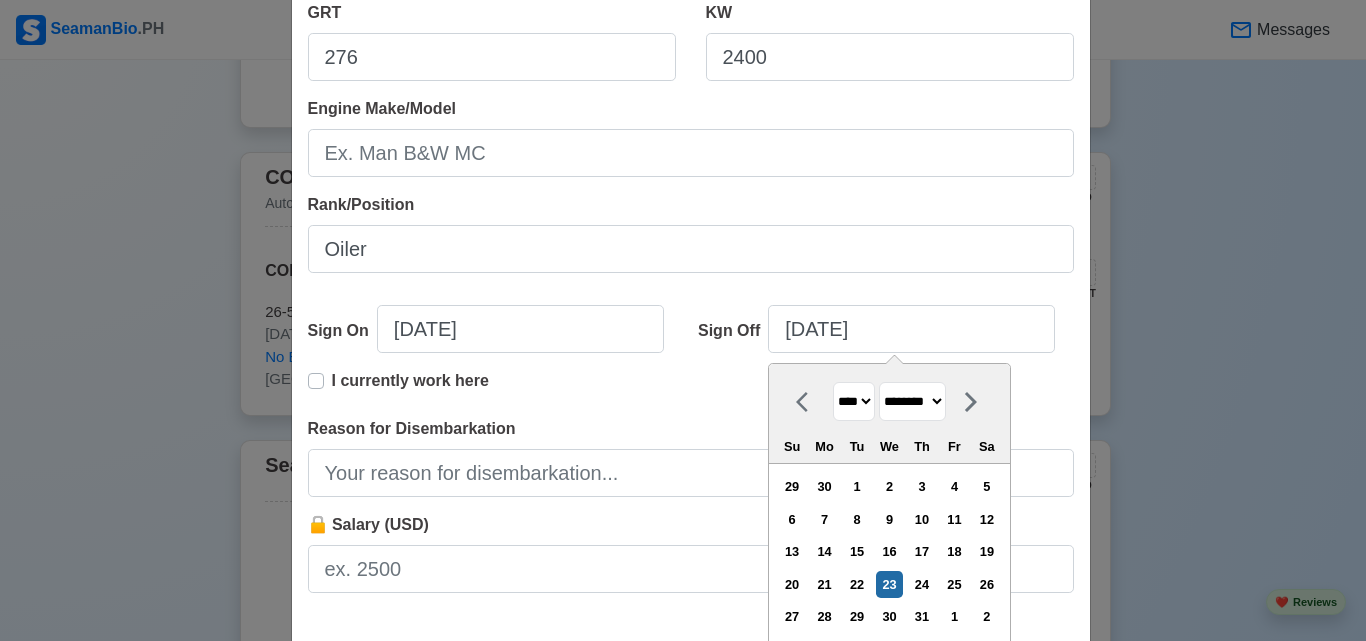 click on "******* ******** ***** ***** *** **** **** ****** ********* ******* ******** ********" at bounding box center [912, 401] 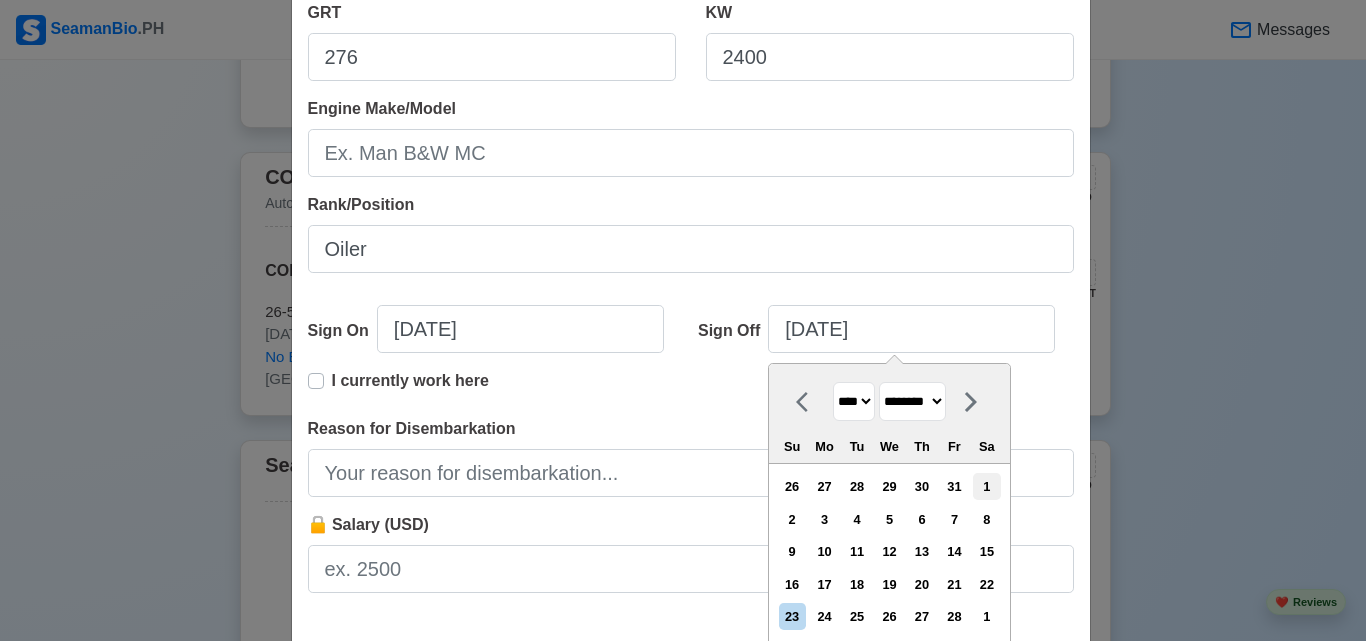 click on "1" at bounding box center (986, 486) 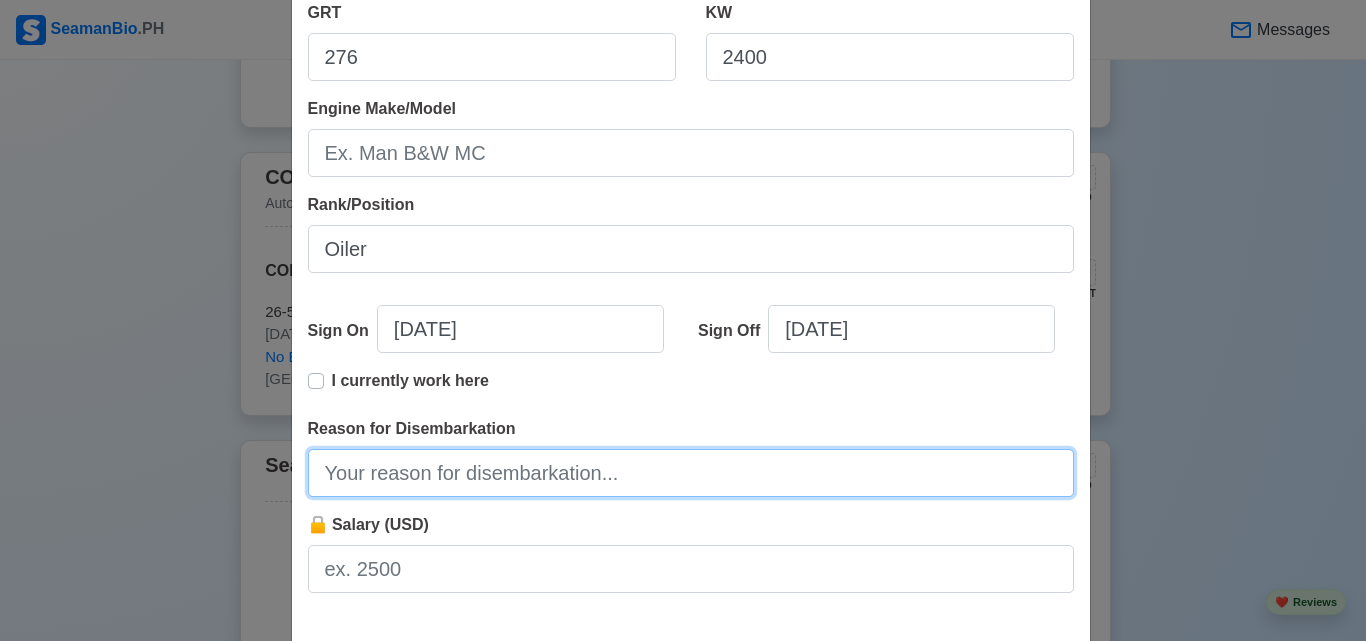 click on "Reason for Disembarkation" at bounding box center [691, 473] 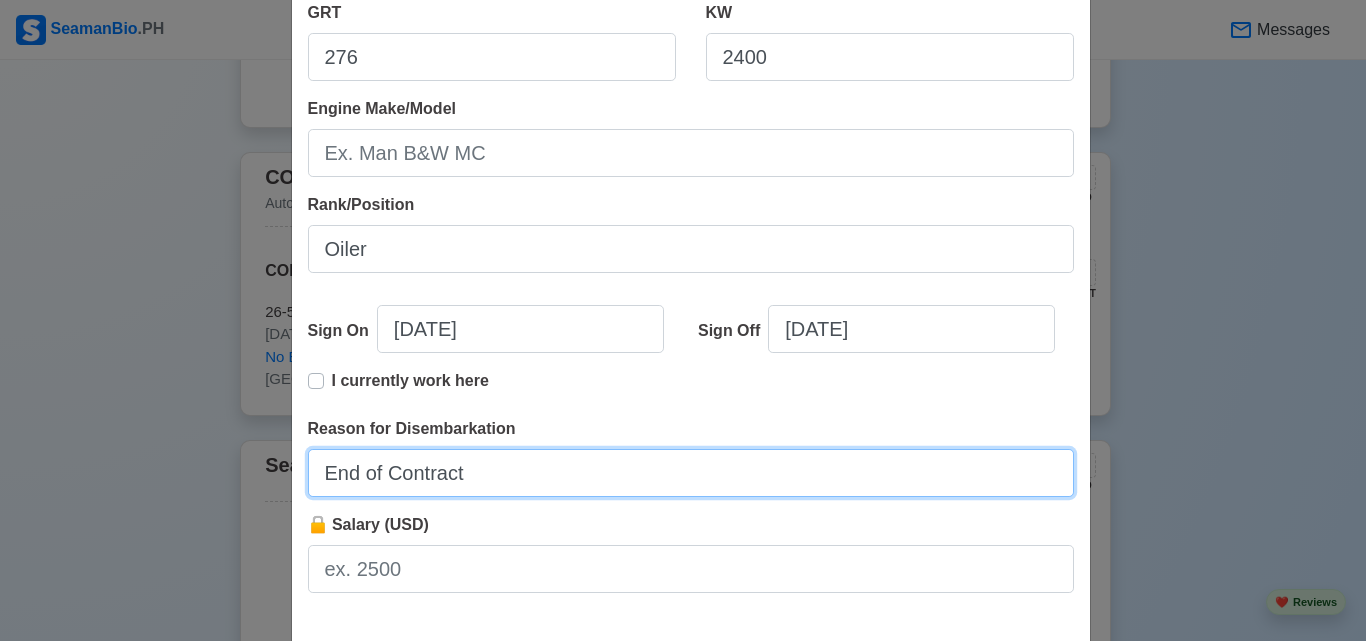 type on "End of Contract" 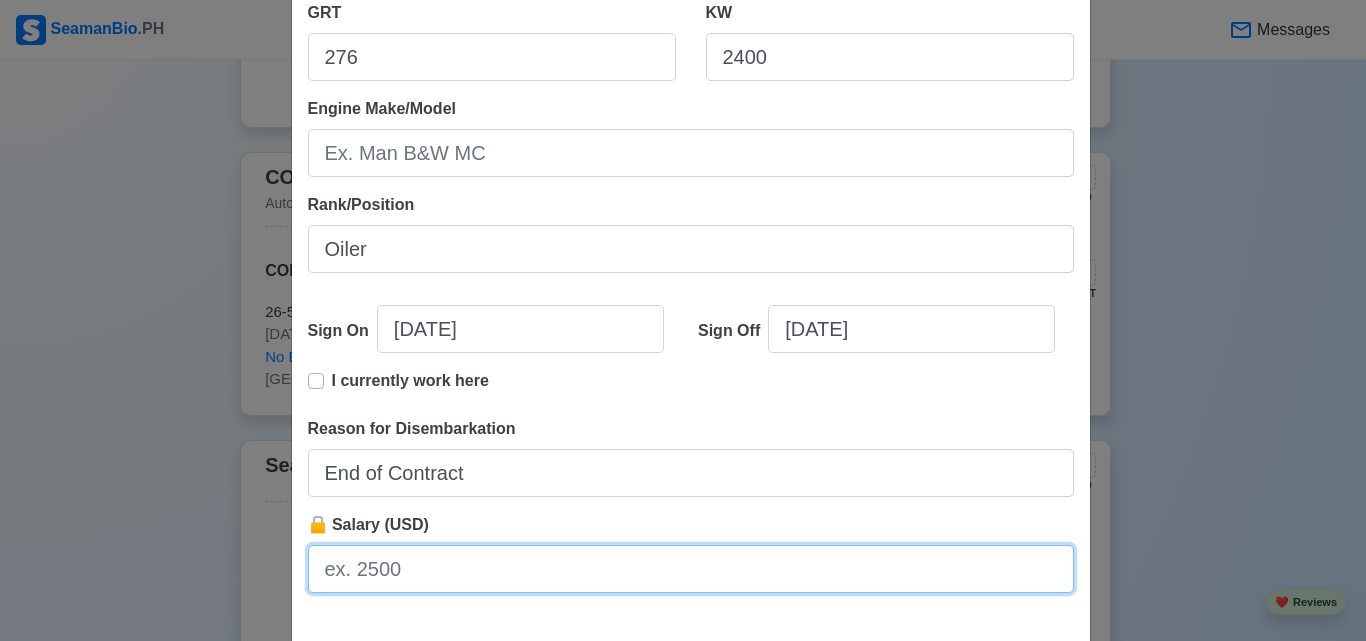 click on "🔒 Salary (USD)" at bounding box center (691, 569) 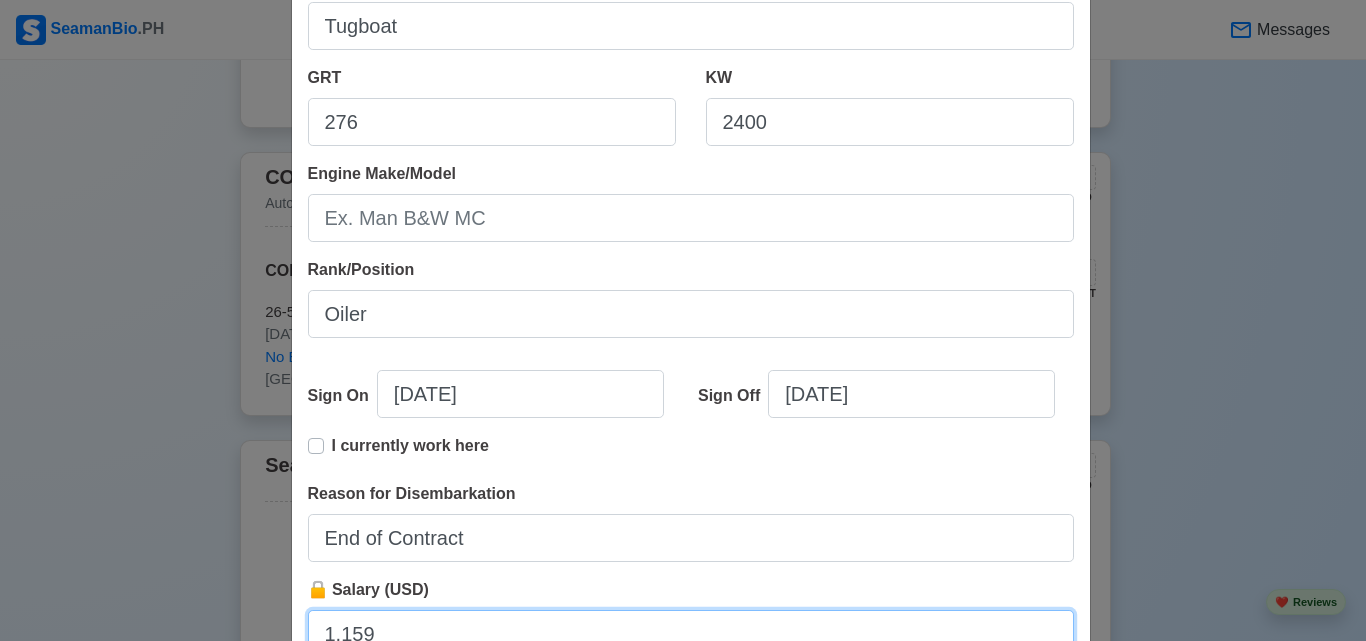 scroll, scrollTop: 300, scrollLeft: 0, axis: vertical 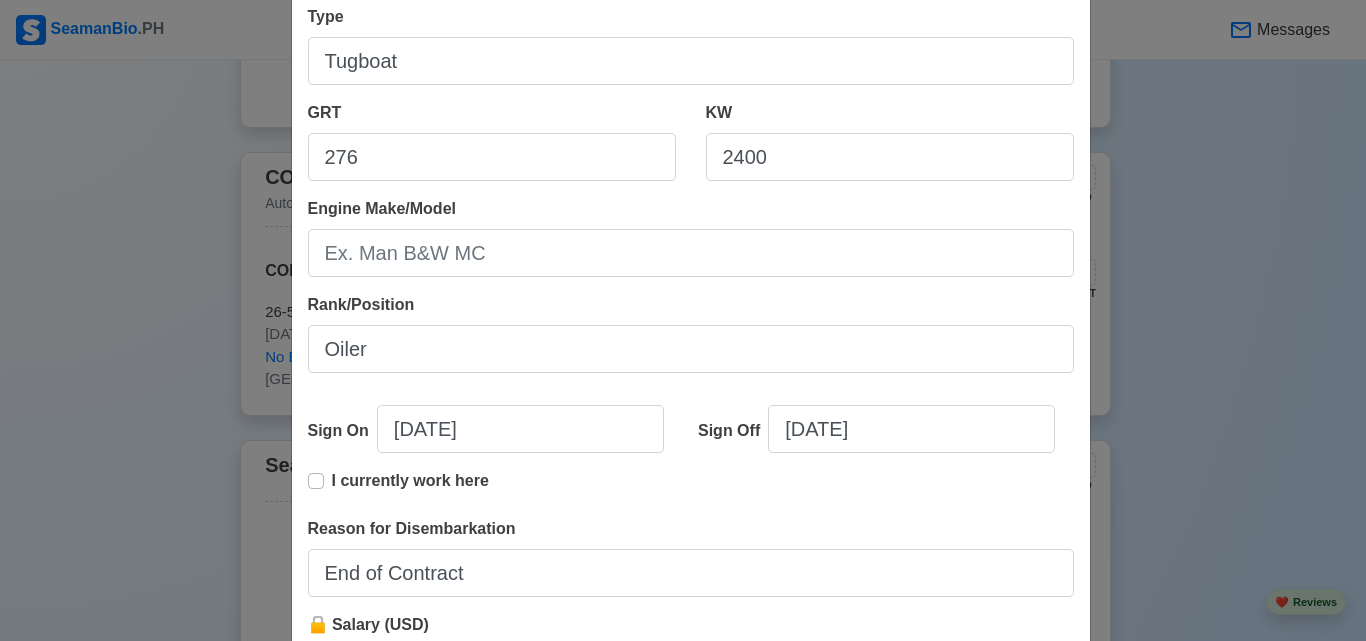 type on "1,159" 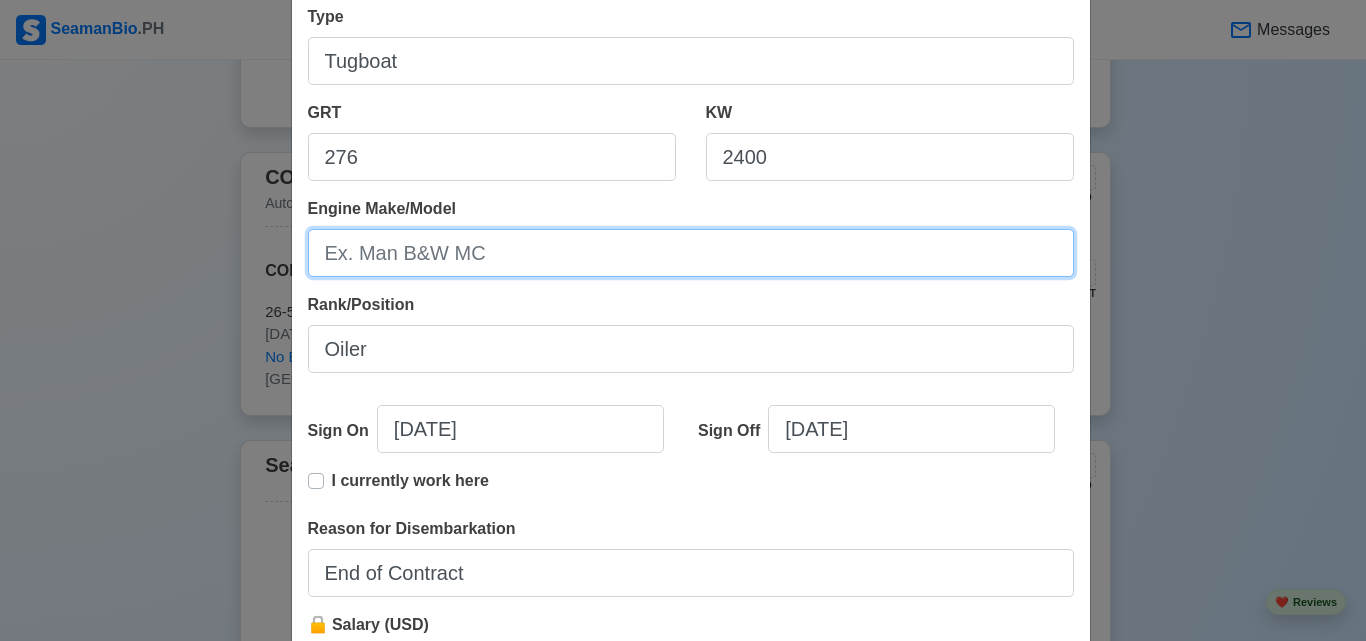 click on "Engine Make/Model" at bounding box center (691, 253) 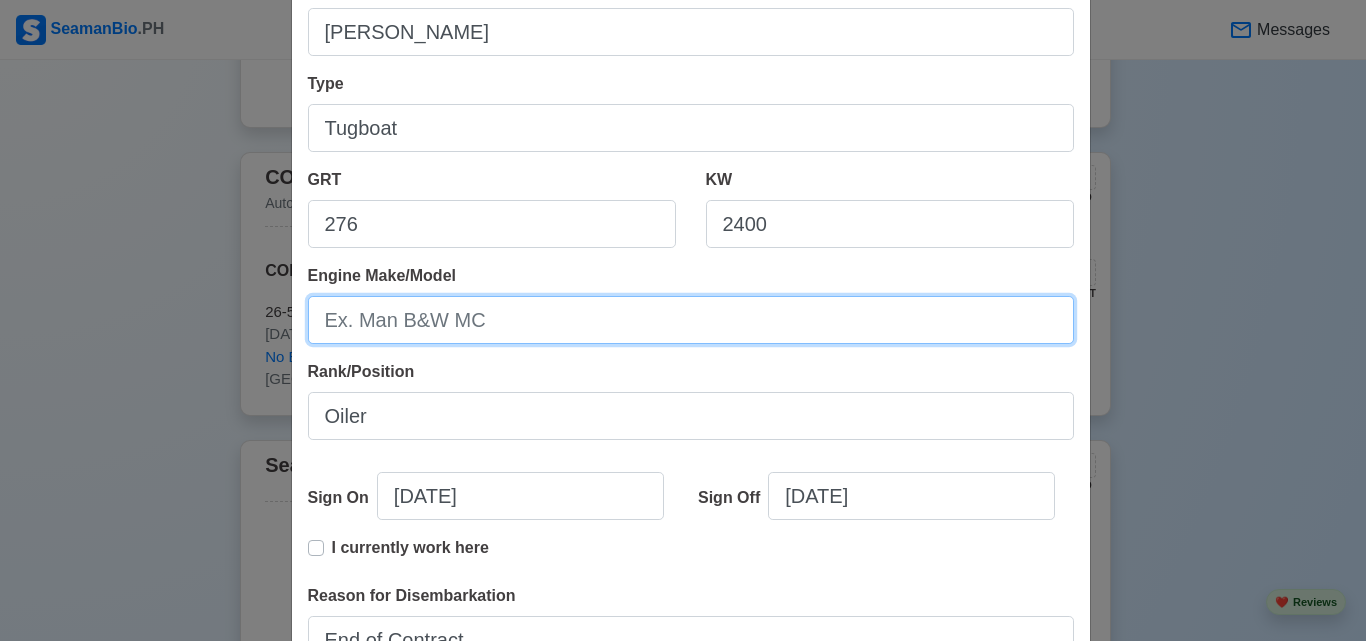 scroll, scrollTop: 199, scrollLeft: 0, axis: vertical 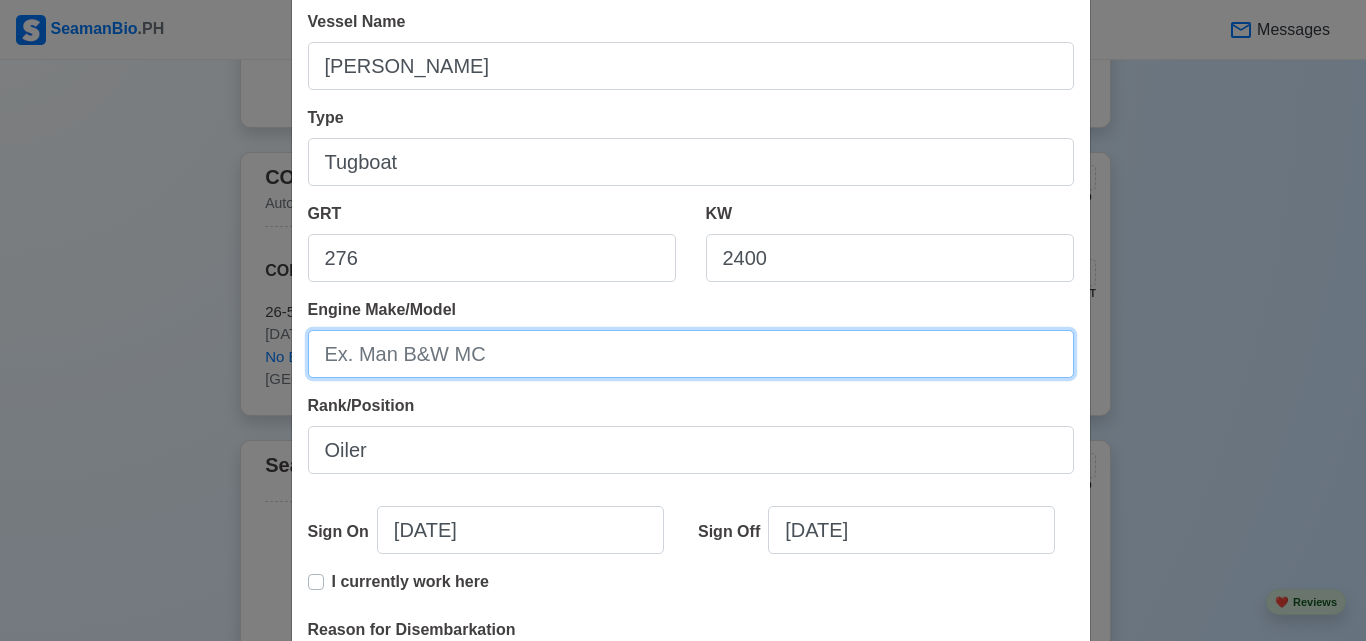 click on "Engine Make/Model" at bounding box center (691, 354) 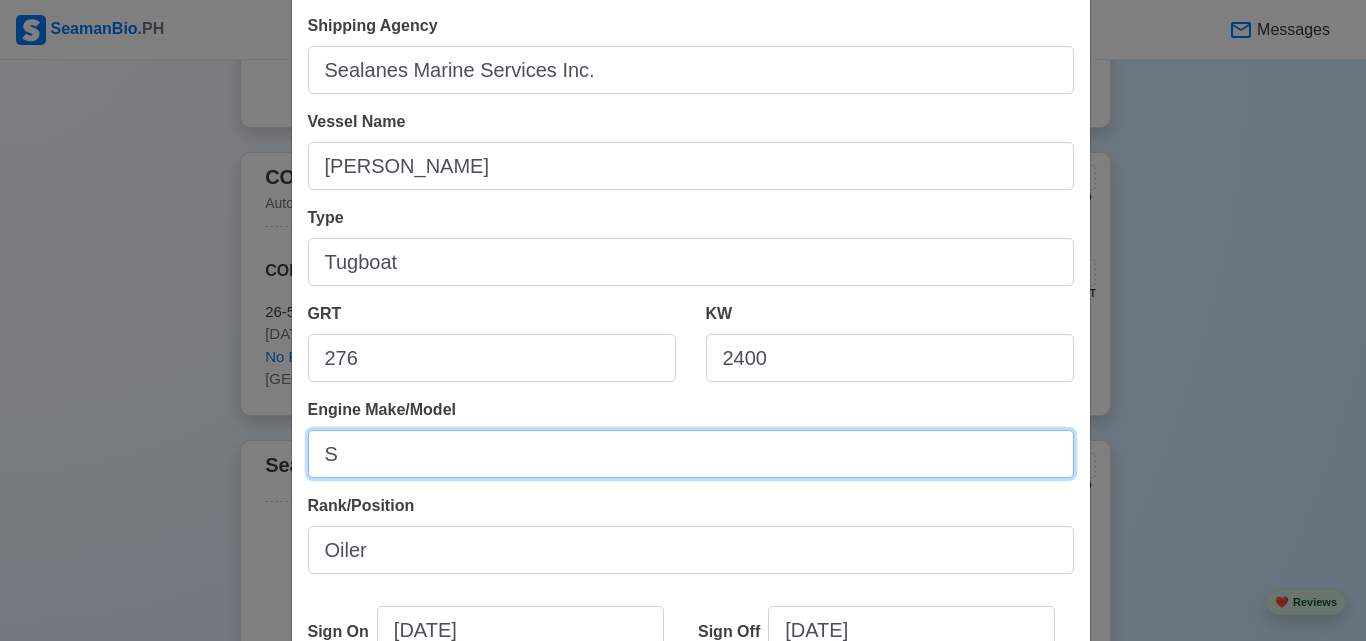 scroll, scrollTop: 0, scrollLeft: 0, axis: both 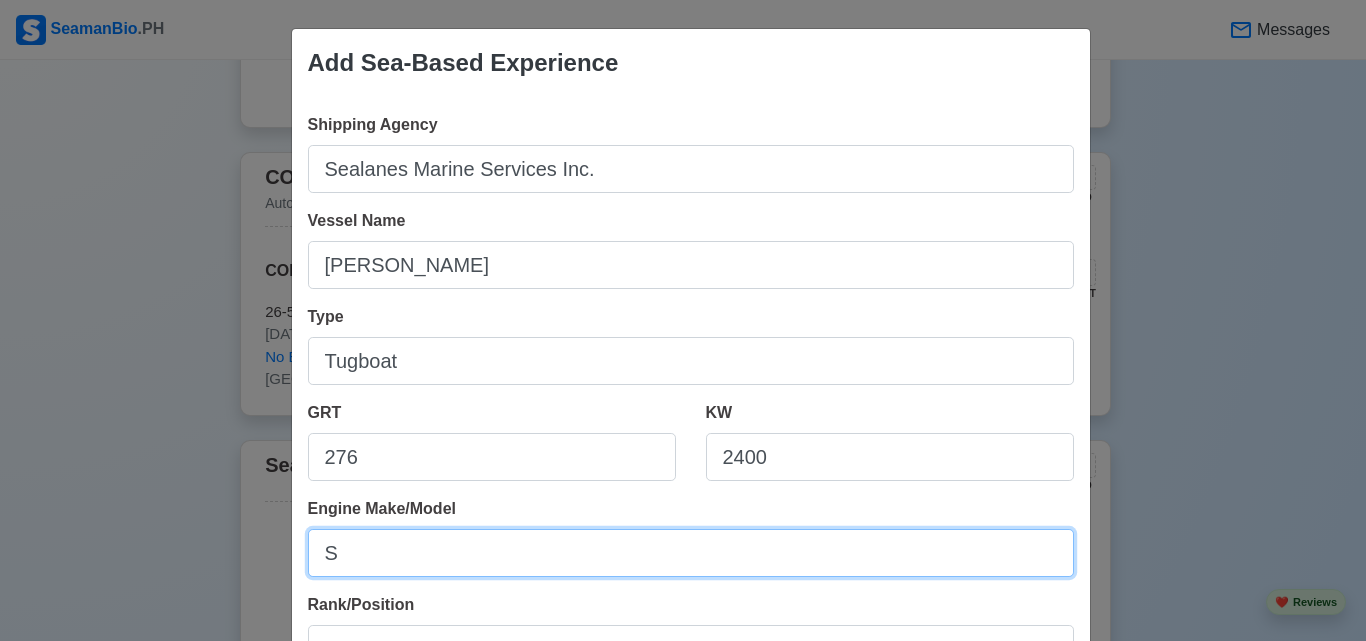 click on "S" at bounding box center [691, 553] 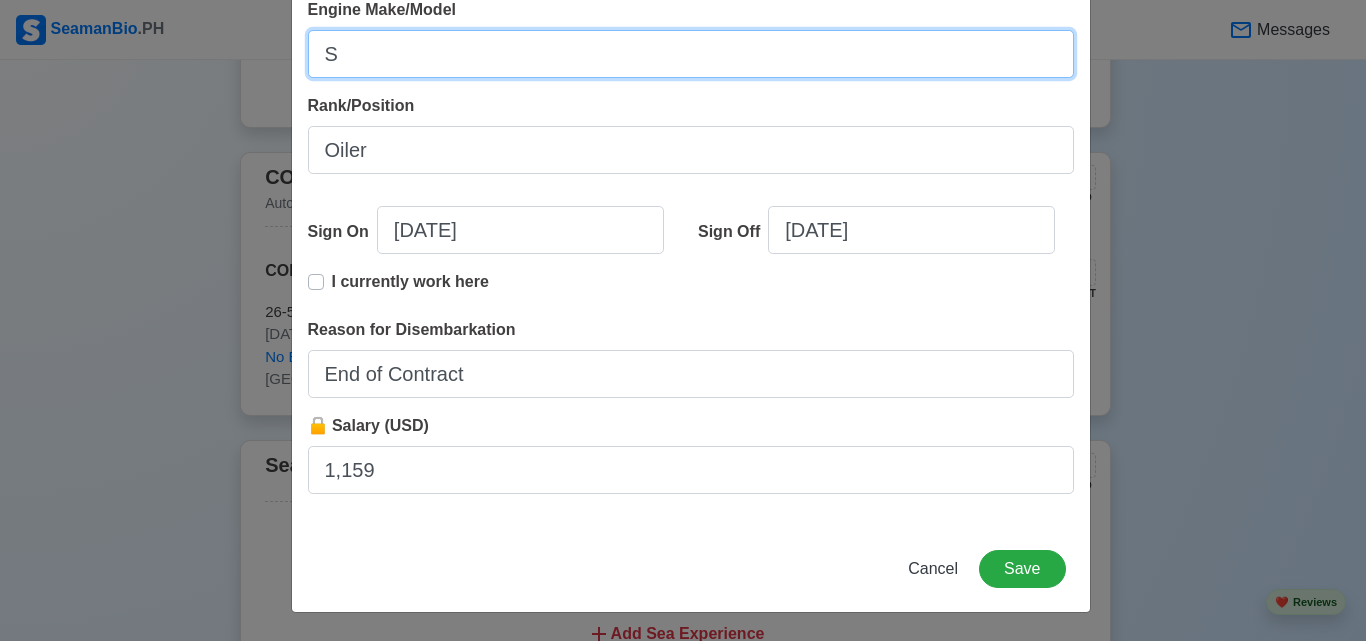 scroll, scrollTop: 399, scrollLeft: 0, axis: vertical 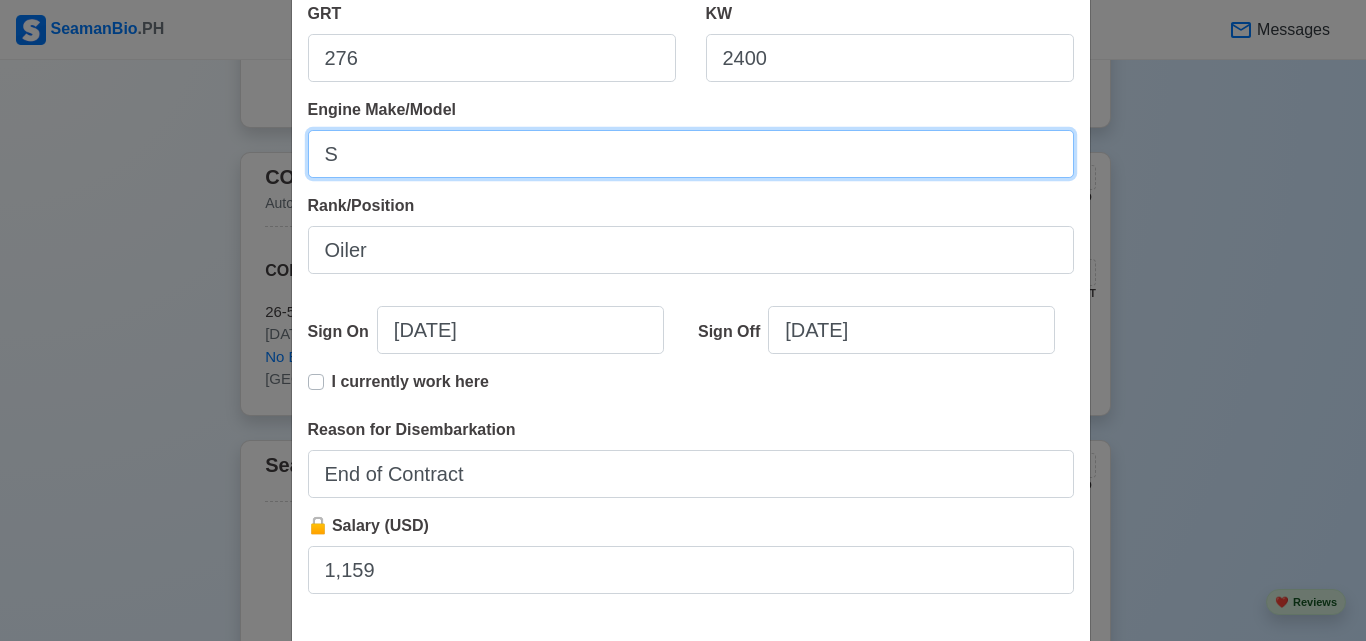 type 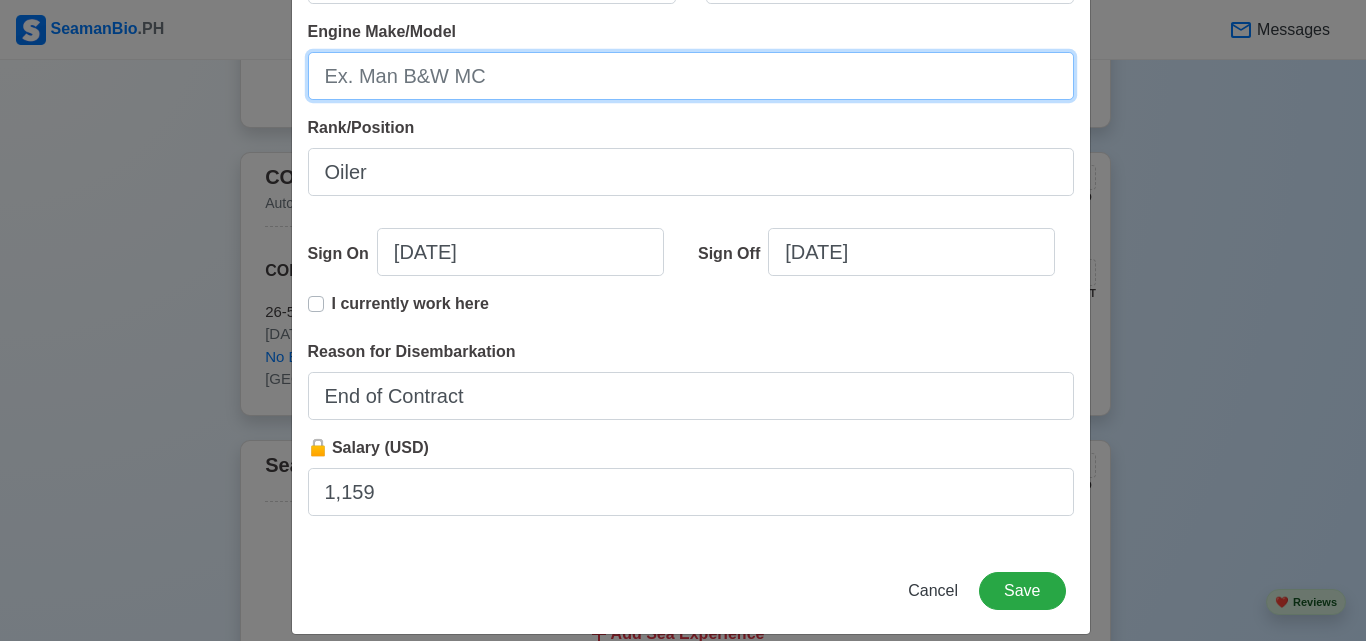 scroll, scrollTop: 499, scrollLeft: 0, axis: vertical 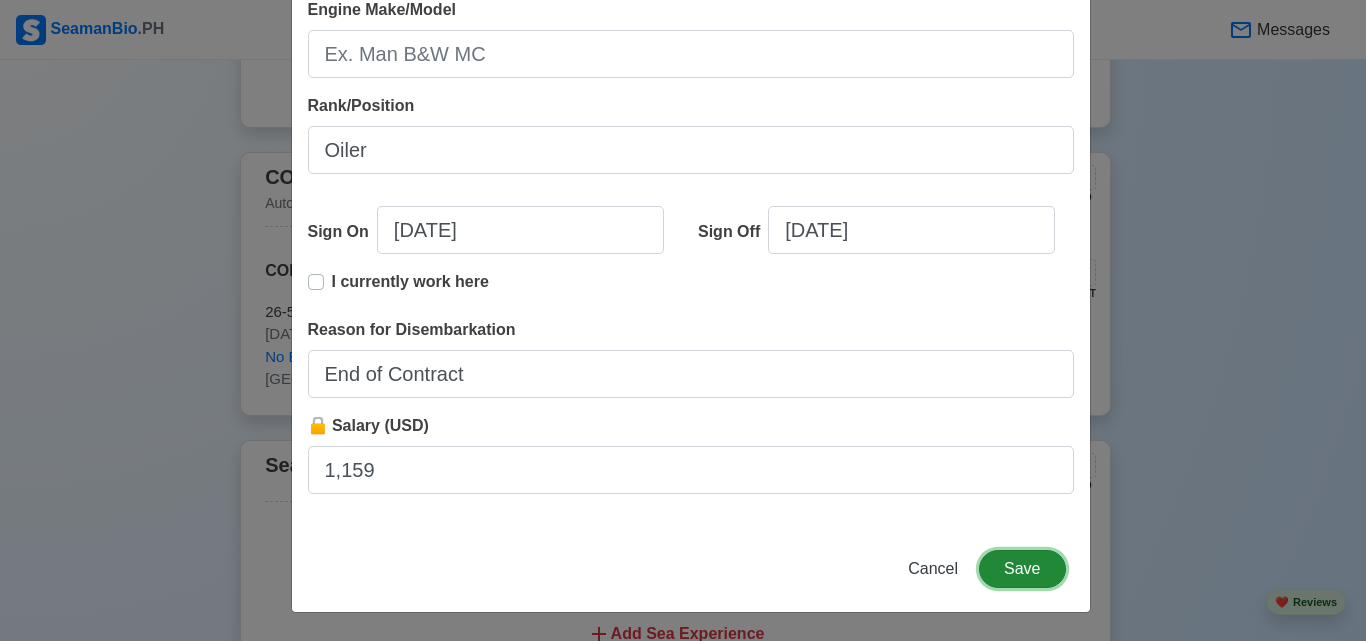 click on "Save" at bounding box center [1022, 569] 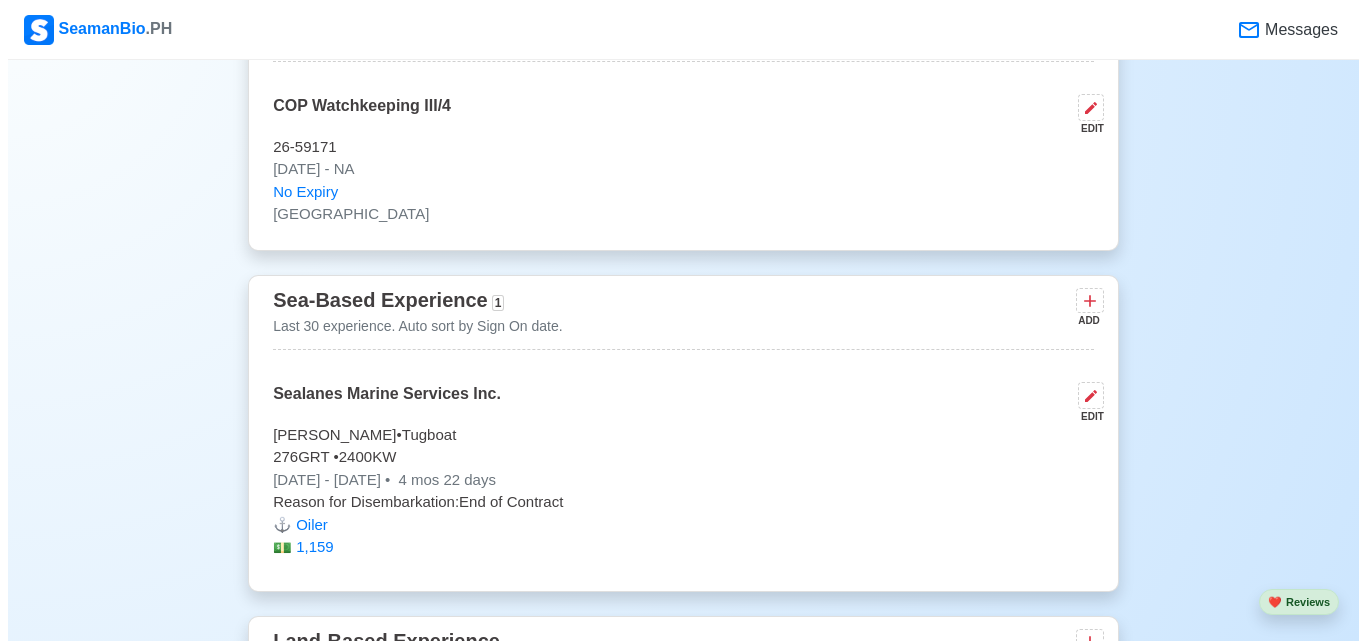 scroll, scrollTop: 2814, scrollLeft: 0, axis: vertical 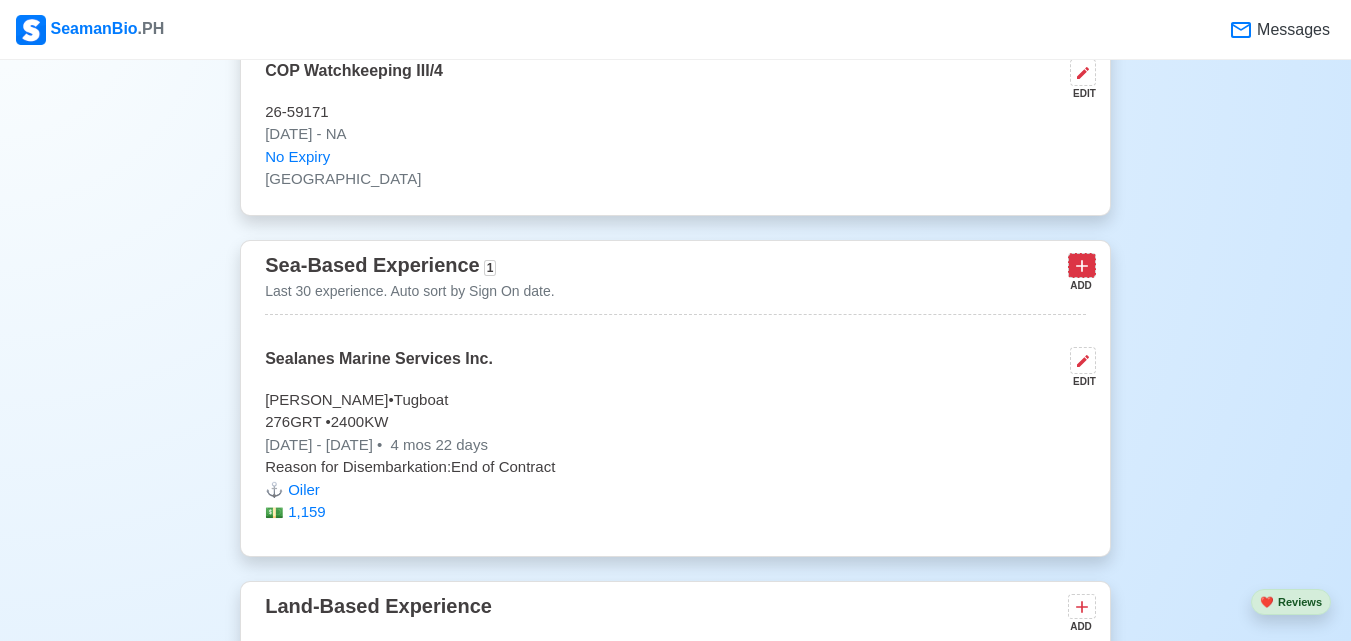 click 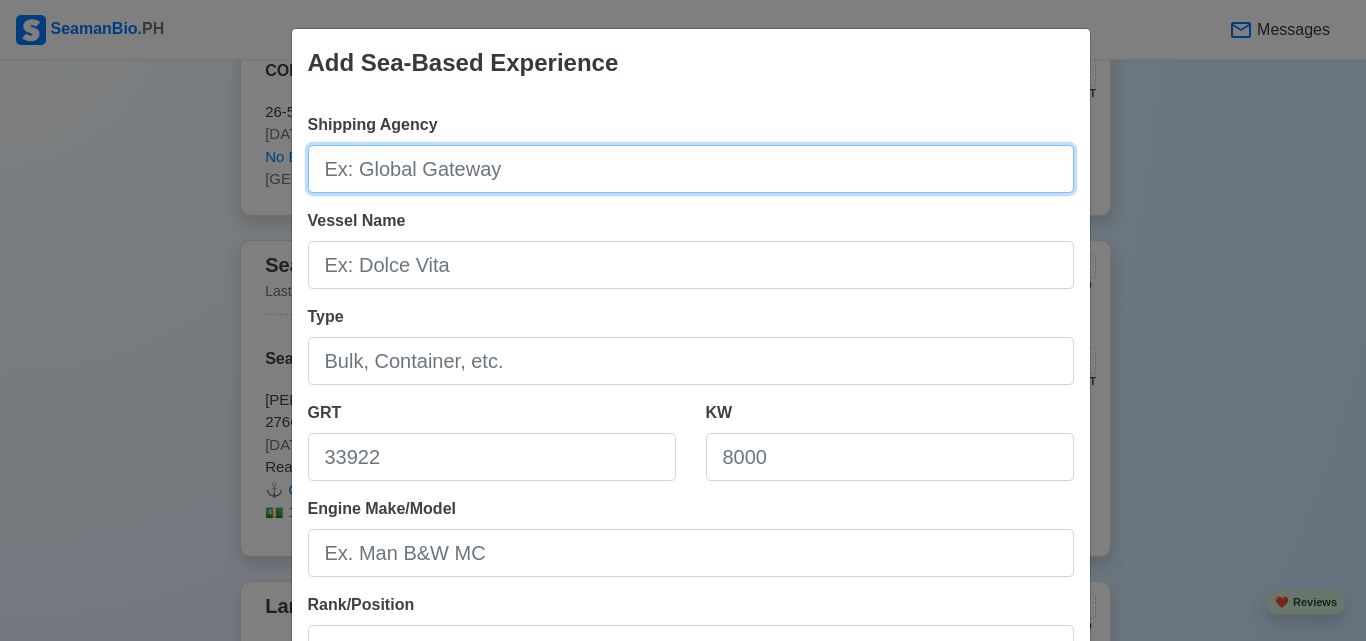 click on "Shipping Agency" at bounding box center (691, 169) 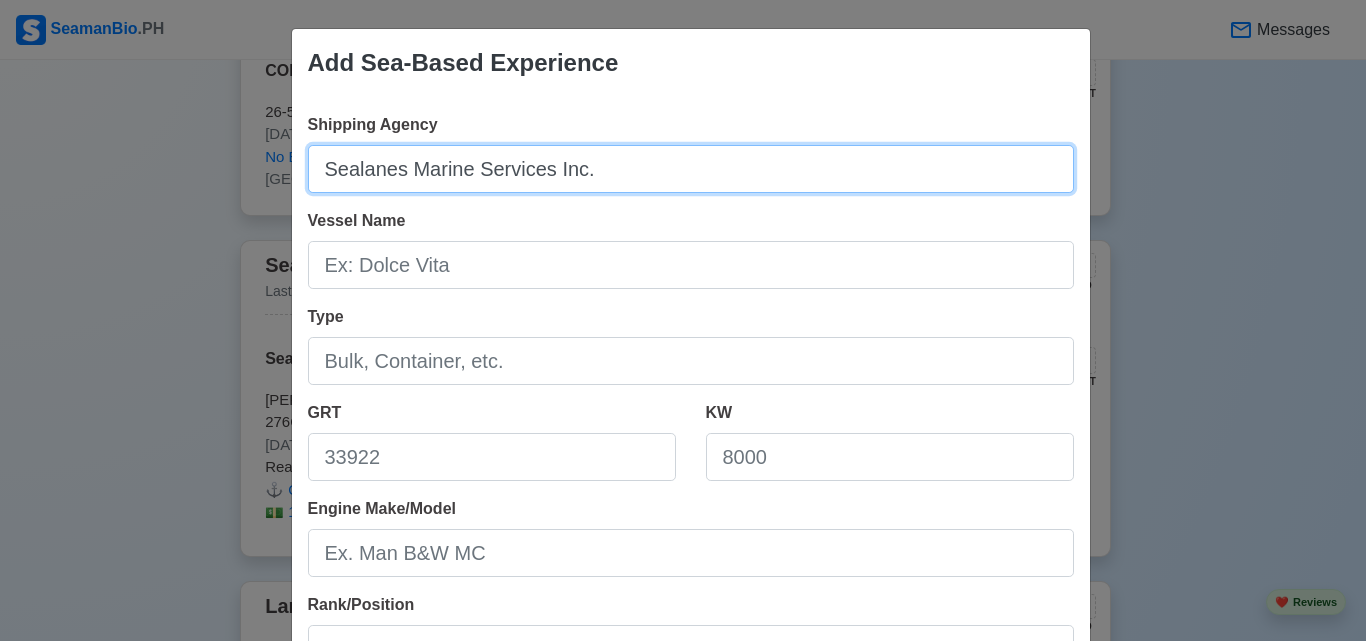 type on "Sealanes Marine Services Inc." 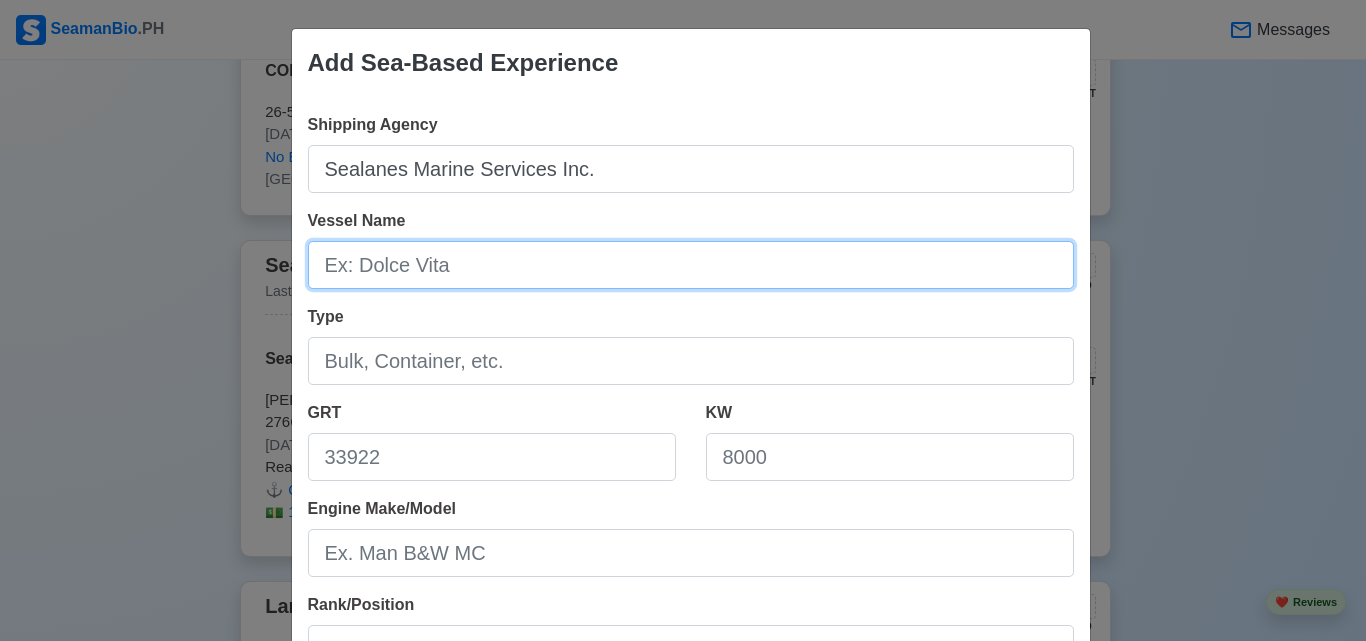 click on "Vessel Name" at bounding box center (691, 265) 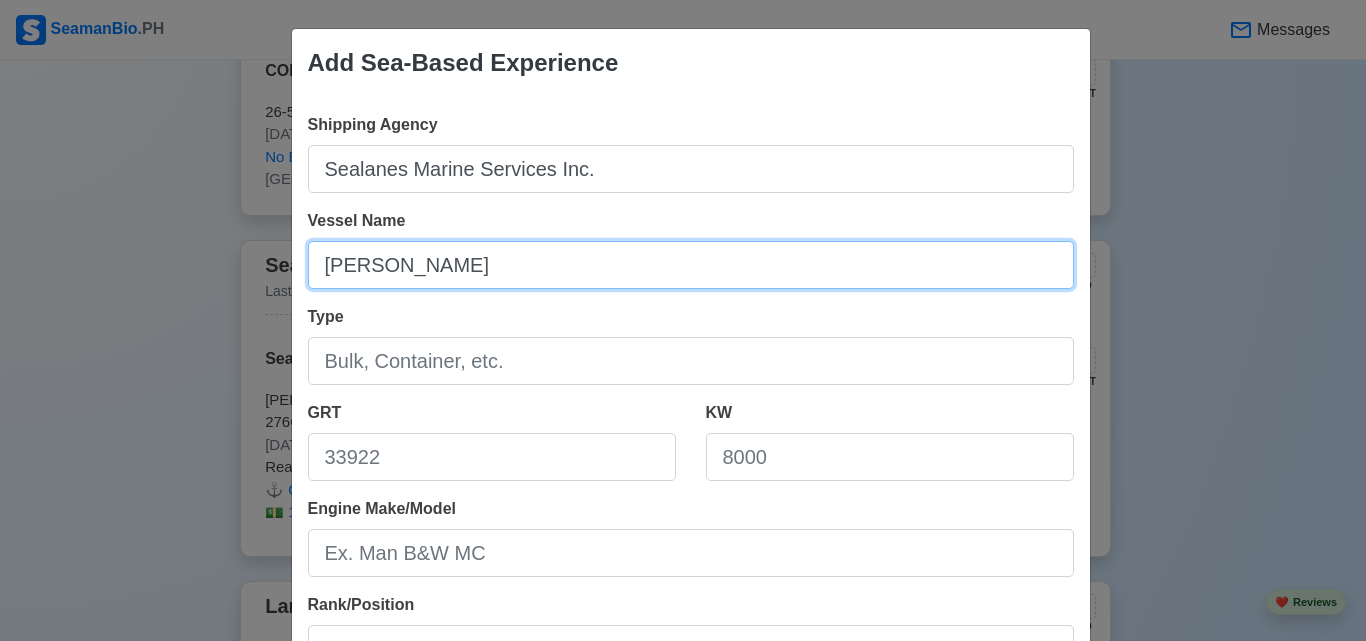 type on "[PERSON_NAME]" 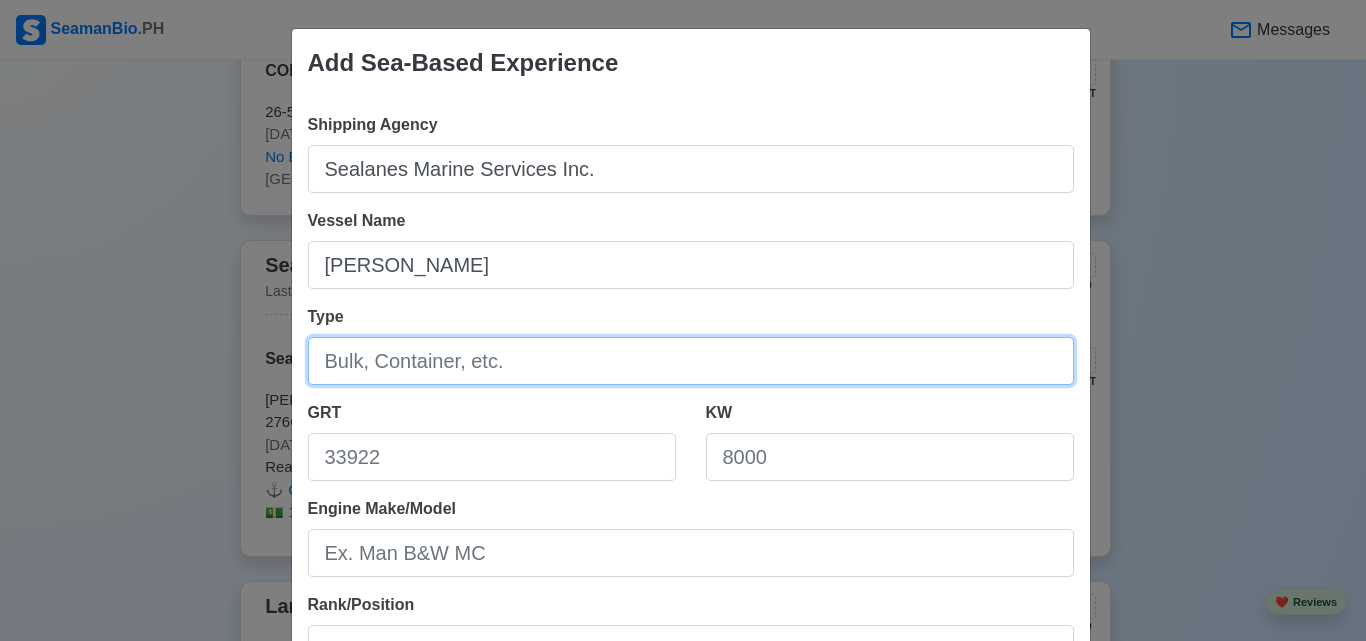 click on "Type" at bounding box center (691, 361) 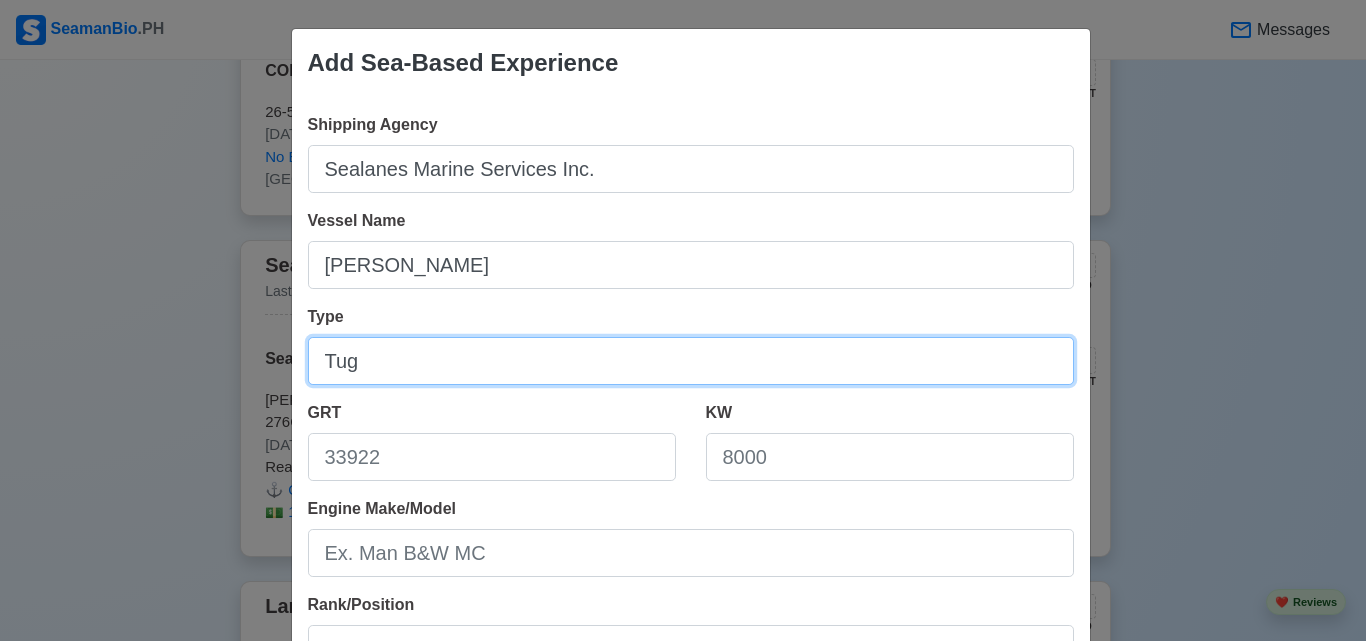 type on "Tug" 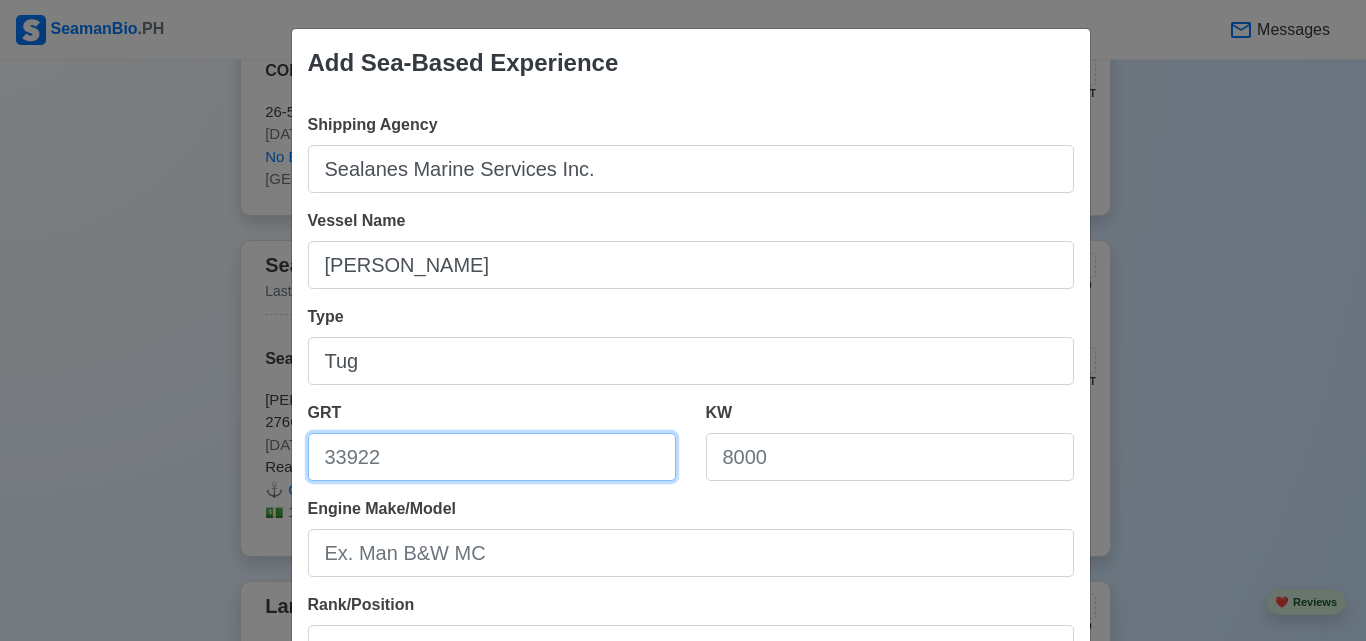 click on "GRT" at bounding box center [492, 457] 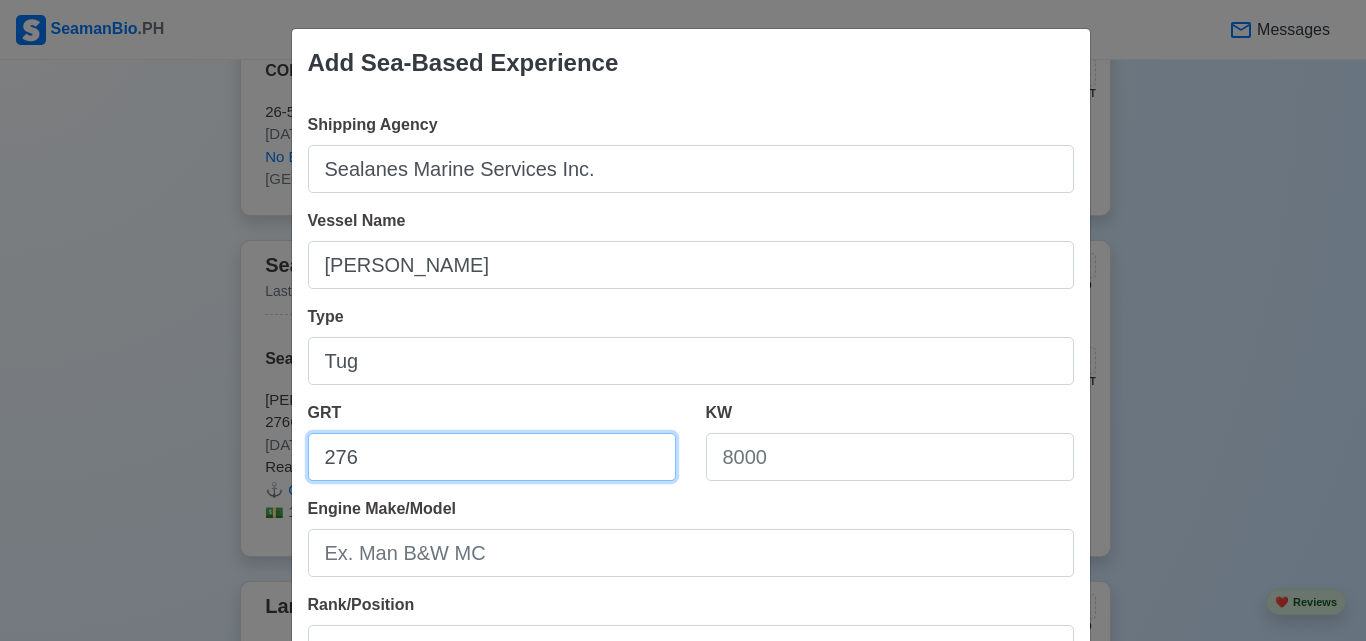 type on "276" 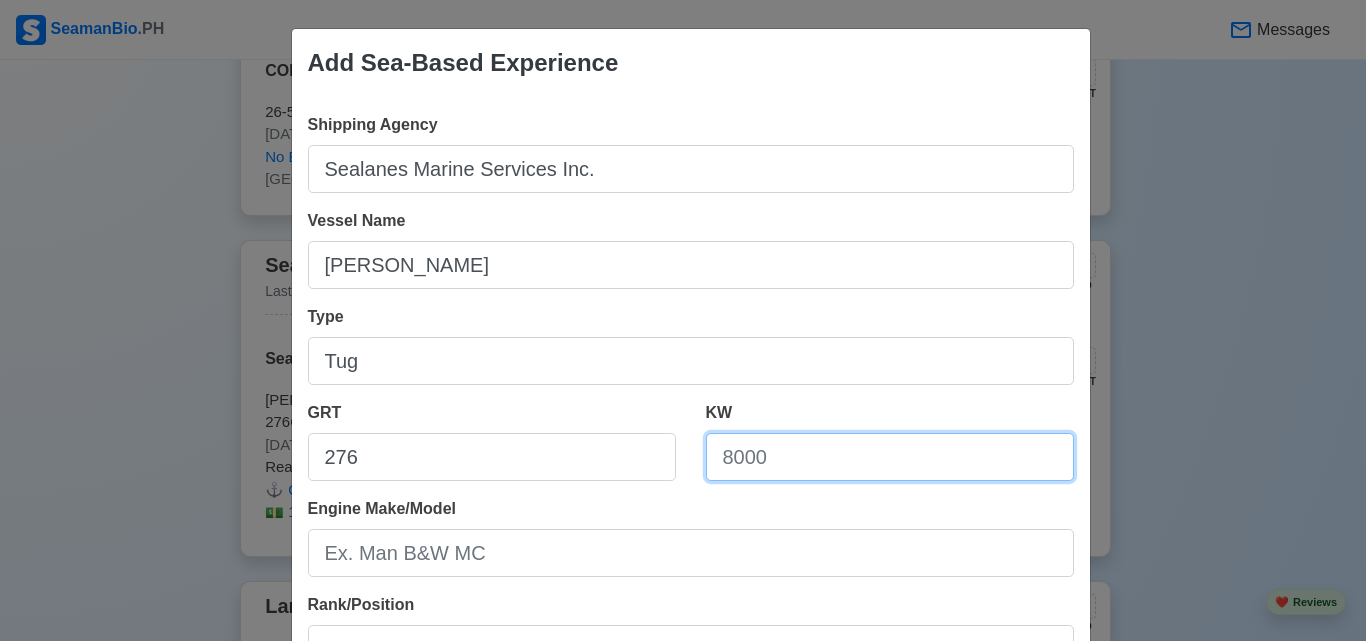 click on "KW" at bounding box center [890, 457] 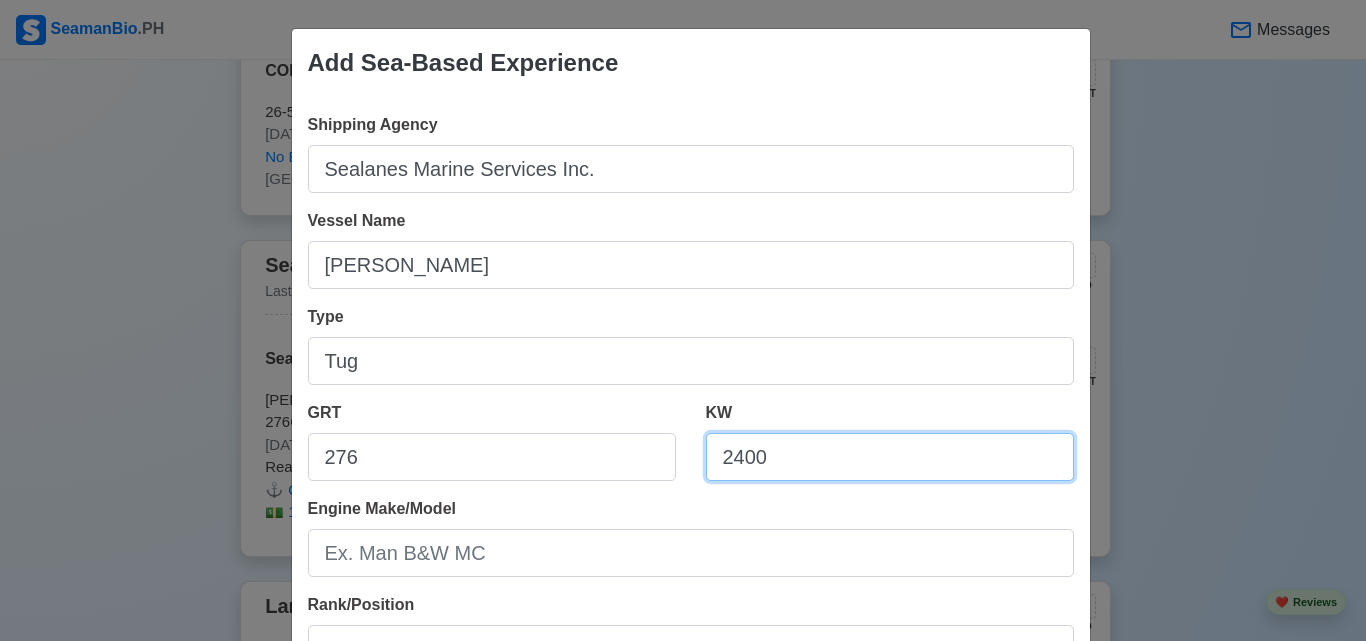 scroll, scrollTop: 100, scrollLeft: 0, axis: vertical 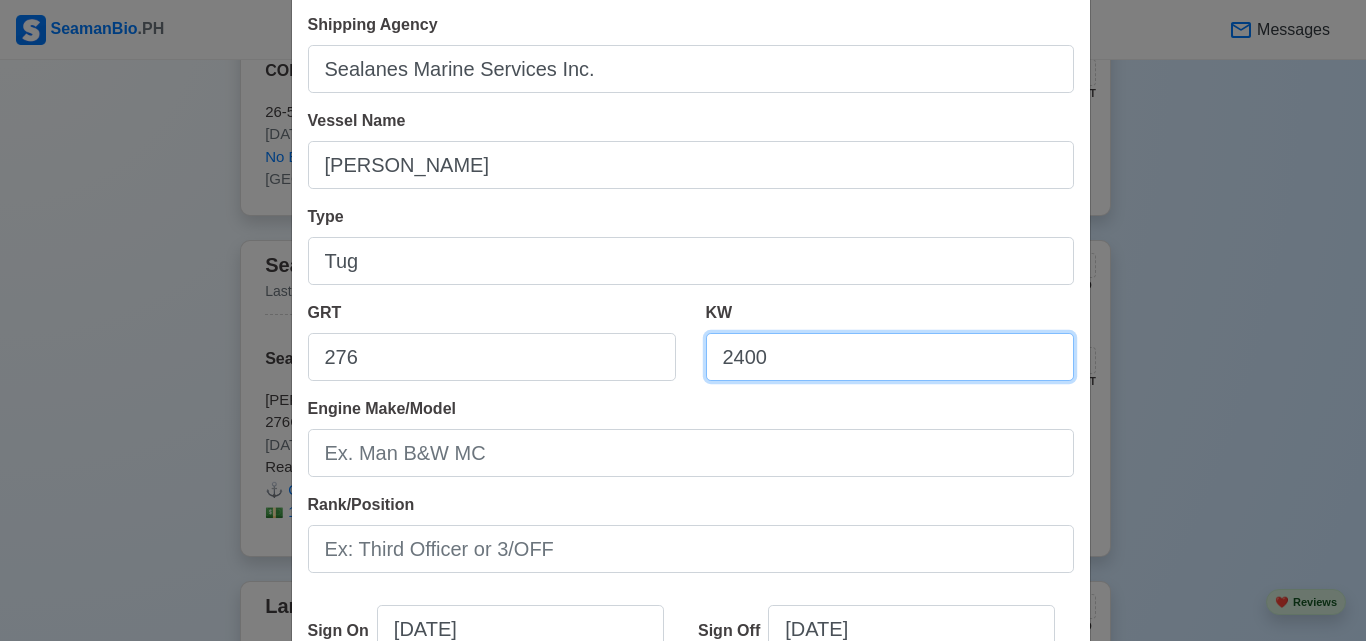 type on "2400" 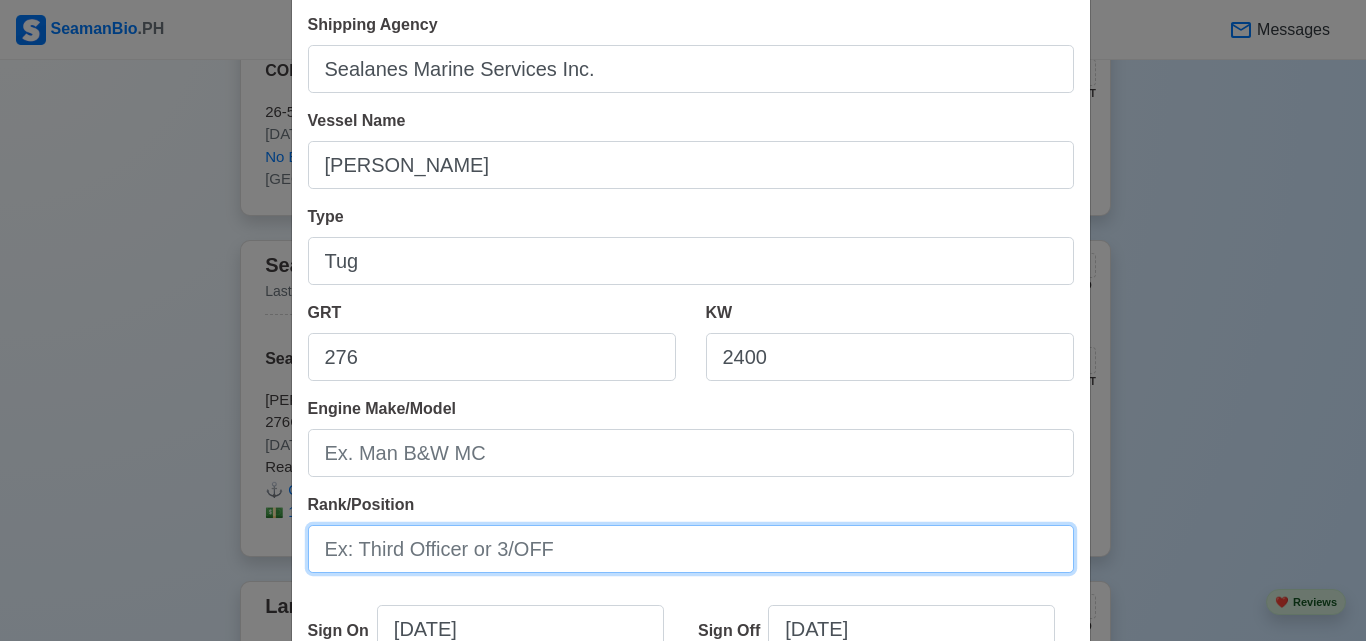 click on "Rank/Position" at bounding box center (691, 549) 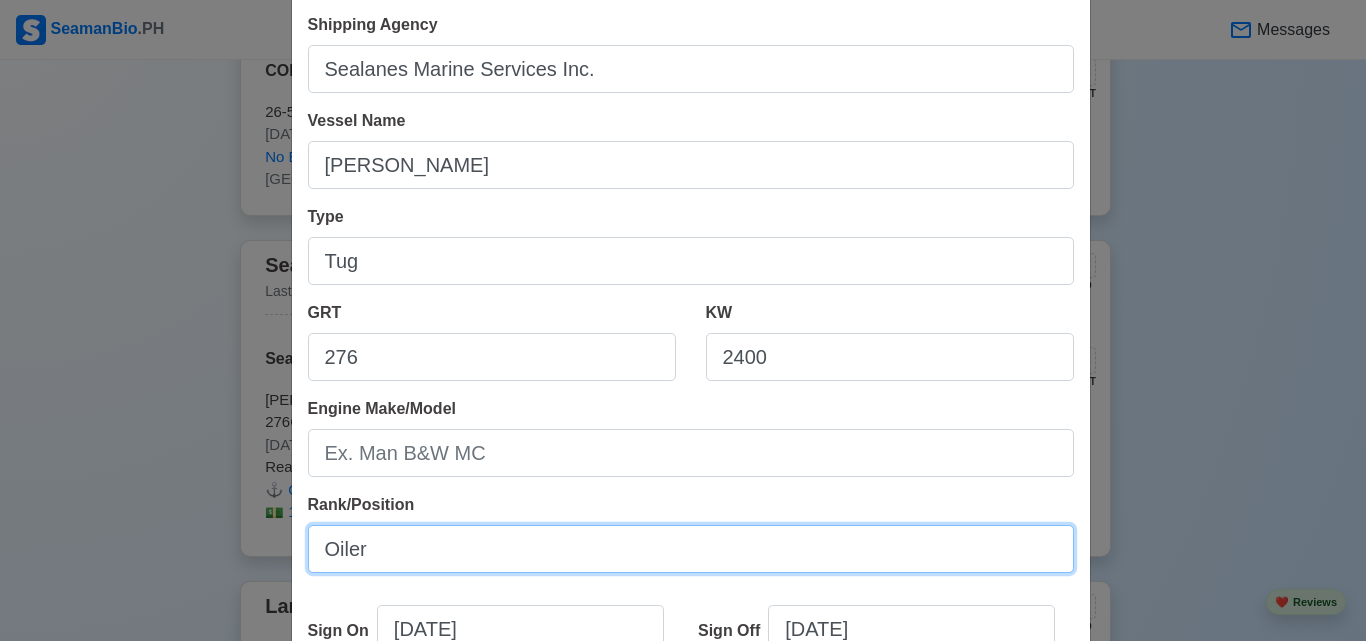 scroll, scrollTop: 200, scrollLeft: 0, axis: vertical 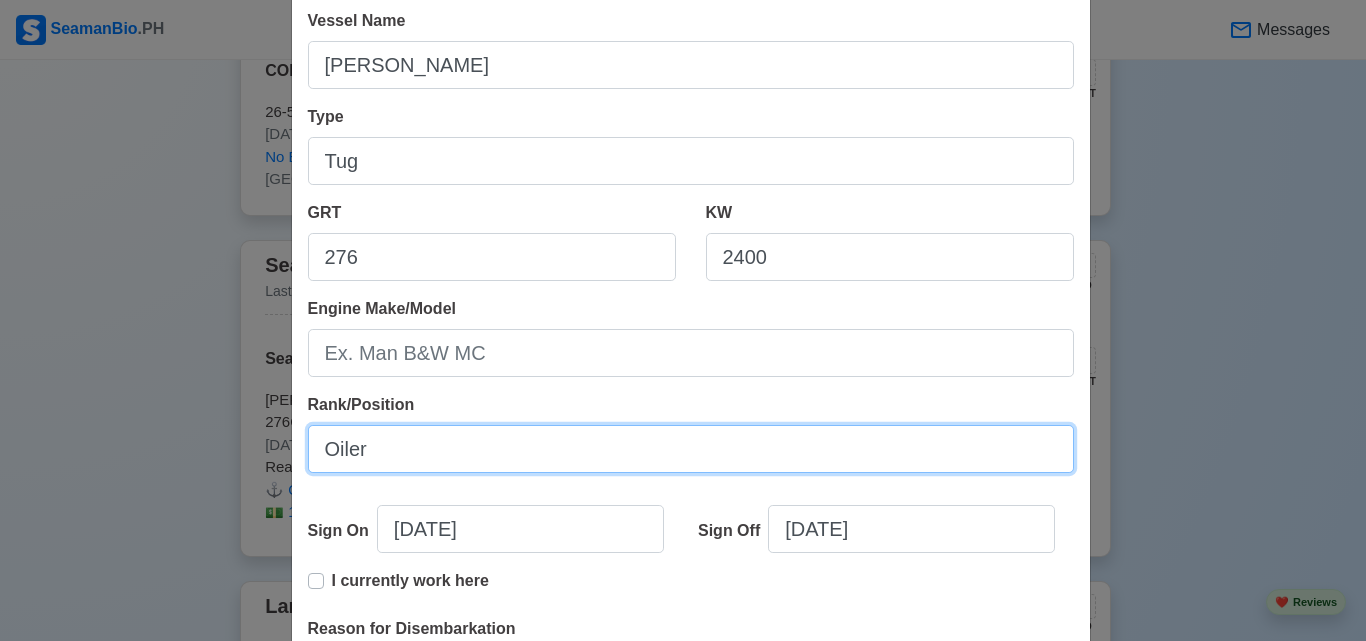 type on "Oiler" 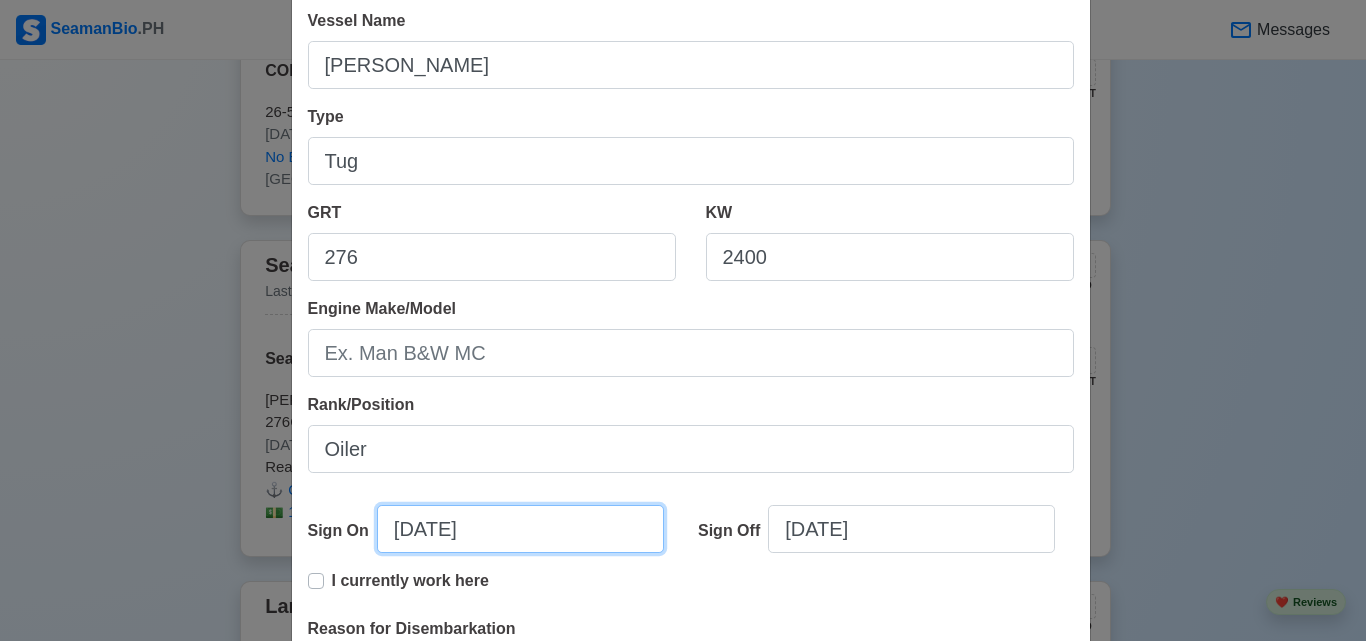 click on "07/23/2025" at bounding box center (520, 529) 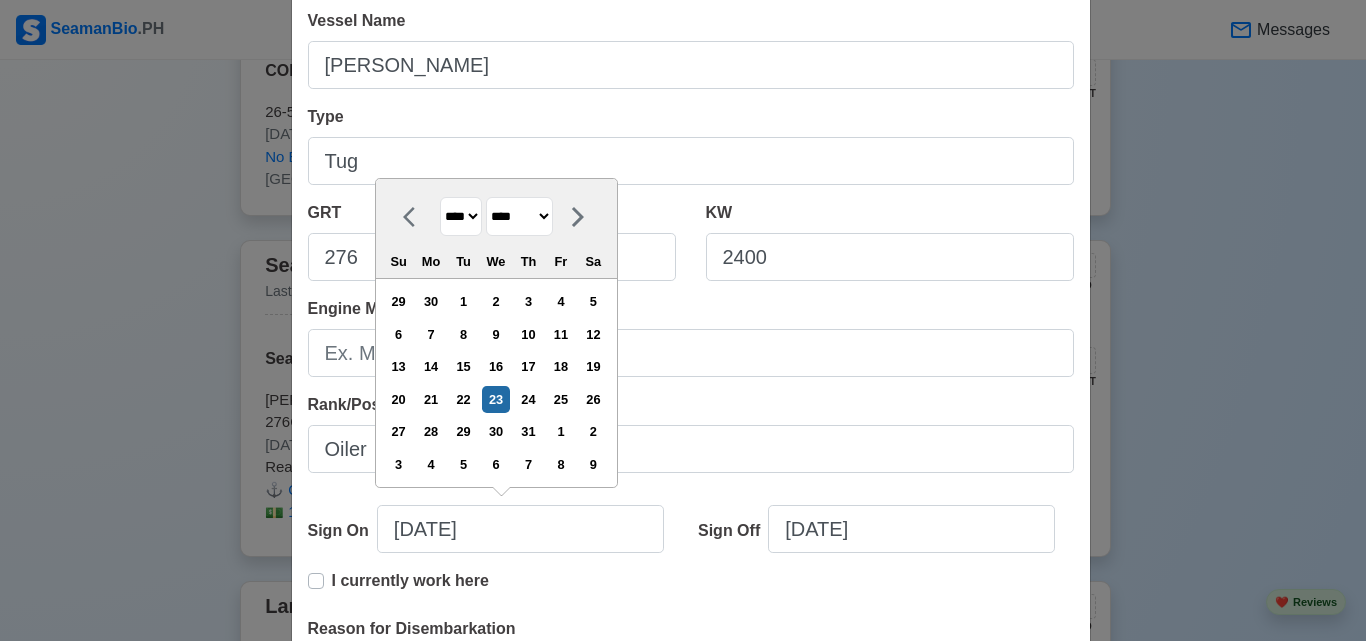 click on "**** **** **** **** **** **** **** **** **** **** **** **** **** **** **** **** **** **** **** **** **** **** **** **** **** **** **** **** **** **** **** **** **** **** **** **** **** **** **** **** **** **** **** **** **** **** **** **** **** **** **** **** **** **** **** **** **** **** **** **** **** **** **** **** **** **** **** **** **** **** **** **** **** **** **** **** **** **** **** **** **** **** **** **** **** **** **** **** **** **** **** **** **** **** **** **** **** **** **** **** **** **** **** **** **** ****" at bounding box center [461, 216] 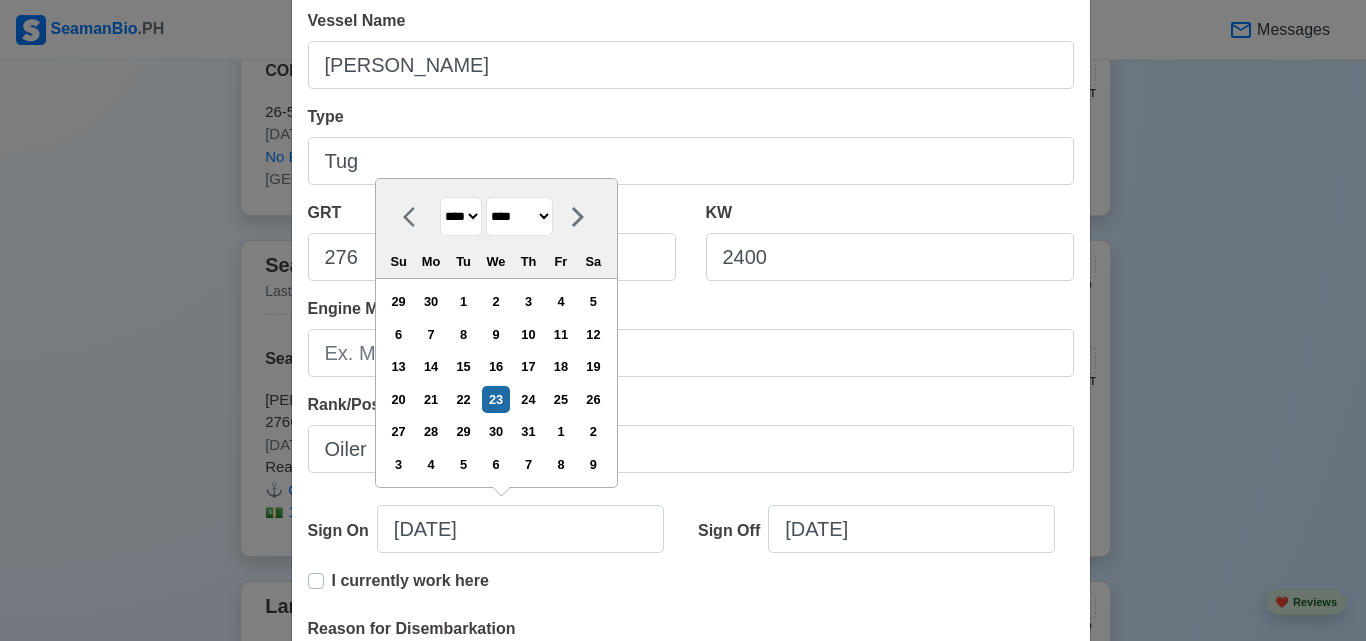 select on "****" 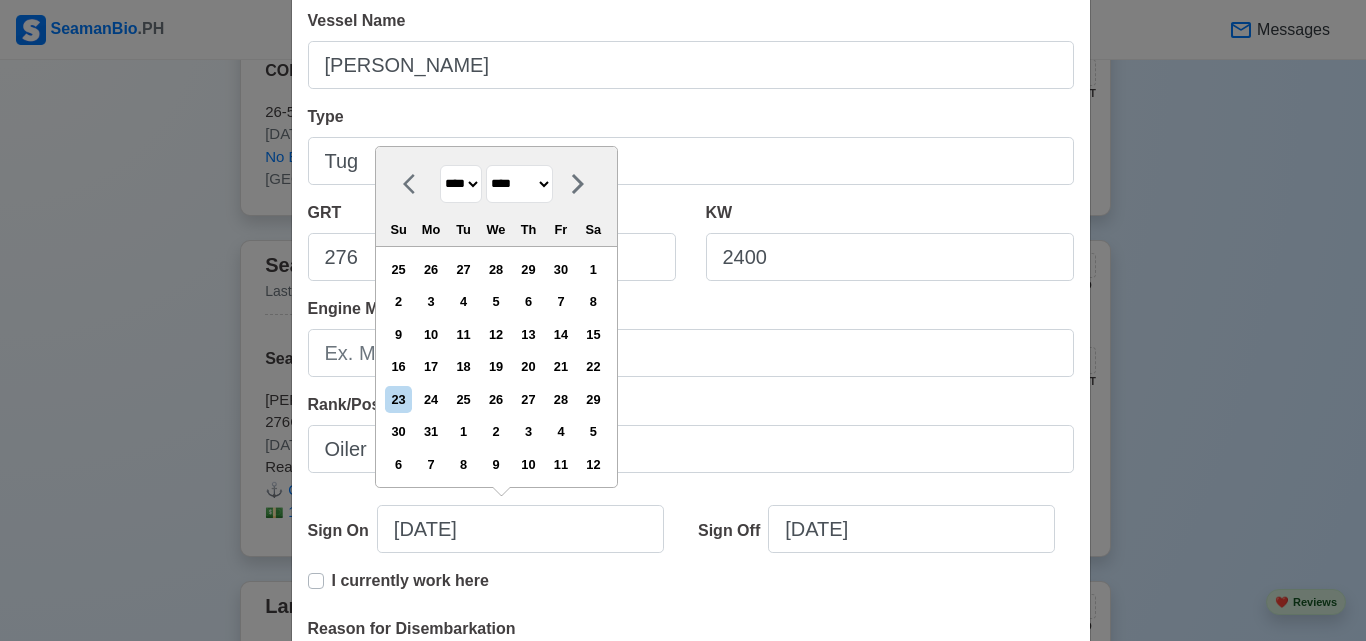 click on "******* ******** ***** ***** *** **** **** ****** ********* ******* ******** ********" at bounding box center (519, 184) 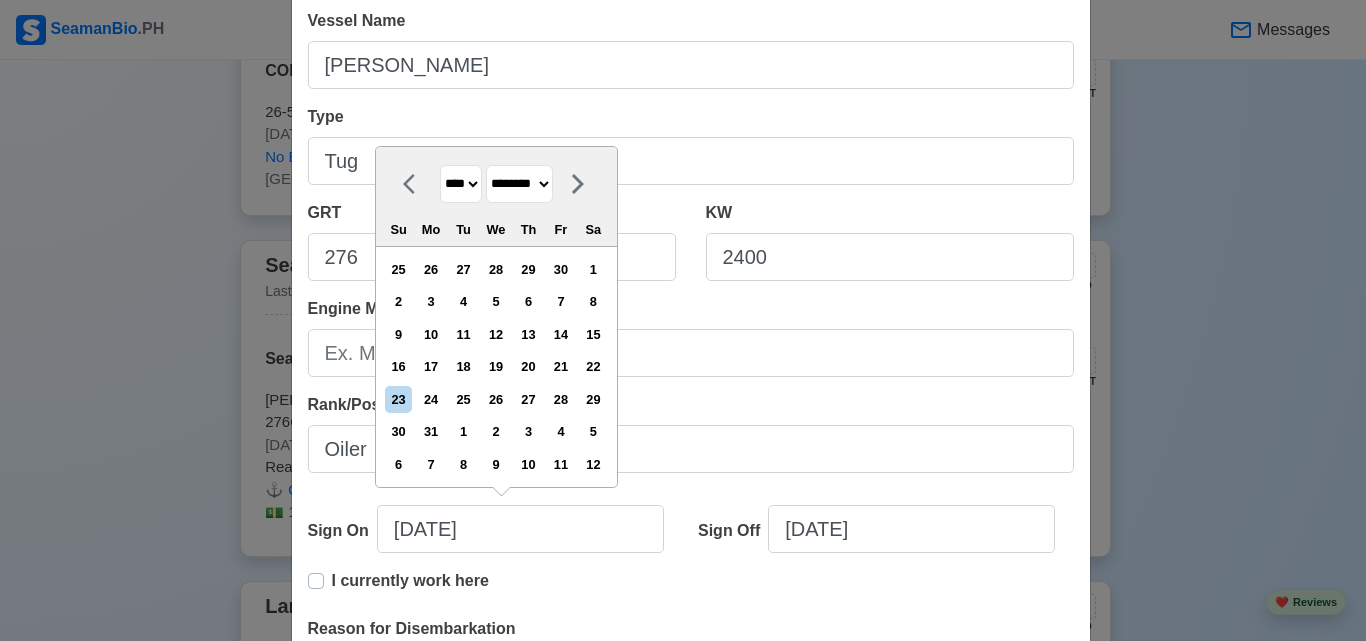 click on "******* ******** ***** ***** *** **** **** ****** ********* ******* ******** ********" at bounding box center (519, 184) 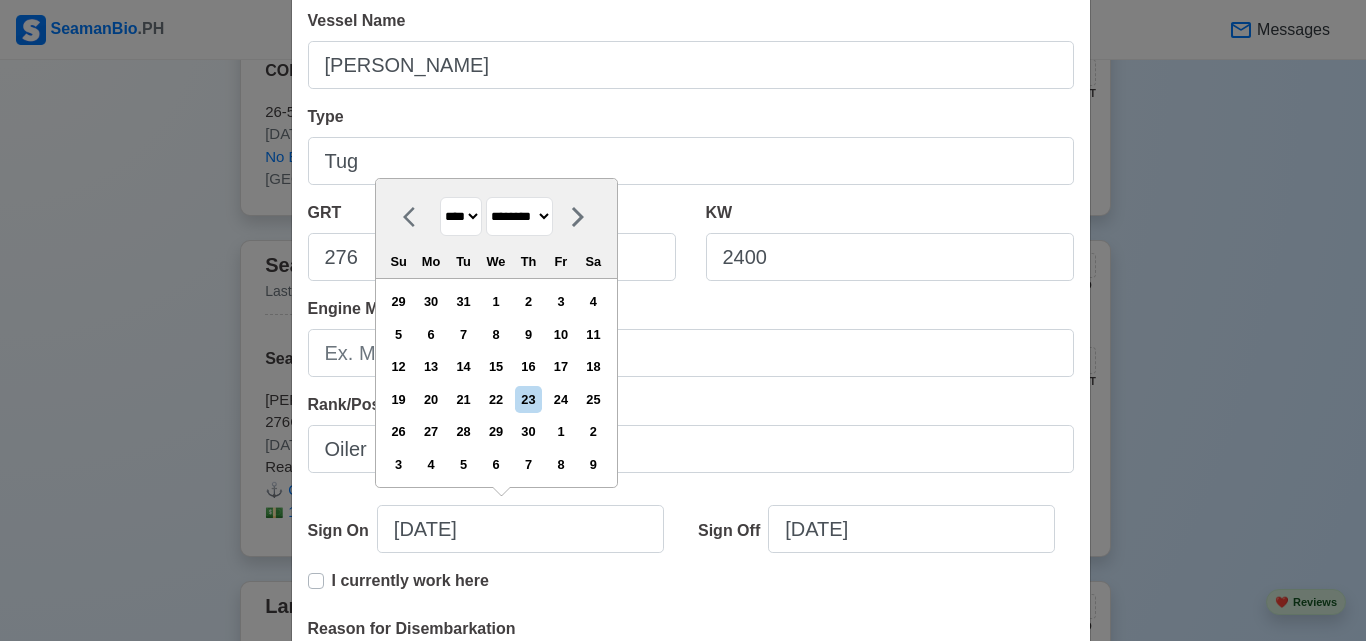 click on "******* ******** ***** ***** *** **** **** ****** ********* ******* ******** ********" at bounding box center (519, 216) 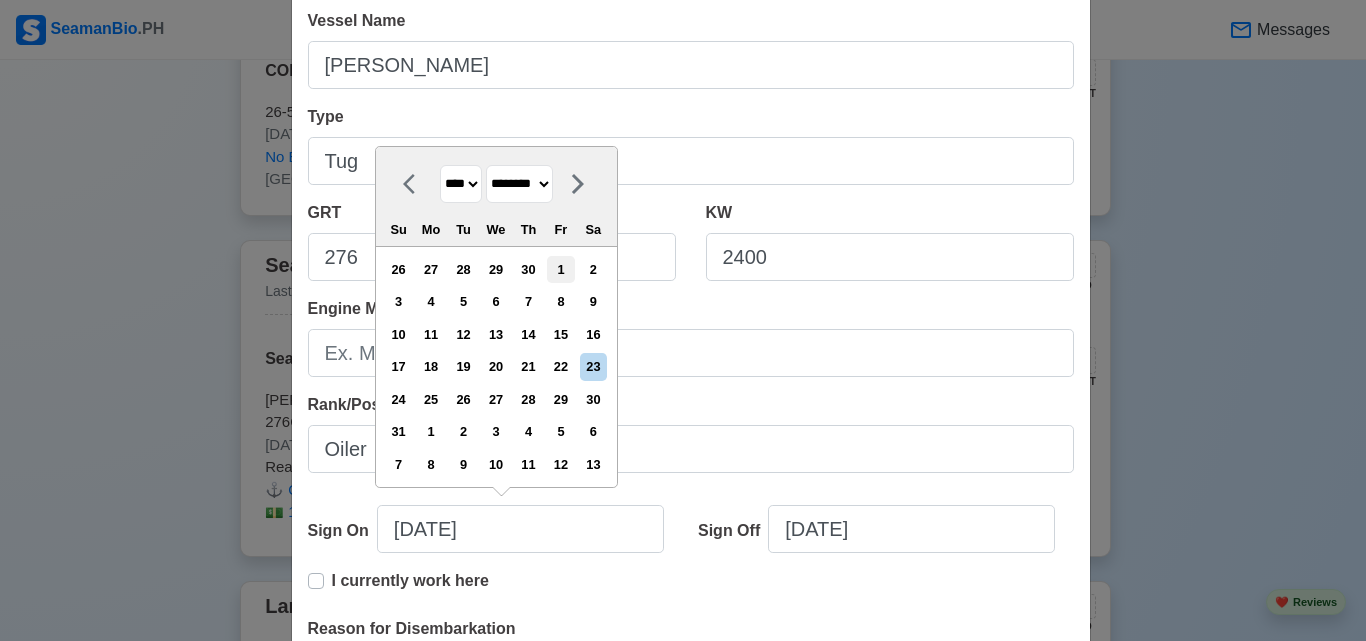 click on "1" at bounding box center [560, 269] 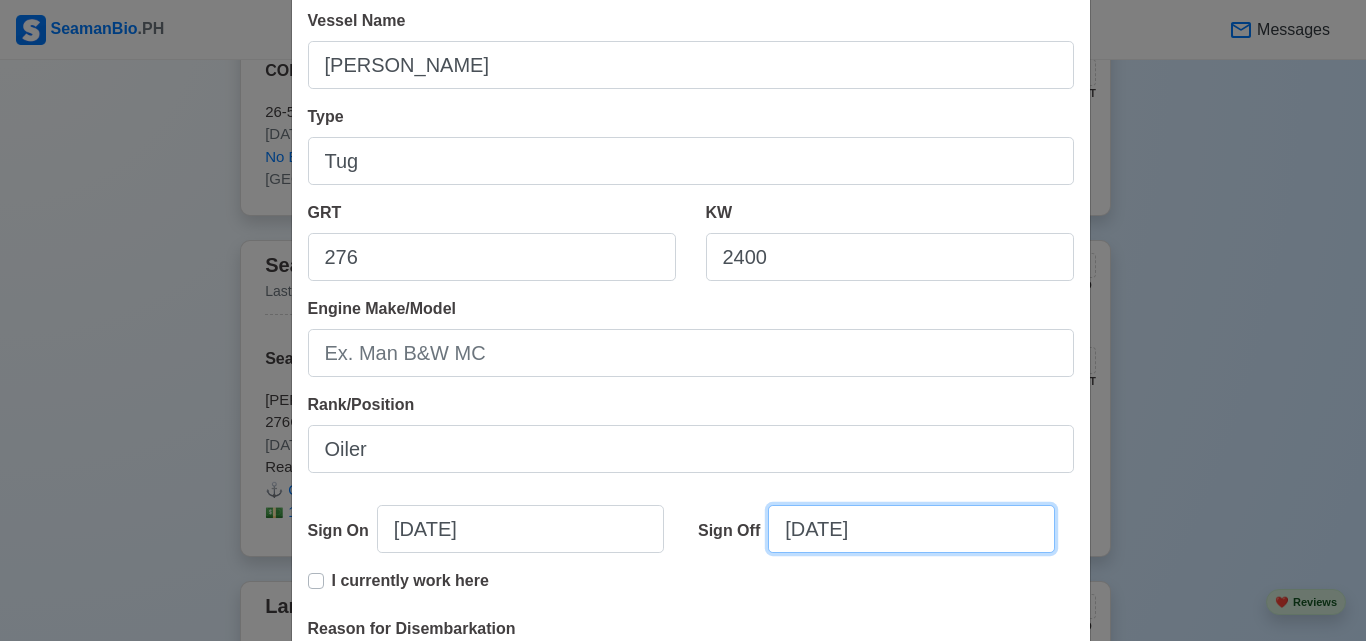 click on "07/23/2025" at bounding box center [911, 529] 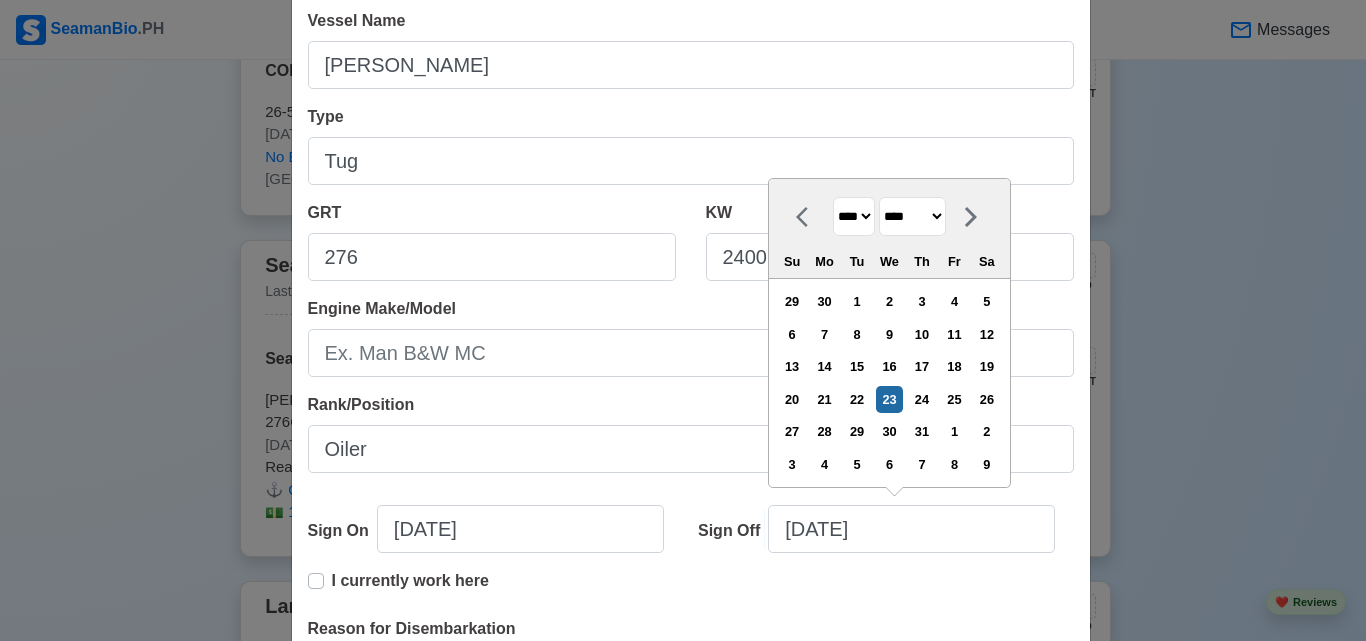 click on "**** **** **** **** **** **** **** **** **** **** **** **** **** **** **** **** **** **** **** **** **** **** **** **** **** **** **** **** **** **** **** **** **** **** **** **** **** **** **** **** **** **** **** **** **** **** **** **** **** **** **** **** **** **** **** **** **** **** **** **** **** **** **** **** **** **** **** **** **** **** **** **** **** **** **** **** **** **** **** **** **** **** **** **** **** **** **** **** **** **** **** **** **** **** **** **** **** **** **** **** **** **** **** **** **** **** **** ****" at bounding box center [854, 216] 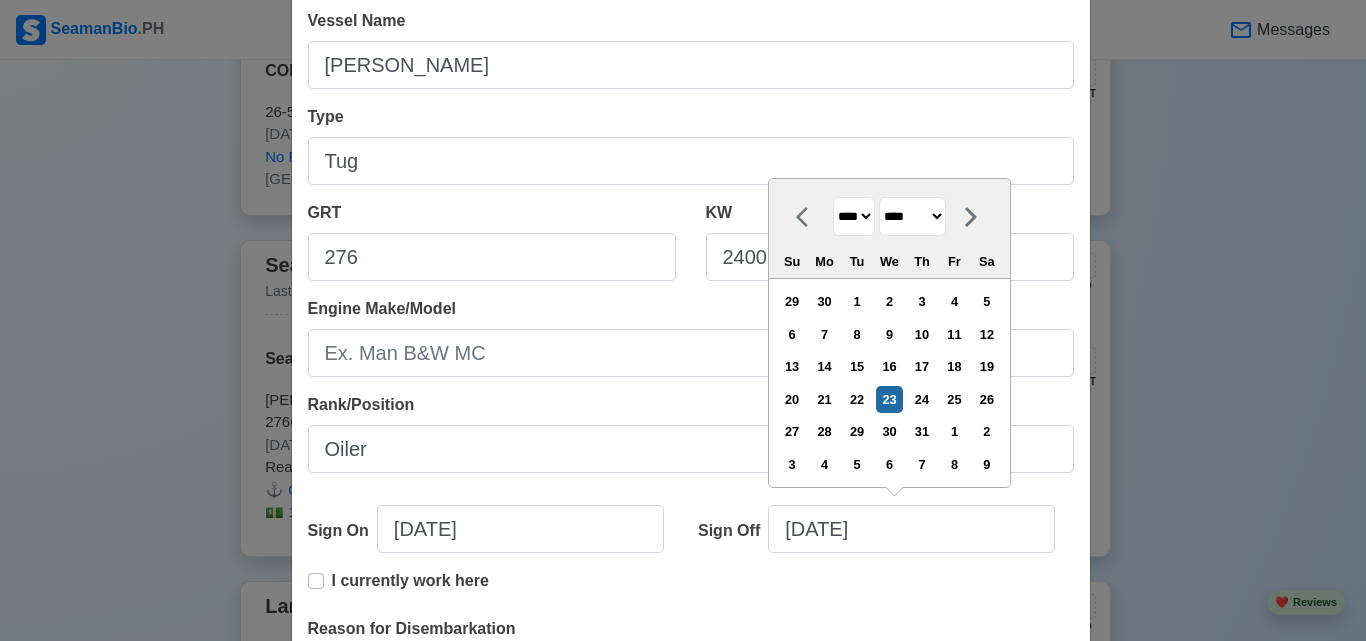 select on "****" 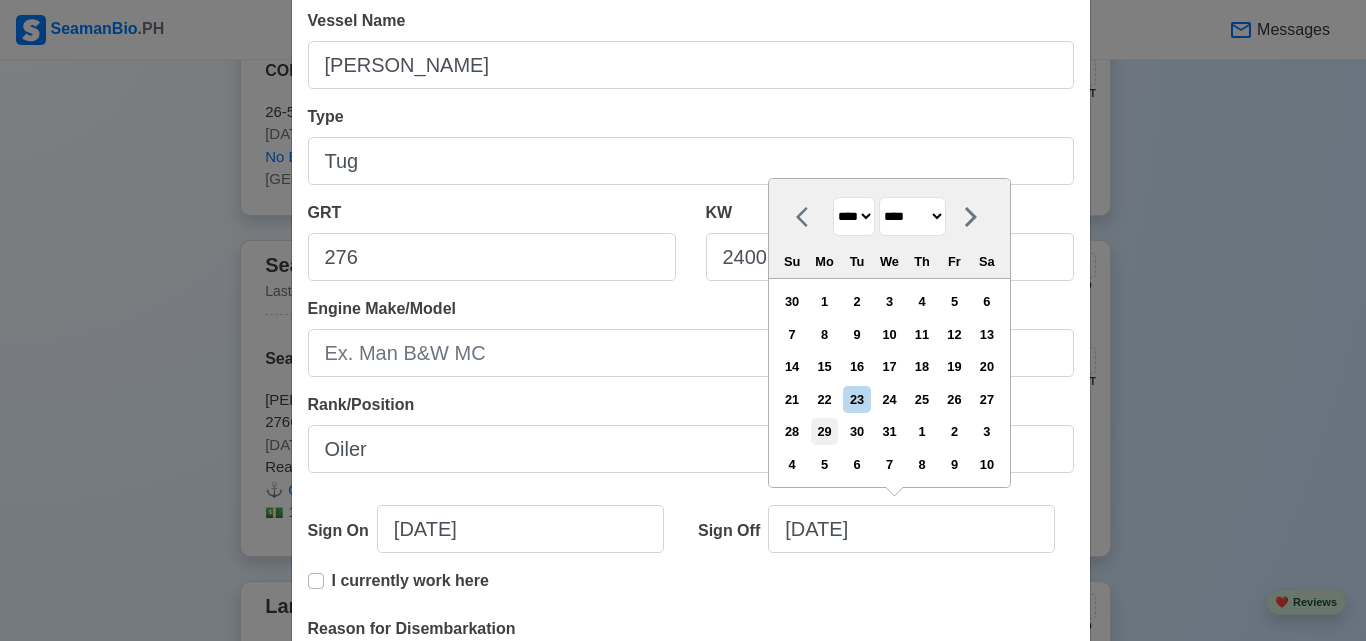 click on "29" at bounding box center [824, 431] 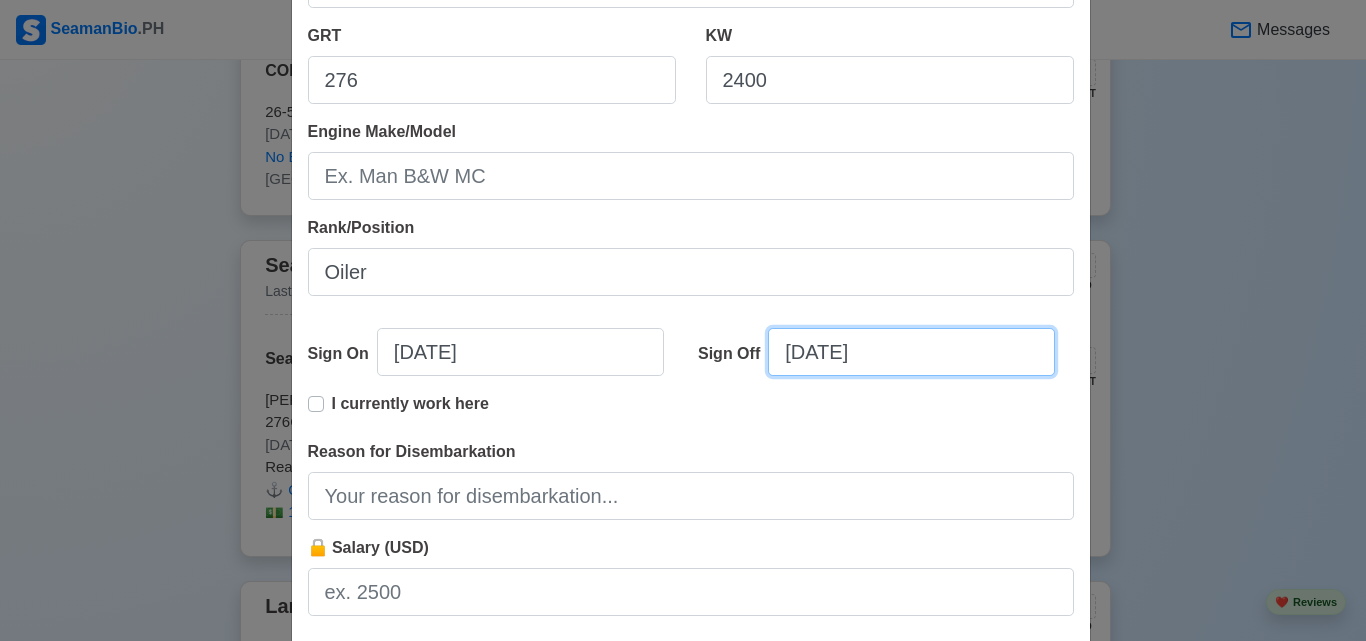scroll, scrollTop: 400, scrollLeft: 0, axis: vertical 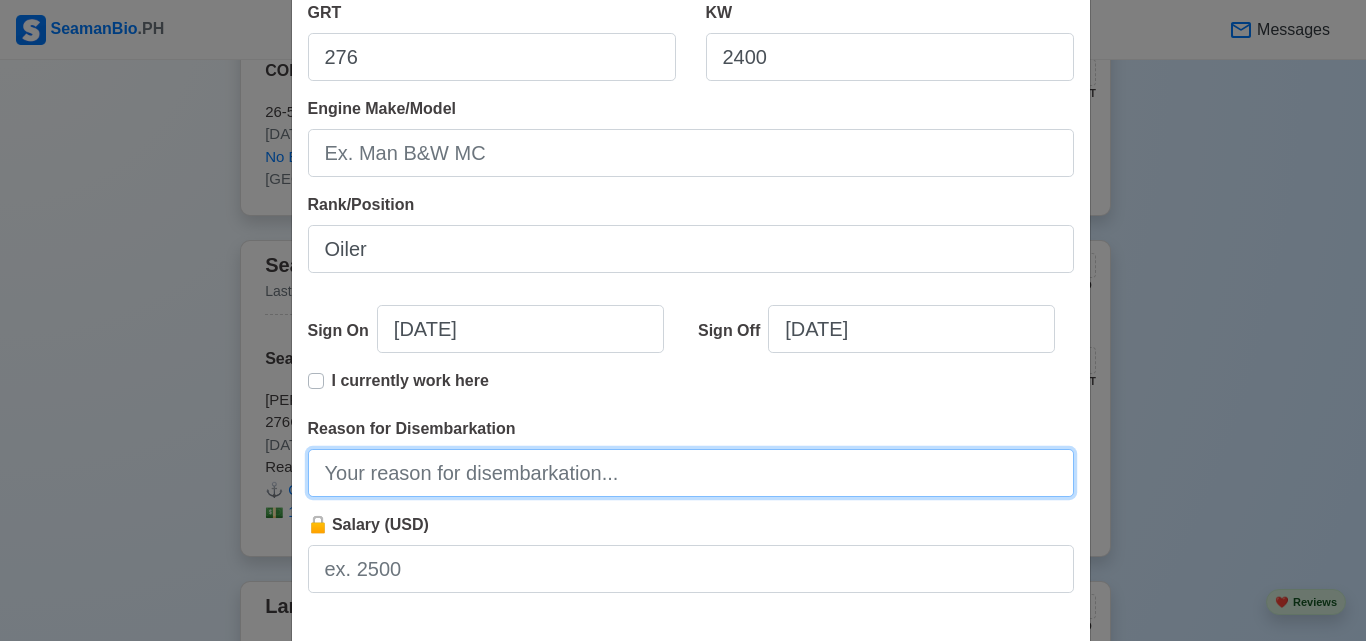 click on "Reason for Disembarkation" at bounding box center [691, 473] 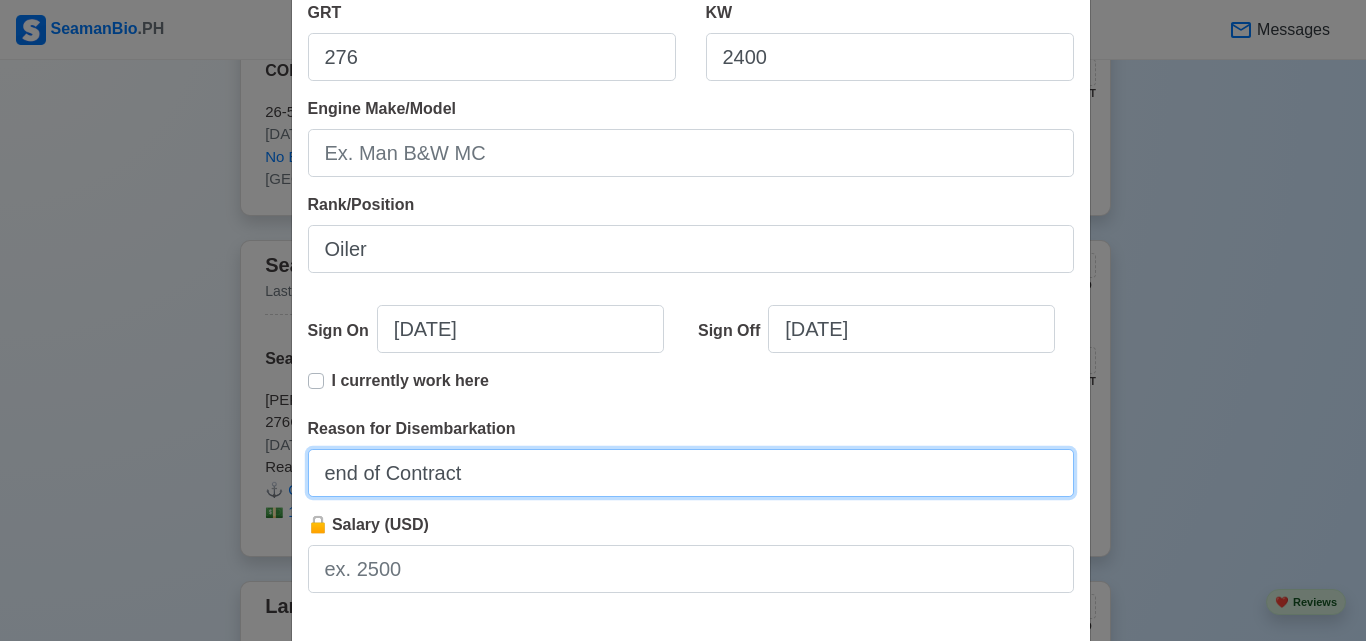 click on "end of Contract" at bounding box center (691, 473) 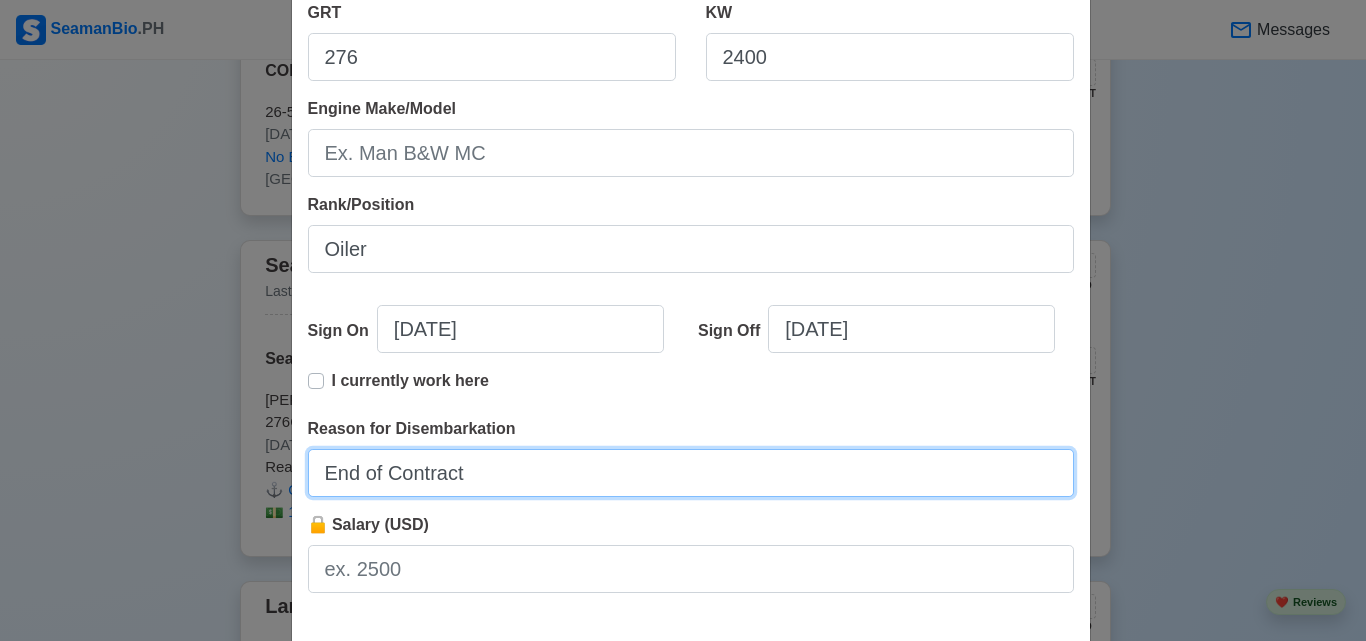 type on "End of Contract" 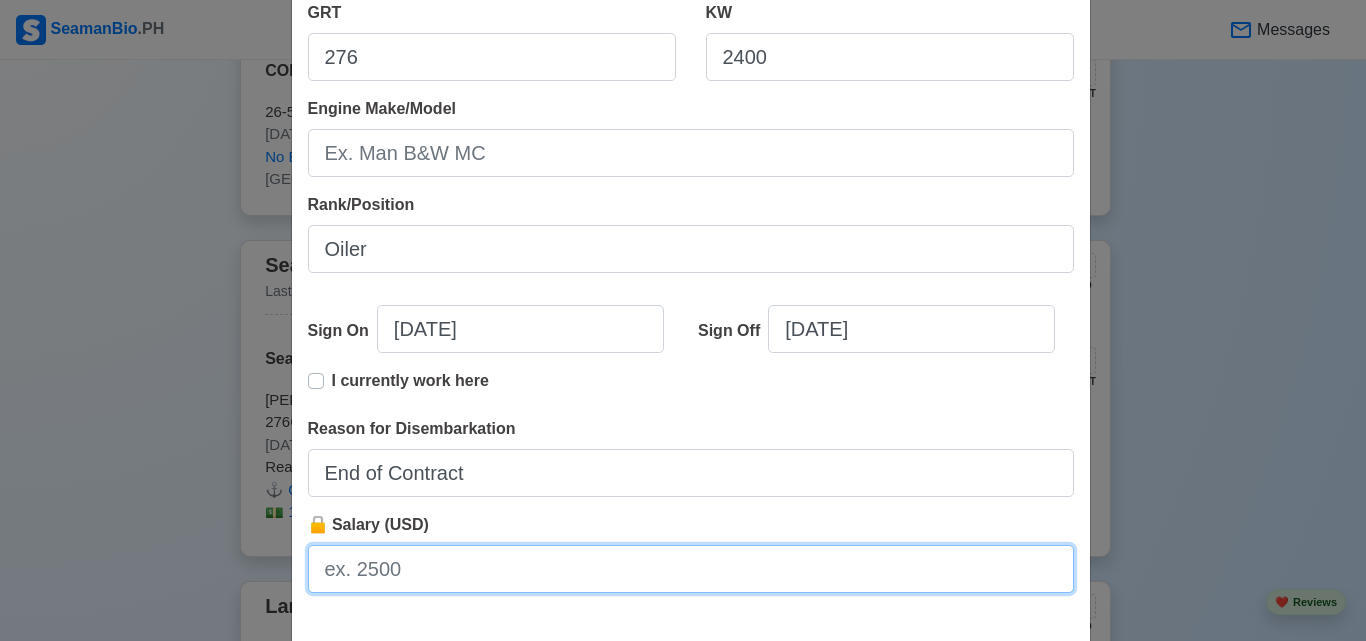 click on "🔒 Salary (USD)" at bounding box center [691, 569] 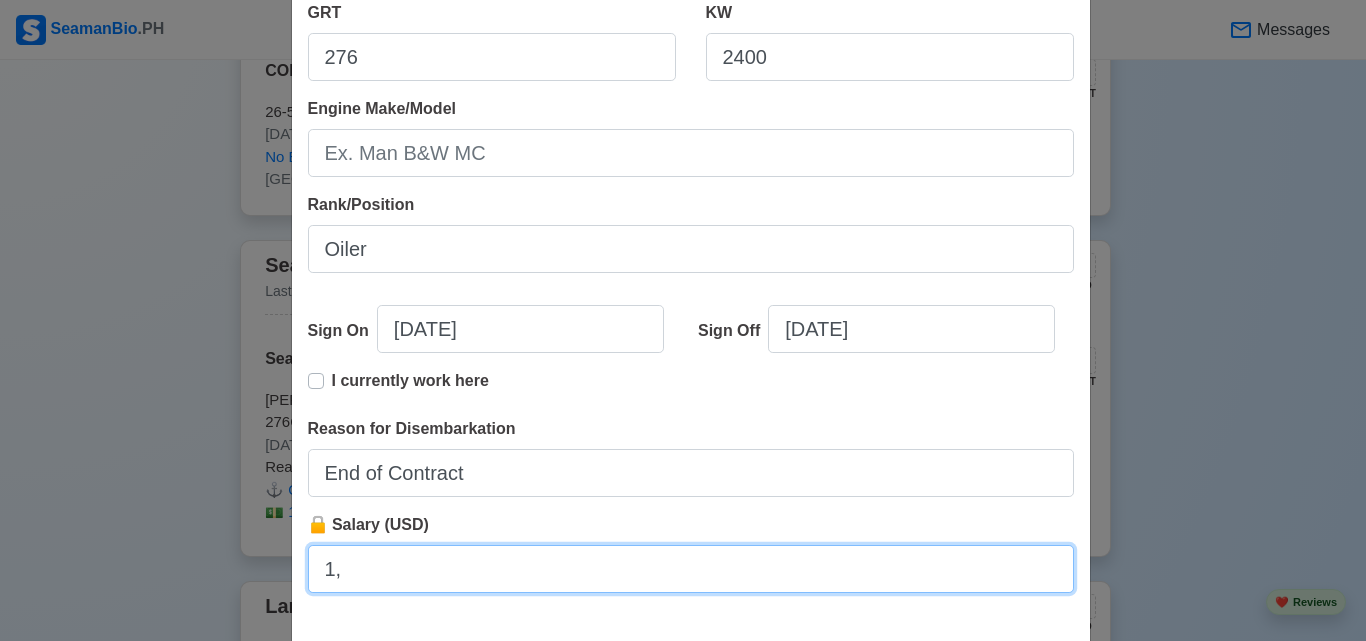 type on "1," 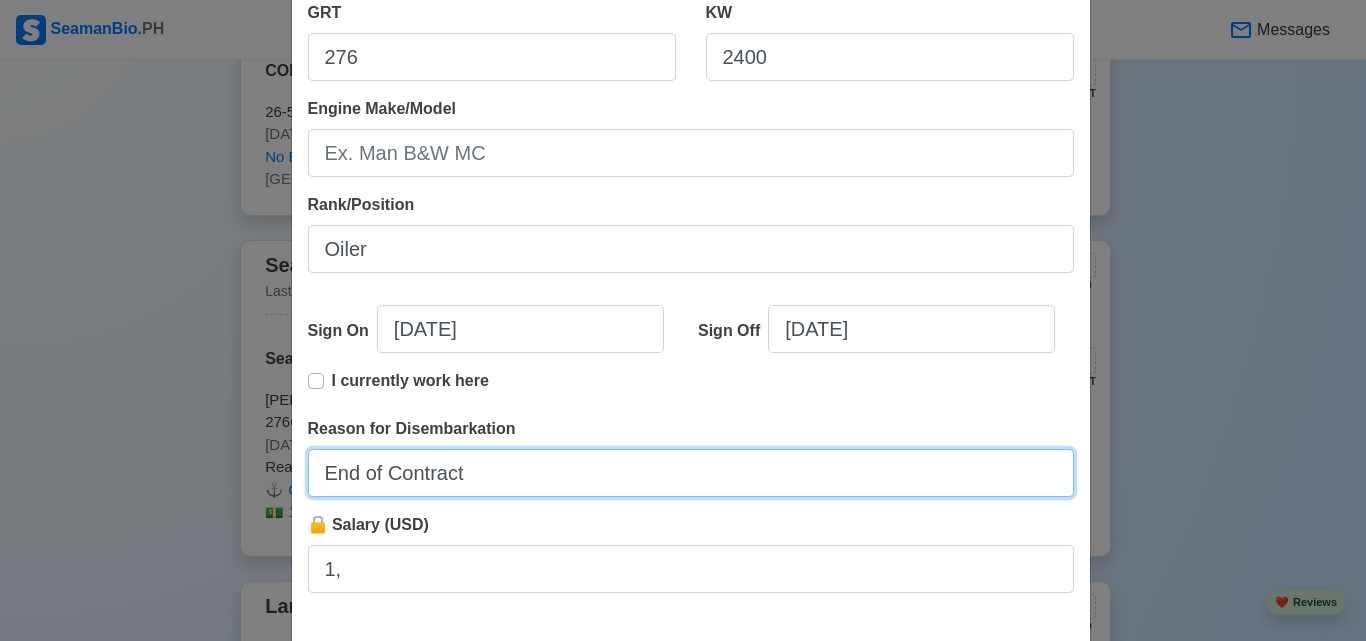 click on "End of Contract" at bounding box center (691, 473) 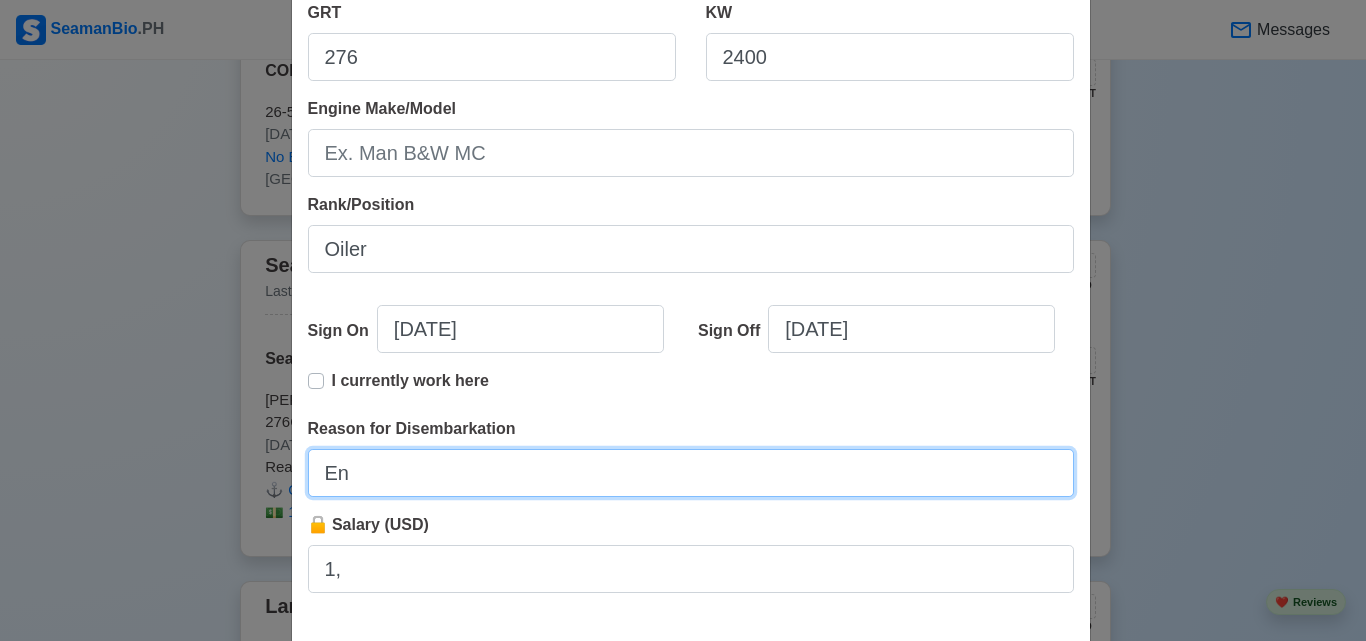 type on "E" 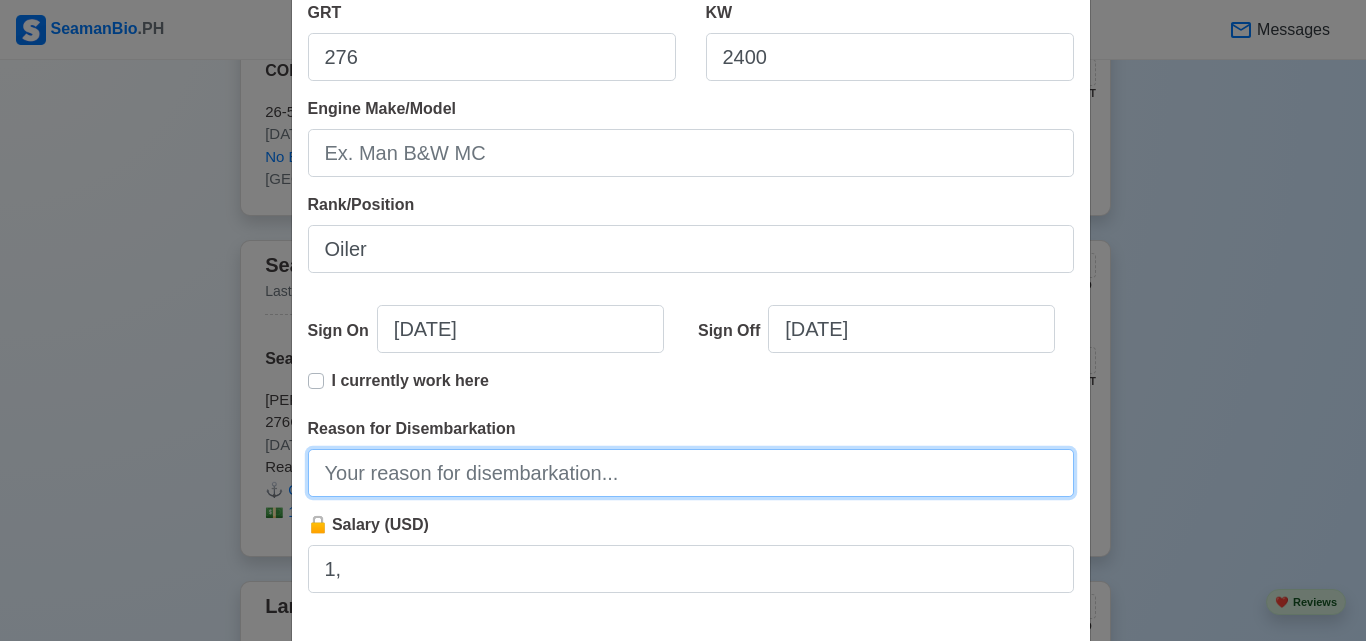type 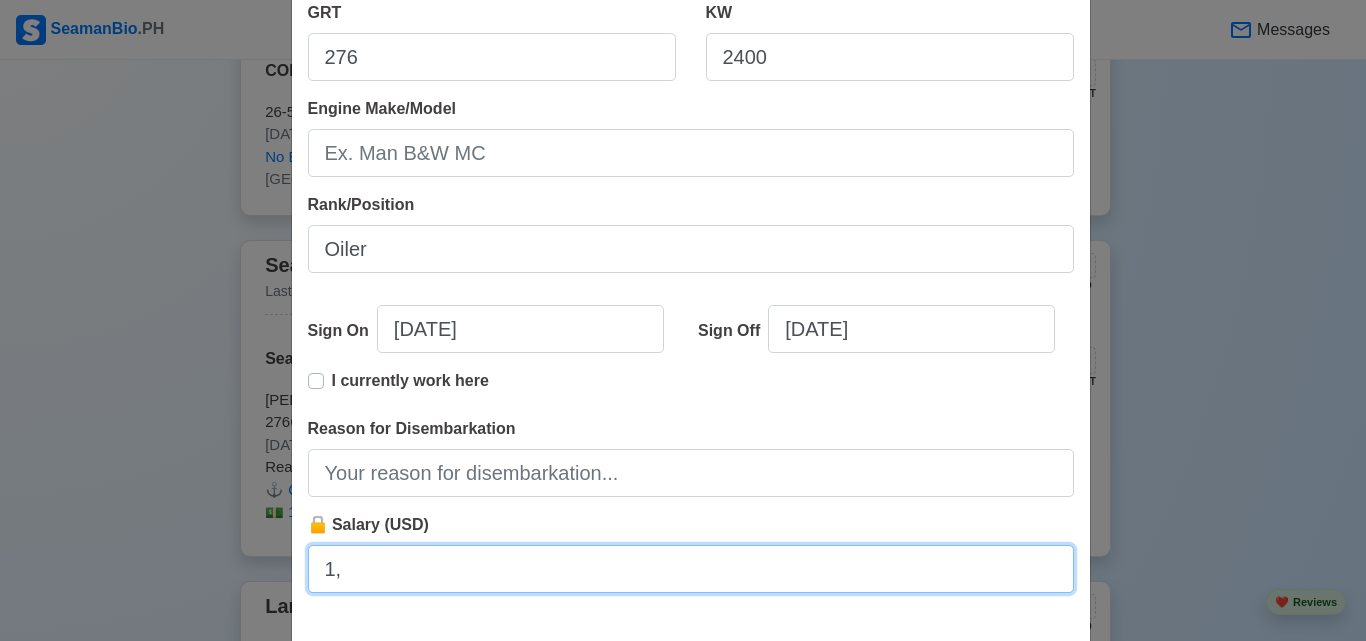 click on "1," at bounding box center [691, 569] 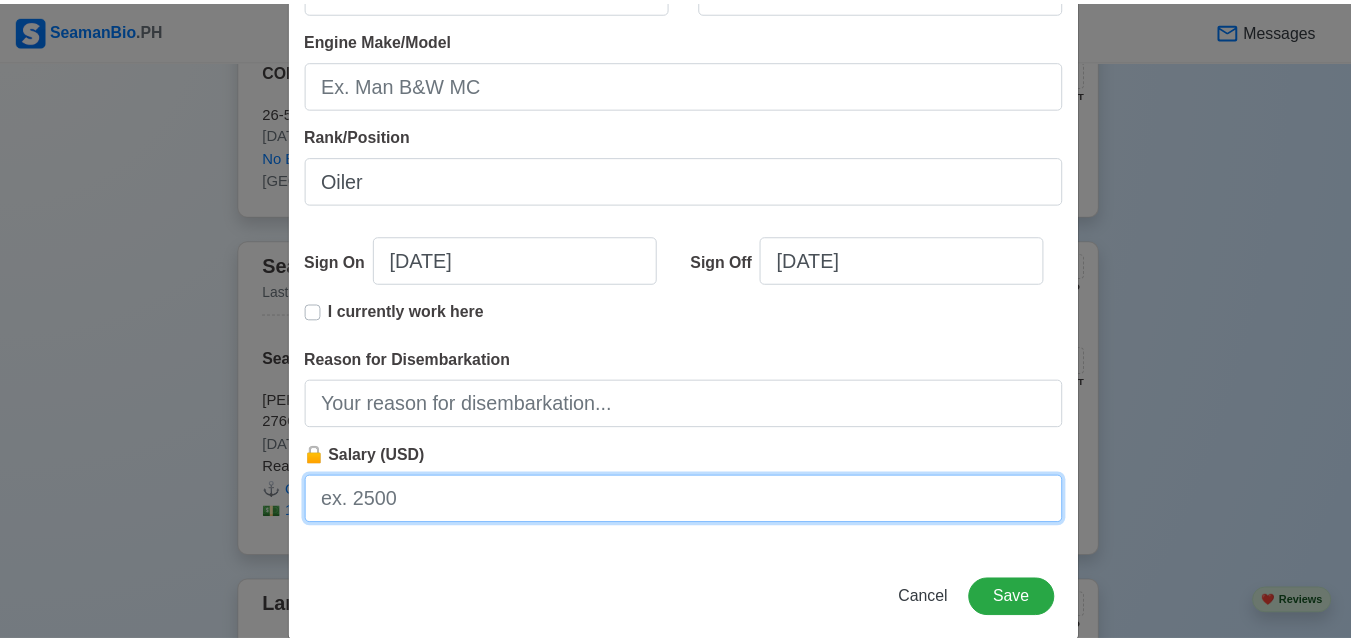 scroll, scrollTop: 499, scrollLeft: 0, axis: vertical 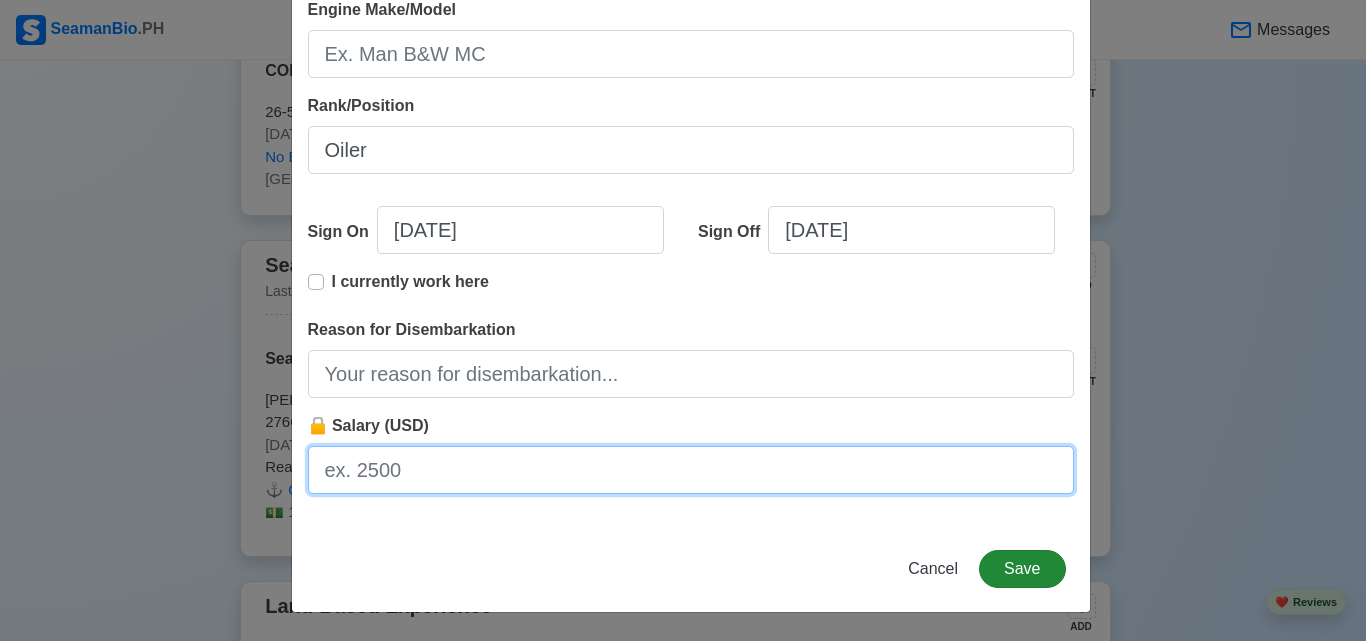 type 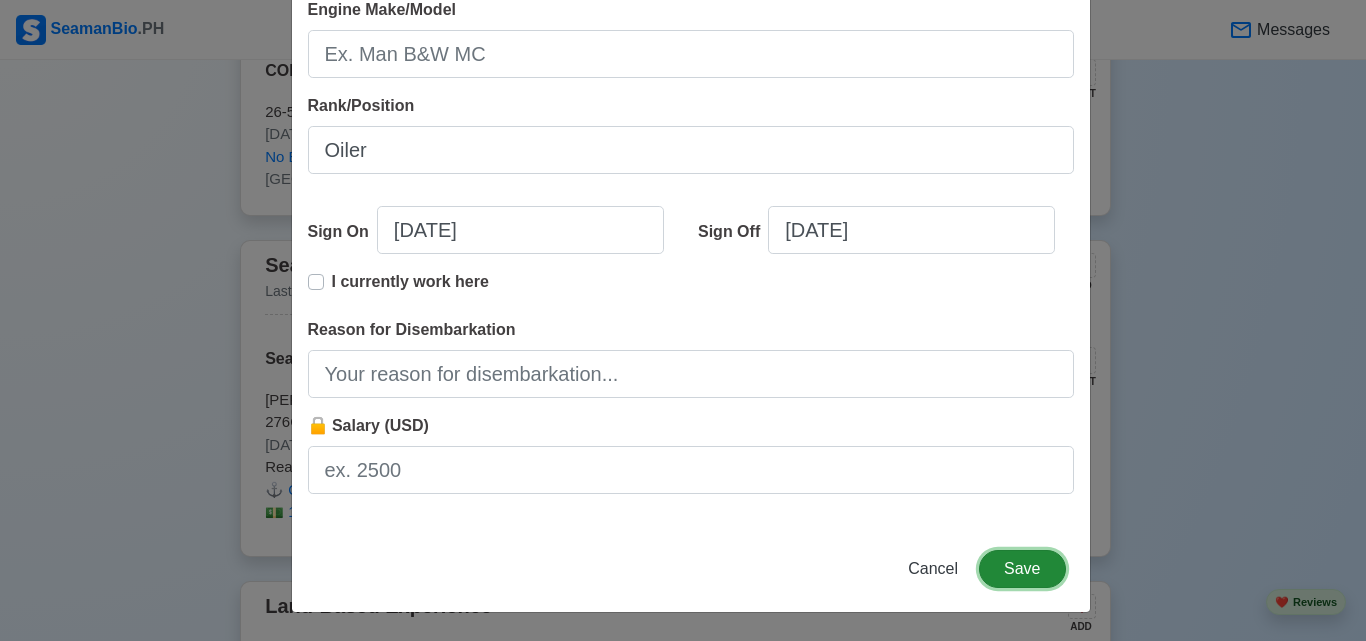 click on "Save" at bounding box center (1022, 569) 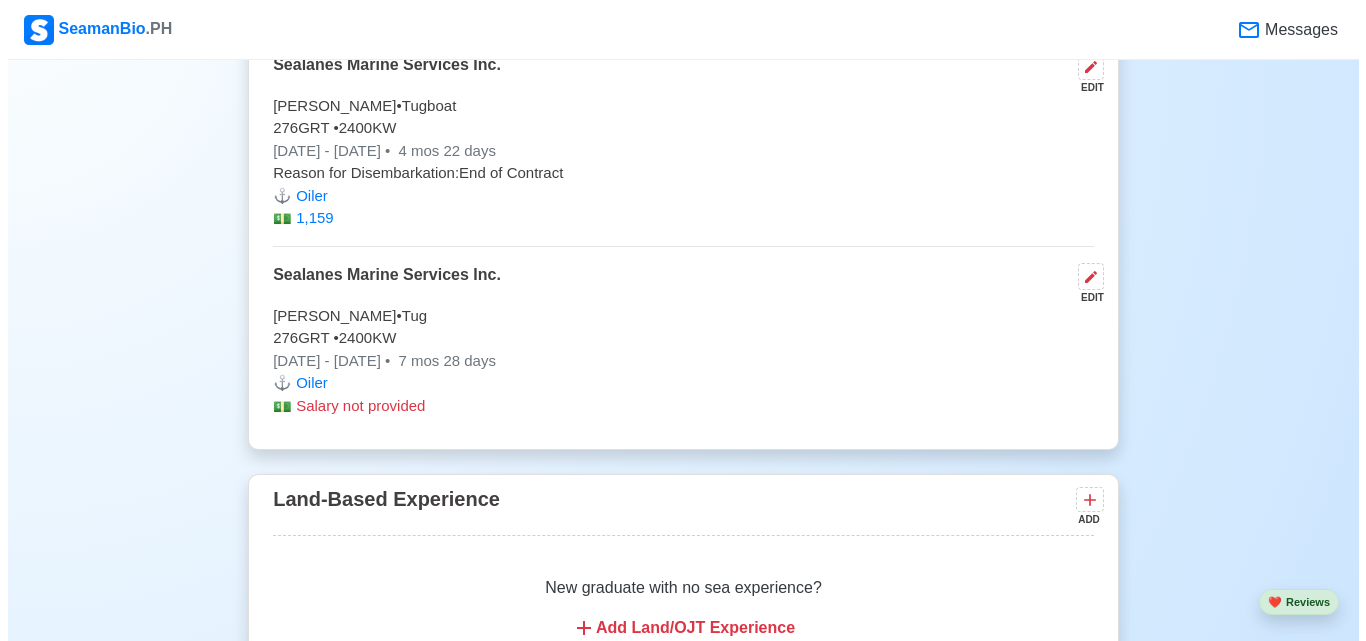scroll, scrollTop: 3114, scrollLeft: 0, axis: vertical 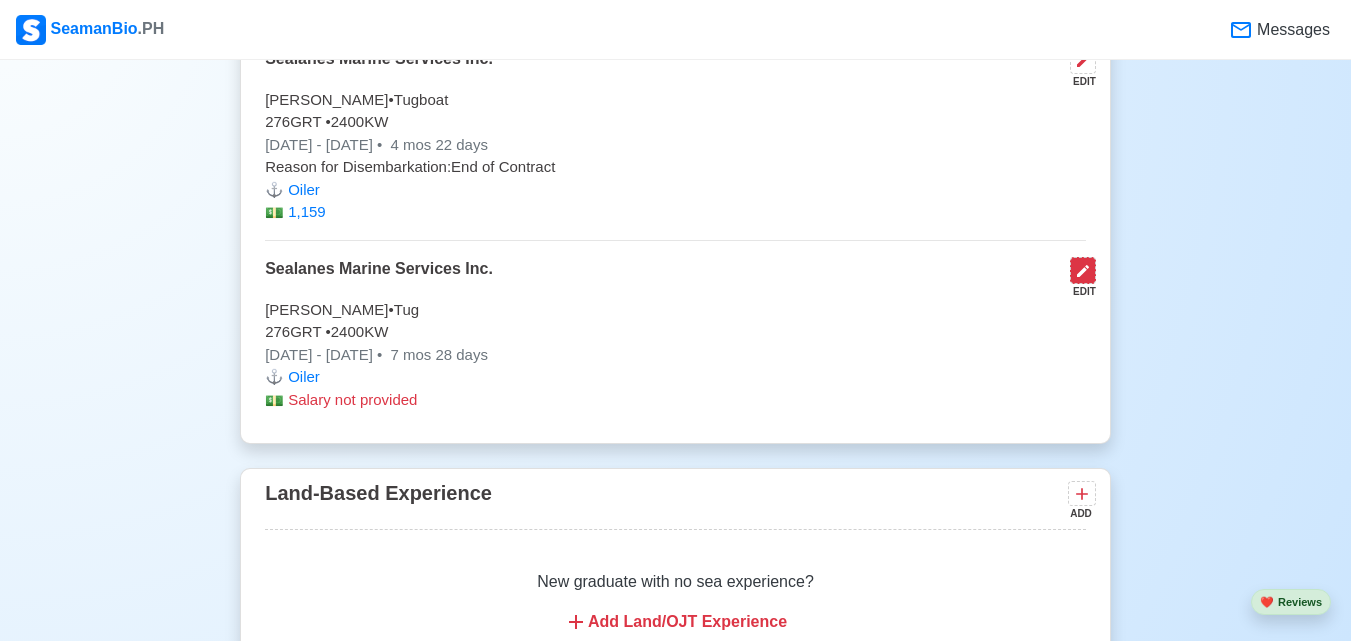 click 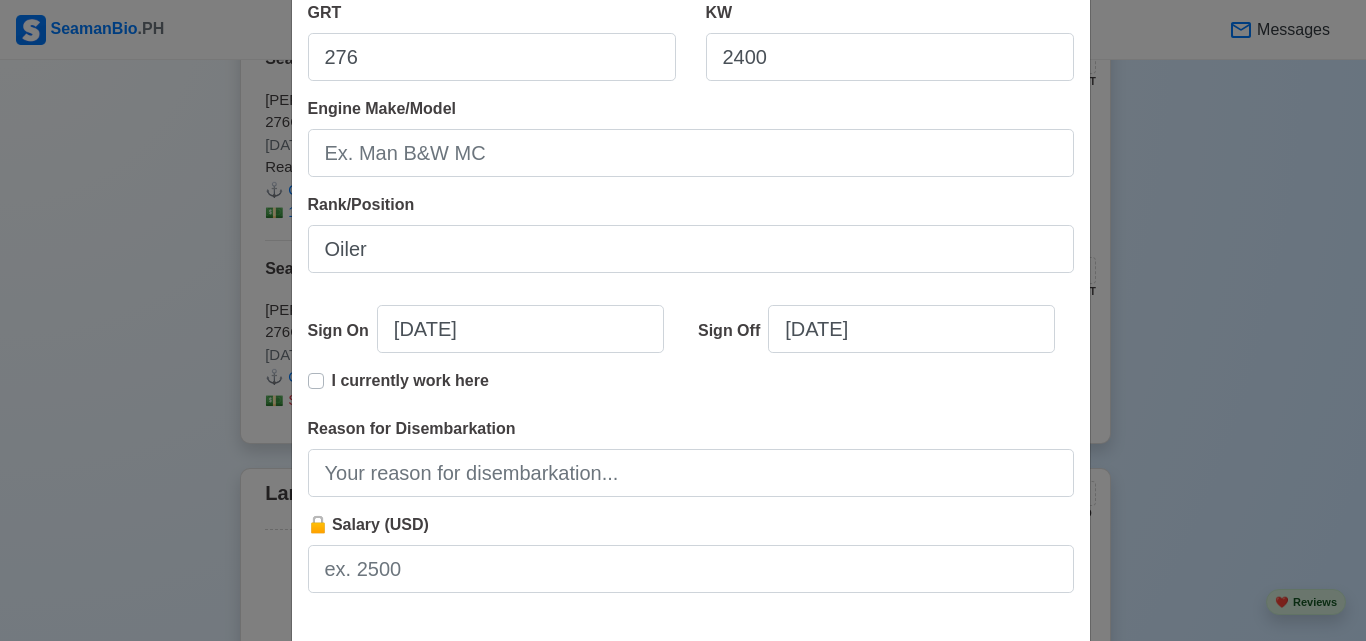 scroll, scrollTop: 499, scrollLeft: 0, axis: vertical 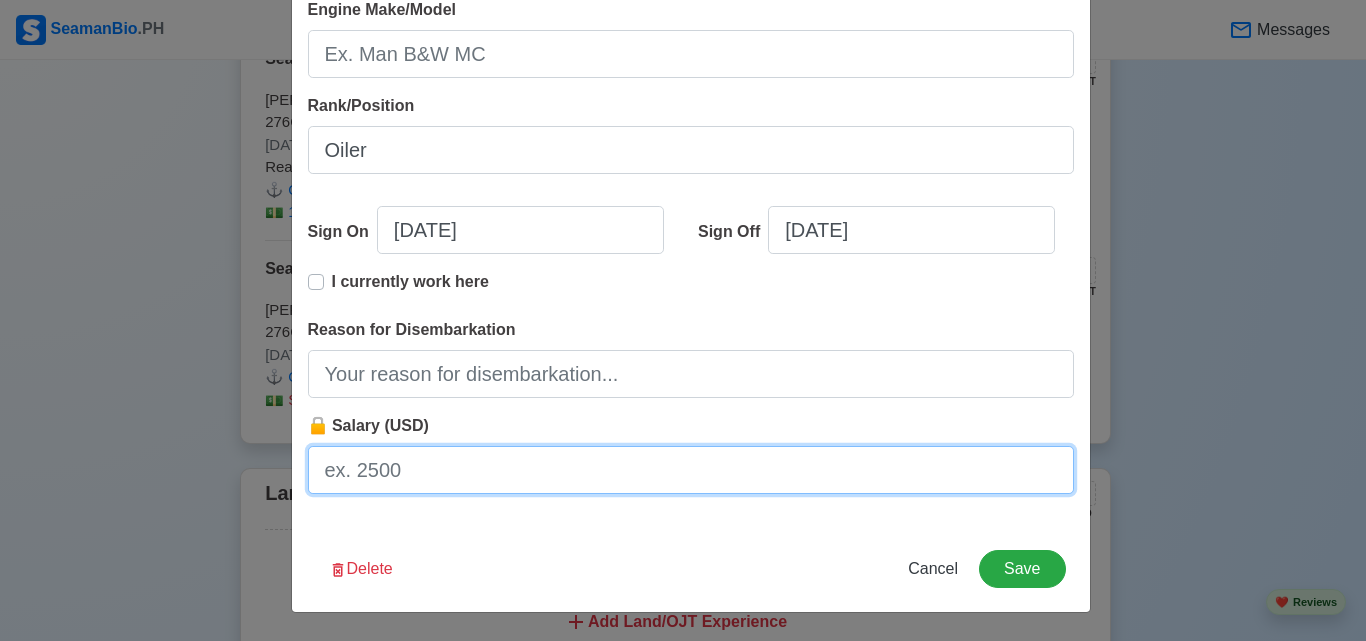 click on "🔒 Salary (USD)" at bounding box center [691, 470] 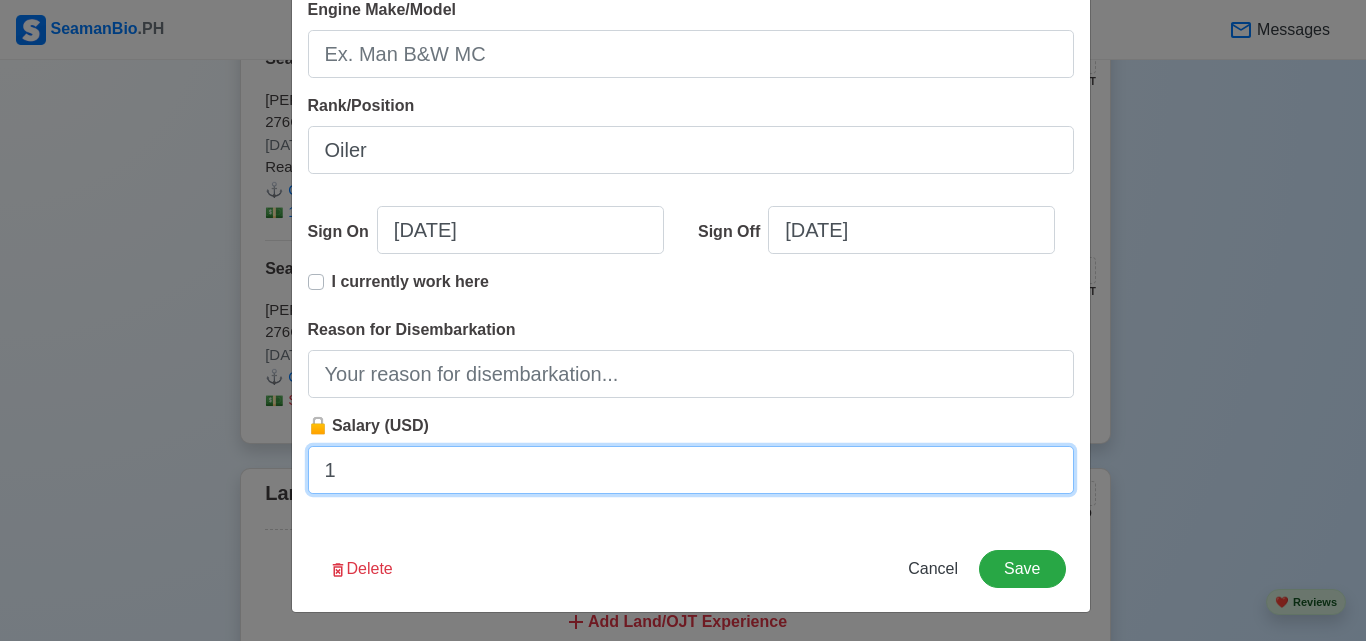 type 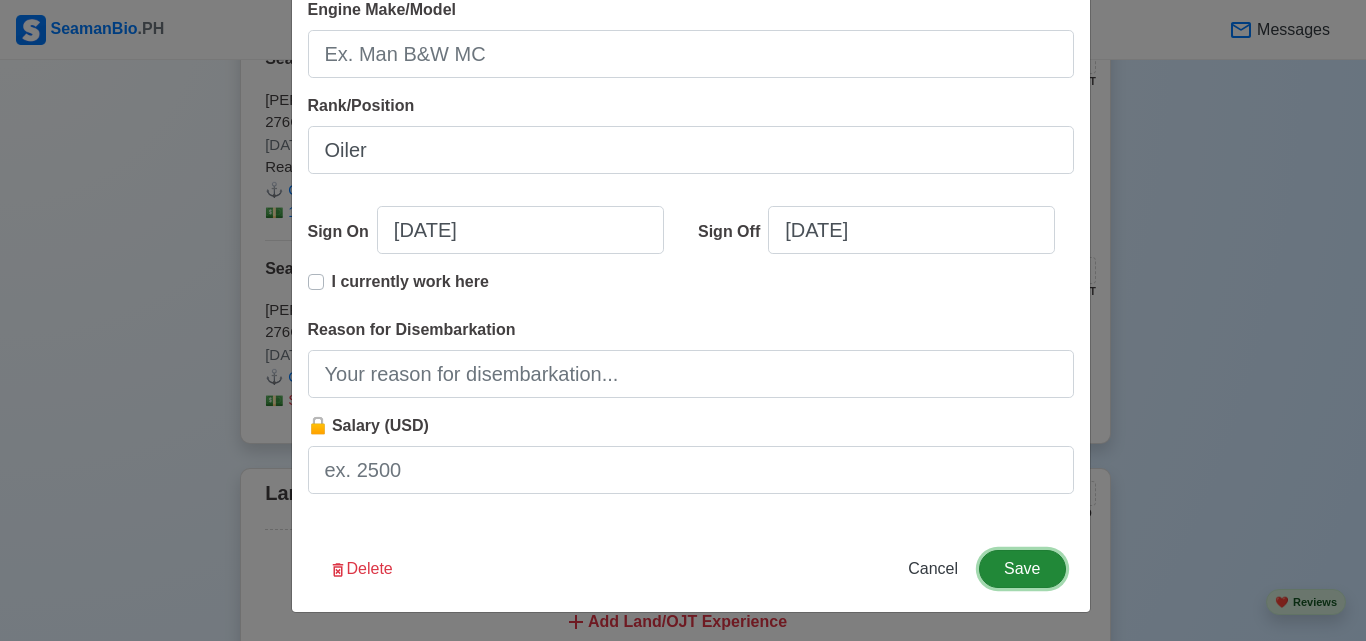 click on "Save" at bounding box center [1022, 569] 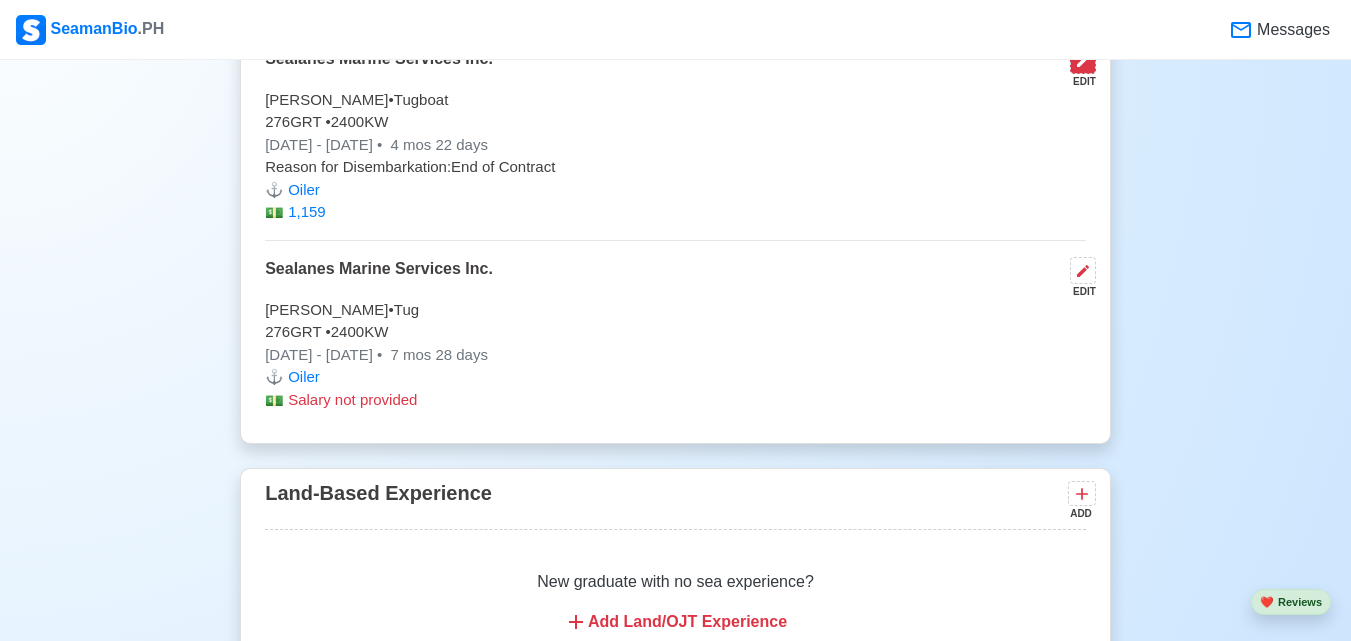 click 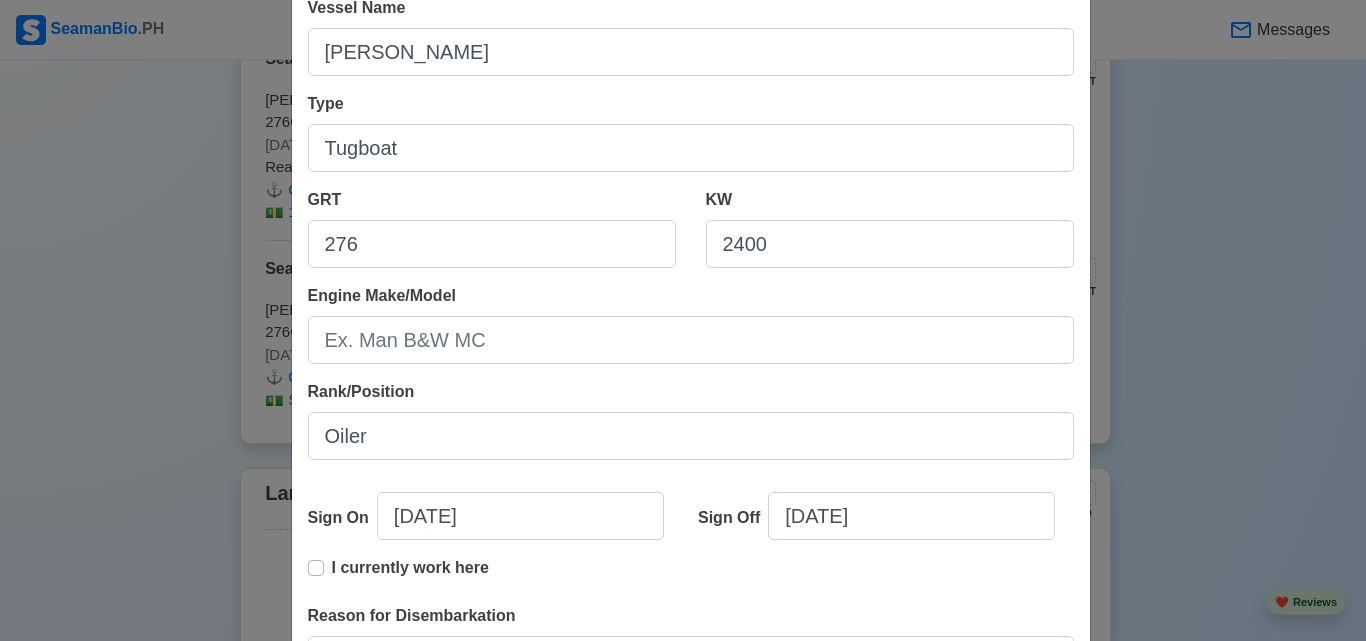 scroll, scrollTop: 400, scrollLeft: 0, axis: vertical 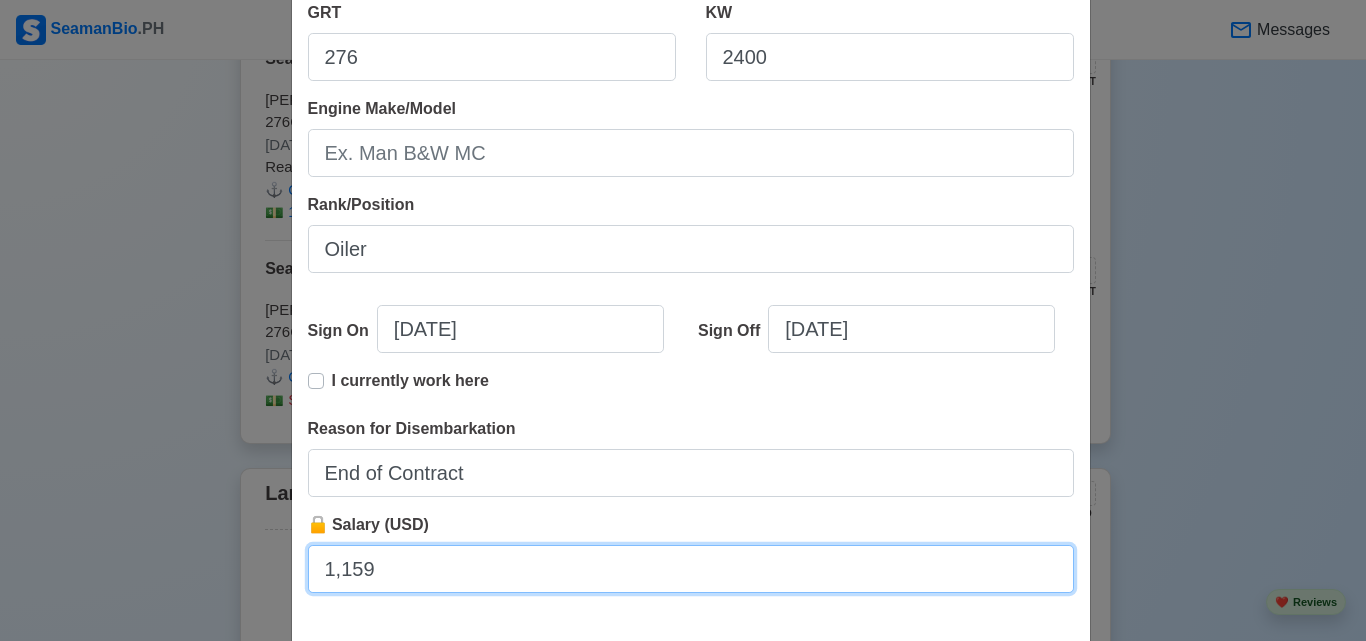 click on "1,159" at bounding box center [691, 569] 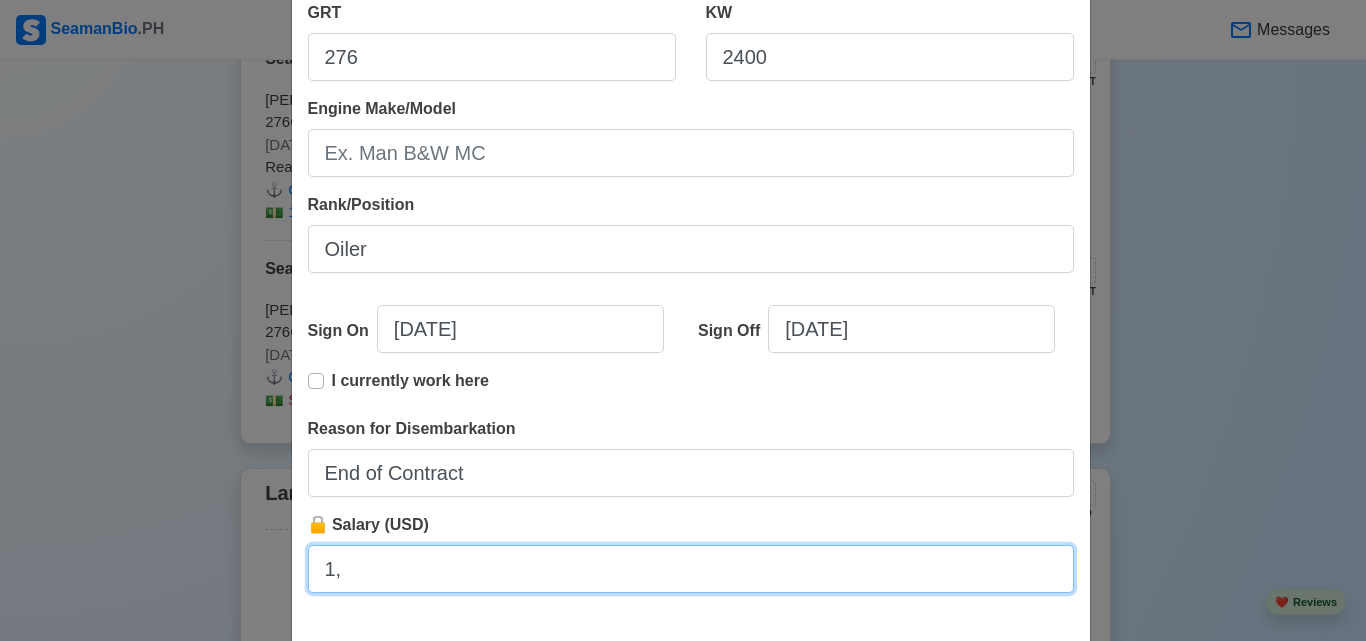 type on "1" 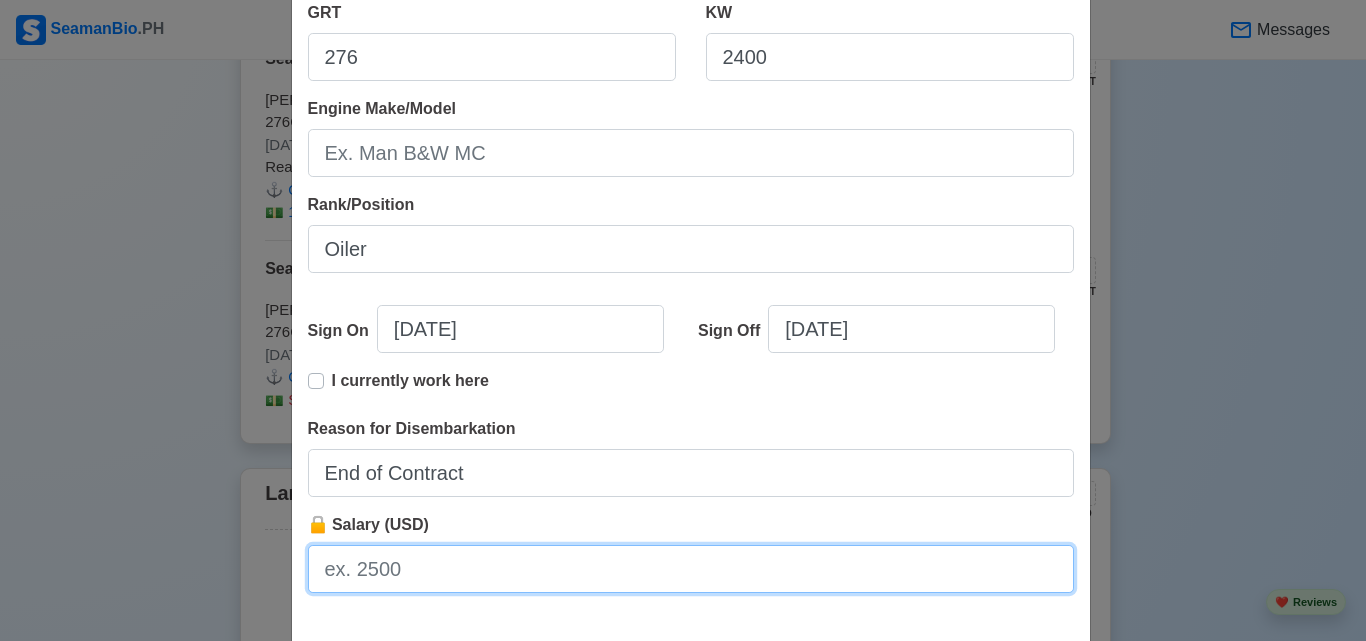 type 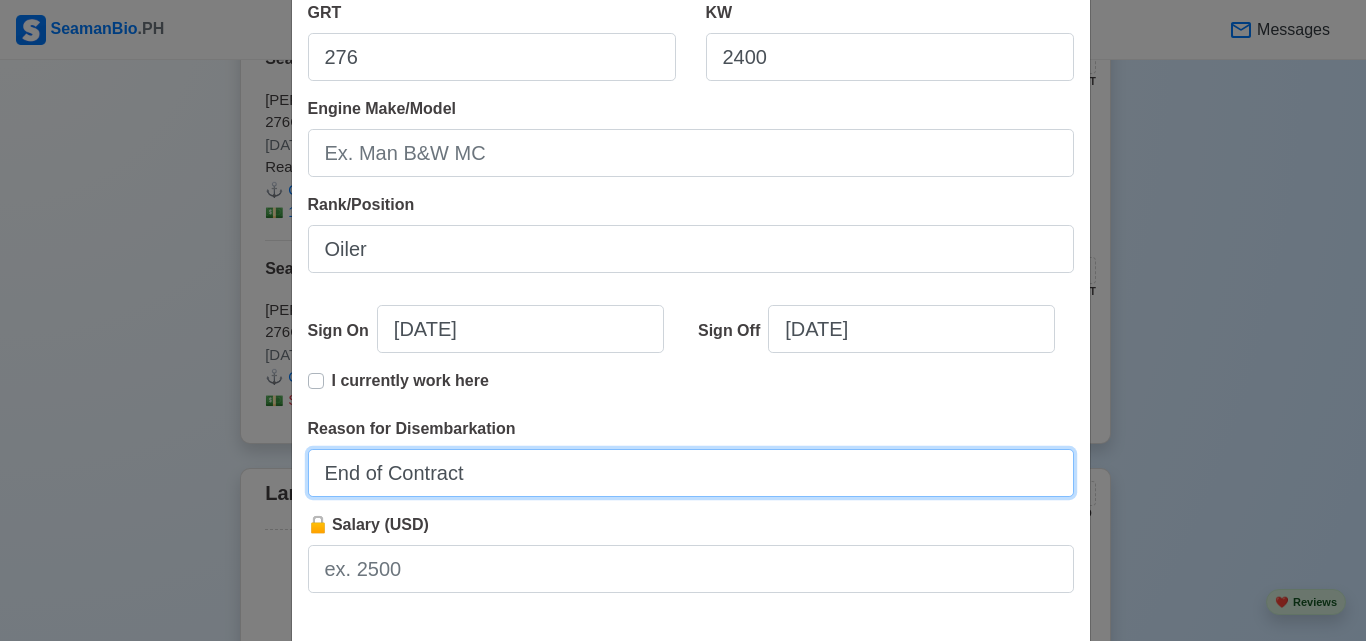 click on "End of Contract" at bounding box center [691, 473] 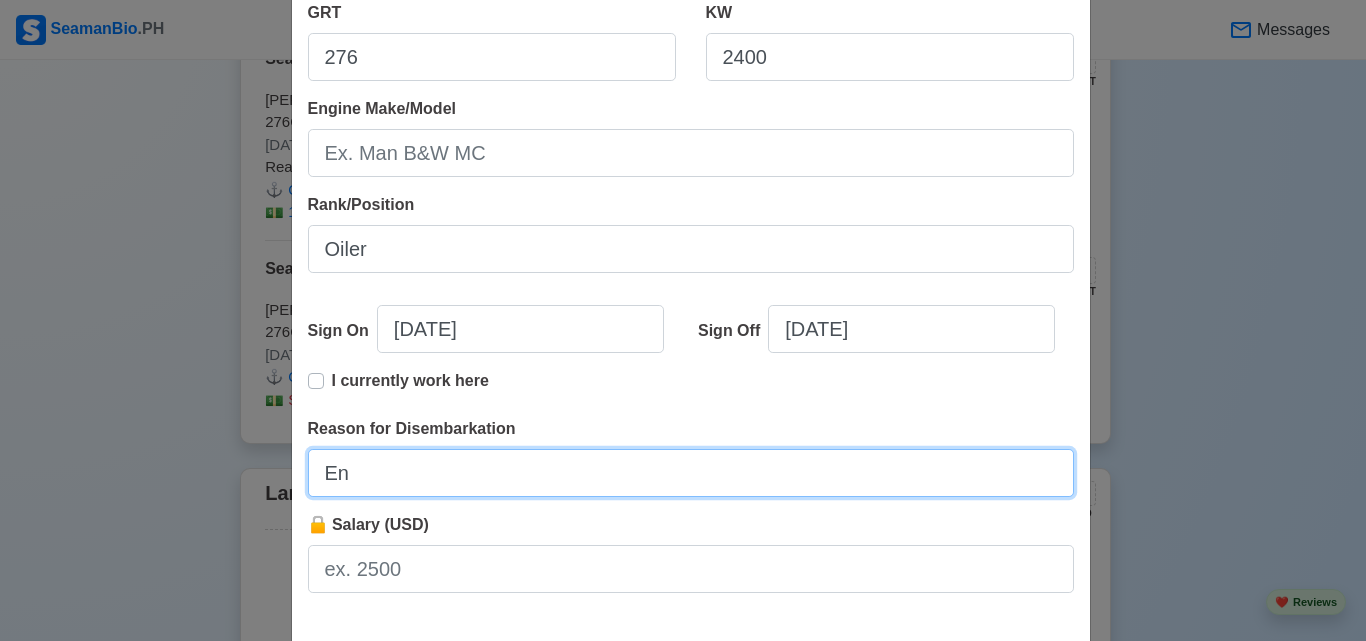 type on "E" 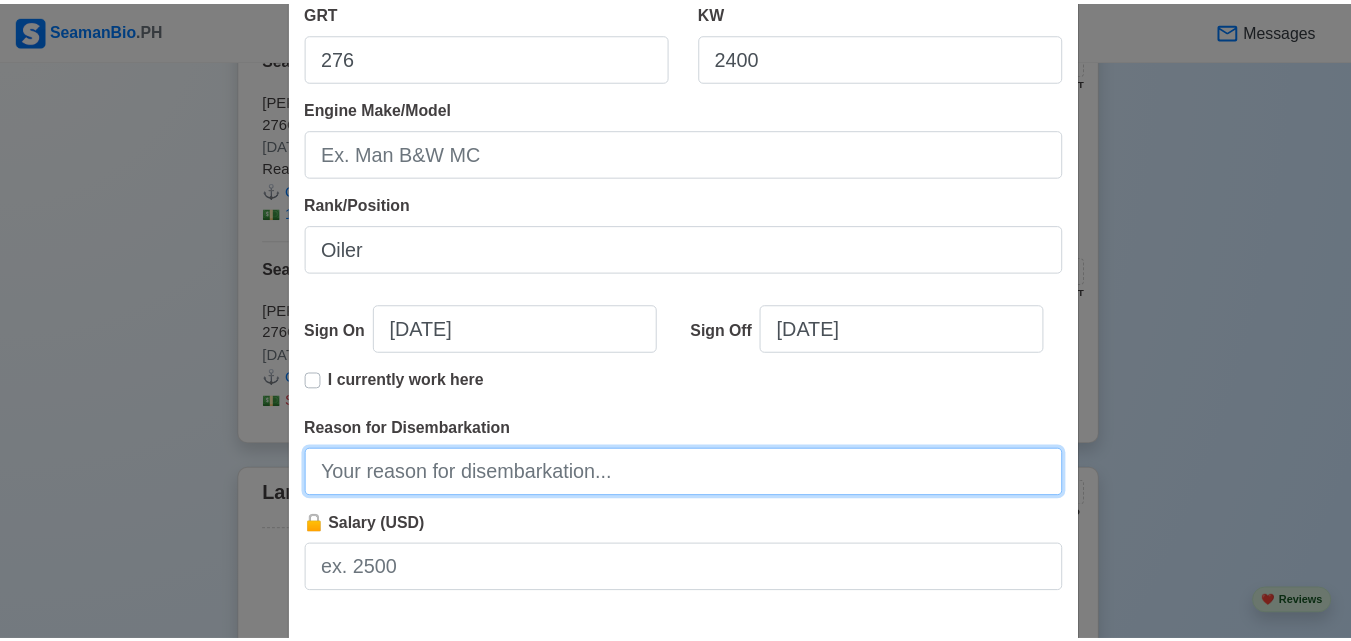 scroll, scrollTop: 499, scrollLeft: 0, axis: vertical 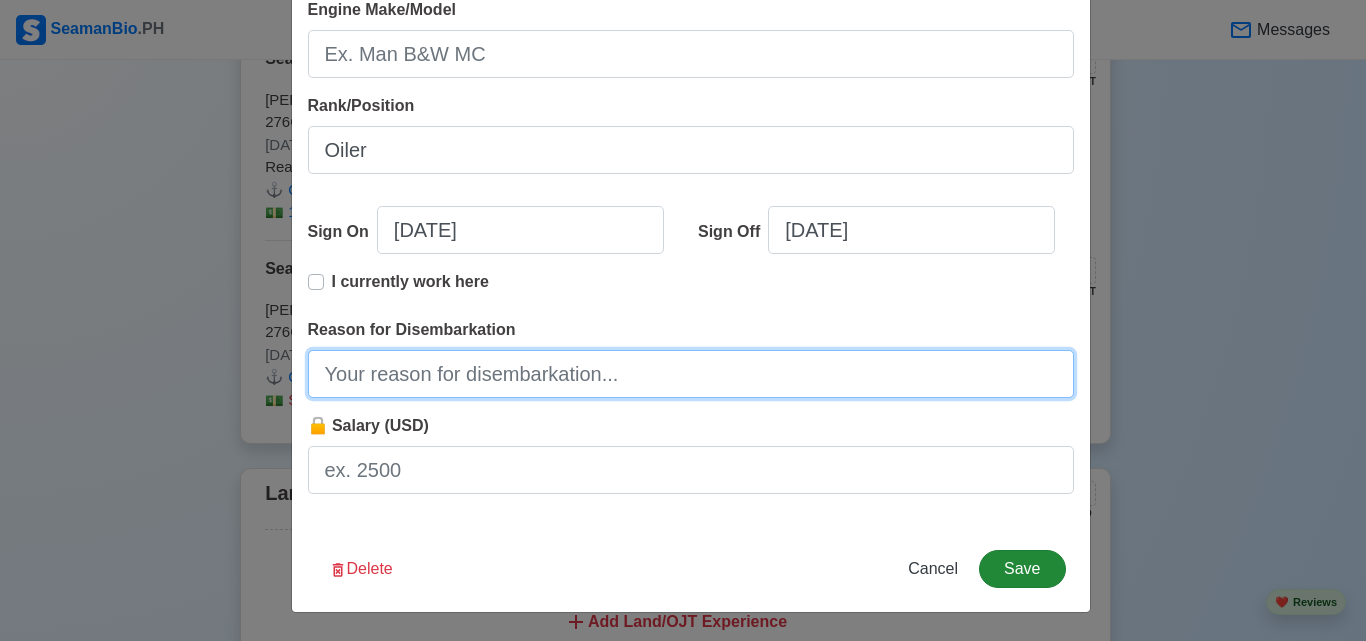 type 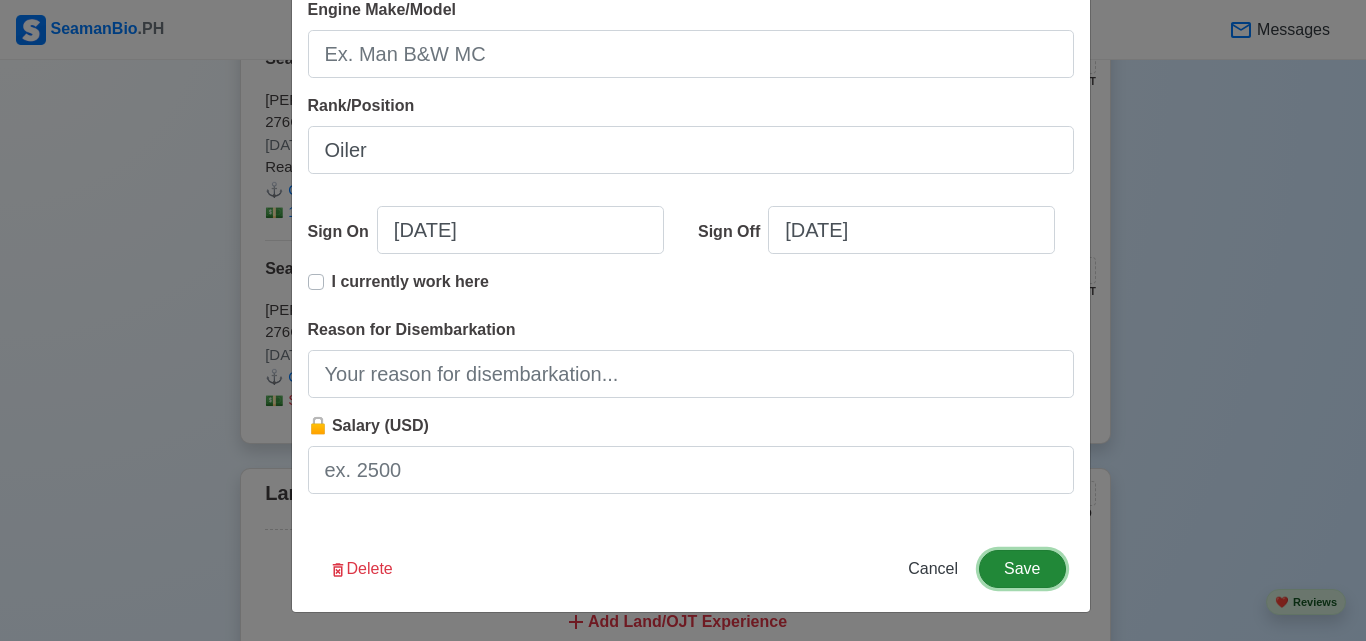 click on "Save" at bounding box center (1022, 569) 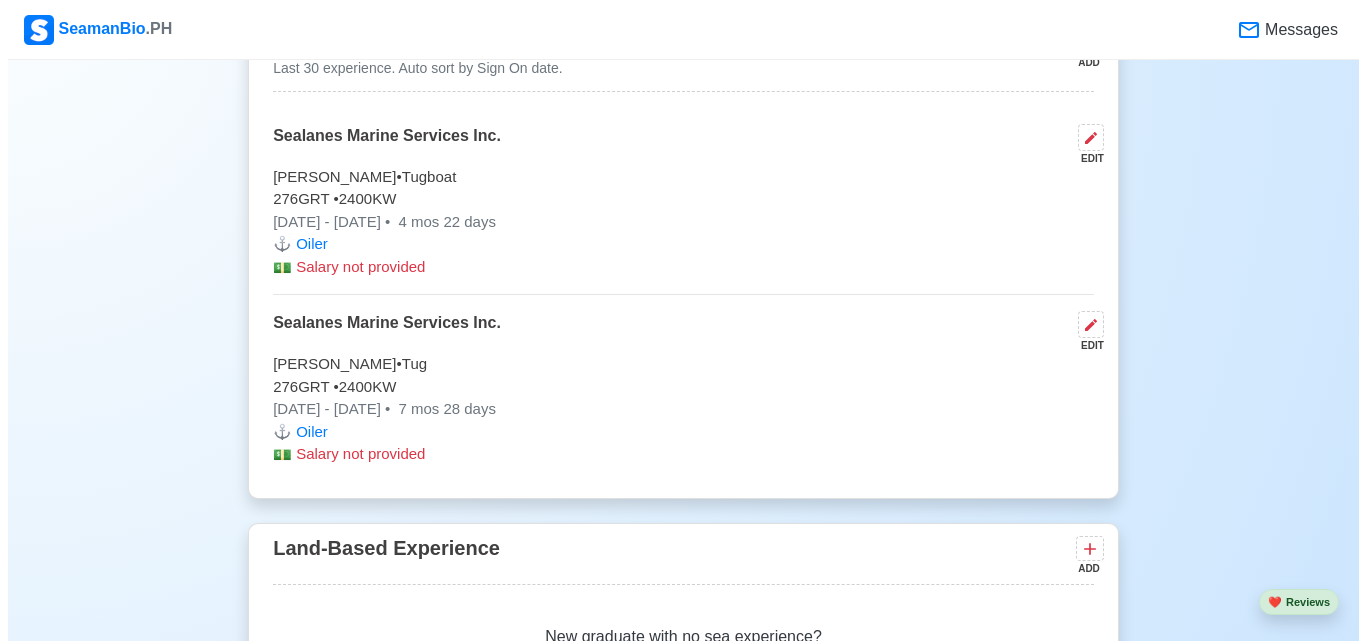 scroll, scrollTop: 2914, scrollLeft: 0, axis: vertical 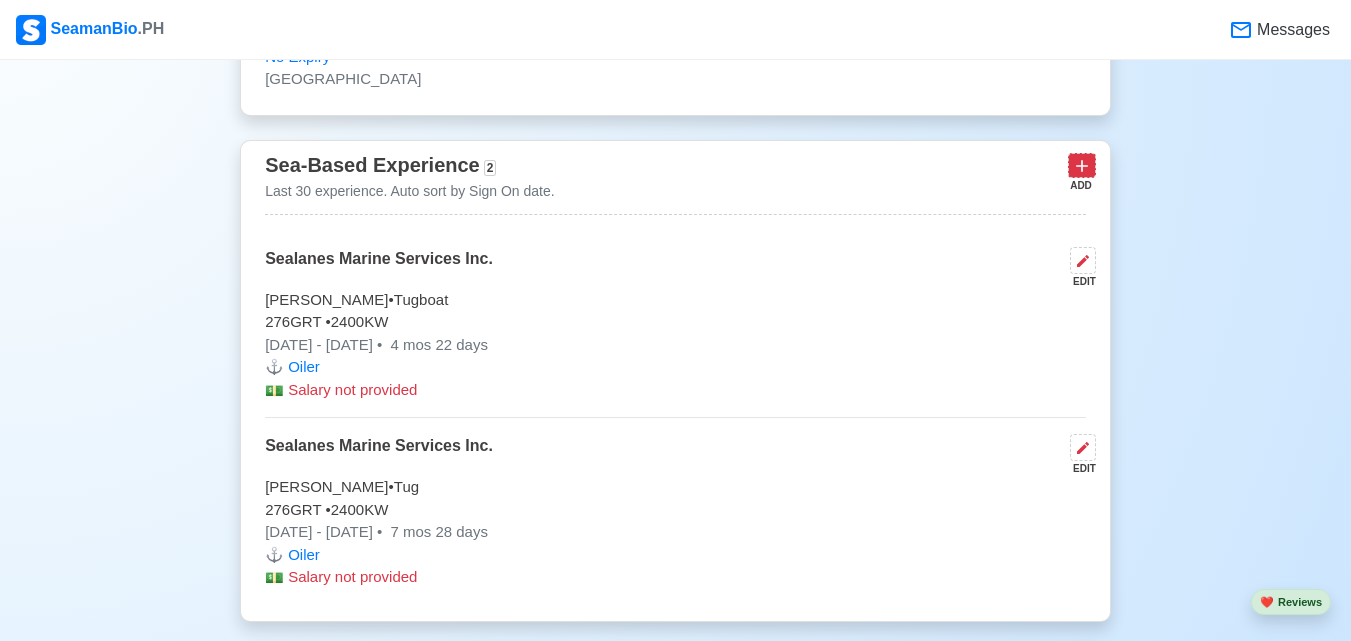 click 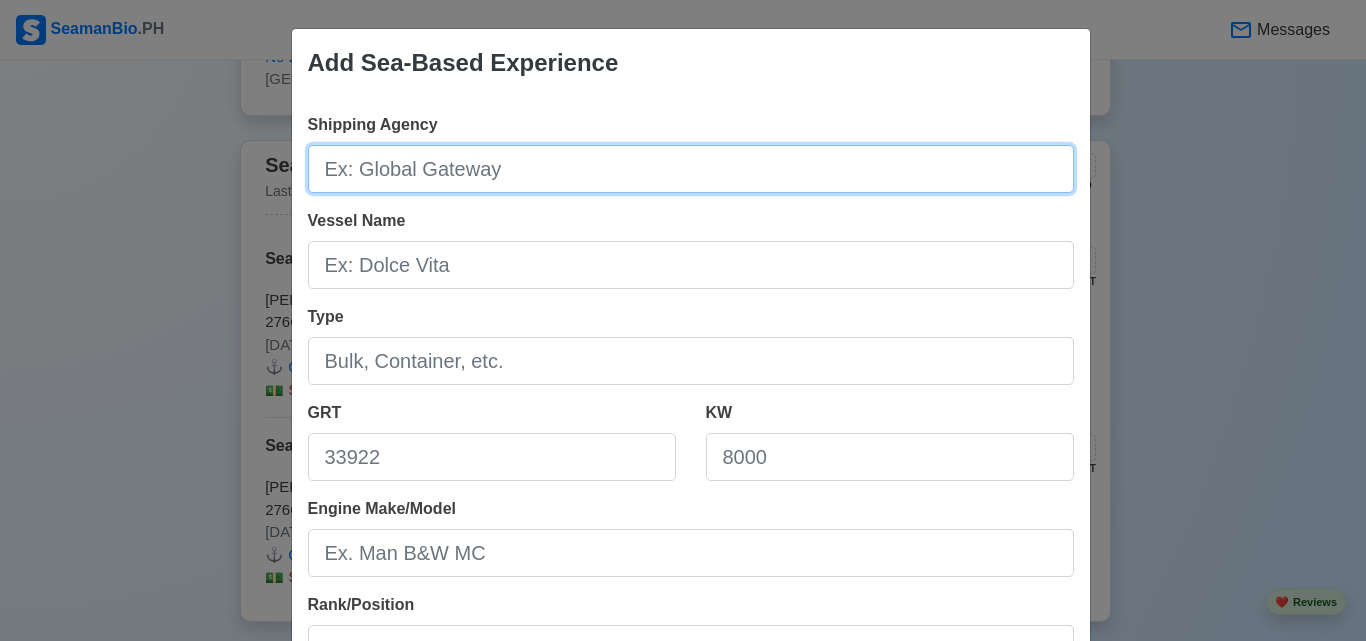 click on "Shipping Agency" at bounding box center (691, 169) 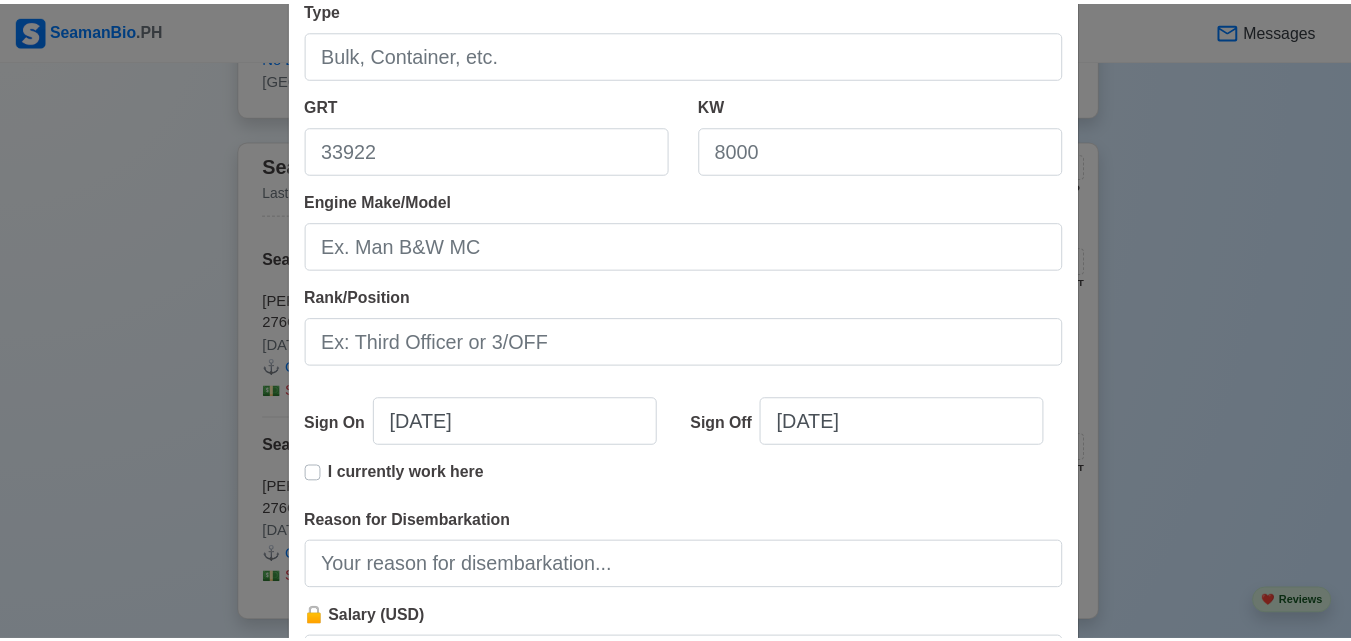 scroll, scrollTop: 499, scrollLeft: 0, axis: vertical 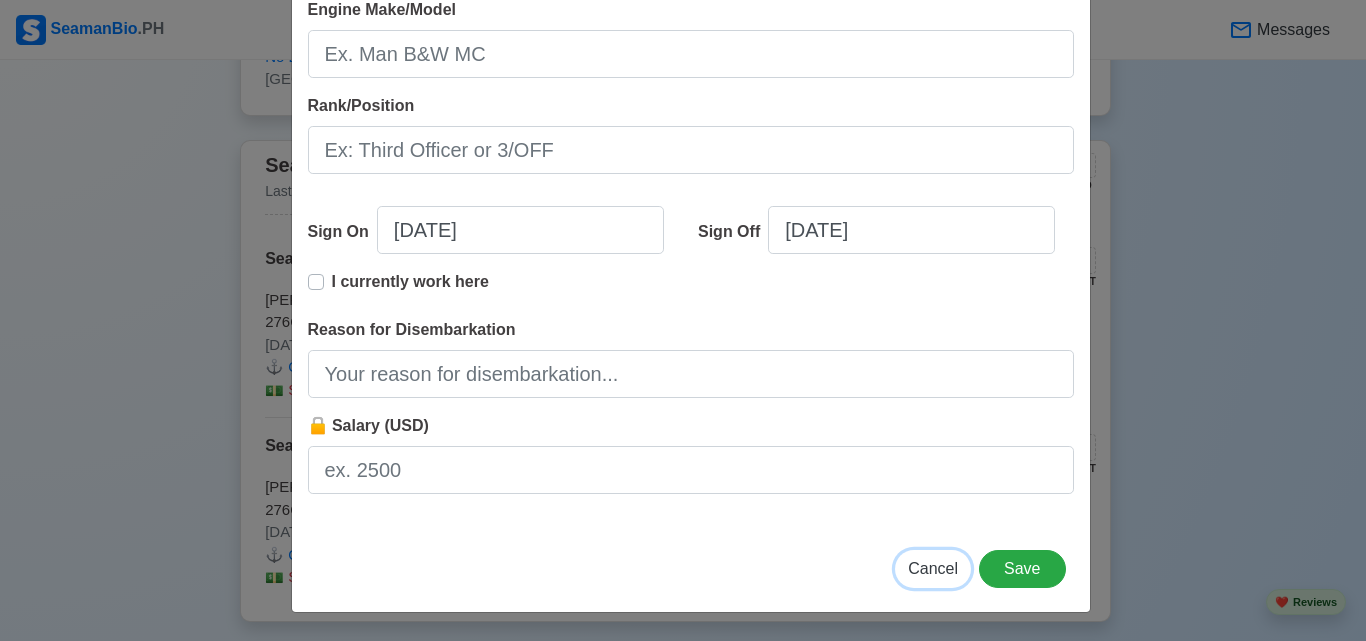 click on "Cancel" at bounding box center [933, 568] 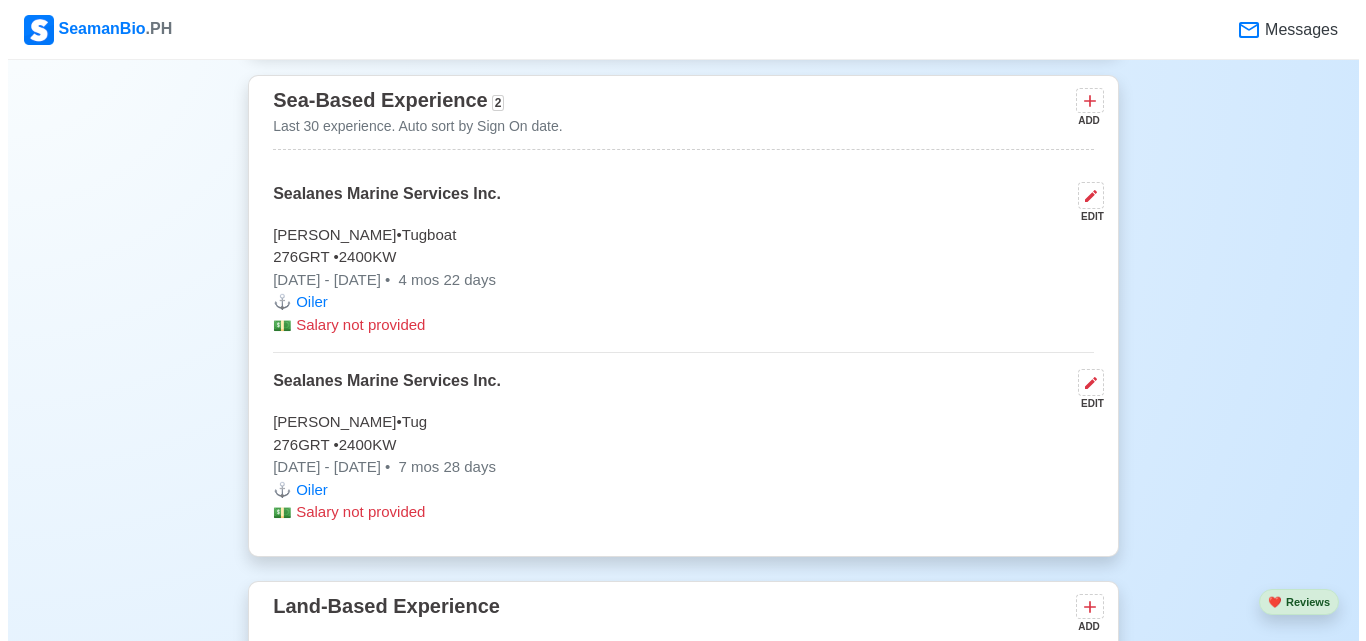 scroll, scrollTop: 3014, scrollLeft: 0, axis: vertical 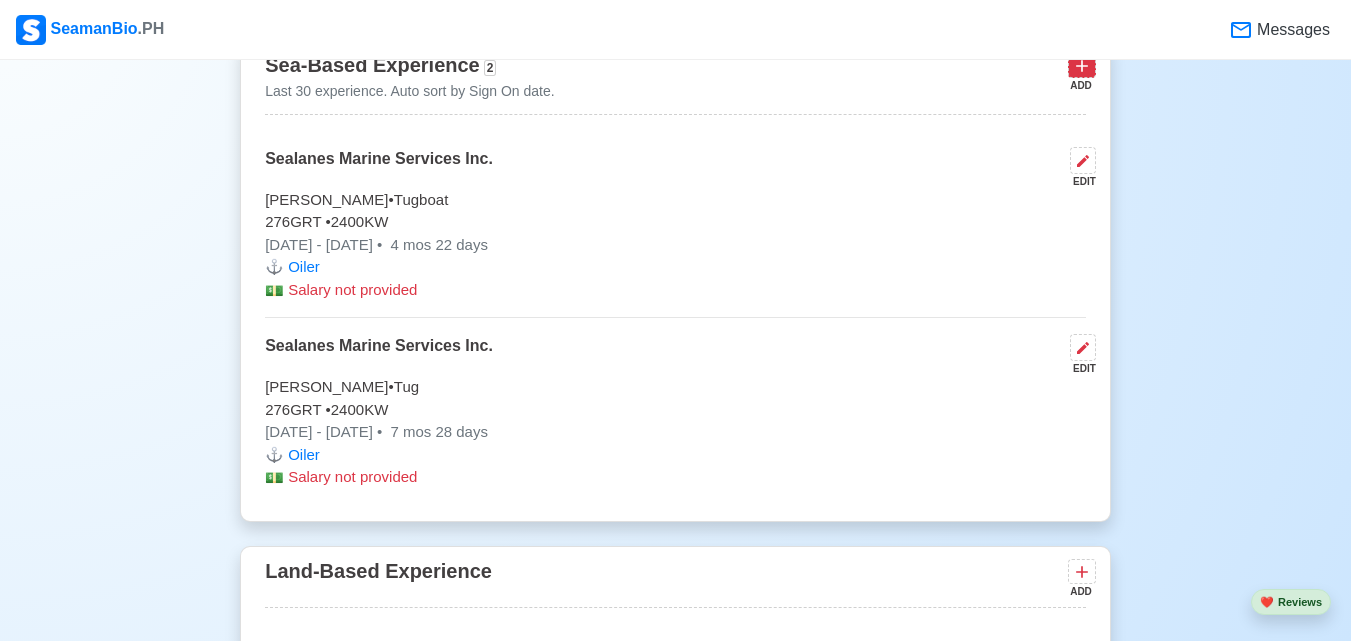 click 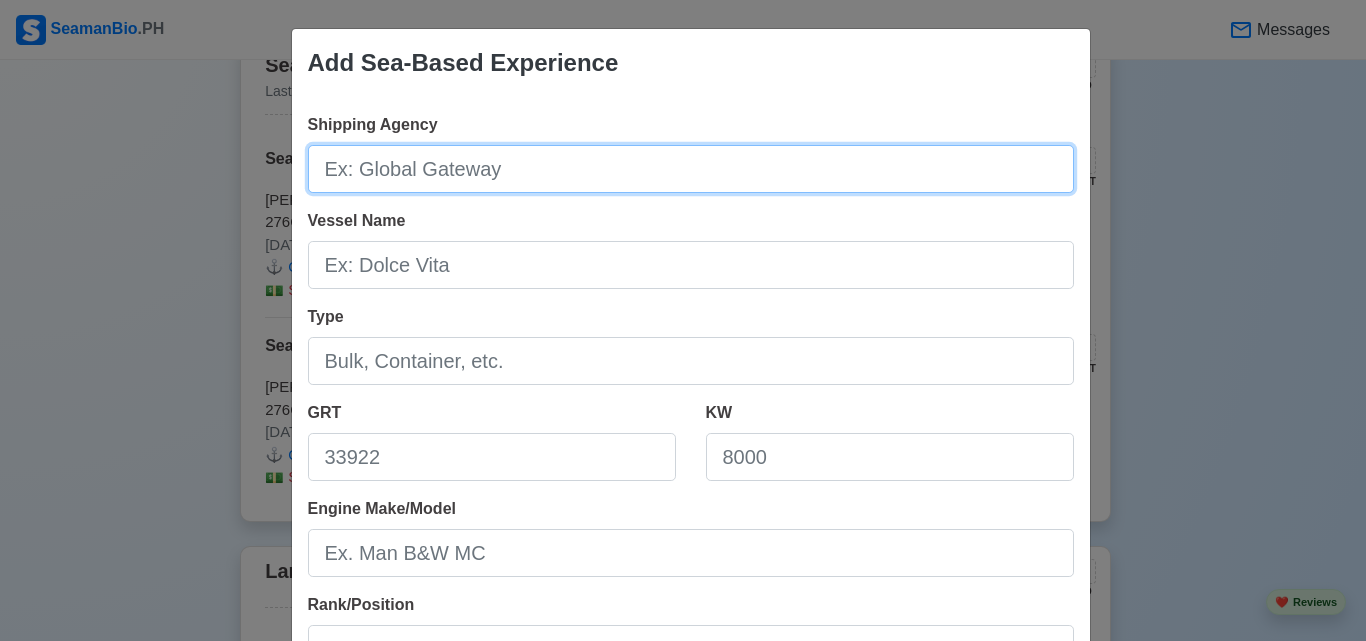 click on "Shipping Agency" at bounding box center (691, 169) 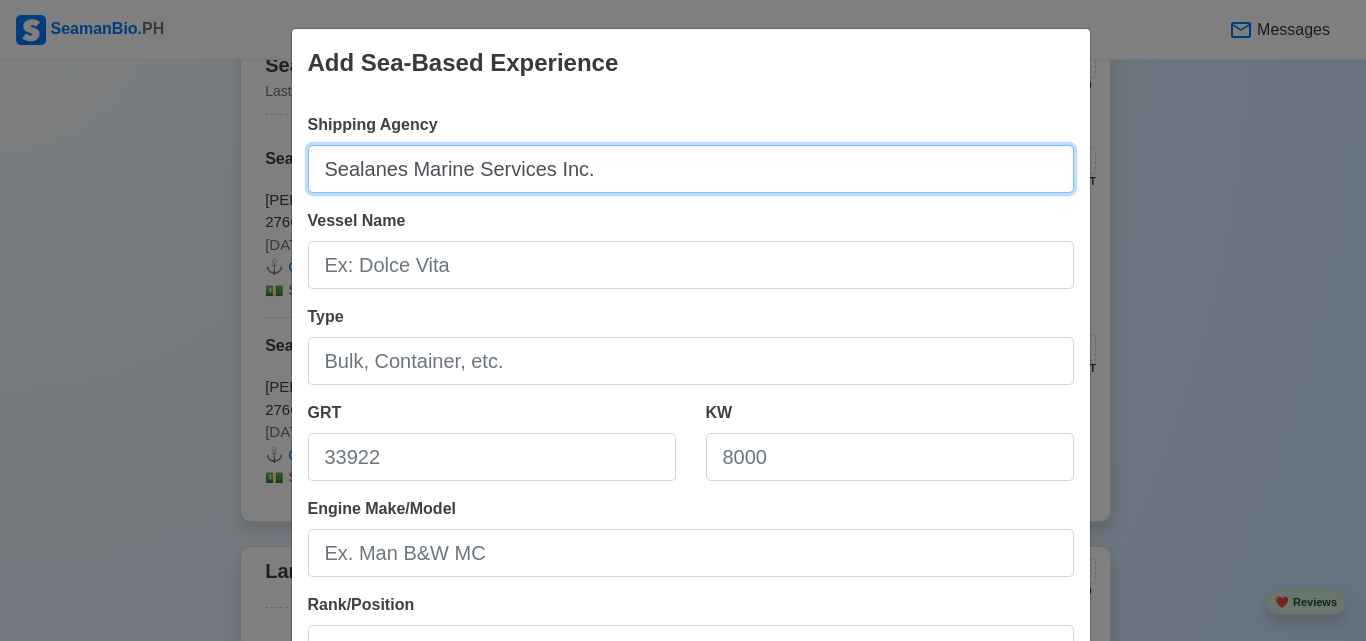 type on "Sealanes Marine Services Inc." 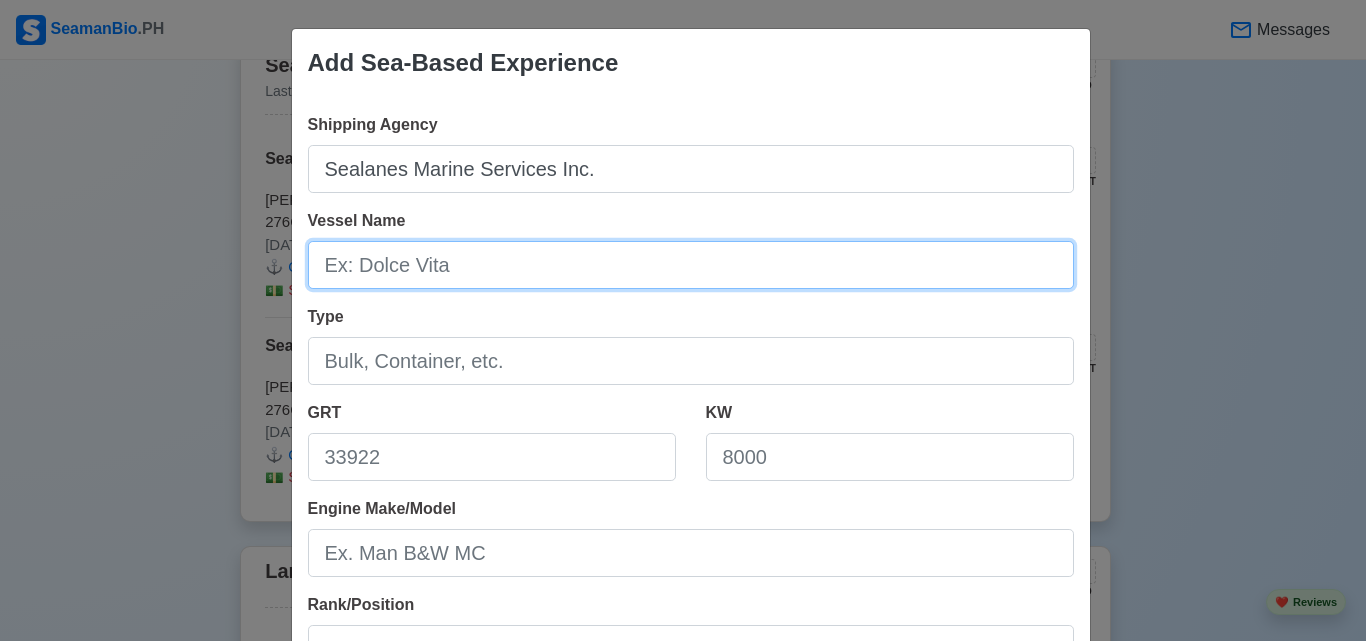 click on "Vessel Name" at bounding box center [691, 265] 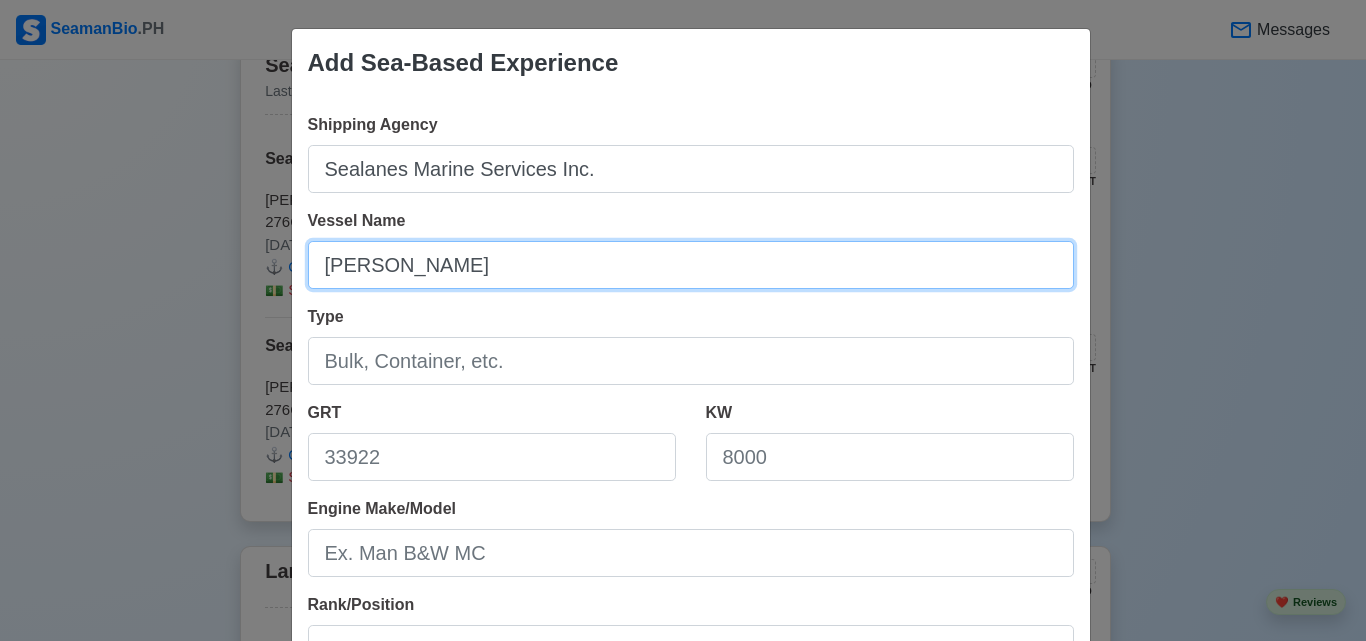 type on "[PERSON_NAME]" 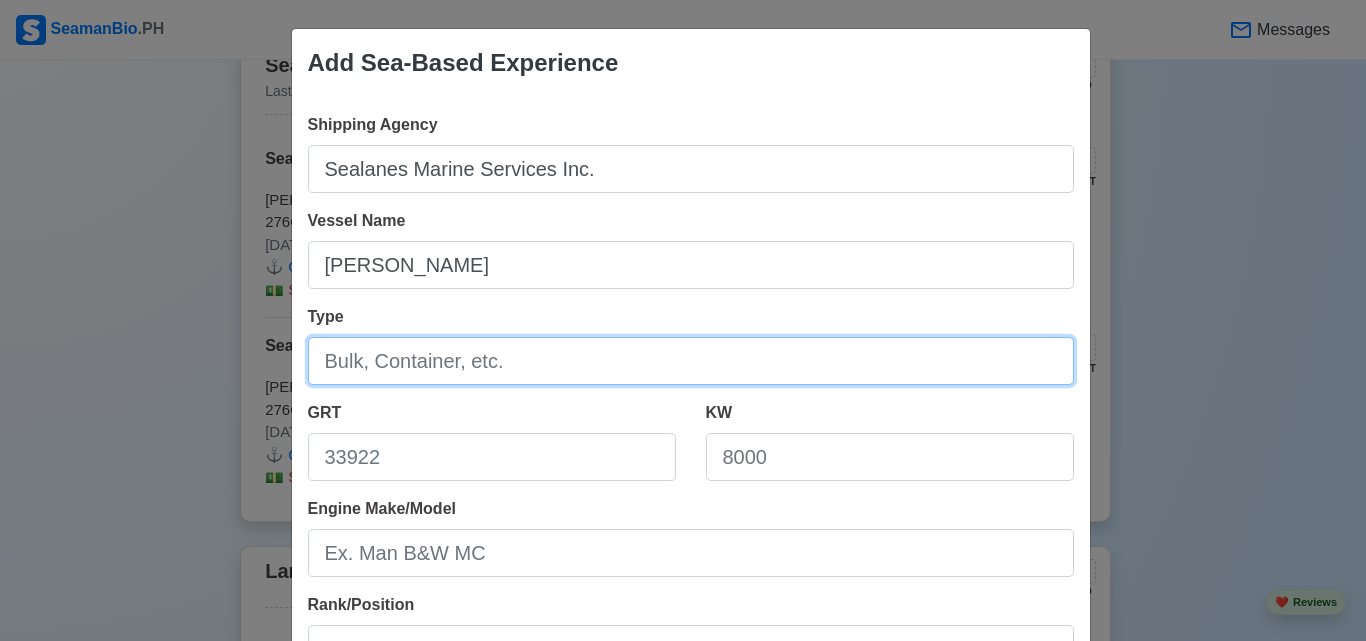 click on "Type" at bounding box center [691, 361] 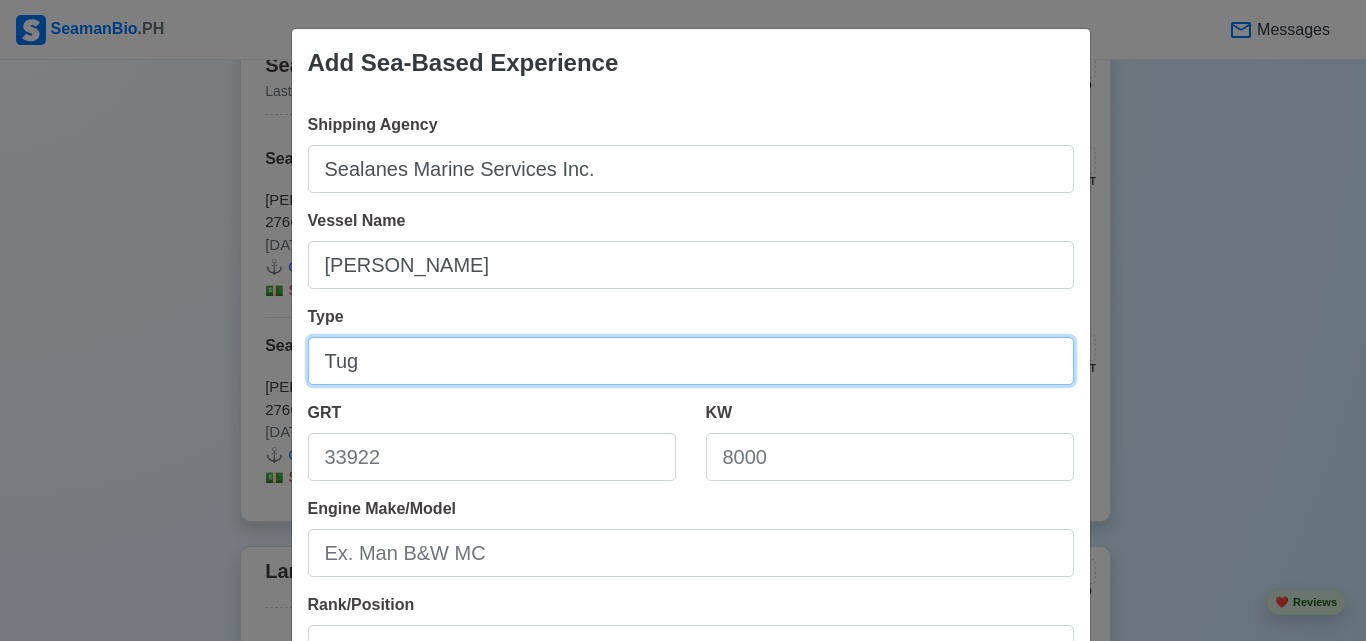 type on "Tug" 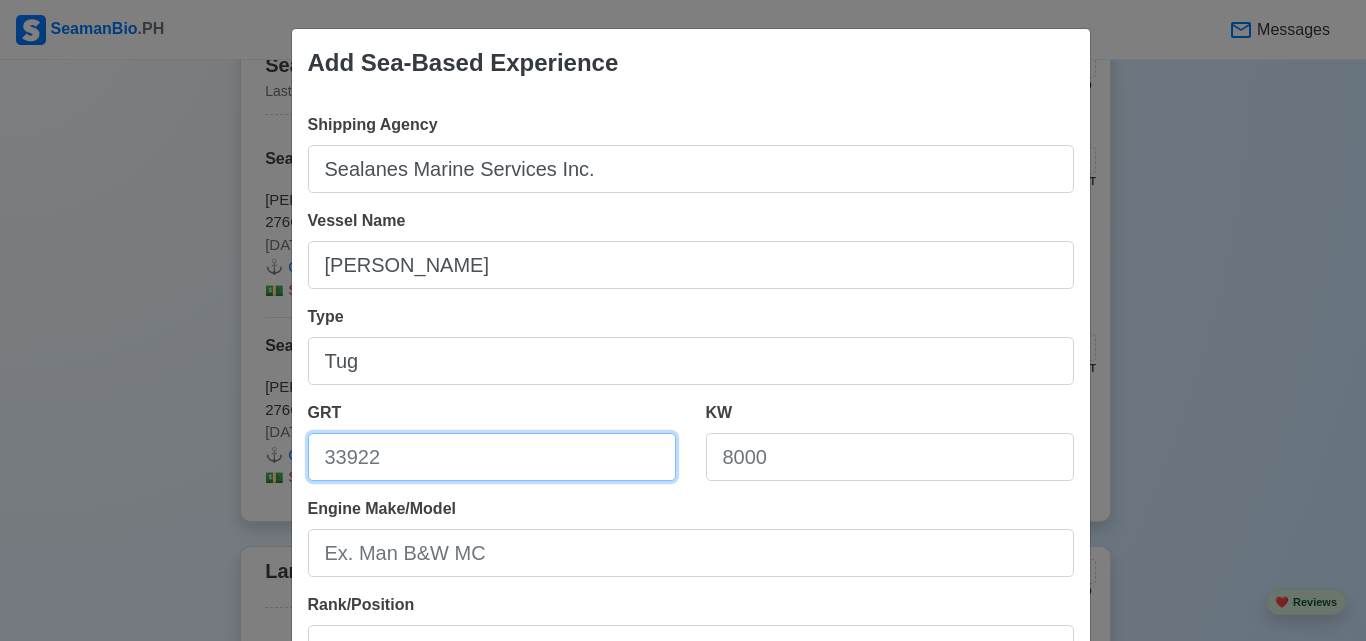 click on "GRT" at bounding box center [492, 457] 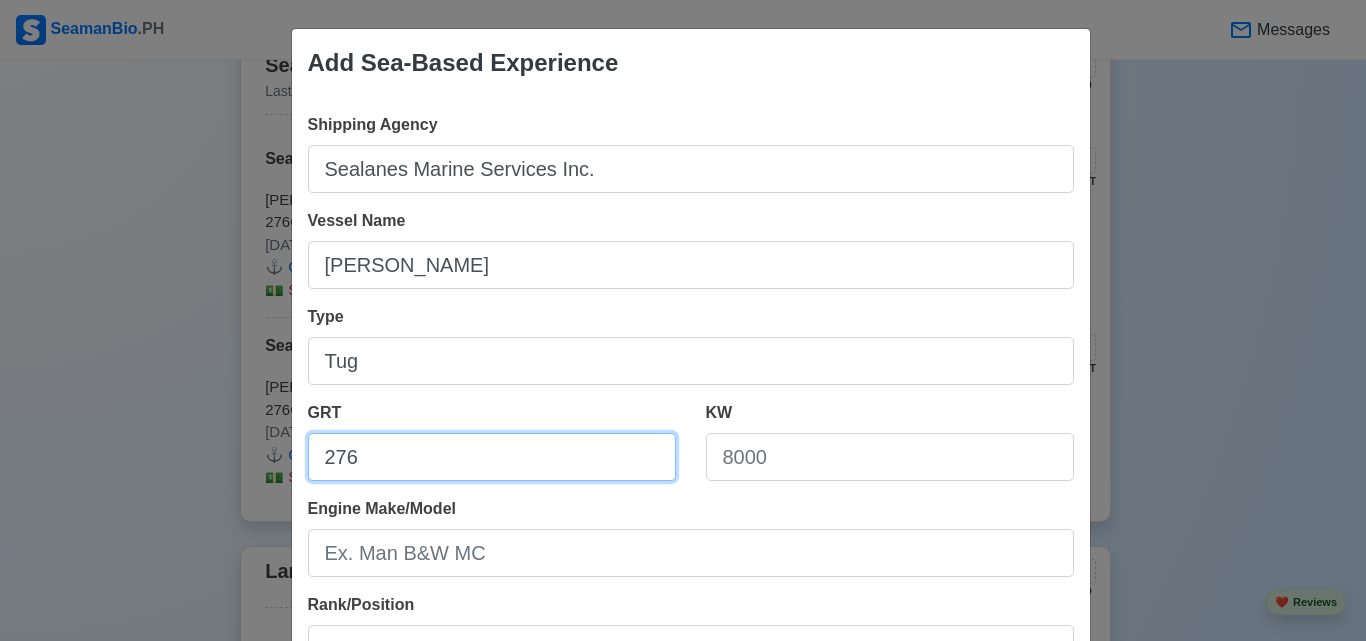 type on "276" 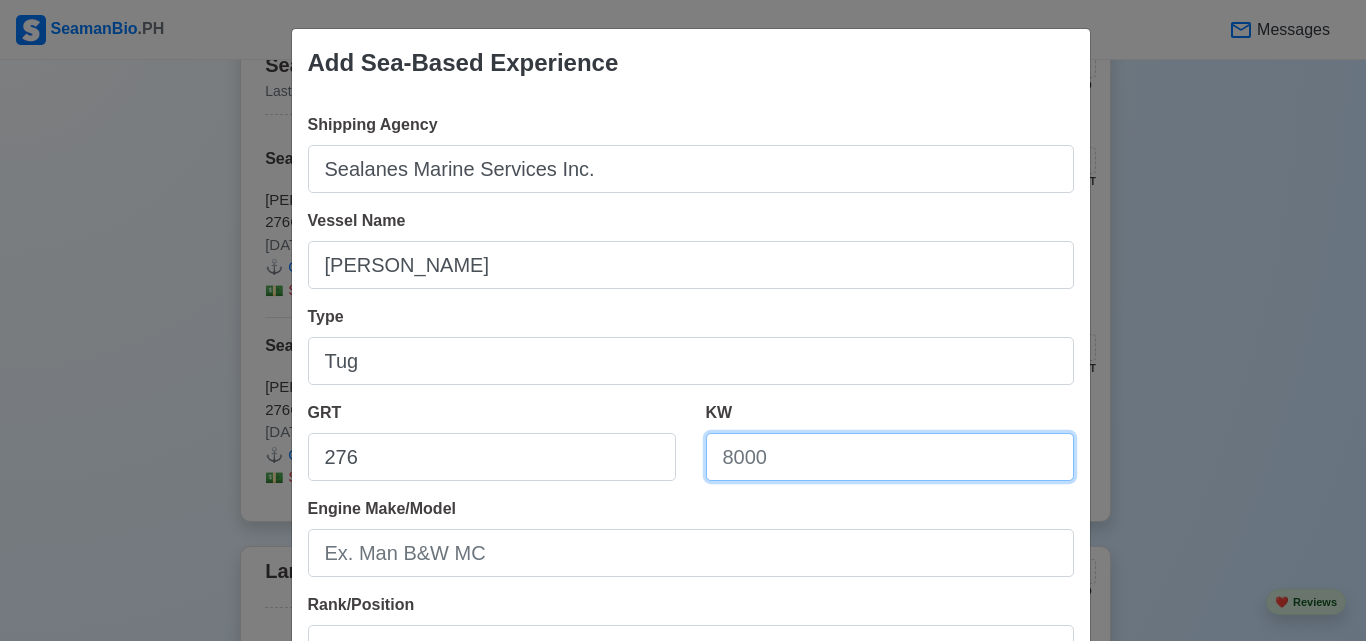 click on "KW" at bounding box center [890, 457] 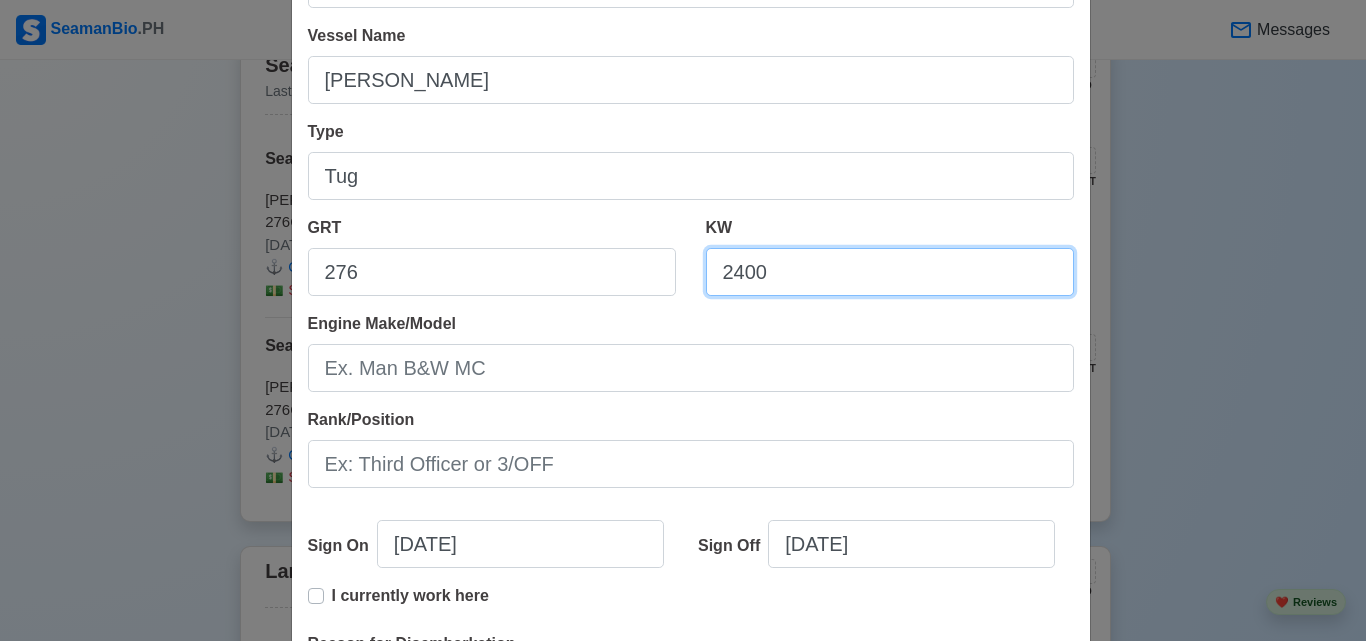 scroll, scrollTop: 200, scrollLeft: 0, axis: vertical 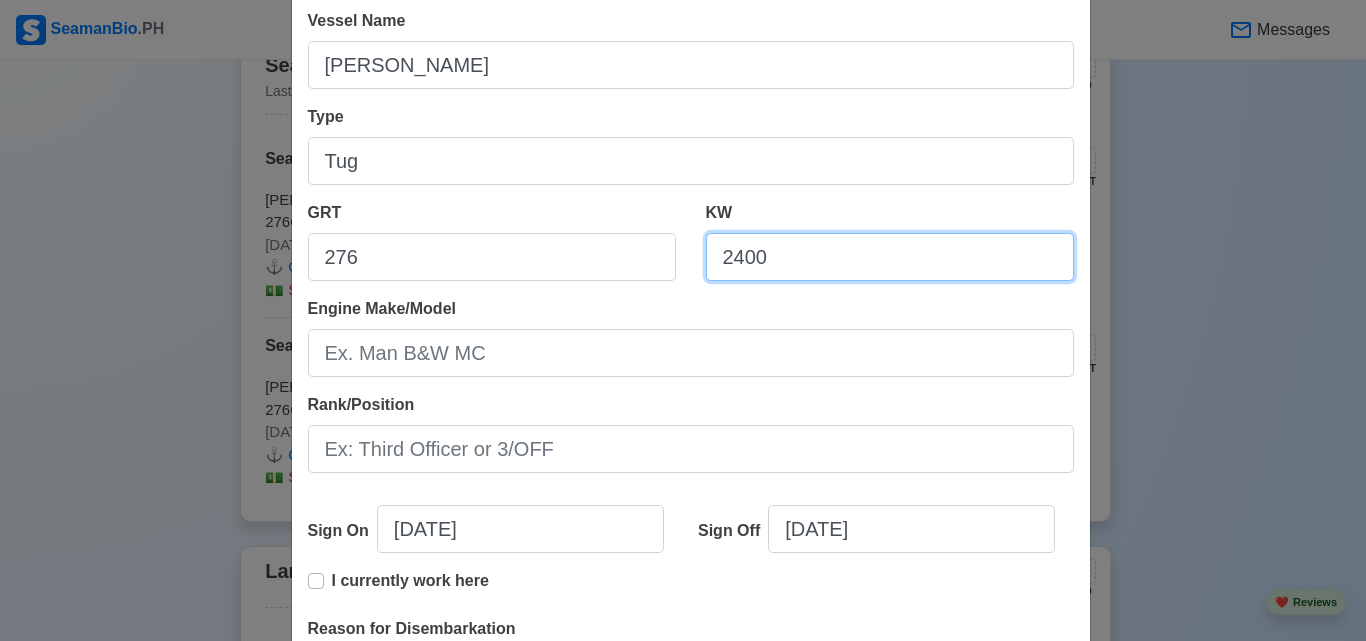 type on "2400" 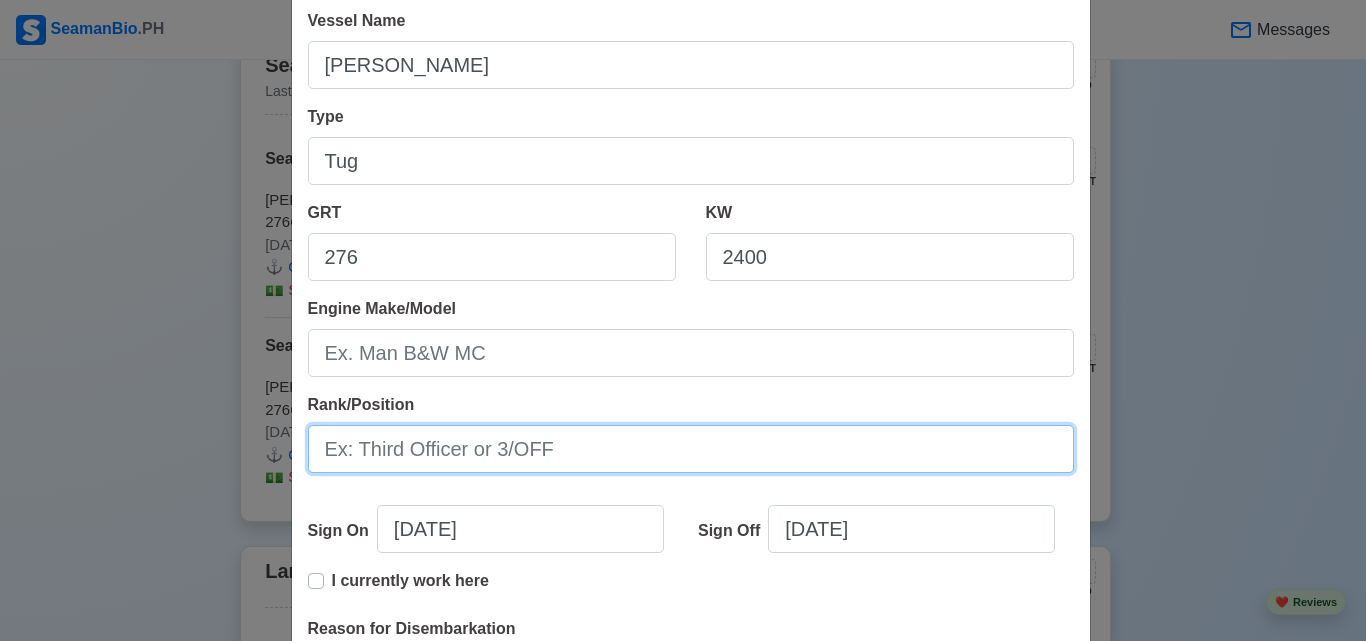 click on "Rank/Position" at bounding box center (691, 449) 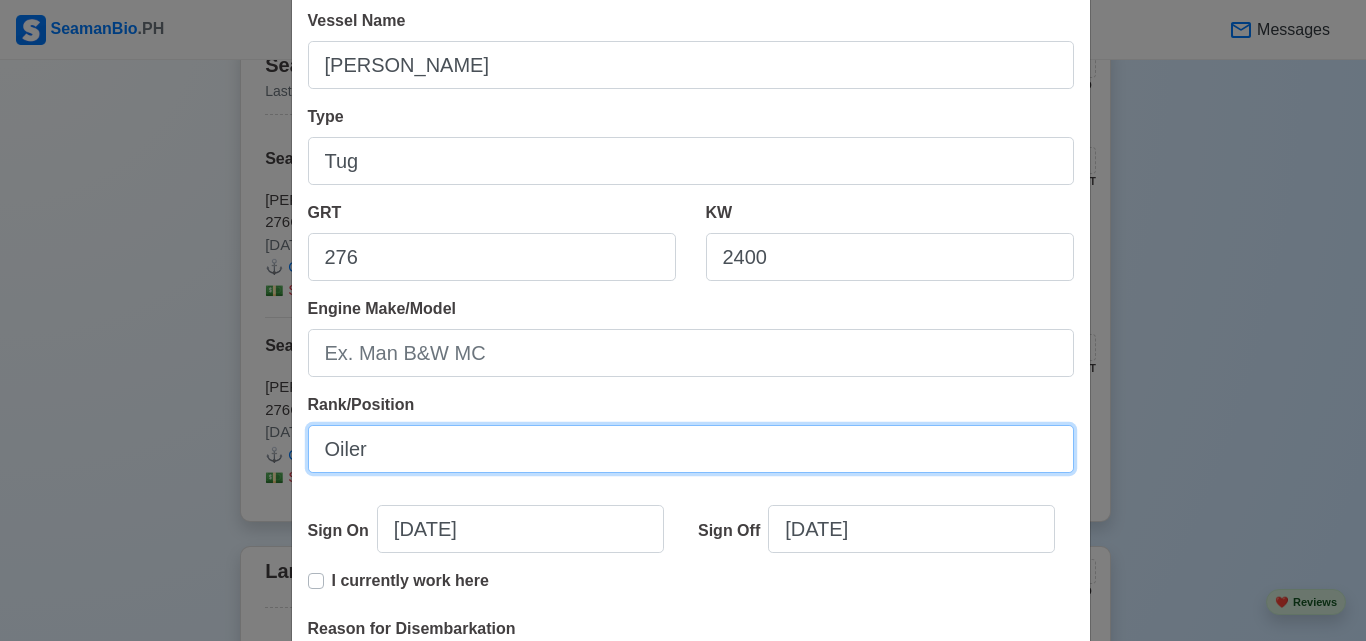 type on "Oiler" 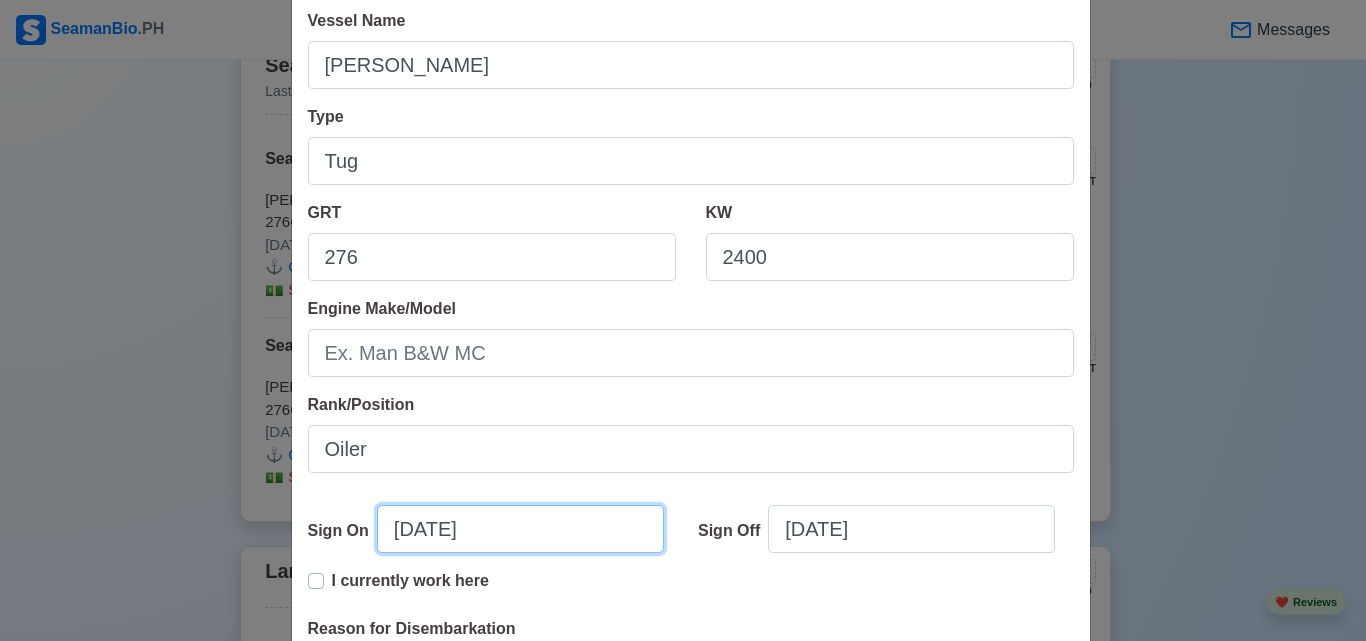 click on "07/23/2025" at bounding box center (520, 529) 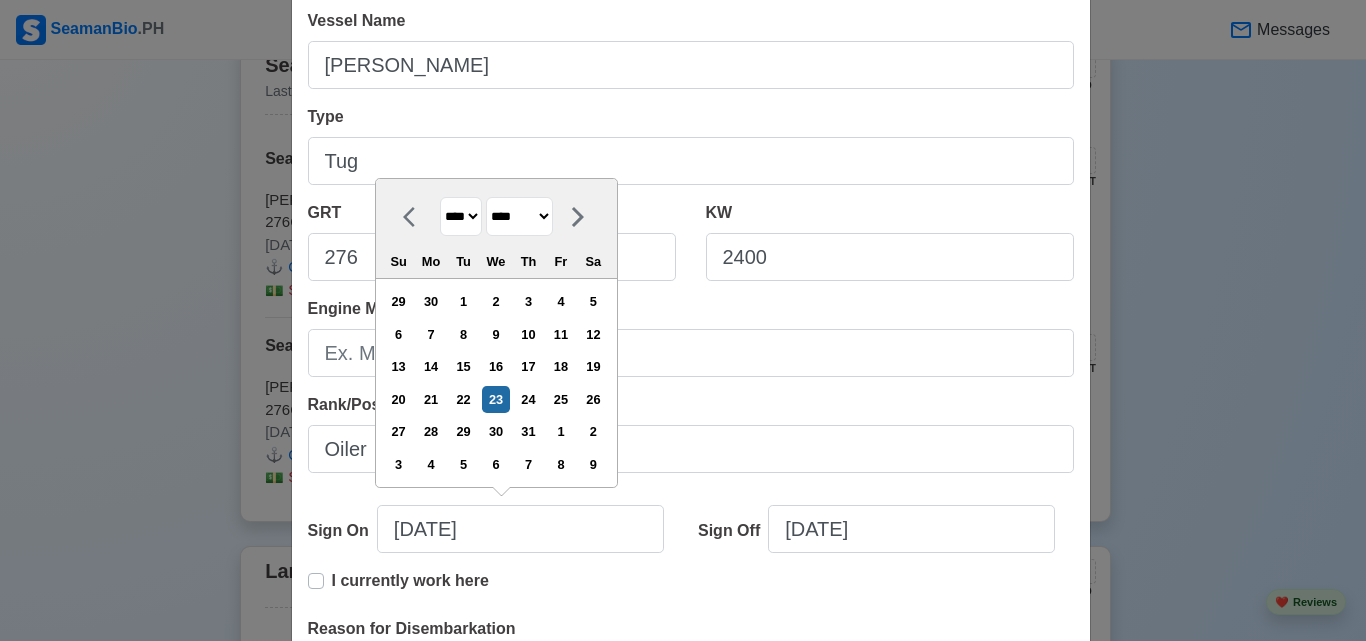 click on "**** **** **** **** **** **** **** **** **** **** **** **** **** **** **** **** **** **** **** **** **** **** **** **** **** **** **** **** **** **** **** **** **** **** **** **** **** **** **** **** **** **** **** **** **** **** **** **** **** **** **** **** **** **** **** **** **** **** **** **** **** **** **** **** **** **** **** **** **** **** **** **** **** **** **** **** **** **** **** **** **** **** **** **** **** **** **** **** **** **** **** **** **** **** **** **** **** **** **** **** **** **** **** **** **** ****" at bounding box center (461, 216) 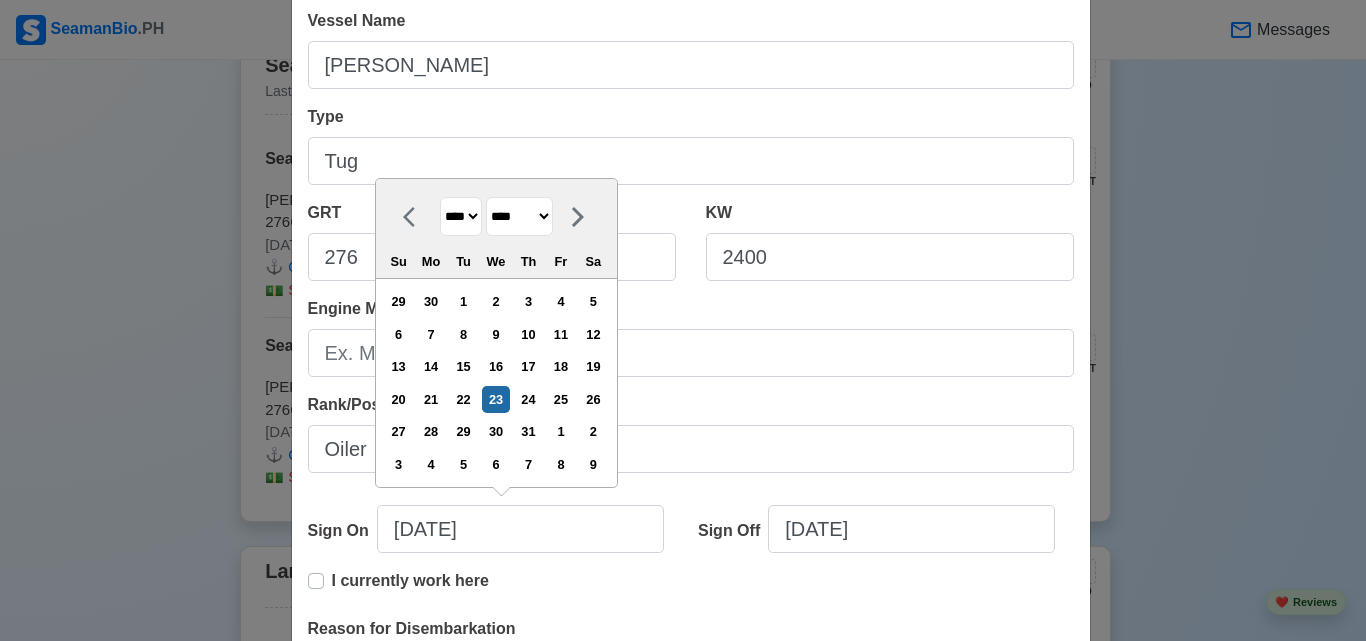 select on "****" 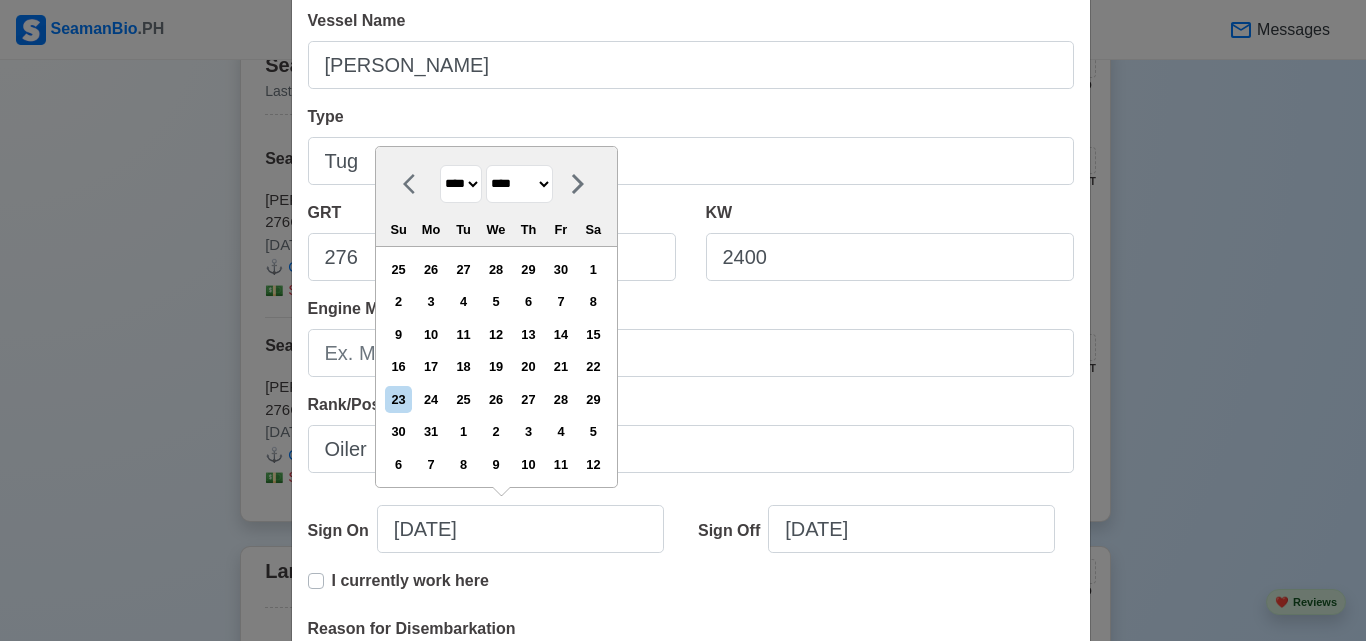 click on "******* ******** ***** ***** *** **** **** ****** ********* ******* ******** ********" at bounding box center [519, 184] 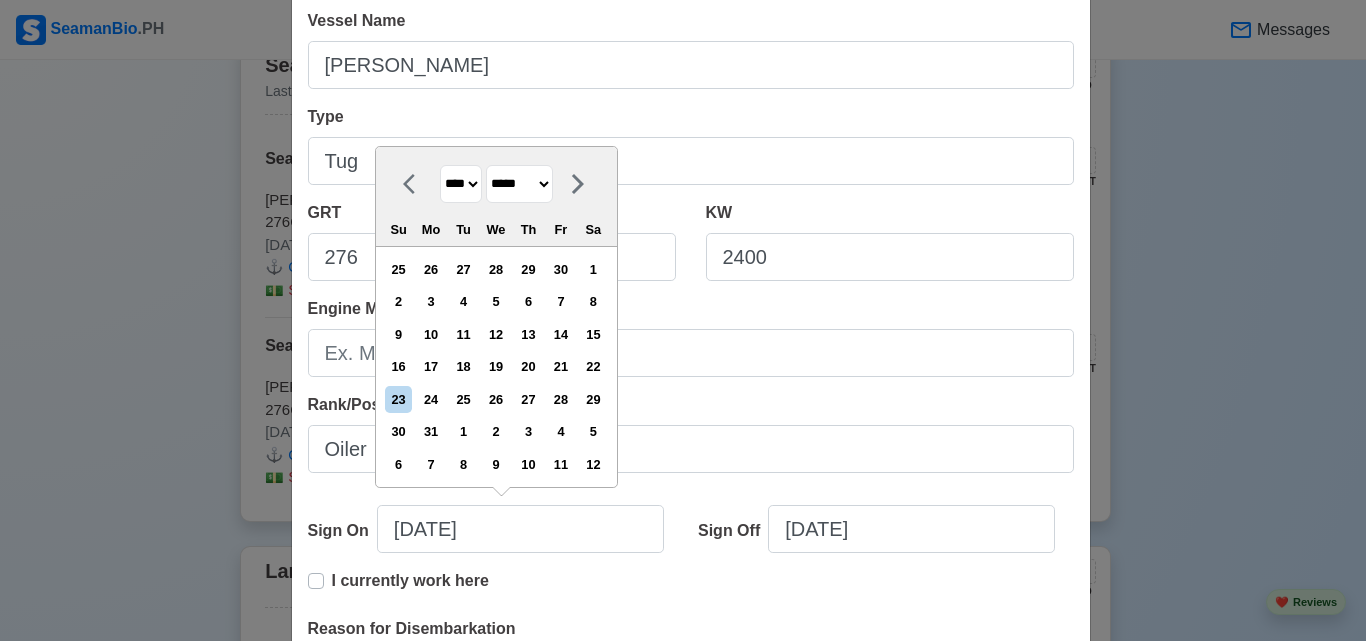 click on "******* ******** ***** ***** *** **** **** ****** ********* ******* ******** ********" at bounding box center (519, 184) 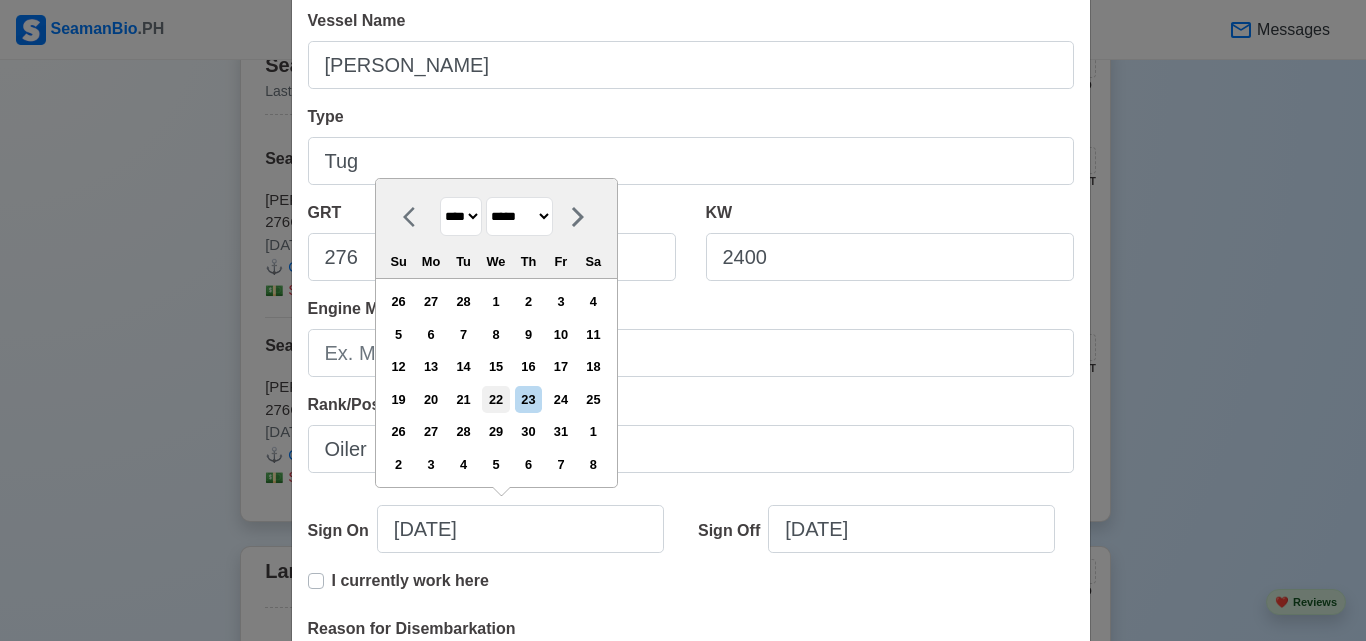 click on "22" at bounding box center (495, 399) 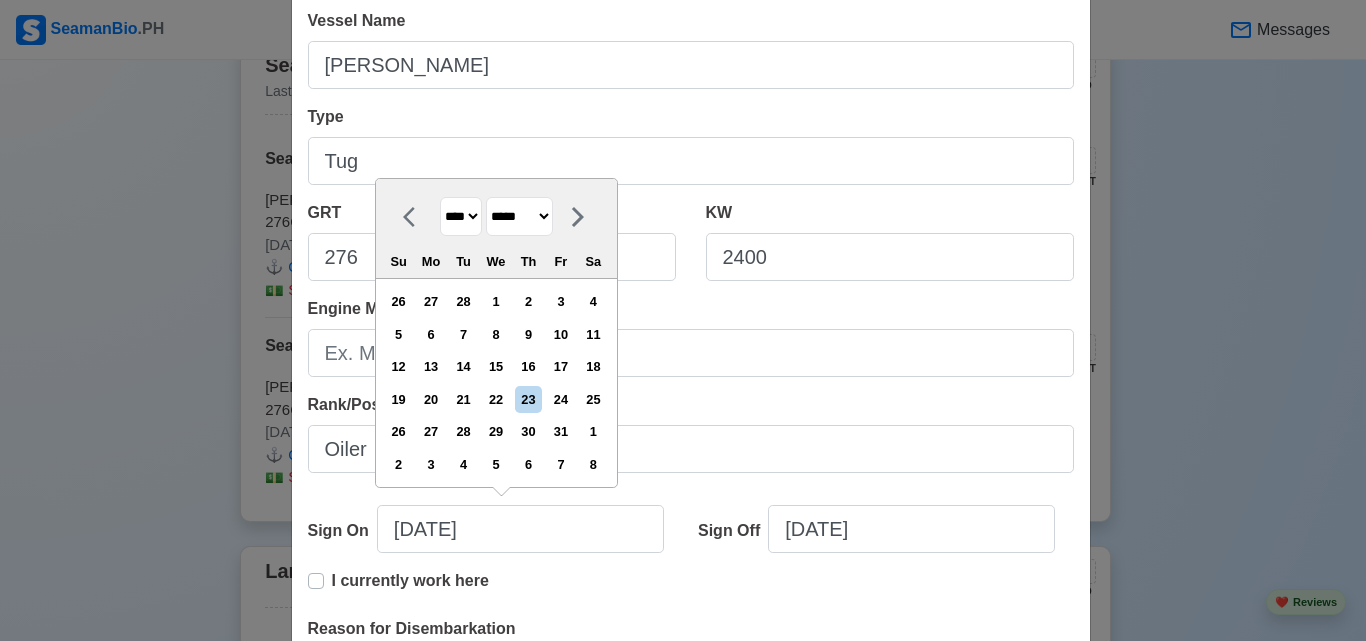 type on "03/22/2023" 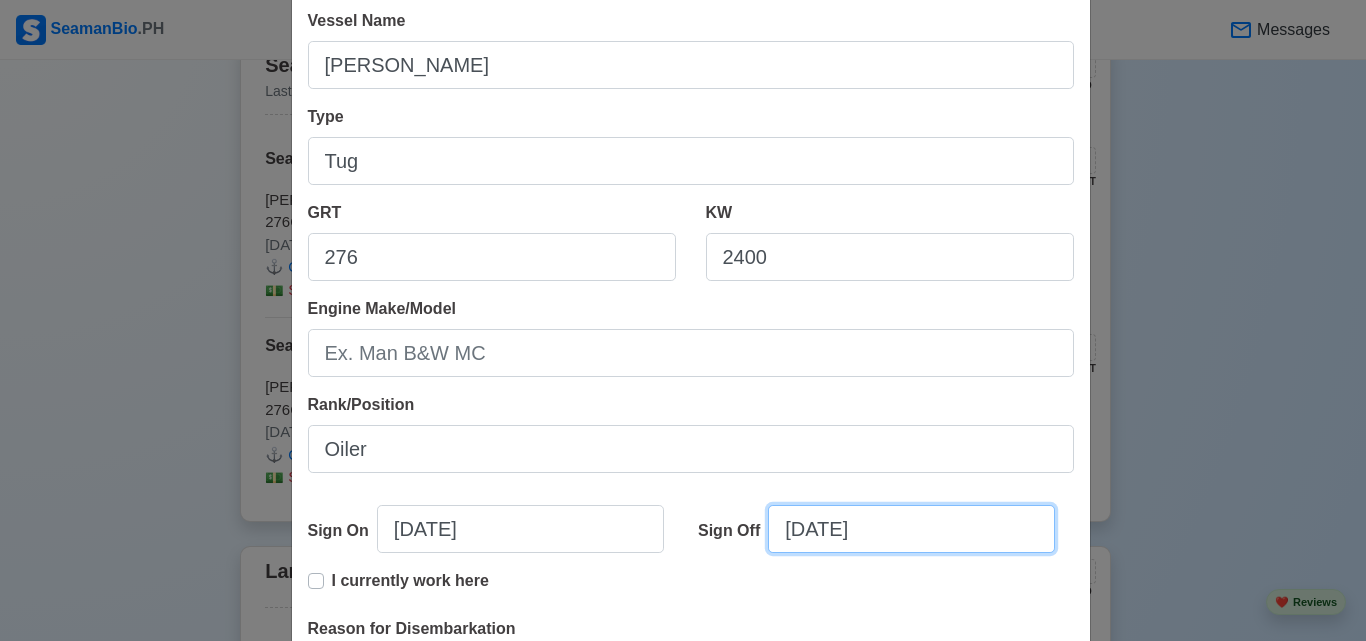 select on "****" 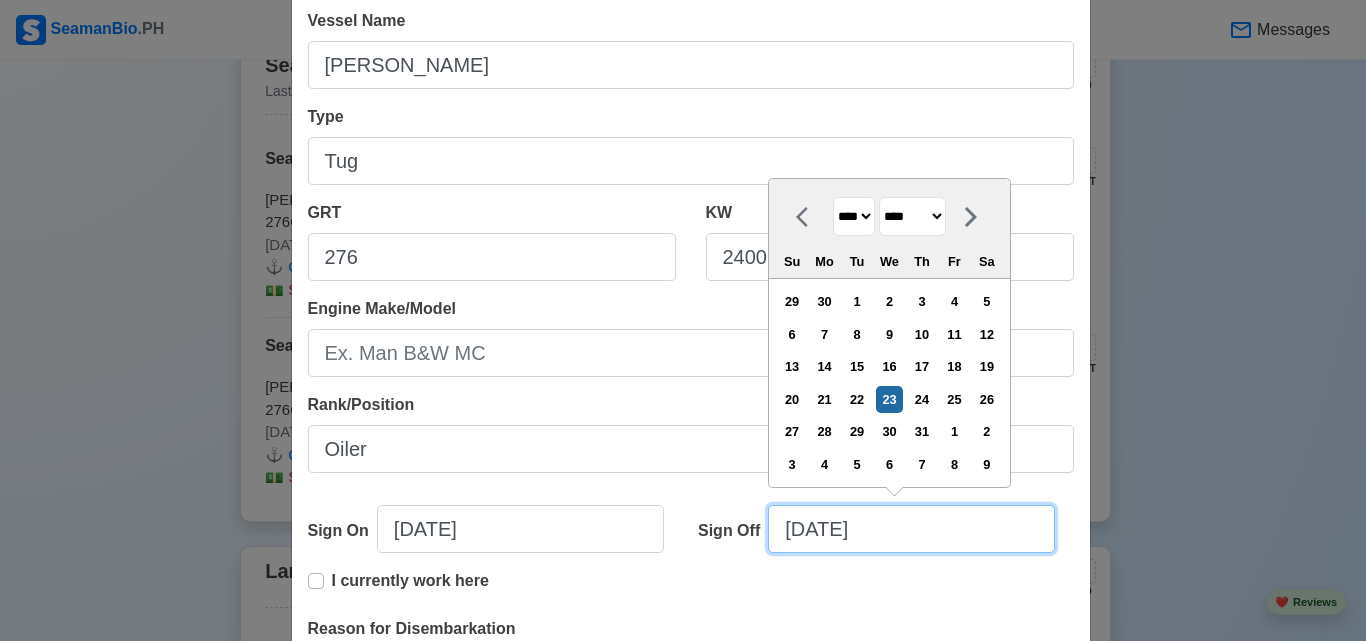 click on "07/23/2025" at bounding box center [911, 529] 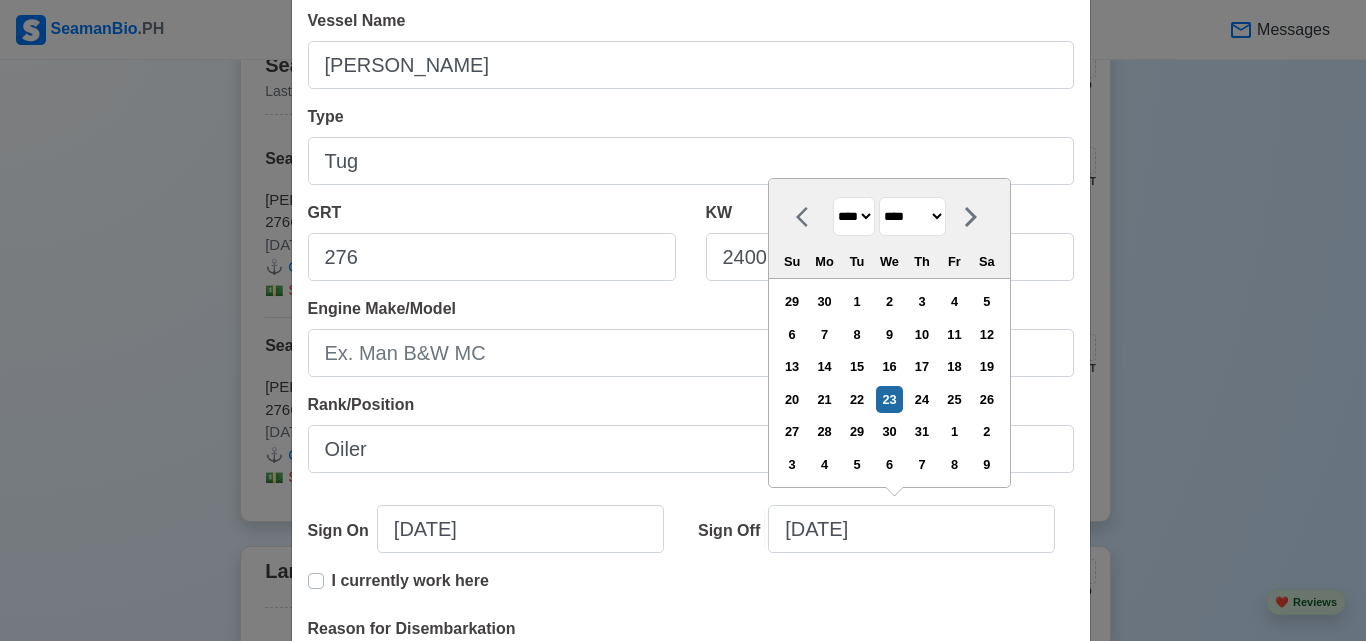 click on "**** **** **** **** **** **** **** **** **** **** **** **** **** **** **** **** **** **** **** **** **** **** **** **** **** **** **** **** **** **** **** **** **** **** **** **** **** **** **** **** **** **** **** **** **** **** **** **** **** **** **** **** **** **** **** **** **** **** **** **** **** **** **** **** **** **** **** **** **** **** **** **** **** **** **** **** **** **** **** **** **** **** **** **** **** **** **** **** **** **** **** **** **** **** **** **** **** **** **** **** **** **** **** **** **** **** **** ****" at bounding box center (854, 216) 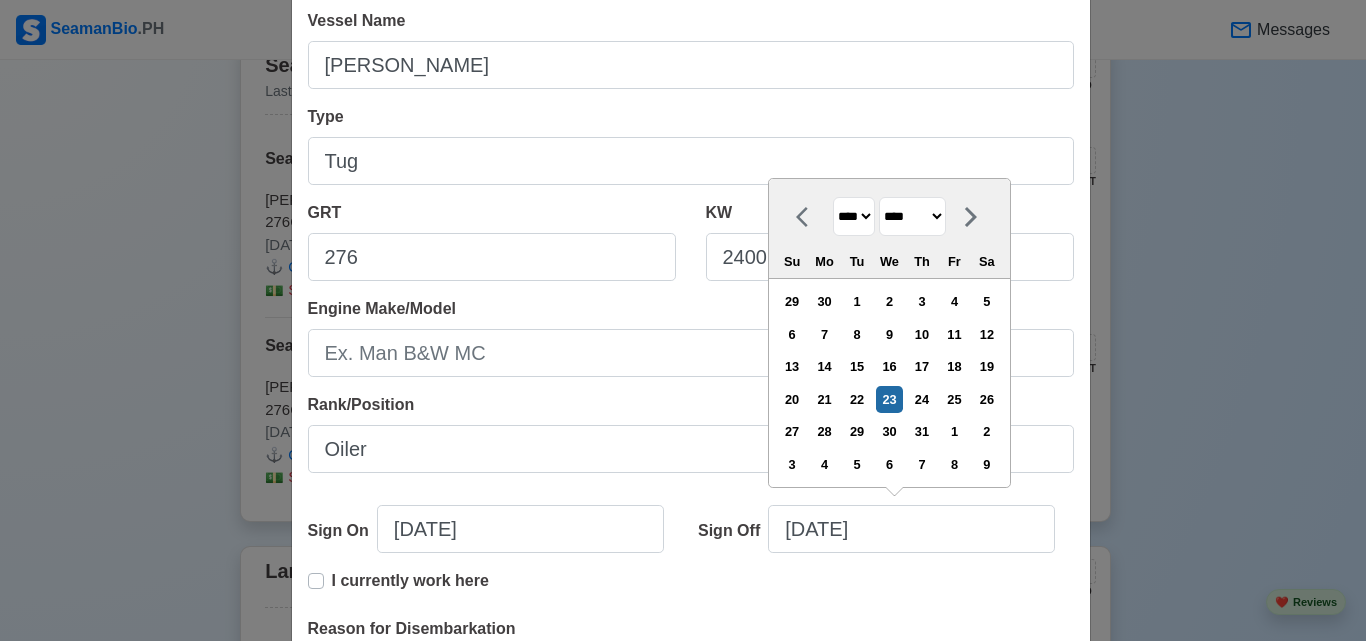 select on "****" 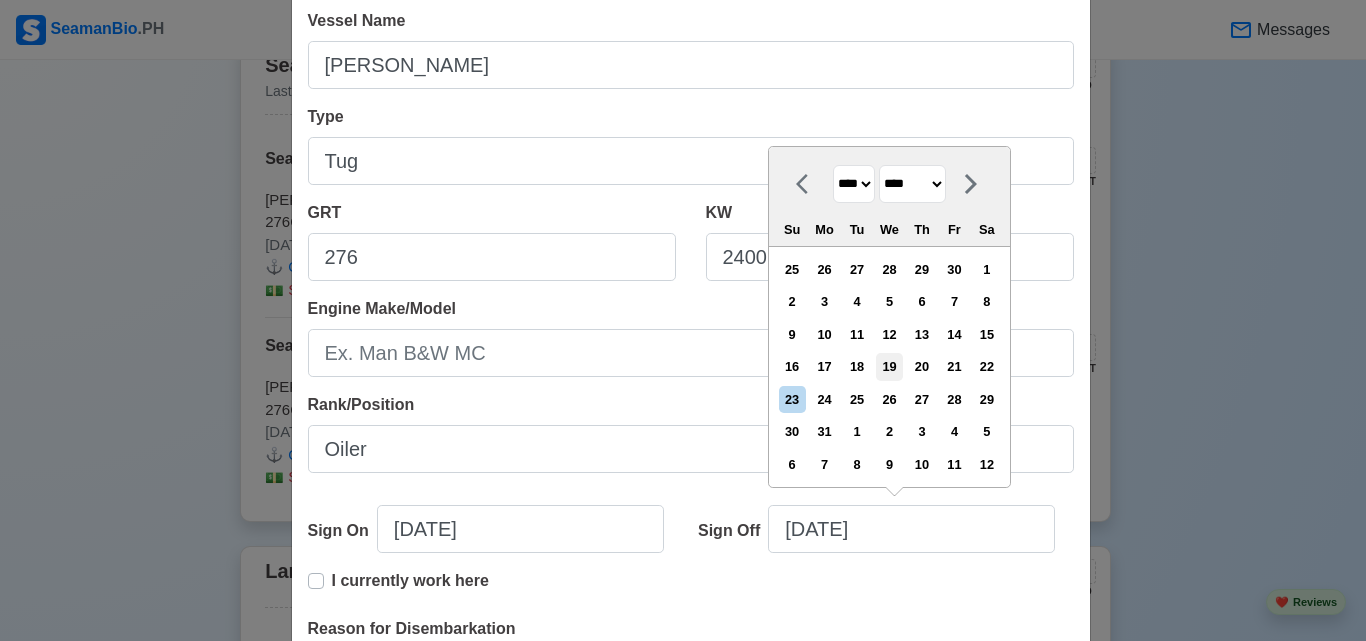click on "19" at bounding box center (889, 366) 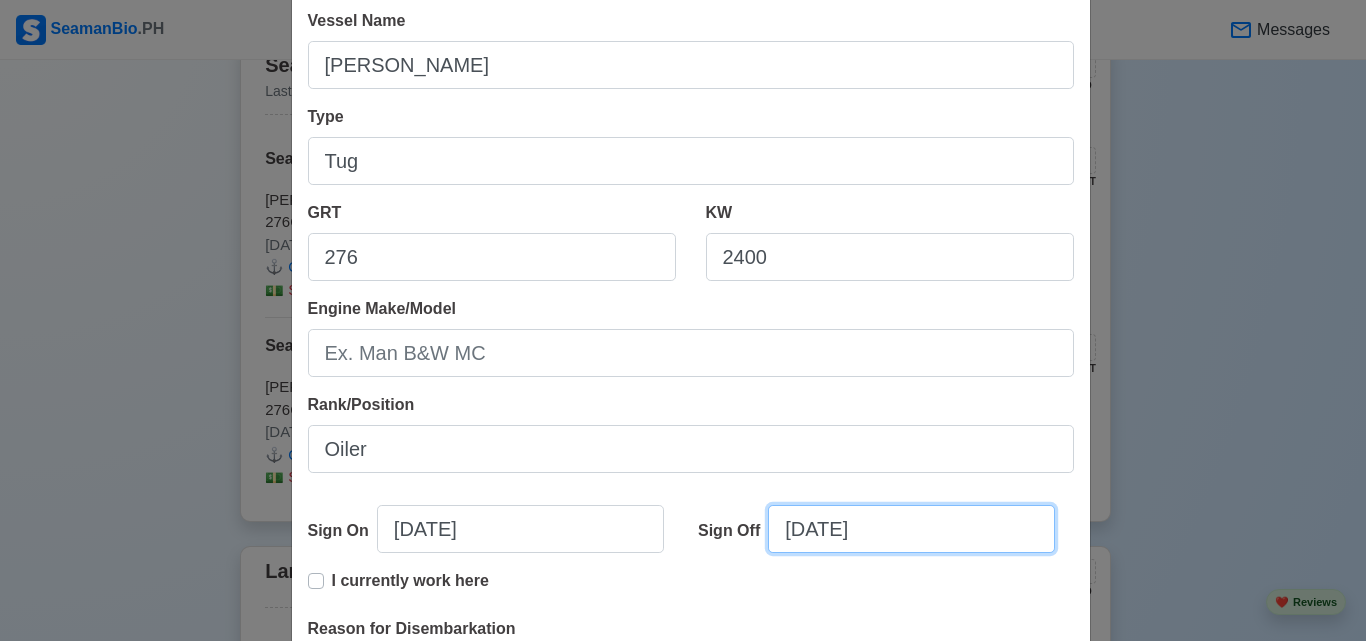 click on "07/19/2023" at bounding box center [911, 529] 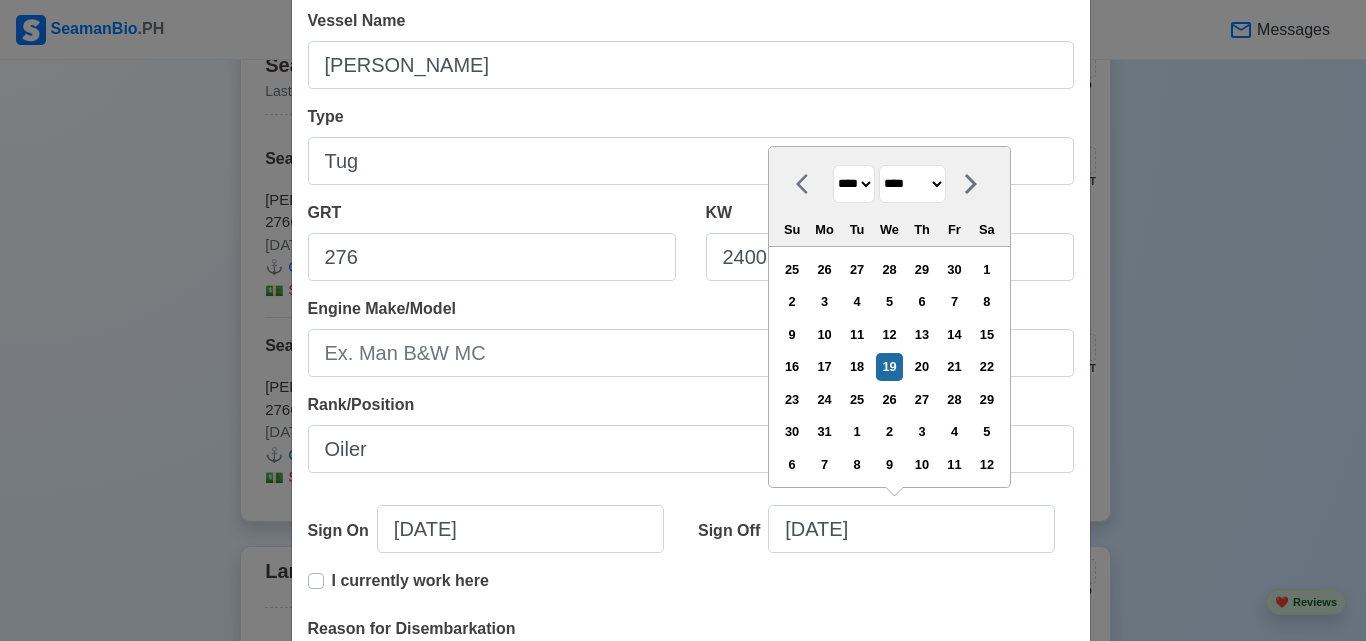 click on "******* ******** ***** ***** *** **** **** ****** ********* ******* ******** ********" at bounding box center [912, 184] 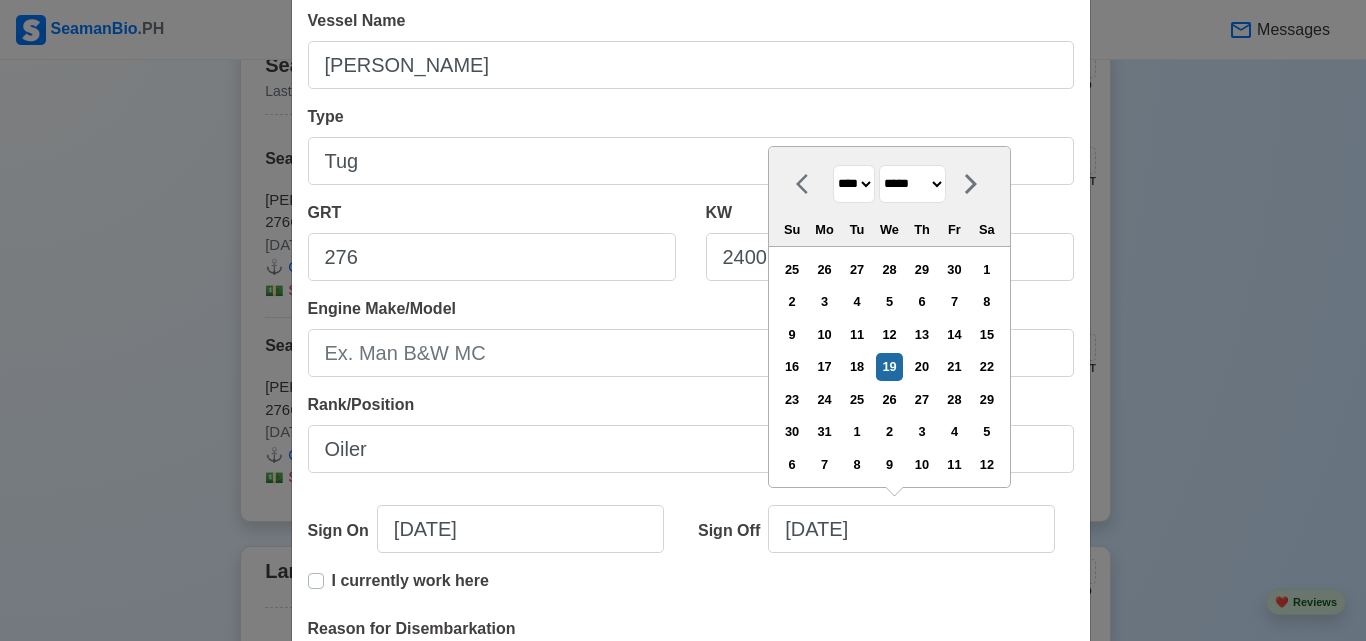 click on "******* ******** ***** ***** *** **** **** ****** ********* ******* ******** ********" at bounding box center [912, 184] 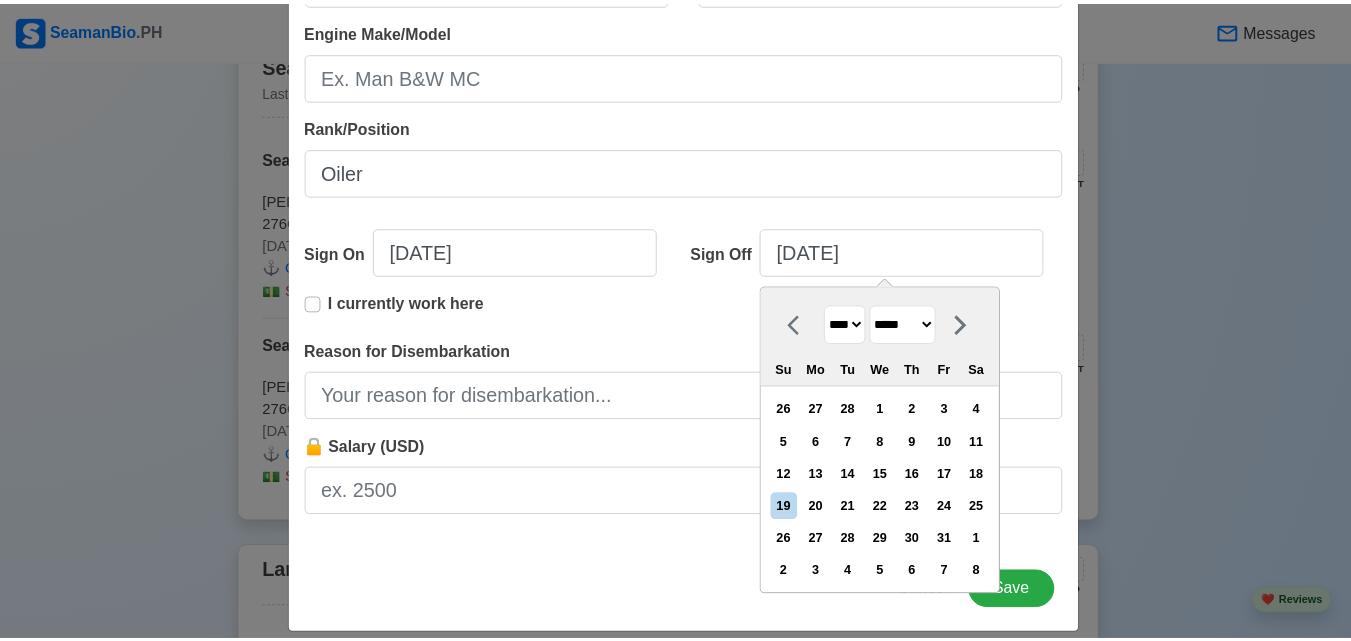 scroll, scrollTop: 499, scrollLeft: 0, axis: vertical 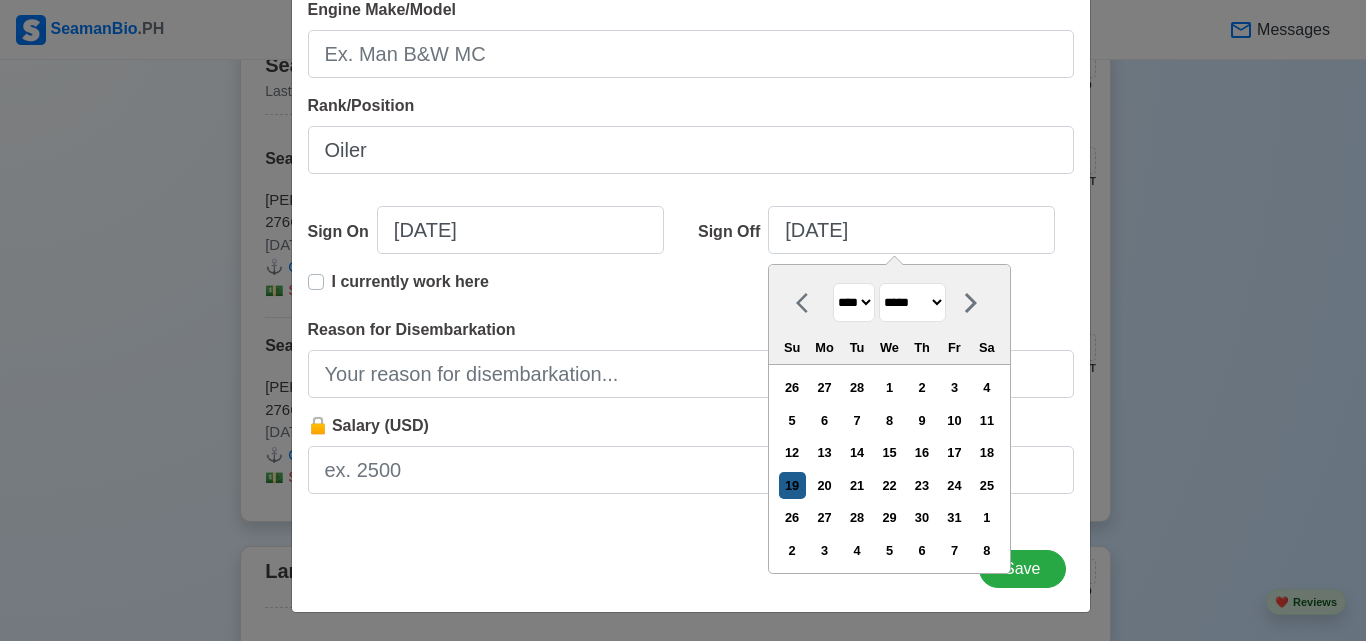 click on "19" at bounding box center (792, 485) 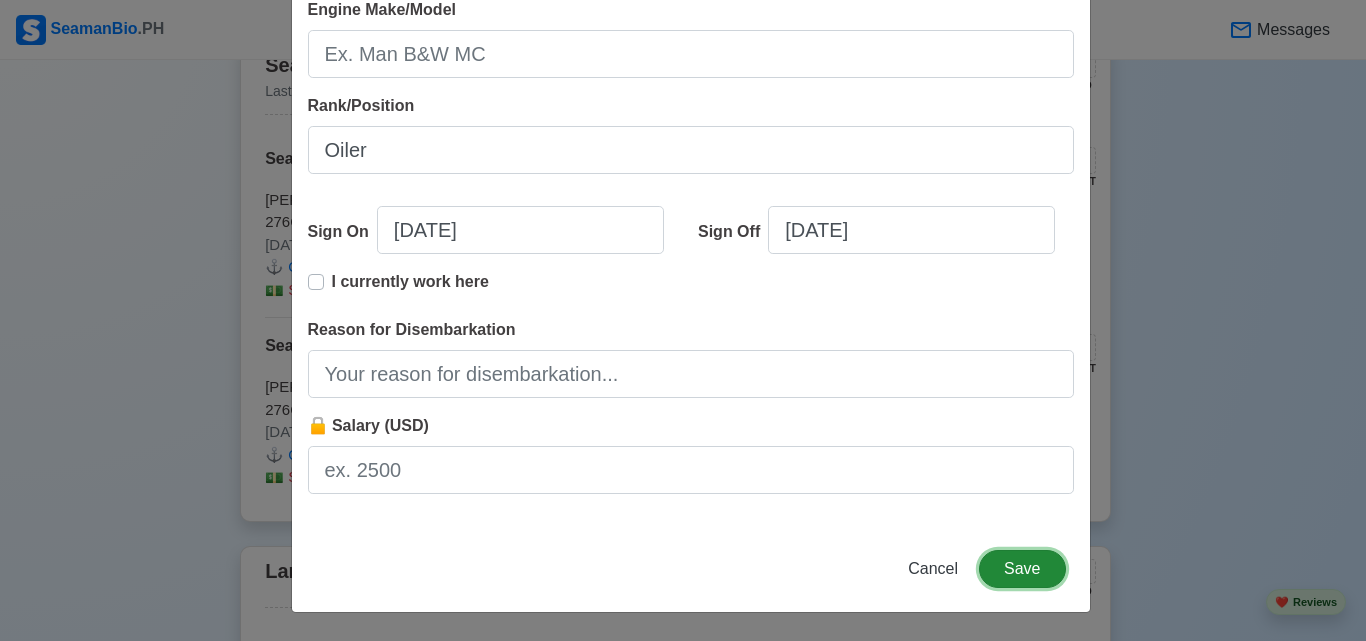 click on "Save" at bounding box center [1022, 569] 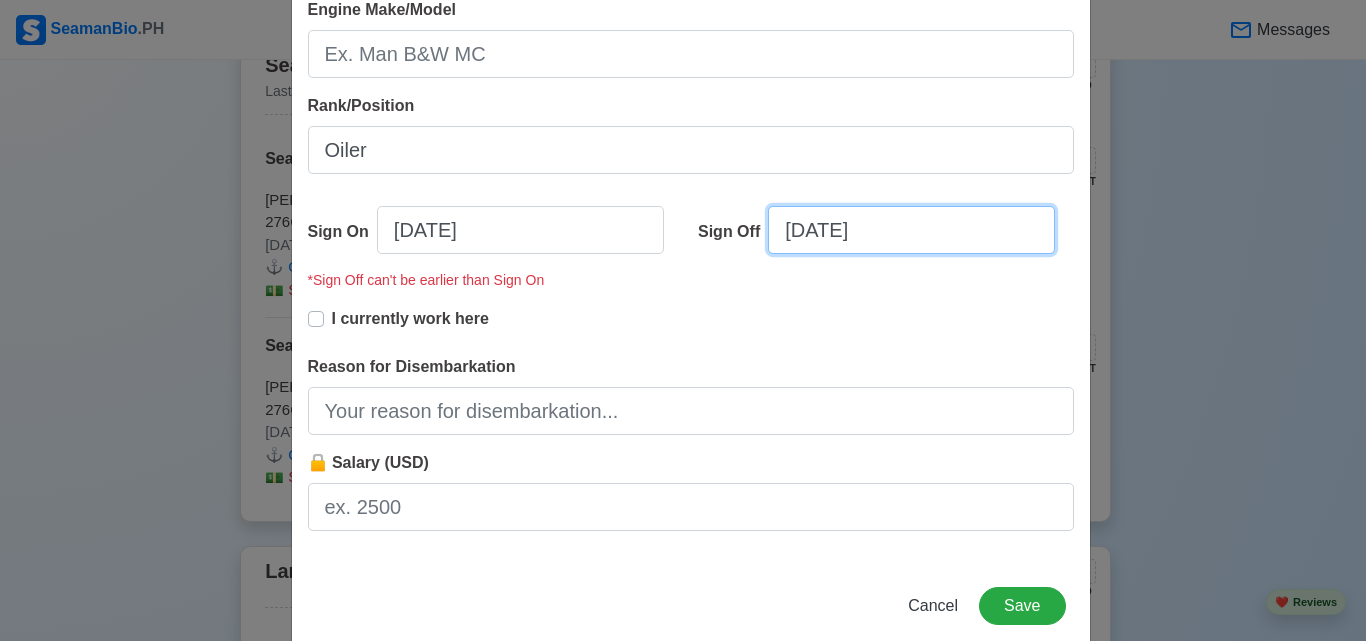 click on "03/19/2023" at bounding box center [911, 230] 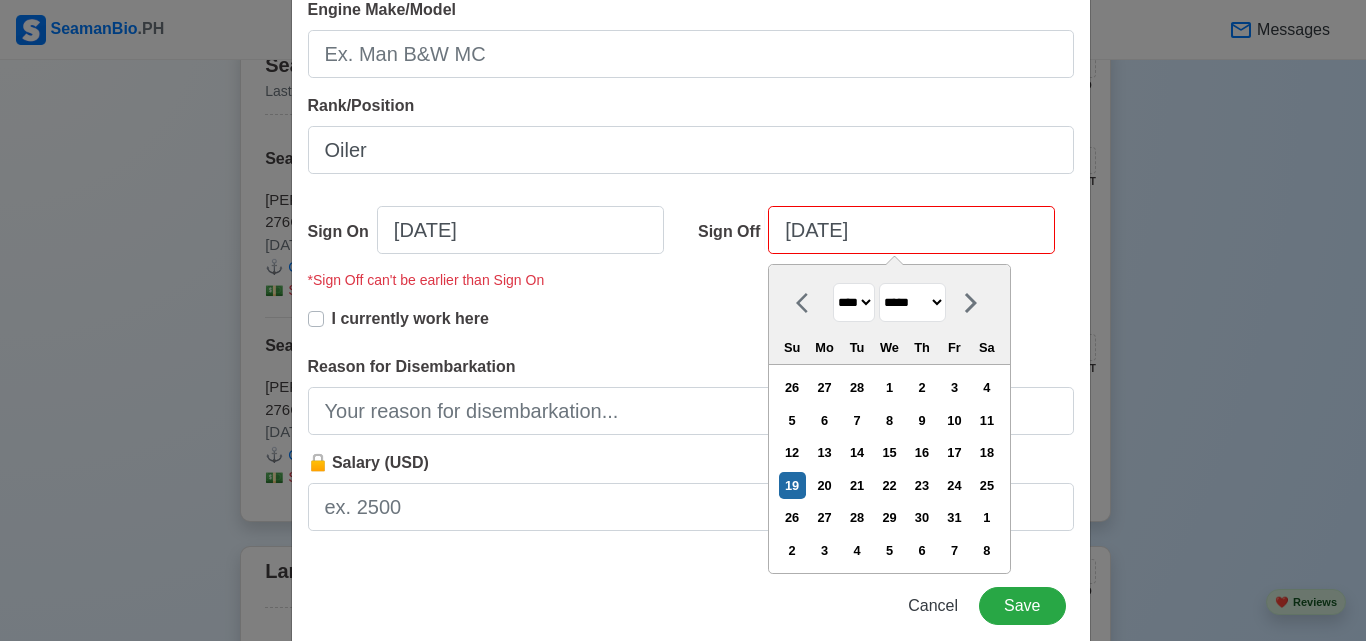 click on "******* ******** ***** ***** *** **** **** ****** ********* ******* ******** ********" at bounding box center (912, 302) 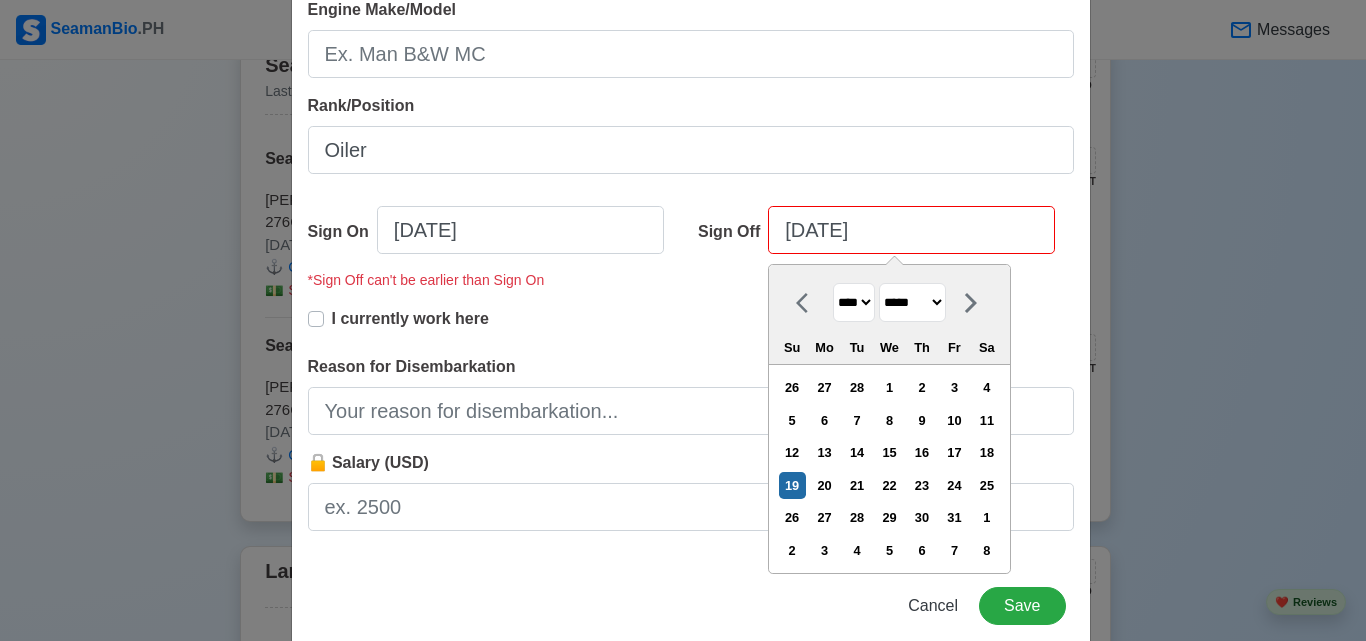 select on "*********" 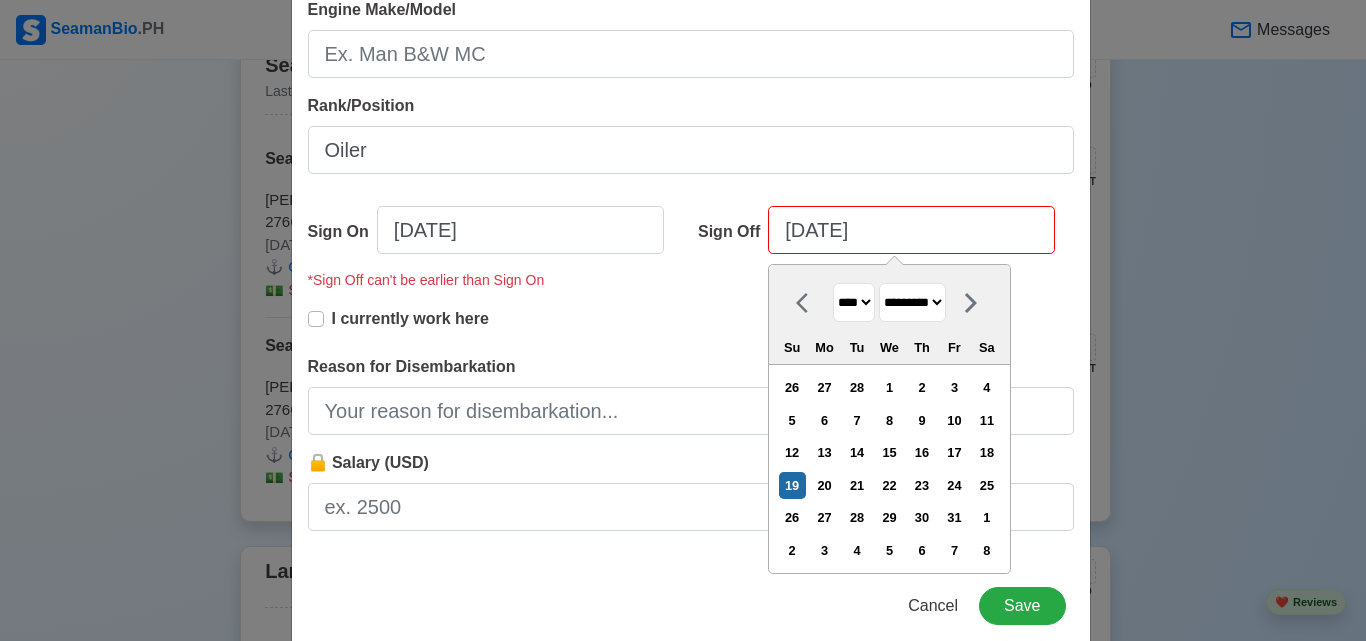 click on "******* ******** ***** ***** *** **** **** ****** ********* ******* ******** ********" at bounding box center (912, 302) 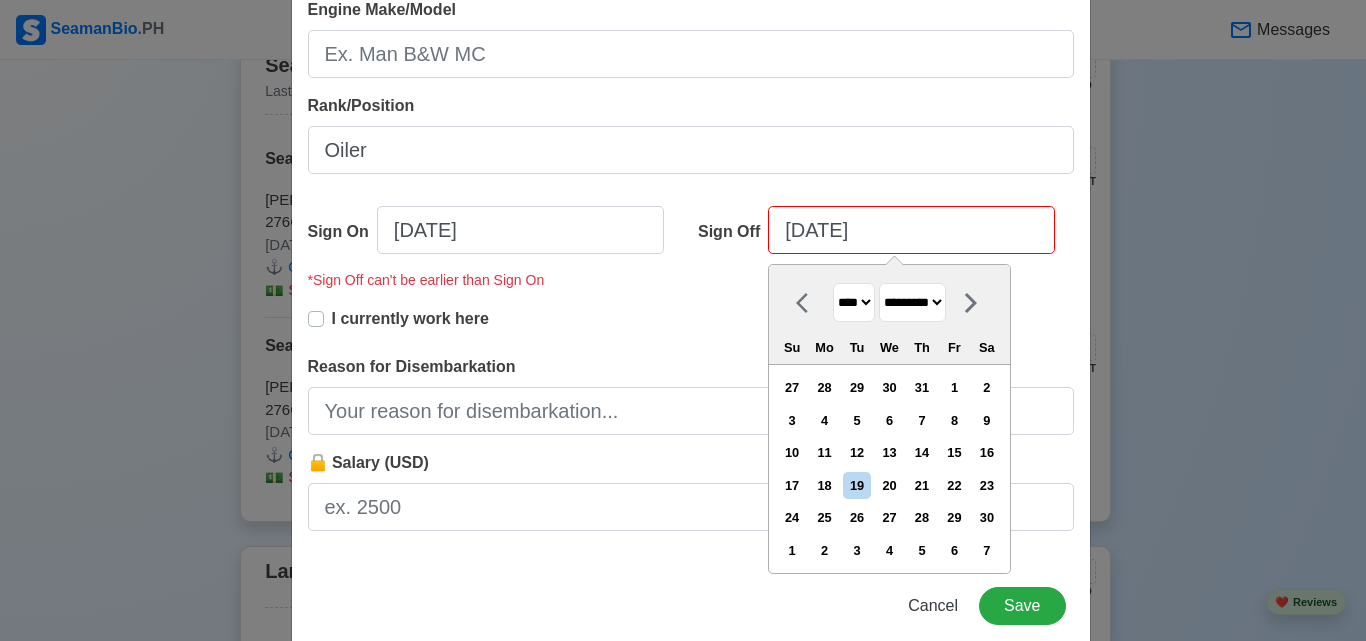 click on "19" at bounding box center (856, 485) 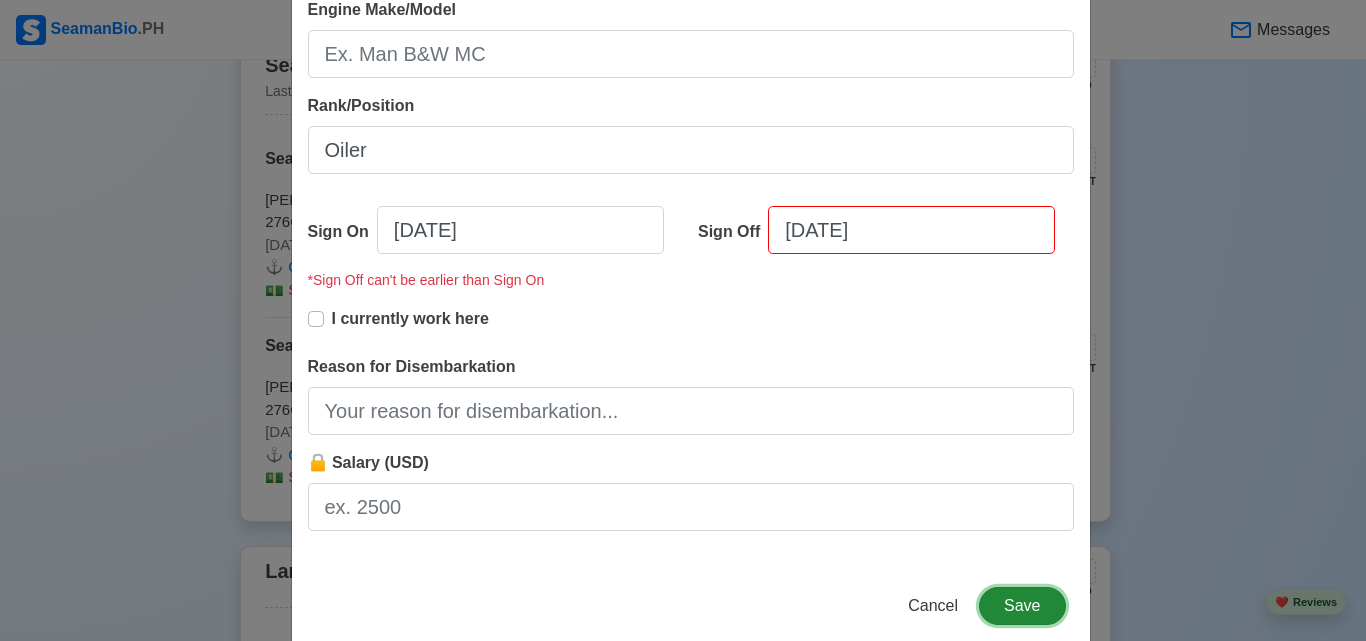 click on "Save" at bounding box center [1022, 606] 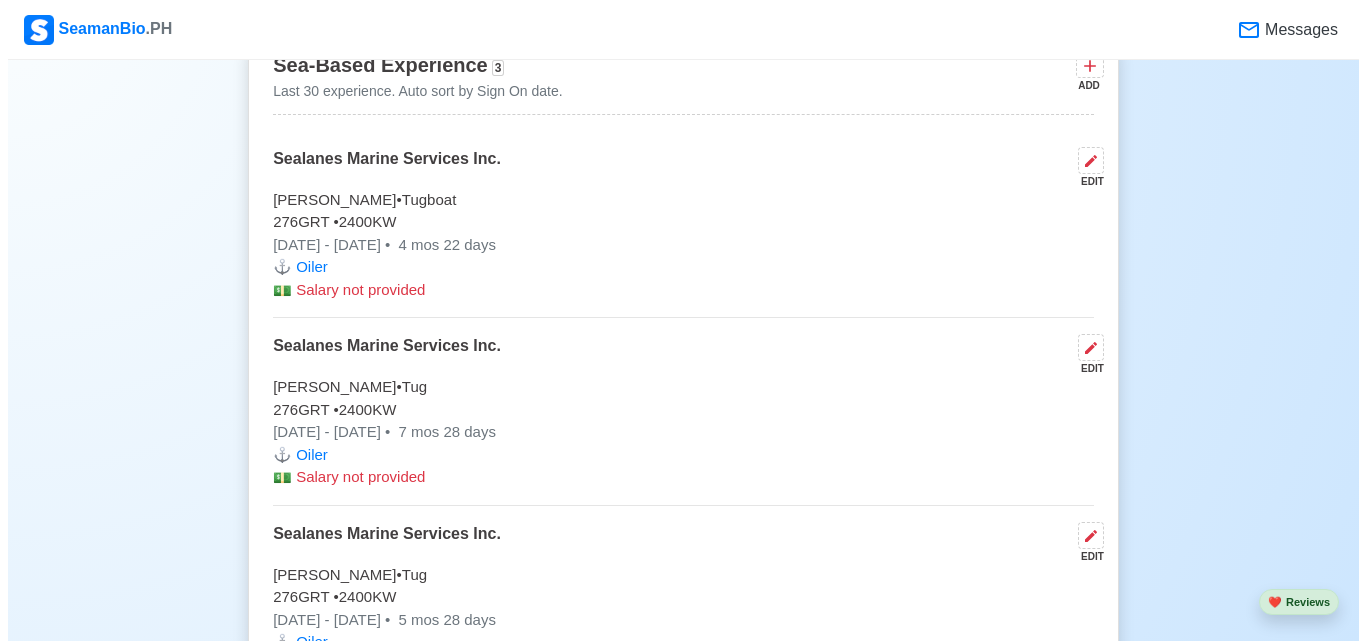 scroll, scrollTop: 2914, scrollLeft: 0, axis: vertical 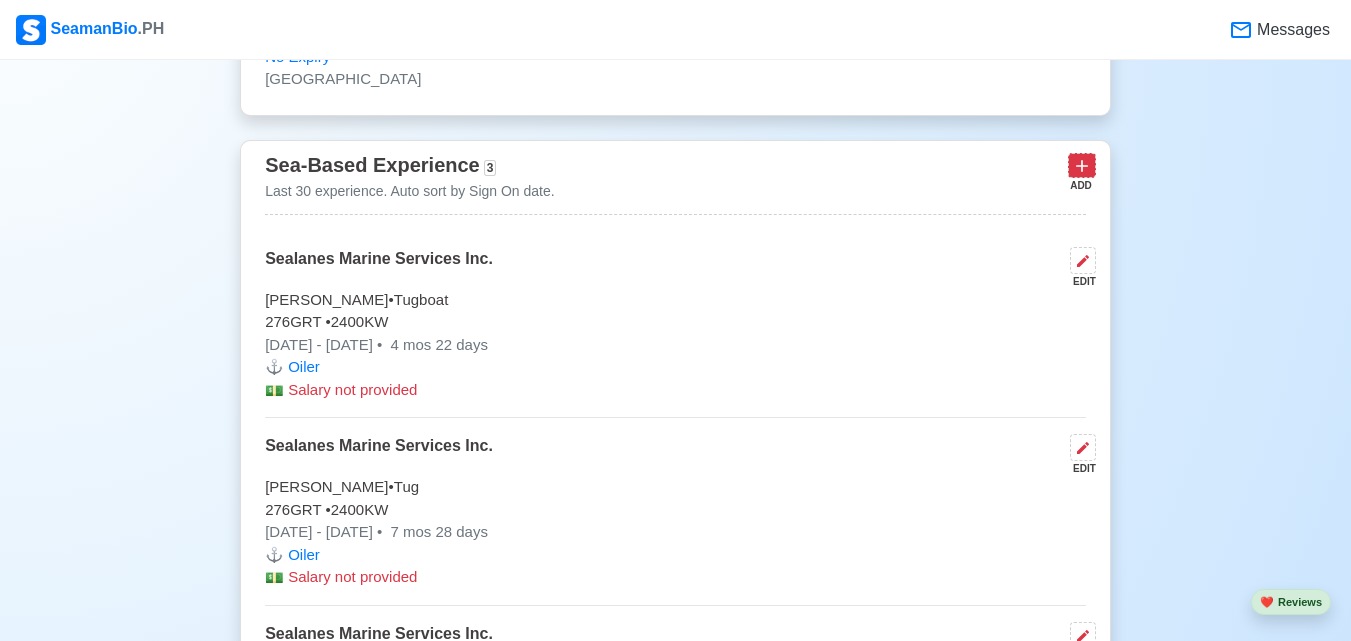 click 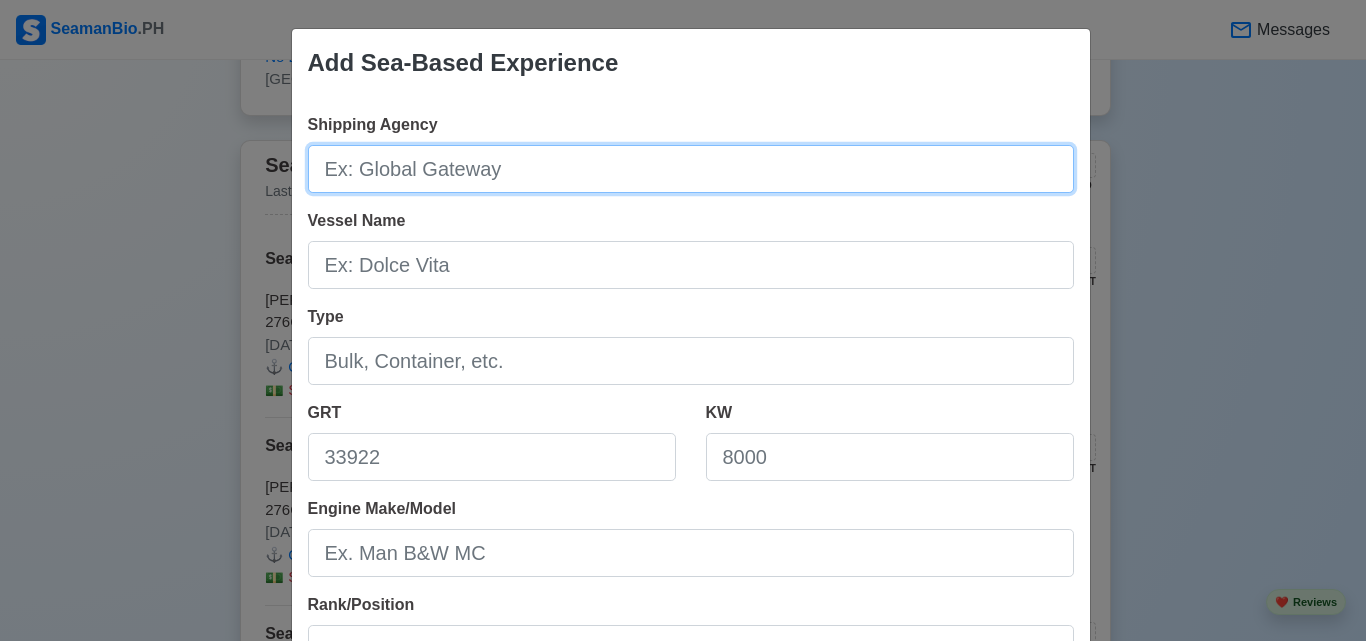 click on "Shipping Agency" at bounding box center [691, 169] 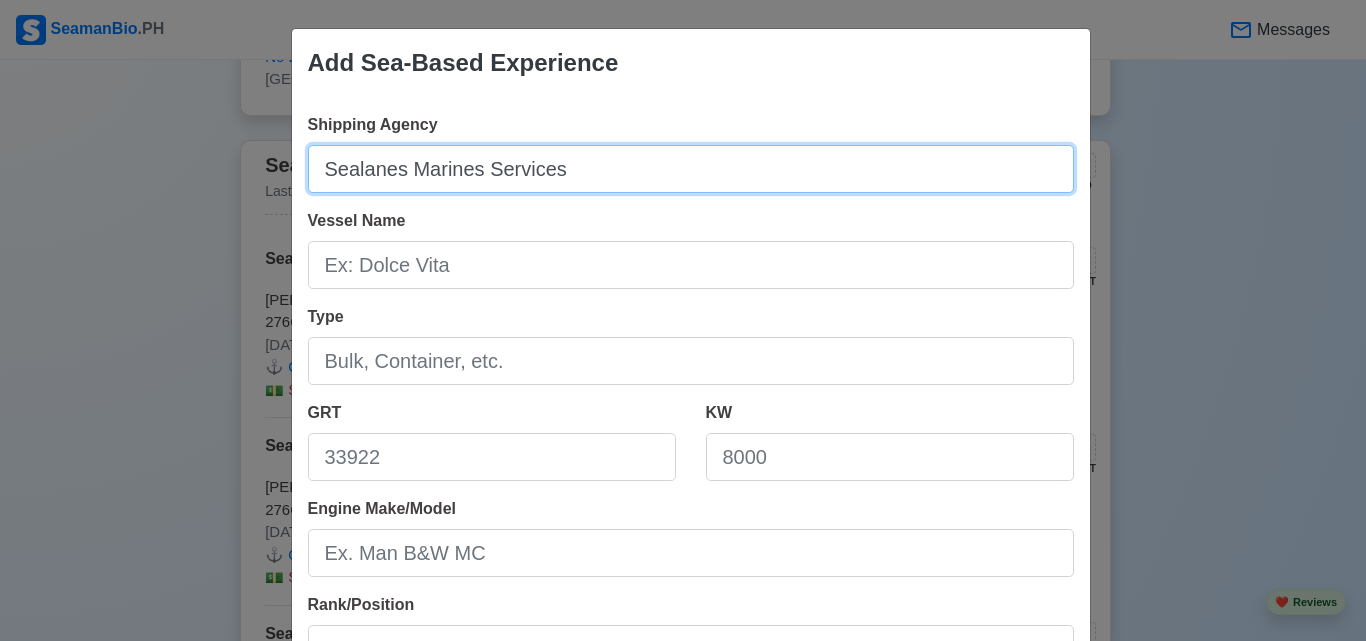 click on "Sealanes Marines Services" at bounding box center (691, 169) 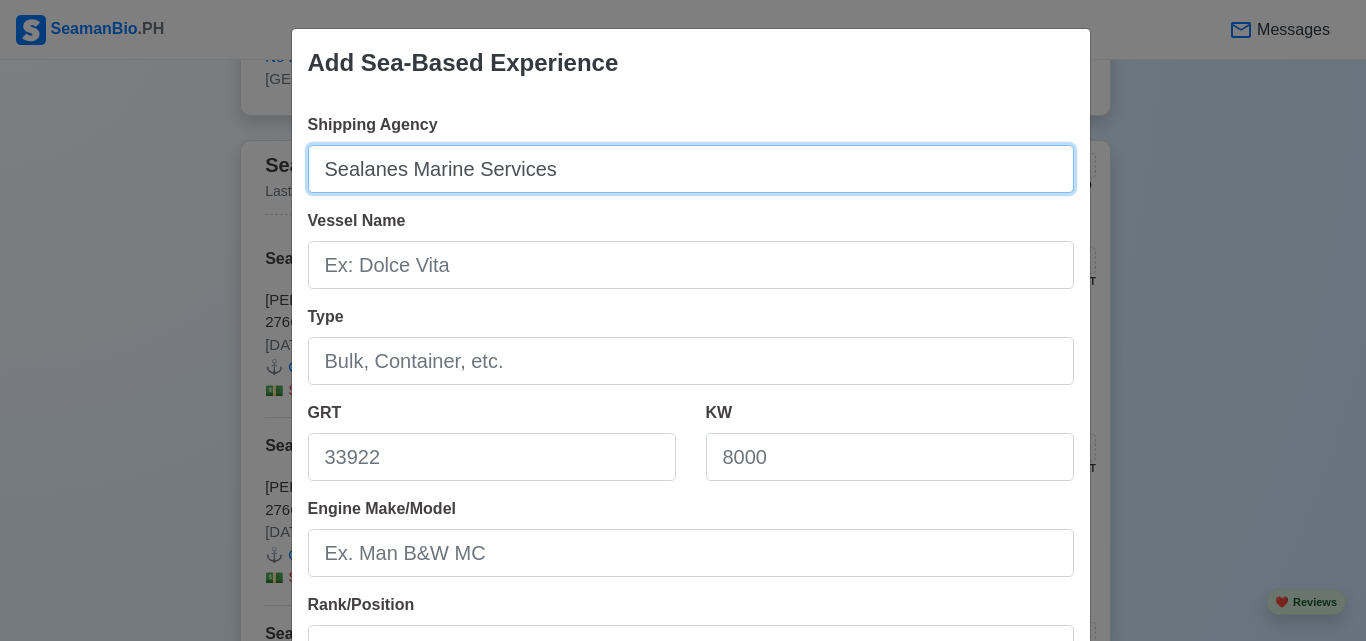 click on "Sealanes Marine Services" at bounding box center (691, 169) 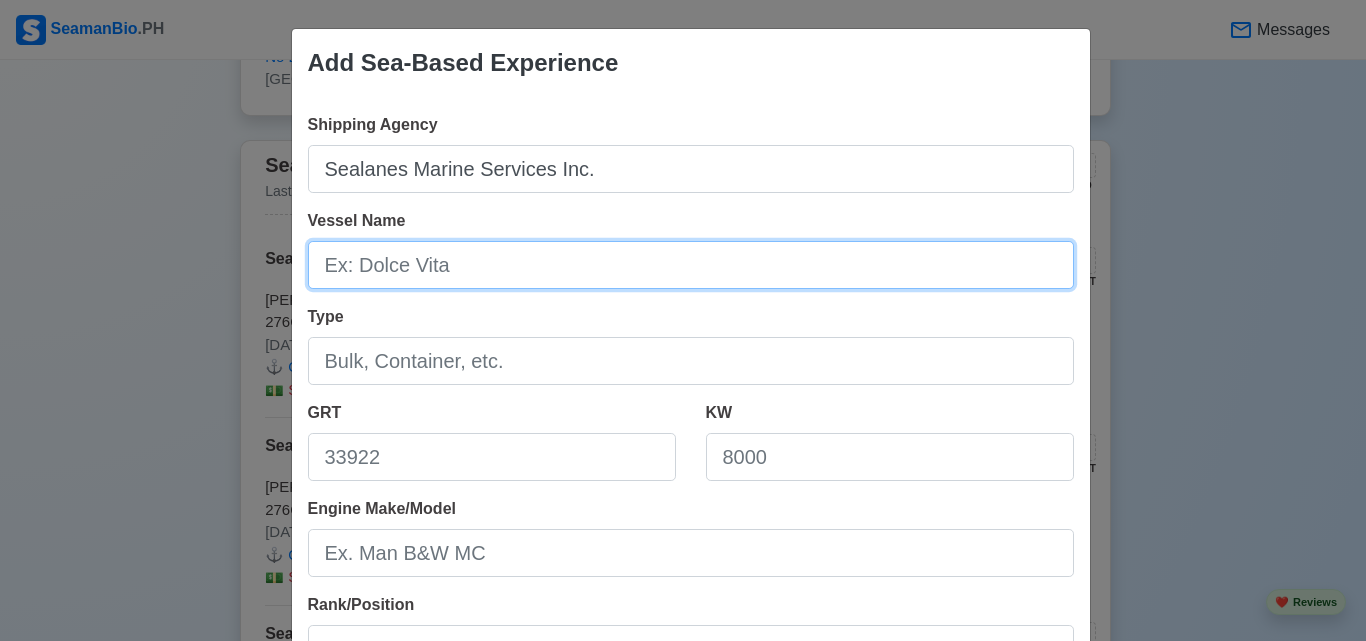 click on "Vessel Name" at bounding box center (691, 265) 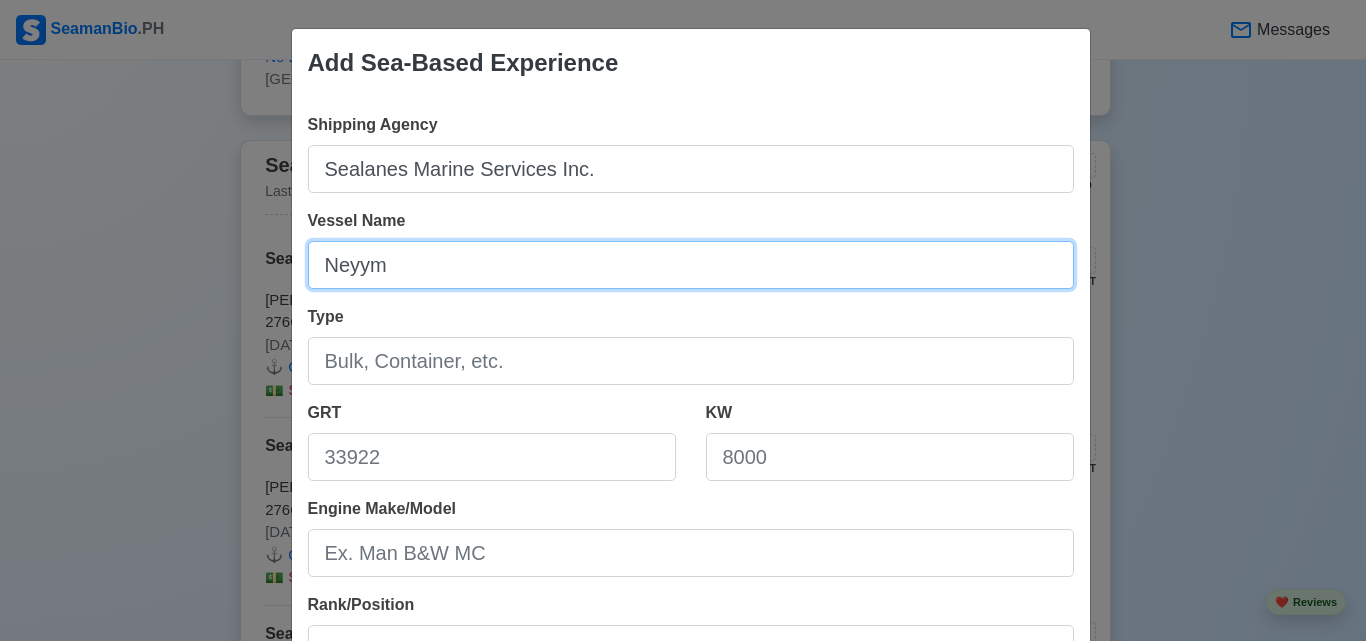 type on "Neyym" 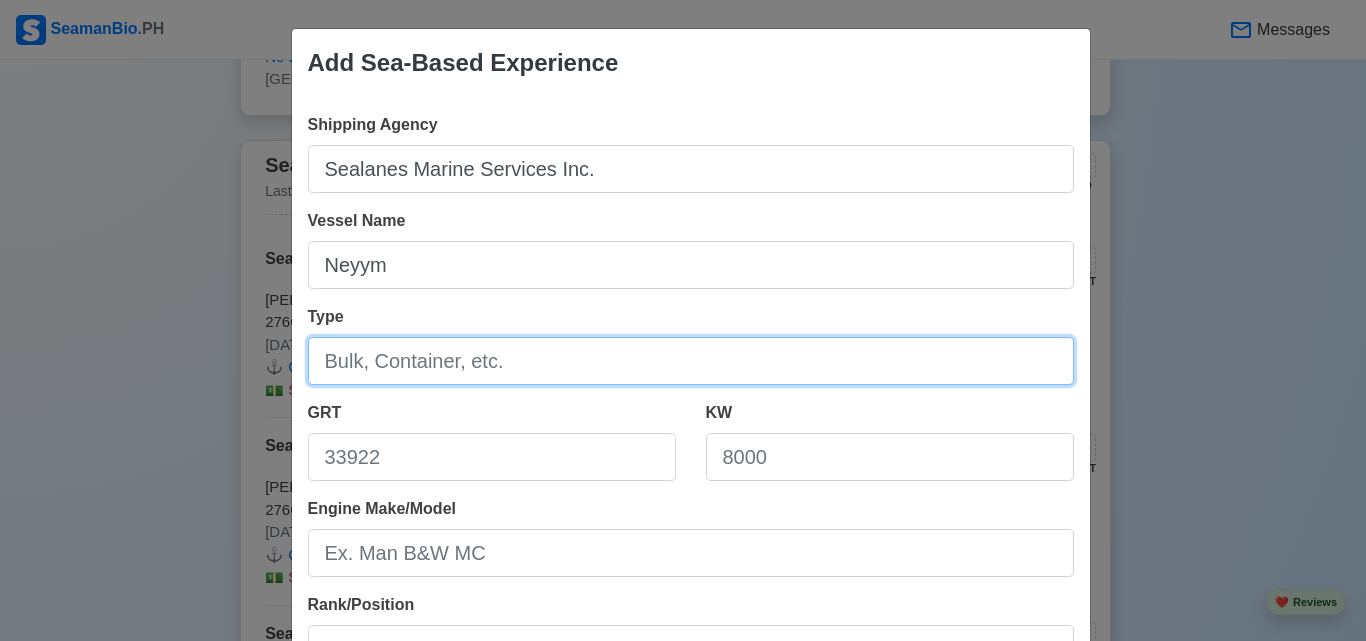 click on "Type" at bounding box center [691, 361] 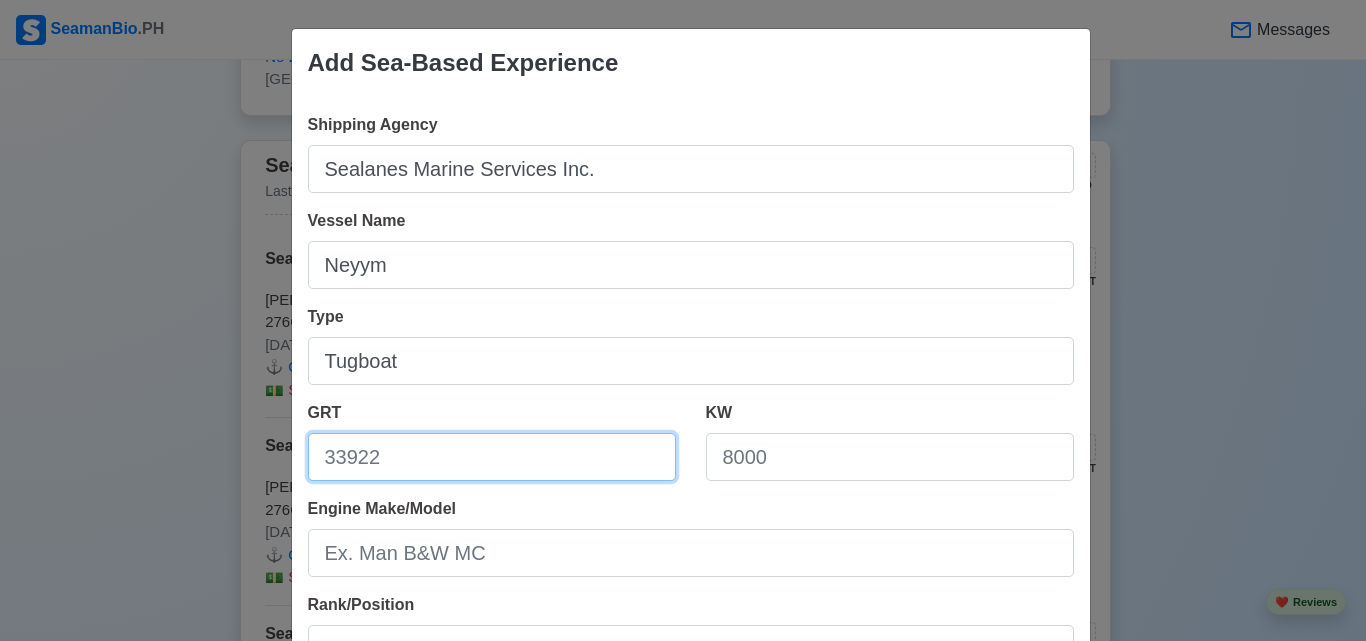 click on "GRT" at bounding box center (492, 457) 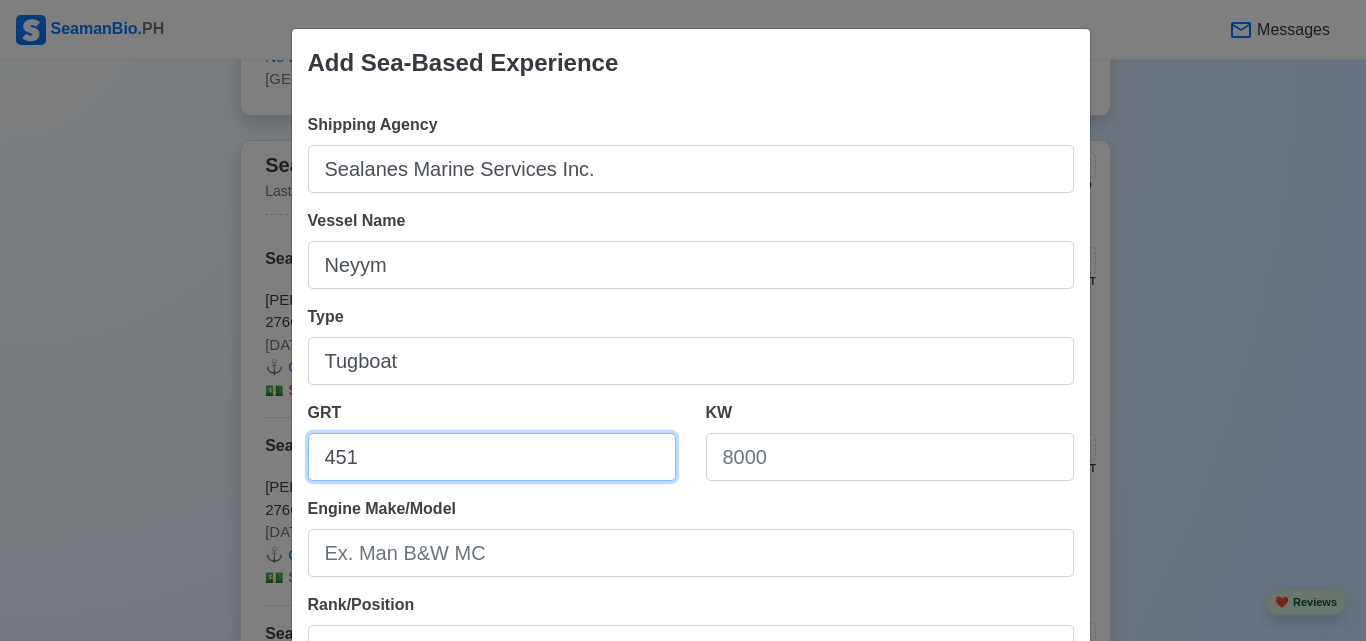 type on "451" 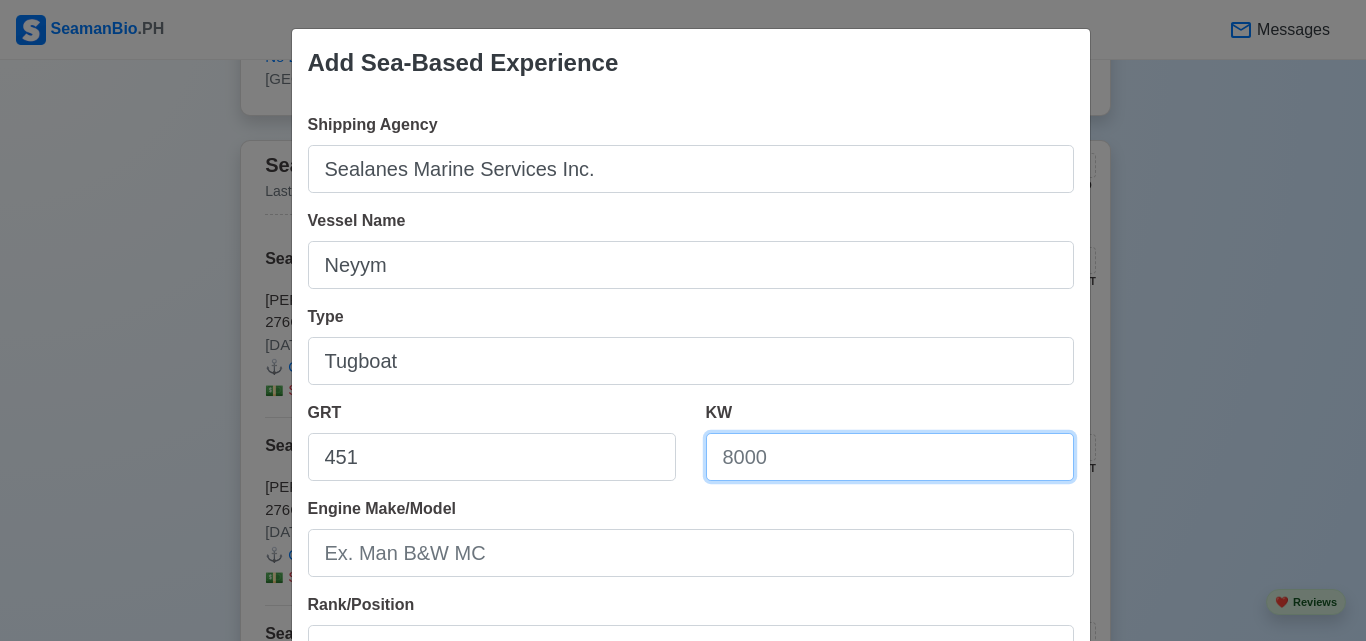 click on "KW" at bounding box center [890, 457] 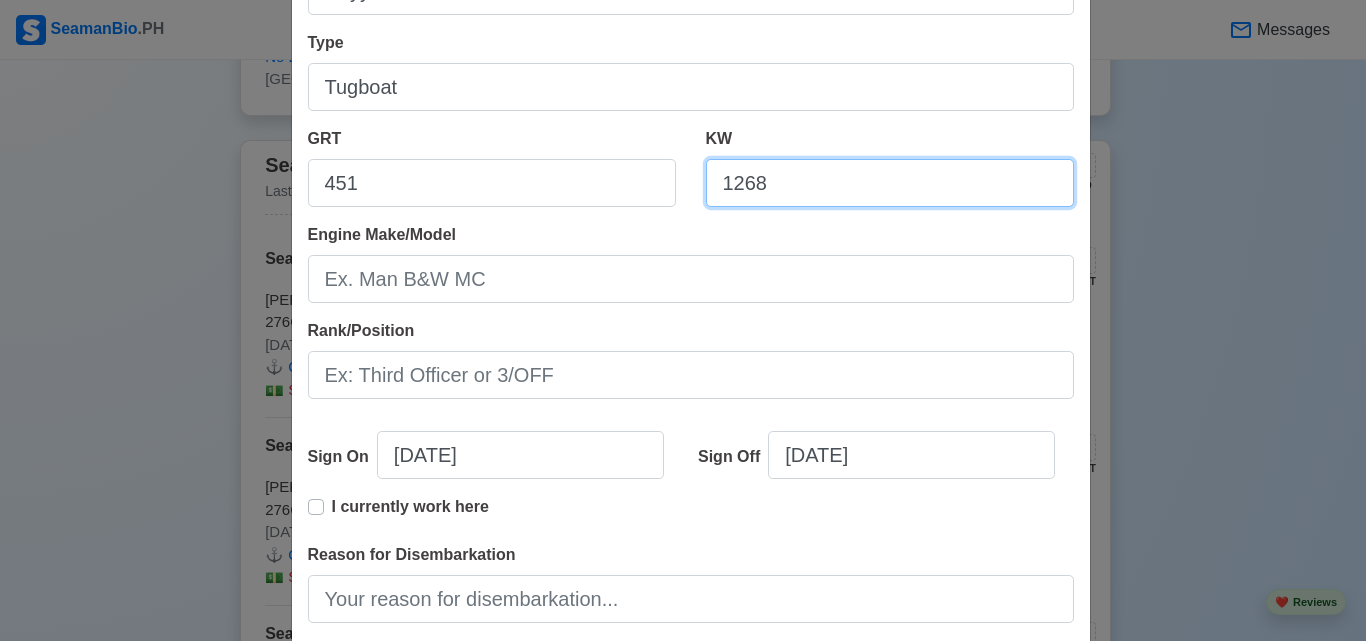 scroll, scrollTop: 300, scrollLeft: 0, axis: vertical 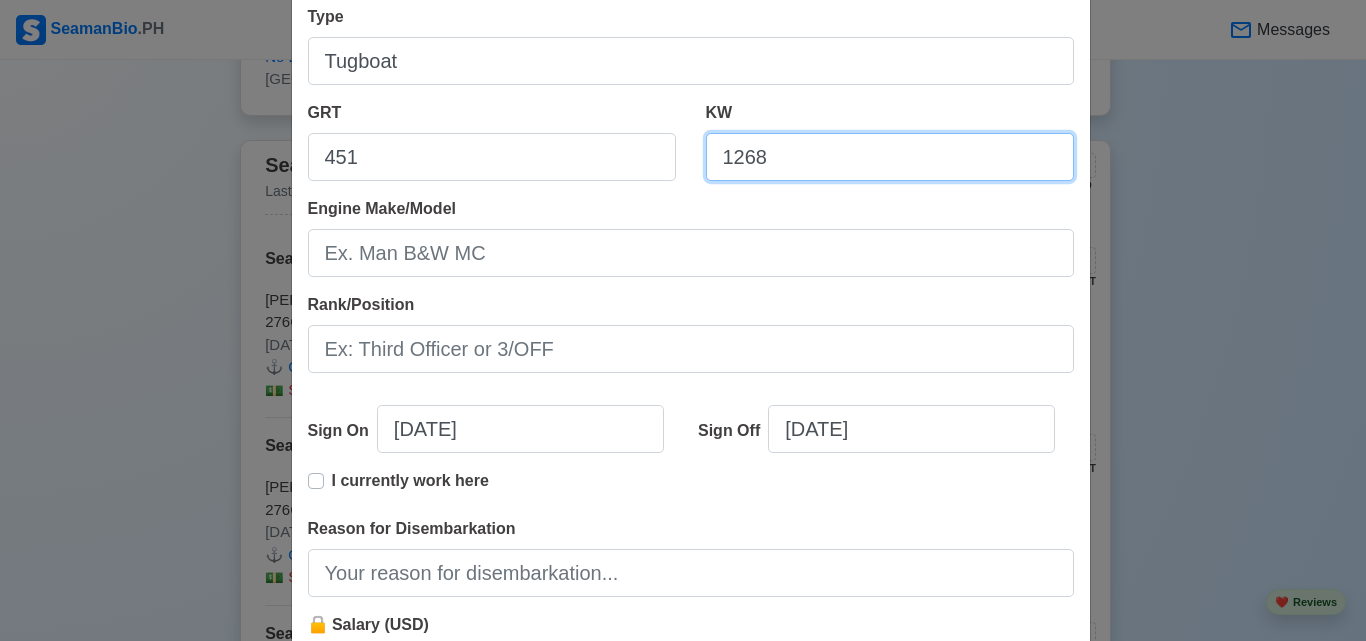 type on "1268" 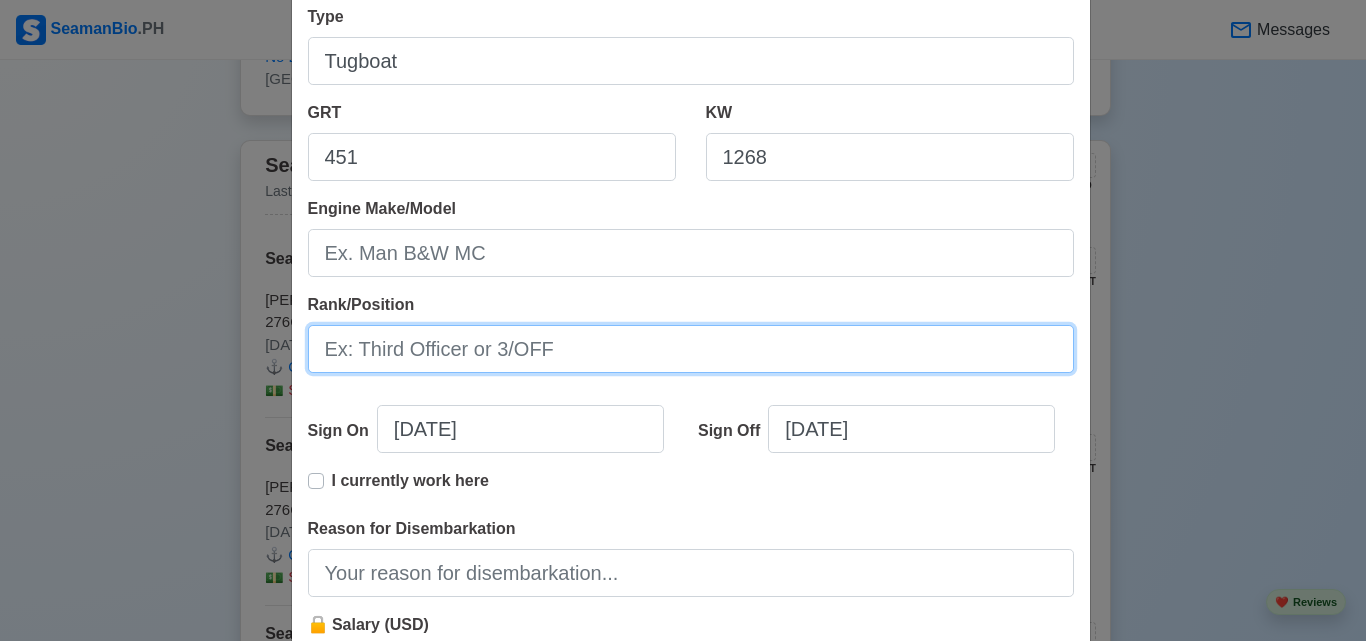 click on "Rank/Position" at bounding box center [691, 349] 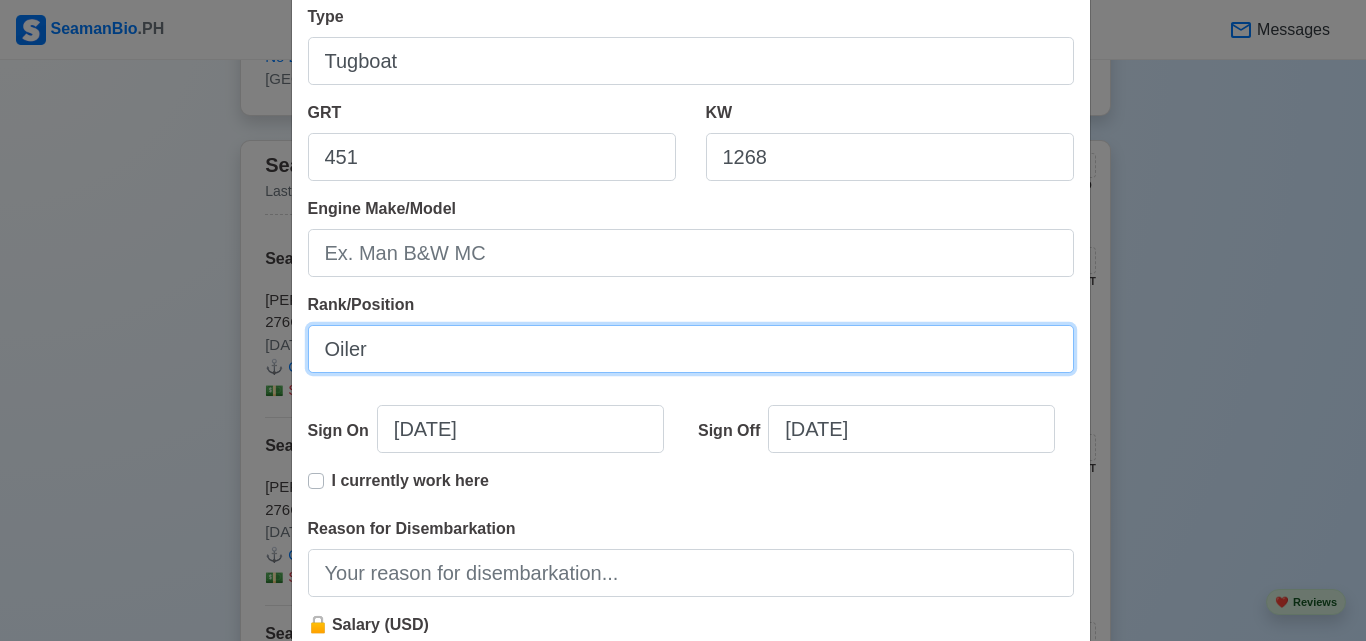 type on "Oiler" 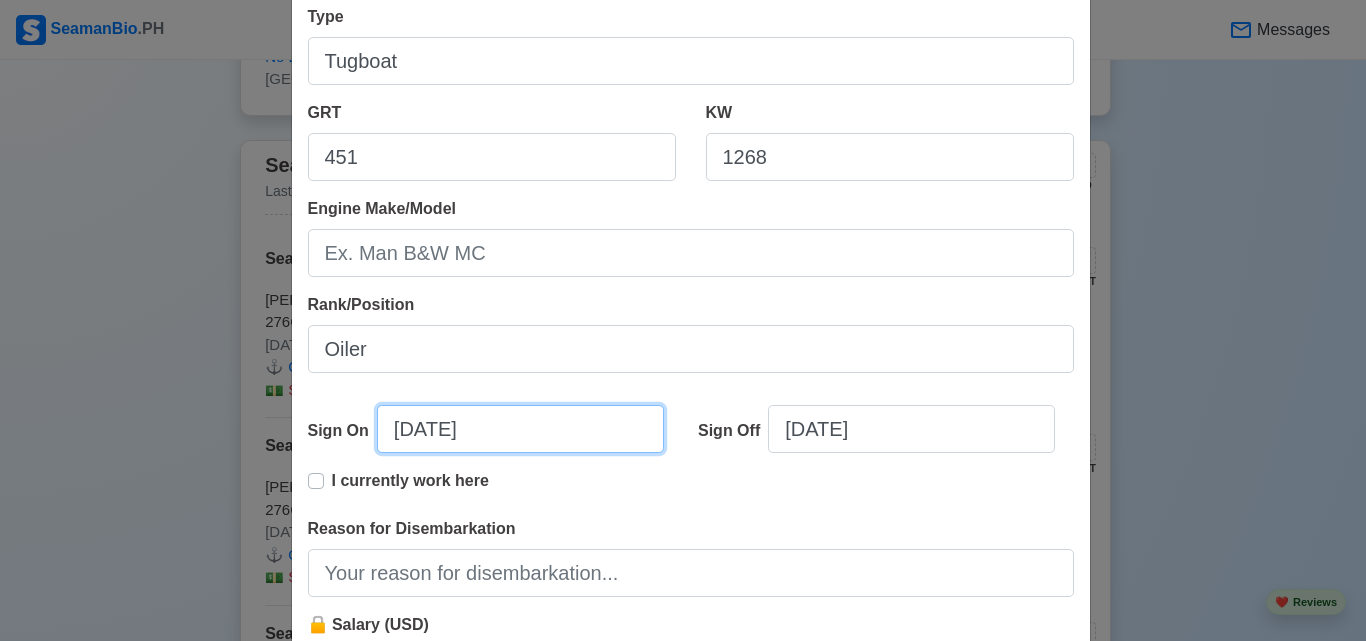 click on "07/23/2025" at bounding box center (520, 429) 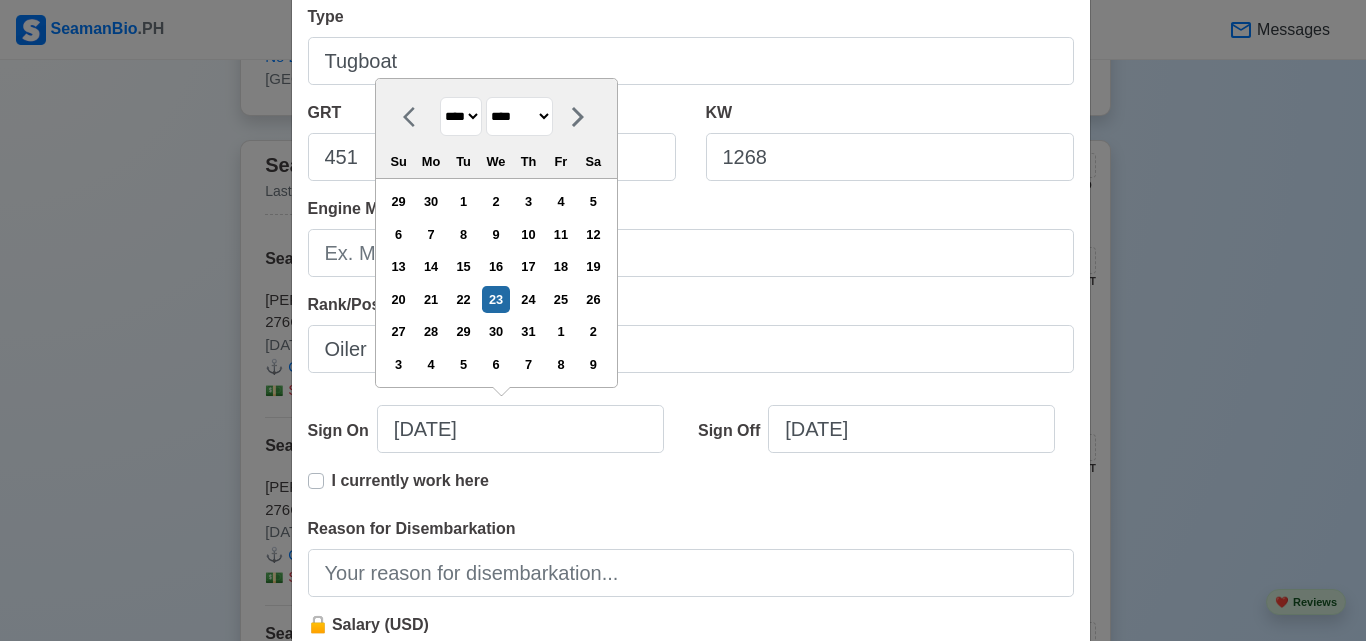 click on "**** **** **** **** **** **** **** **** **** **** **** **** **** **** **** **** **** **** **** **** **** **** **** **** **** **** **** **** **** **** **** **** **** **** **** **** **** **** **** **** **** **** **** **** **** **** **** **** **** **** **** **** **** **** **** **** **** **** **** **** **** **** **** **** **** **** **** **** **** **** **** **** **** **** **** **** **** **** **** **** **** **** **** **** **** **** **** **** **** **** **** **** **** **** **** **** **** **** **** **** **** **** **** **** **** ****" at bounding box center [461, 116] 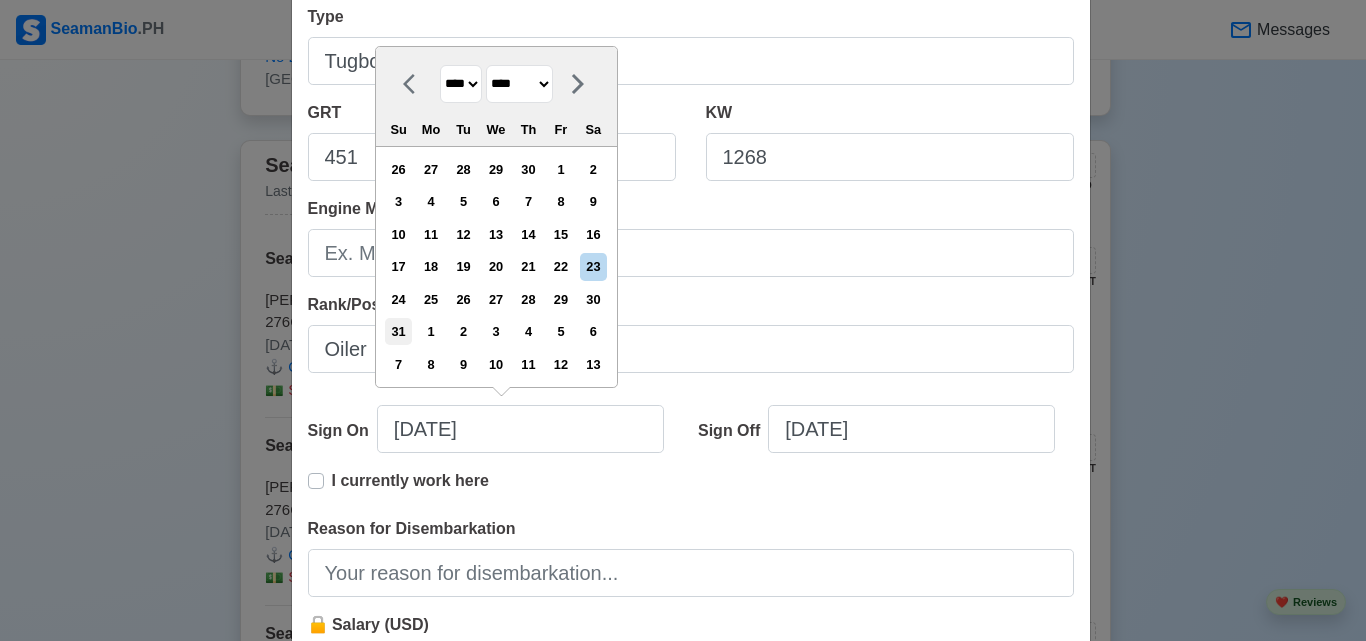 click on "31" at bounding box center (398, 331) 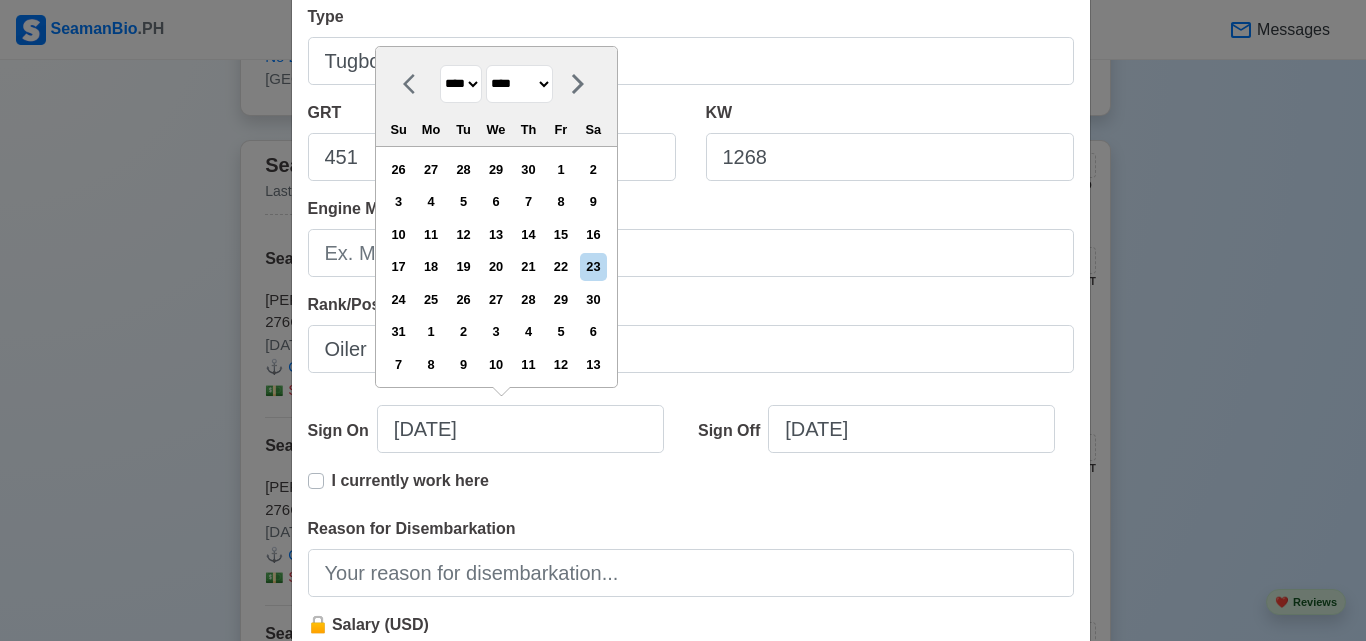 type on "07/31/2022" 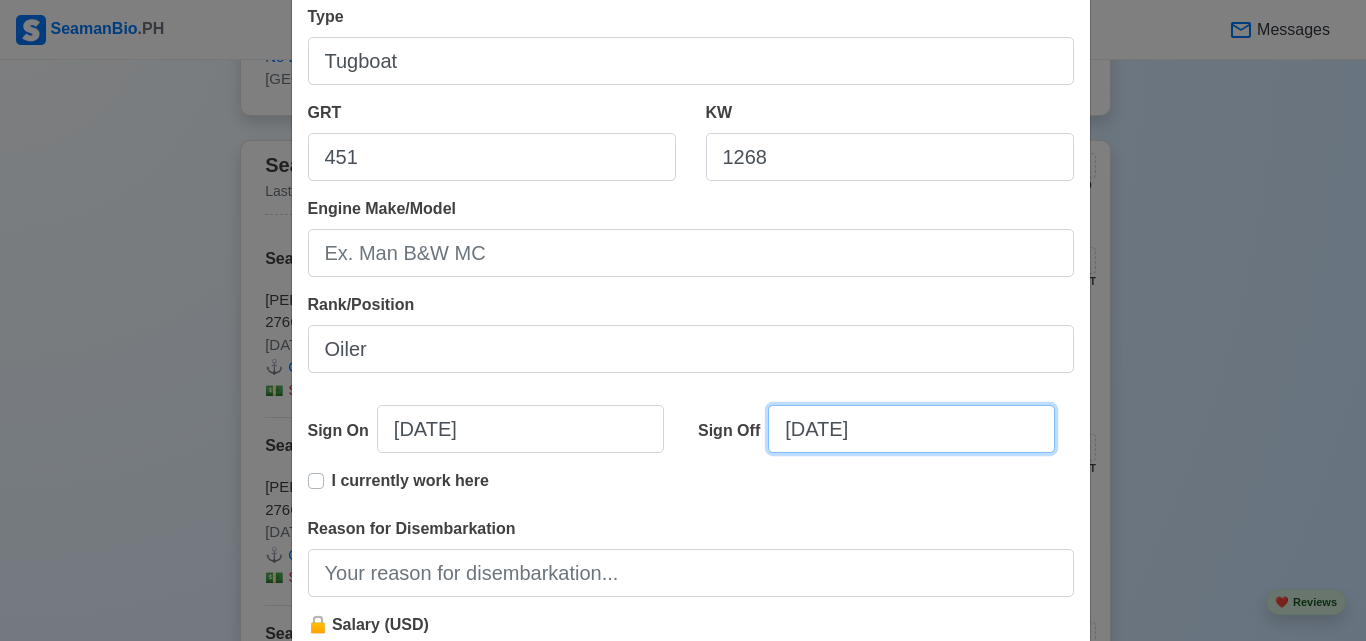 click on "07/23/2025" at bounding box center [911, 429] 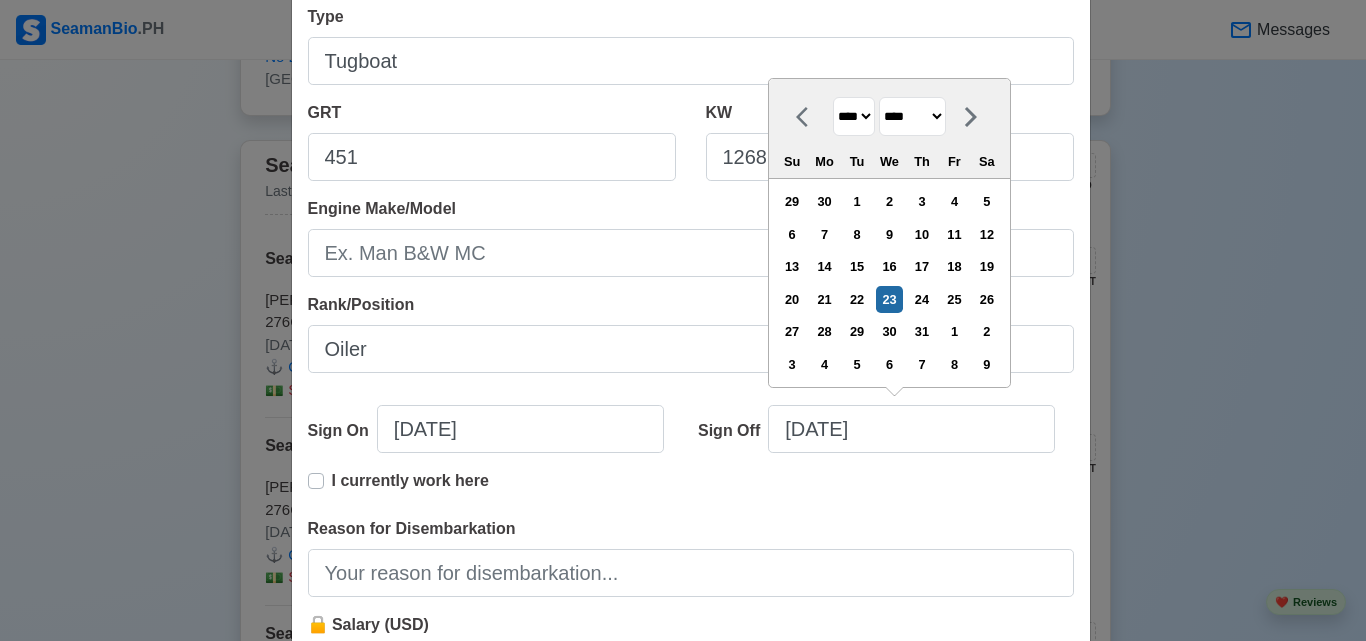 click on "**** **** **** **** **** **** **** **** **** **** **** **** **** **** **** **** **** **** **** **** **** **** **** **** **** **** **** **** **** **** **** **** **** **** **** **** **** **** **** **** **** **** **** **** **** **** **** **** **** **** **** **** **** **** **** **** **** **** **** **** **** **** **** **** **** **** **** **** **** **** **** **** **** **** **** **** **** **** **** **** **** **** **** **** **** **** **** **** **** **** **** **** **** **** **** **** **** **** **** **** **** **** **** **** **** **** **** ****" at bounding box center [854, 116] 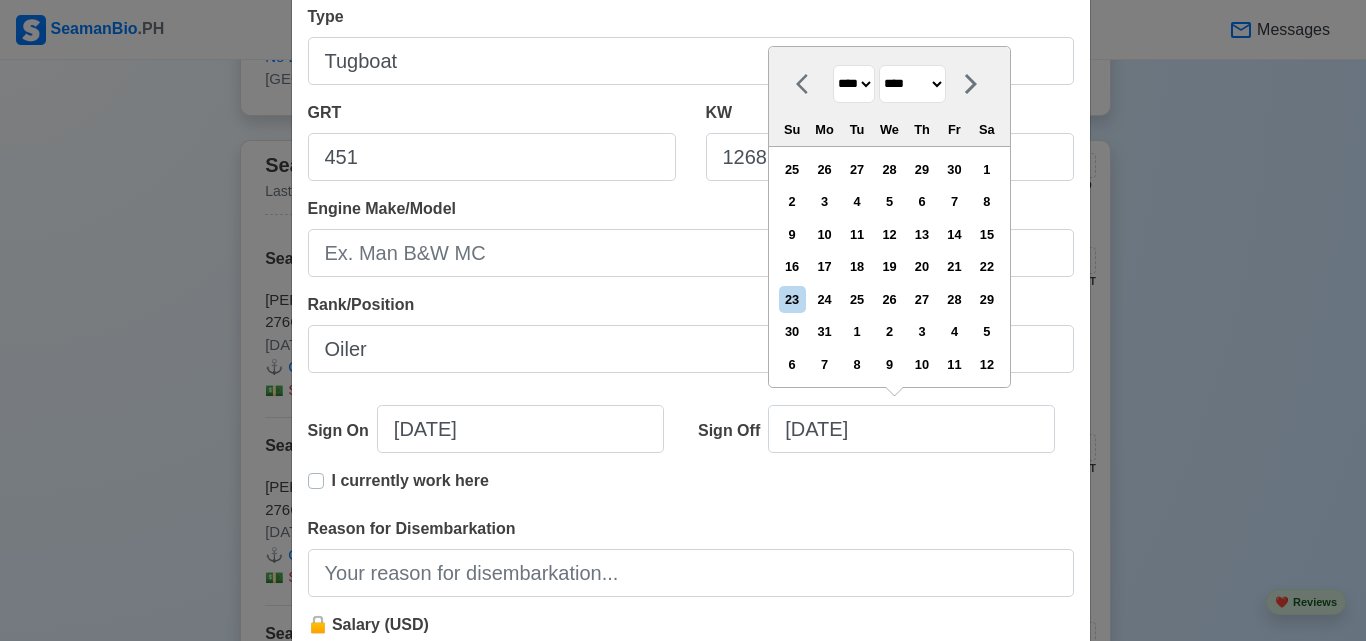 click on "******* ******** ***** ***** *** **** **** ****** ********* ******* ******** ********" at bounding box center [912, 84] 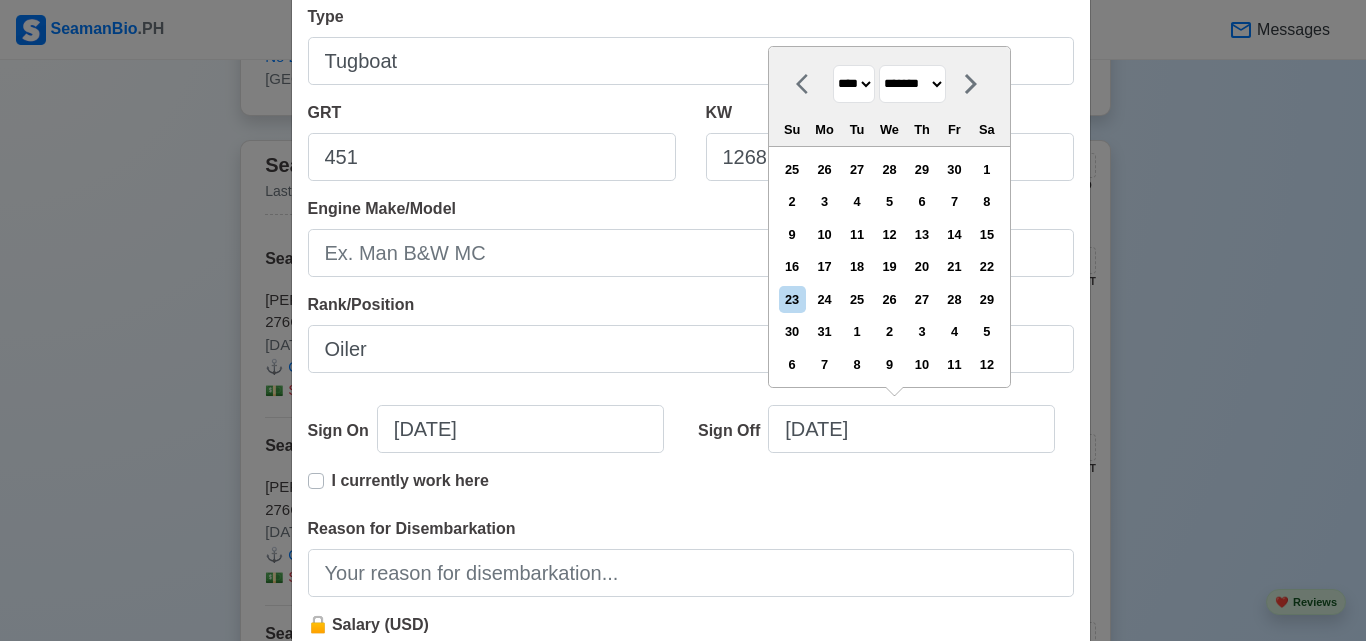click on "******* ******** ***** ***** *** **** **** ****** ********* ******* ******** ********" at bounding box center (912, 84) 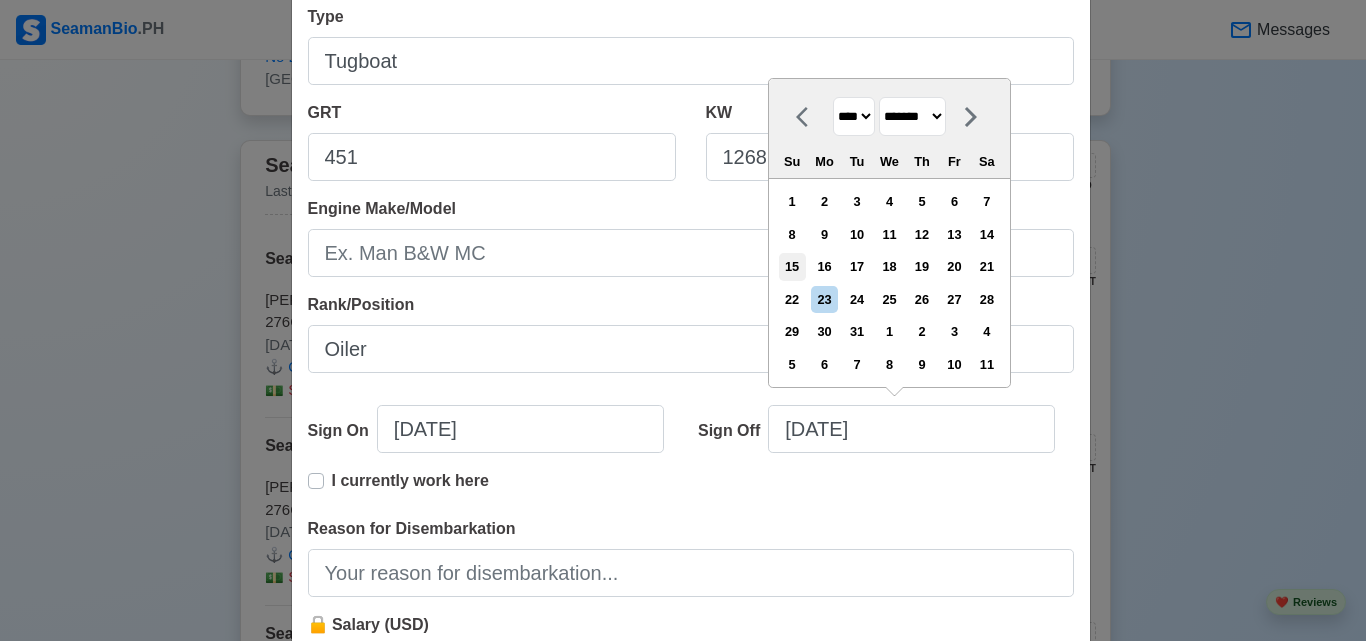click on "15" at bounding box center [792, 266] 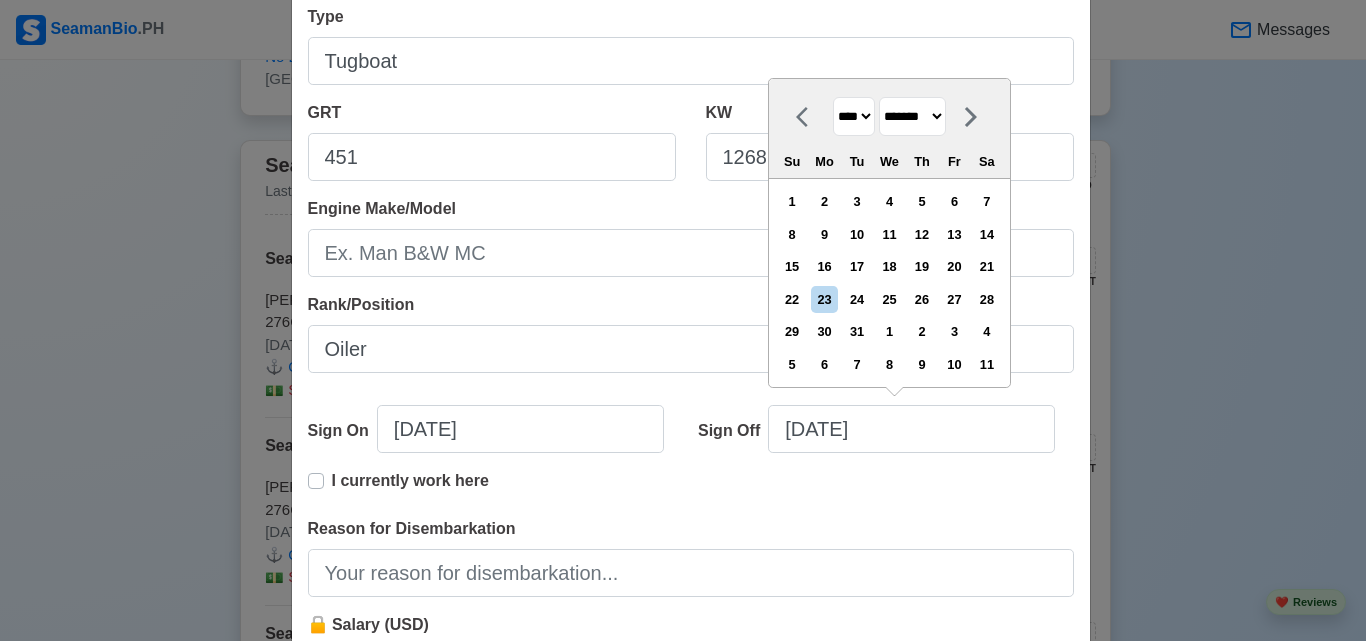 type on "01/15/2023" 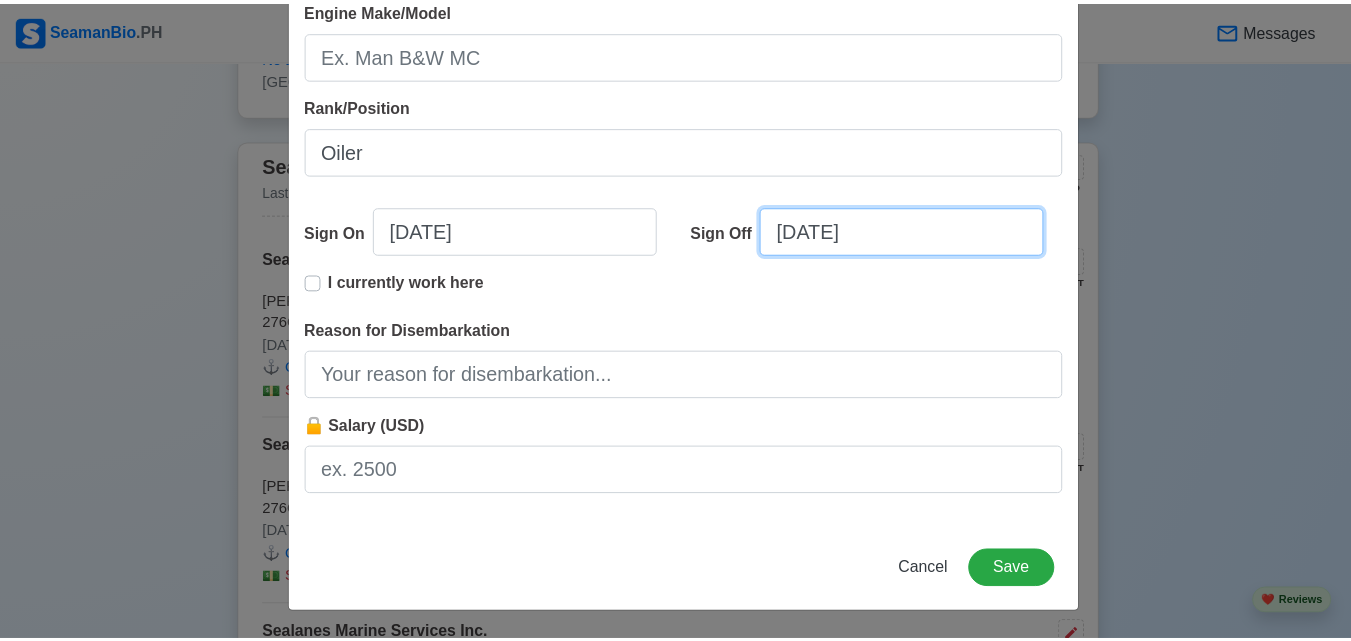 scroll, scrollTop: 499, scrollLeft: 0, axis: vertical 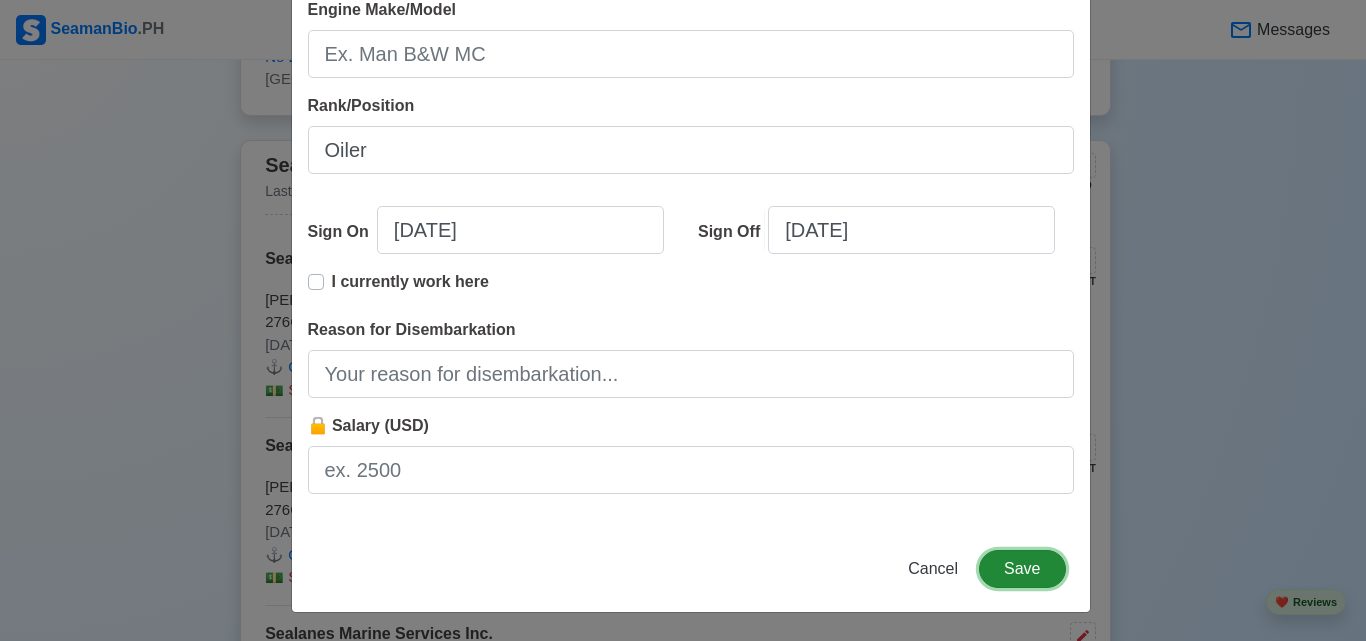 click on "Save" at bounding box center (1022, 569) 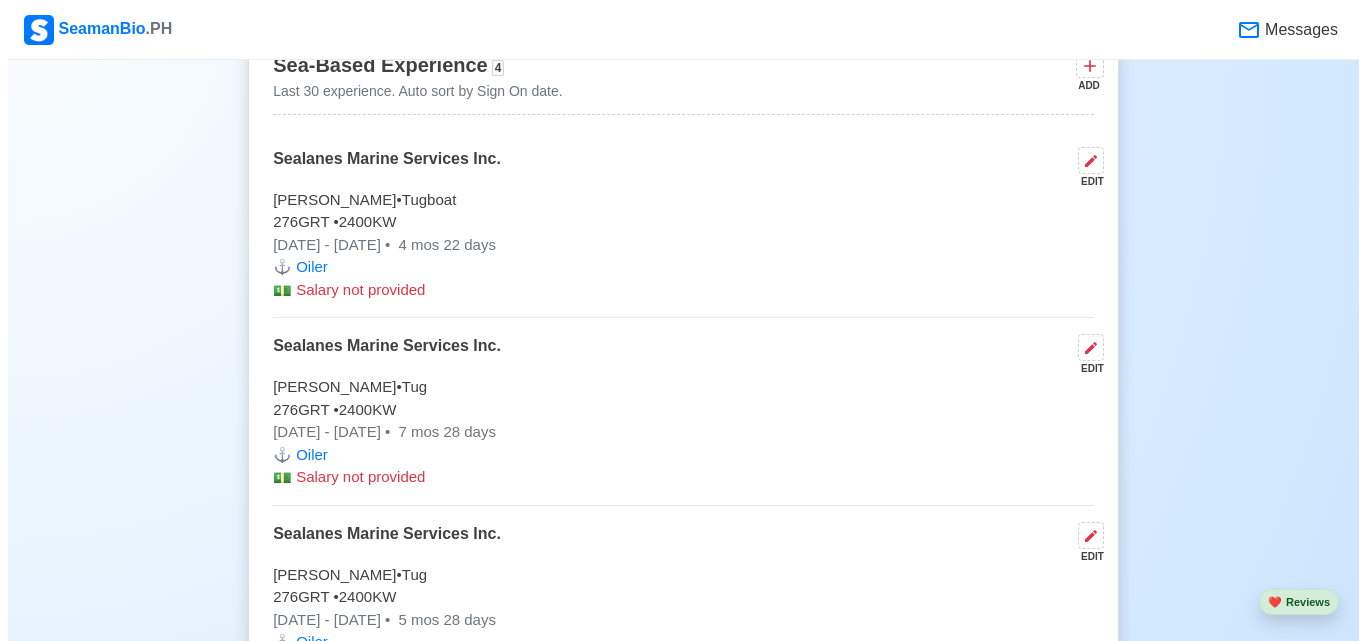 scroll, scrollTop: 3114, scrollLeft: 0, axis: vertical 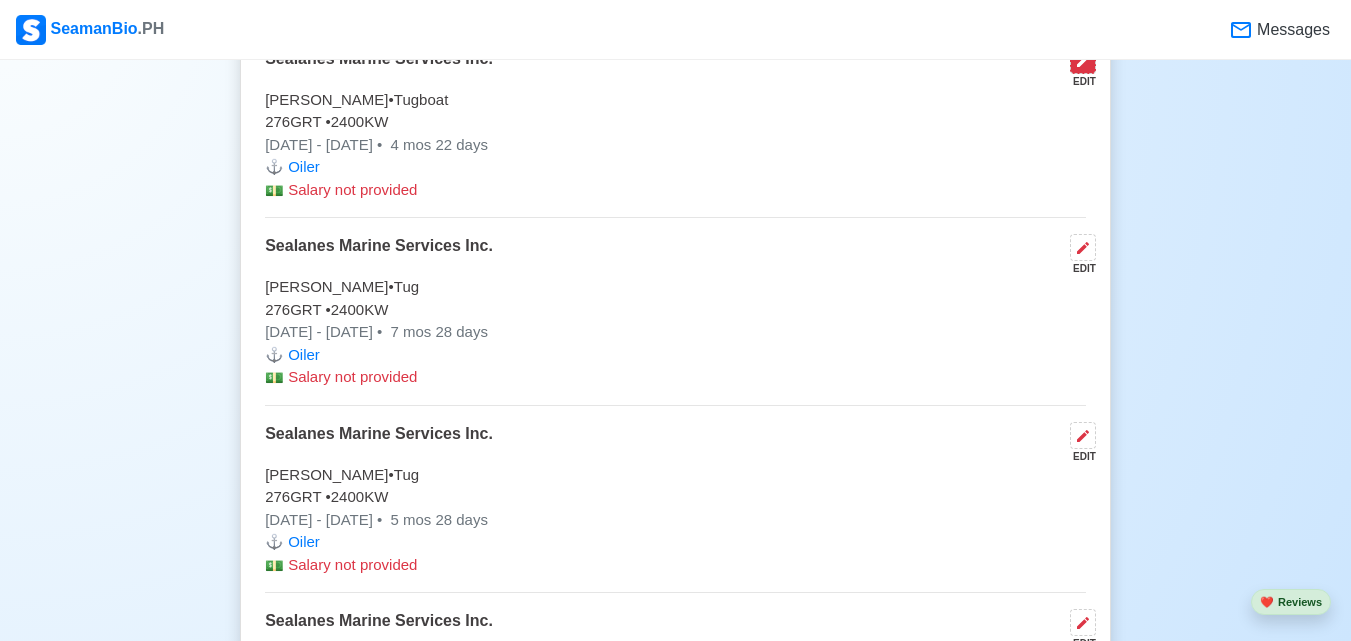 click 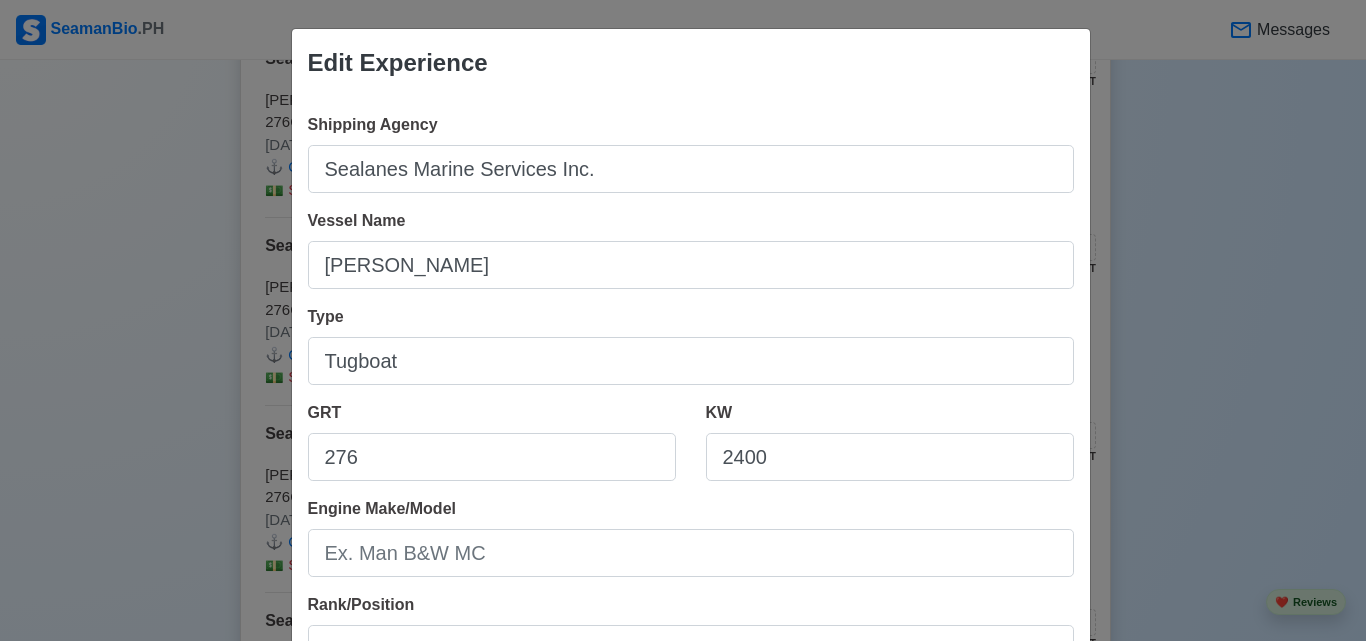 click on "Edit Experience Shipping Agency Sealanes Marine Services Inc. Vessel Name Al Adham Type Tugboat GRT 276 KW 2400 Engine Make/Model Rank/Position Oiler Sign On 09/10/2024 Sign Off 02/01/2025 I currently work here Reason for Disembarkation 🔒 Salary (USD)  Delete Cancel Save" at bounding box center [683, 320] 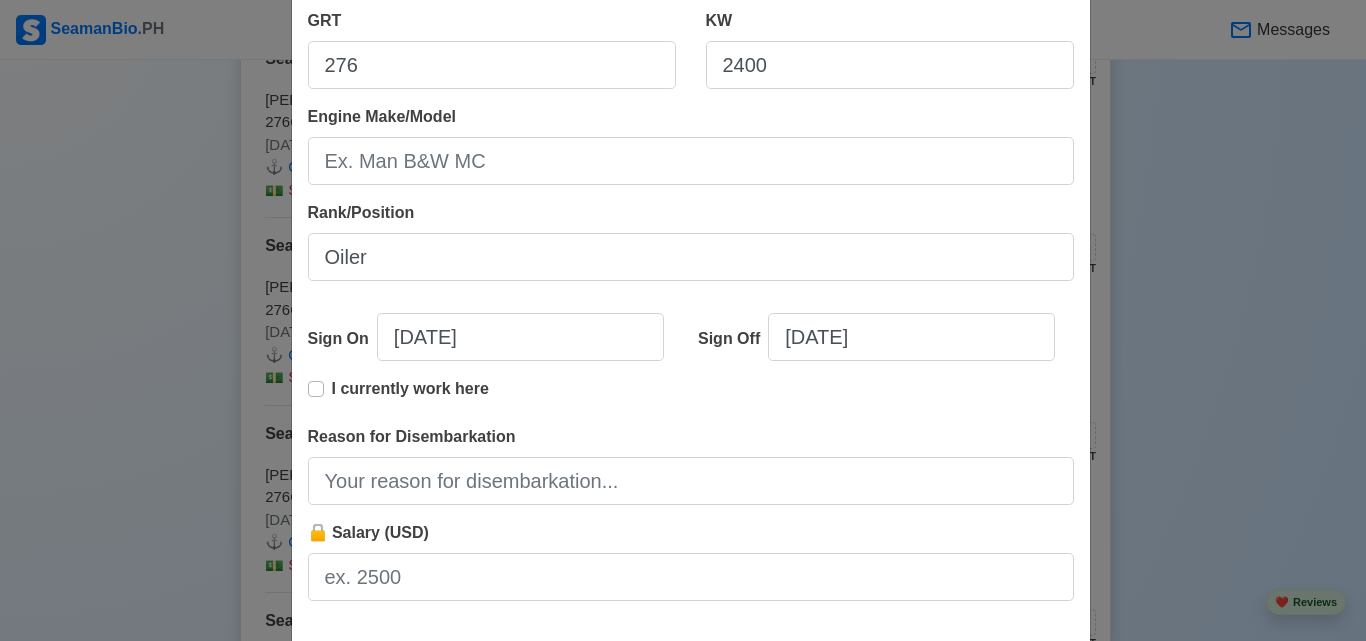 scroll, scrollTop: 499, scrollLeft: 0, axis: vertical 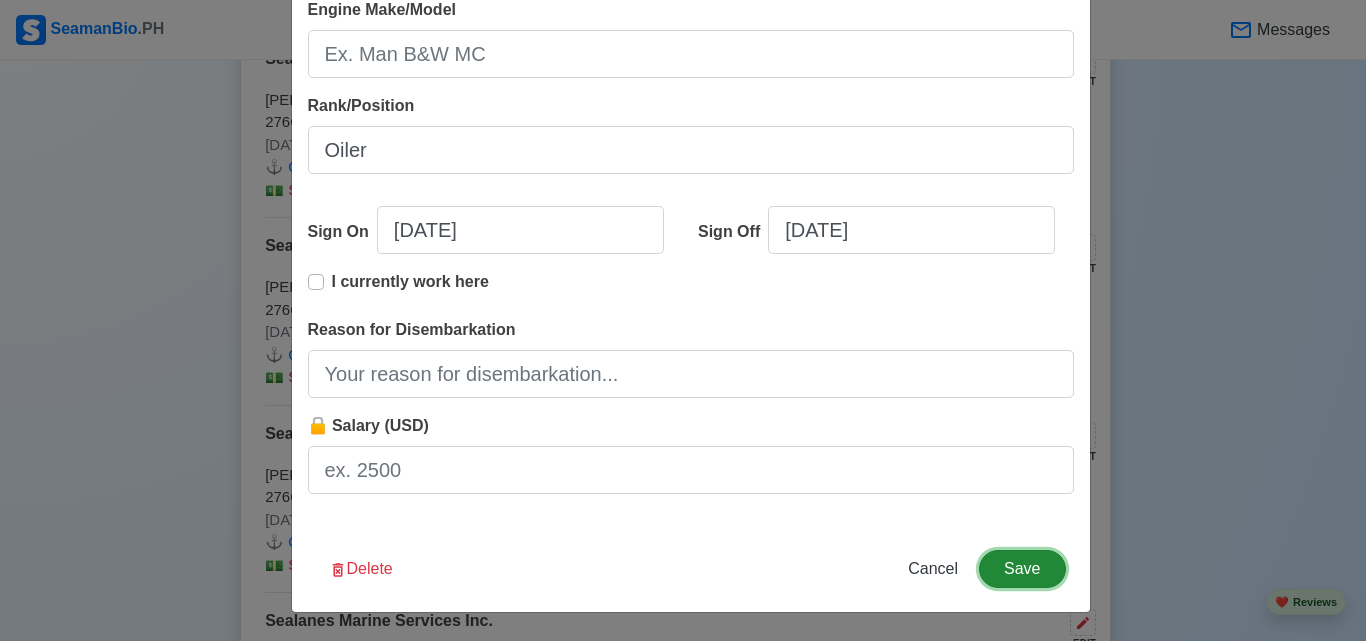 click on "Save" at bounding box center [1022, 569] 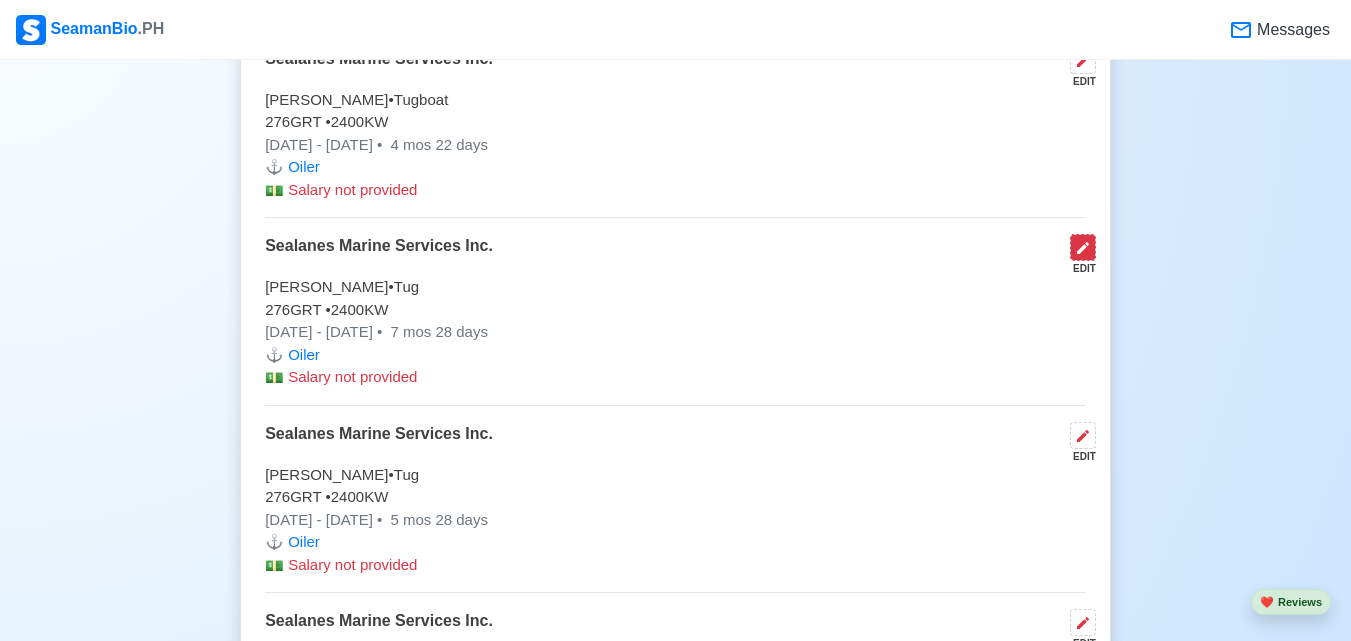 click 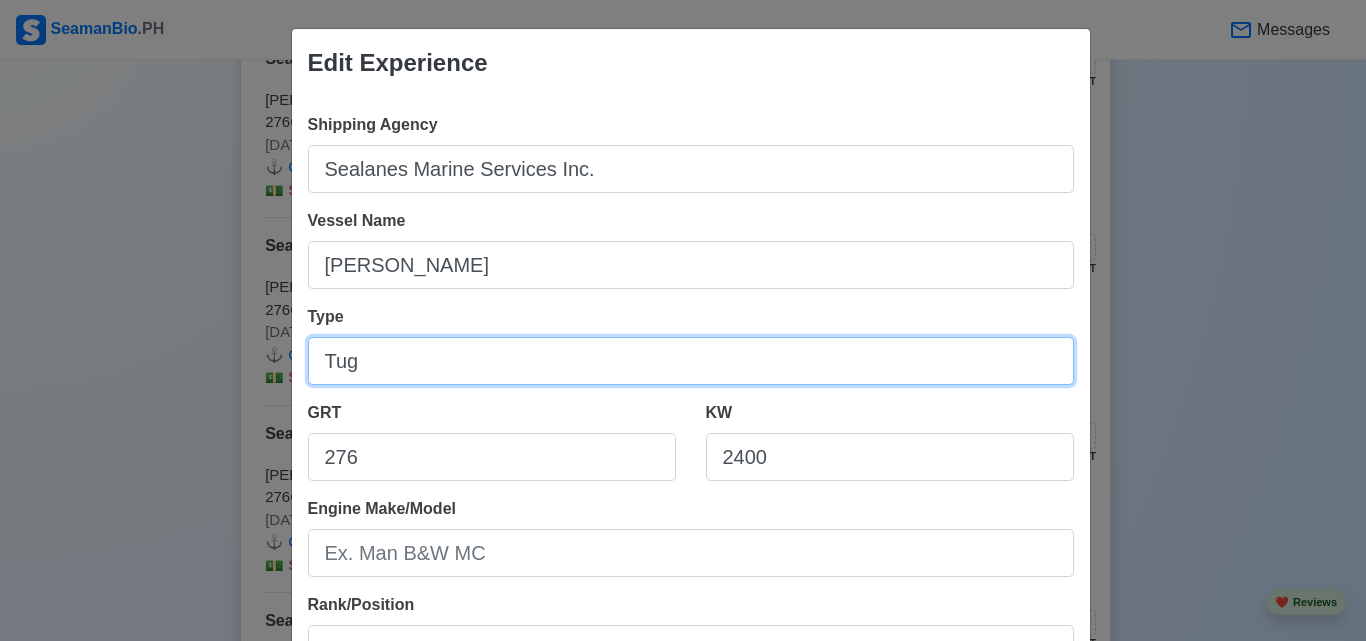 click on "Tug" at bounding box center (691, 361) 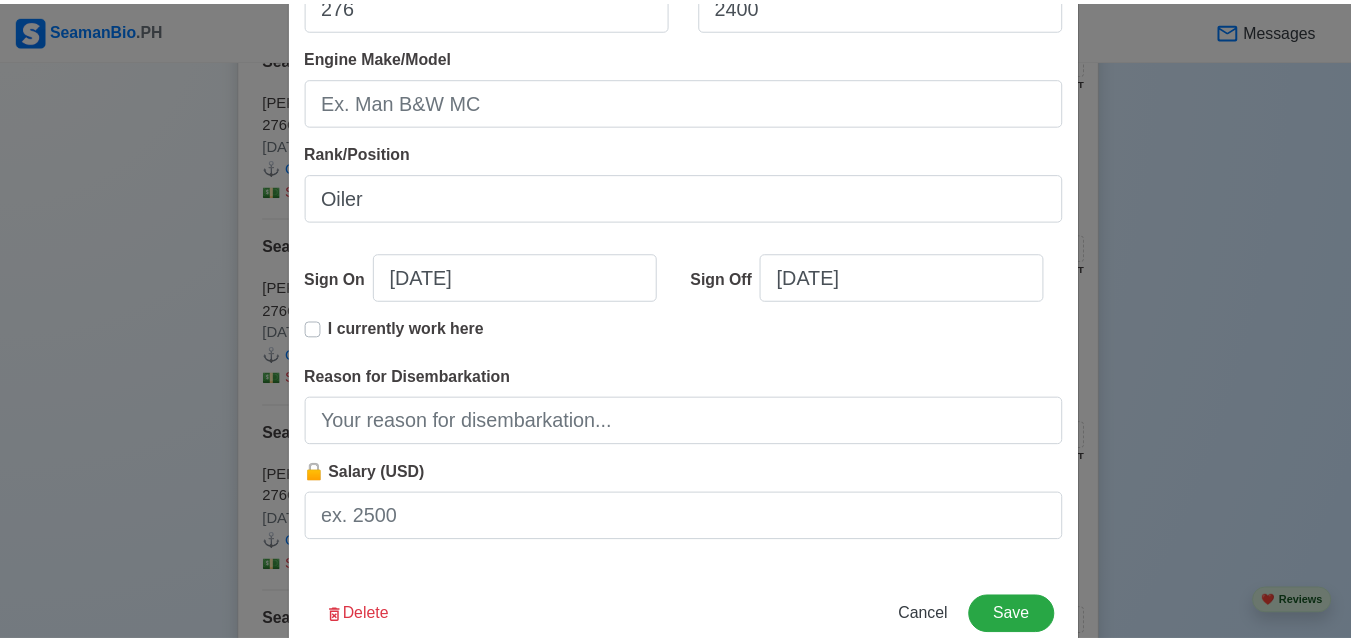 scroll, scrollTop: 499, scrollLeft: 0, axis: vertical 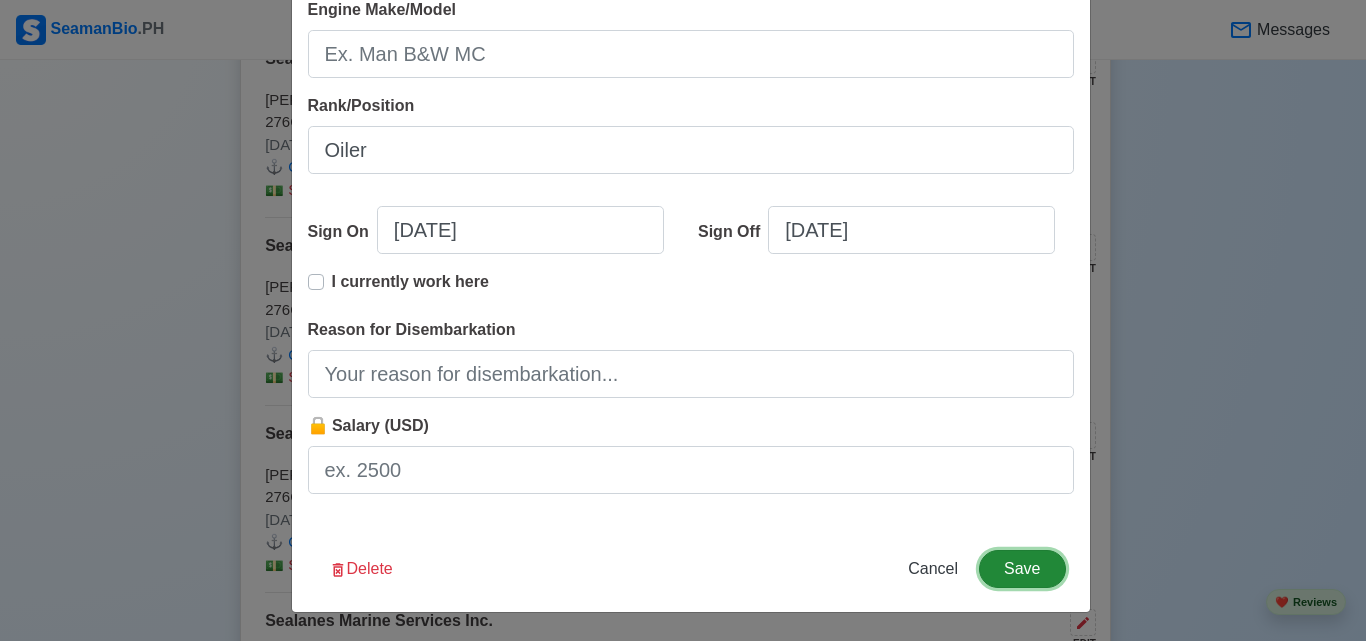 click on "Save" at bounding box center (1022, 569) 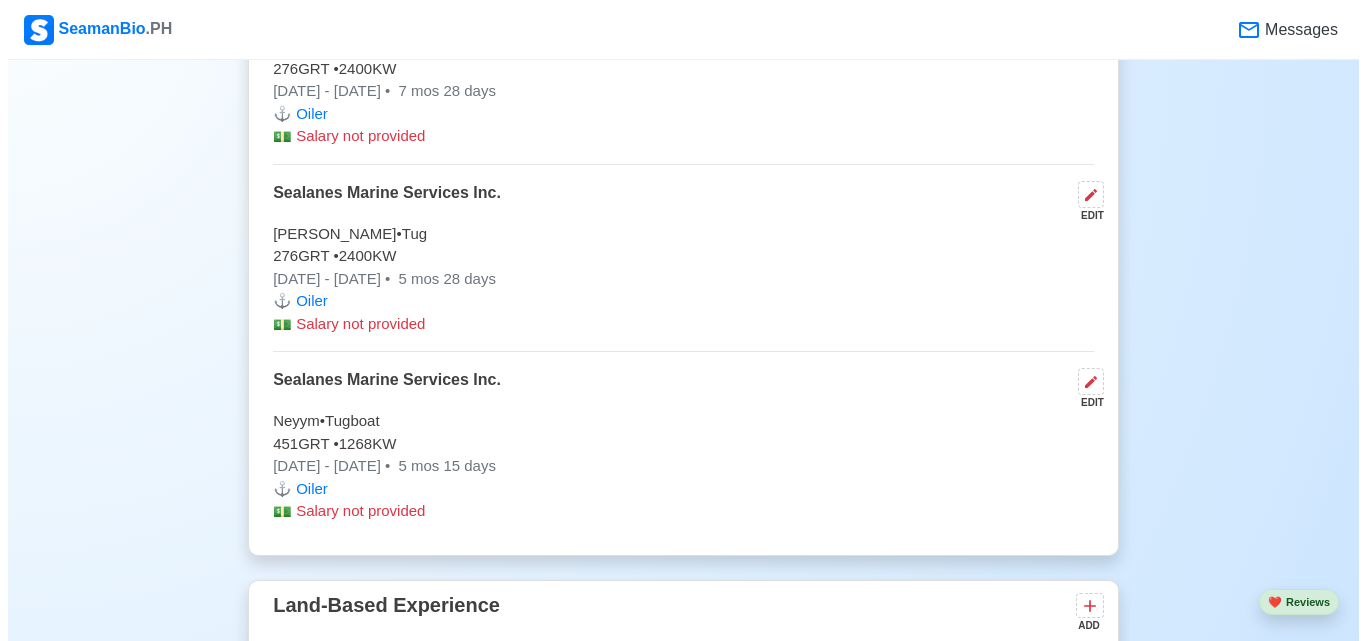 scroll, scrollTop: 3414, scrollLeft: 0, axis: vertical 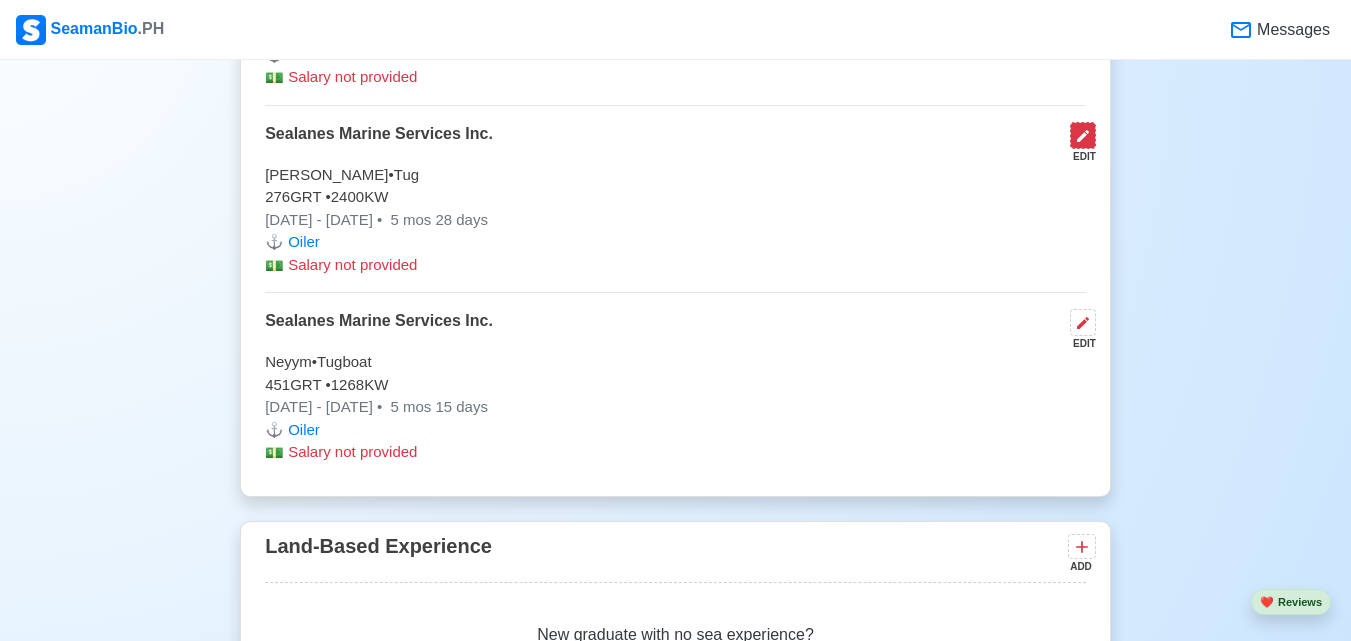 click at bounding box center (1083, 135) 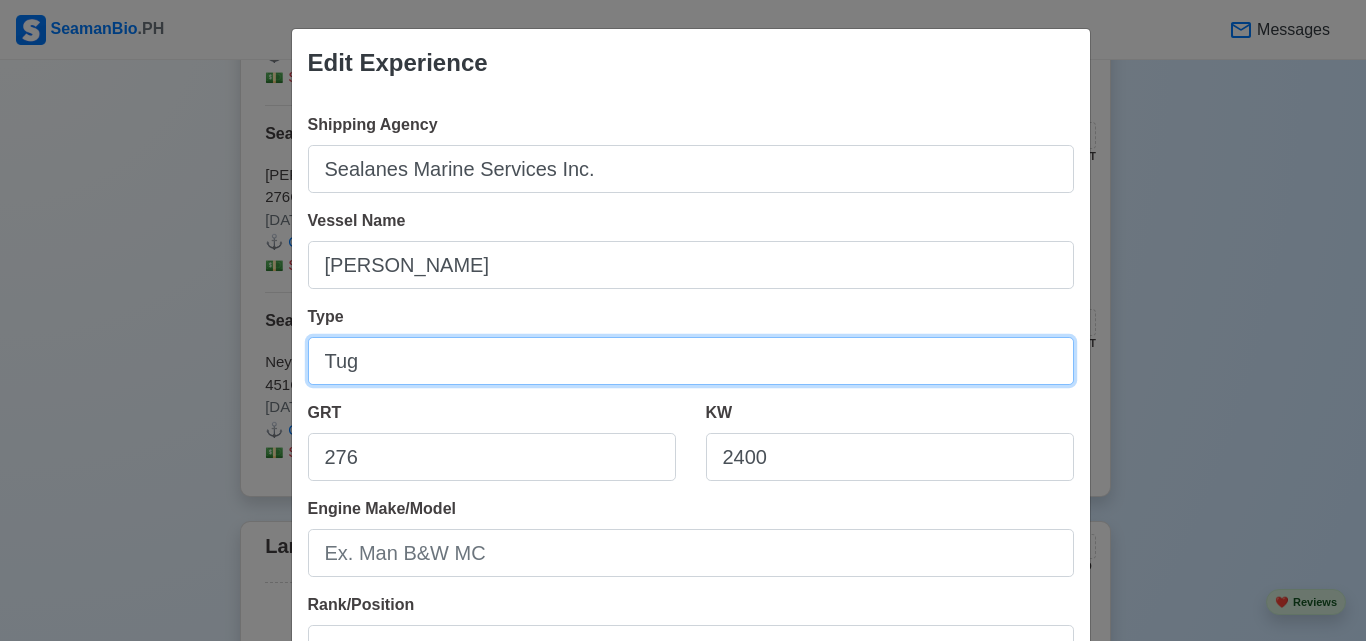 click on "Tug" at bounding box center [691, 361] 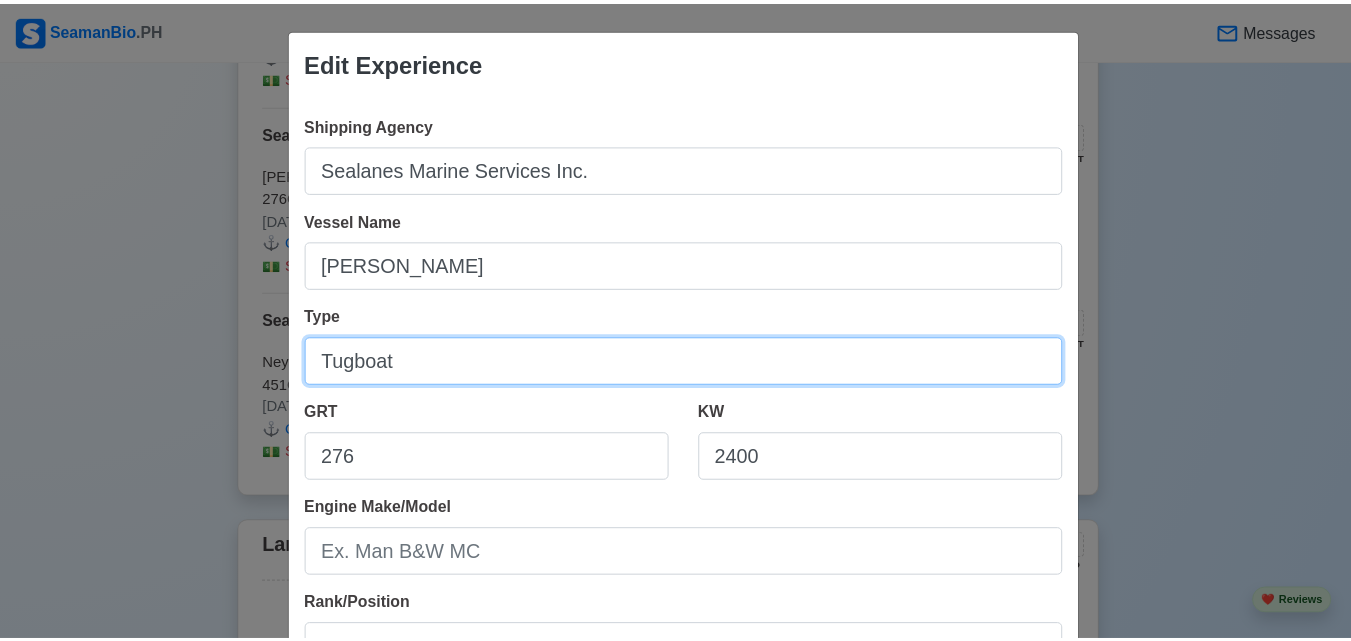 scroll, scrollTop: 499, scrollLeft: 0, axis: vertical 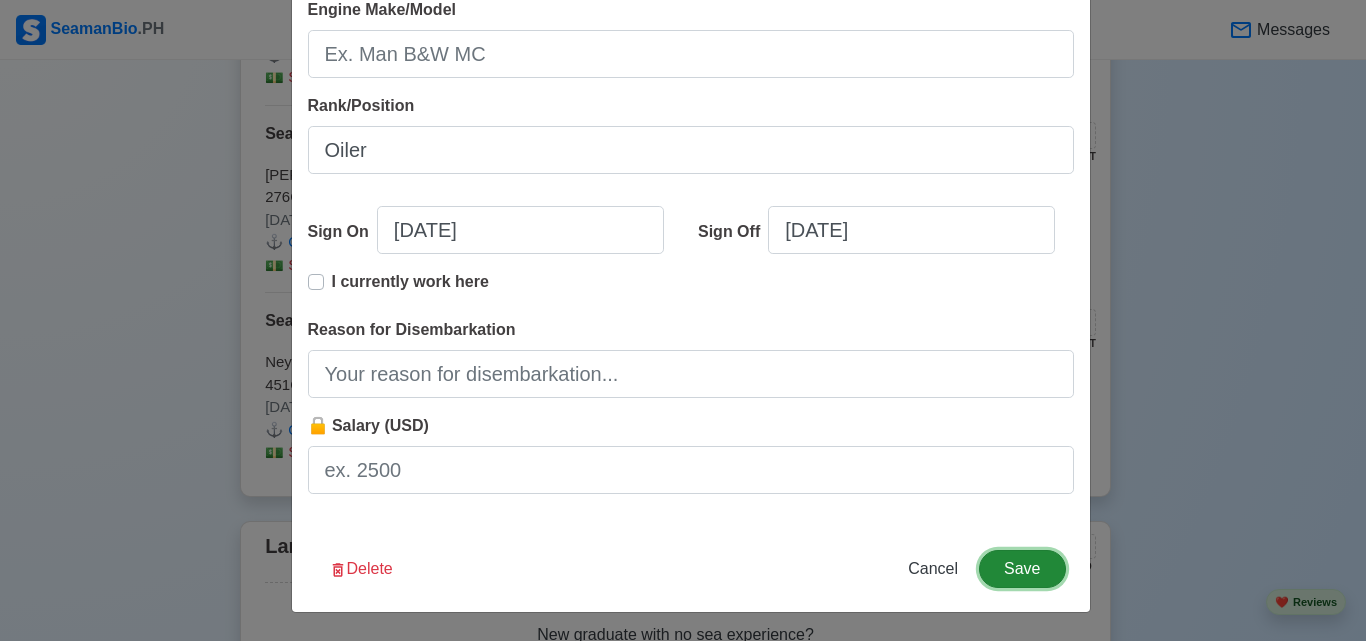 click on "Save" at bounding box center [1022, 569] 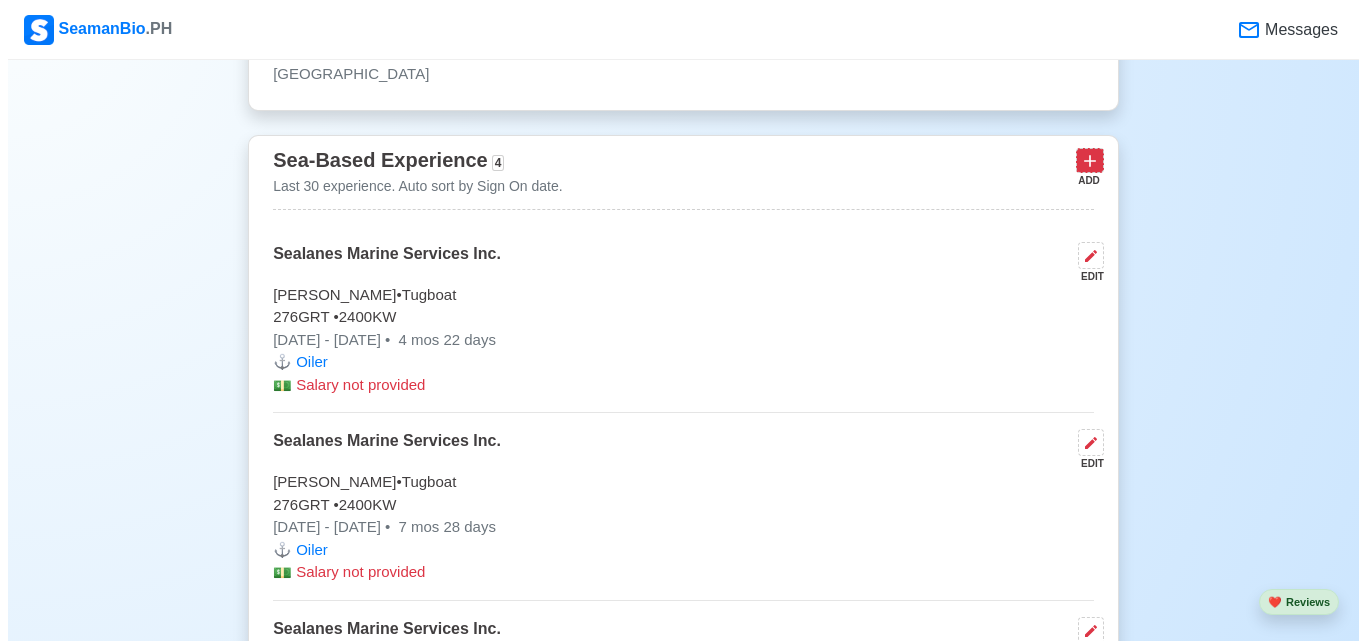 scroll, scrollTop: 2914, scrollLeft: 0, axis: vertical 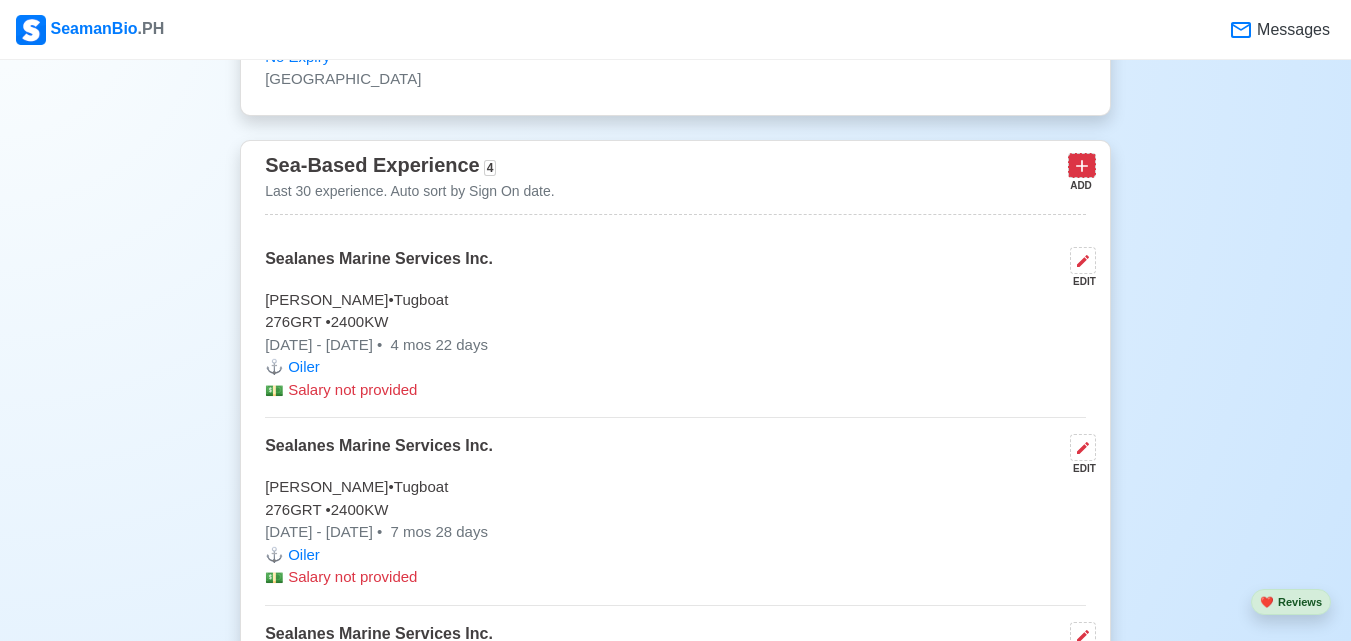 click 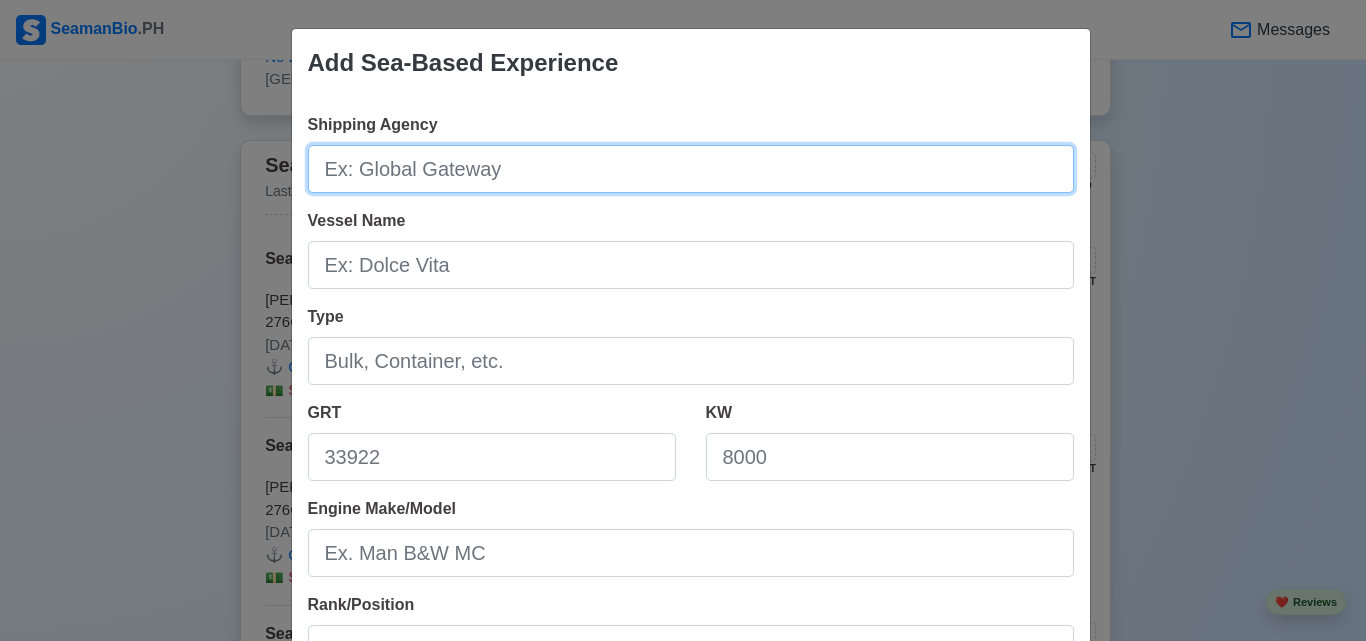 click on "Shipping Agency" at bounding box center [691, 169] 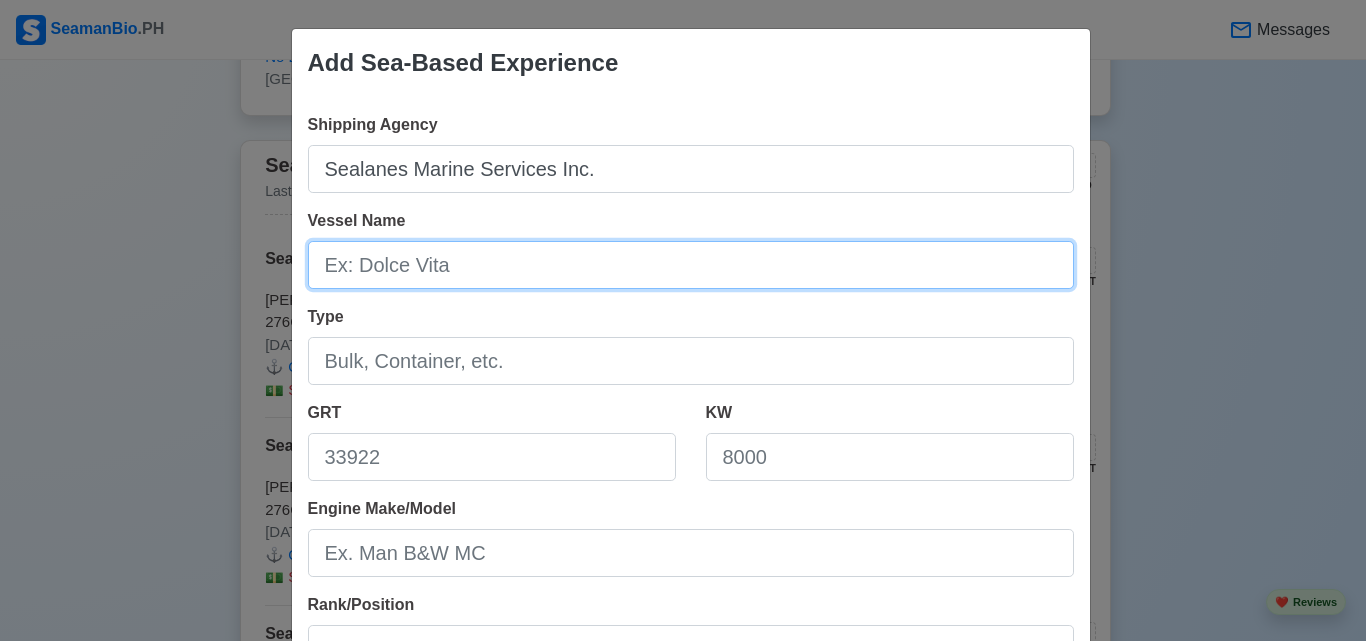 click on "Vessel Name" at bounding box center [691, 265] 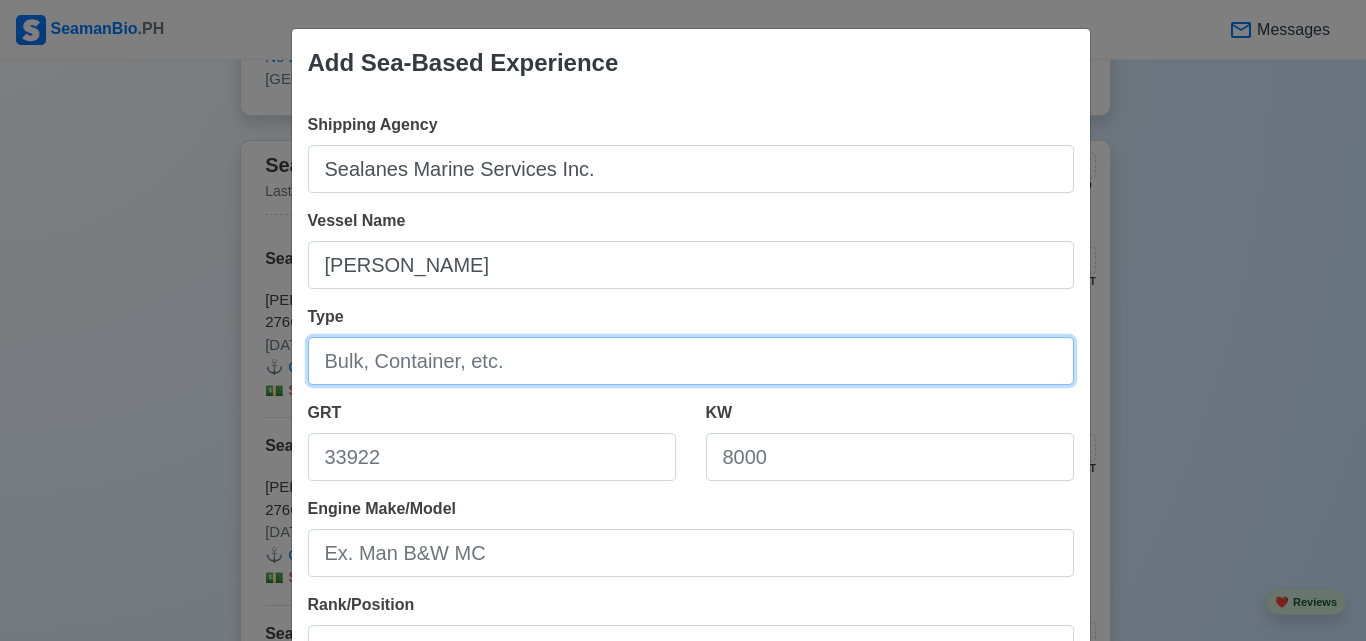 click on "Type" at bounding box center [691, 361] 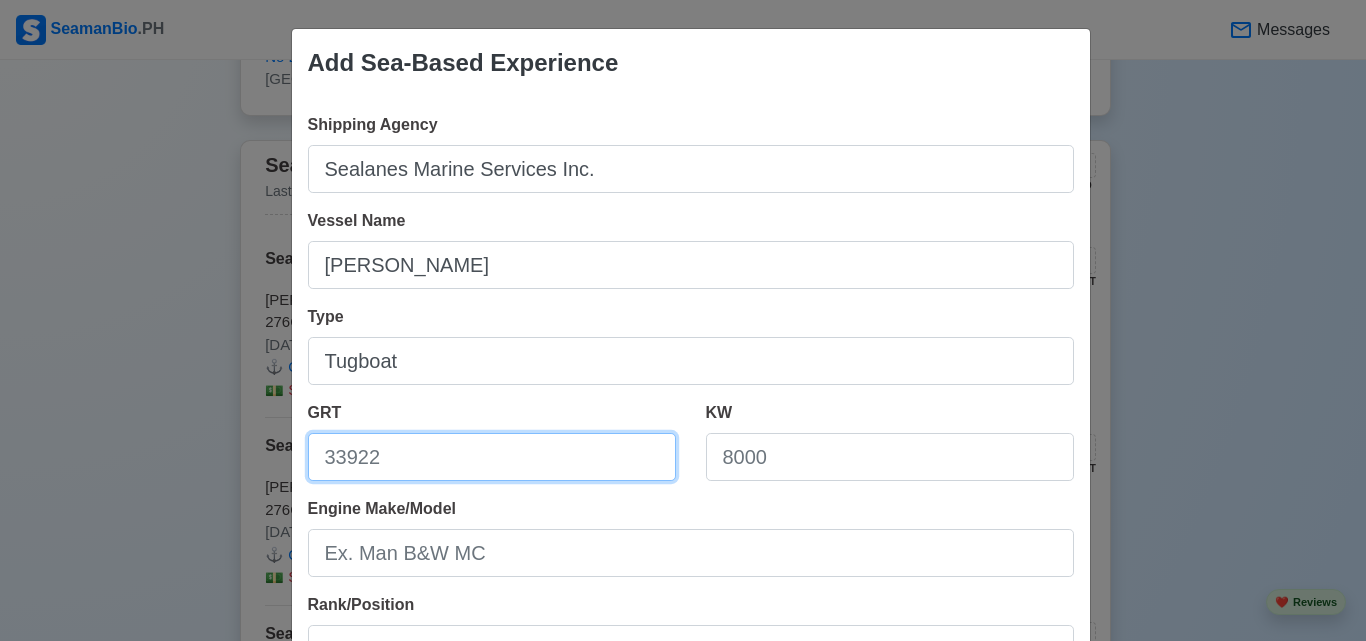 click on "GRT" at bounding box center (492, 457) 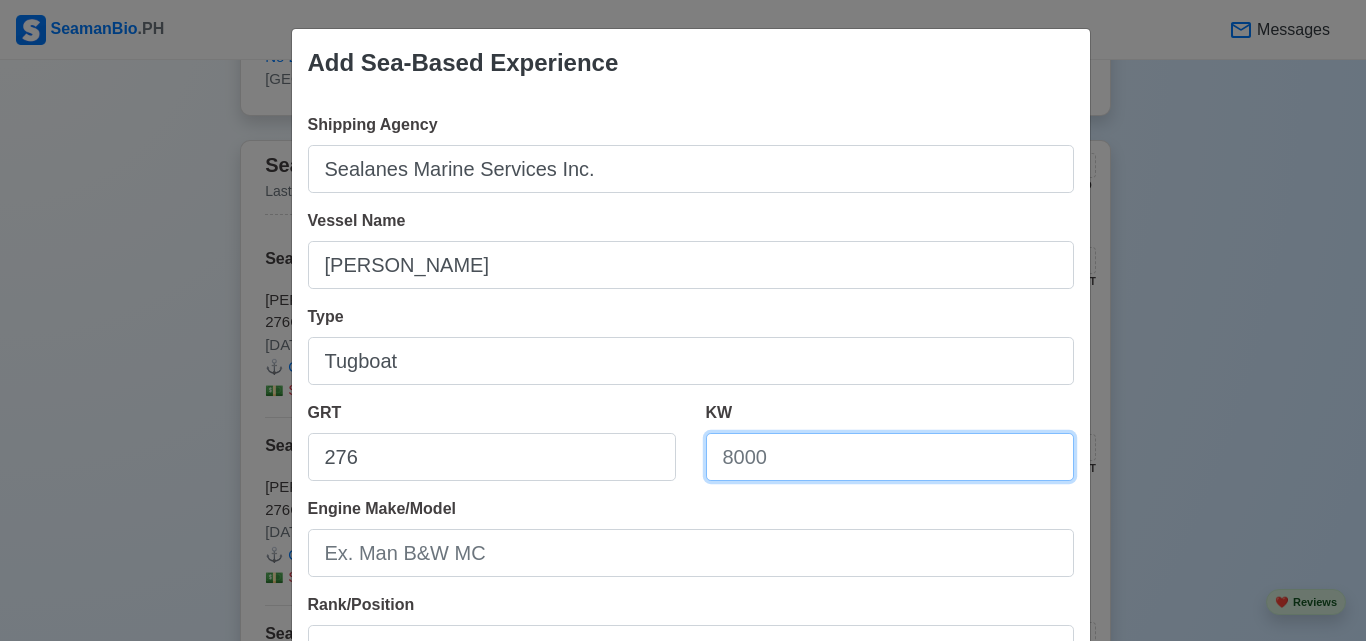 click on "KW" at bounding box center [890, 457] 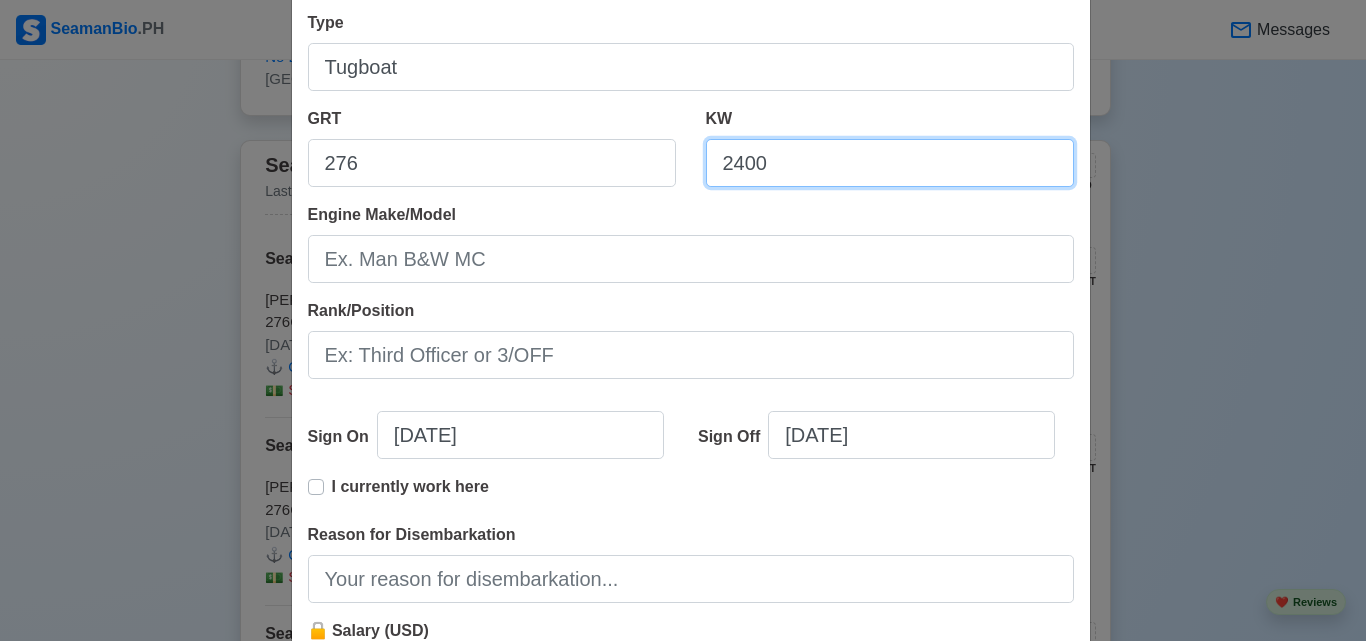 scroll, scrollTop: 300, scrollLeft: 0, axis: vertical 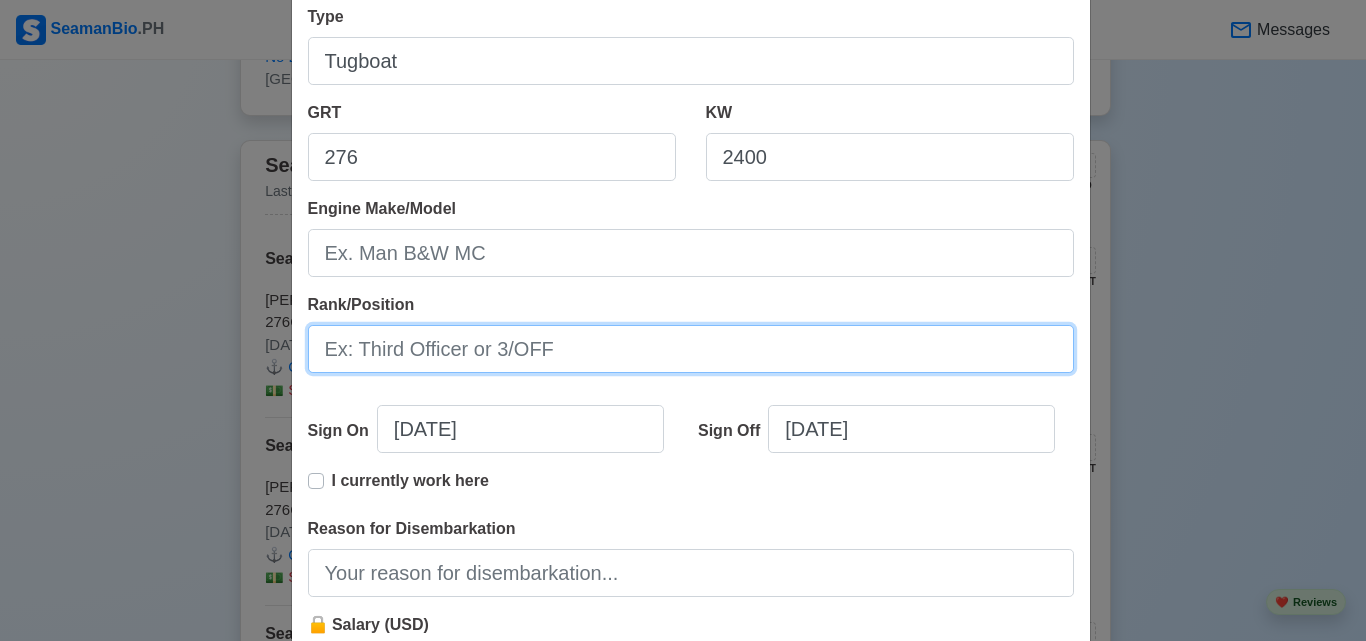click on "Rank/Position" at bounding box center (691, 349) 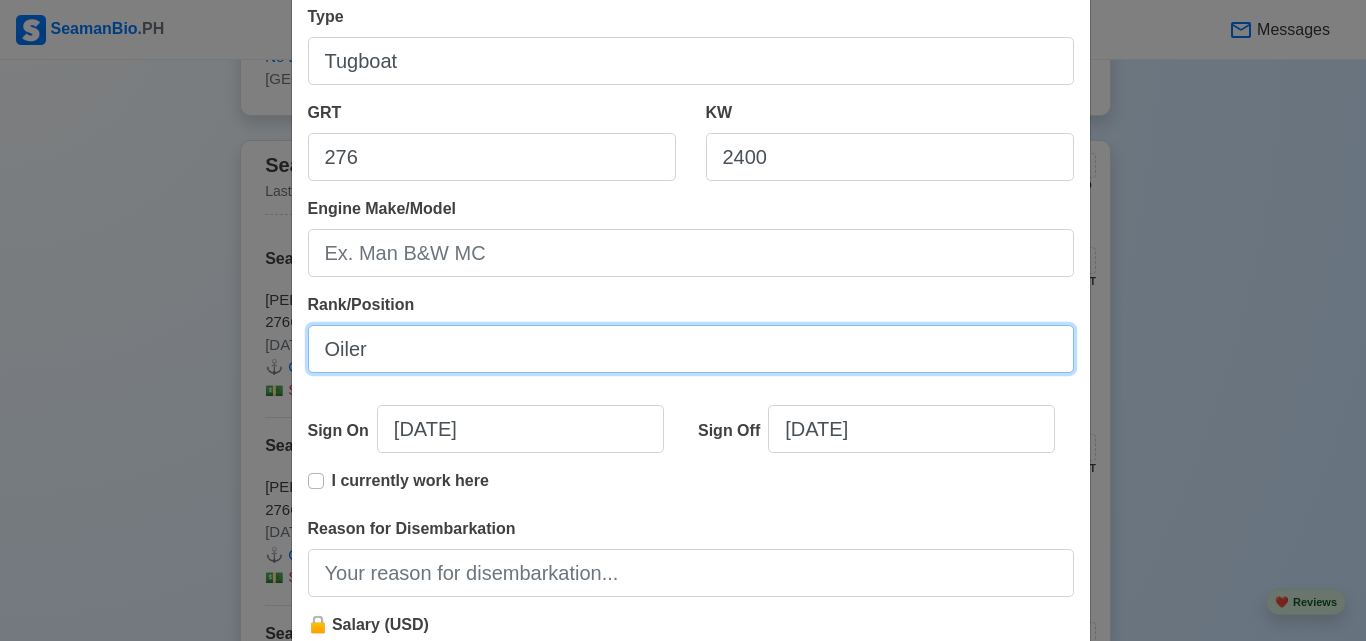 scroll, scrollTop: 400, scrollLeft: 0, axis: vertical 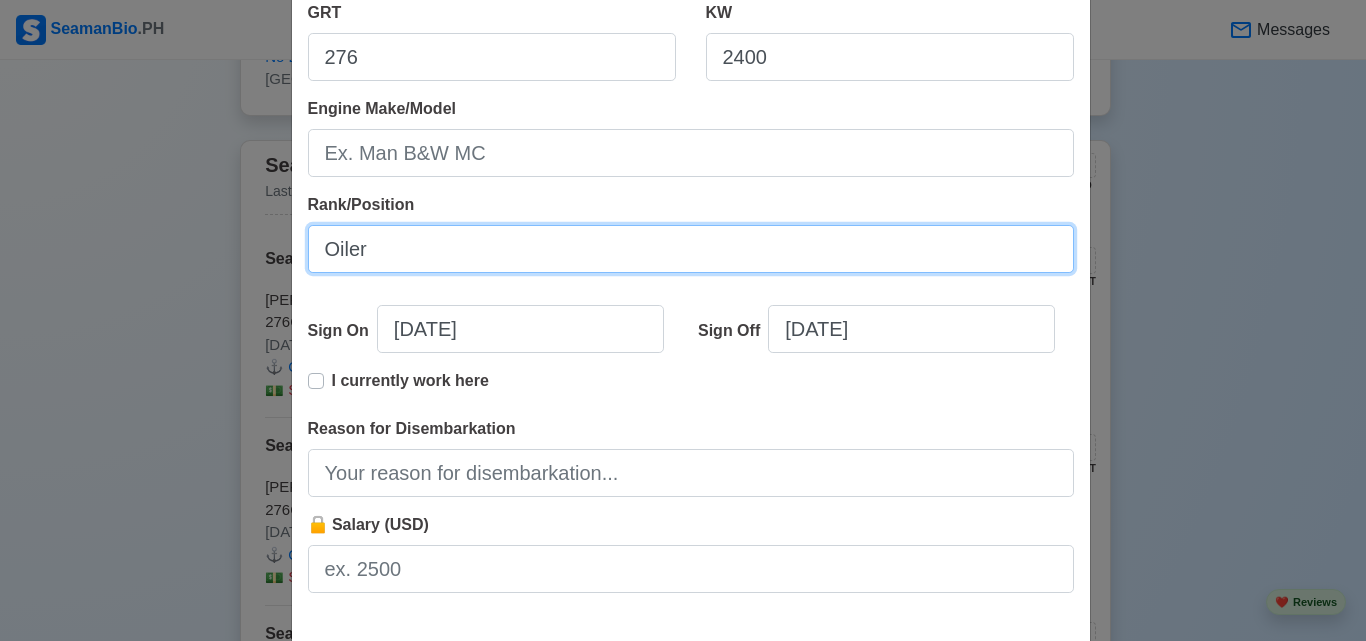 type on "Oiler" 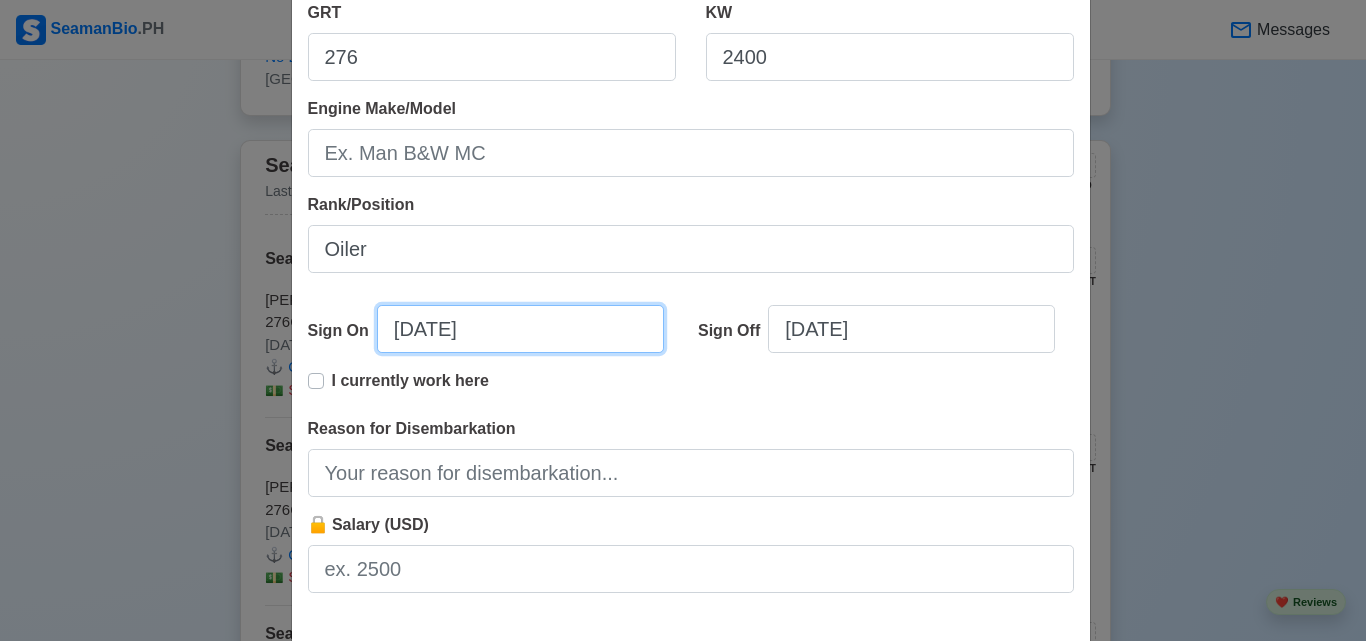 click on "07/23/2025" at bounding box center [520, 329] 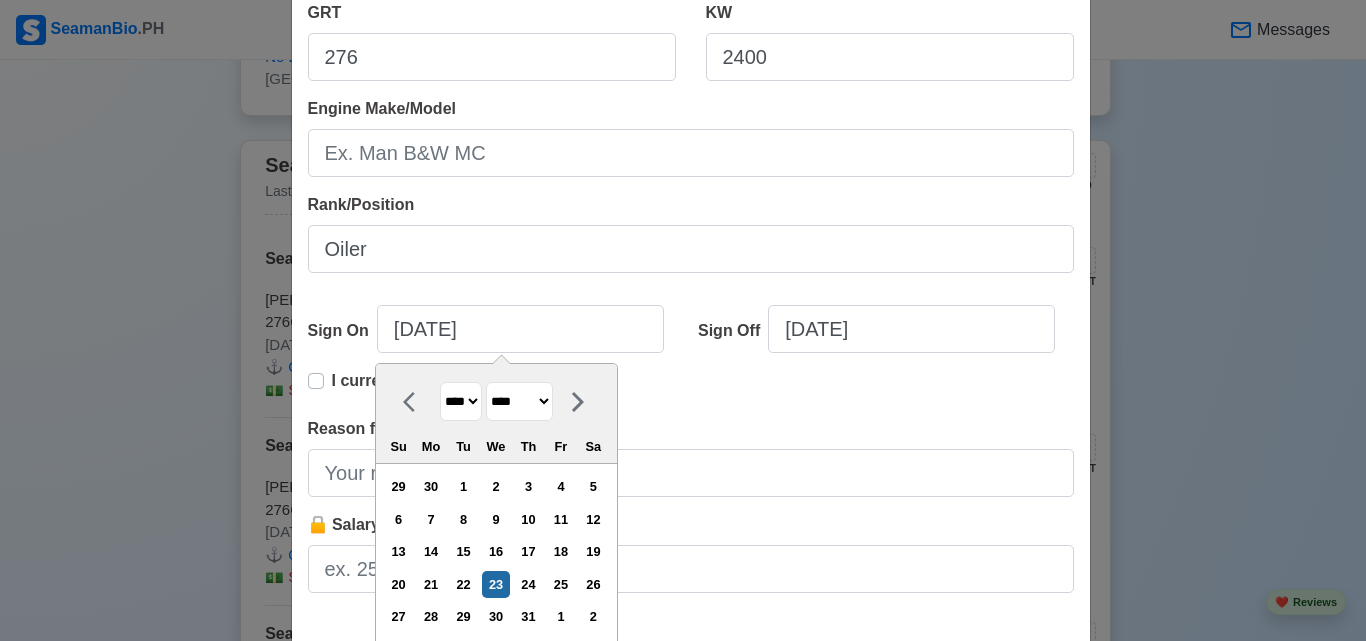 click on "**** **** **** **** **** **** **** **** **** **** **** **** **** **** **** **** **** **** **** **** **** **** **** **** **** **** **** **** **** **** **** **** **** **** **** **** **** **** **** **** **** **** **** **** **** **** **** **** **** **** **** **** **** **** **** **** **** **** **** **** **** **** **** **** **** **** **** **** **** **** **** **** **** **** **** **** **** **** **** **** **** **** **** **** **** **** **** **** **** **** **** **** **** **** **** **** **** **** **** **** **** **** **** **** **** ****" at bounding box center [461, 401] 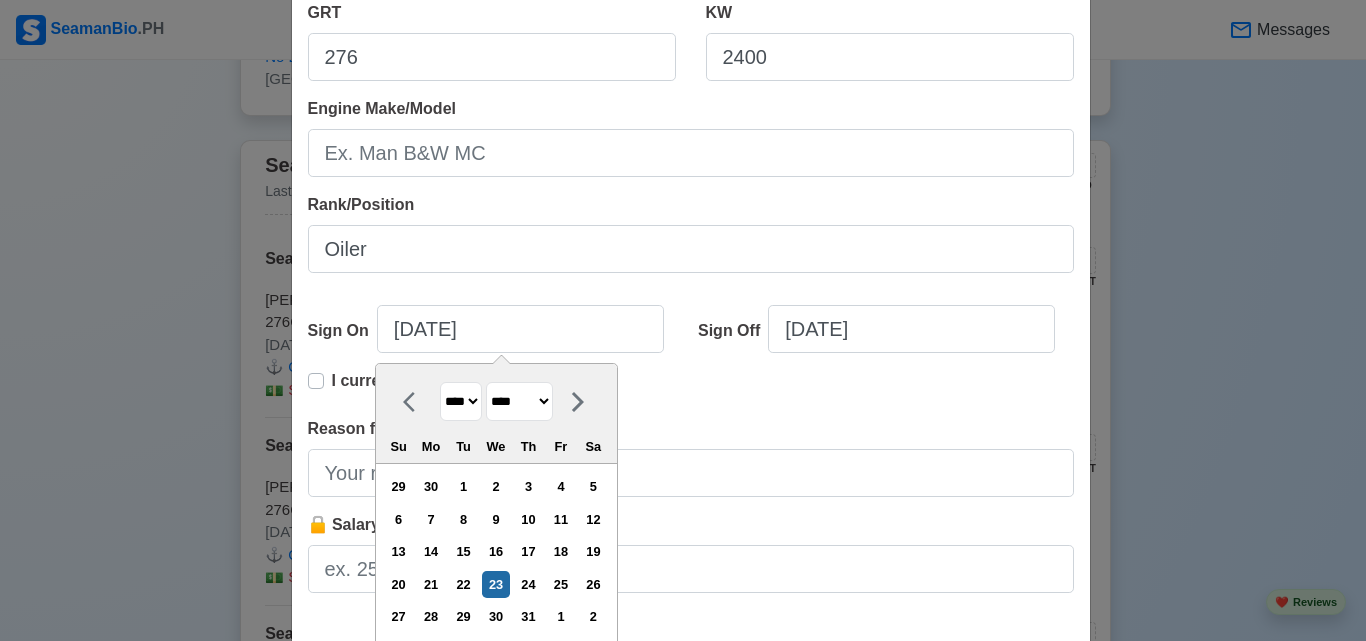 select on "****" 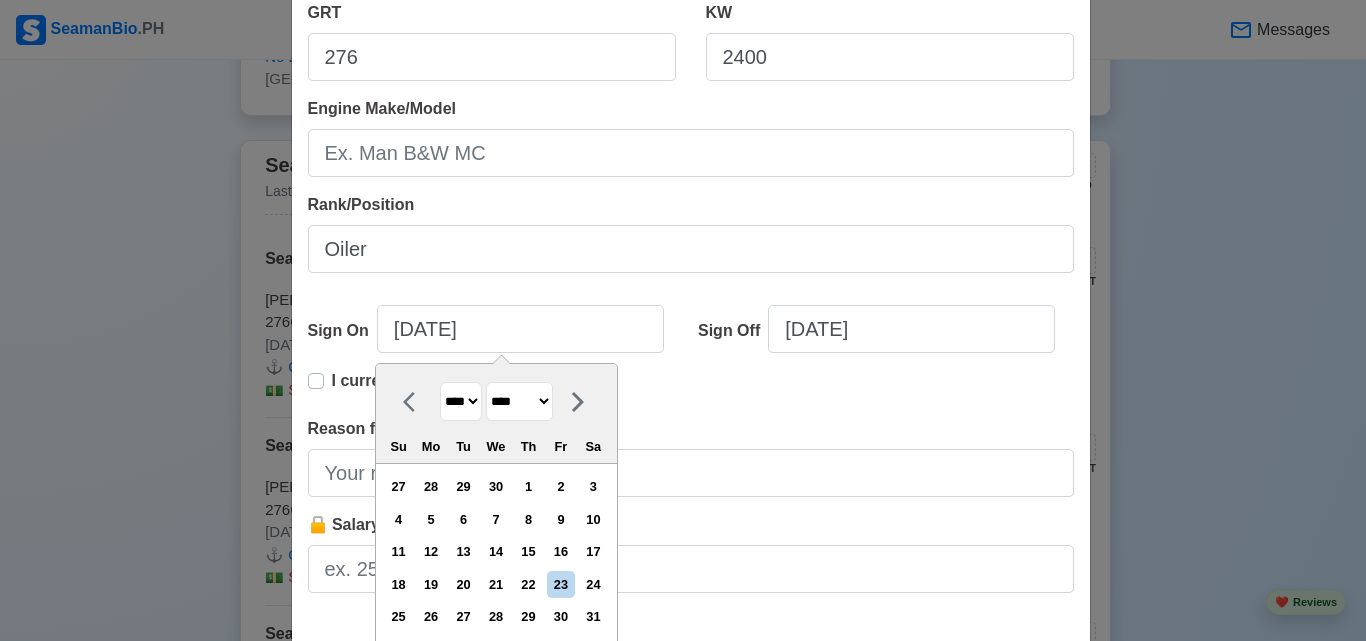 click on "******* ******** ***** ***** *** **** **** ****** ********* ******* ******** ********" at bounding box center (519, 401) 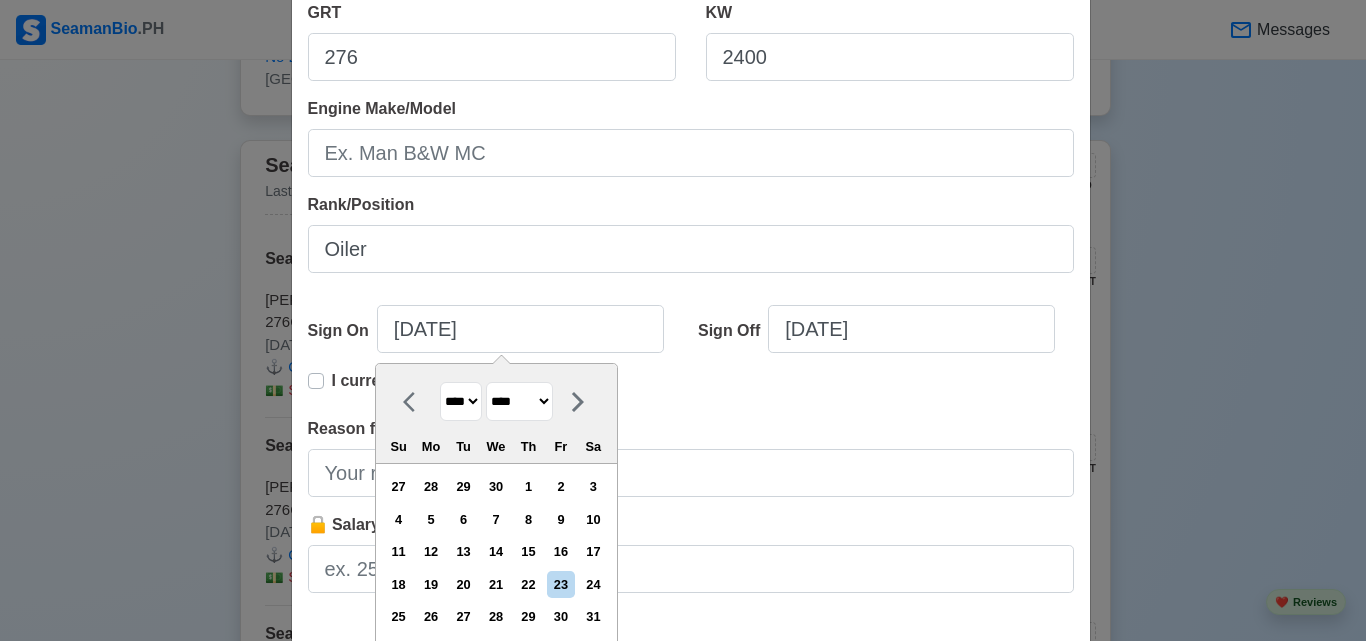 select on "****" 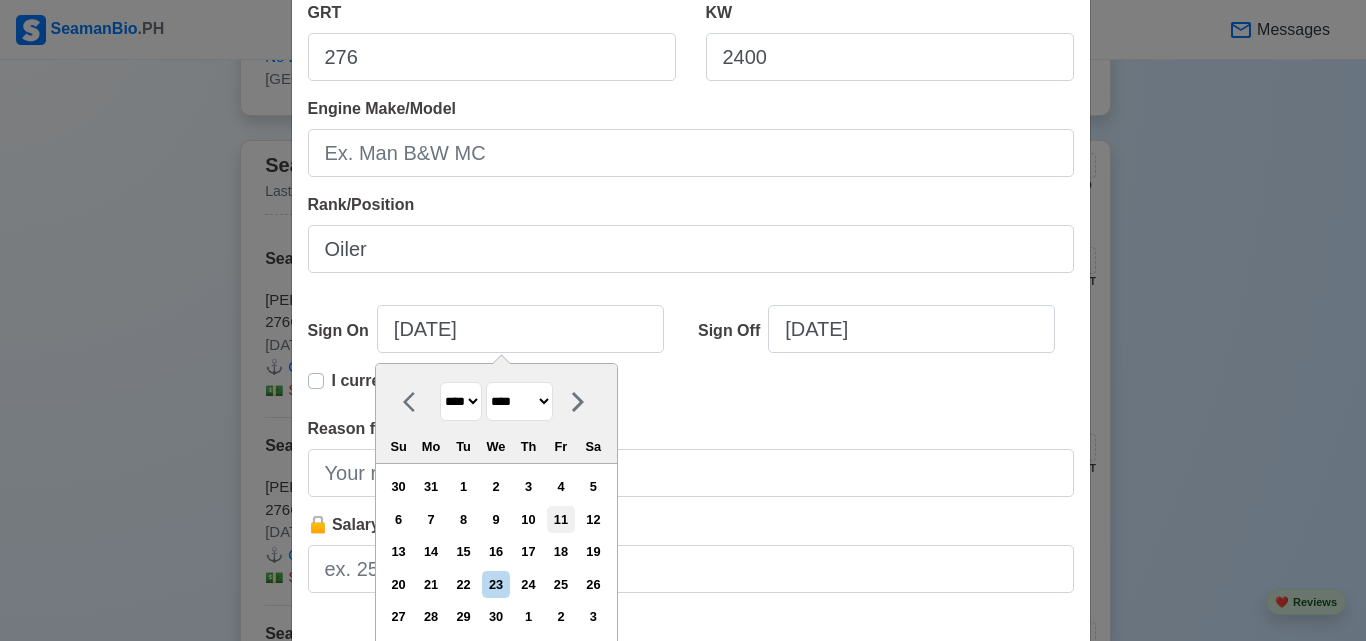 click on "11" at bounding box center (560, 519) 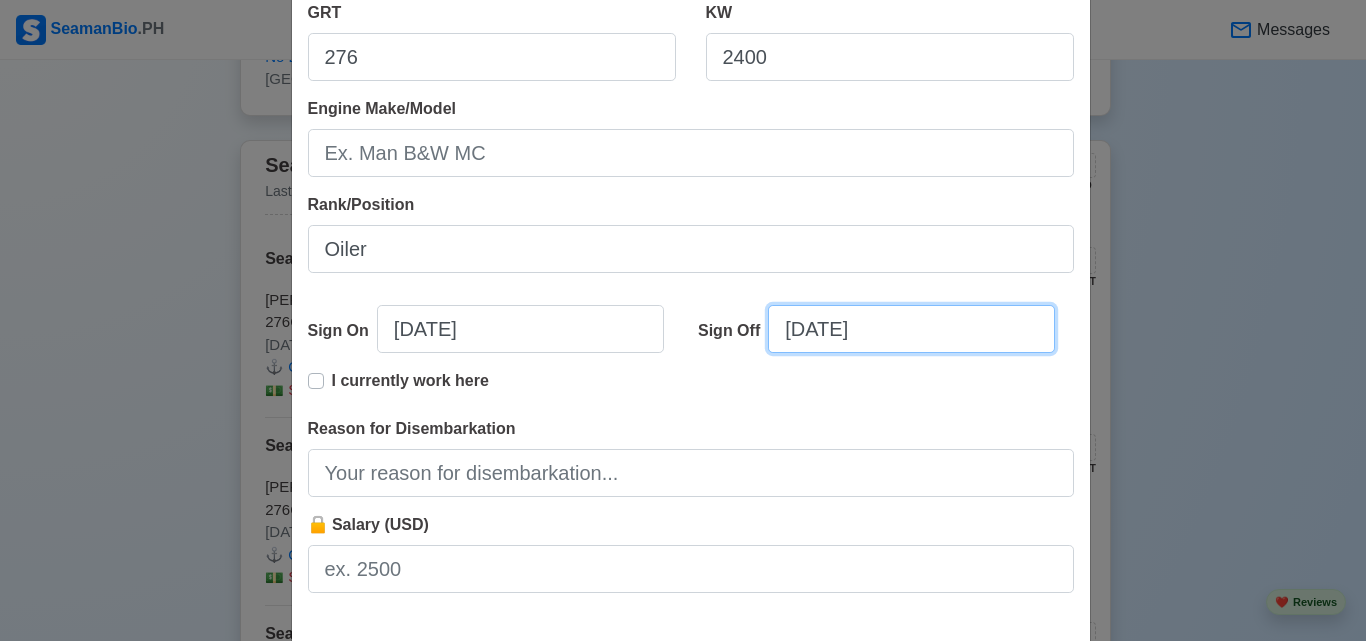click on "07/23/2025" at bounding box center [911, 329] 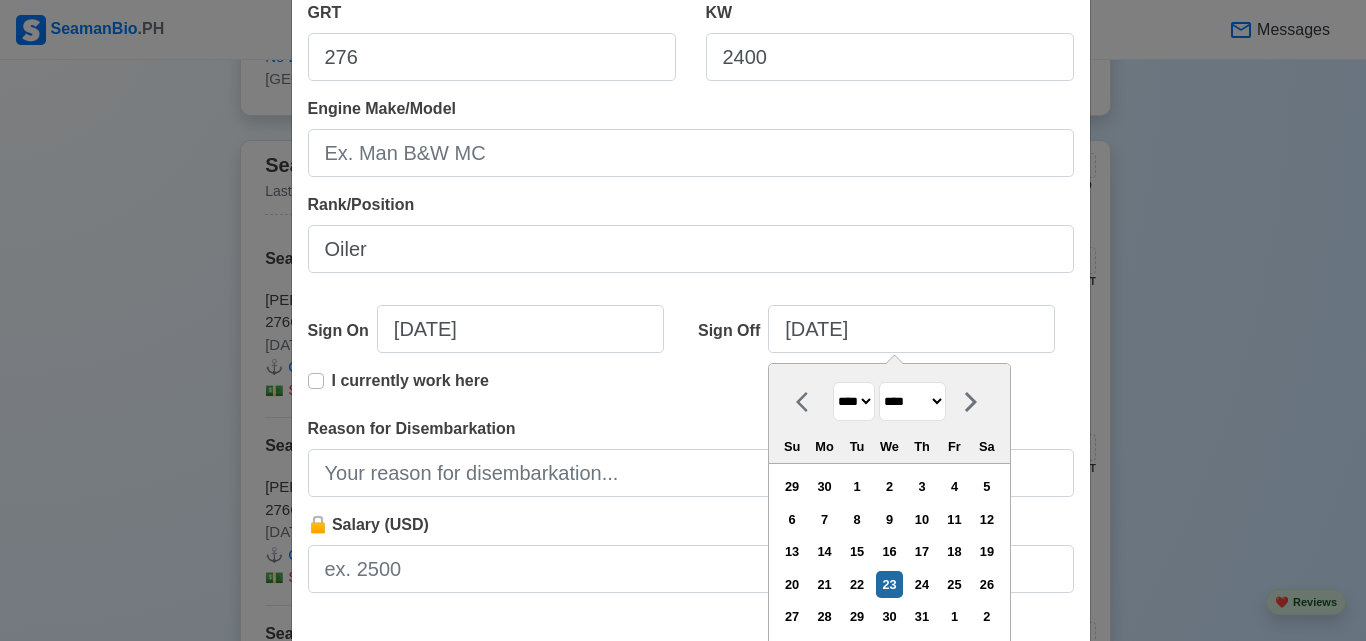 click on "**** **** **** **** **** **** **** **** **** **** **** **** **** **** **** **** **** **** **** **** **** **** **** **** **** **** **** **** **** **** **** **** **** **** **** **** **** **** **** **** **** **** **** **** **** **** **** **** **** **** **** **** **** **** **** **** **** **** **** **** **** **** **** **** **** **** **** **** **** **** **** **** **** **** **** **** **** **** **** **** **** **** **** **** **** **** **** **** **** **** **** **** **** **** **** **** **** **** **** **** **** **** **** **** **** **** **** ****" at bounding box center [854, 401] 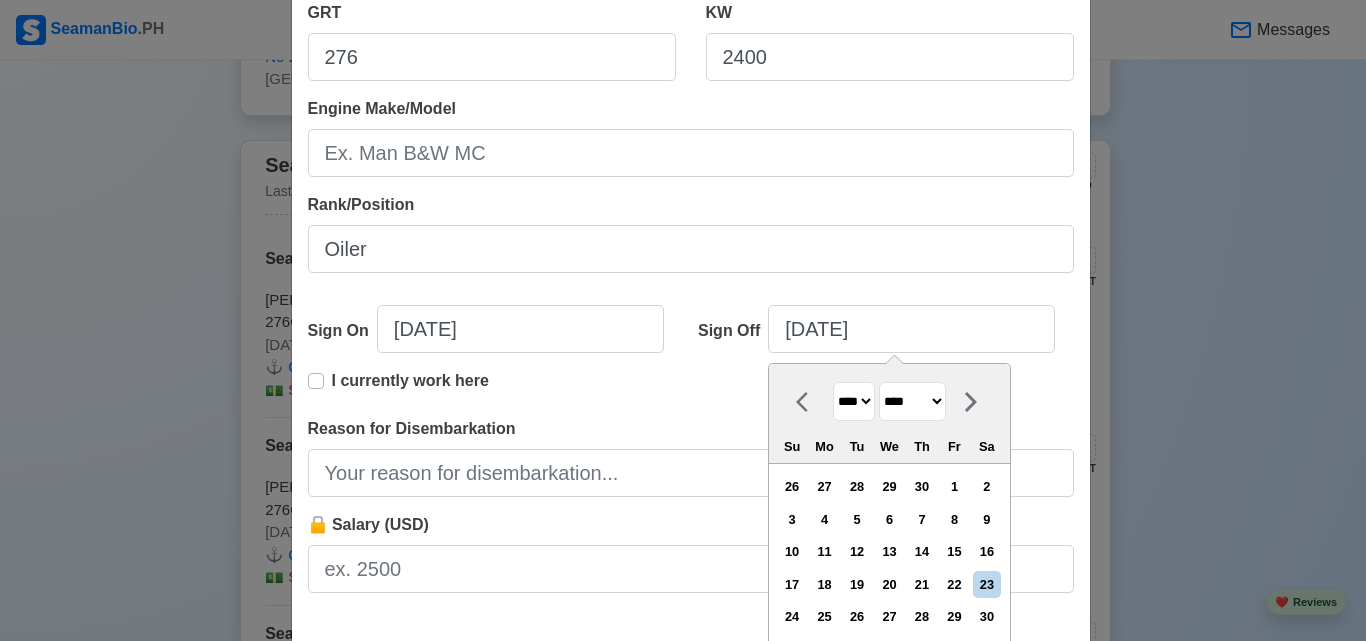 click on "******* ******** ***** ***** *** **** **** ****** ********* ******* ******** ********" at bounding box center [912, 401] 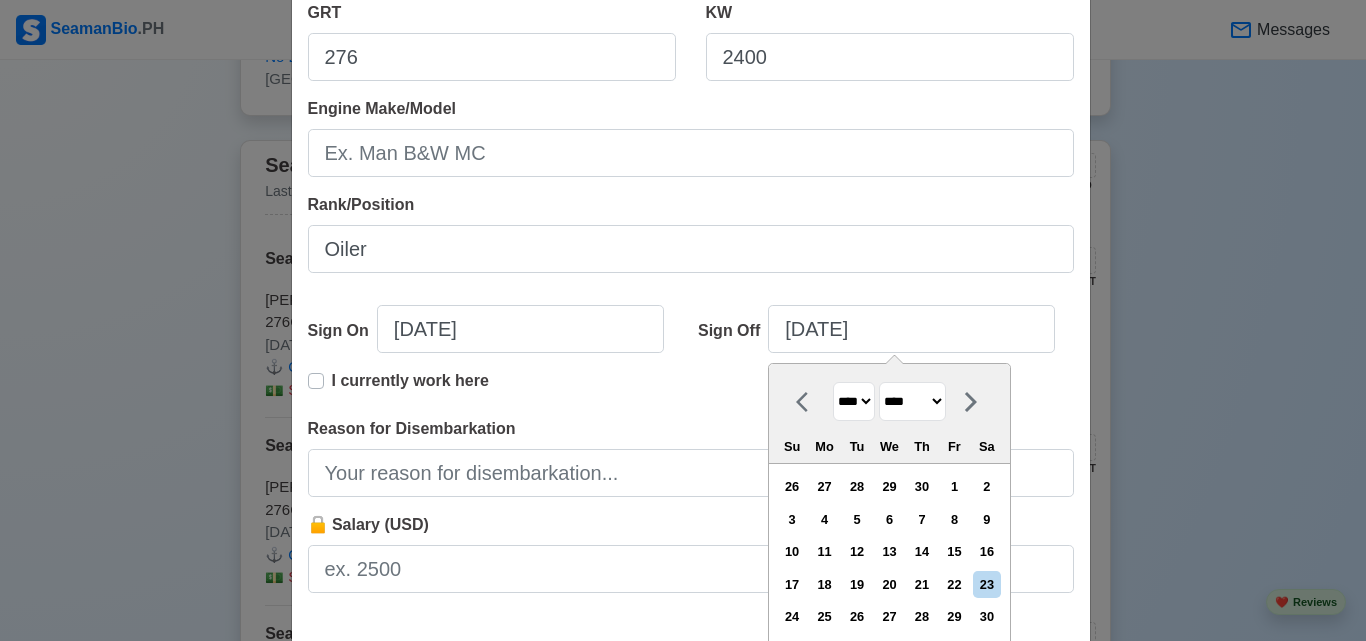 select on "*****" 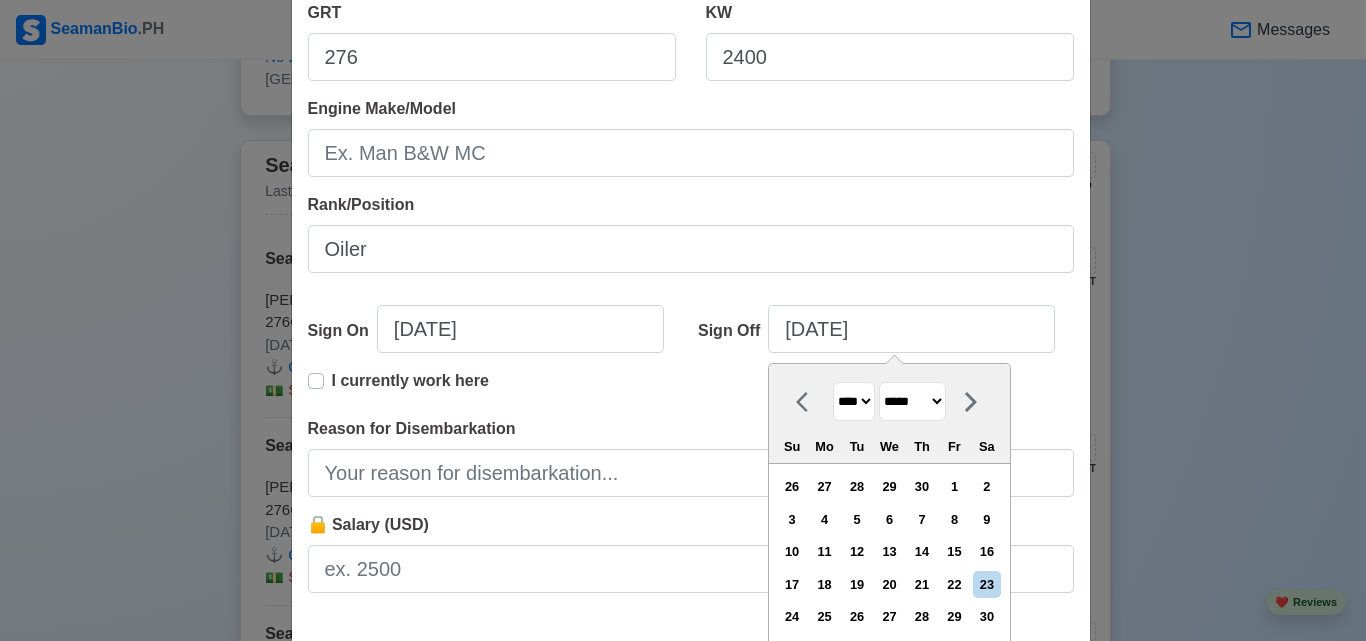 click on "******* ******** ***** ***** *** **** **** ****** ********* ******* ******** ********" at bounding box center [912, 401] 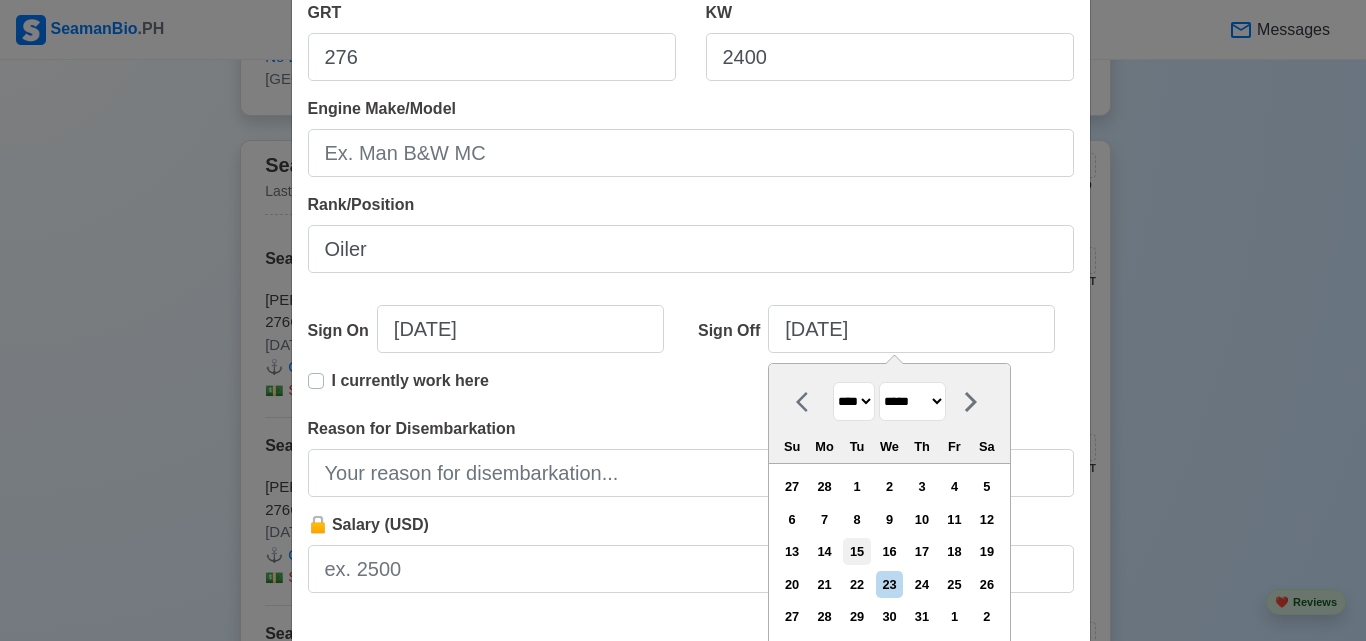 click on "15" at bounding box center (856, 551) 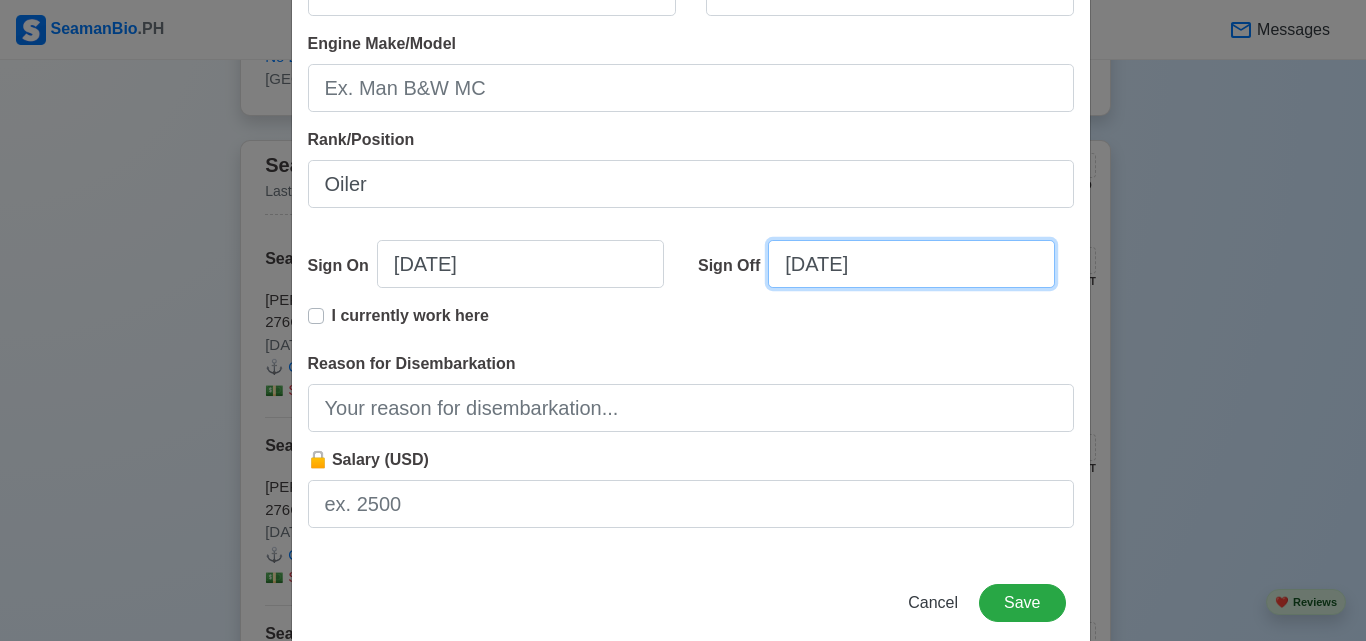 scroll, scrollTop: 499, scrollLeft: 0, axis: vertical 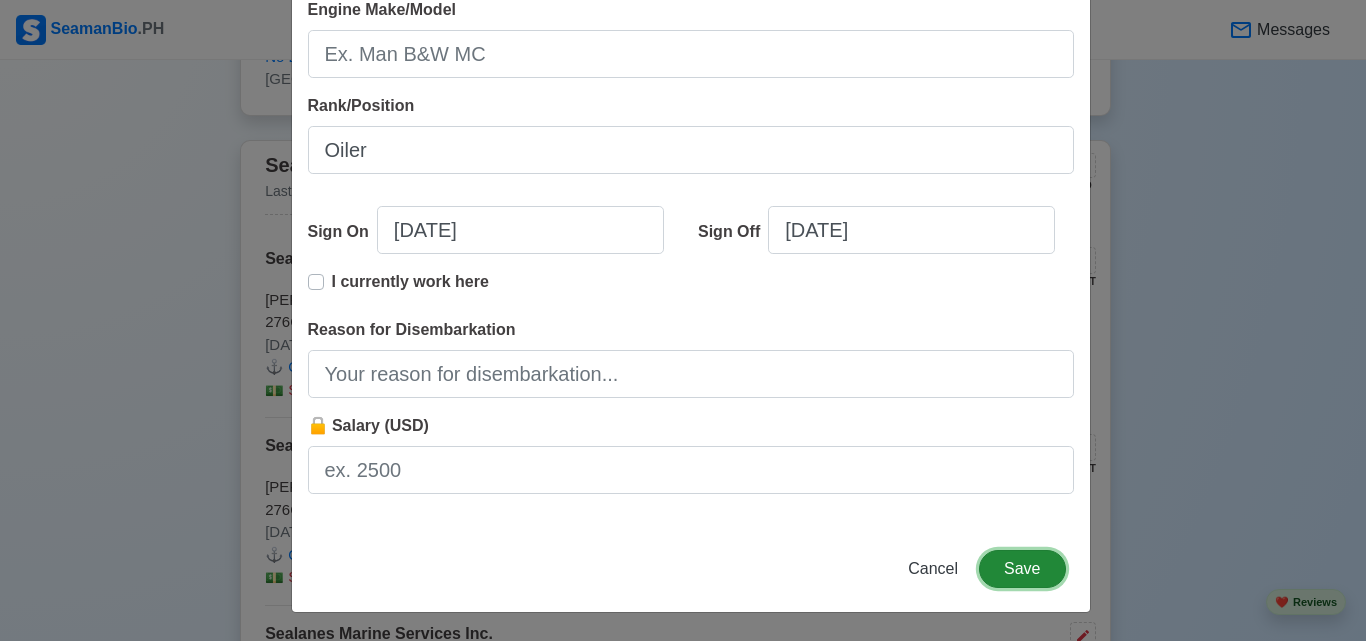 click on "Save" at bounding box center (1022, 569) 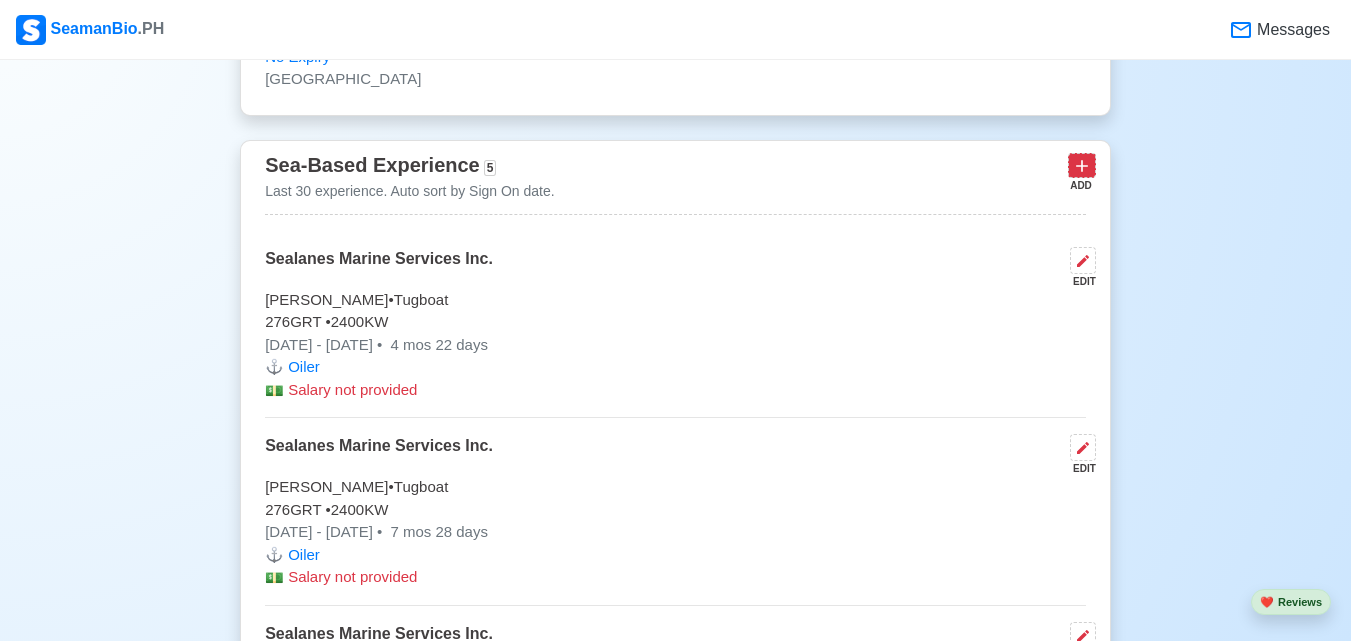 click 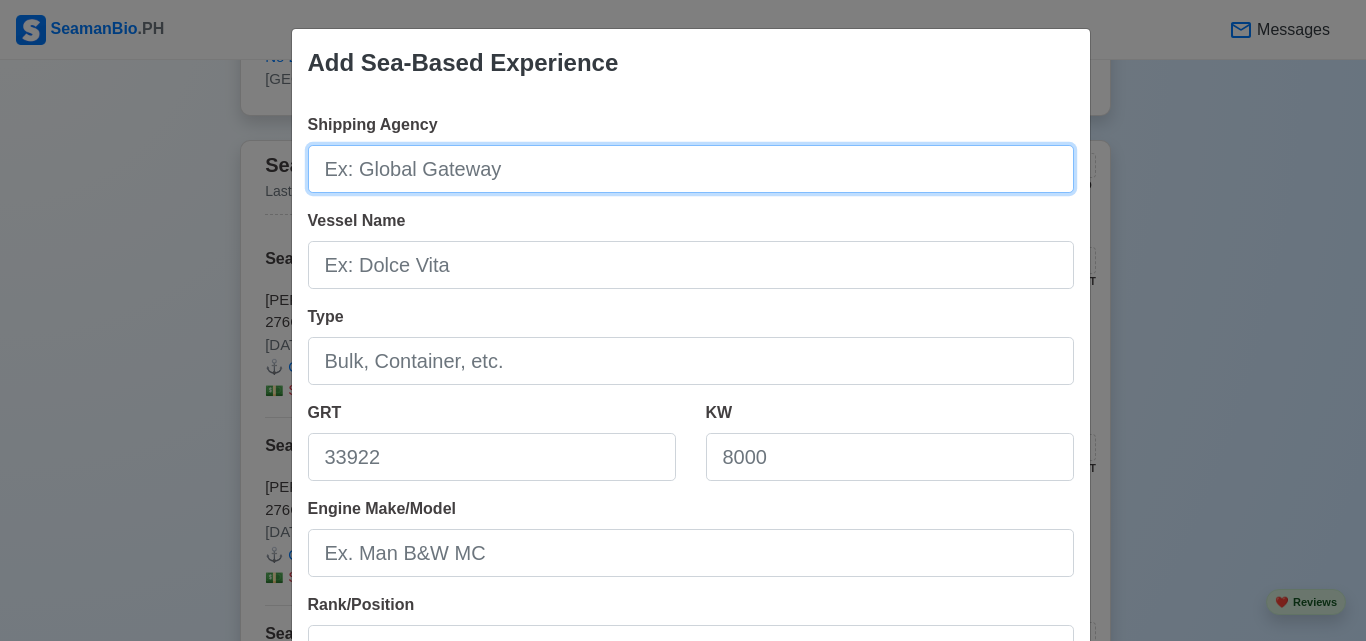 click on "Shipping Agency" at bounding box center [691, 169] 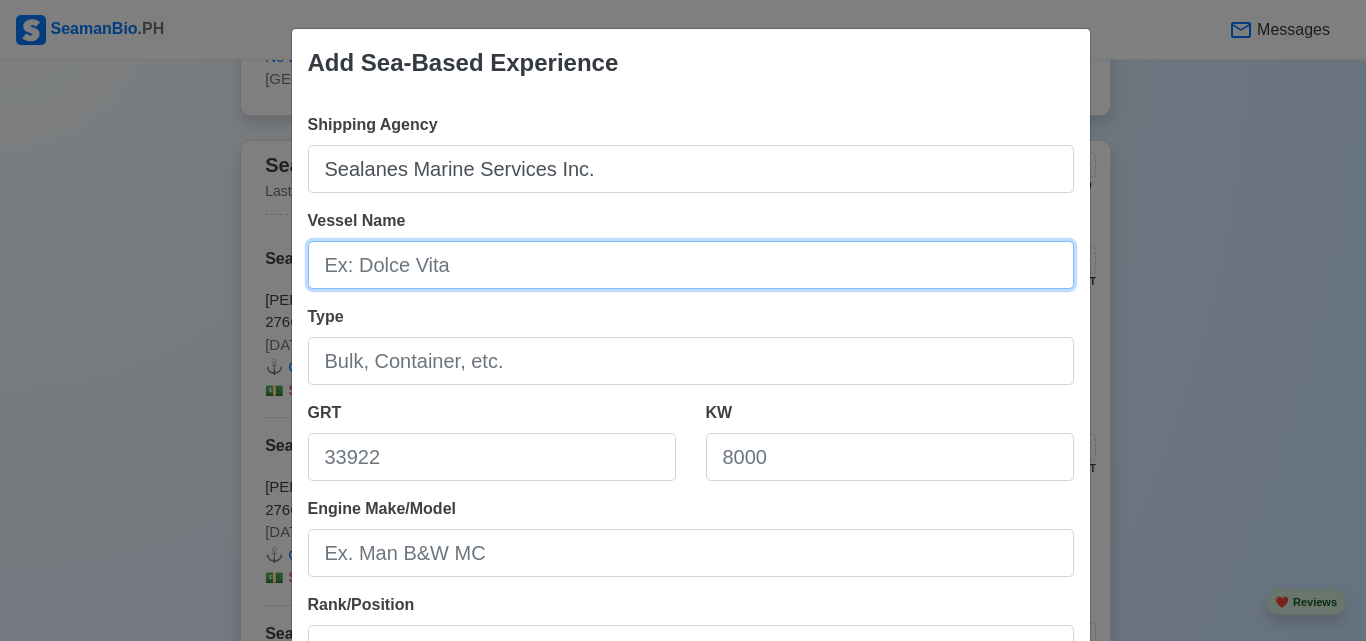 click on "Vessel Name" at bounding box center (691, 265) 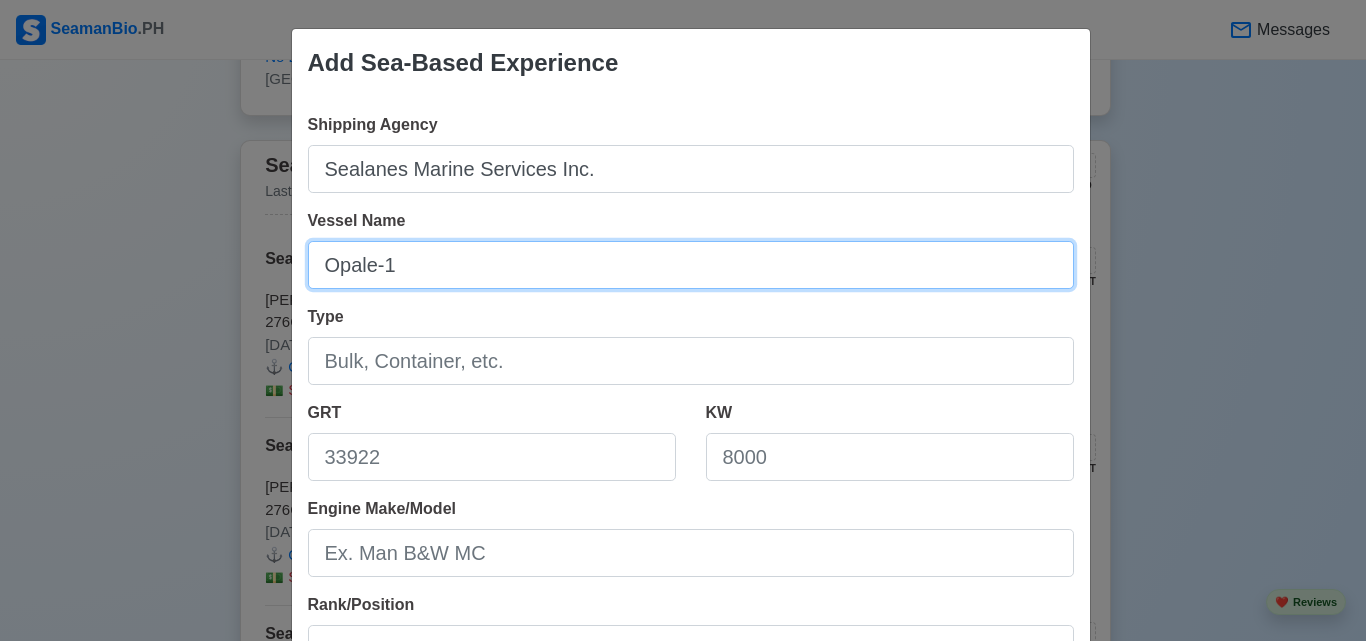 type on "Opale-1" 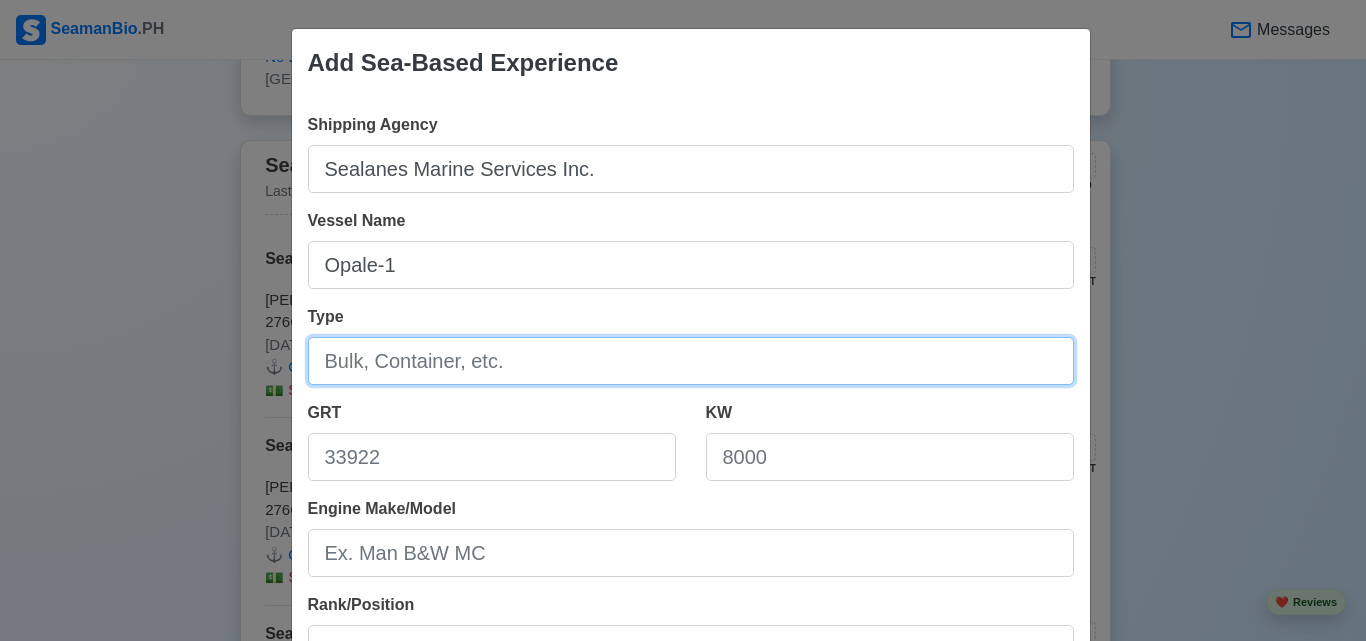 click on "Type" at bounding box center (691, 361) 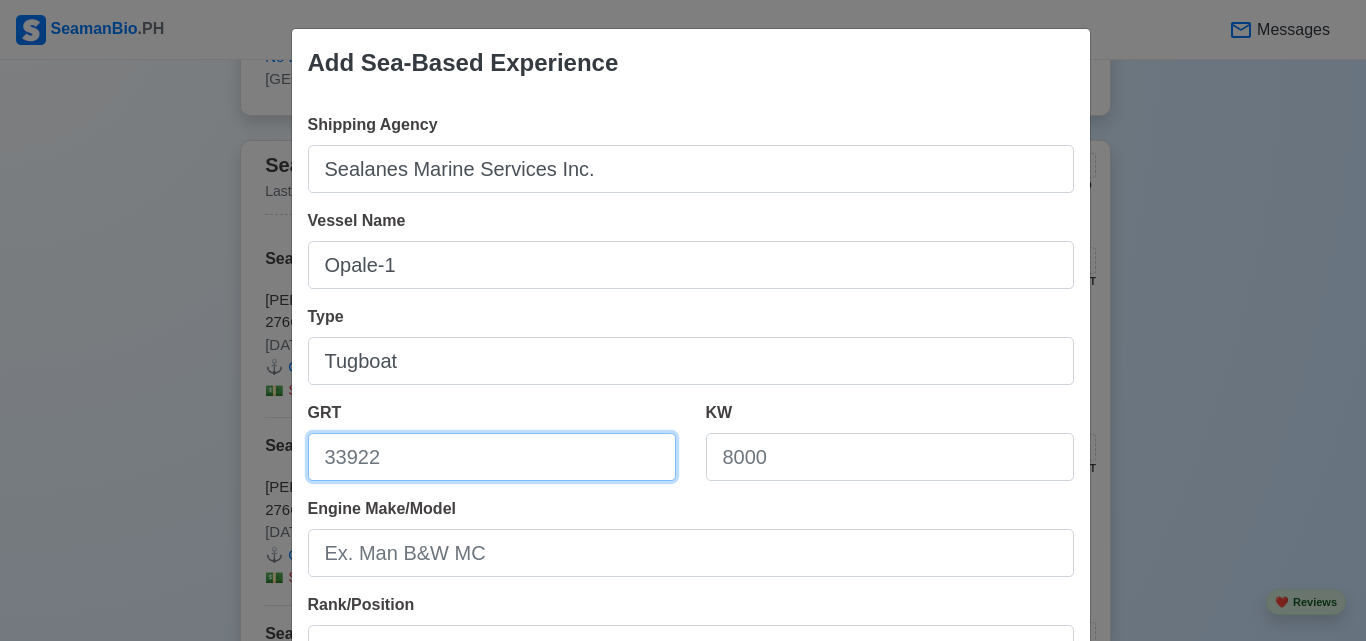 click on "GRT" at bounding box center (492, 457) 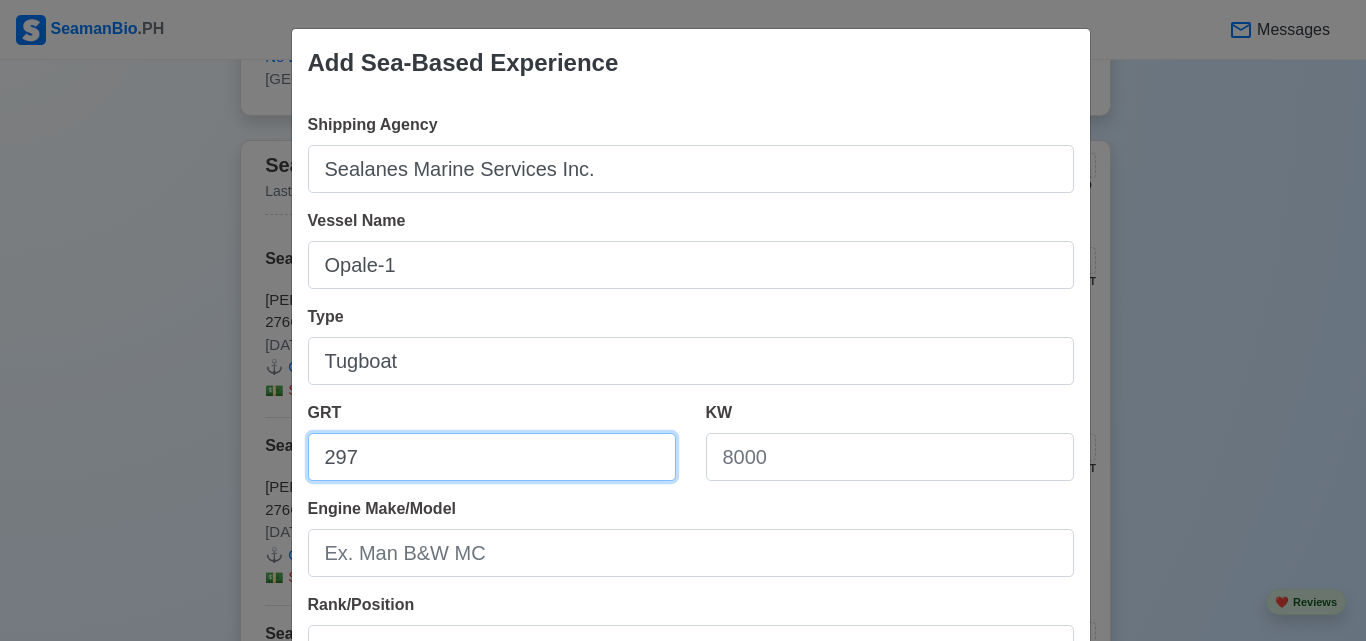 type on "297" 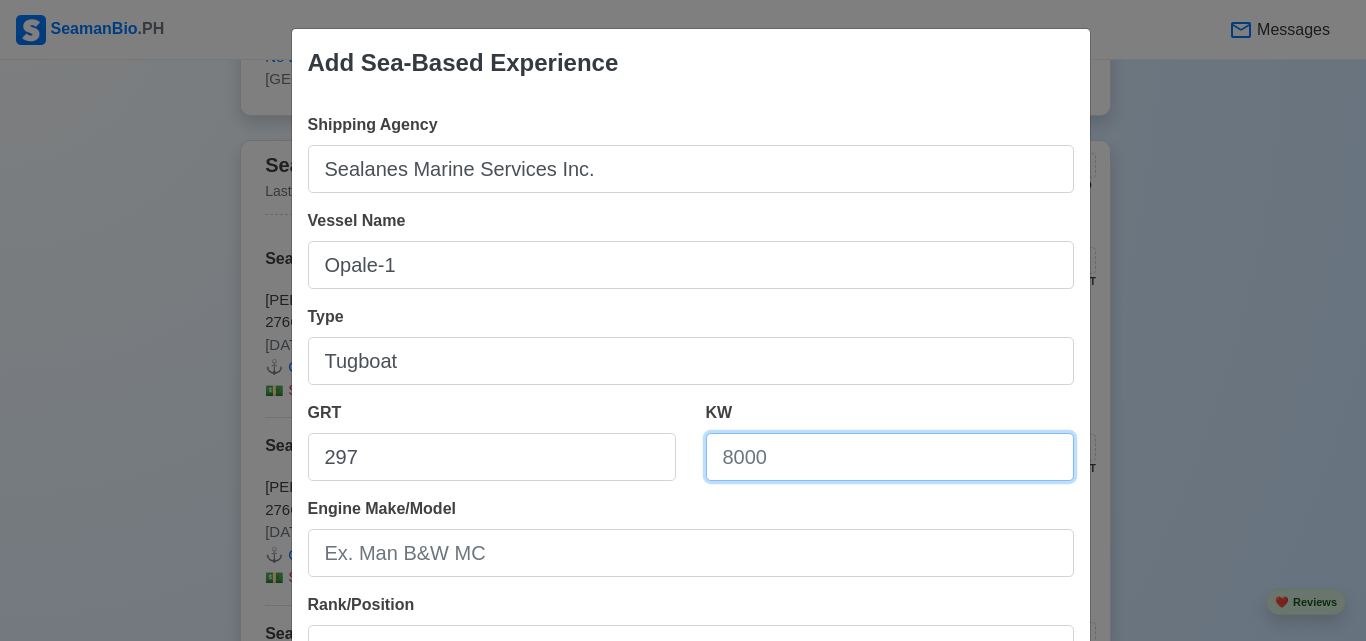 click on "KW" at bounding box center (890, 457) 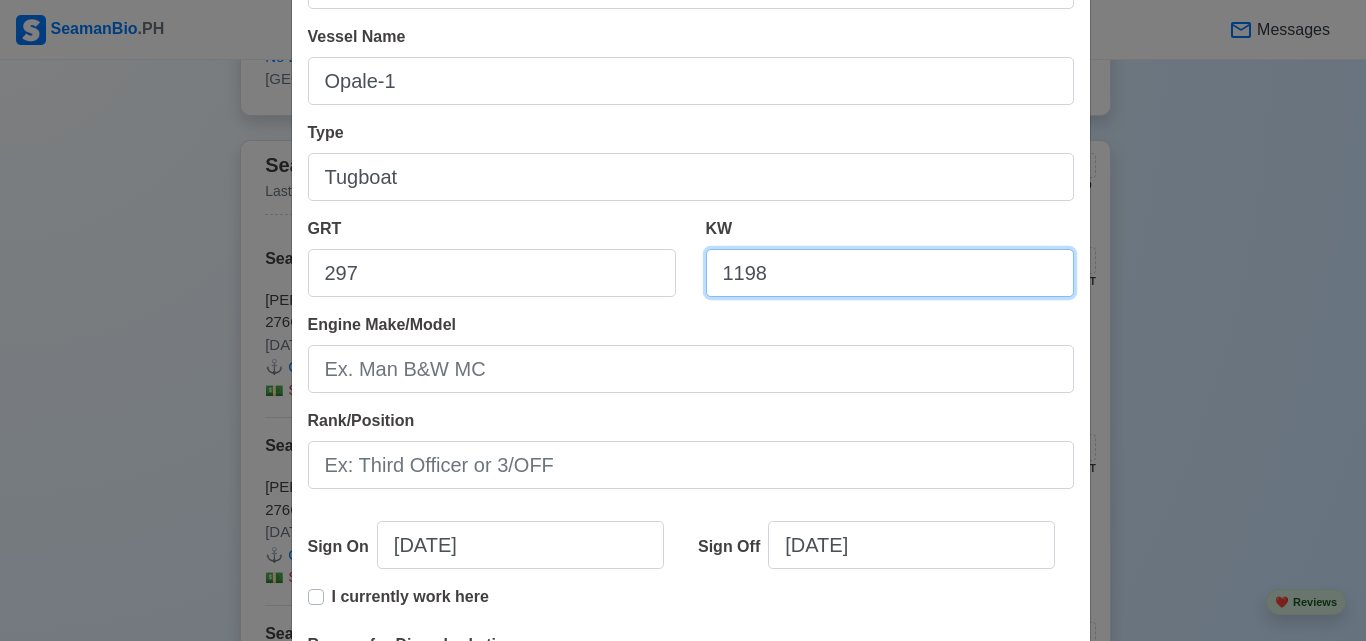 scroll, scrollTop: 200, scrollLeft: 0, axis: vertical 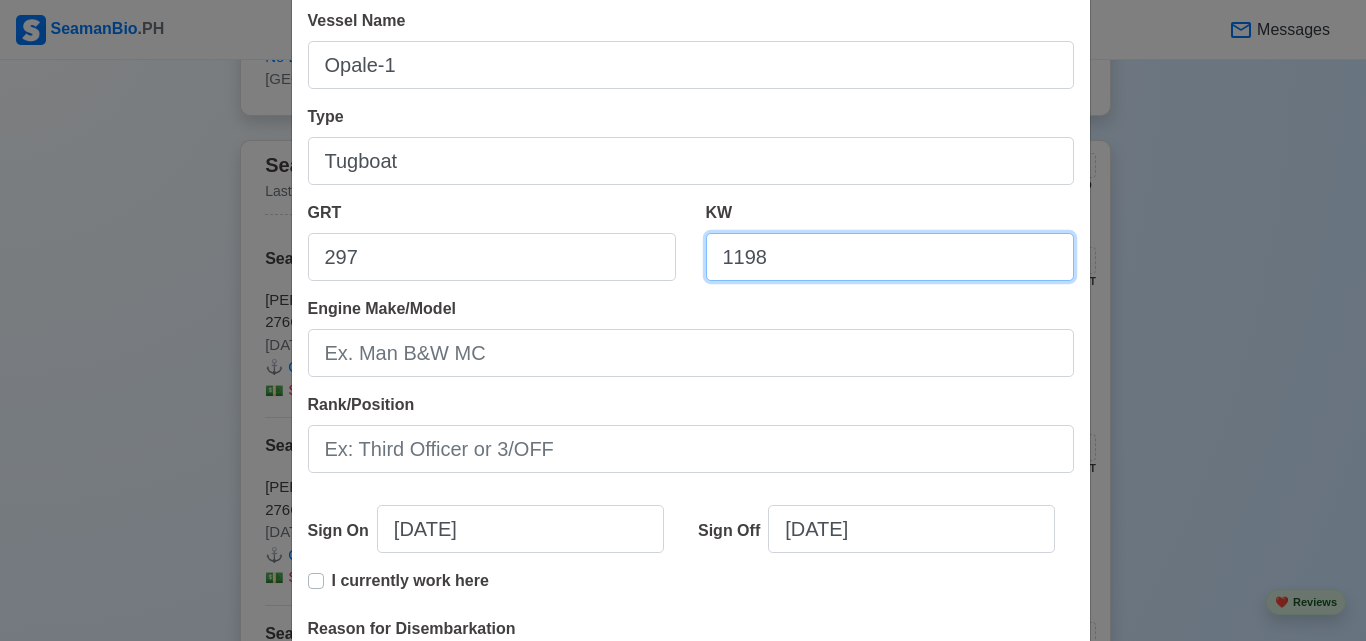 type on "1198" 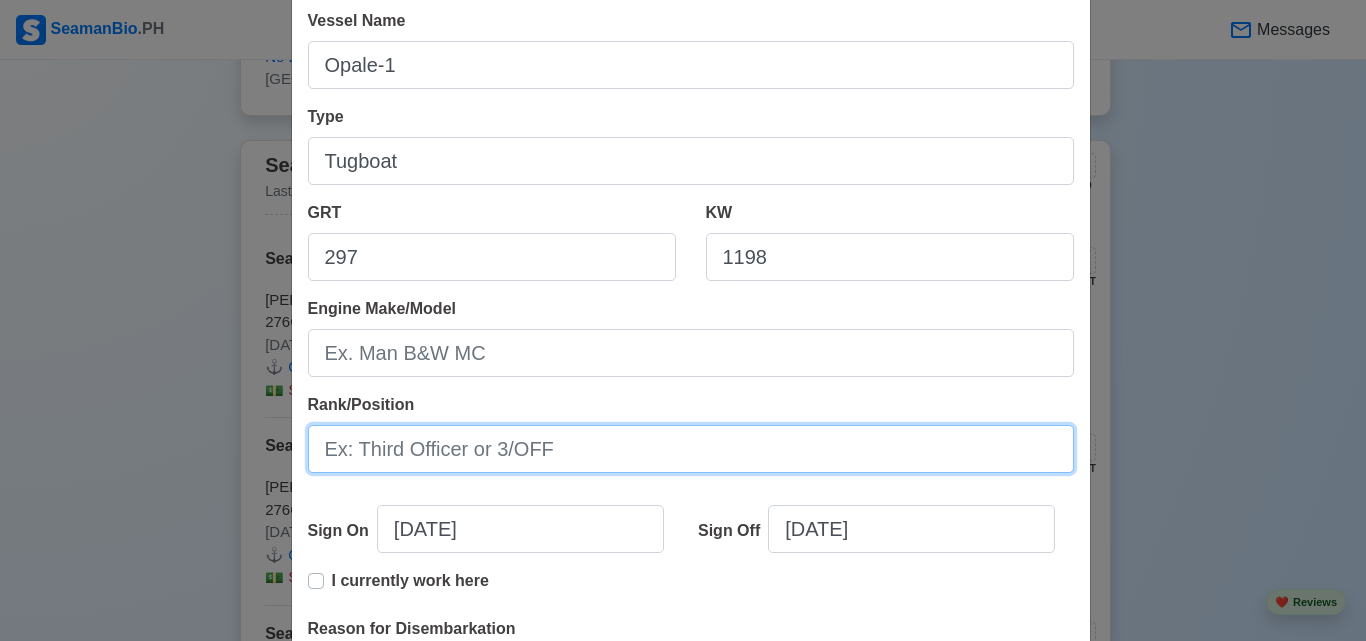 click on "Rank/Position" at bounding box center (691, 449) 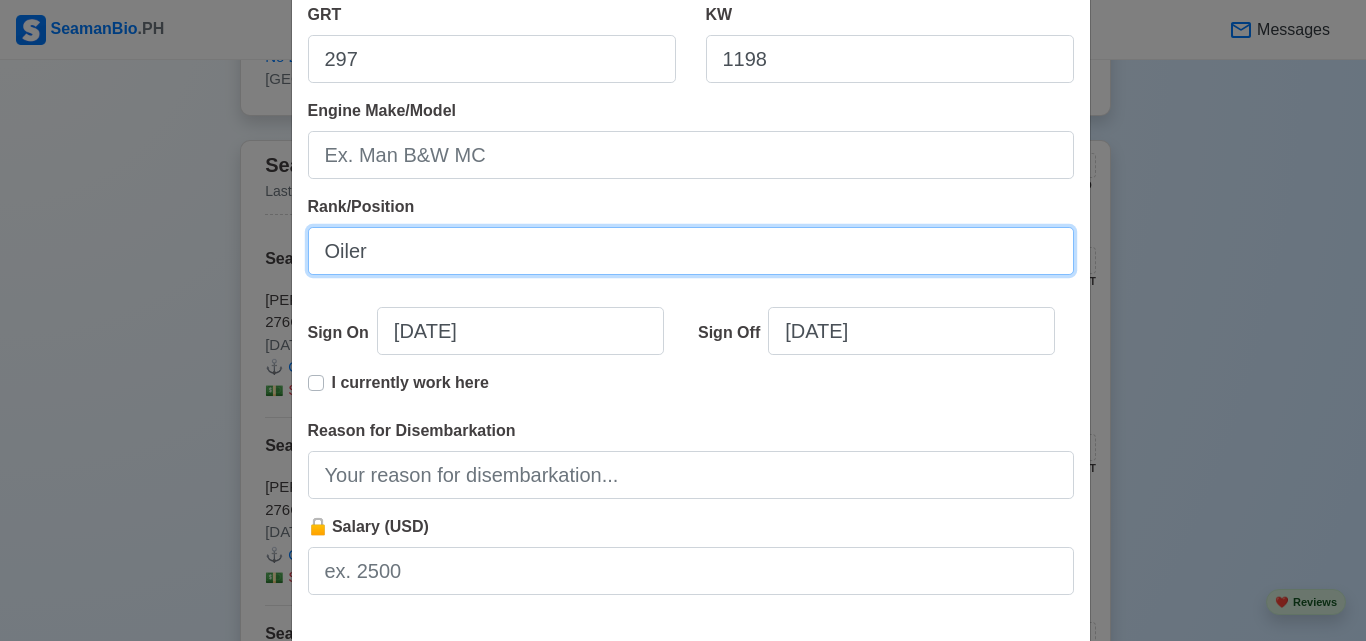 scroll, scrollTop: 400, scrollLeft: 0, axis: vertical 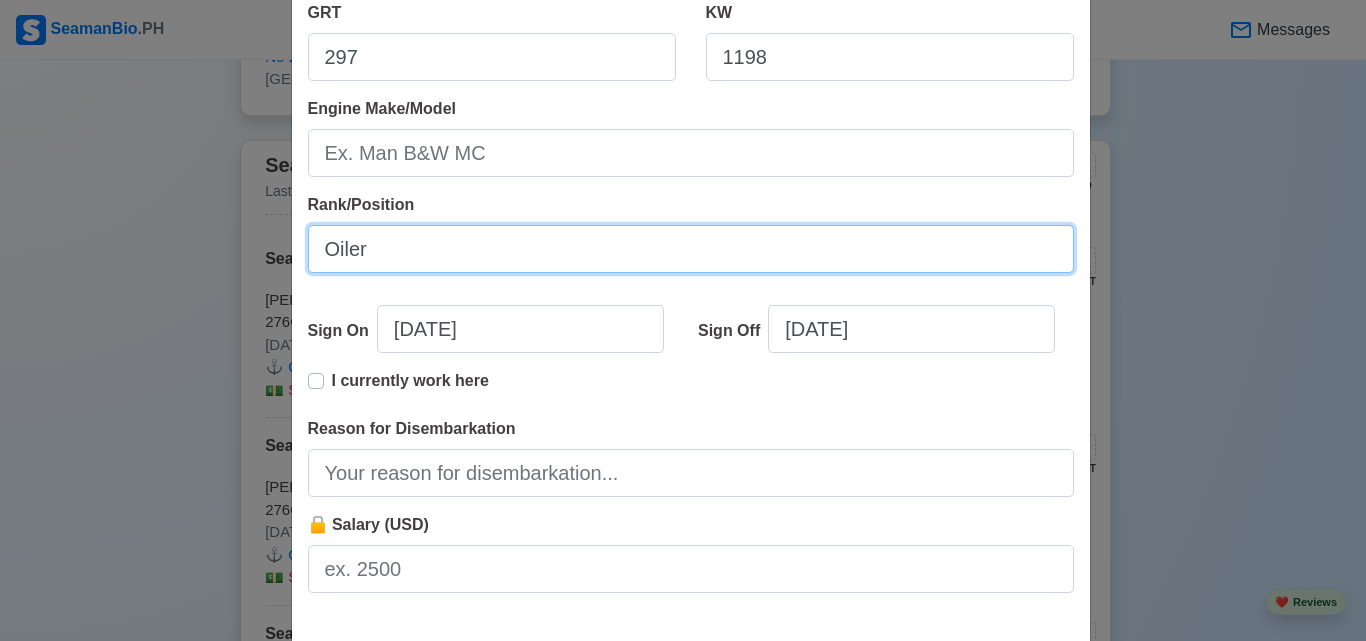 type on "Oiler" 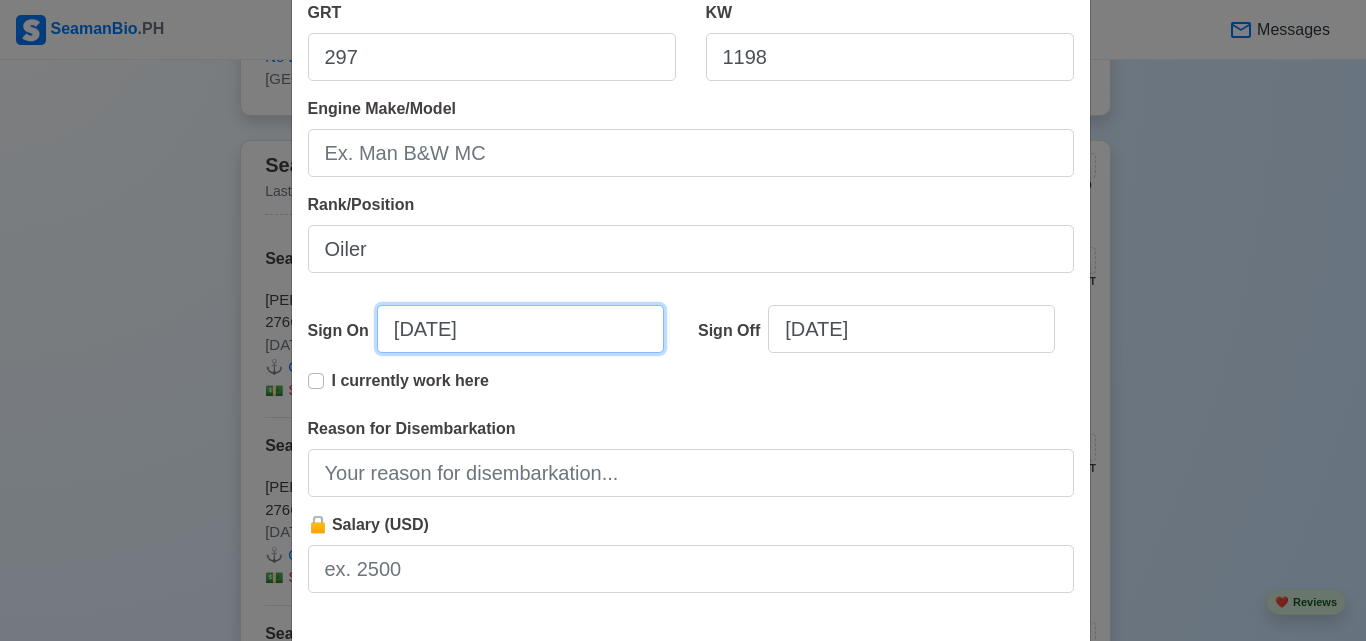 click on "07/23/2025" at bounding box center [520, 329] 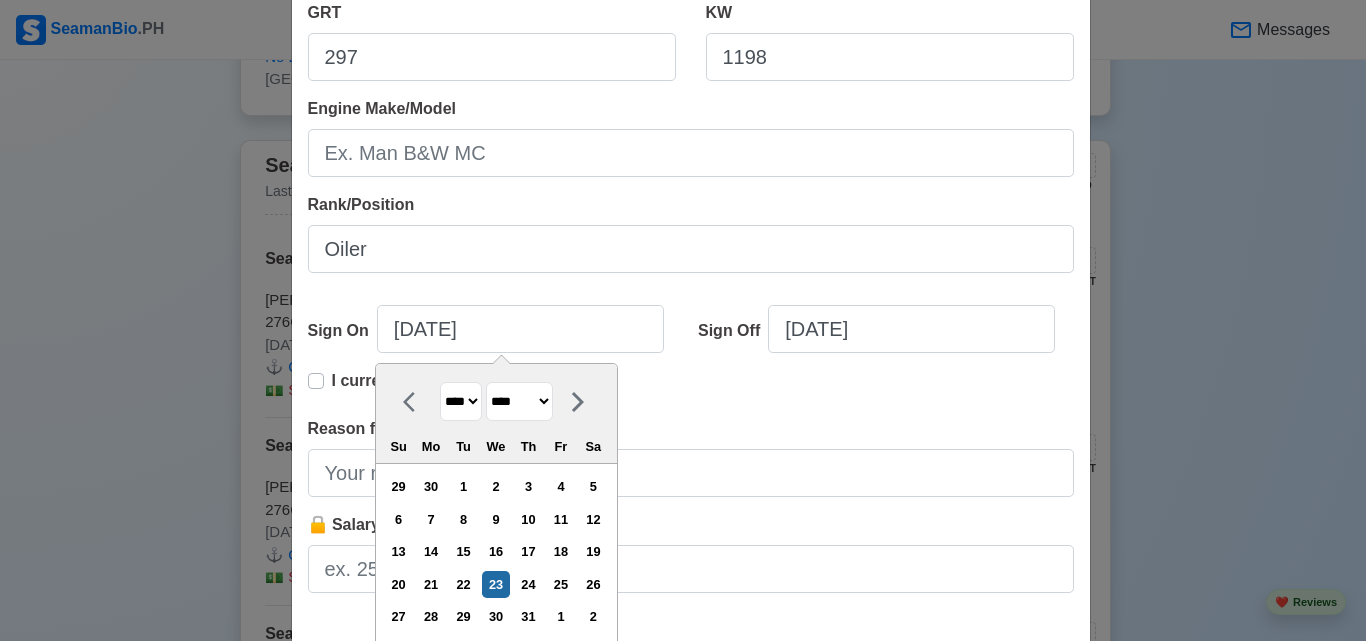 click on "**** **** **** **** **** **** **** **** **** **** **** **** **** **** **** **** **** **** **** **** **** **** **** **** **** **** **** **** **** **** **** **** **** **** **** **** **** **** **** **** **** **** **** **** **** **** **** **** **** **** **** **** **** **** **** **** **** **** **** **** **** **** **** **** **** **** **** **** **** **** **** **** **** **** **** **** **** **** **** **** **** **** **** **** **** **** **** **** **** **** **** **** **** **** **** **** **** **** **** **** **** **** **** **** **** ****" at bounding box center [461, 401] 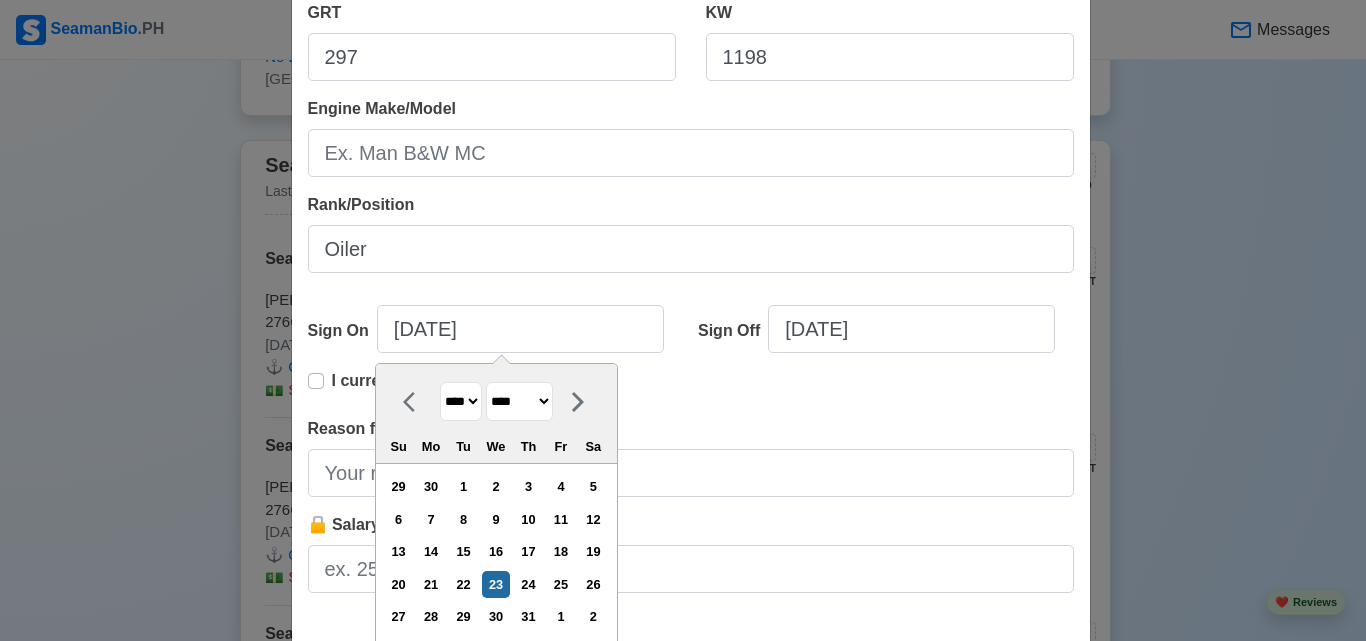 select on "****" 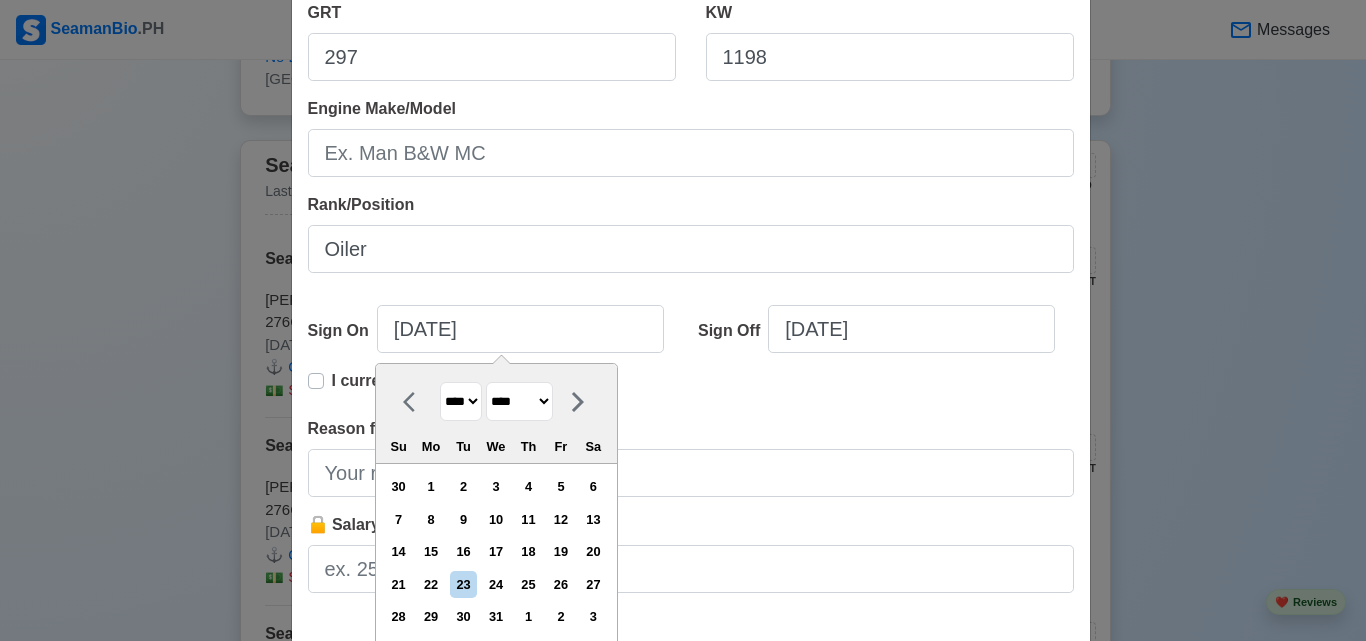 click on "******* ******** ***** ***** *** **** **** ****** ********* ******* ******** ********" at bounding box center [519, 401] 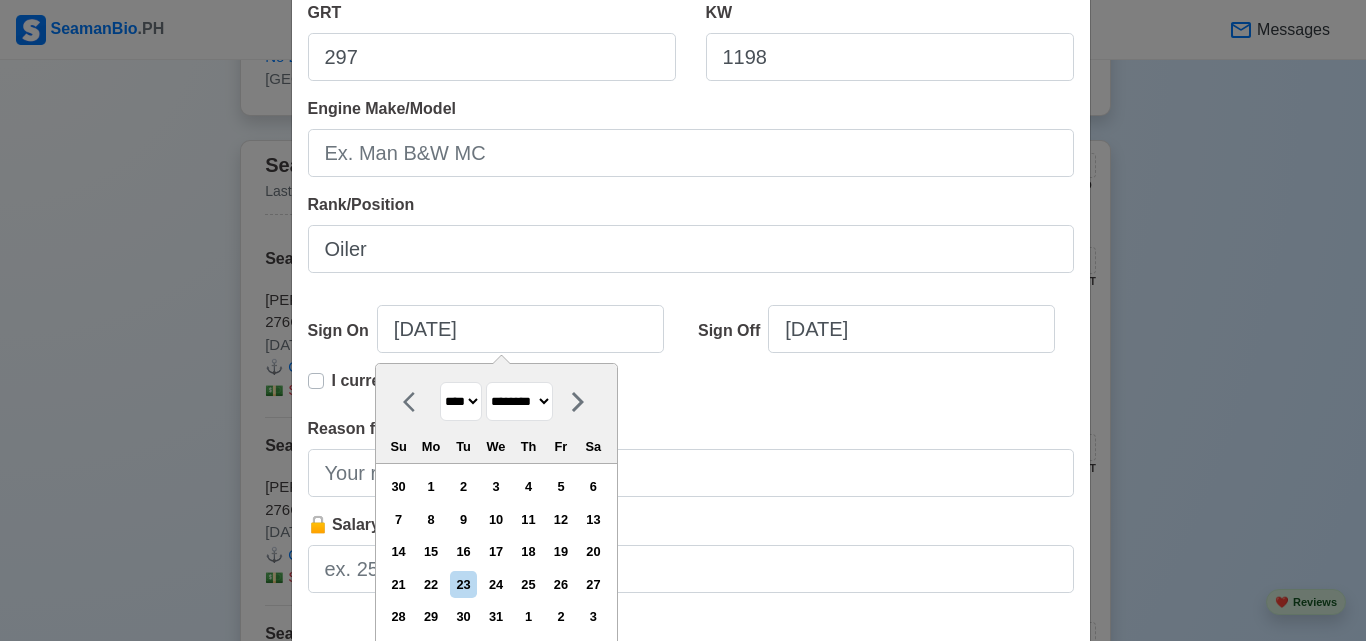 click on "******* ******** ***** ***** *** **** **** ****** ********* ******* ******** ********" at bounding box center [519, 401] 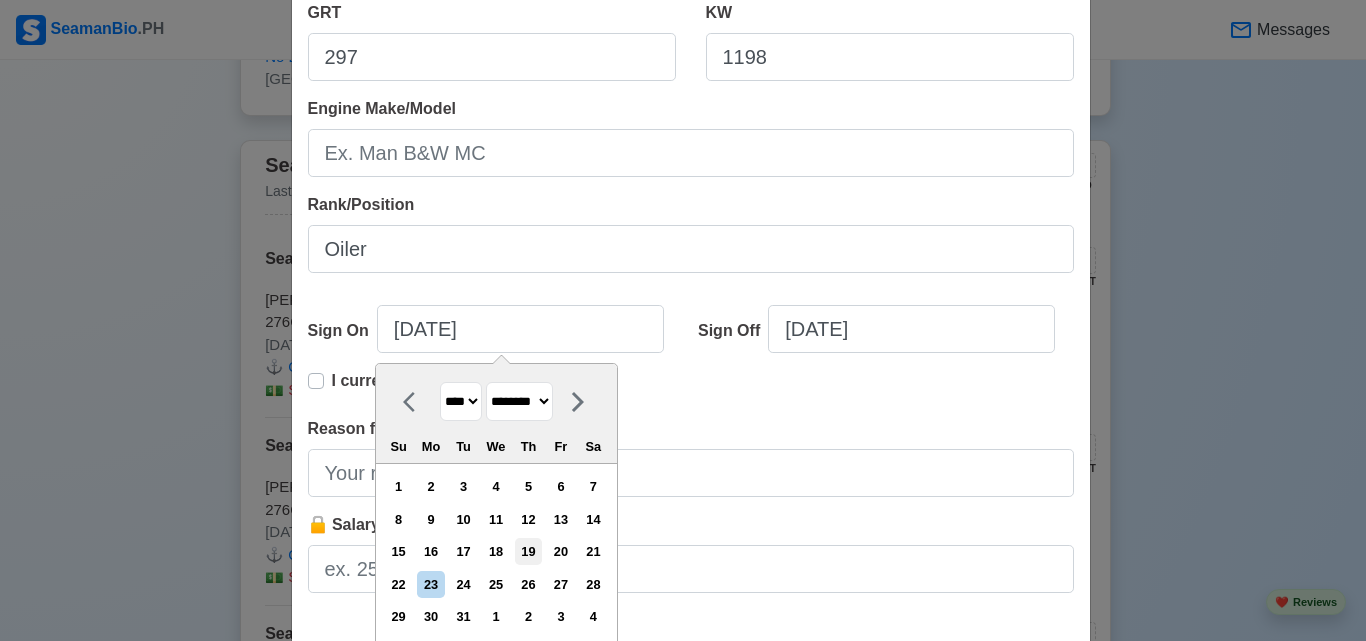 click on "19" at bounding box center [528, 551] 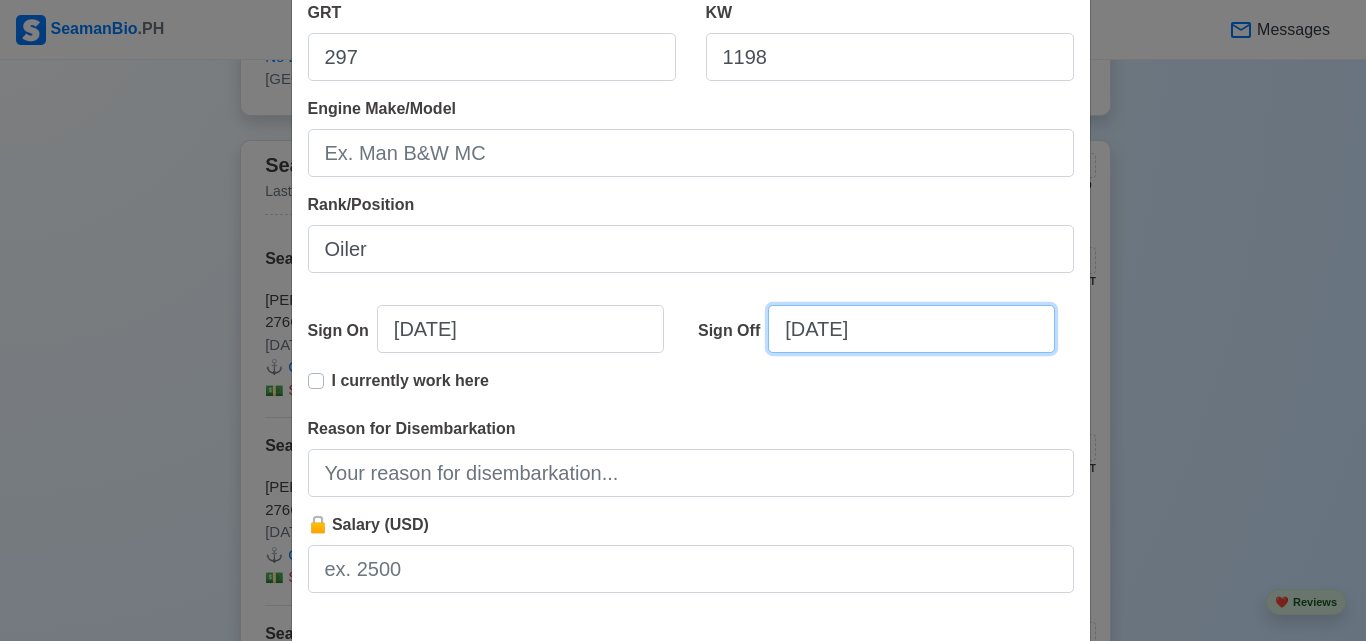 click on "07/23/2025" at bounding box center [911, 329] 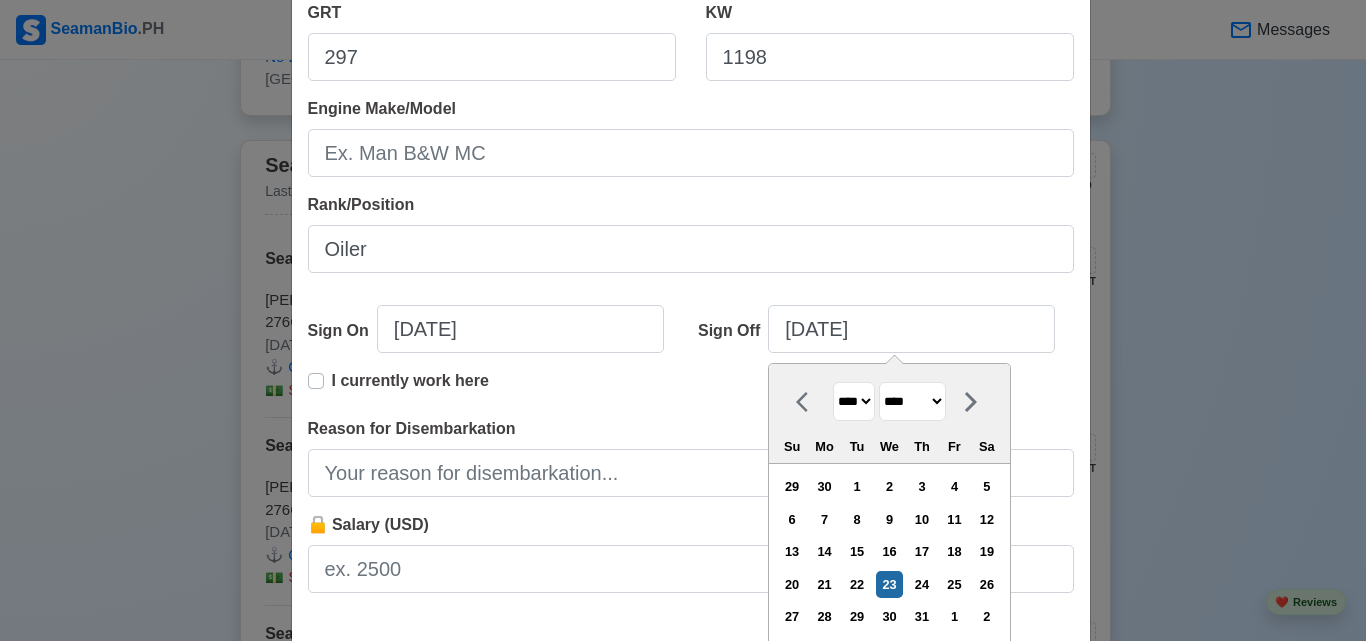 click on "**** **** **** **** **** **** **** **** **** **** **** **** **** **** **** **** **** **** **** **** **** **** **** **** **** **** **** **** **** **** **** **** **** **** **** **** **** **** **** **** **** **** **** **** **** **** **** **** **** **** **** **** **** **** **** **** **** **** **** **** **** **** **** **** **** **** **** **** **** **** **** **** **** **** **** **** **** **** **** **** **** **** **** **** **** **** **** **** **** **** **** **** **** **** **** **** **** **** **** **** **** **** **** **** **** **** **** ****" at bounding box center (854, 401) 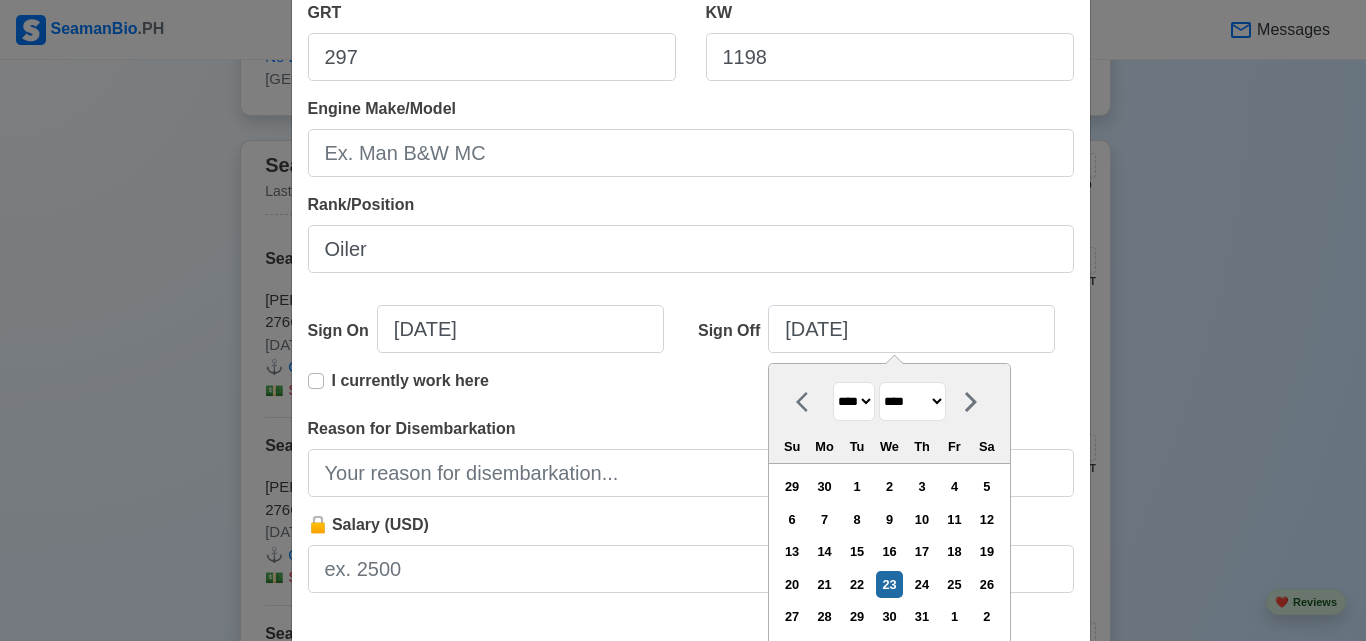 select on "****" 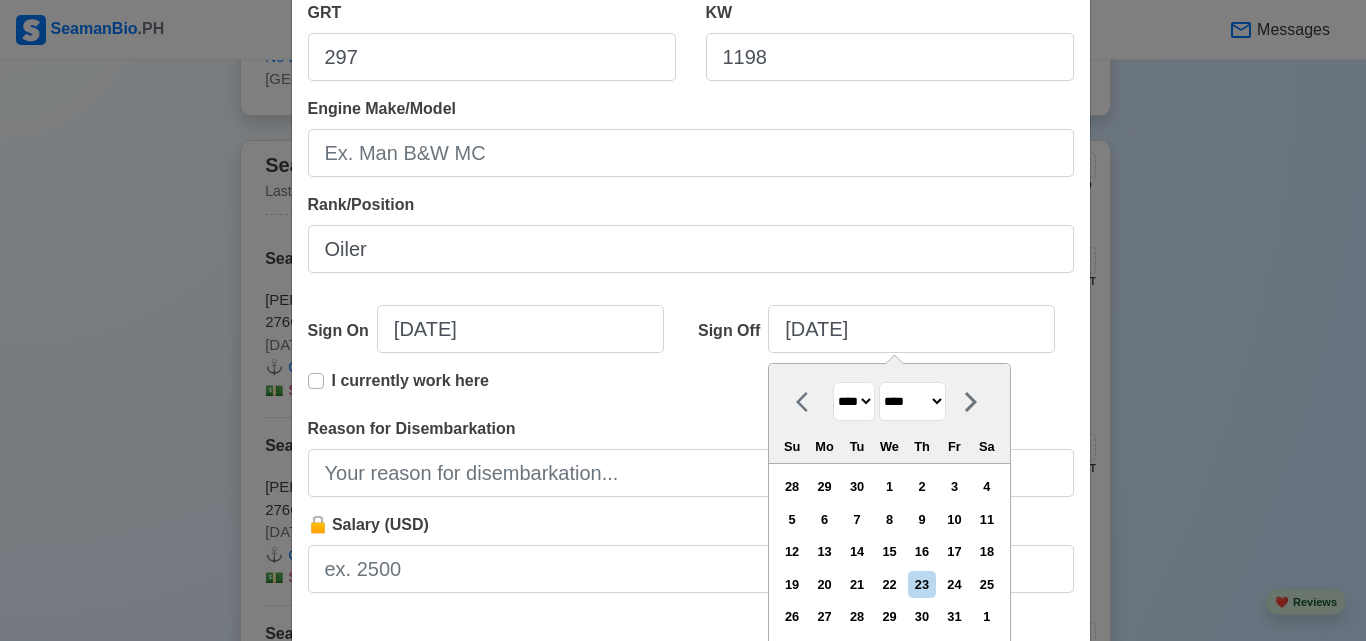 click on "******* ******** ***** ***** *** **** **** ****** ********* ******* ******** ********" at bounding box center (912, 401) 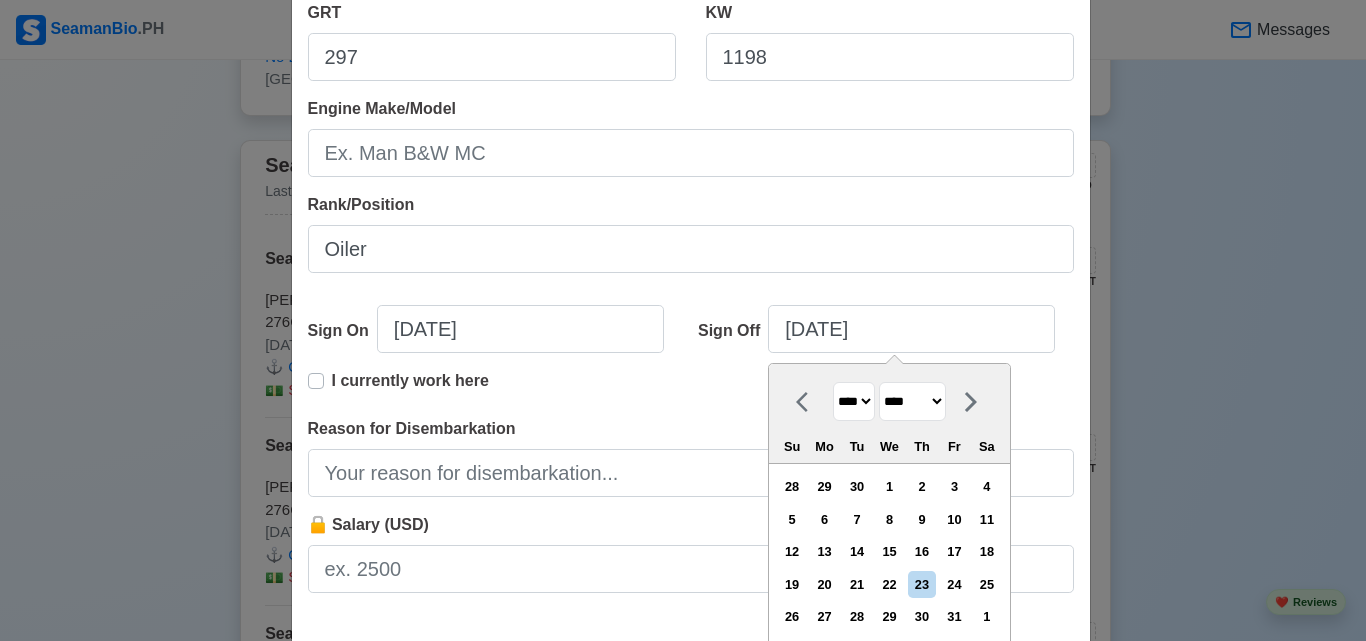 select on "*******" 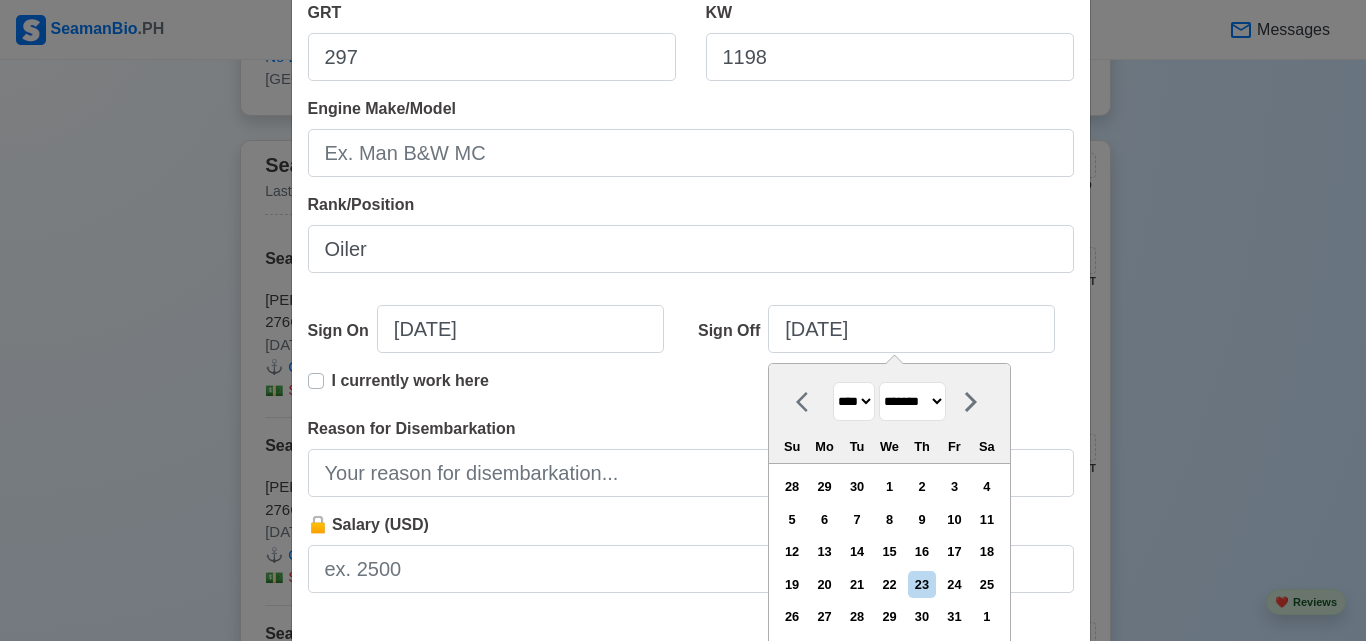 click on "******* ******** ***** ***** *** **** **** ****** ********* ******* ******** ********" at bounding box center (912, 401) 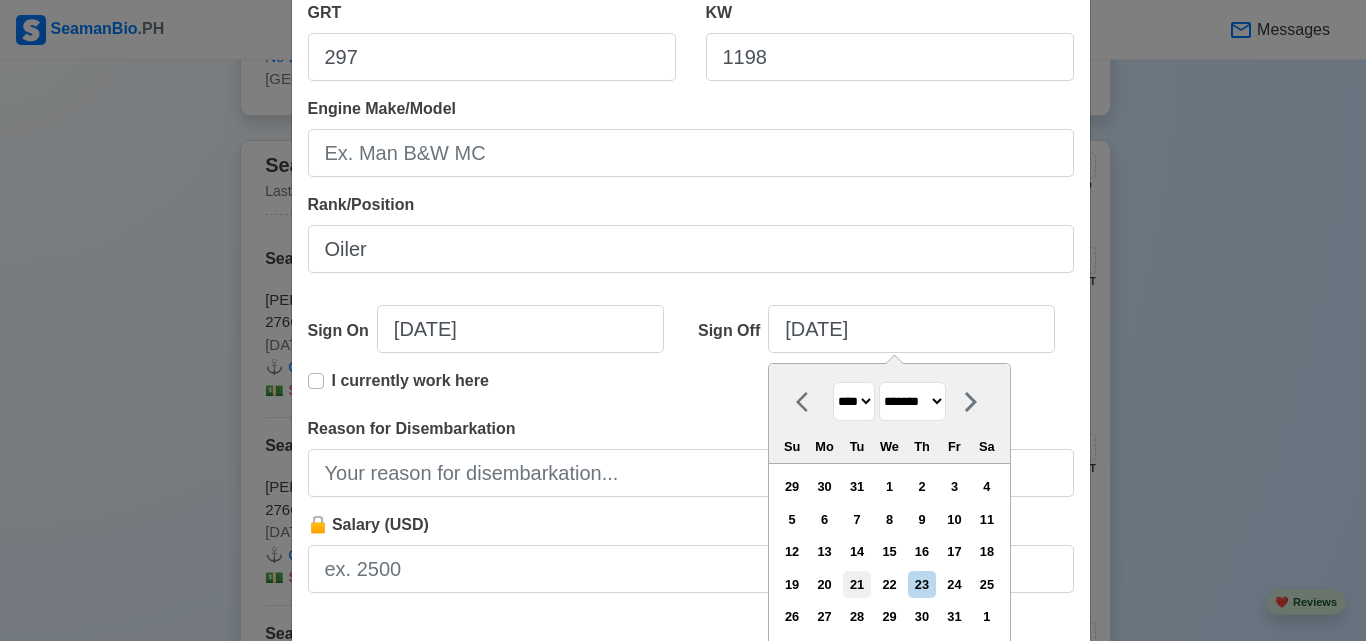 click on "21" at bounding box center (856, 584) 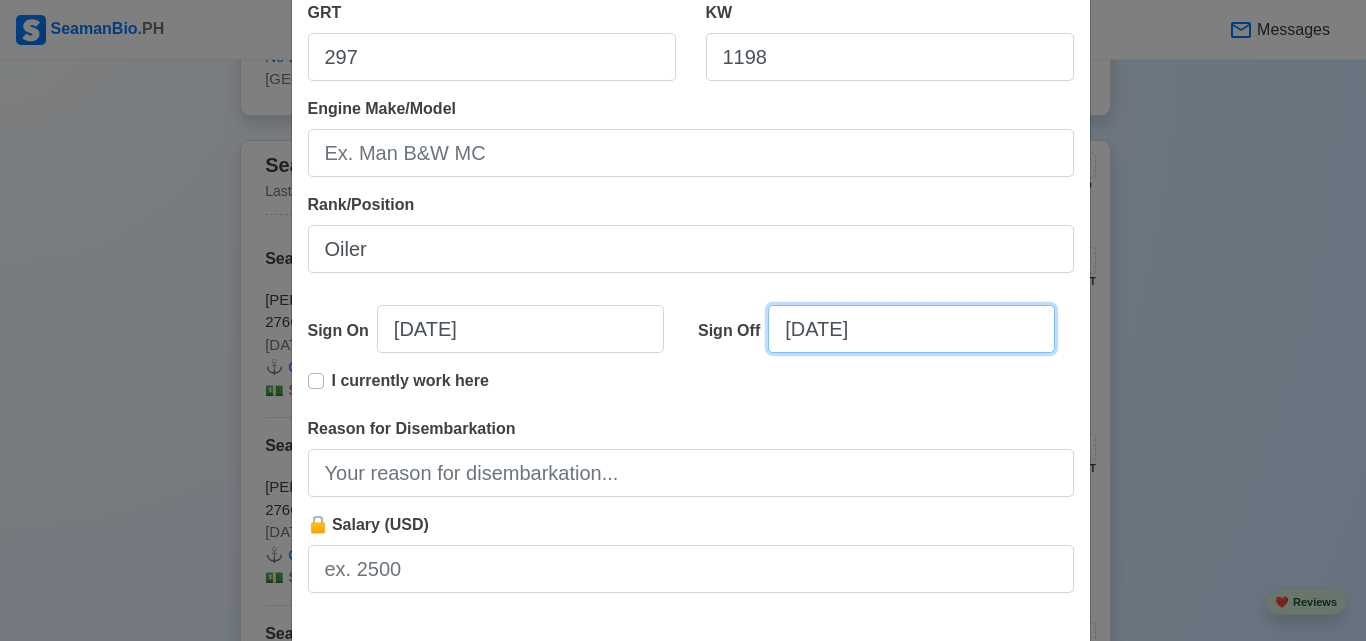 click on "01/21/2020" at bounding box center [911, 329] 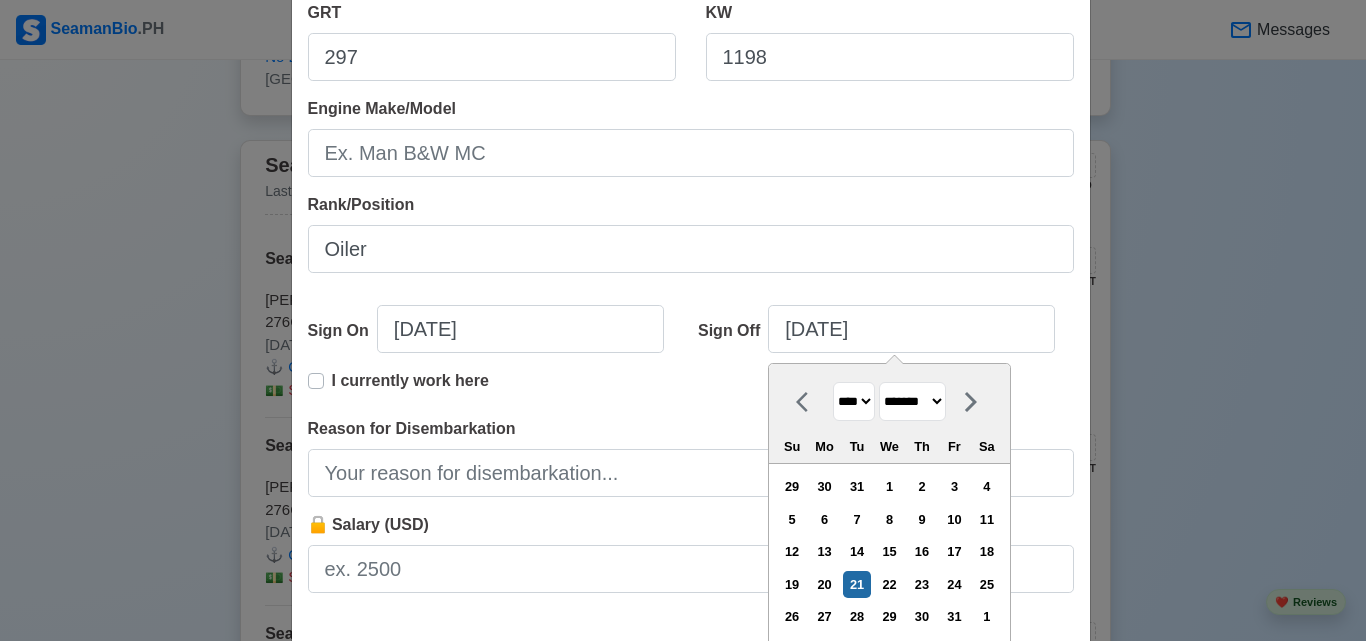 click on "**** **** **** **** **** **** **** **** **** **** **** **** **** **** **** **** **** **** **** **** **** **** **** **** **** **** **** **** **** **** **** **** **** **** **** **** **** **** **** **** **** **** **** **** **** **** **** **** **** **** **** **** **** **** **** **** **** **** **** **** **** **** **** **** **** **** **** **** **** **** **** **** **** **** **** **** **** **** **** **** **** **** **** **** **** **** **** **** **** **** **** **** **** **** **** **** **** **** **** **** **** **** **** **** **** **** **** ****" at bounding box center (854, 401) 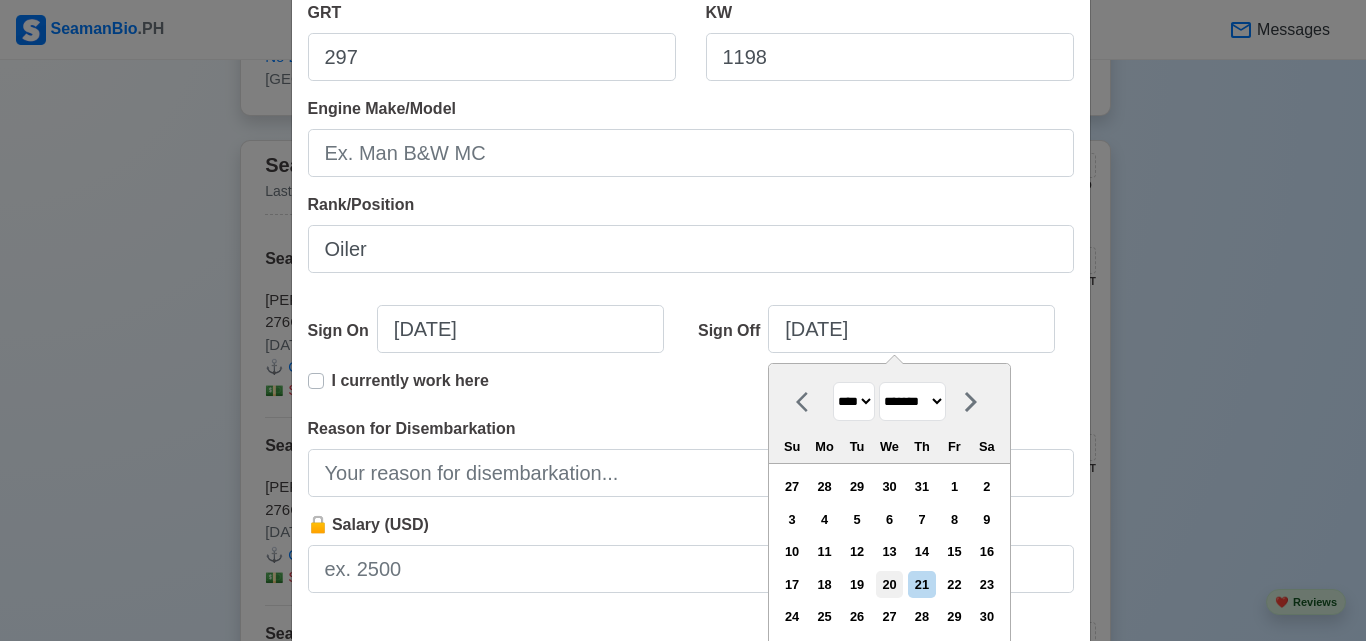 click on "20" at bounding box center (889, 584) 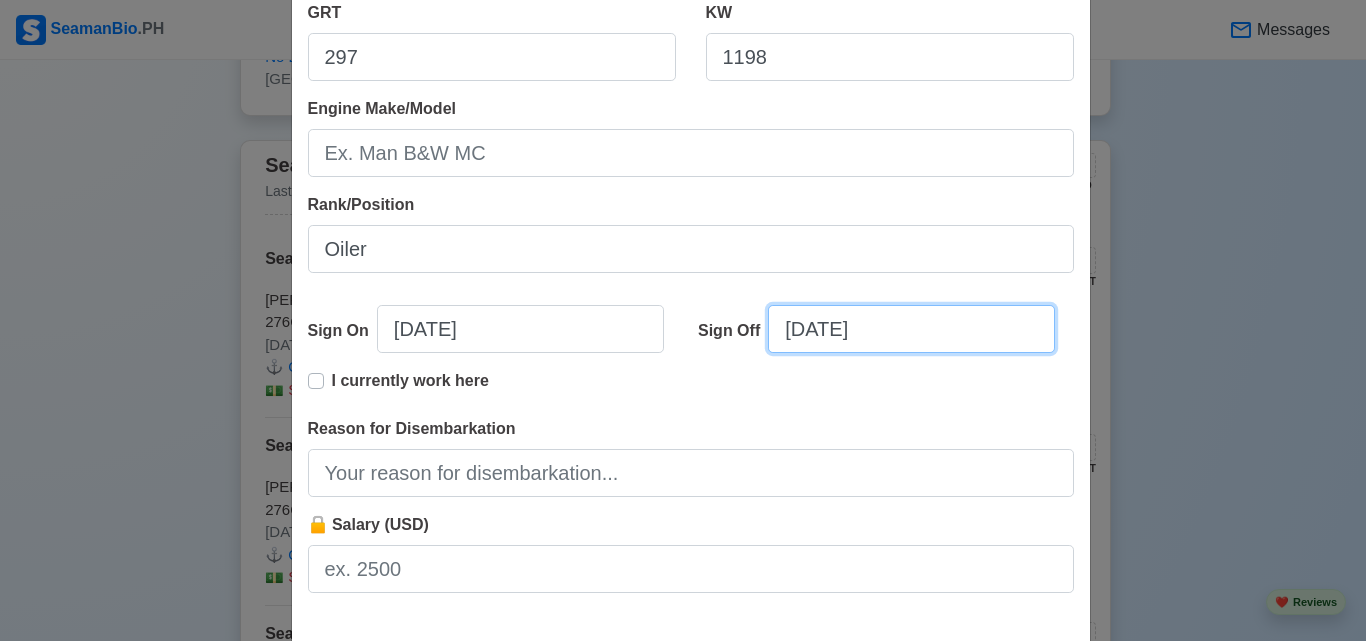 scroll, scrollTop: 499, scrollLeft: 0, axis: vertical 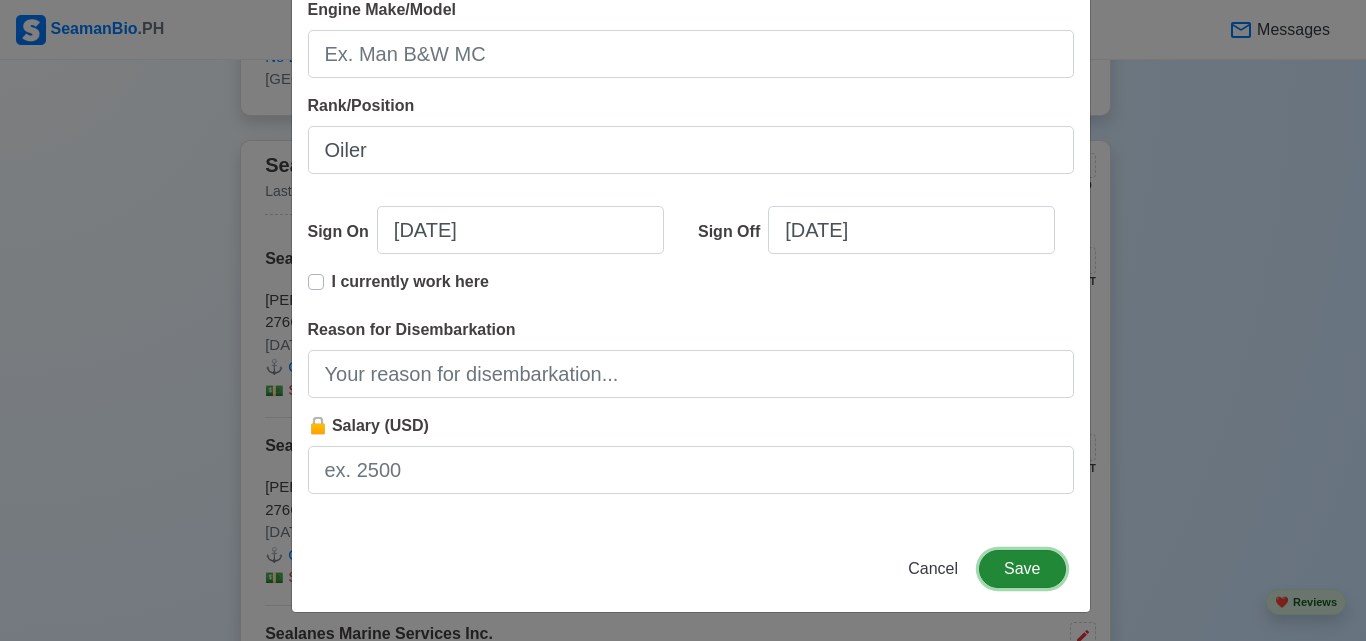 click on "Save" at bounding box center (1022, 569) 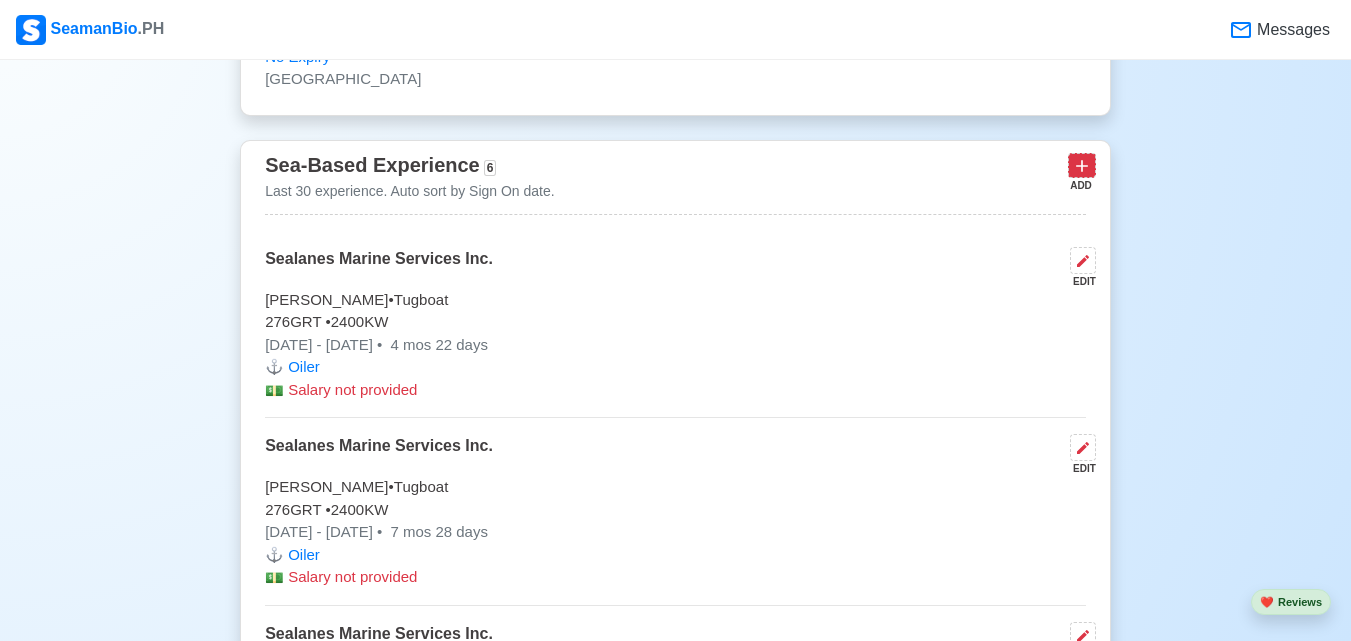 click 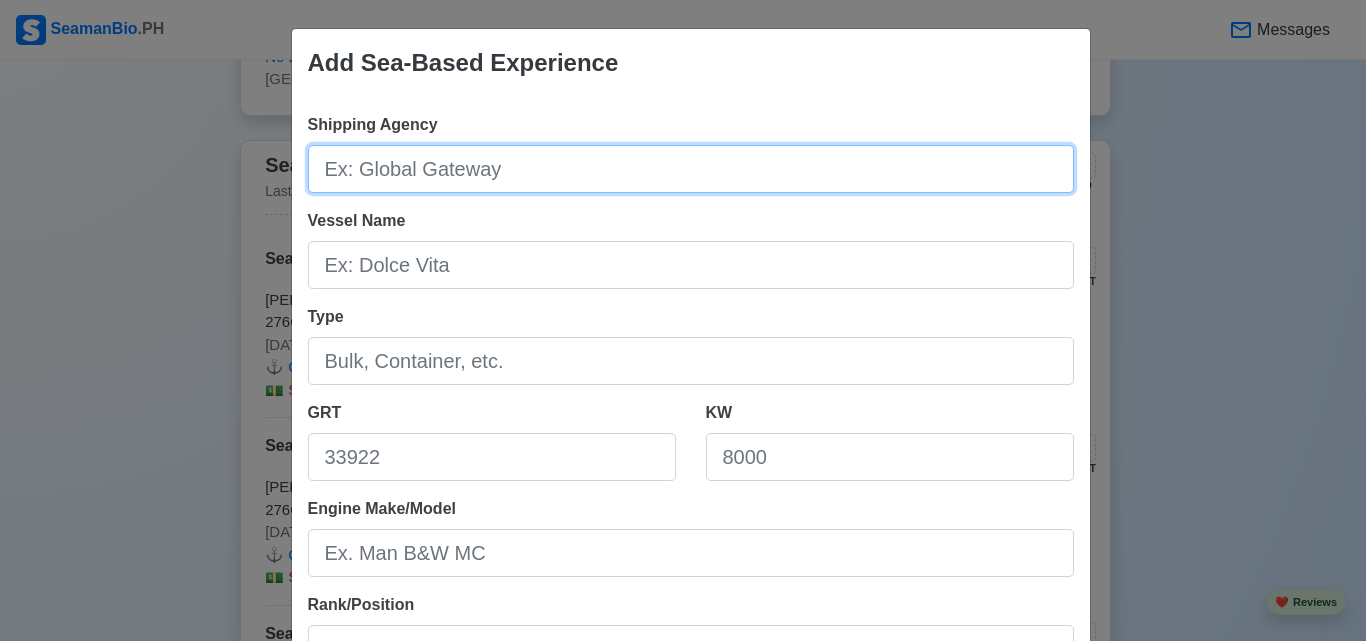 click on "Shipping Agency" at bounding box center [691, 169] 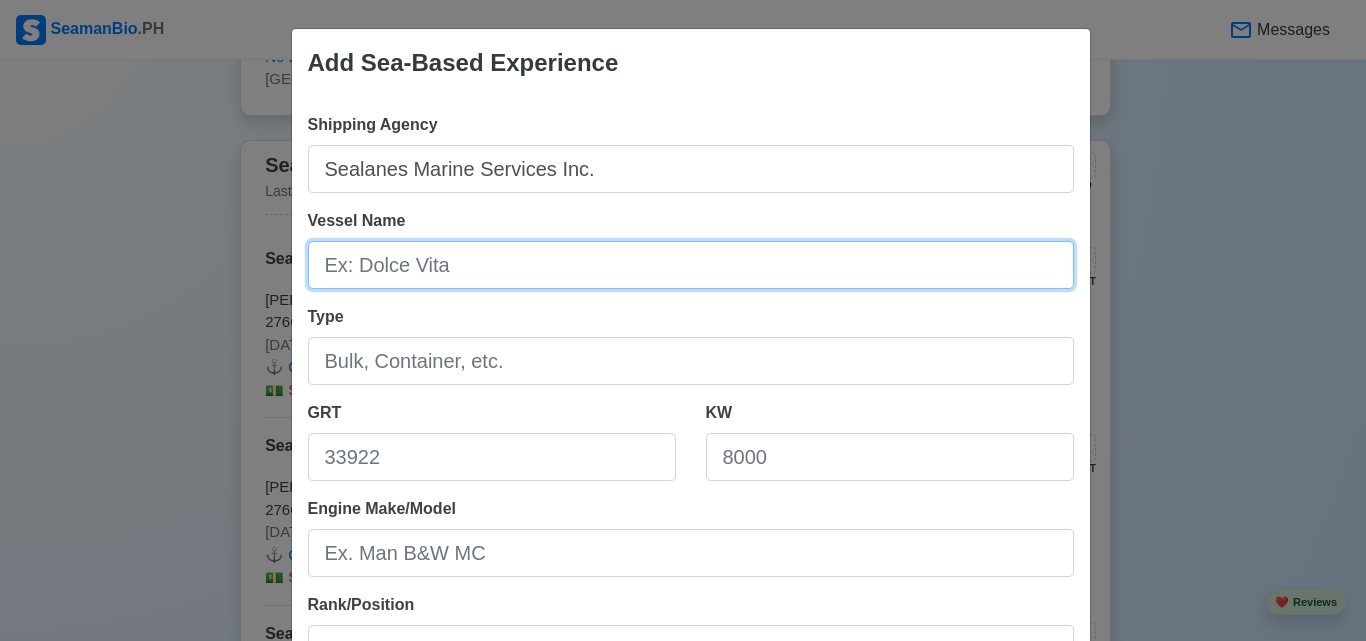 click on "Vessel Name" at bounding box center (691, 265) 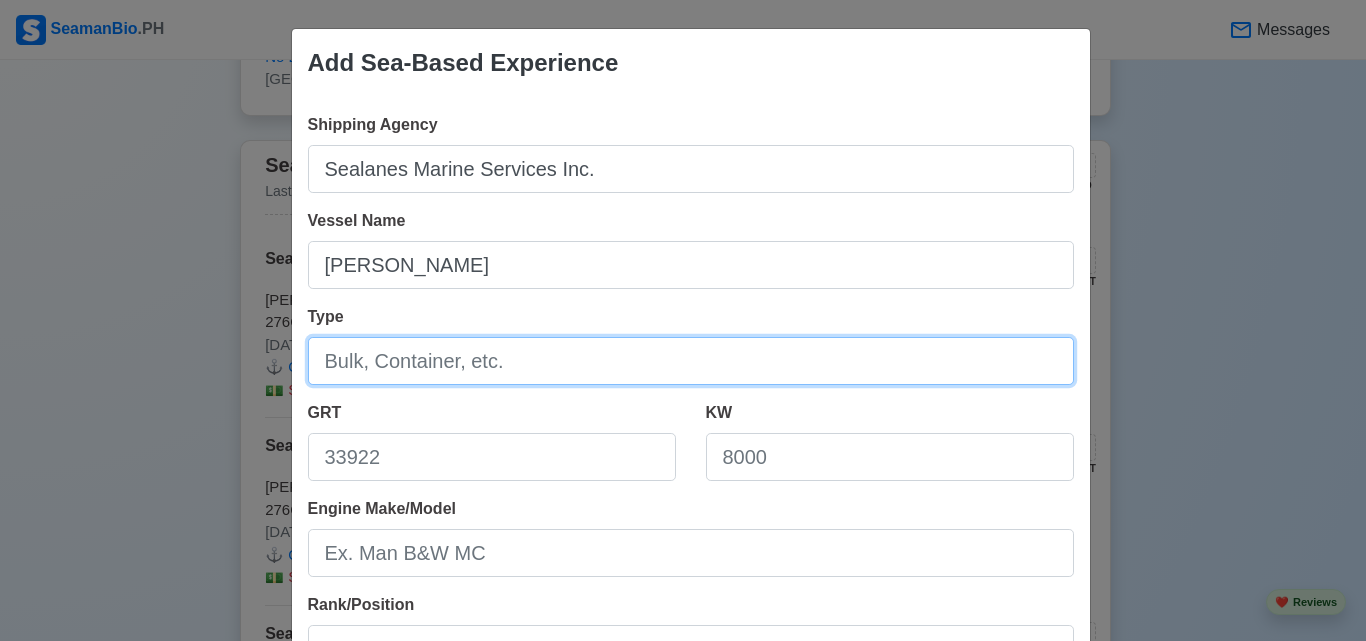 click on "Type" at bounding box center [691, 361] 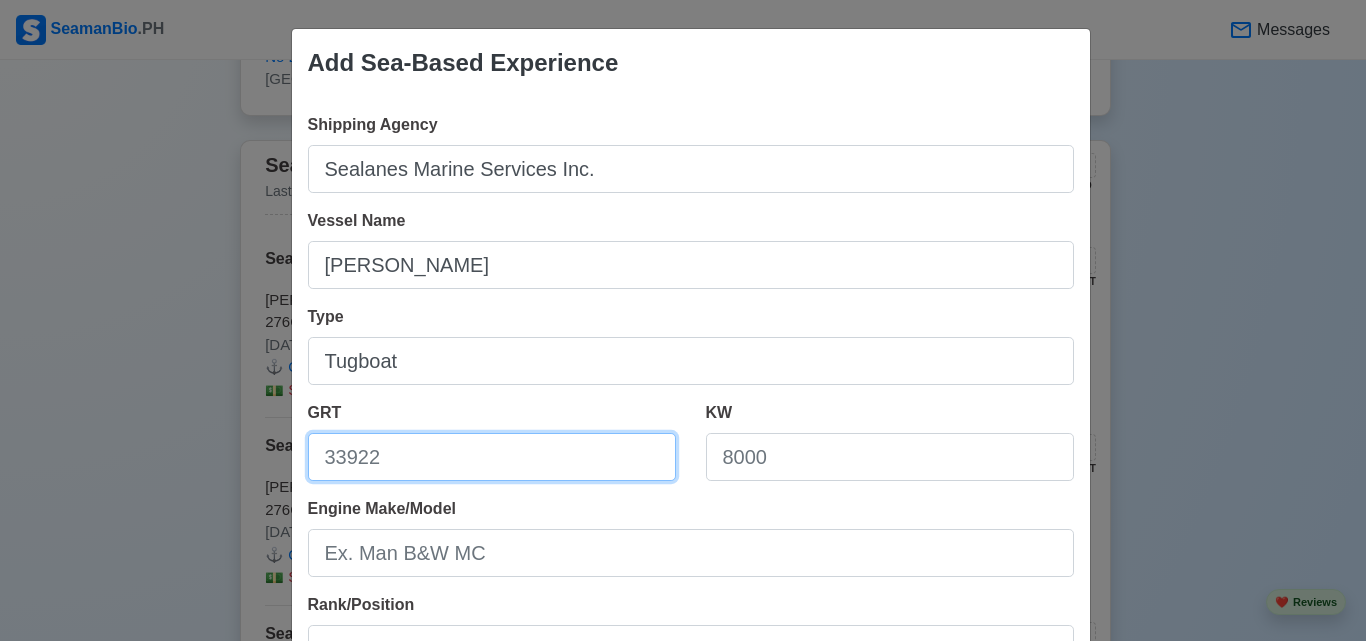click on "GRT" at bounding box center [492, 457] 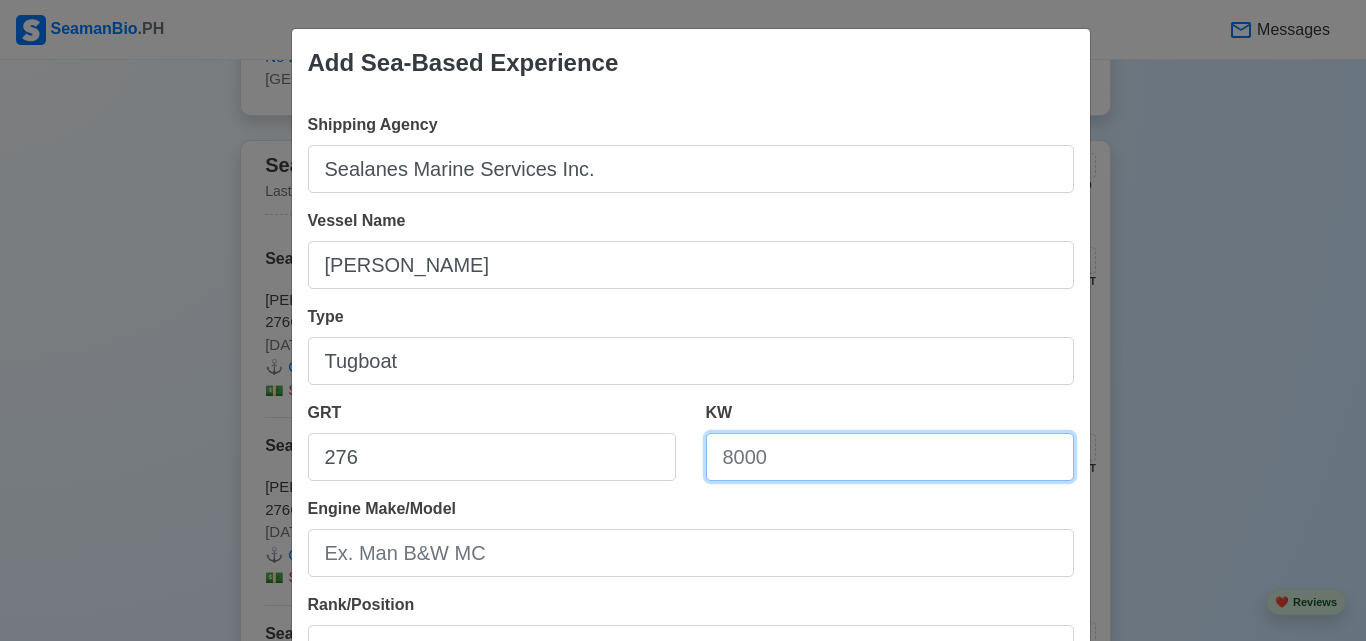 click on "KW" at bounding box center (890, 457) 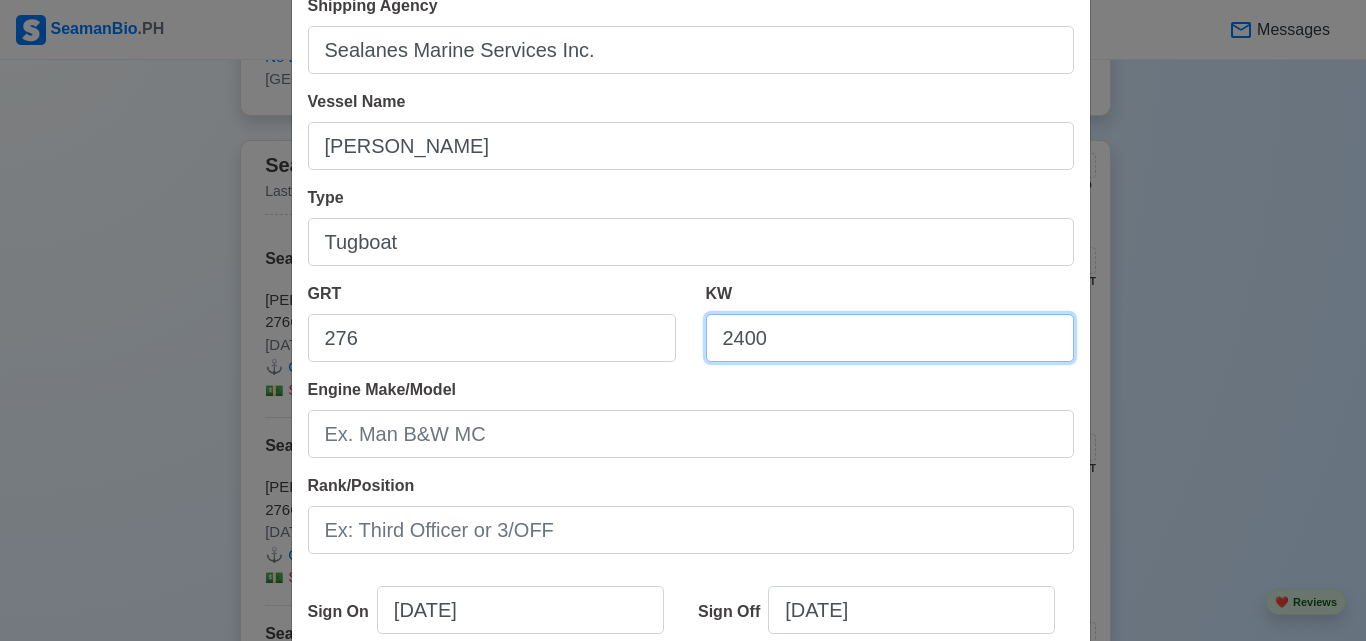 scroll, scrollTop: 300, scrollLeft: 0, axis: vertical 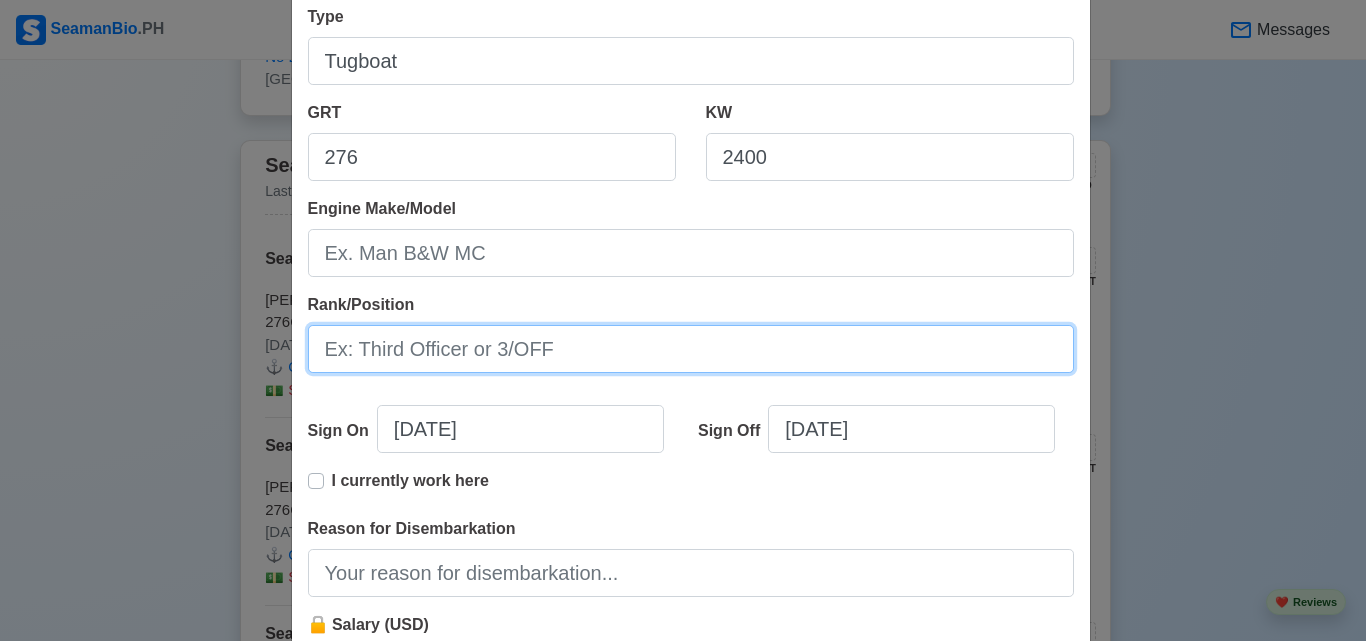 click on "Rank/Position" at bounding box center [691, 349] 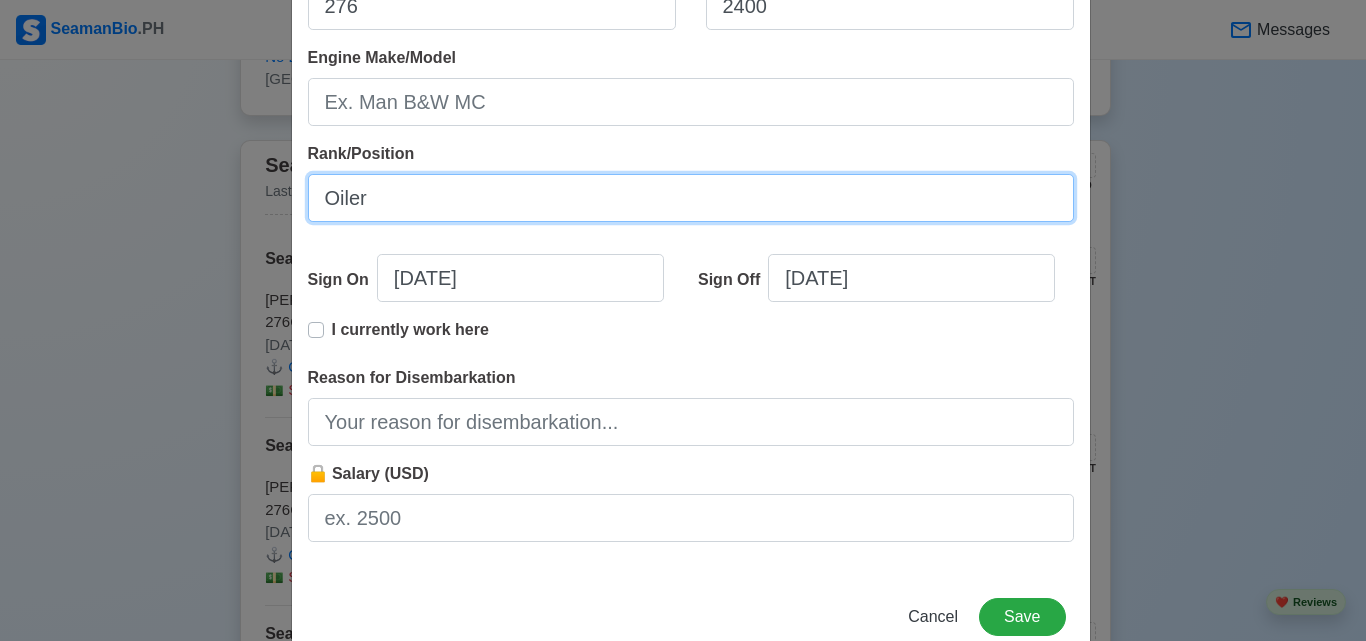 scroll, scrollTop: 499, scrollLeft: 0, axis: vertical 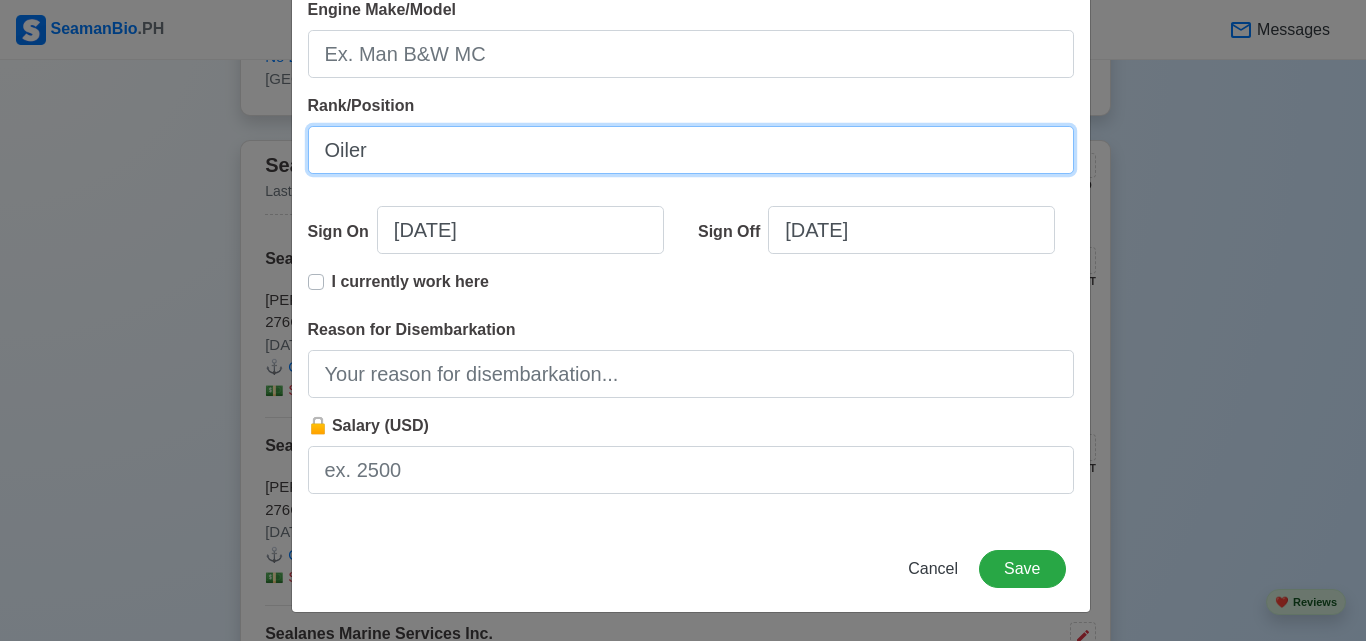 type on "Oiler" 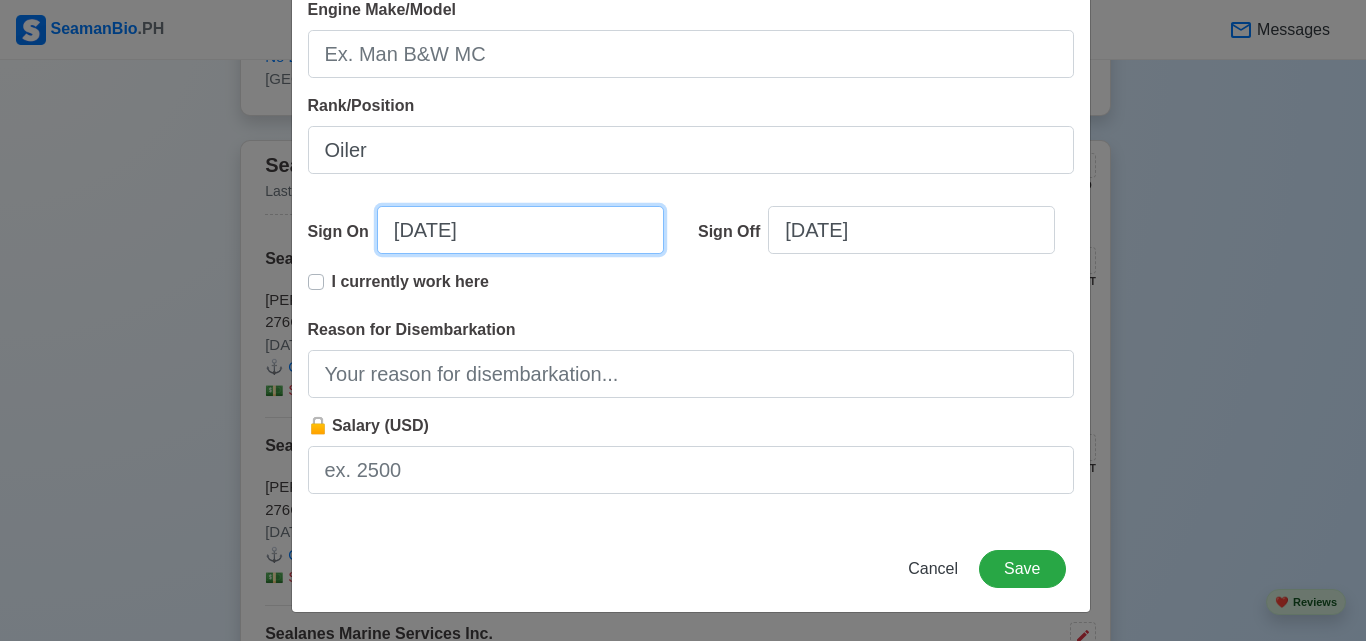 select on "****" 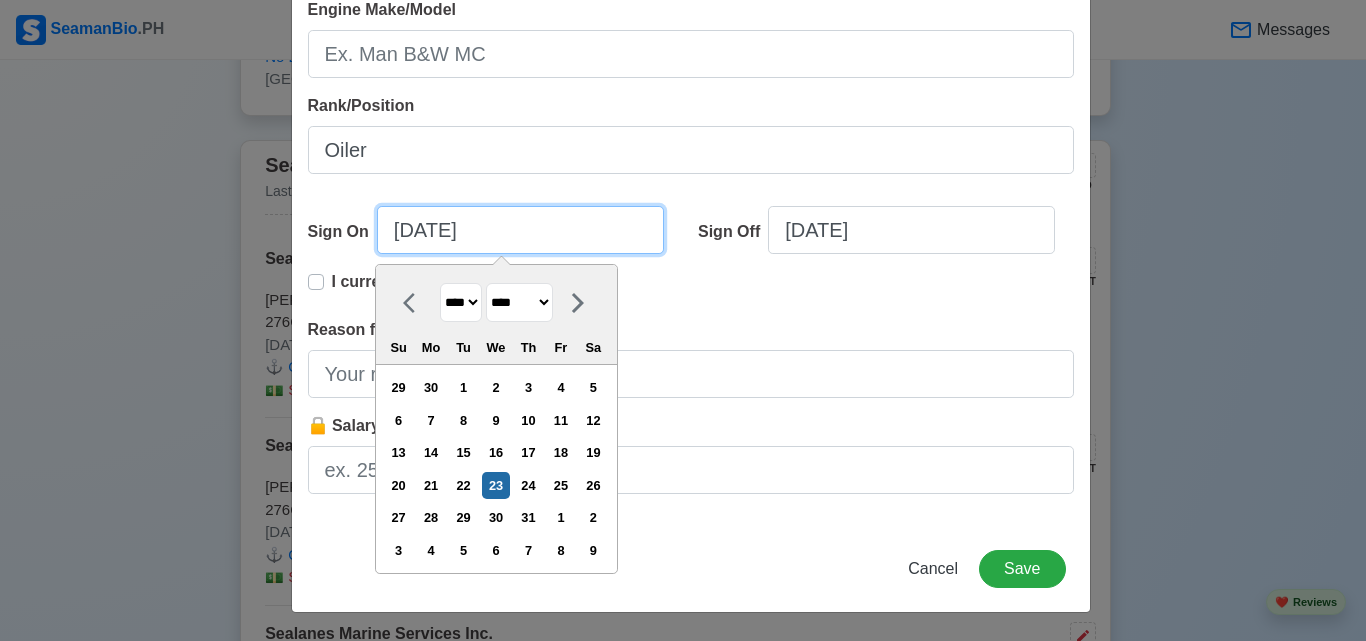 click on "07/23/2025" at bounding box center [520, 230] 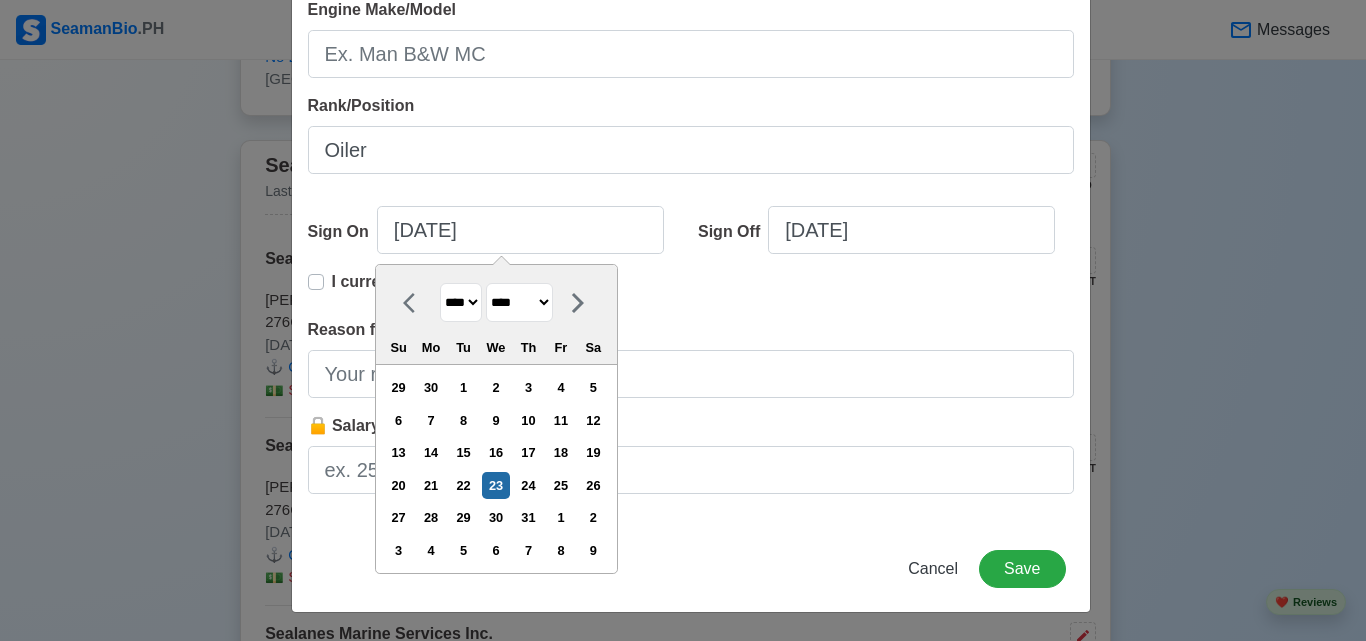 click on "**** **** **** **** **** **** **** **** **** **** **** **** **** **** **** **** **** **** **** **** **** **** **** **** **** **** **** **** **** **** **** **** **** **** **** **** **** **** **** **** **** **** **** **** **** **** **** **** **** **** **** **** **** **** **** **** **** **** **** **** **** **** **** **** **** **** **** **** **** **** **** **** **** **** **** **** **** **** **** **** **** **** **** **** **** **** **** **** **** **** **** **** **** **** **** **** **** **** **** **** **** **** **** **** **** ****" at bounding box center [461, 302] 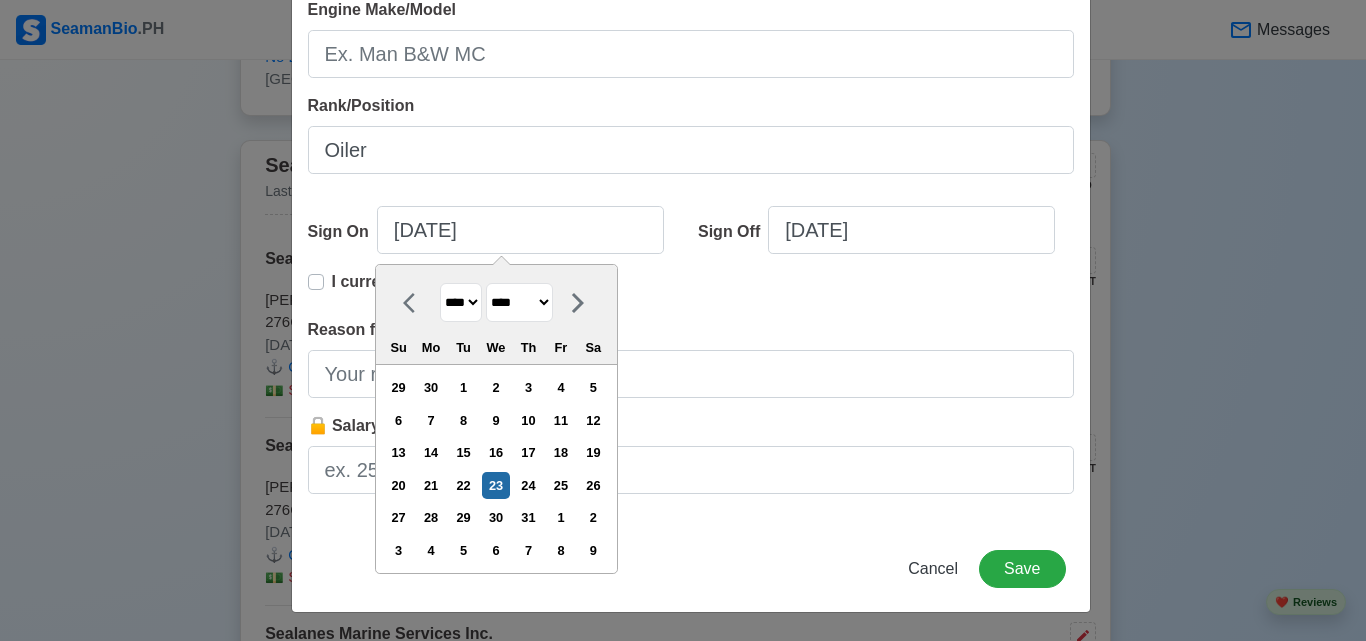 select on "****" 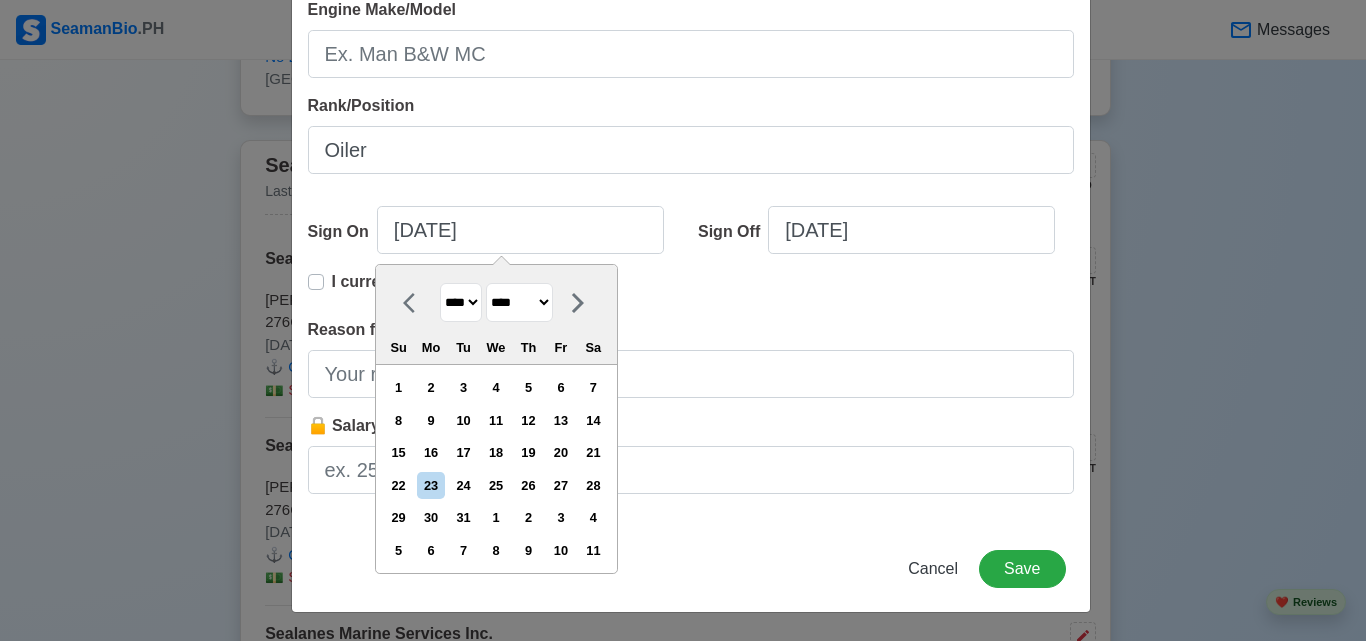 click on "******* ******** ***** ***** *** **** **** ****** ********* ******* ******** ********" at bounding box center [519, 302] 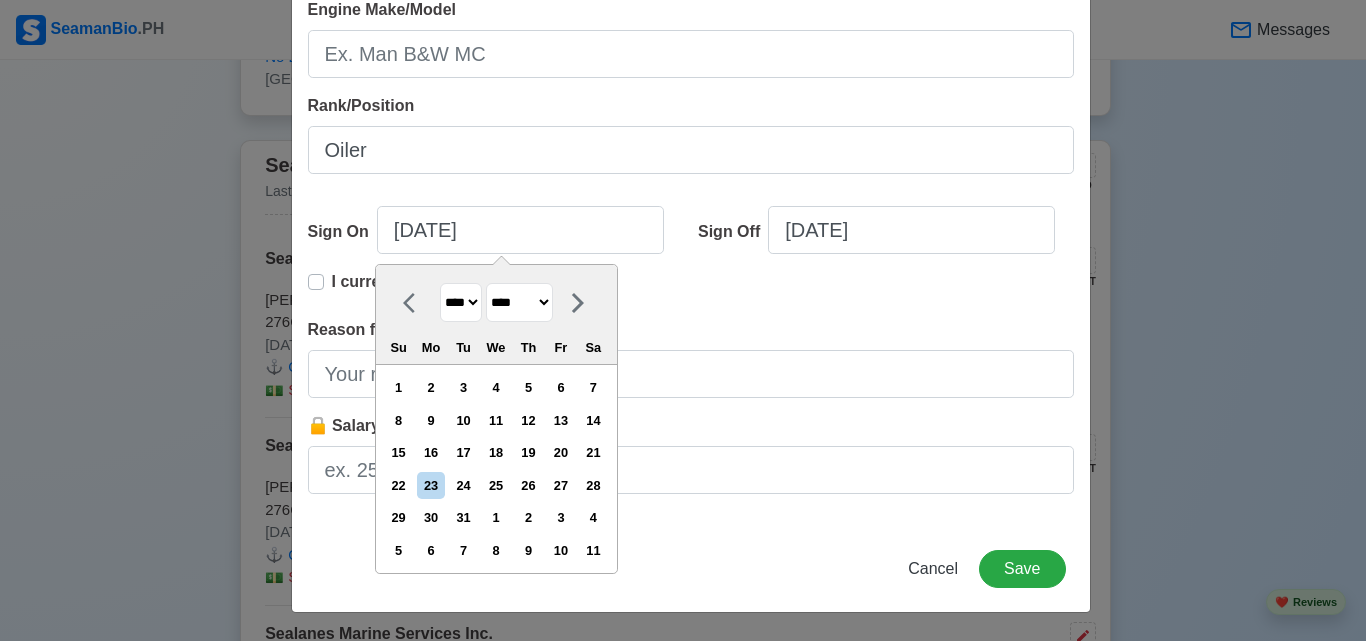 select on "********" 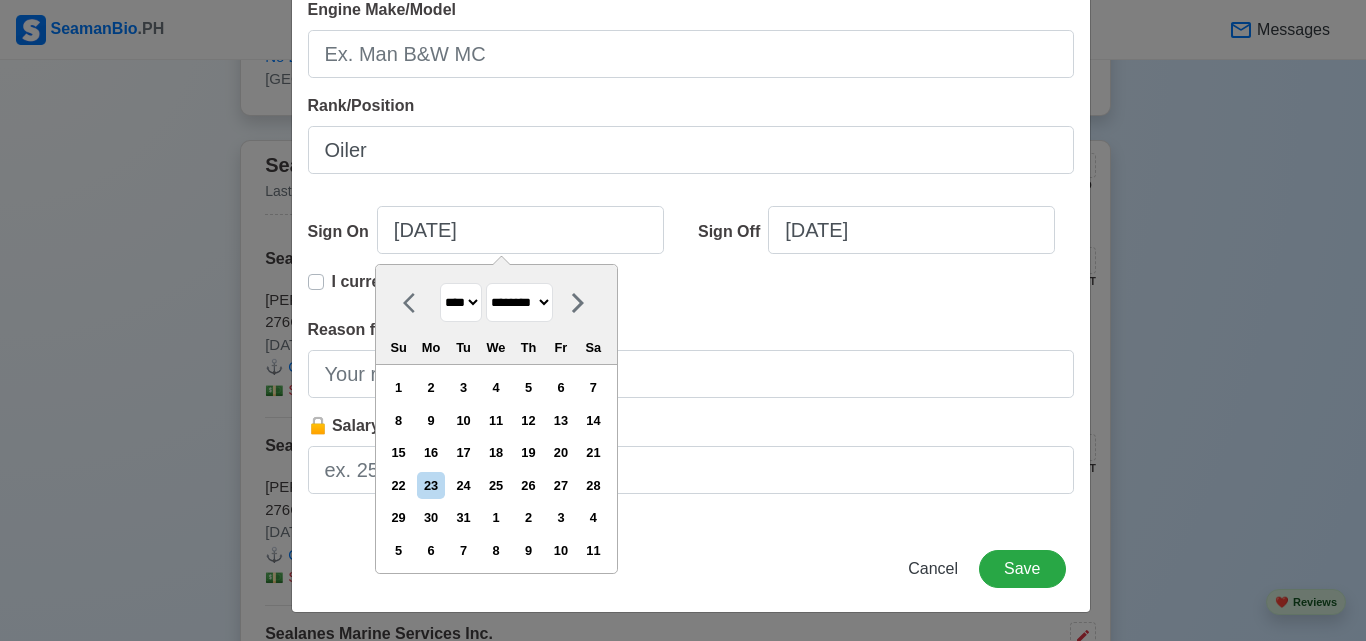 click on "******* ******** ***** ***** *** **** **** ****** ********* ******* ******** ********" at bounding box center [519, 302] 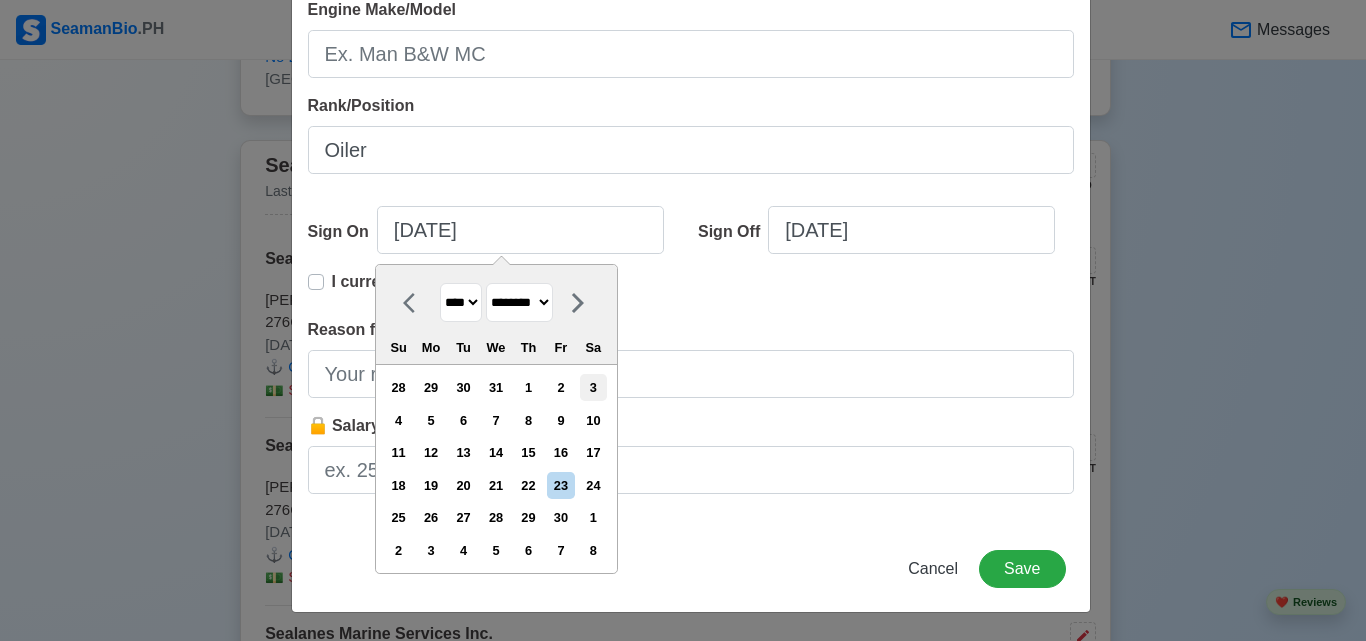 click on "3" at bounding box center [593, 387] 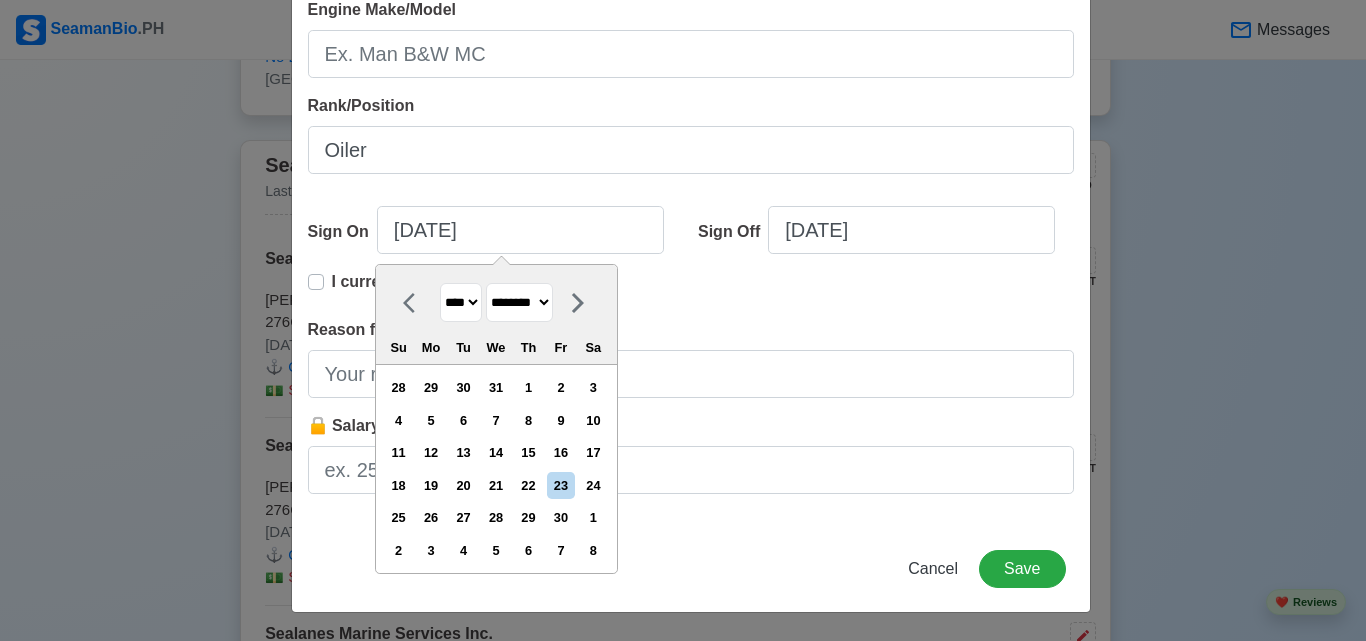 type on "11/03/2018" 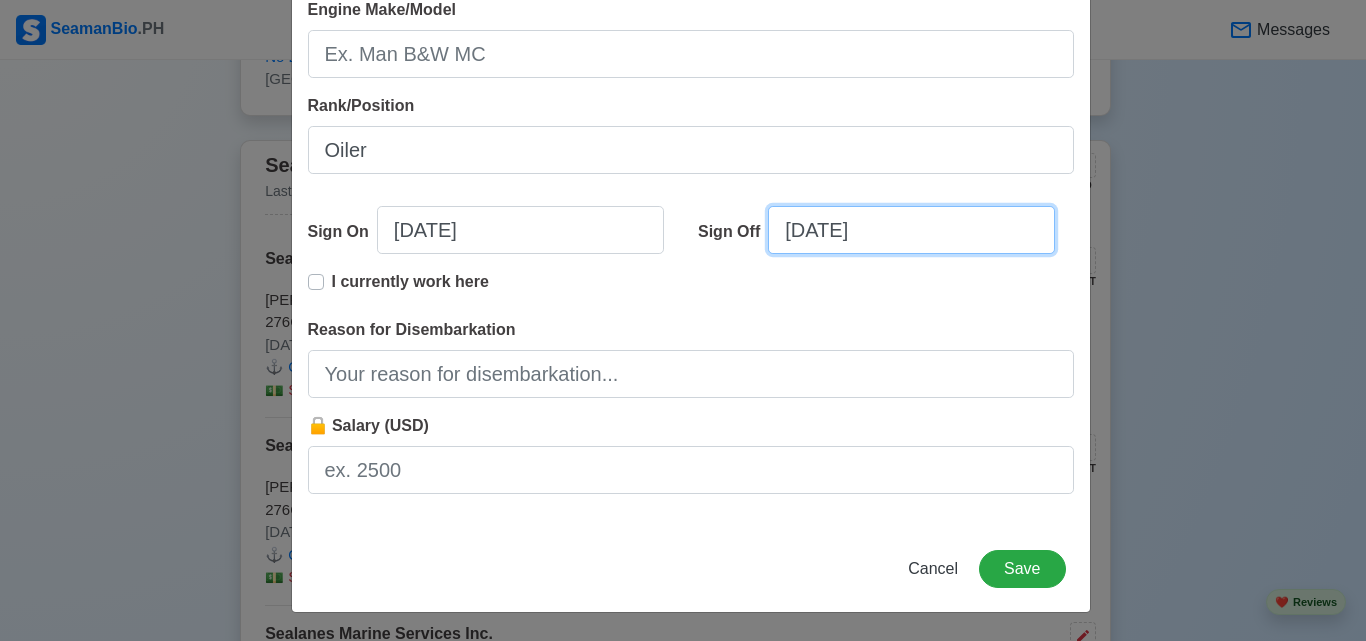click on "07/23/2025" at bounding box center [911, 230] 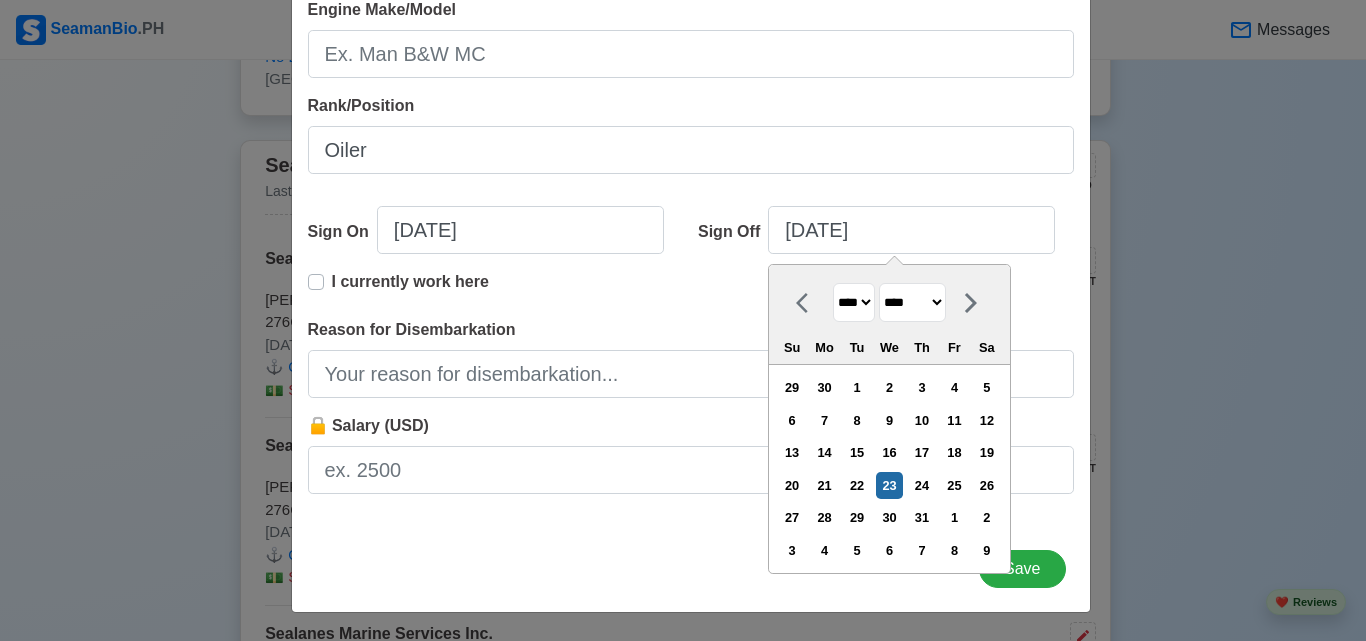 click on "**** **** **** **** **** **** **** **** **** **** **** **** **** **** **** **** **** **** **** **** **** **** **** **** **** **** **** **** **** **** **** **** **** **** **** **** **** **** **** **** **** **** **** **** **** **** **** **** **** **** **** **** **** **** **** **** **** **** **** **** **** **** **** **** **** **** **** **** **** **** **** **** **** **** **** **** **** **** **** **** **** **** **** **** **** **** **** **** **** **** **** **** **** **** **** **** **** **** **** **** **** **** **** **** **** **** **** ****" at bounding box center (854, 302) 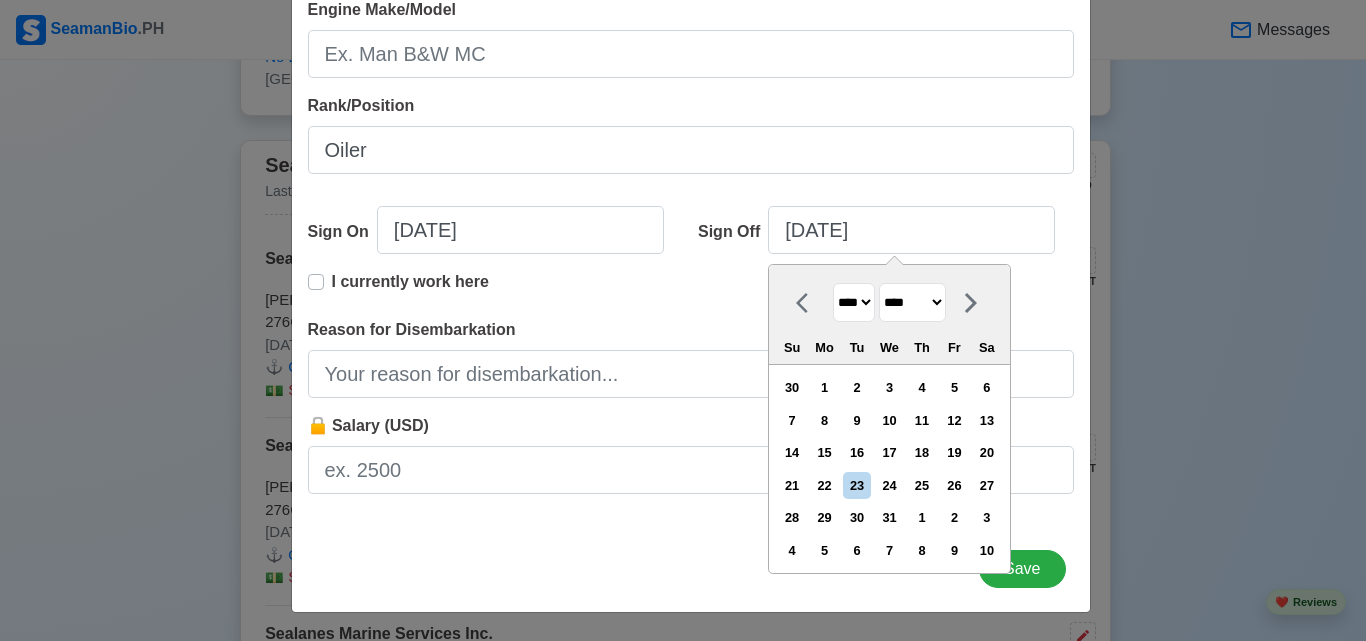 click on "******* ******** ***** ***** *** **** **** ****** ********* ******* ******** ********" at bounding box center [912, 302] 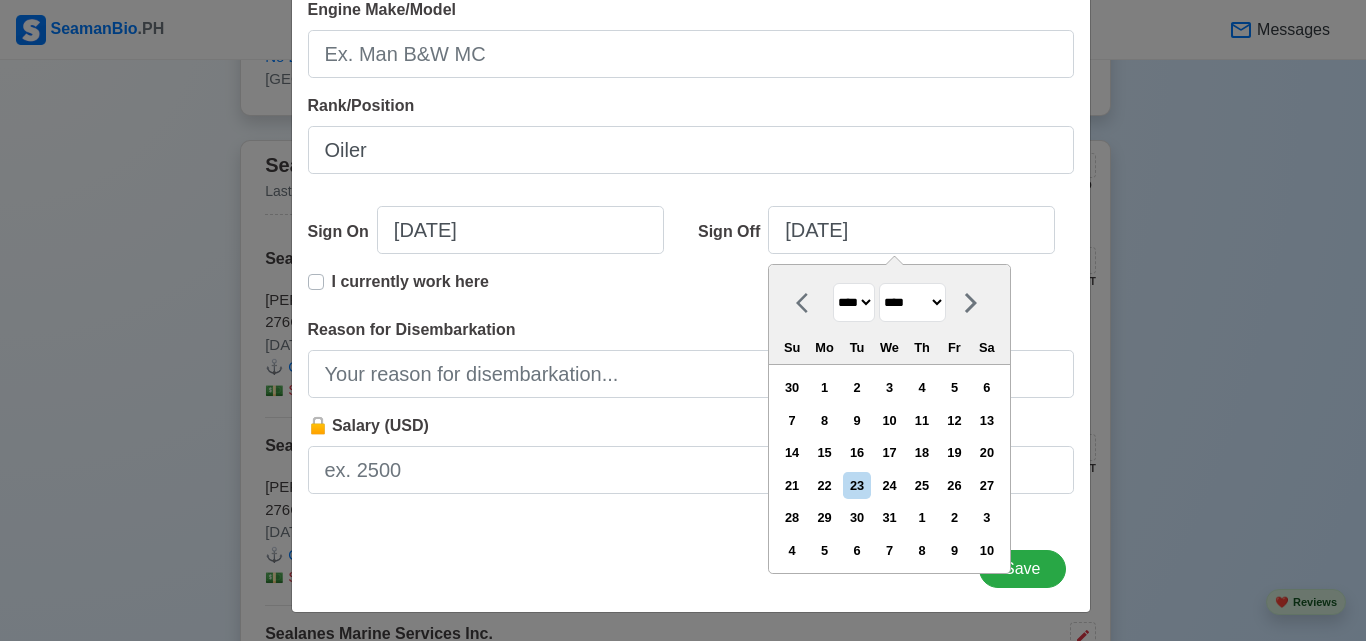 select on "*****" 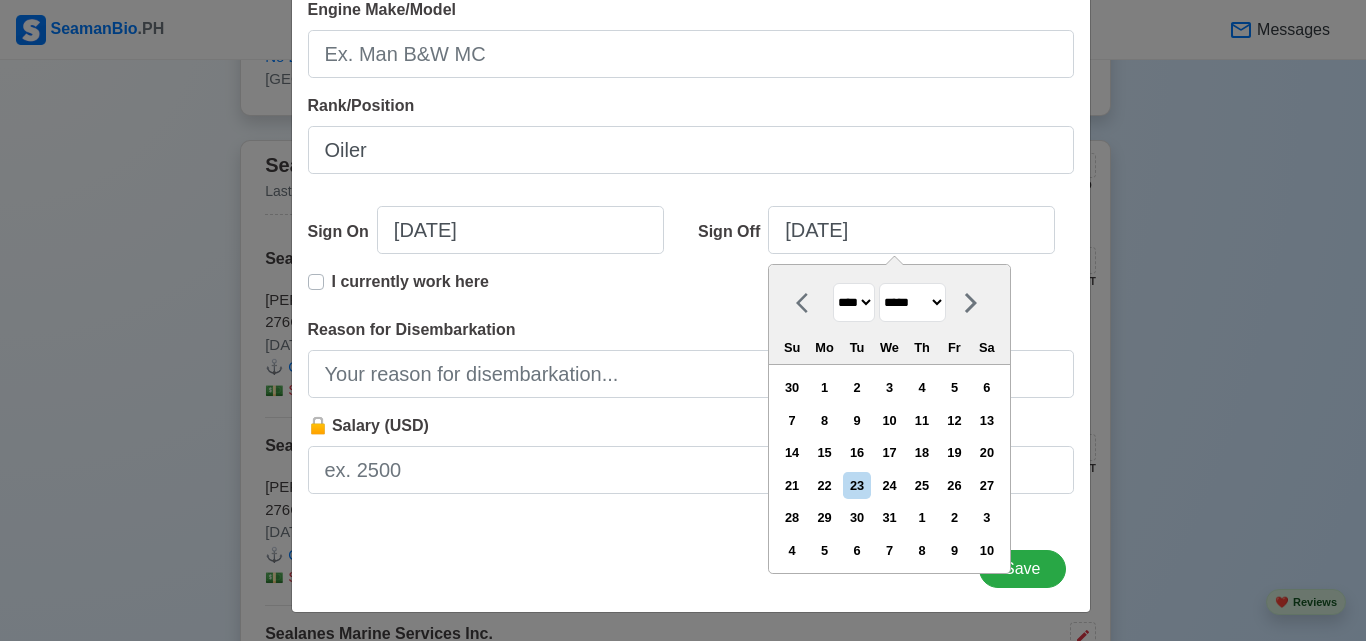 click on "******* ******** ***** ***** *** **** **** ****** ********* ******* ******** ********" at bounding box center [912, 302] 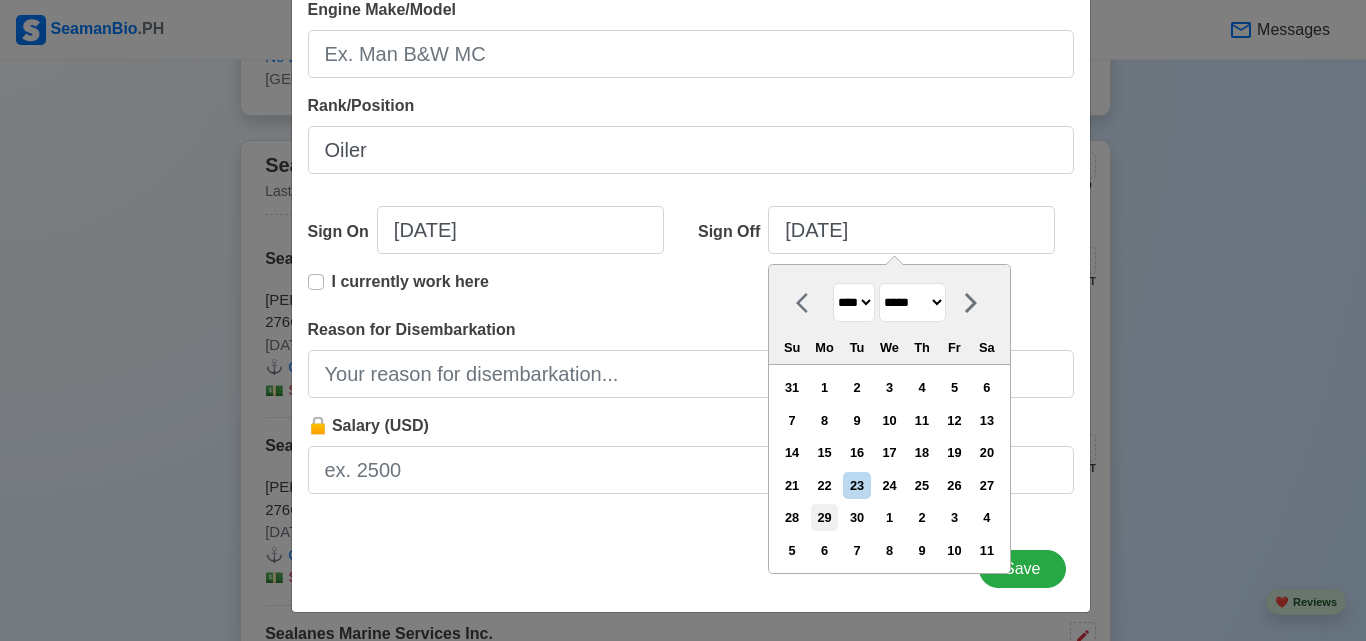 click on "29" at bounding box center (824, 517) 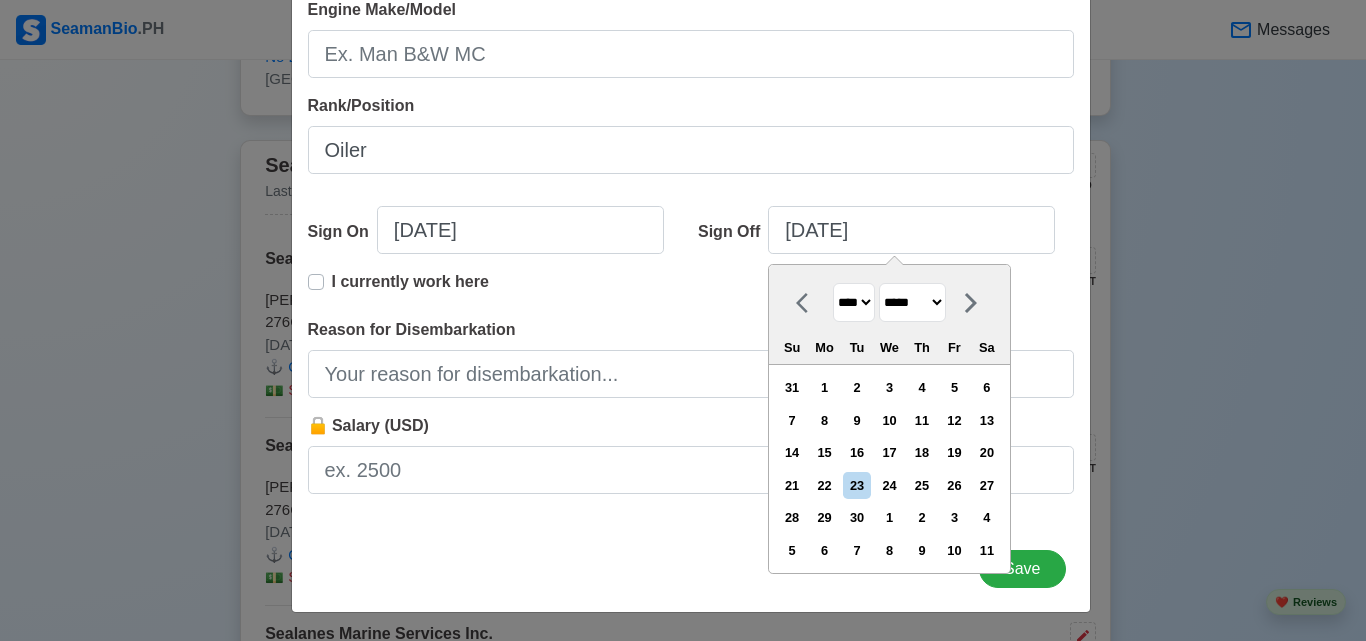 type on "04/29/2019" 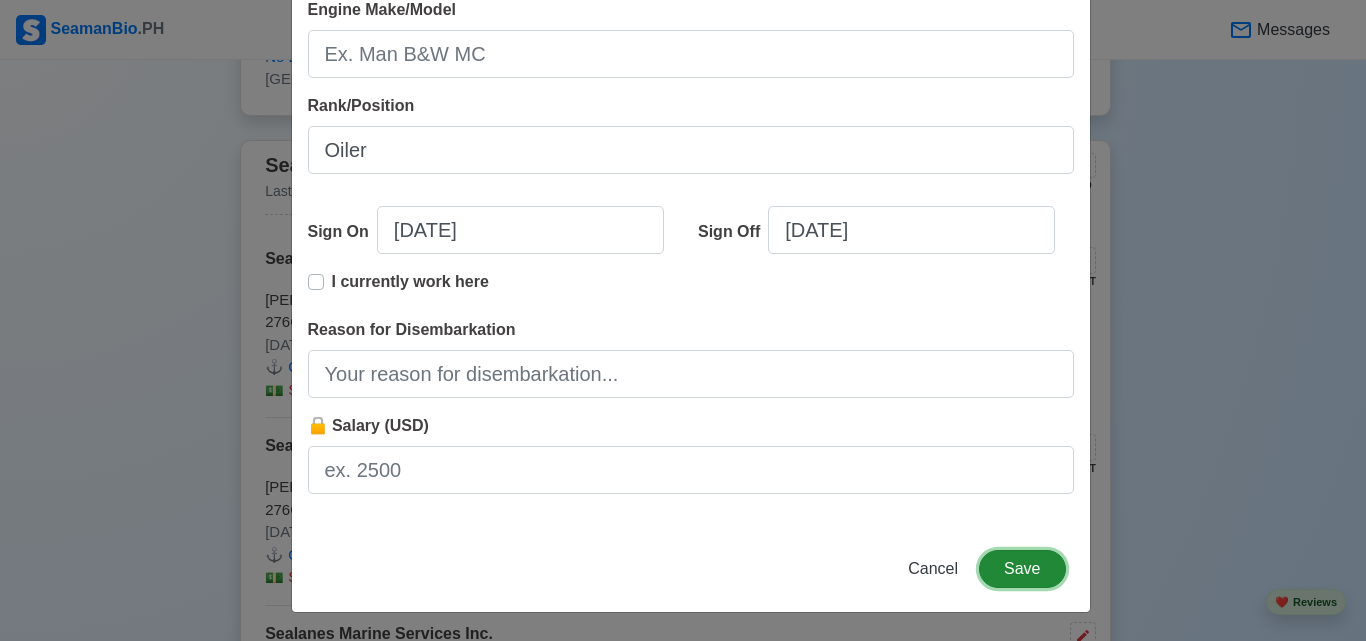 click on "Save" at bounding box center [1022, 569] 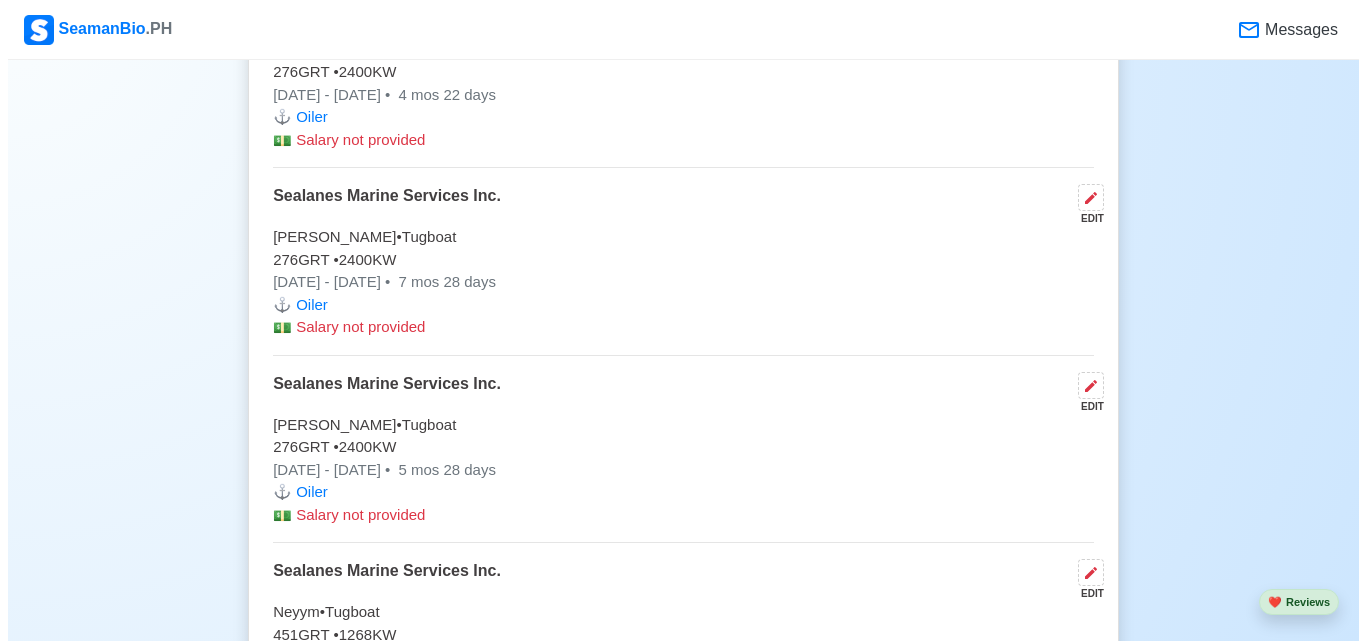 scroll, scrollTop: 3014, scrollLeft: 0, axis: vertical 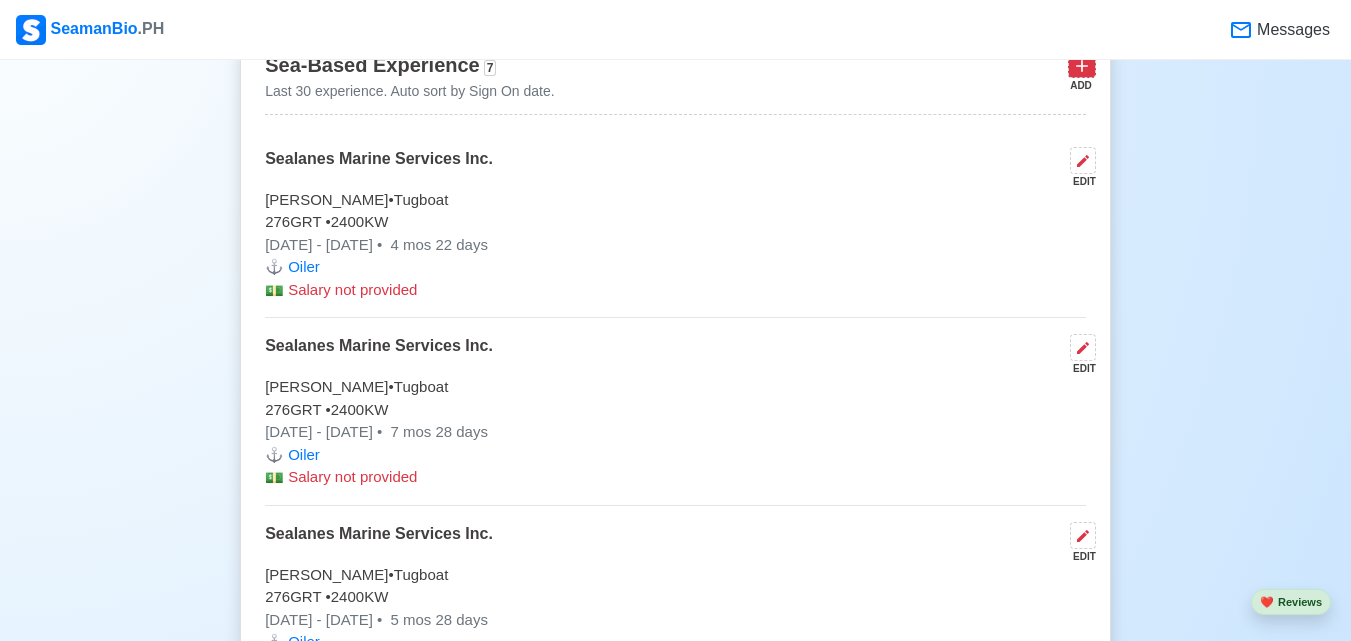click 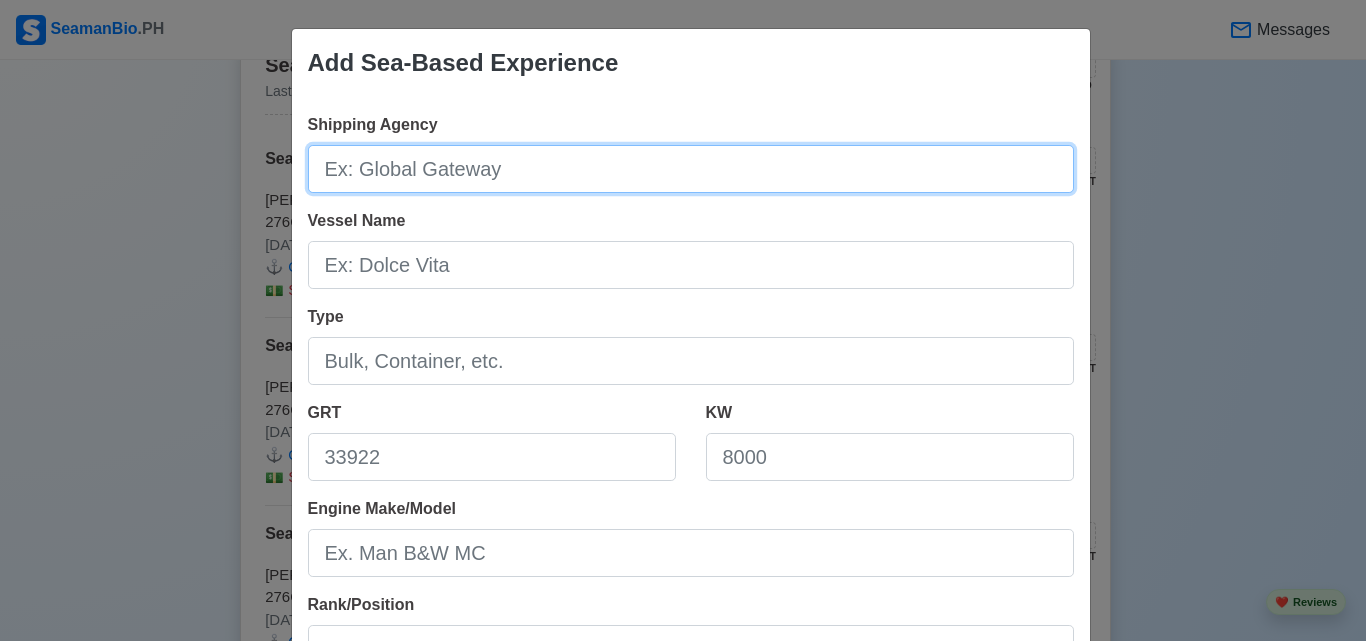 click on "Shipping Agency" at bounding box center (691, 169) 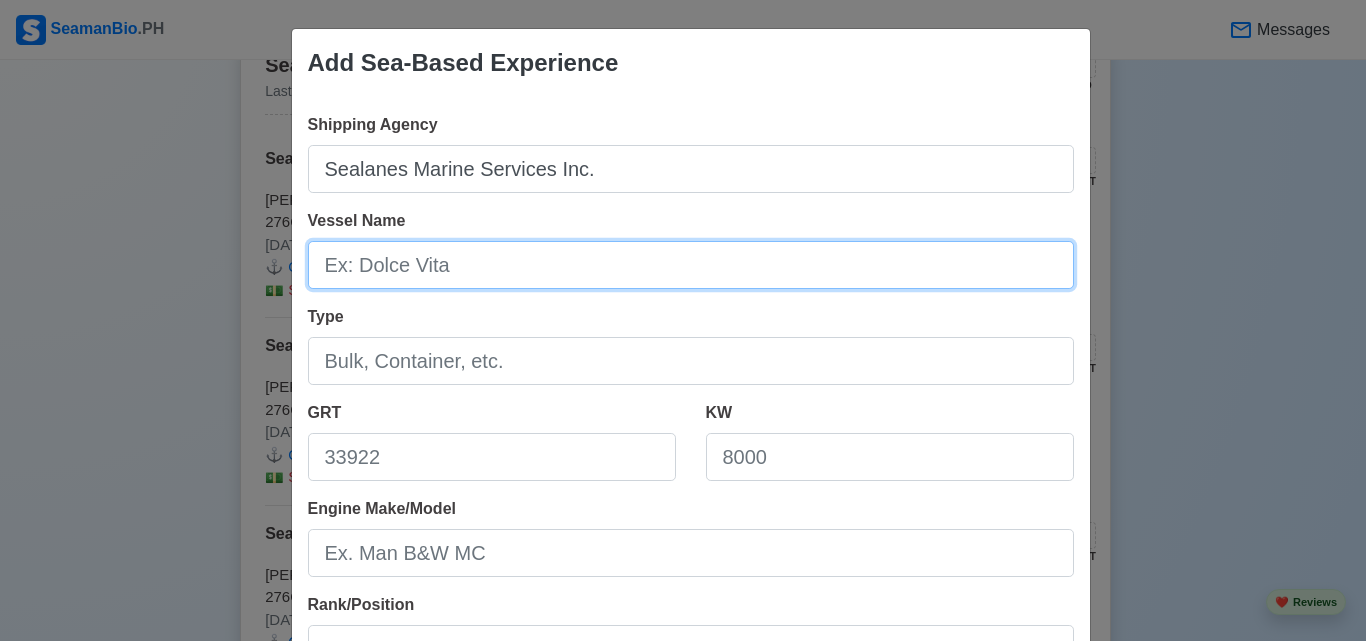 click on "Vessel Name" at bounding box center [691, 265] 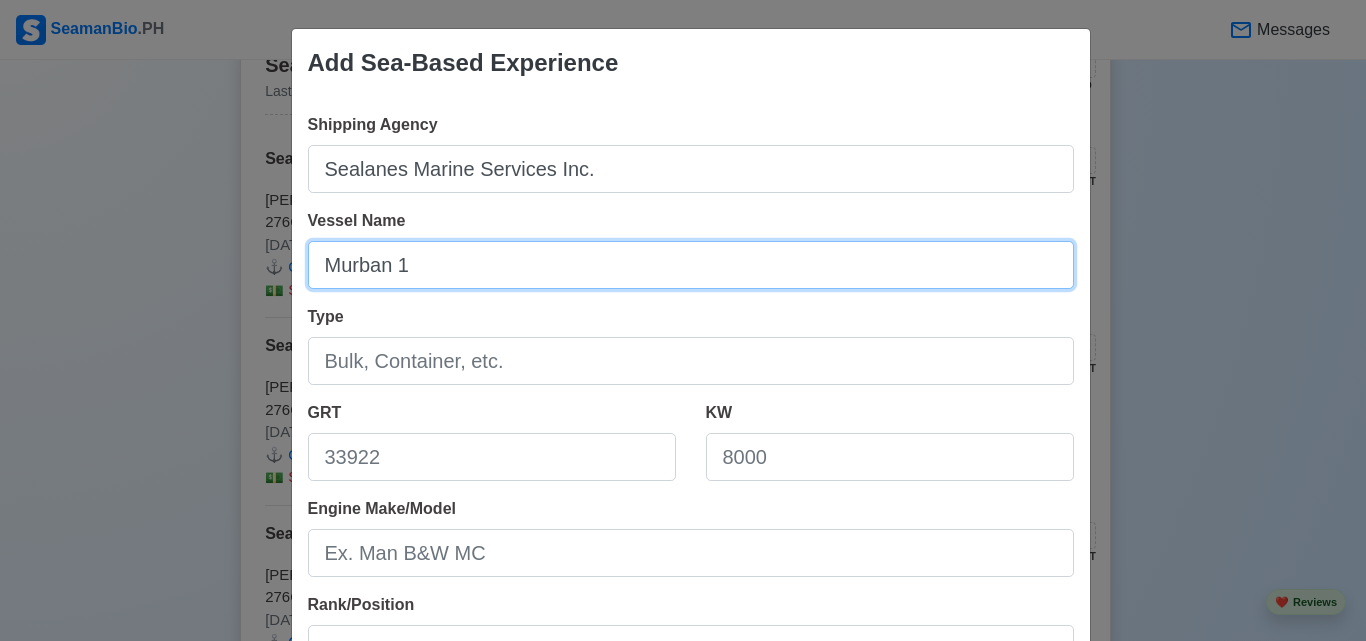 type on "Murban 1" 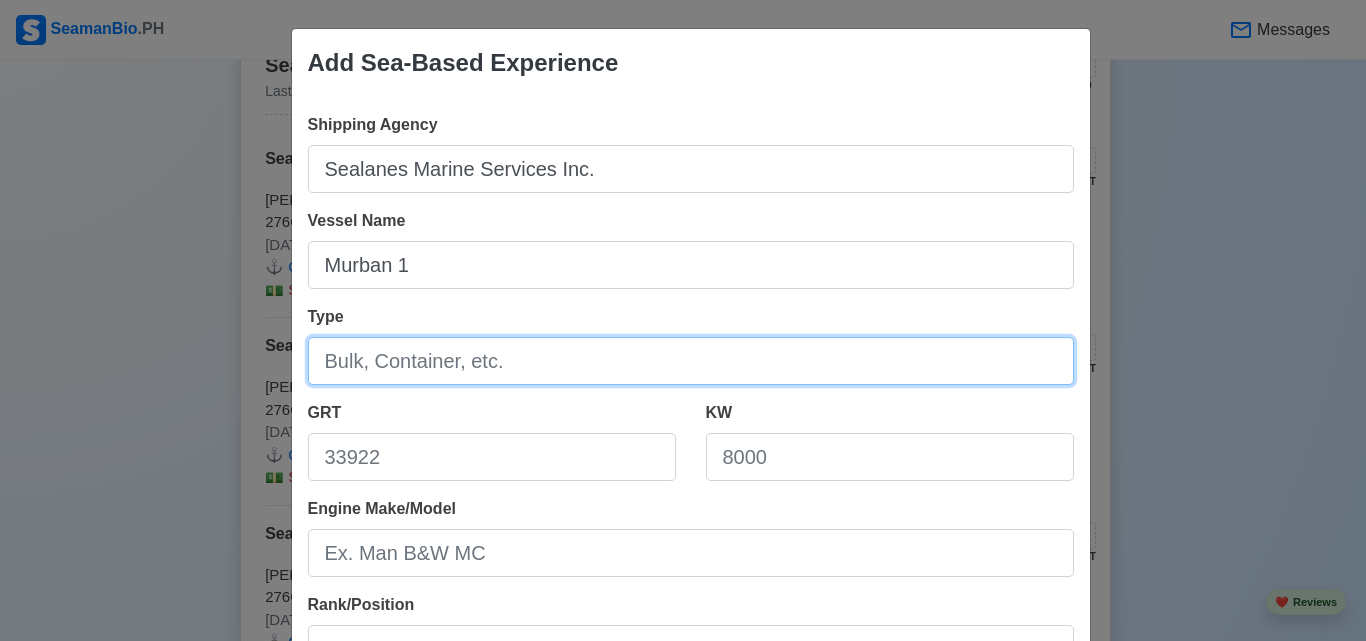click on "Type" at bounding box center (691, 361) 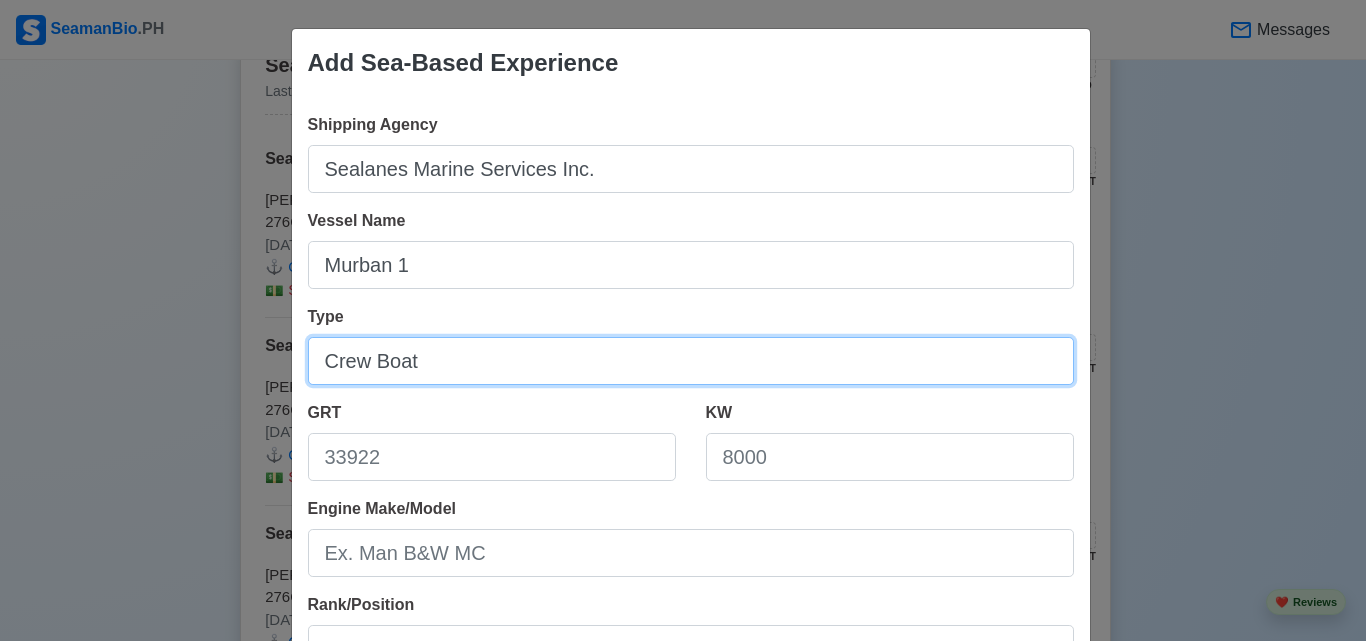 type on "Crew Boat" 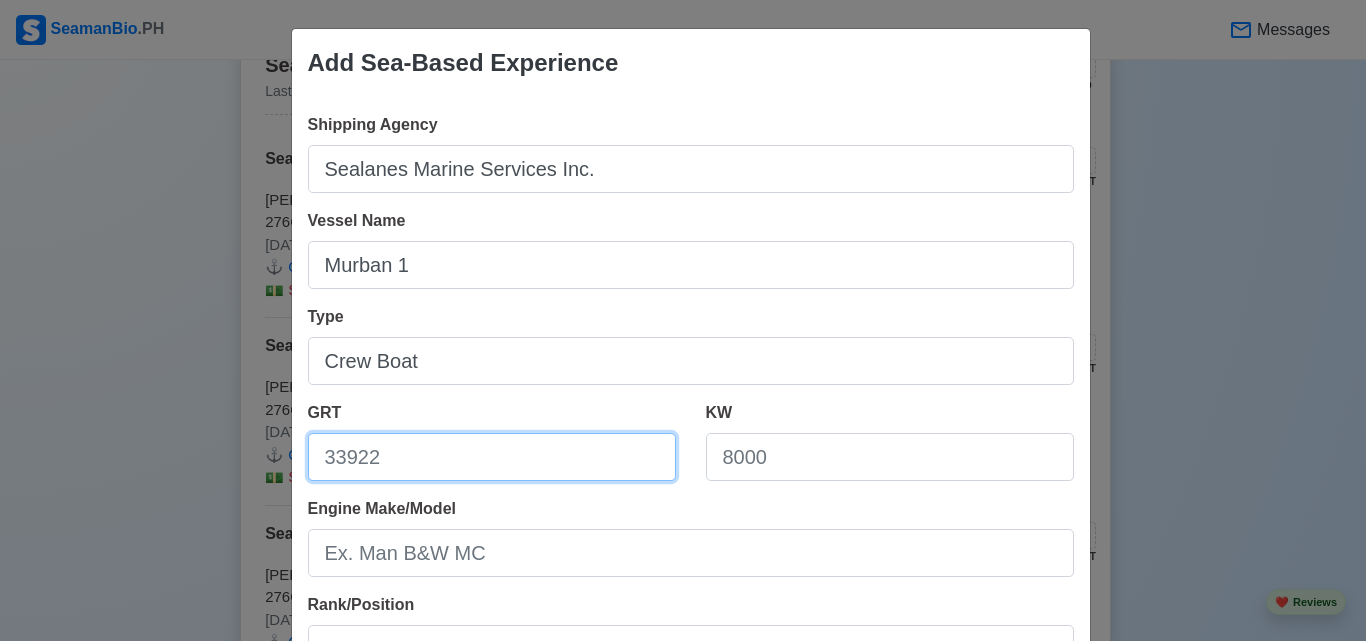 click on "GRT" at bounding box center [492, 457] 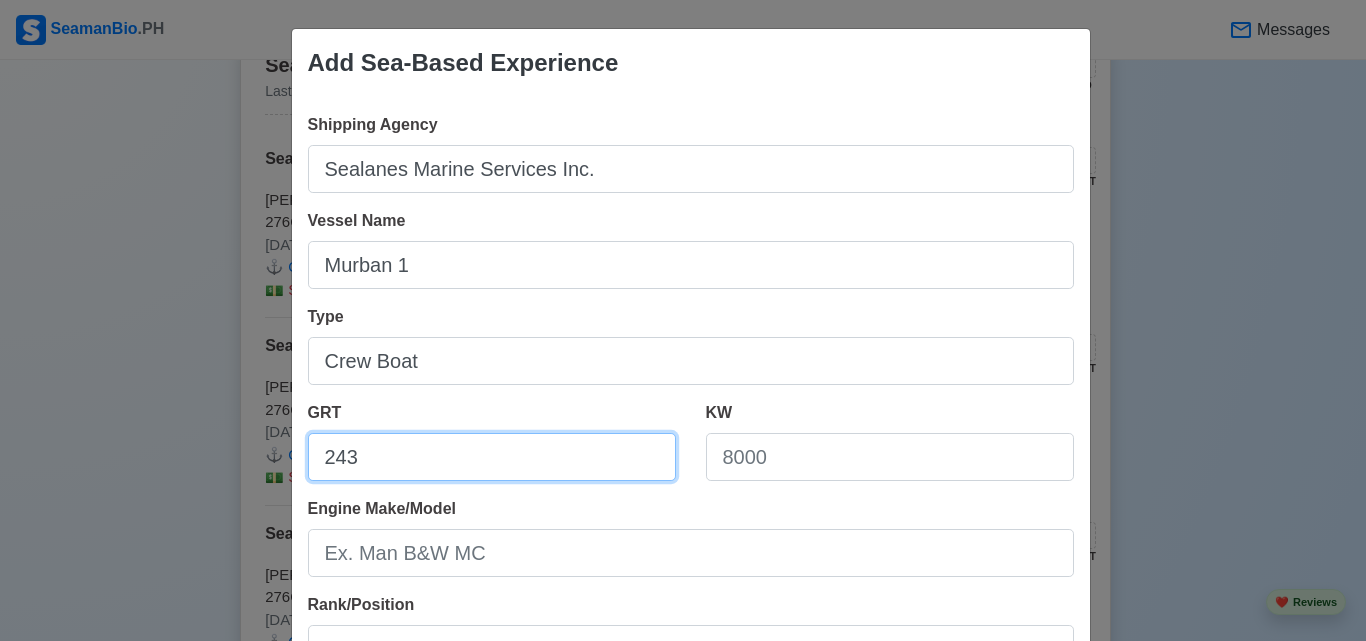 type on "243" 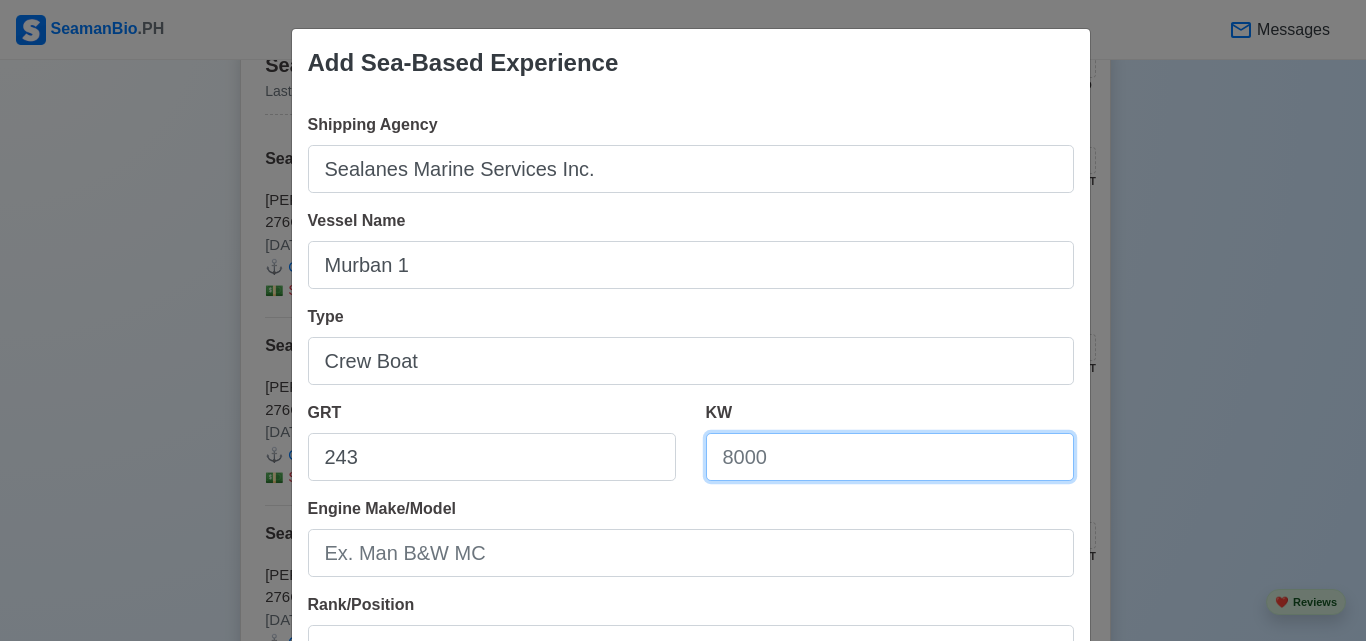 click on "KW" at bounding box center (890, 457) 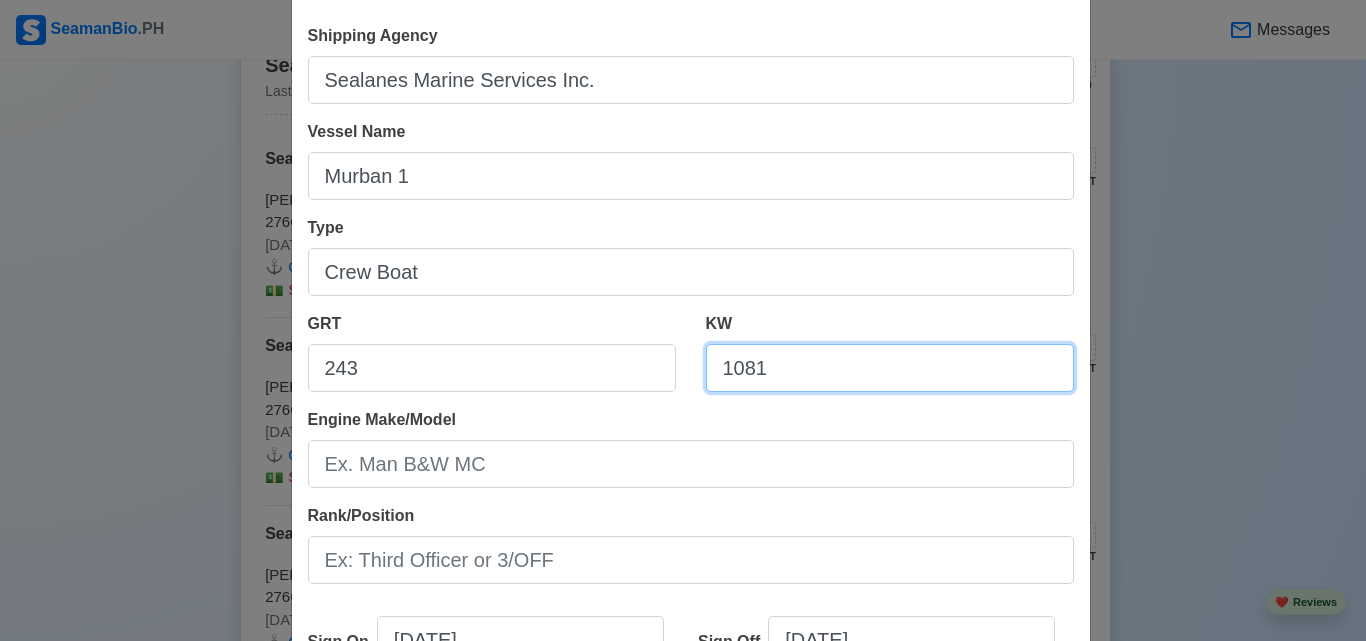 scroll, scrollTop: 200, scrollLeft: 0, axis: vertical 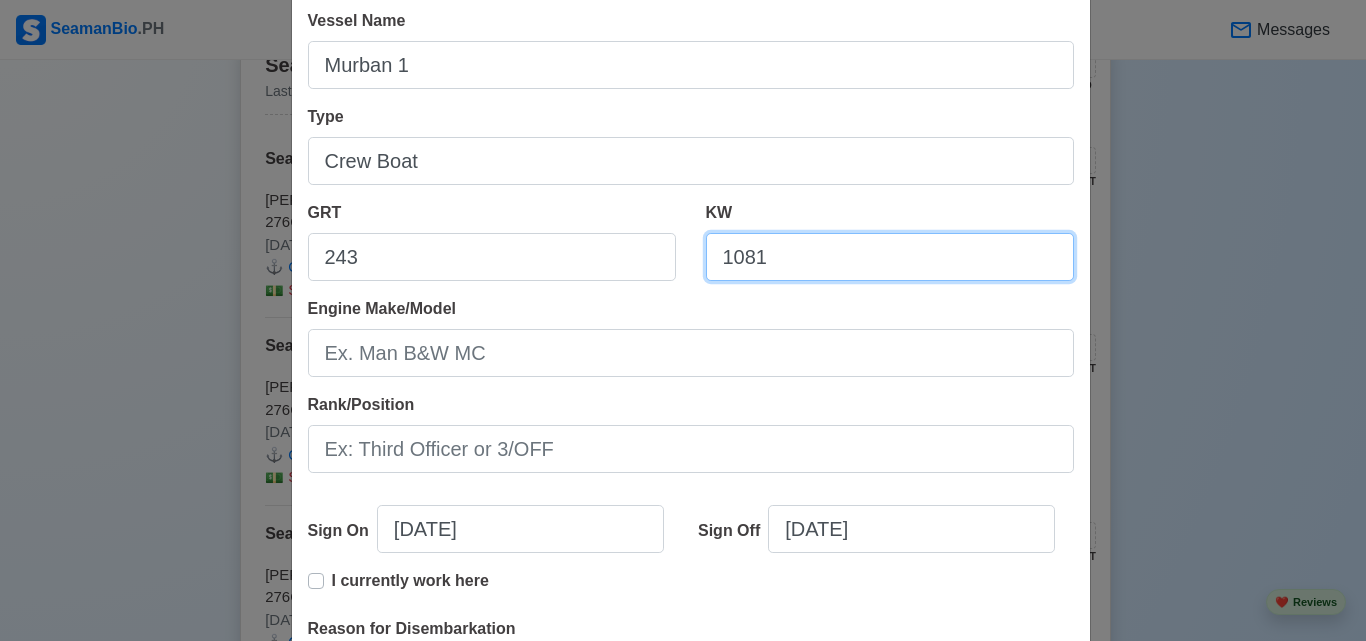 type on "1081" 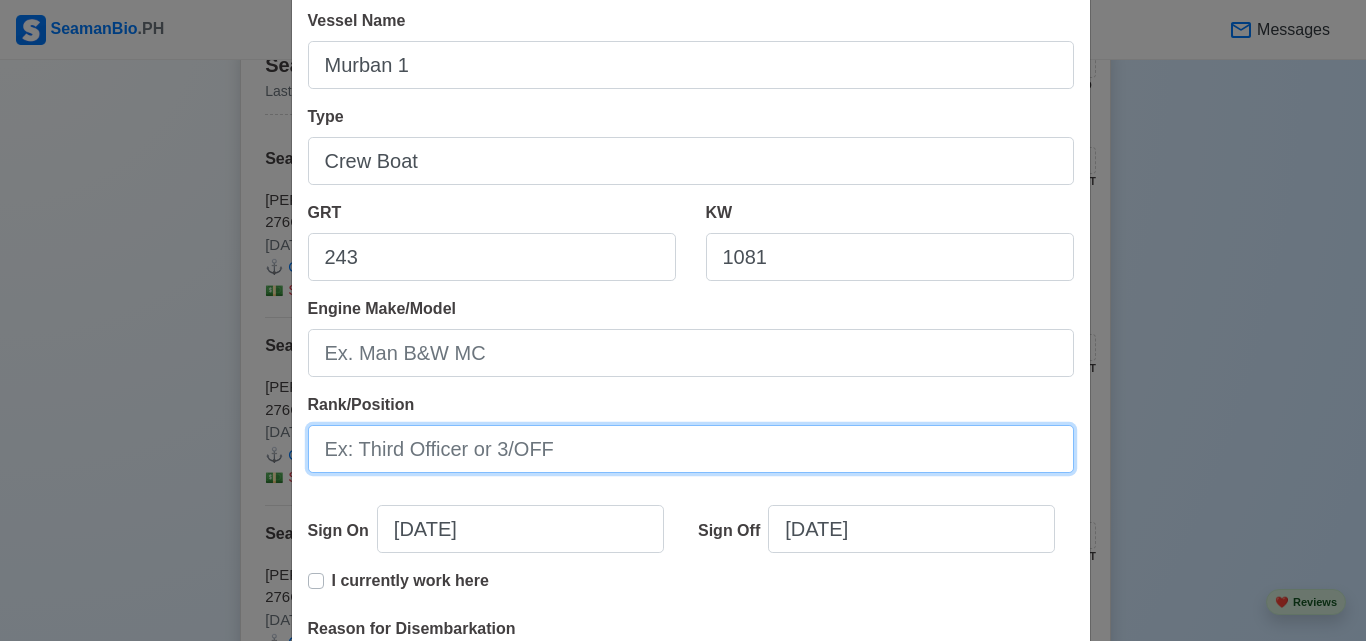 click on "Rank/Position" at bounding box center (691, 449) 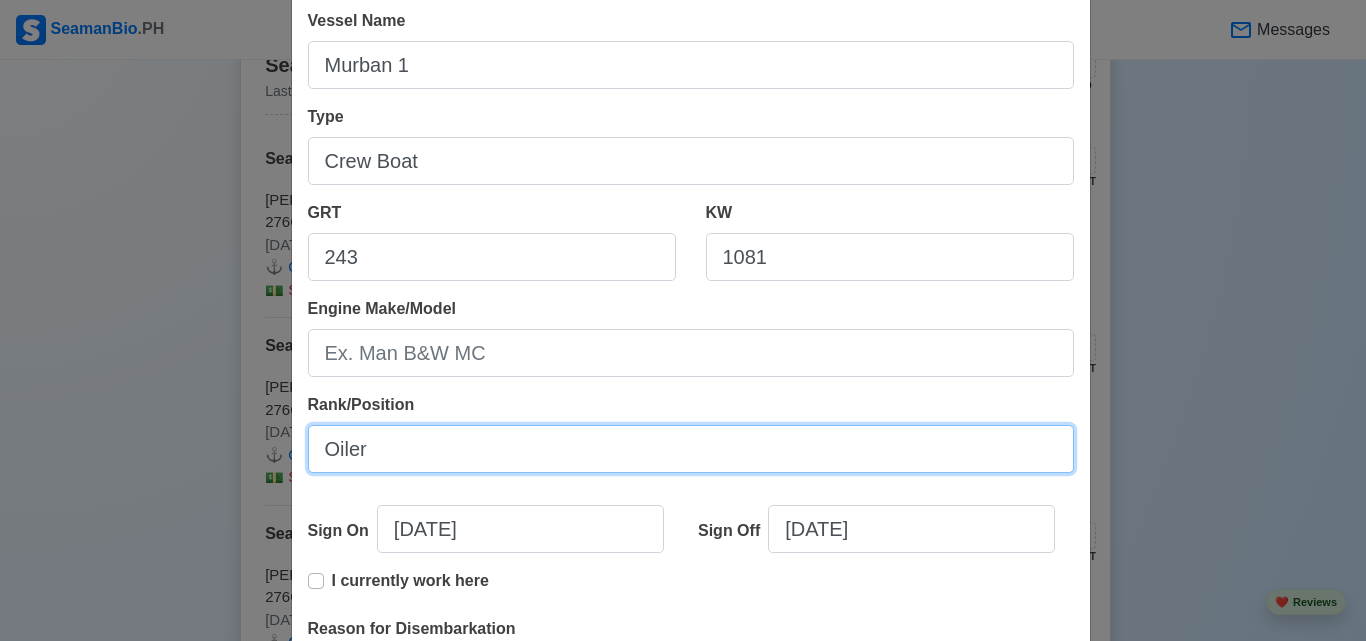 type on "Oiler" 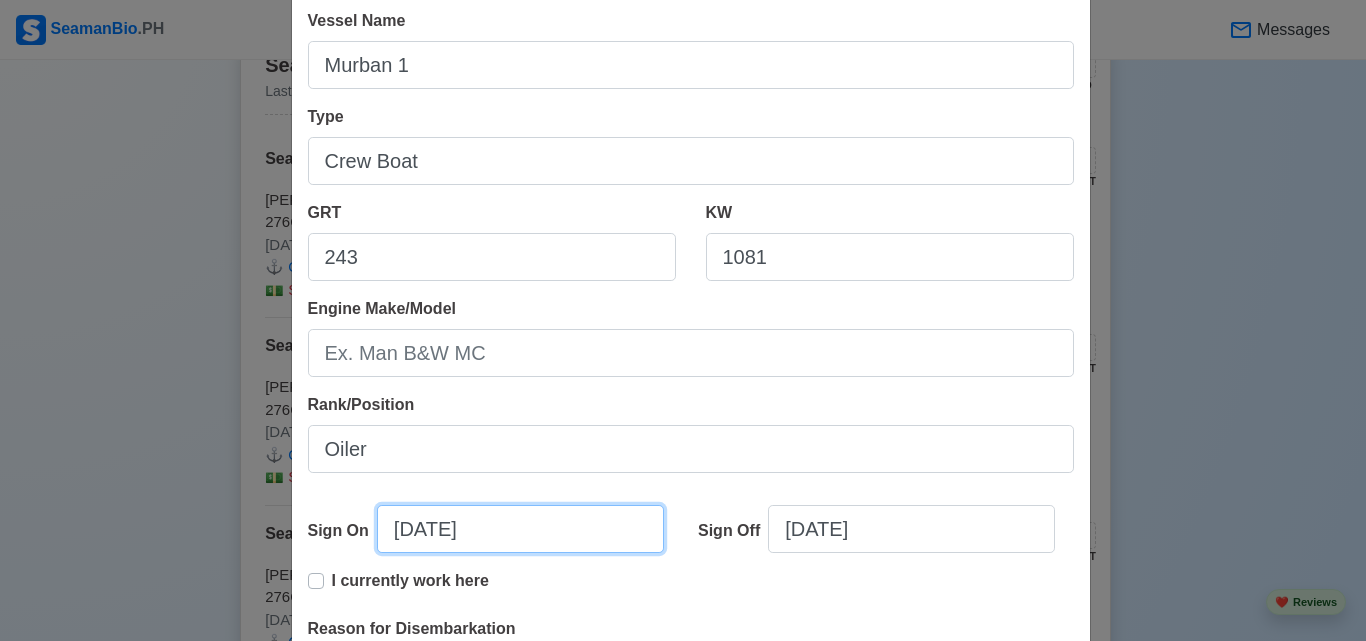 click on "07/23/2025" at bounding box center [520, 529] 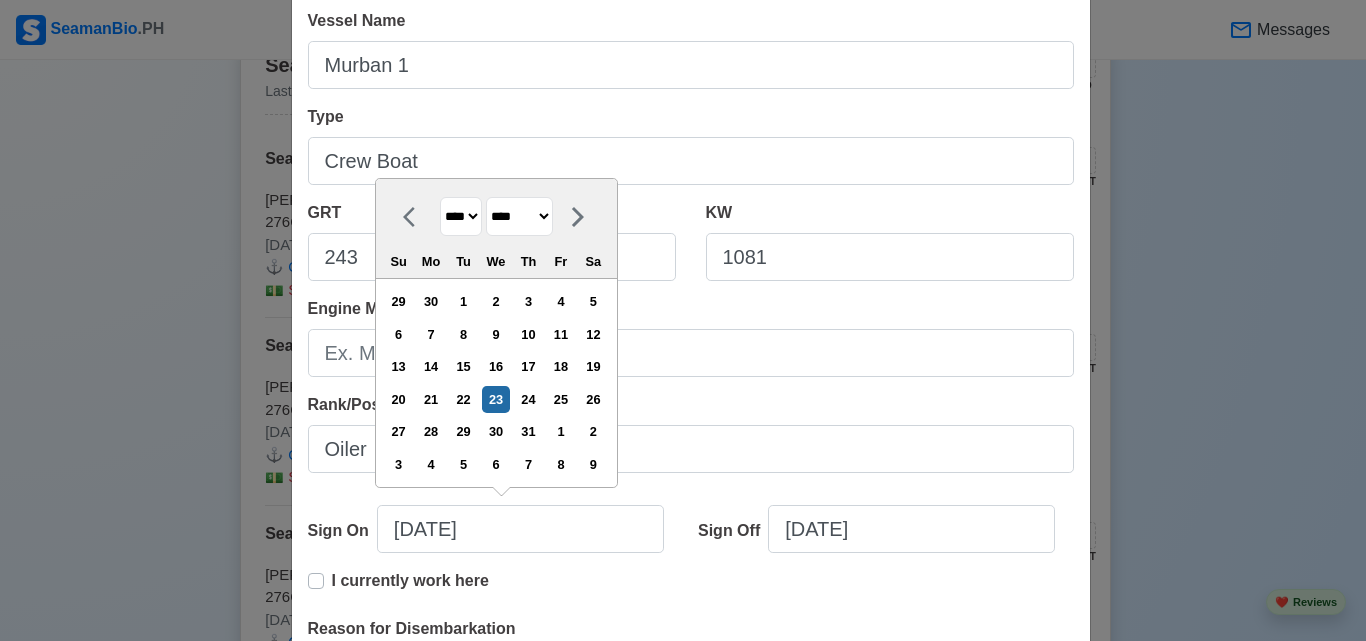 click on "**** **** **** **** **** **** **** **** **** **** **** **** **** **** **** **** **** **** **** **** **** **** **** **** **** **** **** **** **** **** **** **** **** **** **** **** **** **** **** **** **** **** **** **** **** **** **** **** **** **** **** **** **** **** **** **** **** **** **** **** **** **** **** **** **** **** **** **** **** **** **** **** **** **** **** **** **** **** **** **** **** **** **** **** **** **** **** **** **** **** **** **** **** **** **** **** **** **** **** **** **** **** **** **** **** ****" at bounding box center (461, 216) 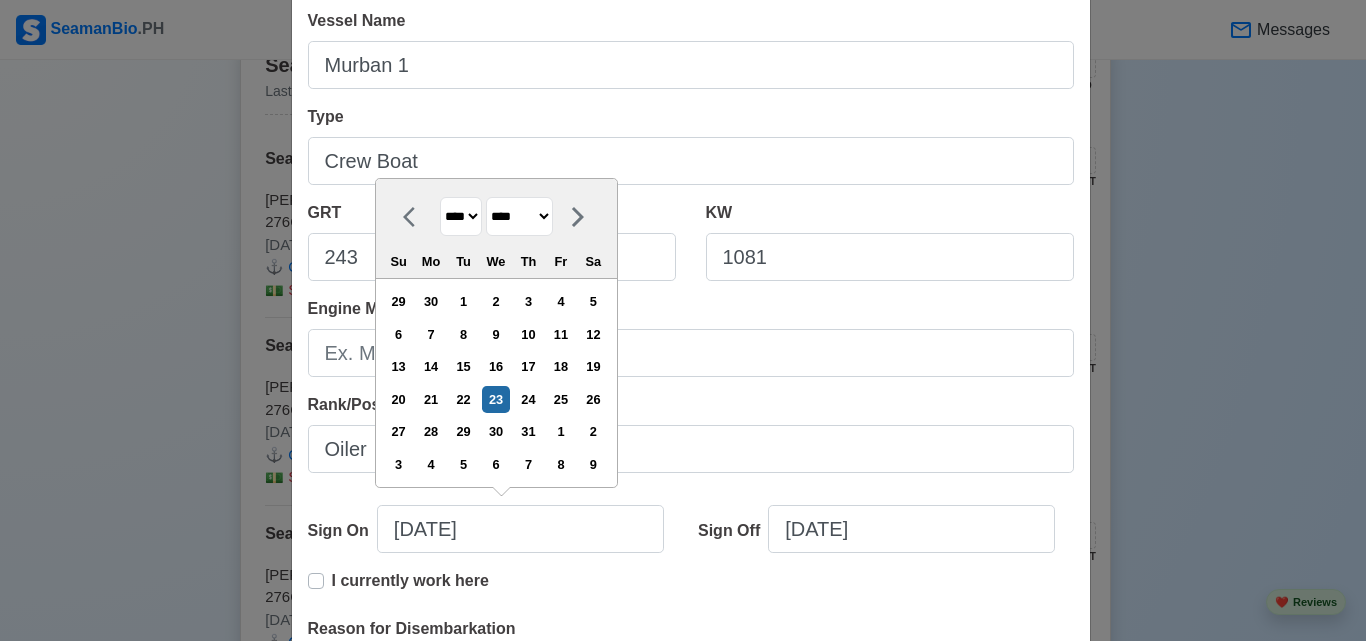 select on "****" 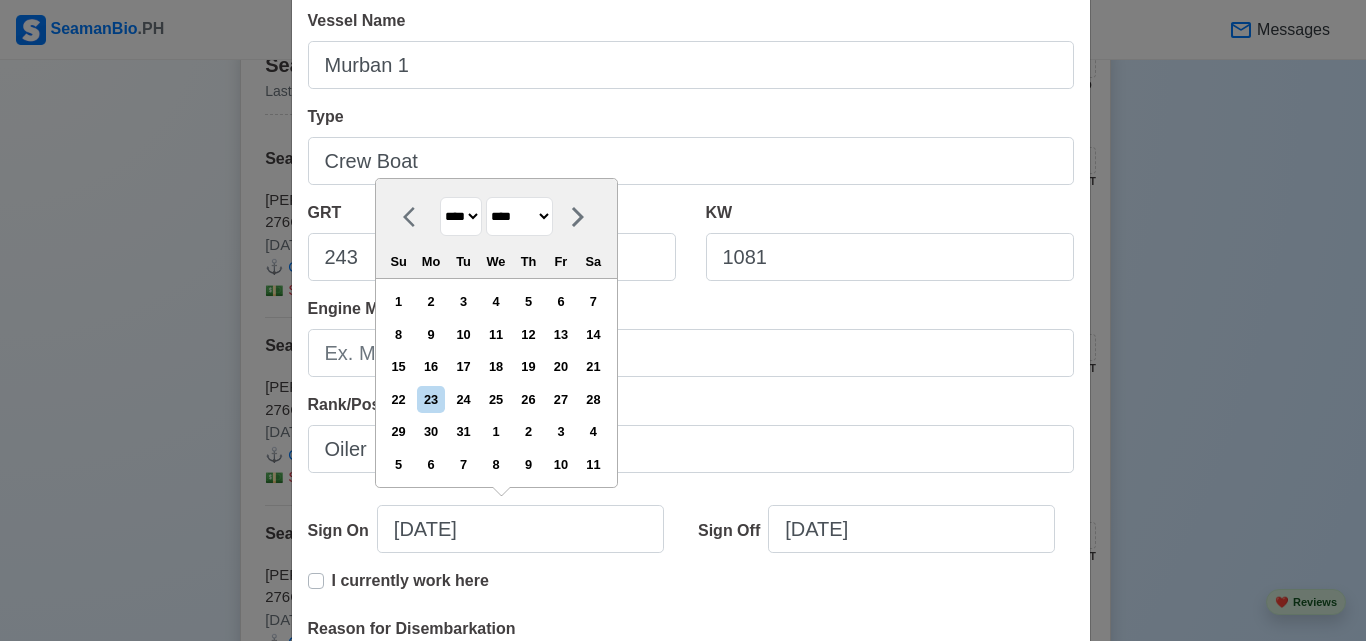 click on "******* ******** ***** ***** *** **** **** ****** ********* ******* ******** ********" at bounding box center [519, 216] 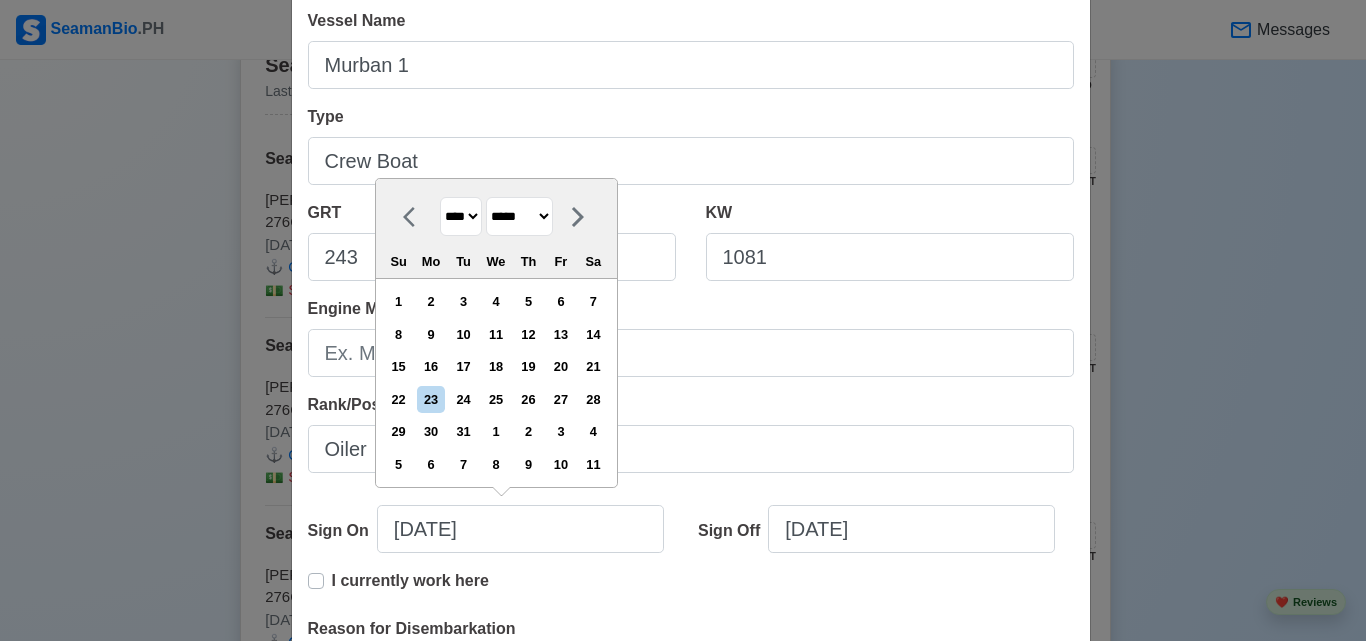 click on "******* ******** ***** ***** *** **** **** ****** ********* ******* ******** ********" at bounding box center [519, 216] 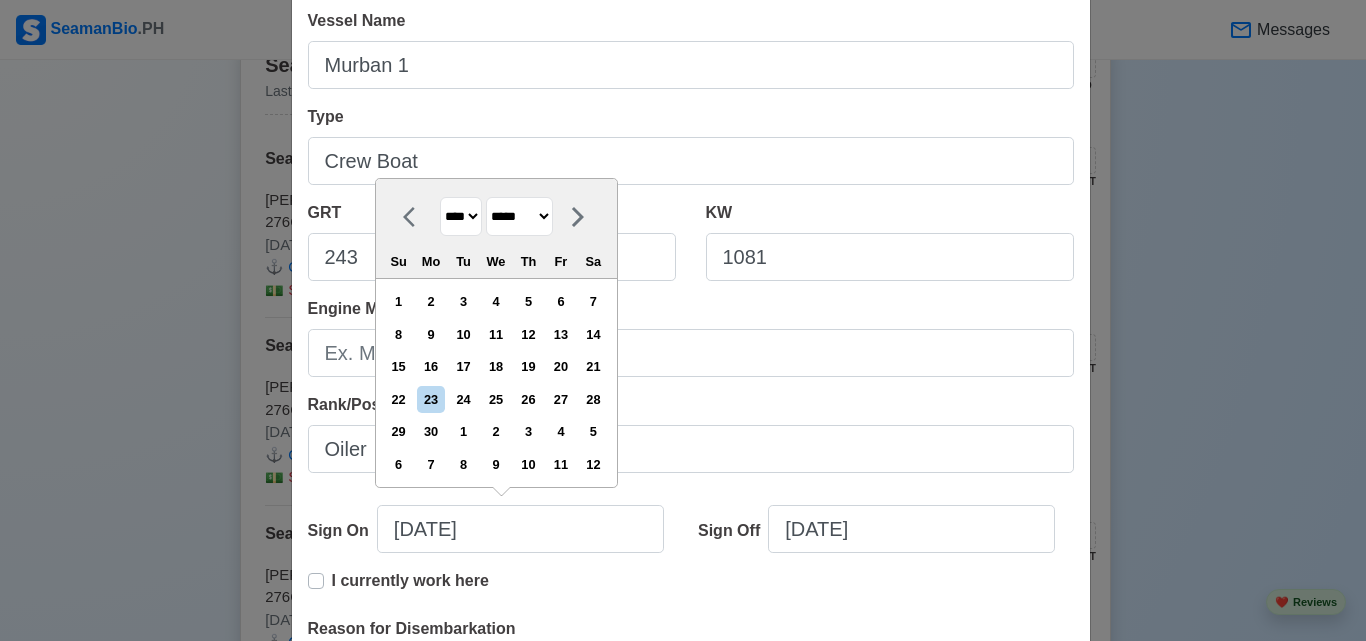 click on "16" at bounding box center (430, 366) 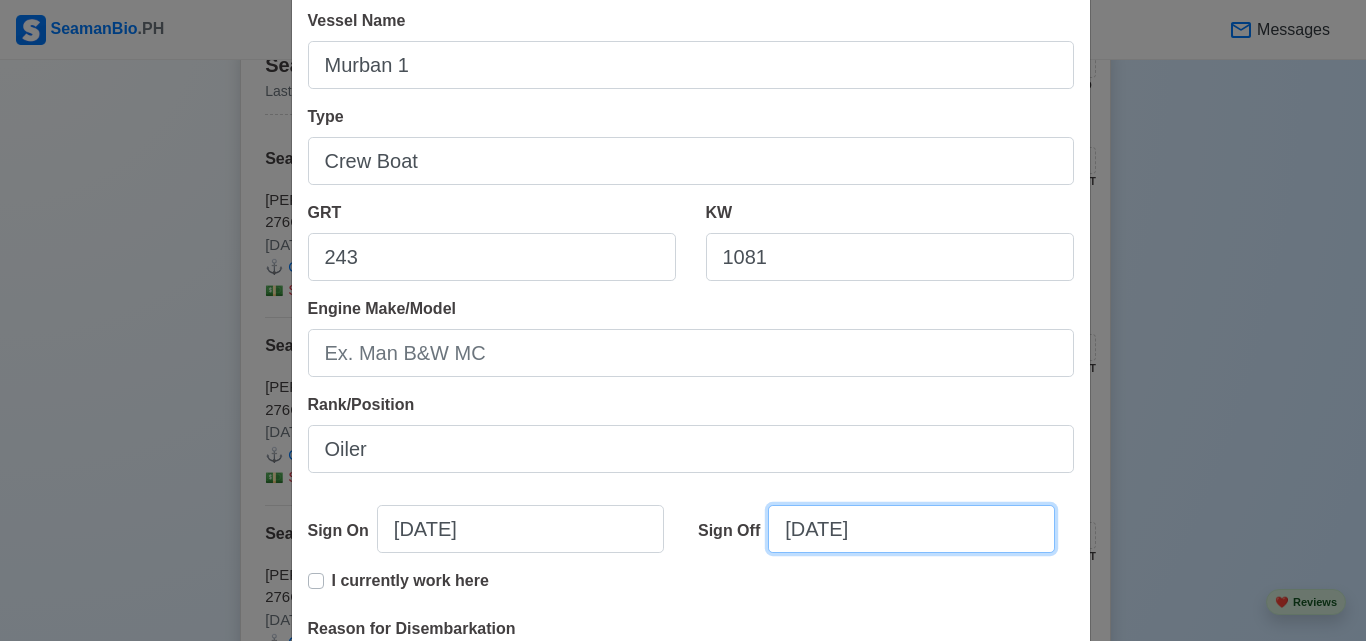 click on "07/23/2025" at bounding box center (911, 529) 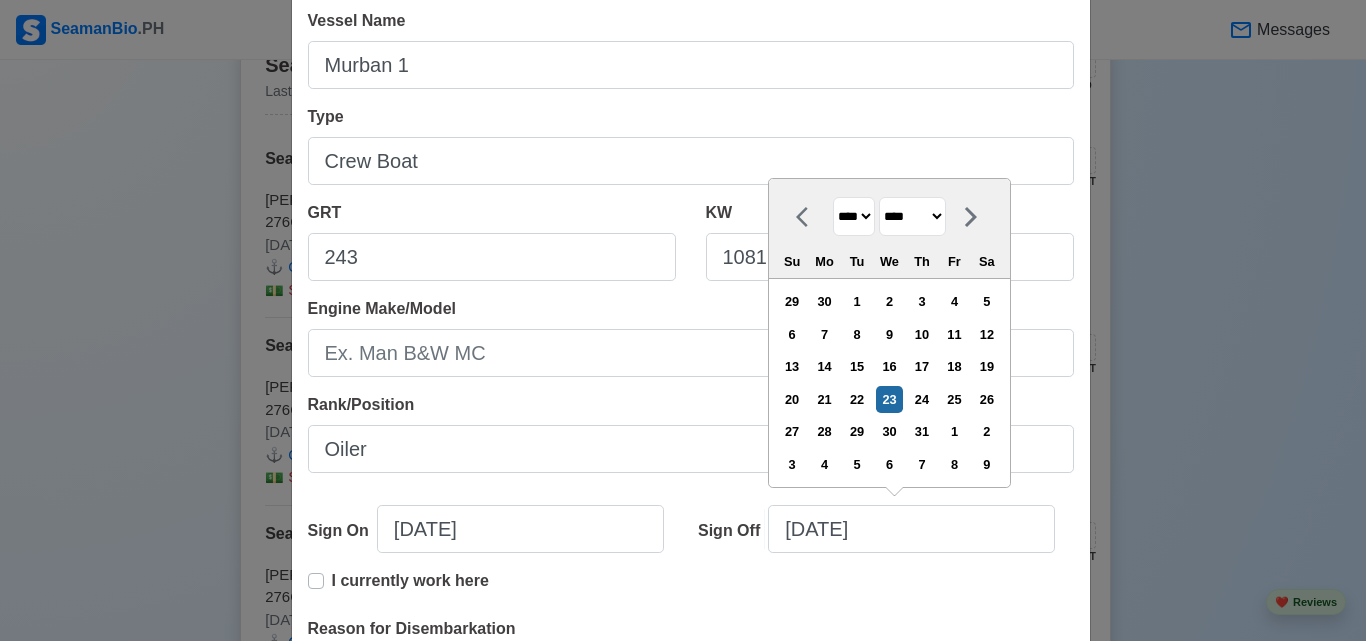 click on "**** **** **** **** **** **** **** **** **** **** **** **** **** **** **** **** **** **** **** **** **** **** **** **** **** **** **** **** **** **** **** **** **** **** **** **** **** **** **** **** **** **** **** **** **** **** **** **** **** **** **** **** **** **** **** **** **** **** **** **** **** **** **** **** **** **** **** **** **** **** **** **** **** **** **** **** **** **** **** **** **** **** **** **** **** **** **** **** **** **** **** **** **** **** **** **** **** **** **** **** **** **** **** **** **** **** **** ****" at bounding box center [854, 216] 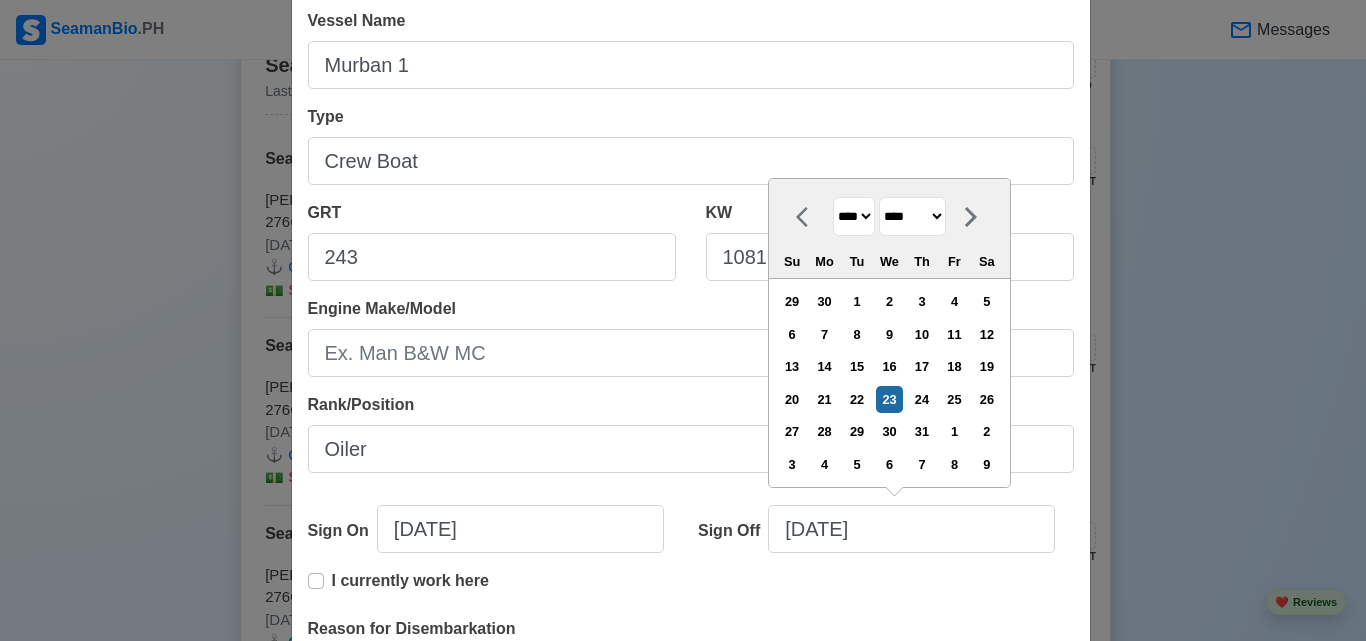 select on "****" 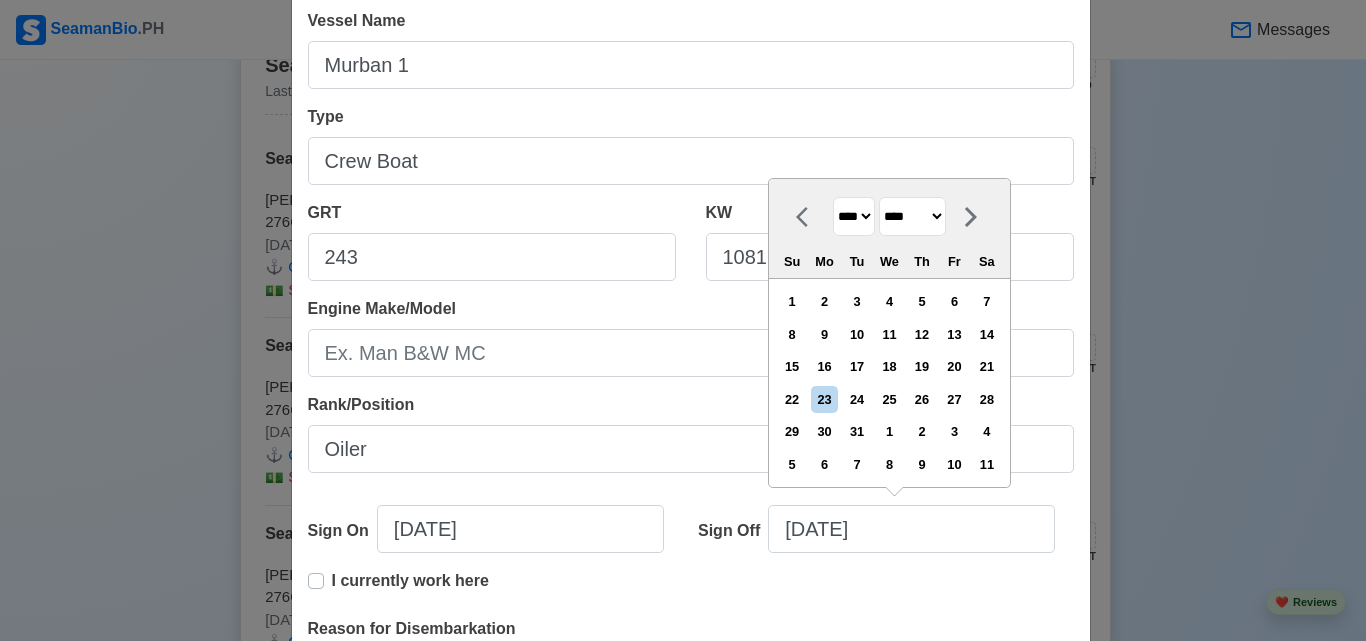 click on "******* ******** ***** ***** *** **** **** ****** ********* ******* ******** ********" at bounding box center [912, 216] 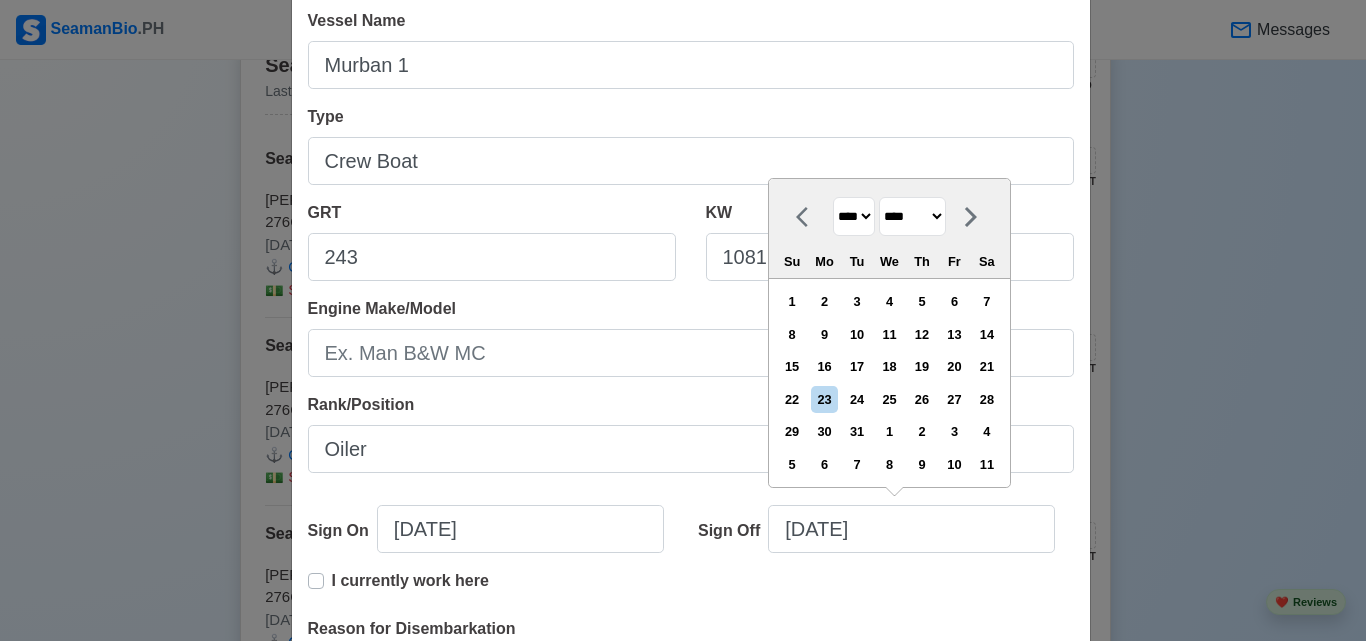 type 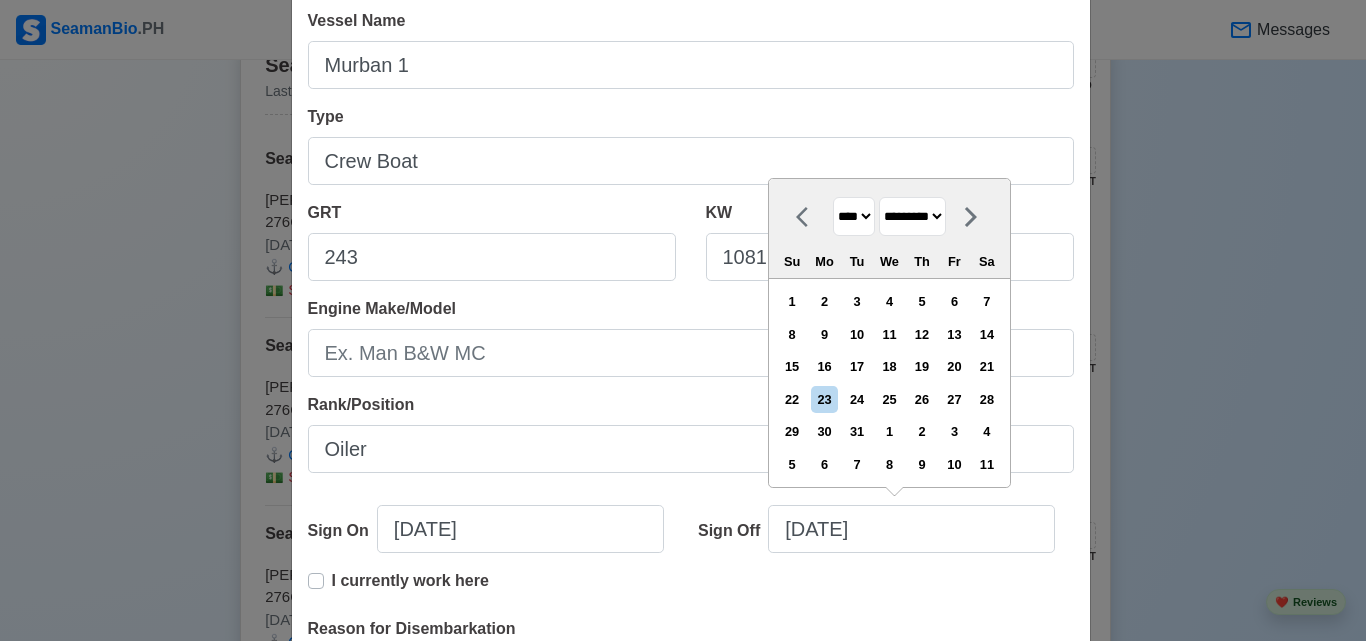 click on "******* ******** ***** ***** *** **** **** ****** ********* ******* ******** ********" at bounding box center (912, 216) 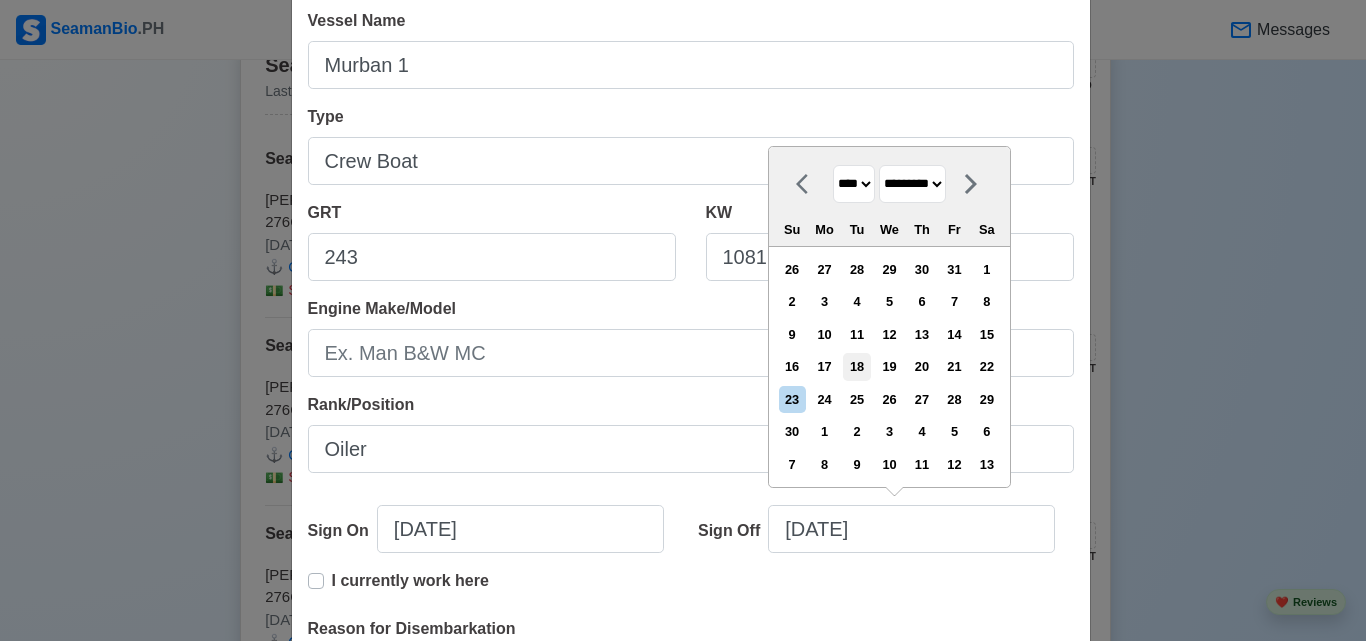 click on "18" at bounding box center [856, 366] 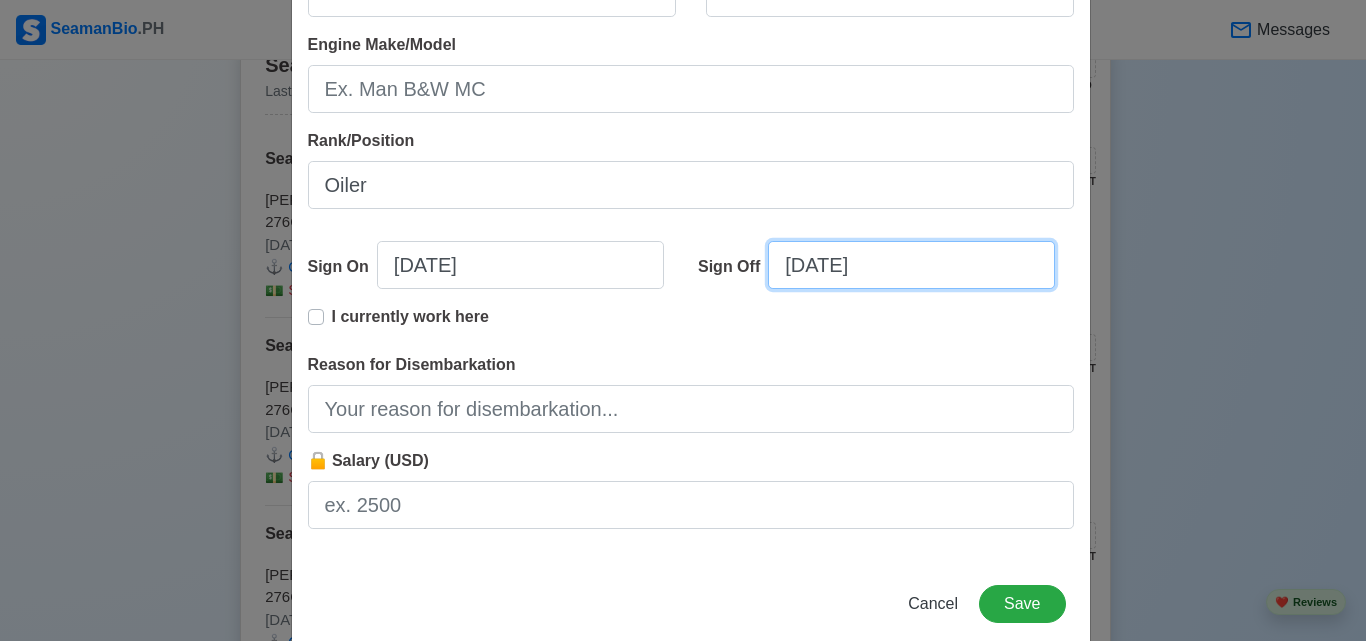 scroll, scrollTop: 499, scrollLeft: 0, axis: vertical 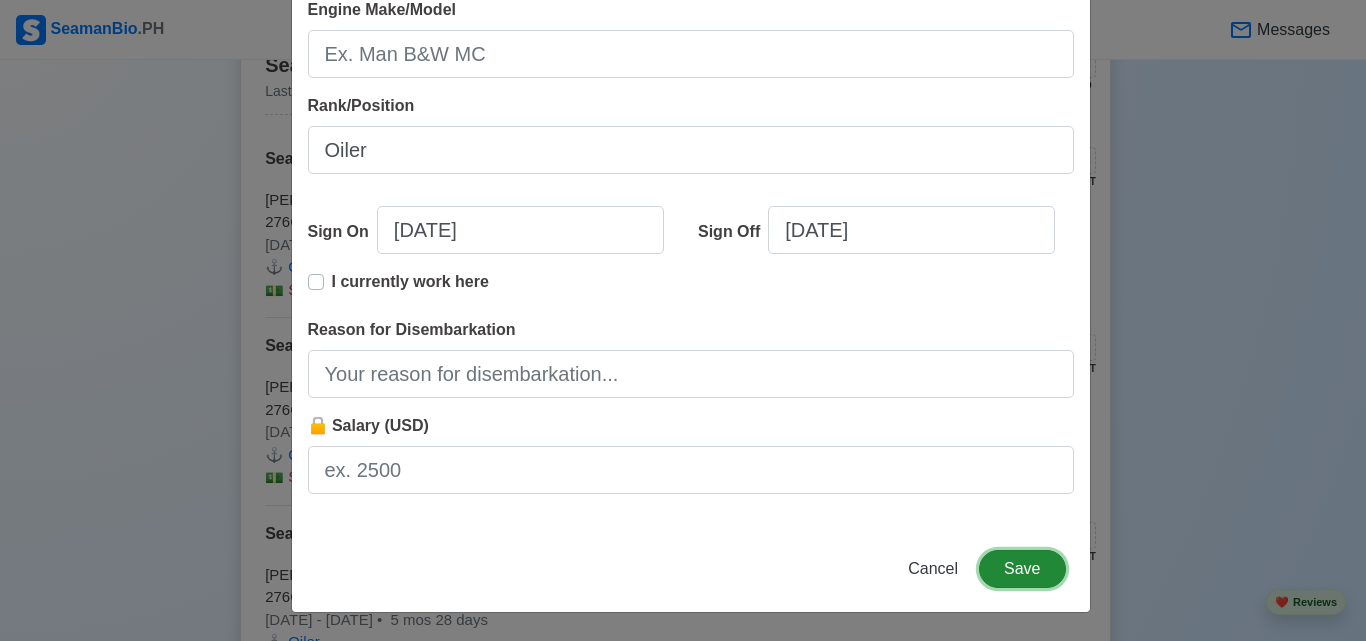click on "Save" at bounding box center (1022, 569) 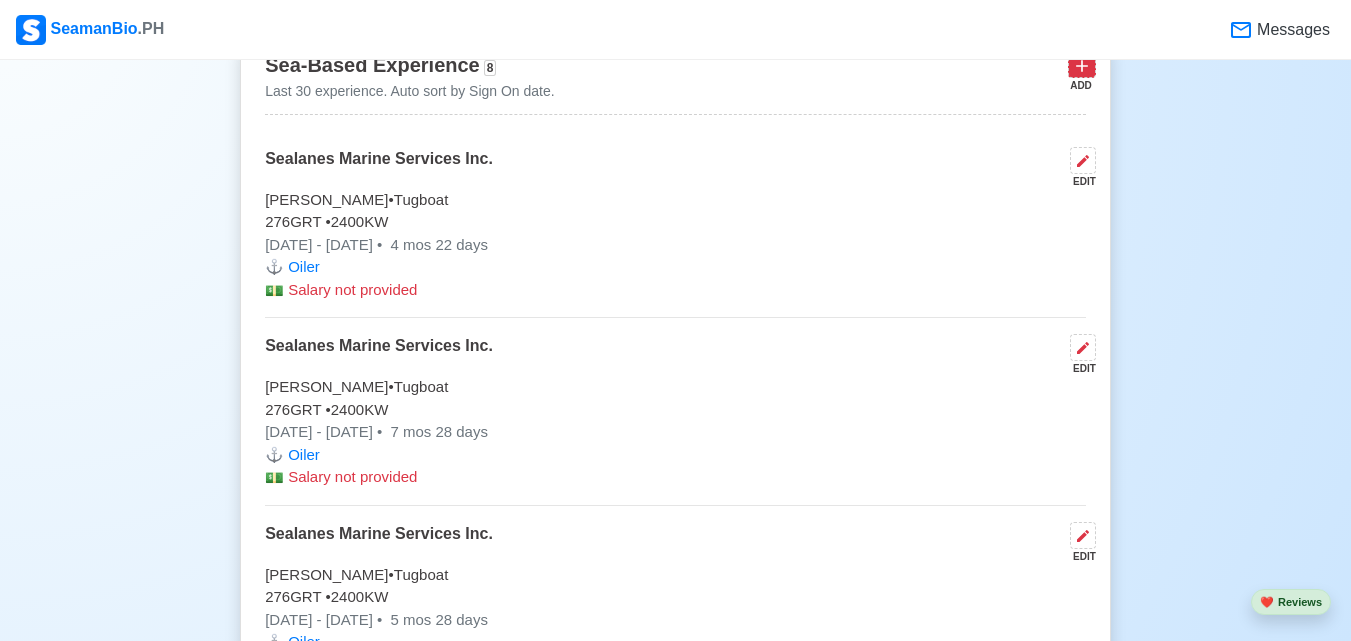 click 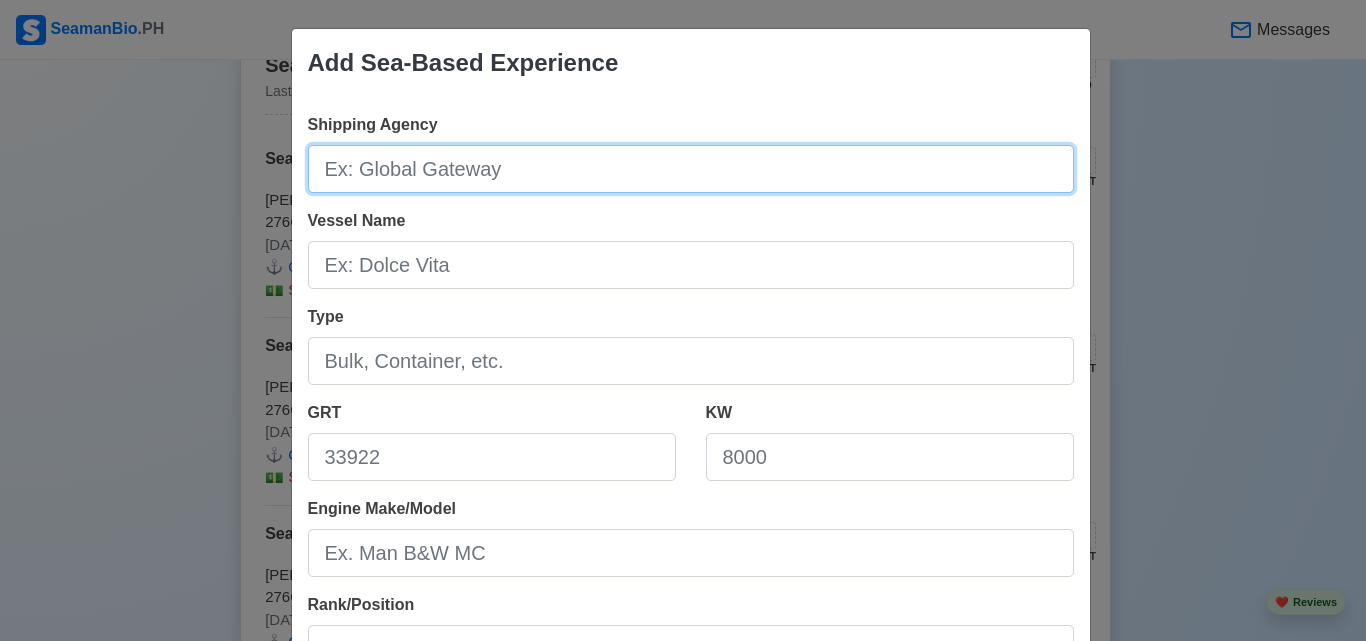 click on "Shipping Agency" at bounding box center [691, 169] 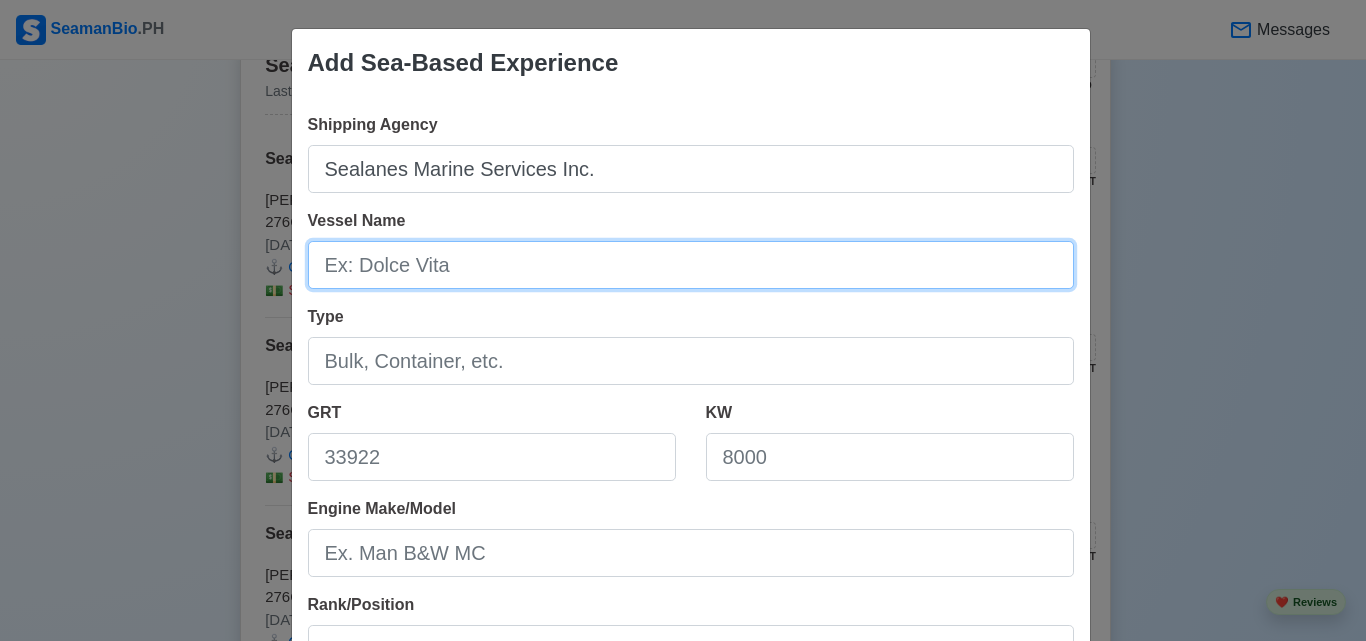 click on "Vessel Name" at bounding box center [691, 265] 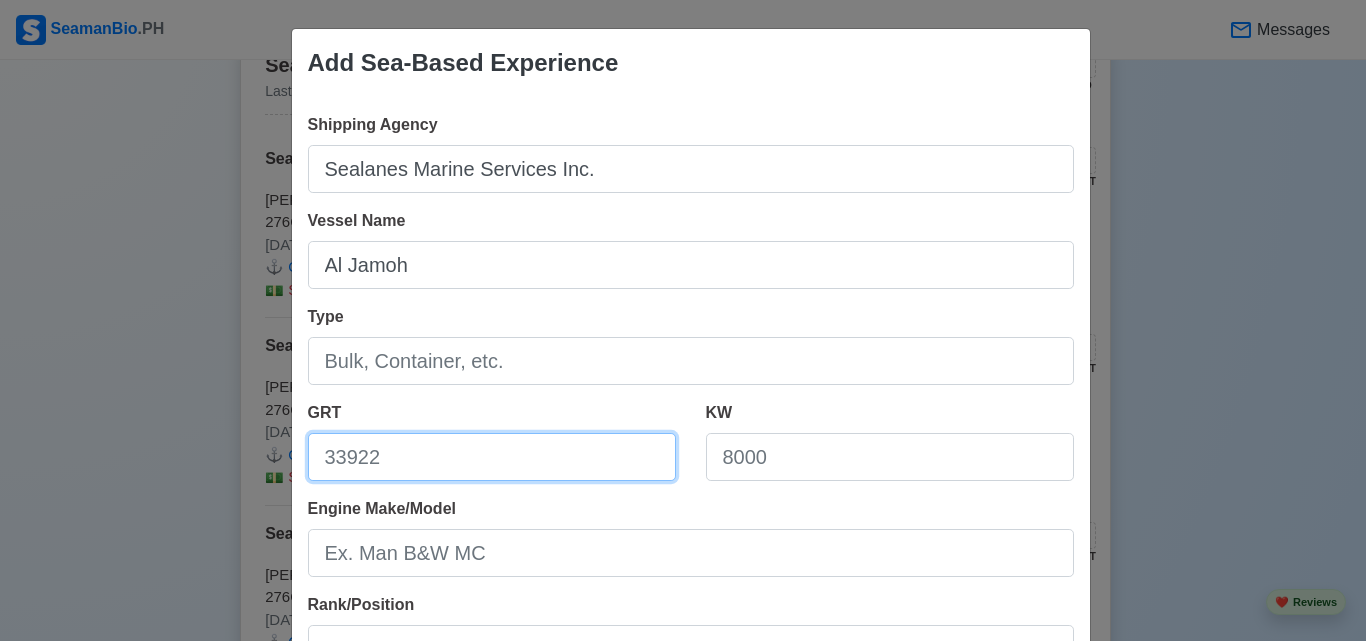 click on "GRT" at bounding box center [492, 457] 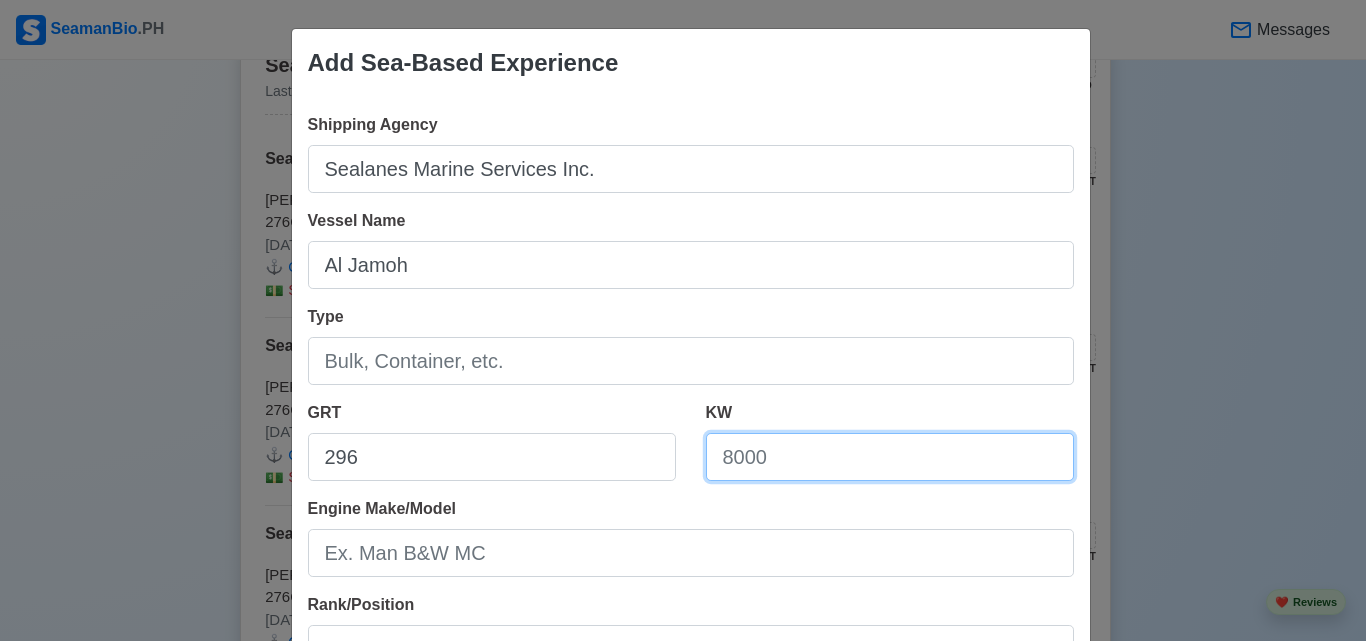 click on "KW" at bounding box center (890, 457) 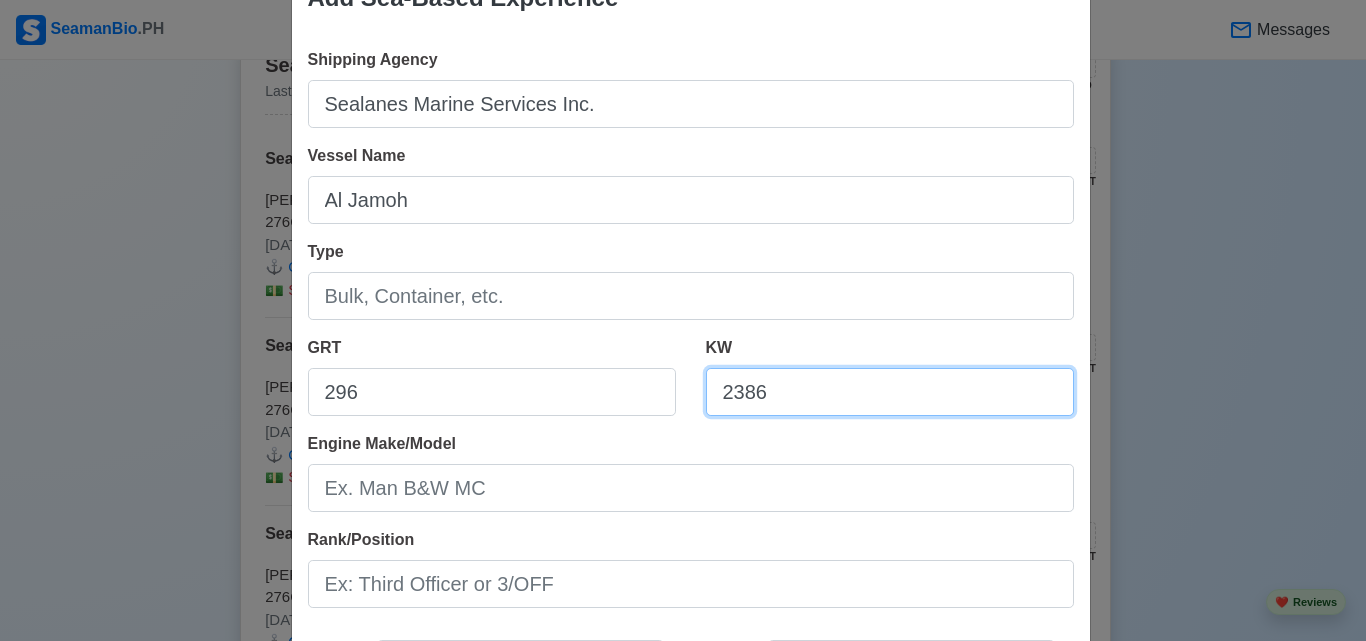 scroll, scrollTop: 100, scrollLeft: 0, axis: vertical 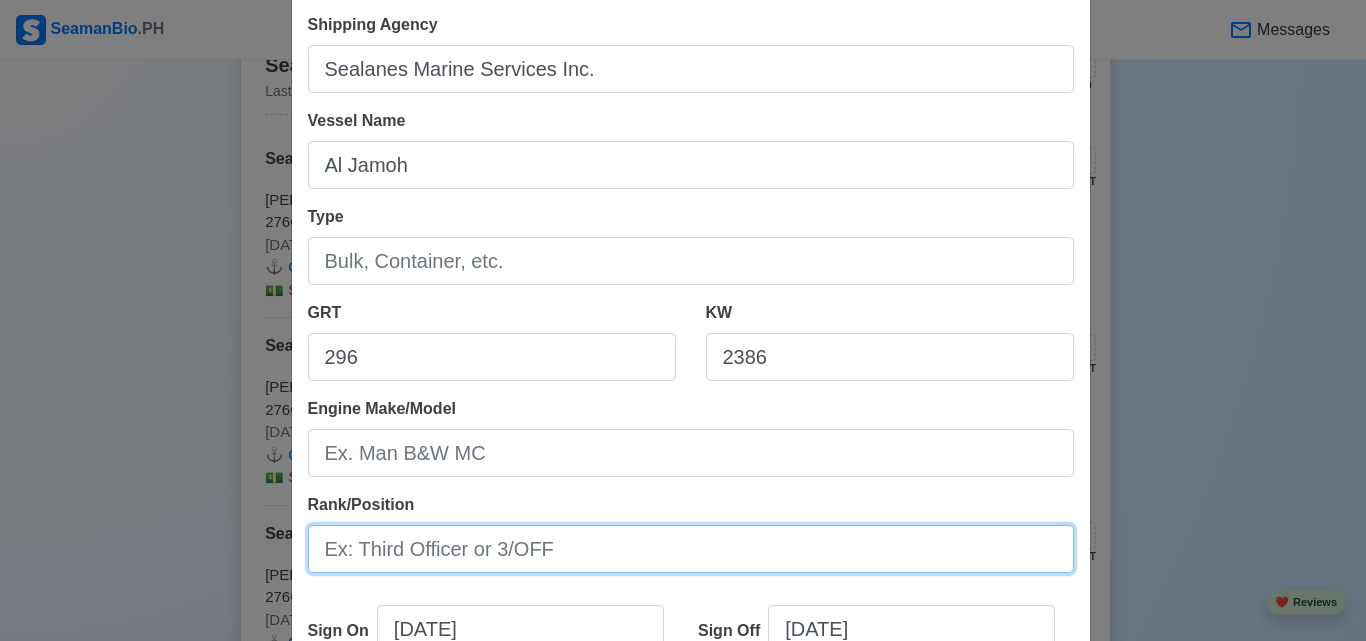 click on "Rank/Position" at bounding box center [691, 549] 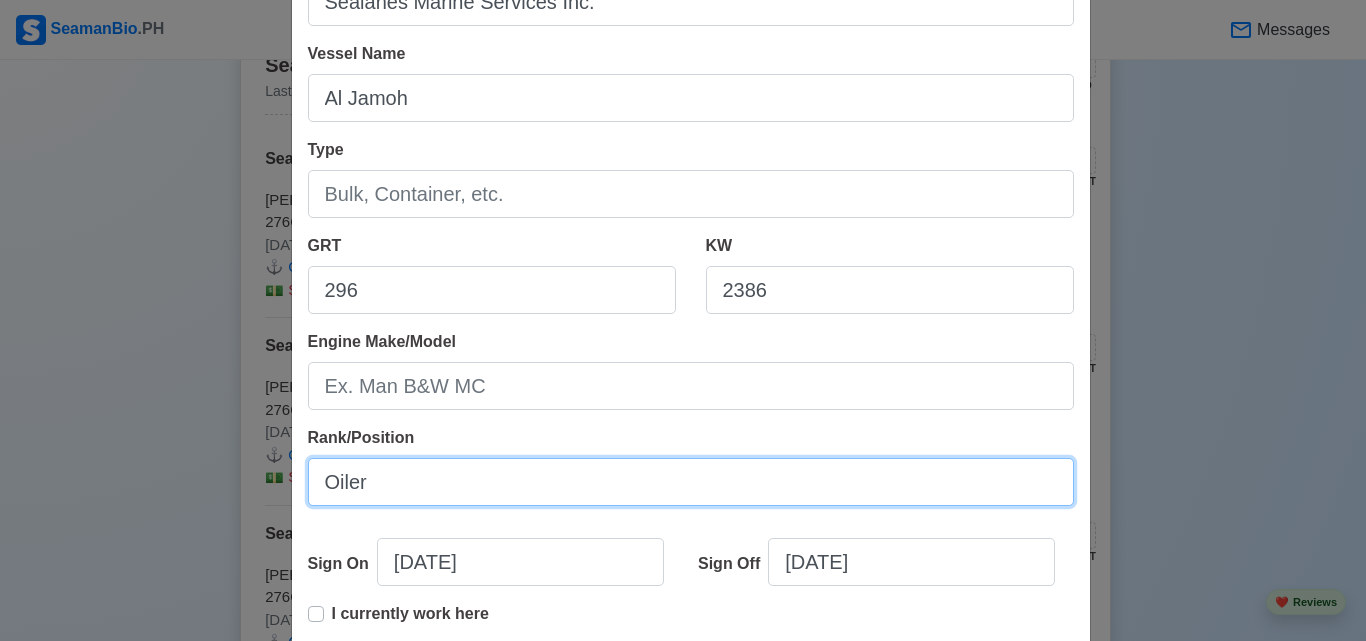 scroll, scrollTop: 300, scrollLeft: 0, axis: vertical 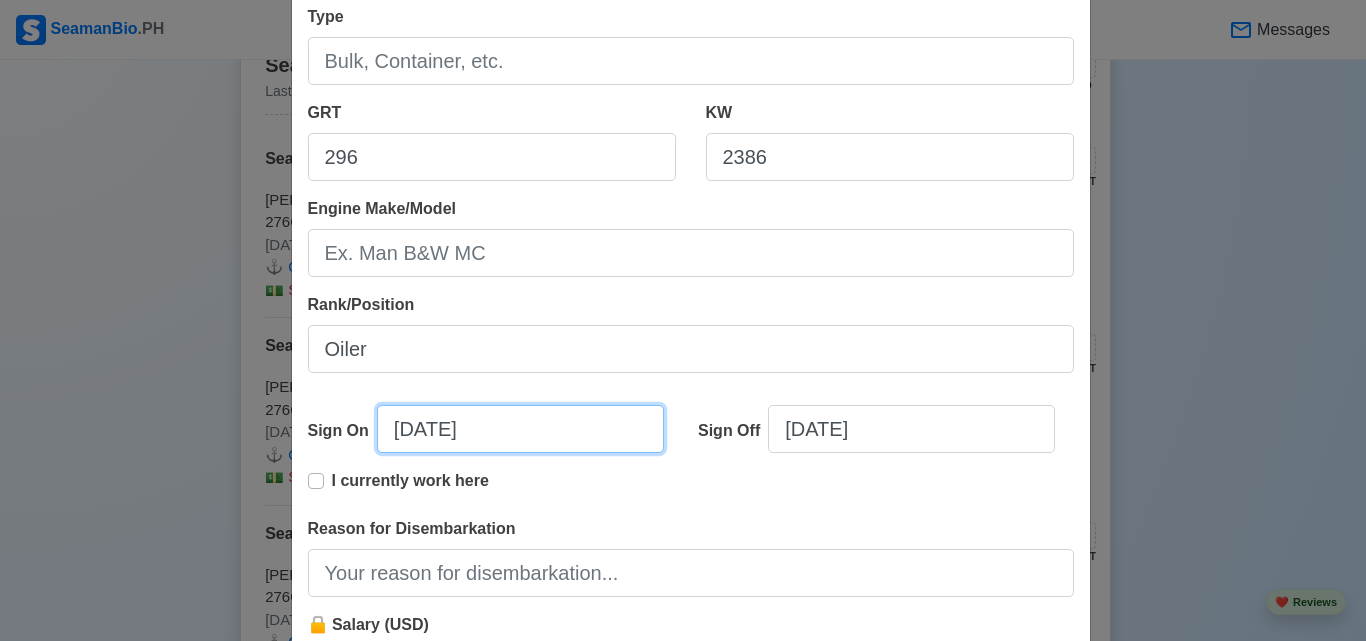 click on "07/23/2025" at bounding box center [520, 429] 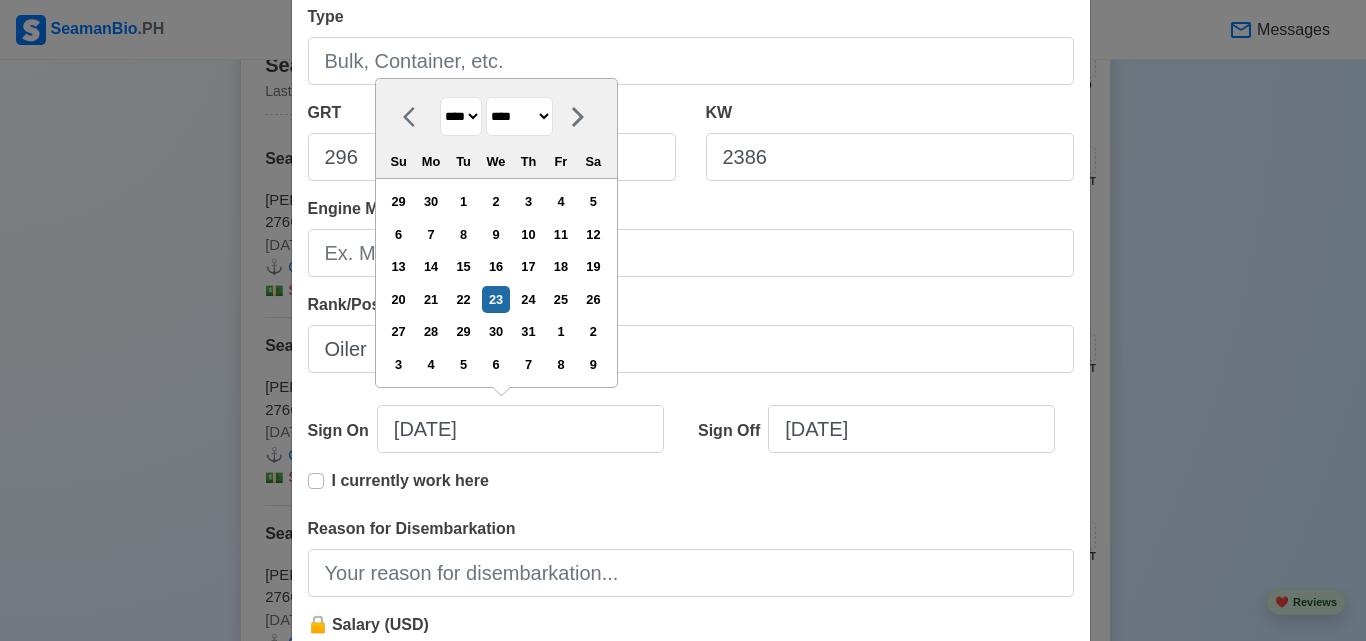 click on "**** **** **** **** **** **** **** **** **** **** **** **** **** **** **** **** **** **** **** **** **** **** **** **** **** **** **** **** **** **** **** **** **** **** **** **** **** **** **** **** **** **** **** **** **** **** **** **** **** **** **** **** **** **** **** **** **** **** **** **** **** **** **** **** **** **** **** **** **** **** **** **** **** **** **** **** **** **** **** **** **** **** **** **** **** **** **** **** **** **** **** **** **** **** **** **** **** **** **** **** **** **** **** **** **** ****" at bounding box center [461, 116] 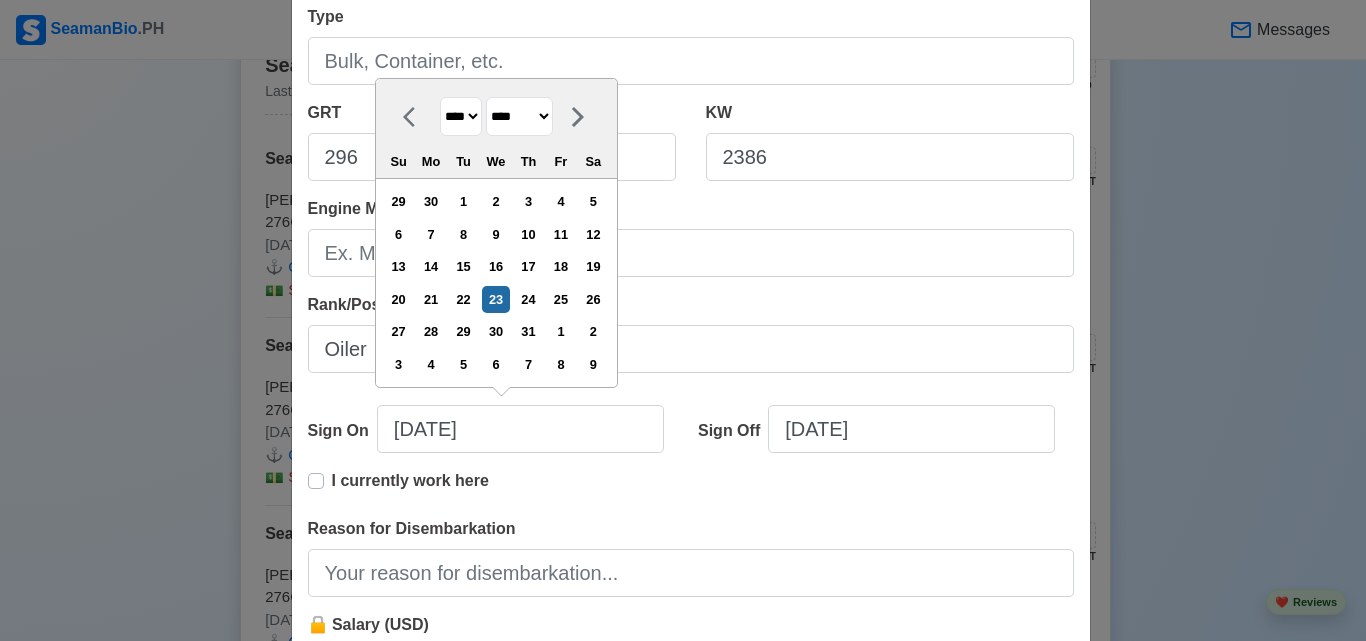 click on "**** **** **** **** **** **** **** **** **** **** **** **** **** **** **** **** **** **** **** **** **** **** **** **** **** **** **** **** **** **** **** **** **** **** **** **** **** **** **** **** **** **** **** **** **** **** **** **** **** **** **** **** **** **** **** **** **** **** **** **** **** **** **** **** **** **** **** **** **** **** **** **** **** **** **** **** **** **** **** **** **** **** **** **** **** **** **** **** **** **** **** **** **** **** **** **** **** **** **** **** **** **** **** **** **** ****" at bounding box center [461, 116] 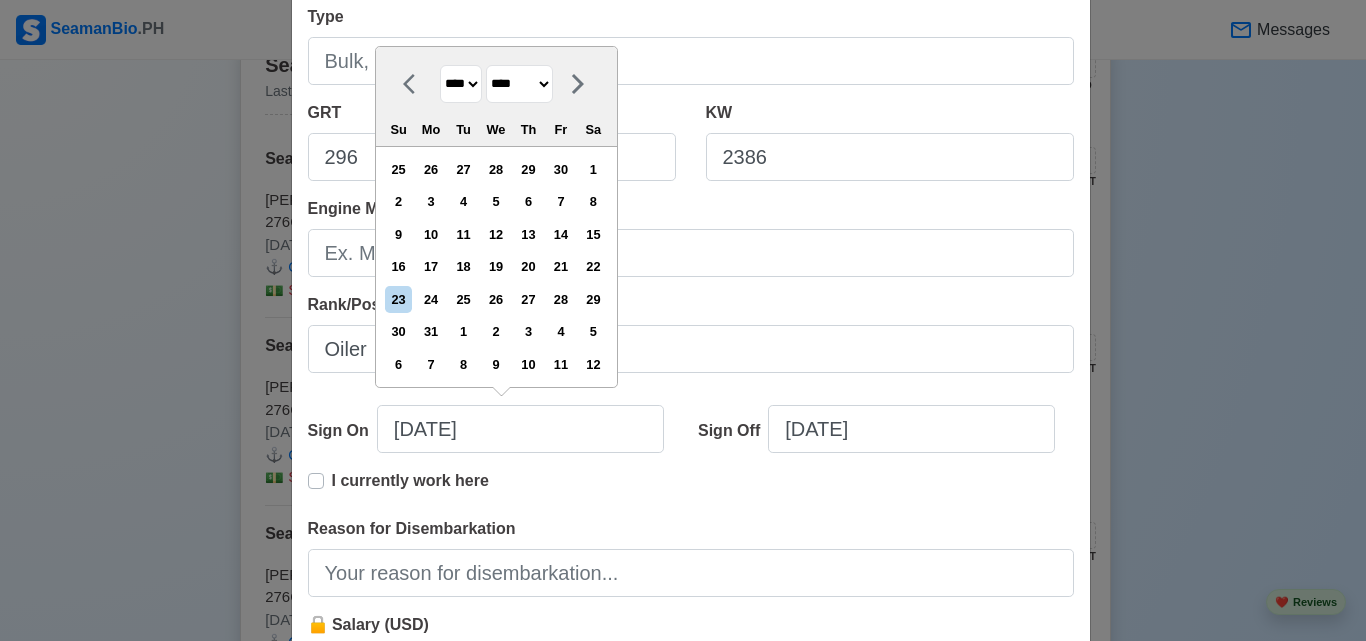 click on "******* ******** ***** ***** *** **** **** ****** ********* ******* ******** ********" at bounding box center (519, 84) 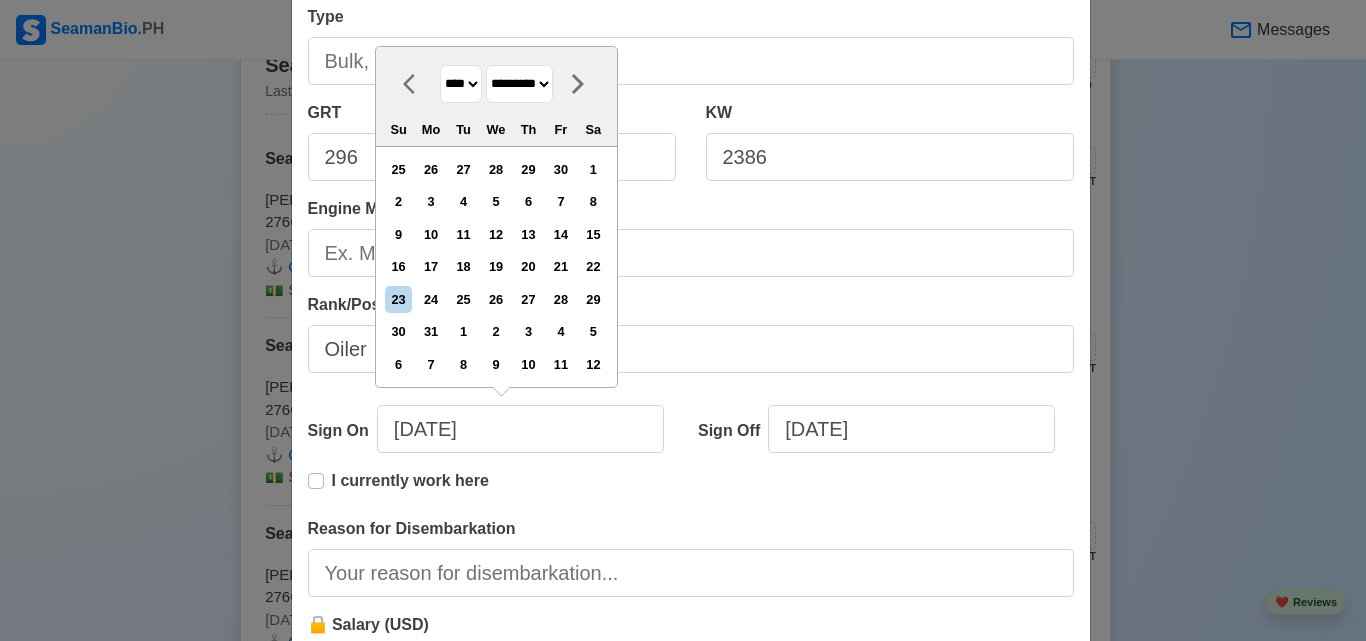 click on "******* ******** ***** ***** *** **** **** ****** ********* ******* ******** ********" at bounding box center (519, 84) 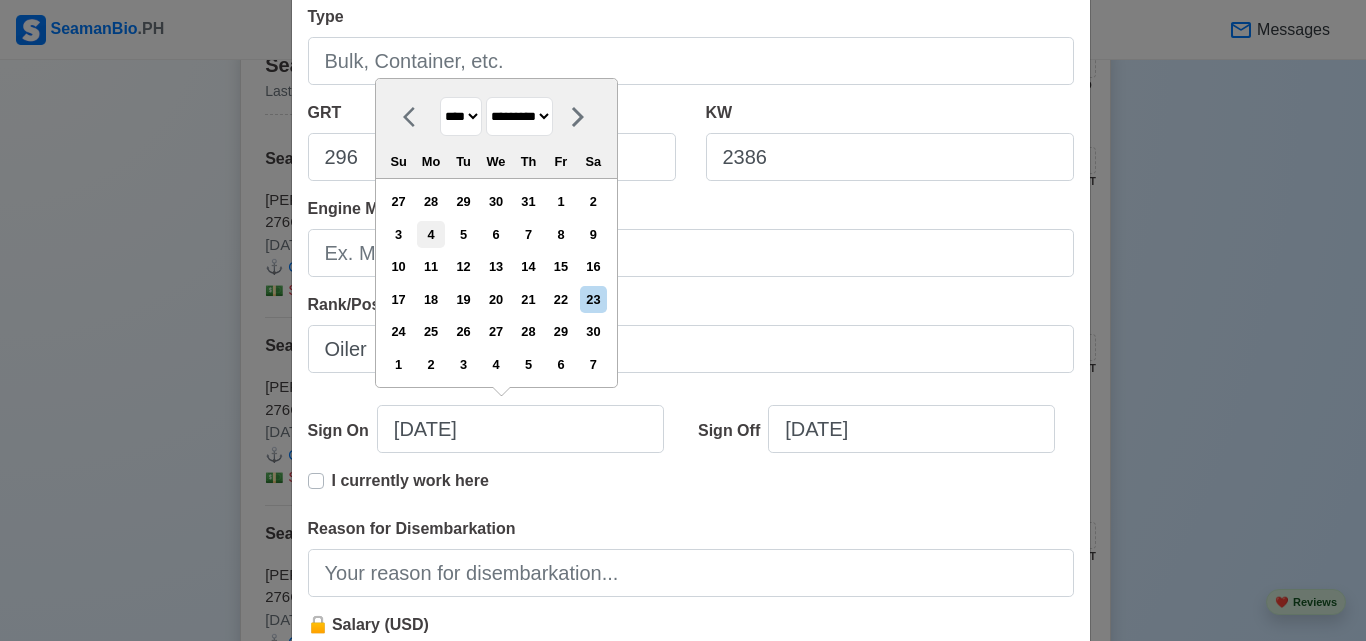 click on "4" at bounding box center [430, 234] 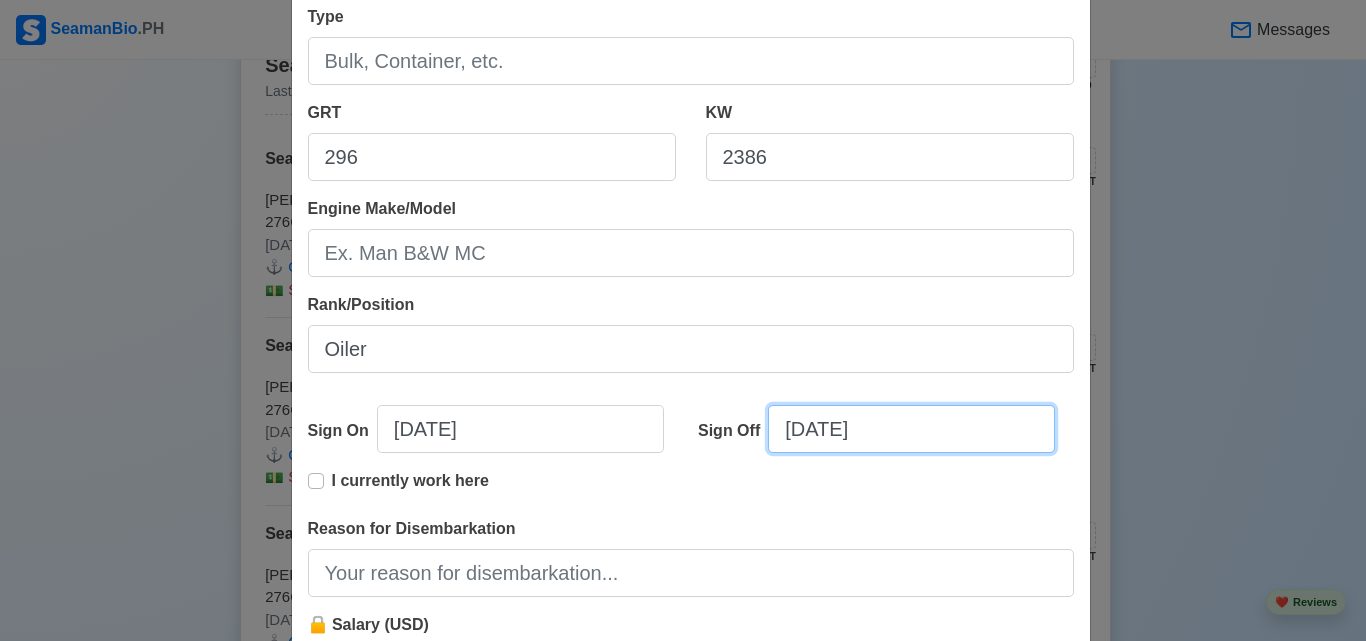 click on "07/23/2025" at bounding box center [911, 429] 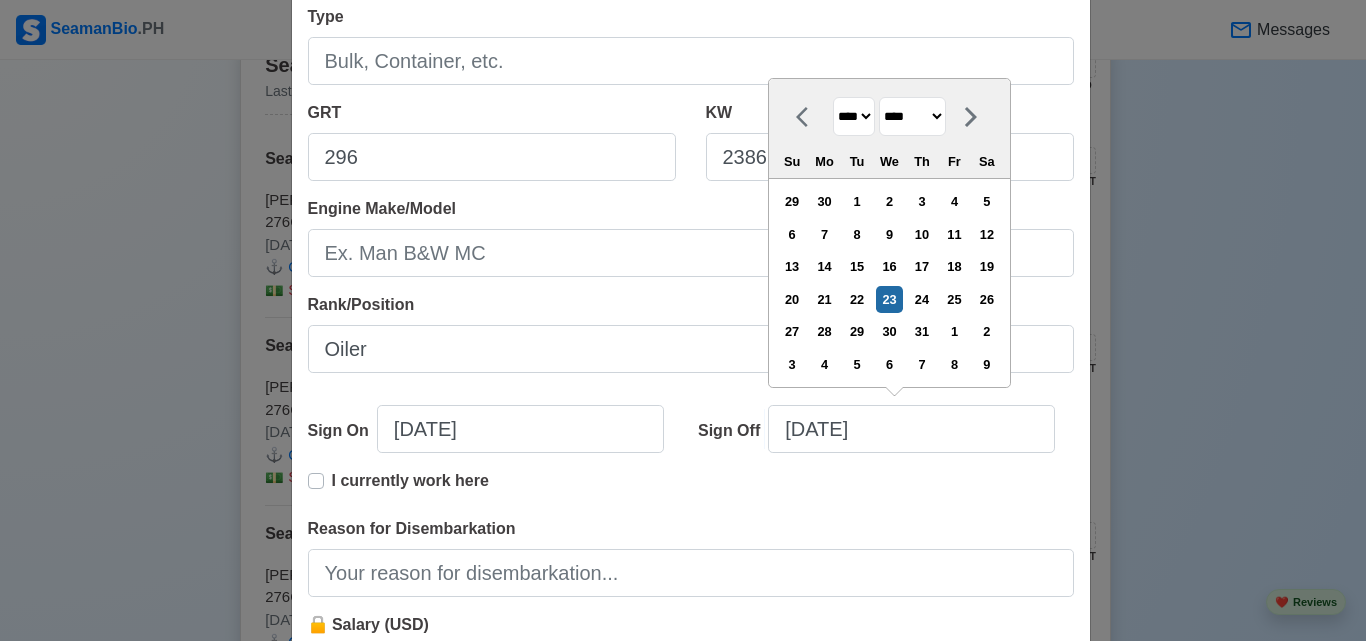 click on "**** **** **** **** **** **** **** **** **** **** **** **** **** **** **** **** **** **** **** **** **** **** **** **** **** **** **** **** **** **** **** **** **** **** **** **** **** **** **** **** **** **** **** **** **** **** **** **** **** **** **** **** **** **** **** **** **** **** **** **** **** **** **** **** **** **** **** **** **** **** **** **** **** **** **** **** **** **** **** **** **** **** **** **** **** **** **** **** **** **** **** **** **** **** **** **** **** **** **** **** **** **** **** **** **** **** **** ****" at bounding box center (854, 116) 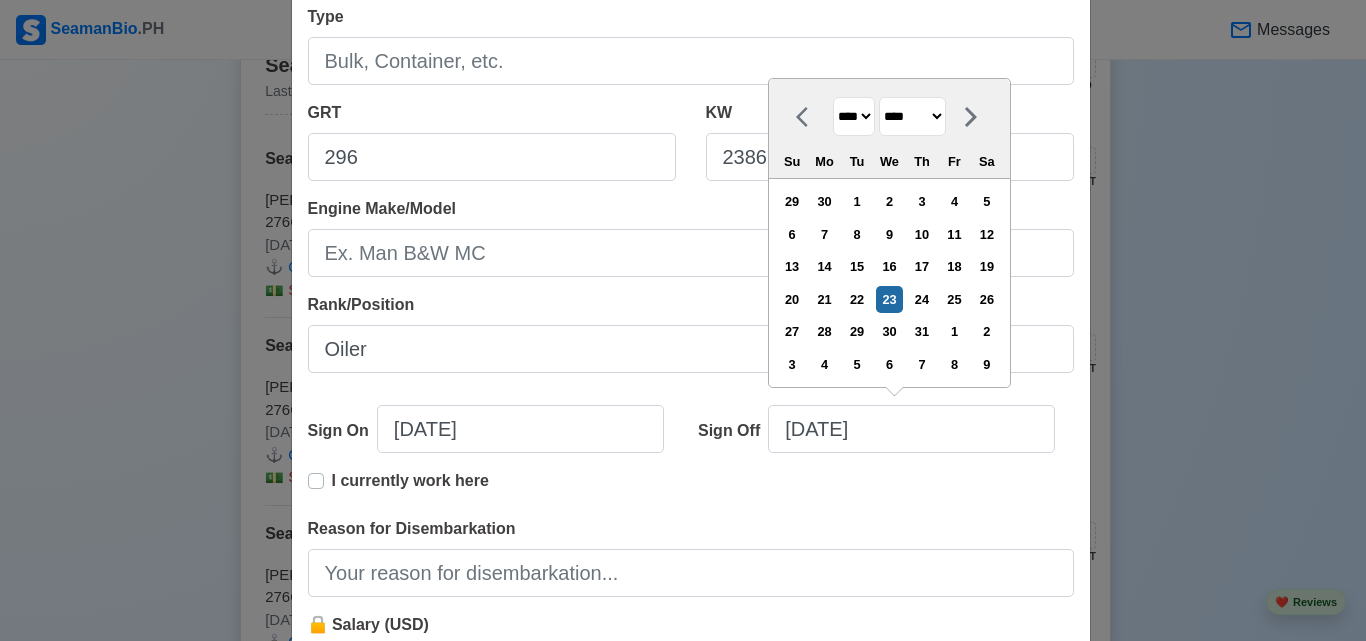 click on "**** **** **** **** **** **** **** **** **** **** **** **** **** **** **** **** **** **** **** **** **** **** **** **** **** **** **** **** **** **** **** **** **** **** **** **** **** **** **** **** **** **** **** **** **** **** **** **** **** **** **** **** **** **** **** **** **** **** **** **** **** **** **** **** **** **** **** **** **** **** **** **** **** **** **** **** **** **** **** **** **** **** **** **** **** **** **** **** **** **** **** **** **** **** **** **** **** **** **** **** **** **** **** **** **** **** **** ****" at bounding box center [854, 116] 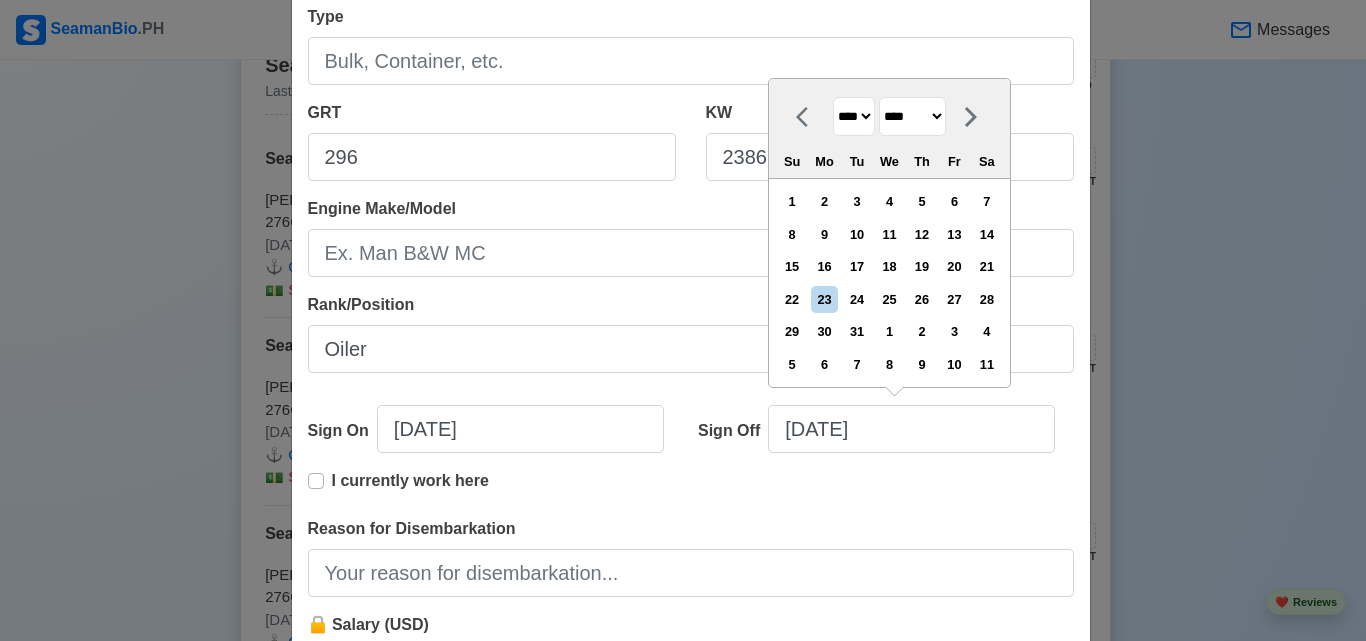 click on "******* ******** ***** ***** *** **** **** ****** ********* ******* ******** ********" at bounding box center [912, 116] 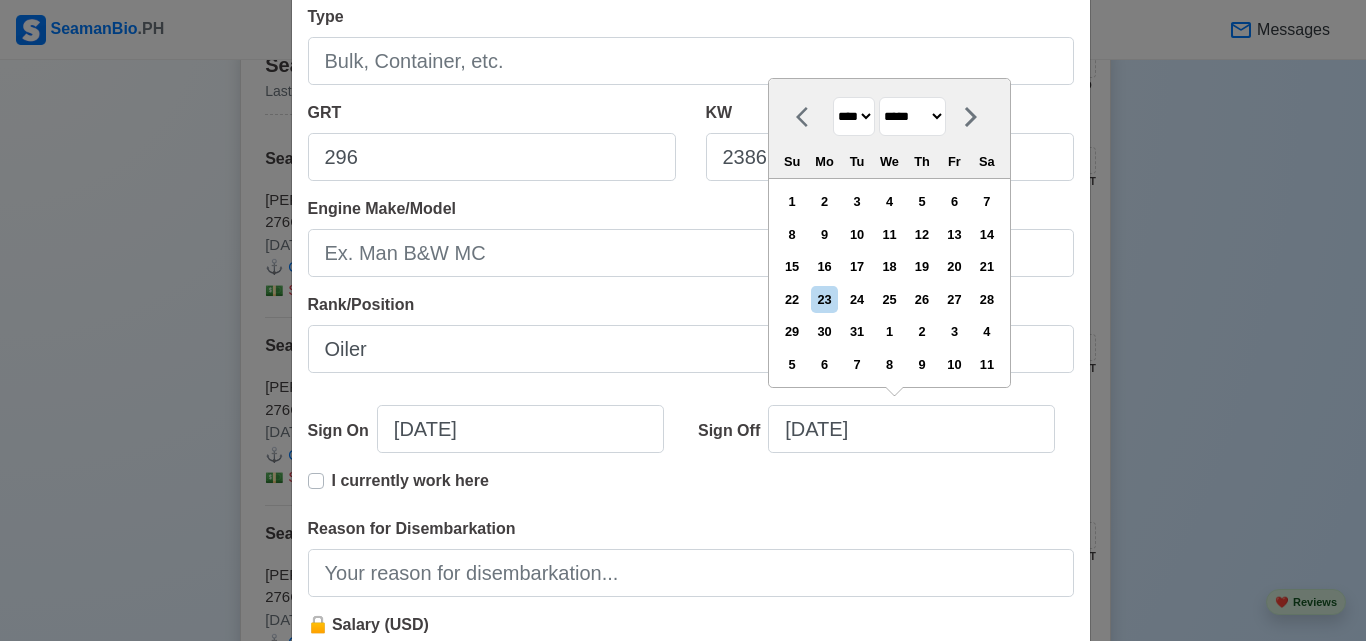 click on "******* ******** ***** ***** *** **** **** ****** ********* ******* ******** ********" at bounding box center [912, 116] 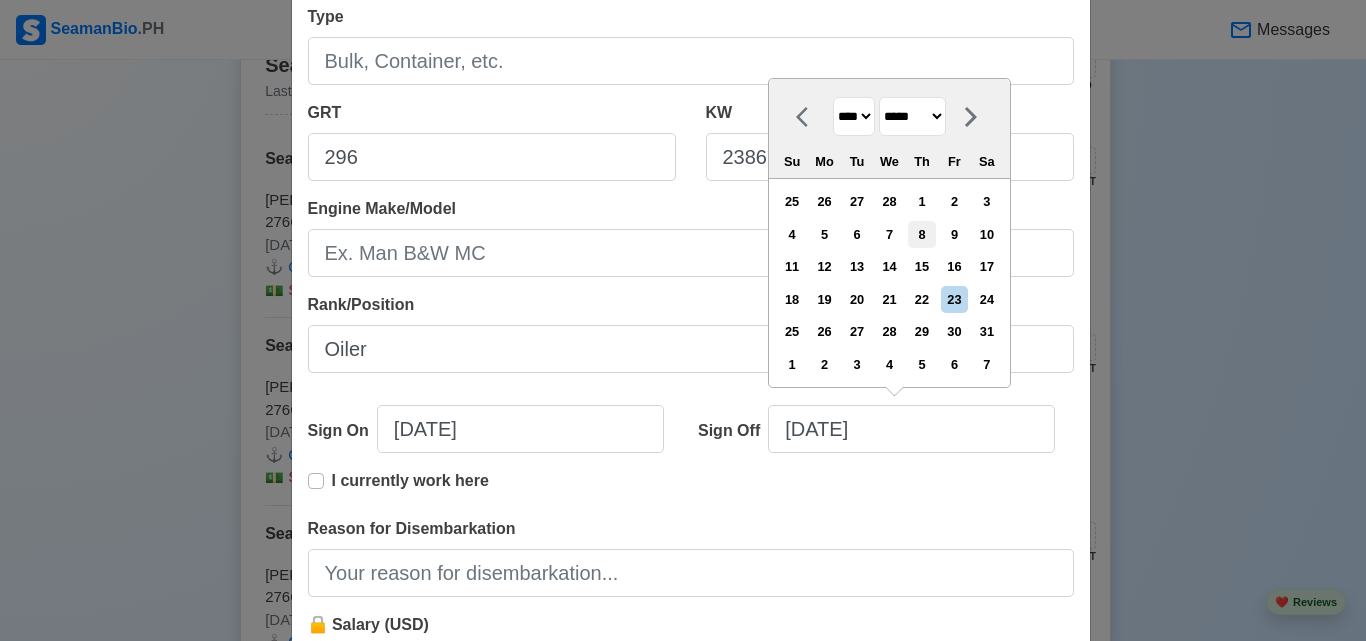 click on "8" at bounding box center (921, 234) 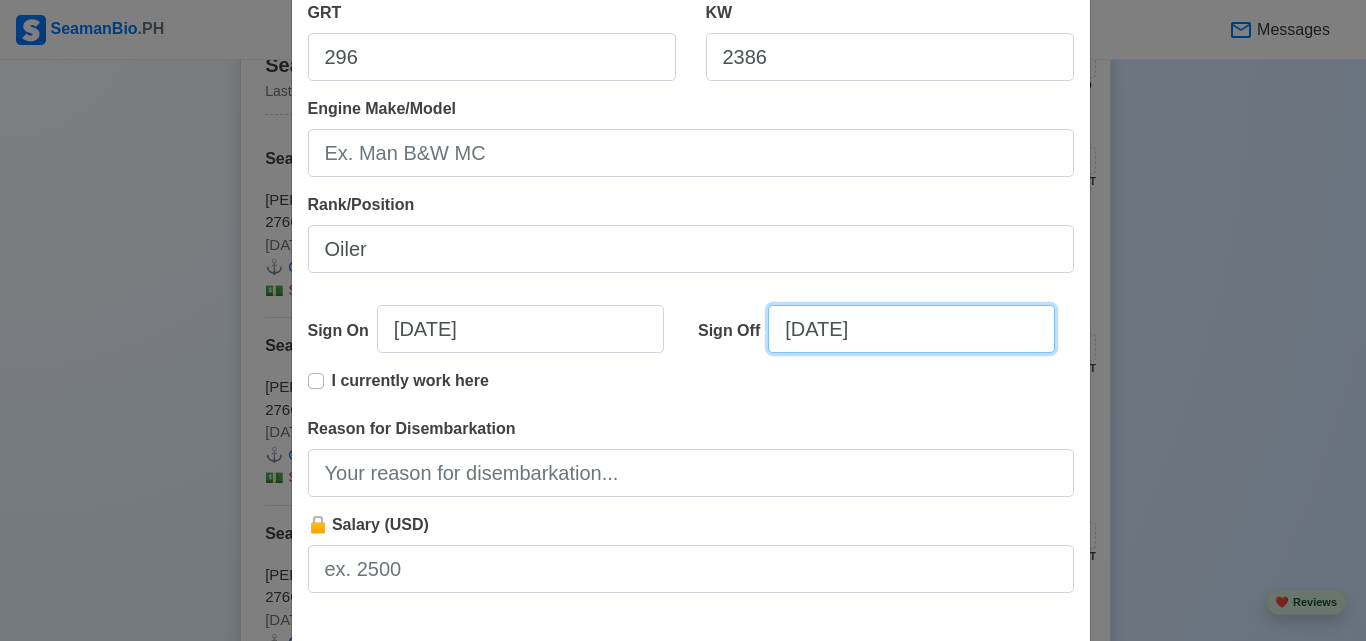 scroll, scrollTop: 499, scrollLeft: 0, axis: vertical 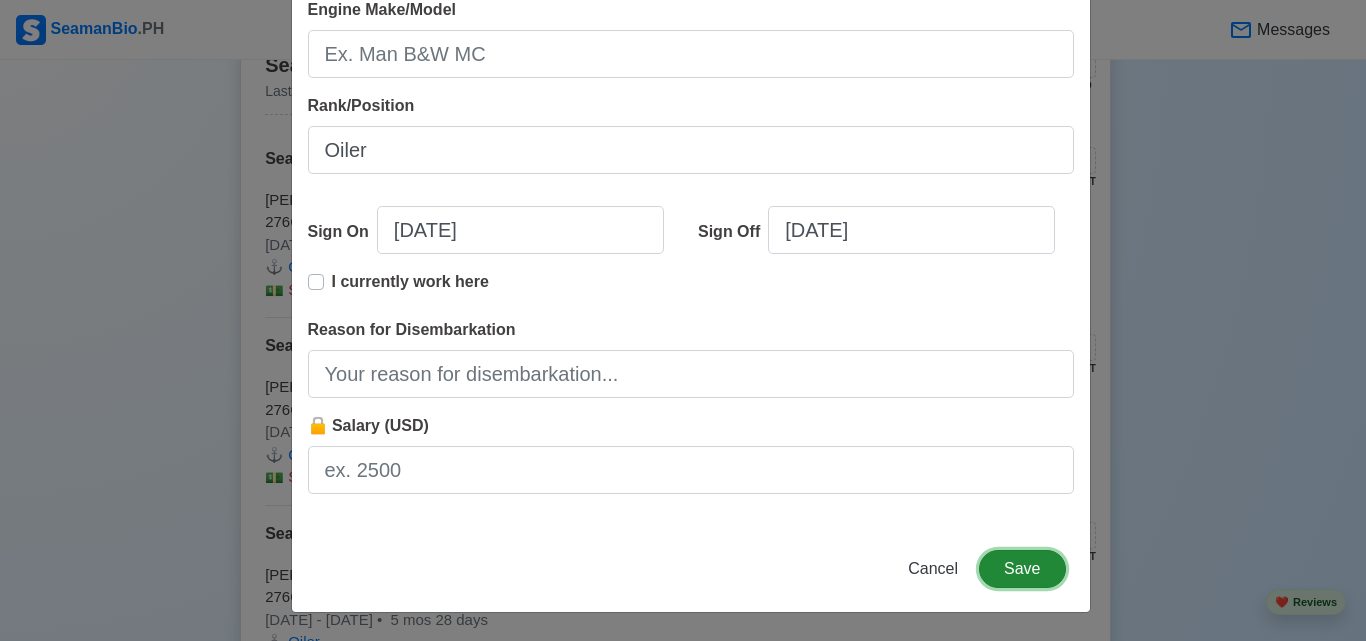 click on "Save" at bounding box center [1022, 569] 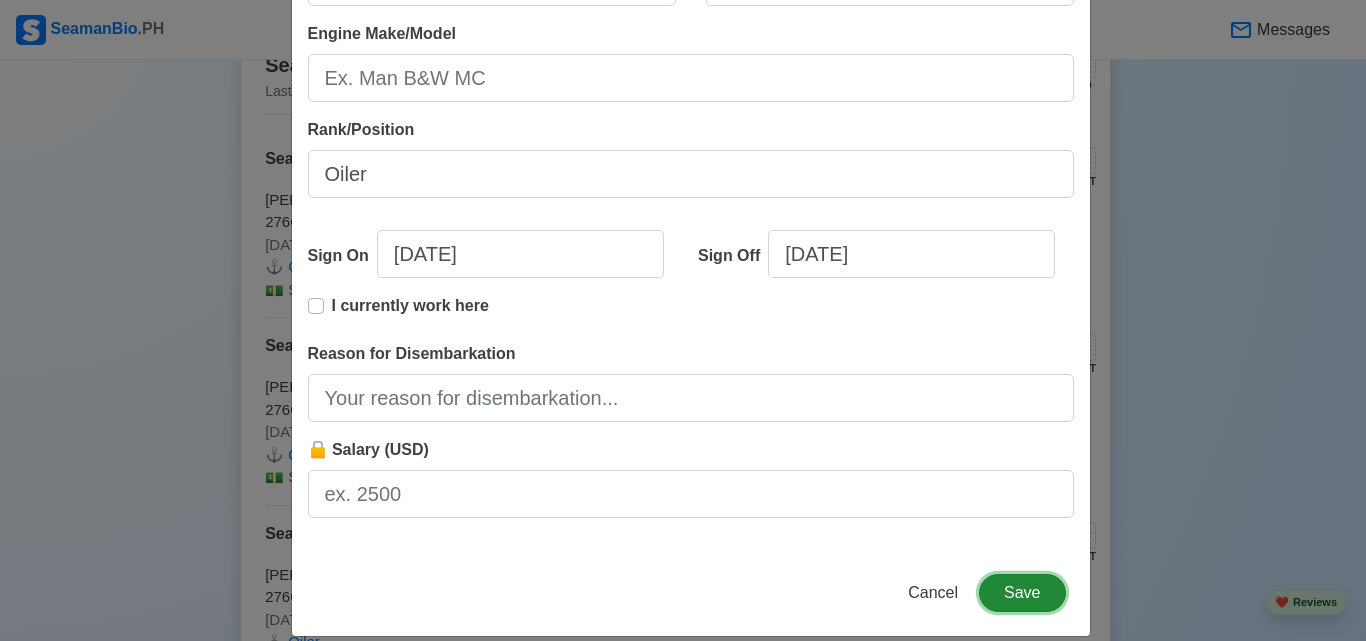 scroll, scrollTop: 523, scrollLeft: 0, axis: vertical 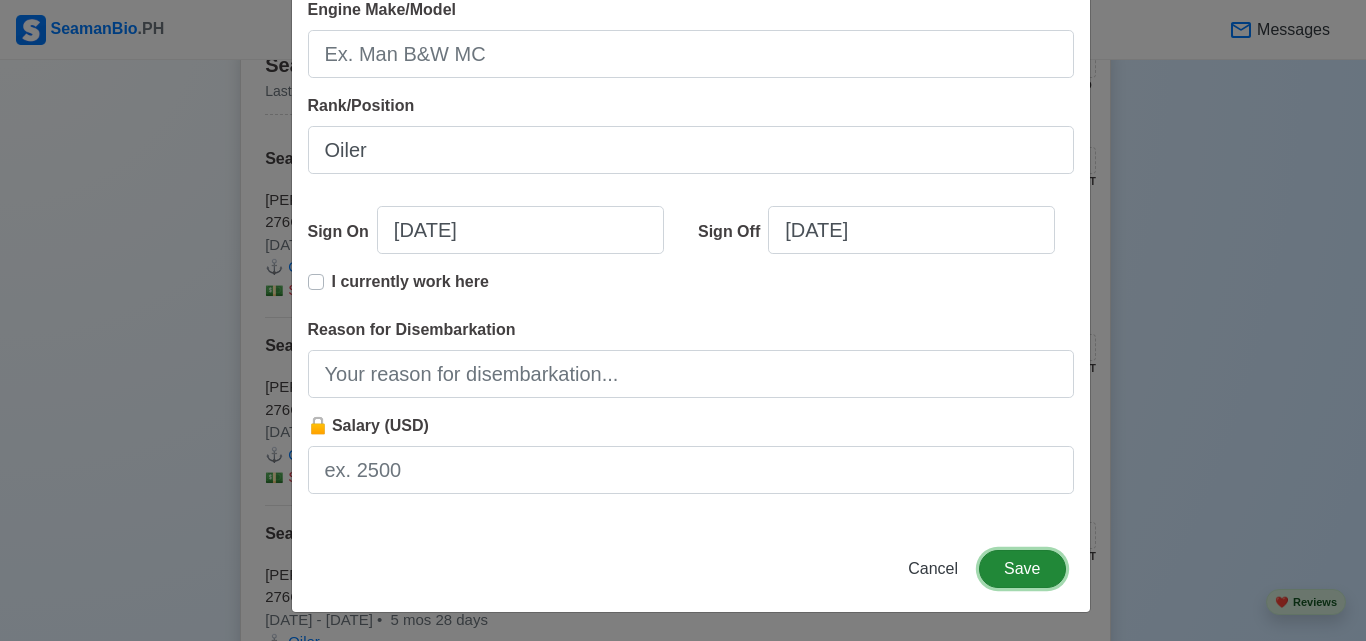 click on "Save" at bounding box center (1022, 569) 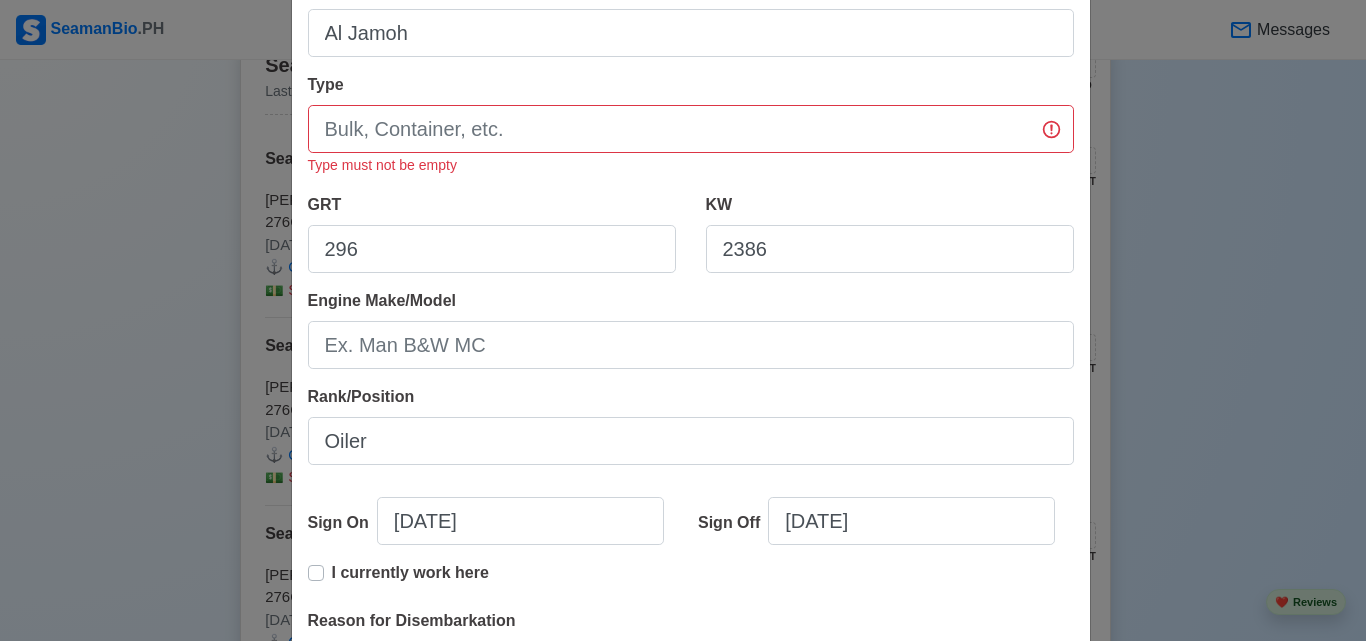 scroll, scrollTop: 223, scrollLeft: 0, axis: vertical 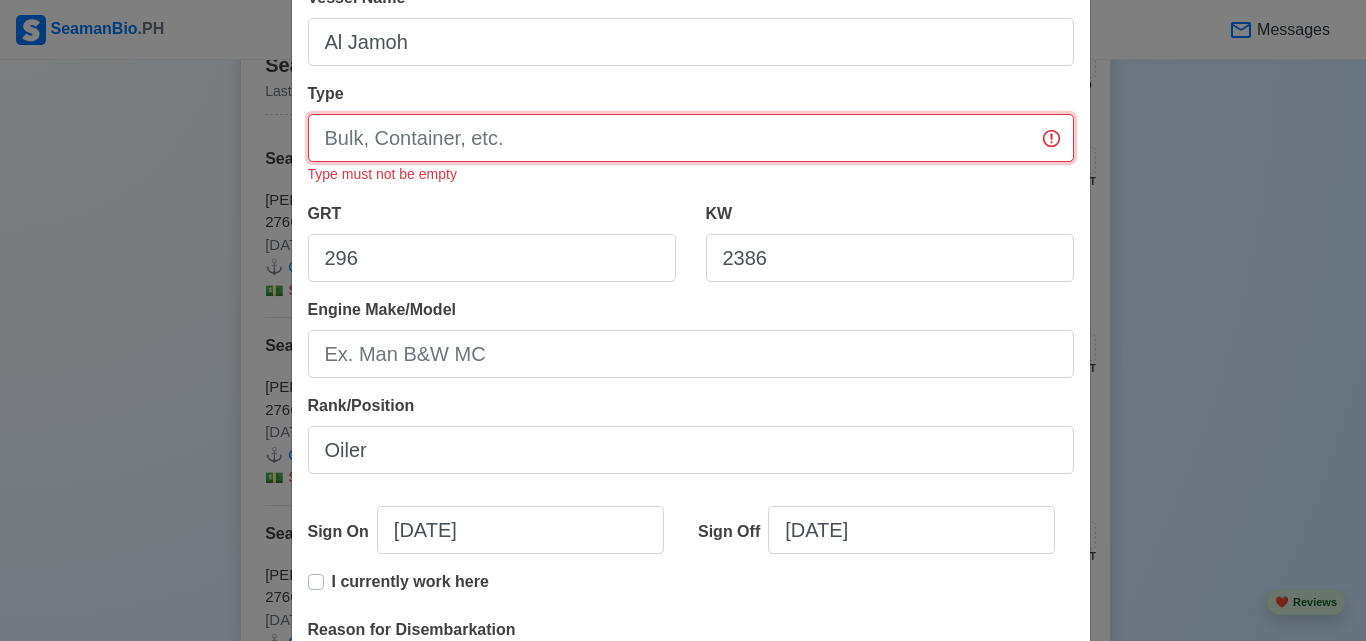 click on "Type" at bounding box center [691, 138] 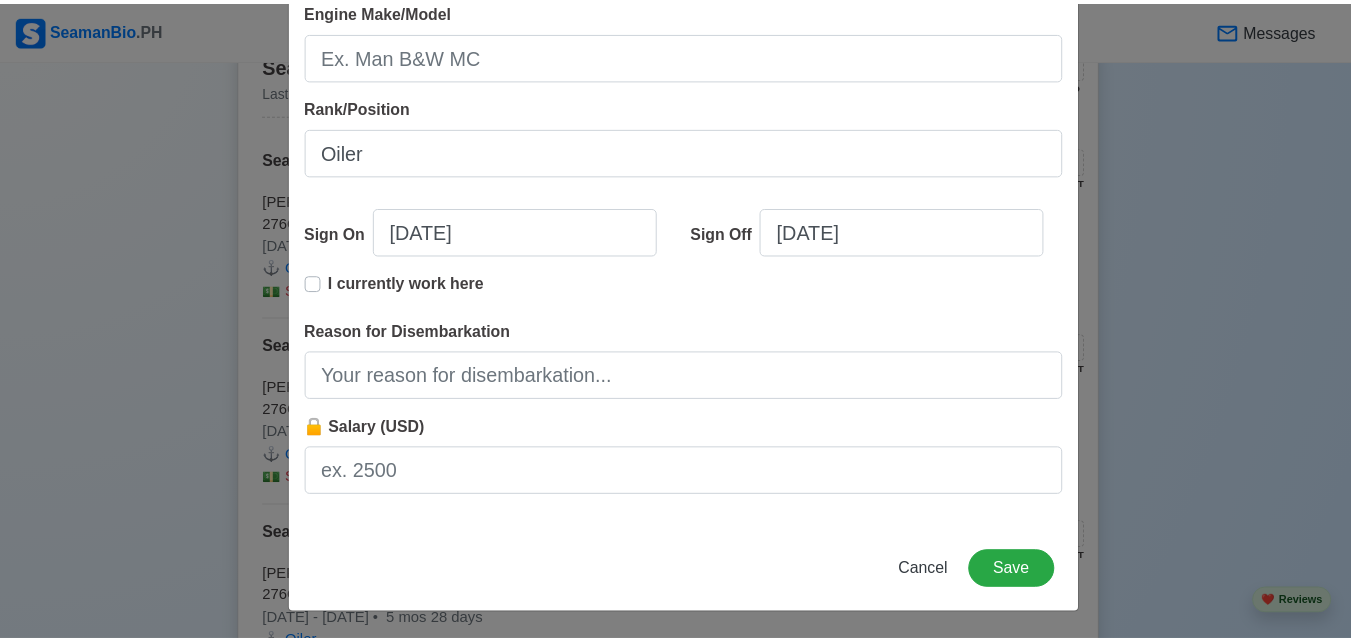 scroll, scrollTop: 523, scrollLeft: 0, axis: vertical 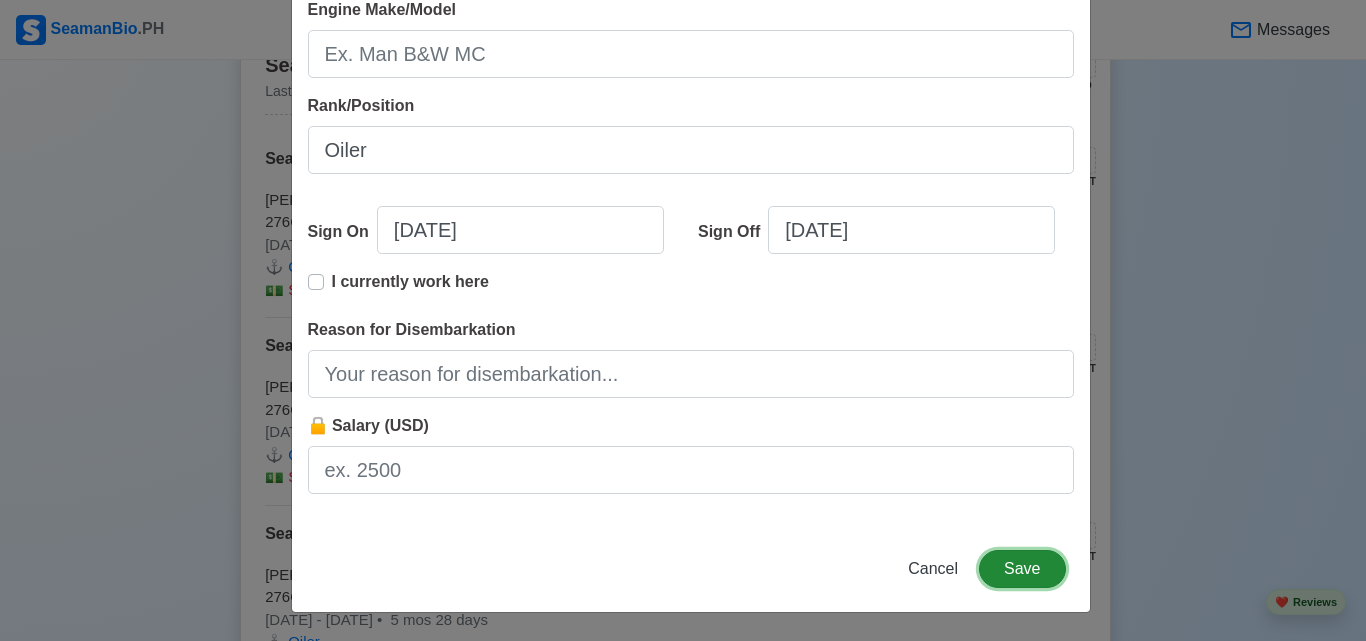 click on "Save" at bounding box center [1022, 569] 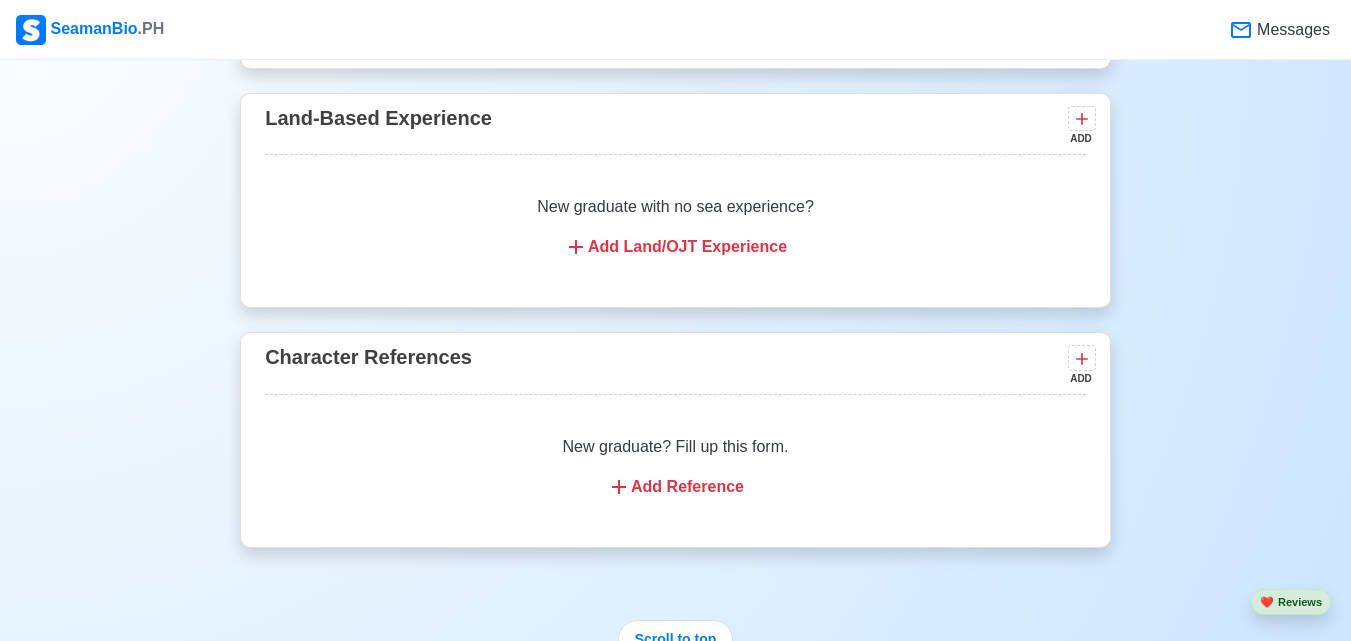 scroll, scrollTop: 4814, scrollLeft: 0, axis: vertical 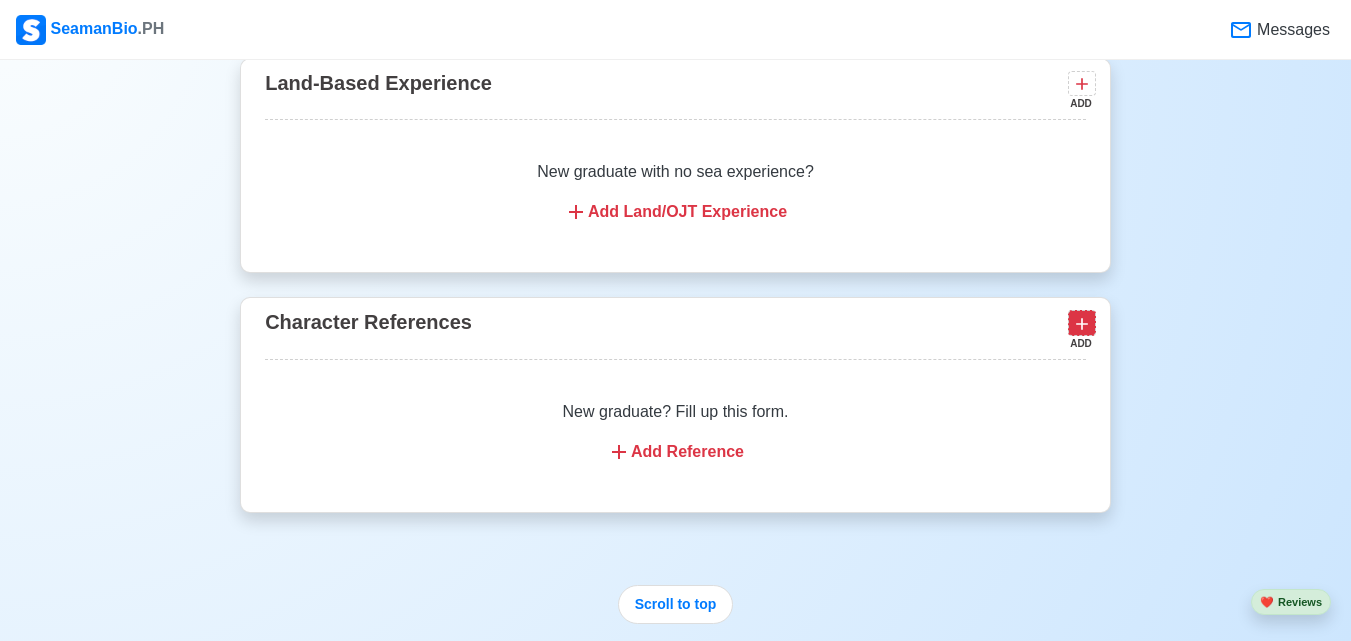 click 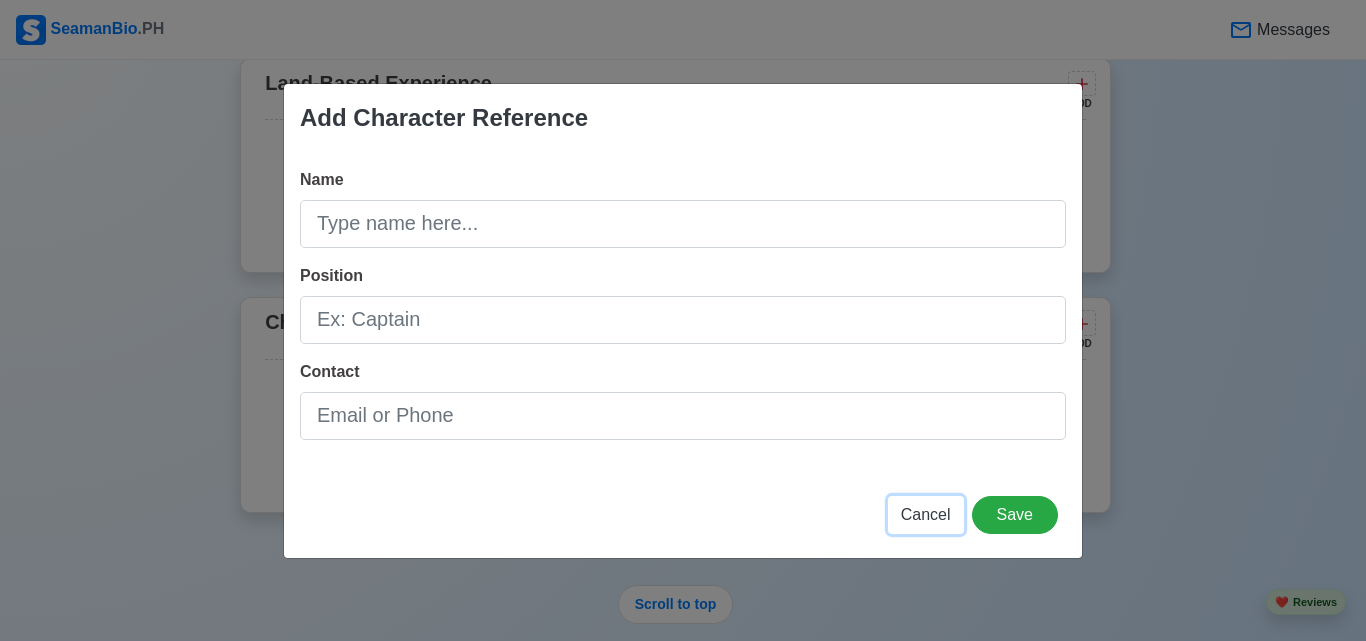 click on "Cancel" at bounding box center [926, 514] 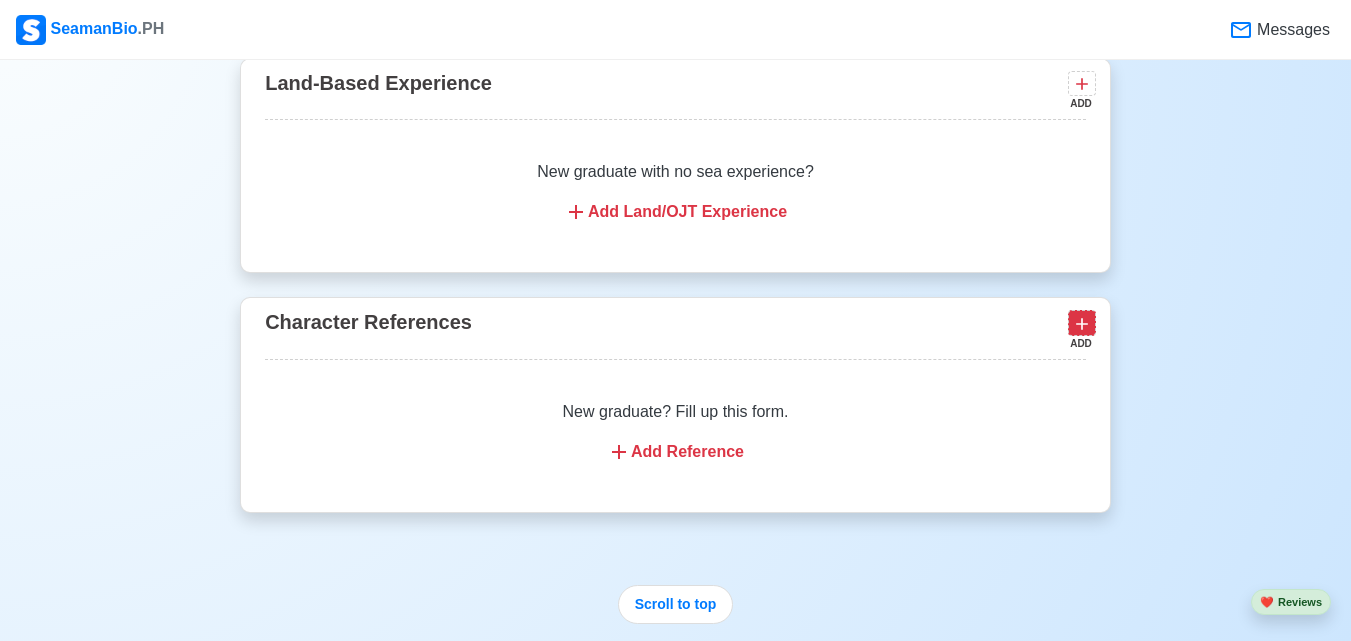 click 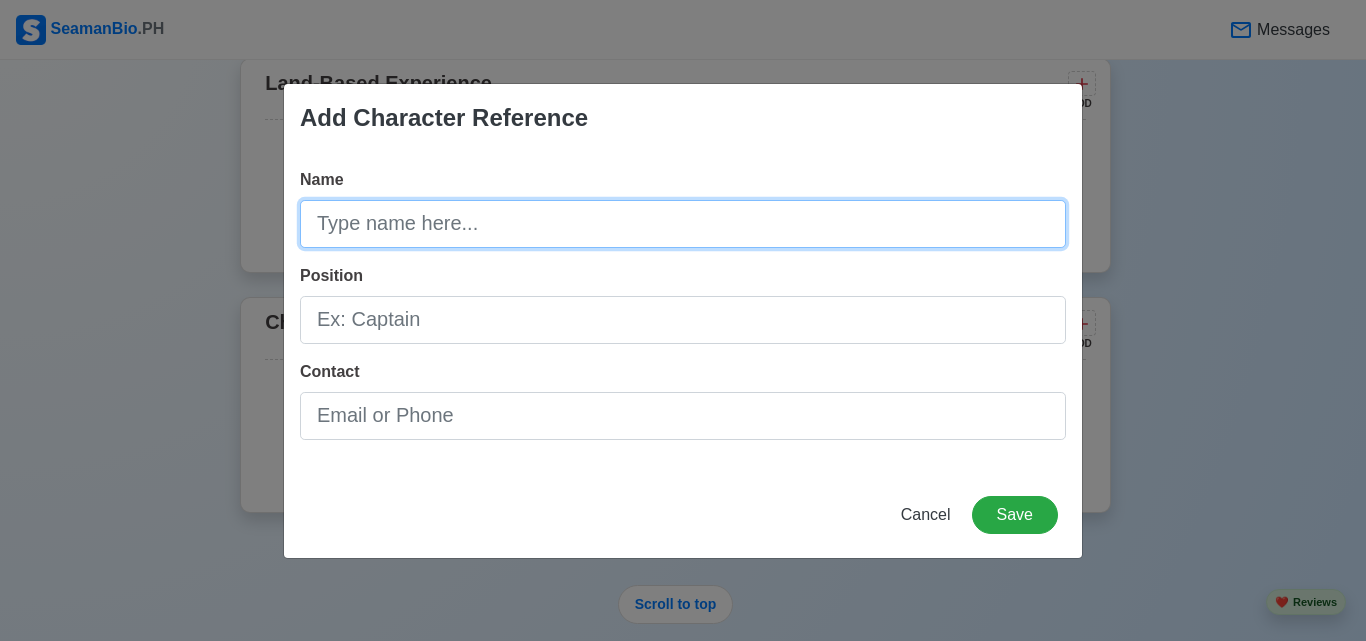 click on "Name" at bounding box center [683, 224] 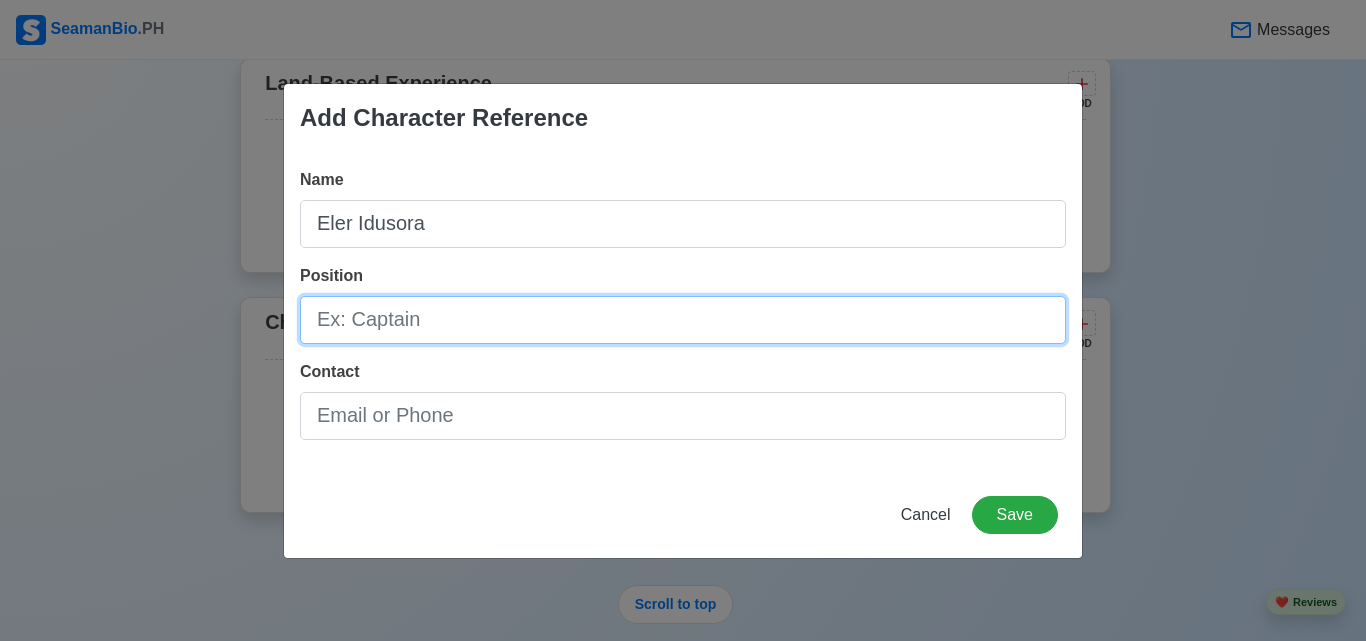 click on "Position" at bounding box center [683, 320] 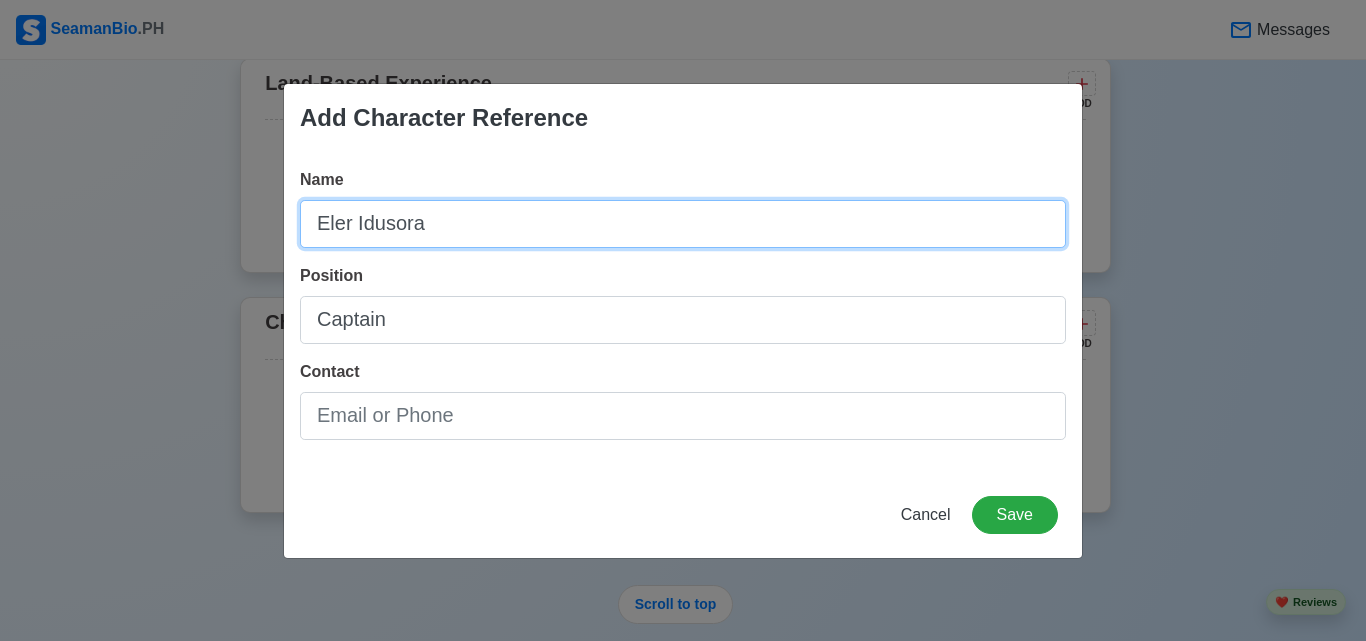 click on "Eler Idusora" at bounding box center [683, 224] 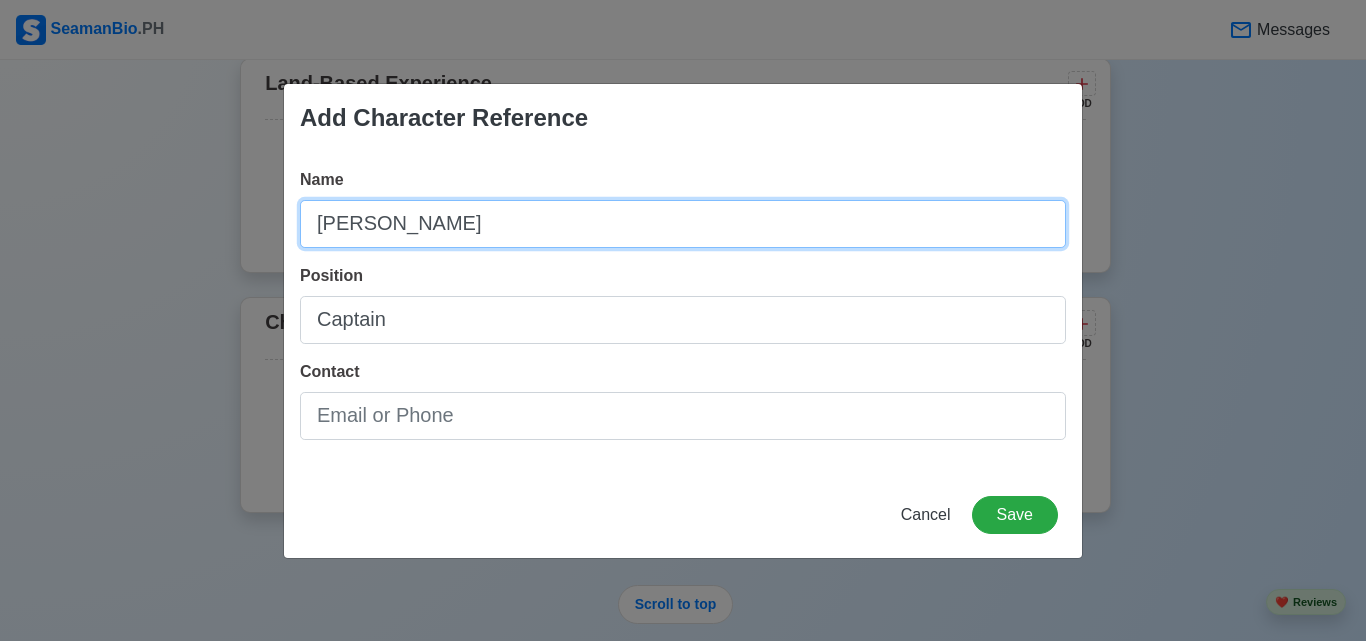 click on "firjinel Sanchez" at bounding box center [683, 224] 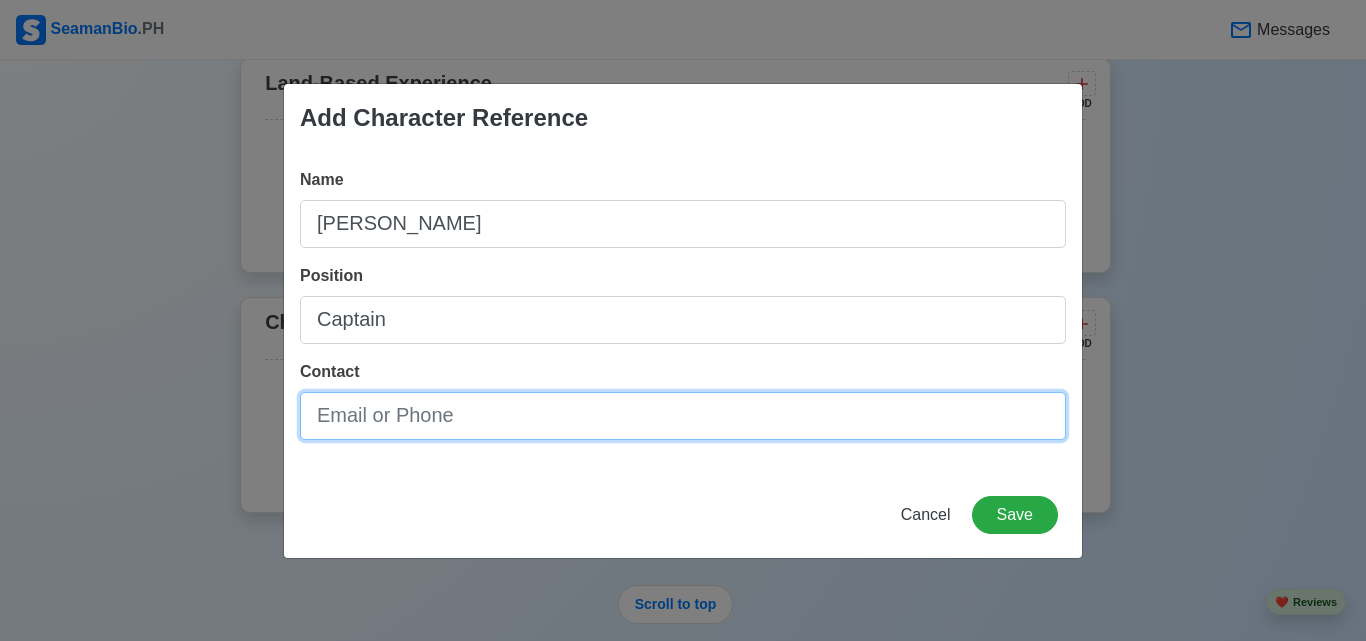 click on "Contact" at bounding box center [683, 416] 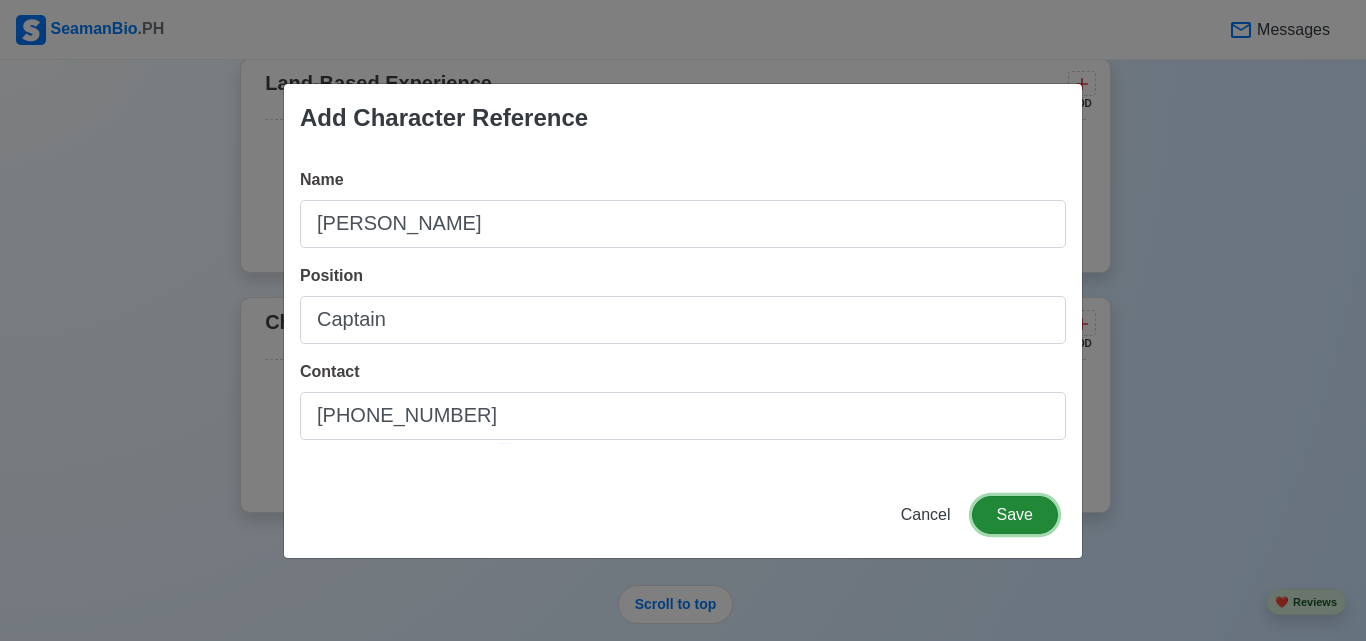 click on "Save" at bounding box center [1015, 515] 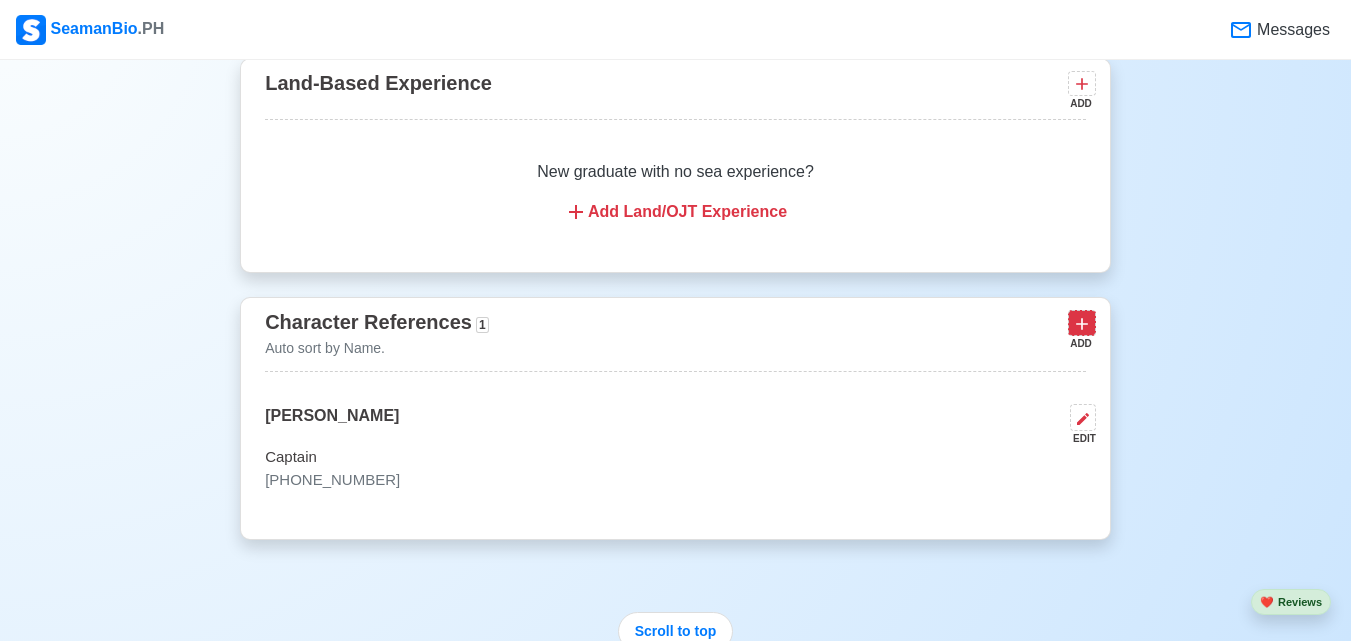 click 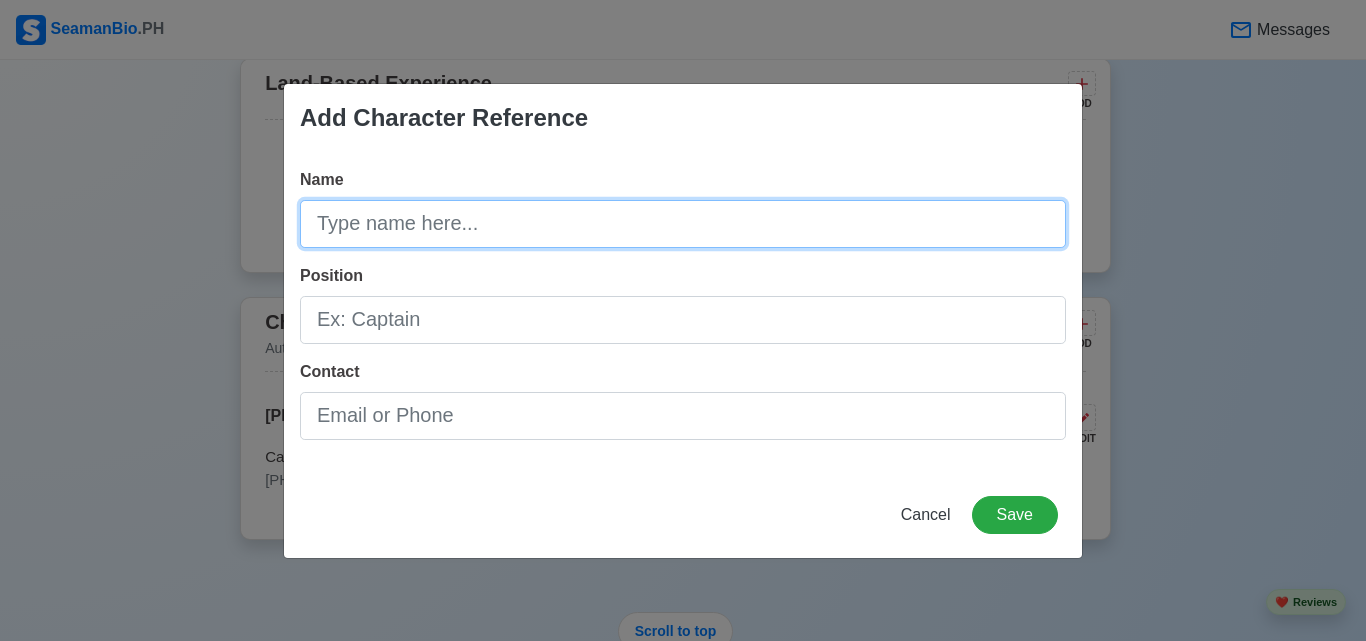click on "Name" at bounding box center [683, 224] 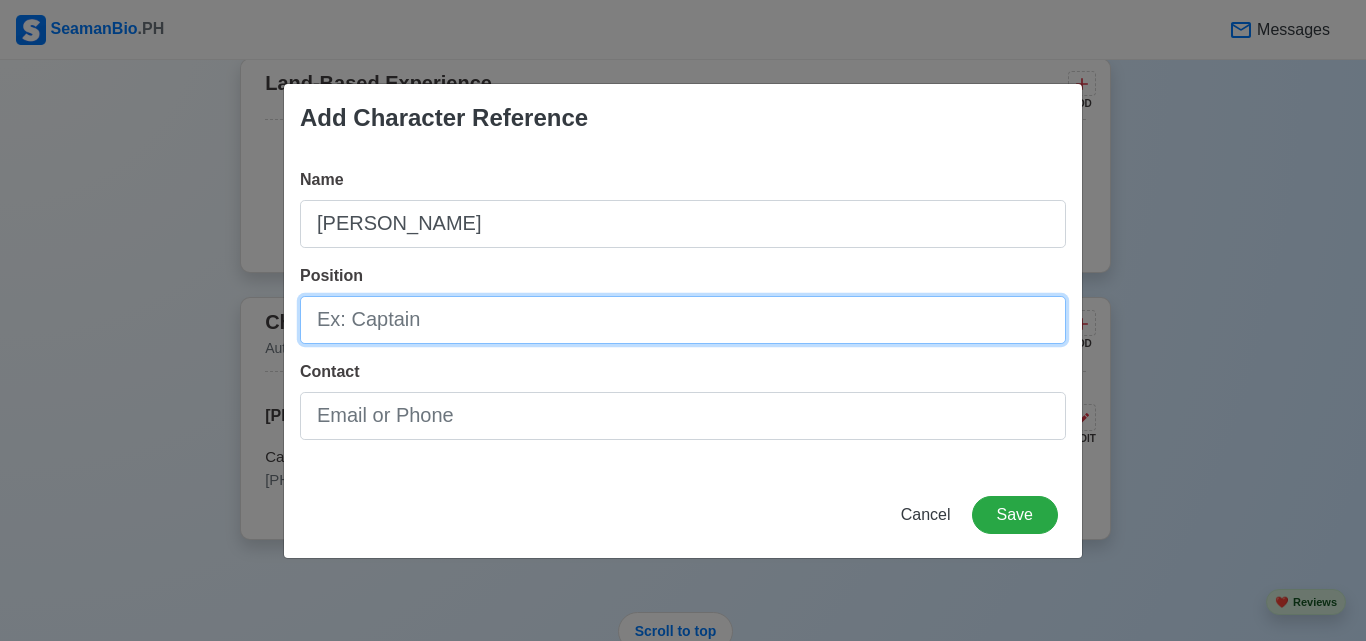 click on "Position" at bounding box center (683, 320) 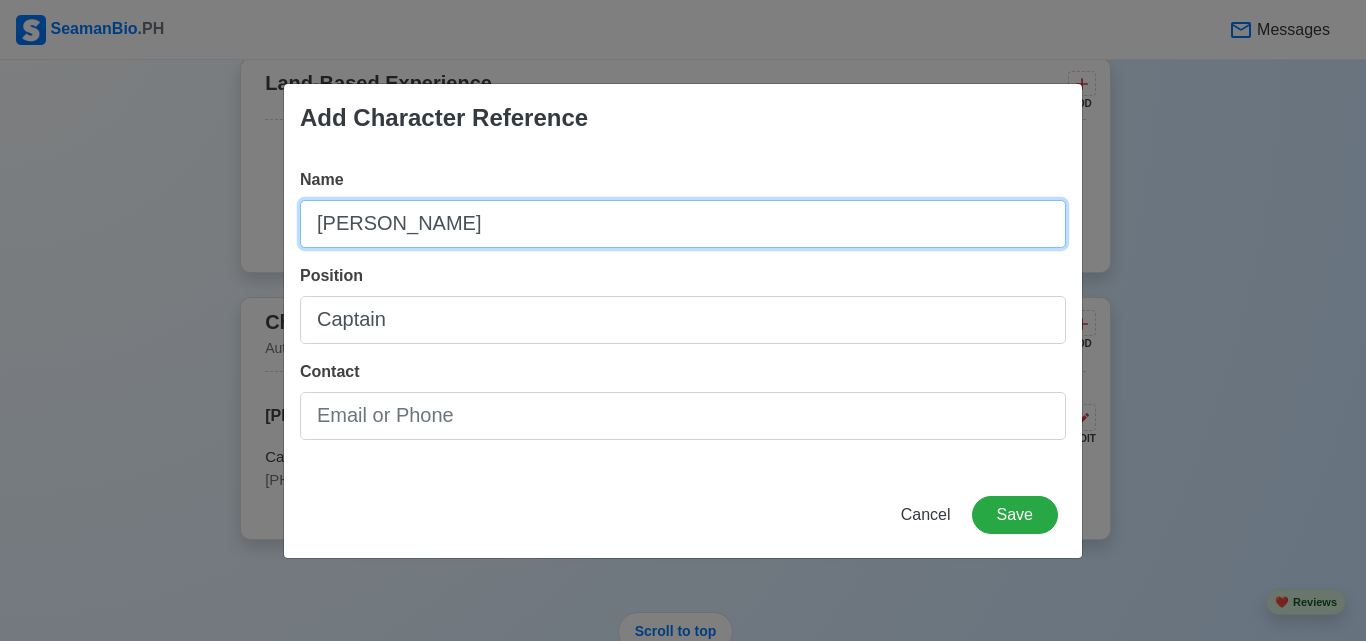 click on "Elbert Marcelo" at bounding box center [683, 224] 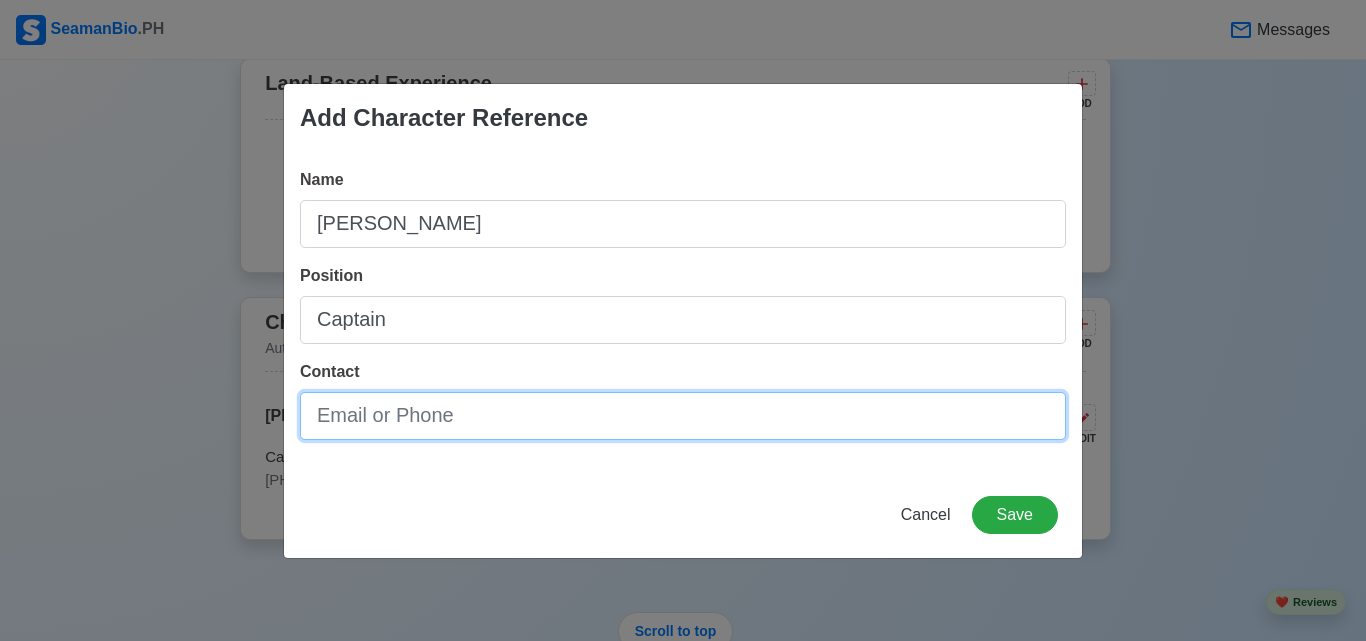 click on "Contact" at bounding box center [683, 416] 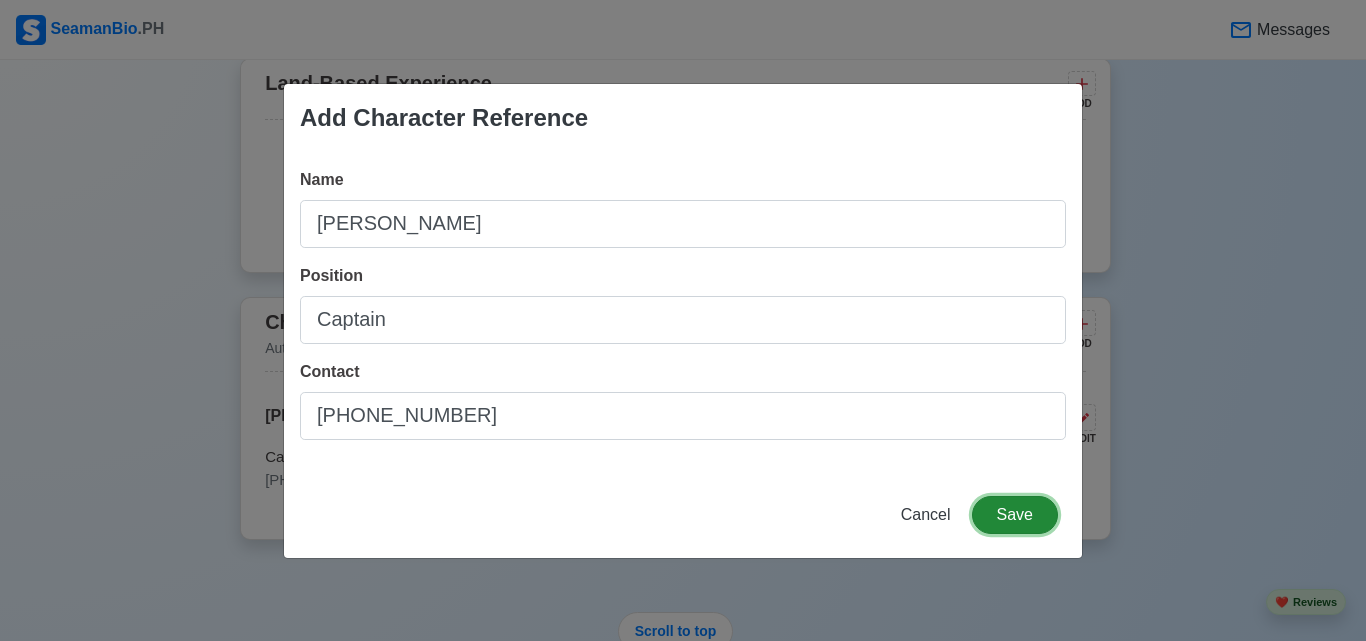 click on "Save" at bounding box center [1015, 515] 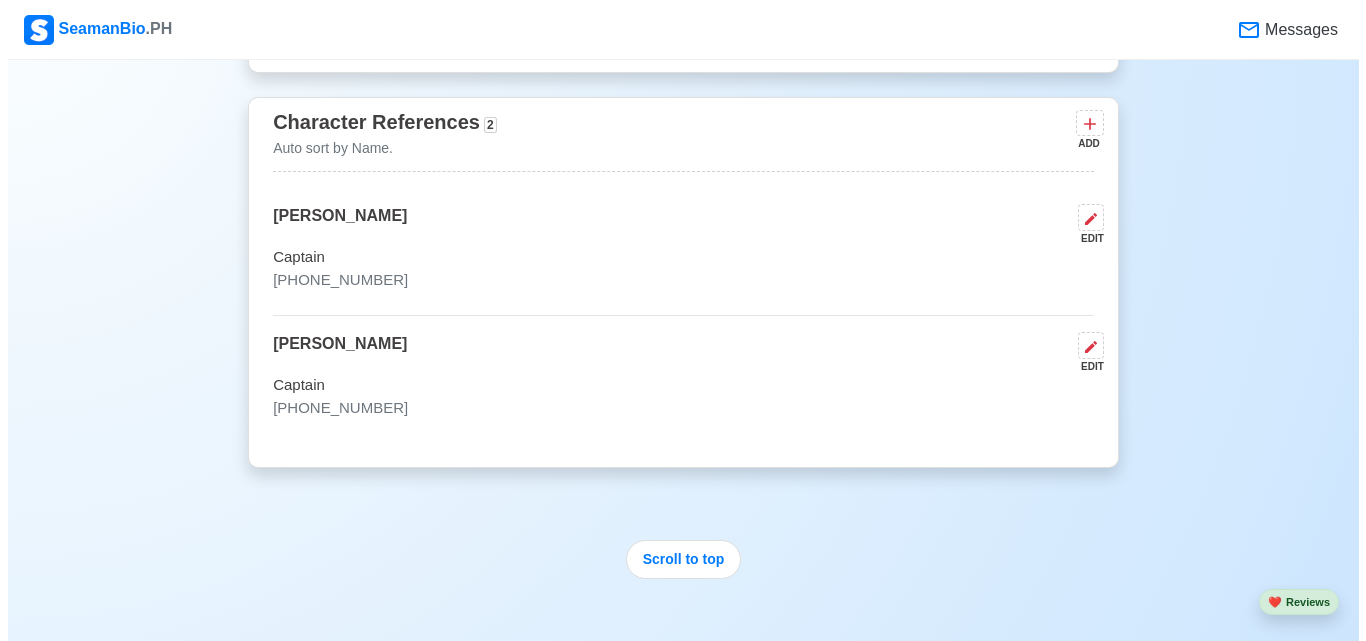 scroll, scrollTop: 4914, scrollLeft: 0, axis: vertical 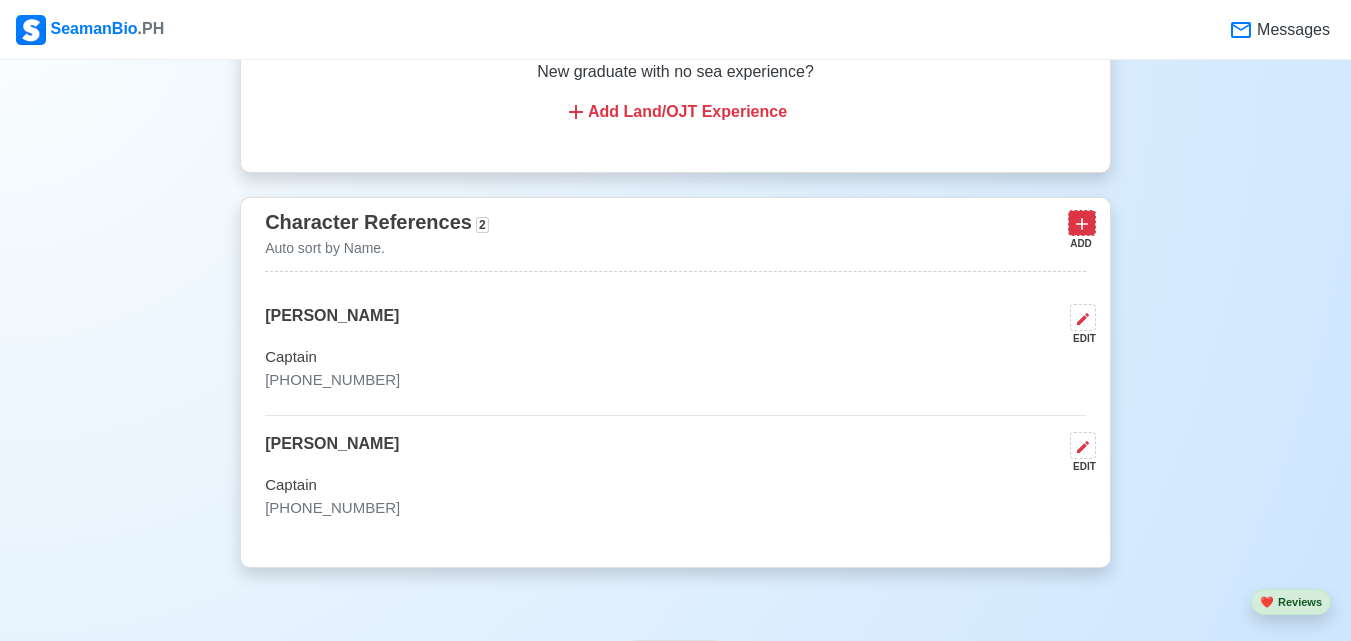 click 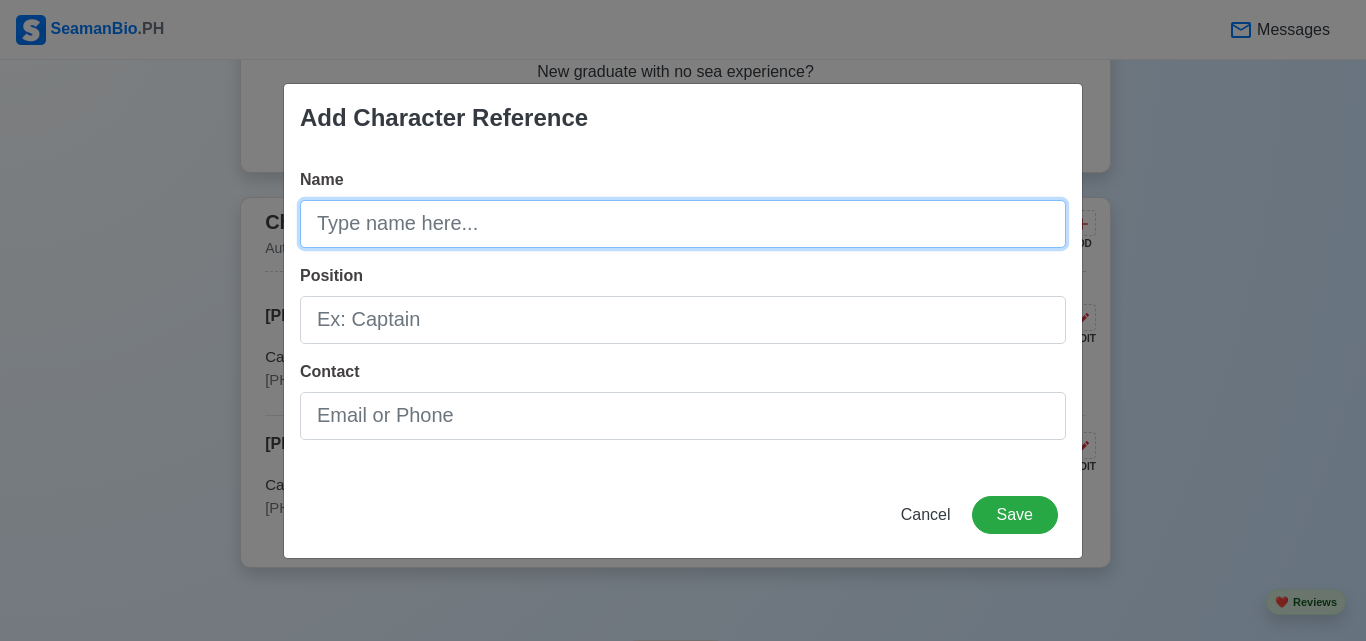 click on "Name" at bounding box center [683, 224] 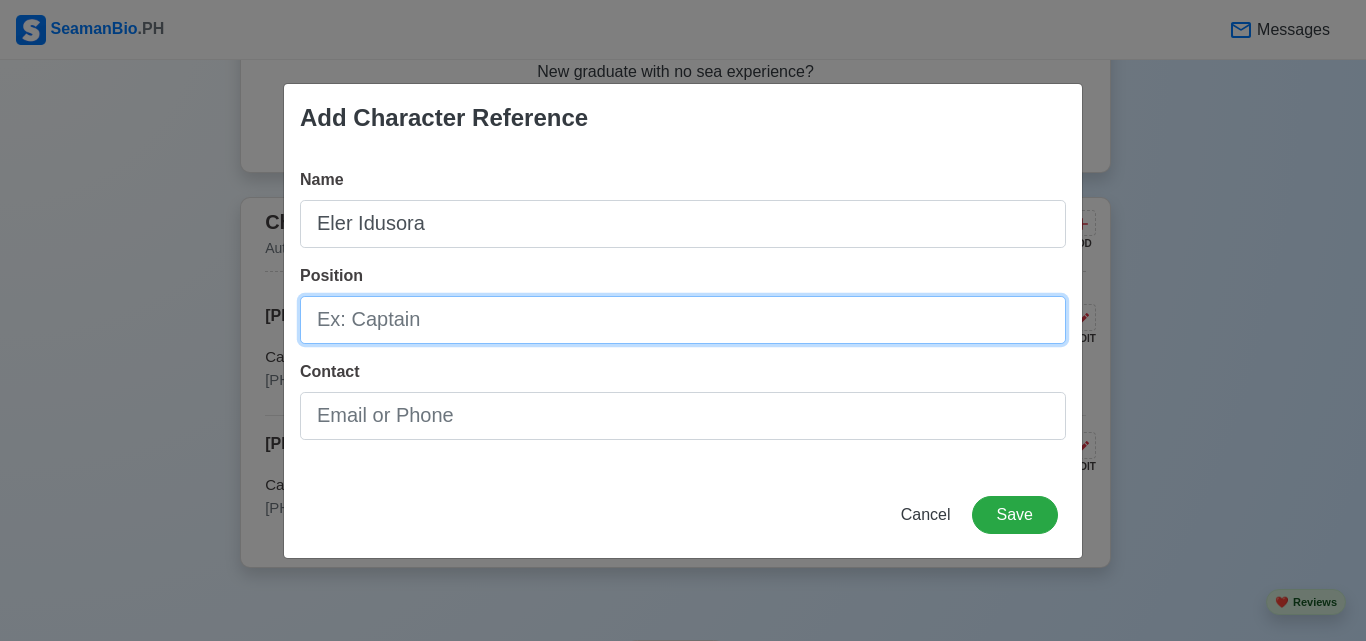 click on "Position" at bounding box center (683, 320) 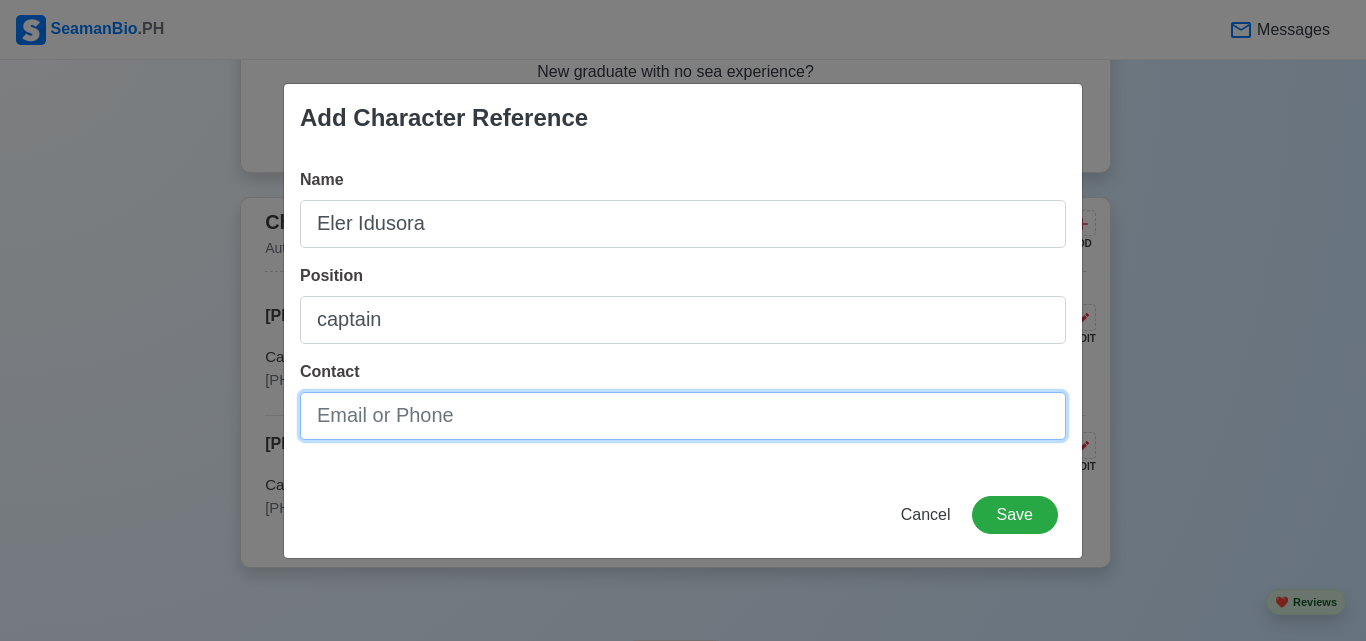 click on "Contact" at bounding box center [683, 416] 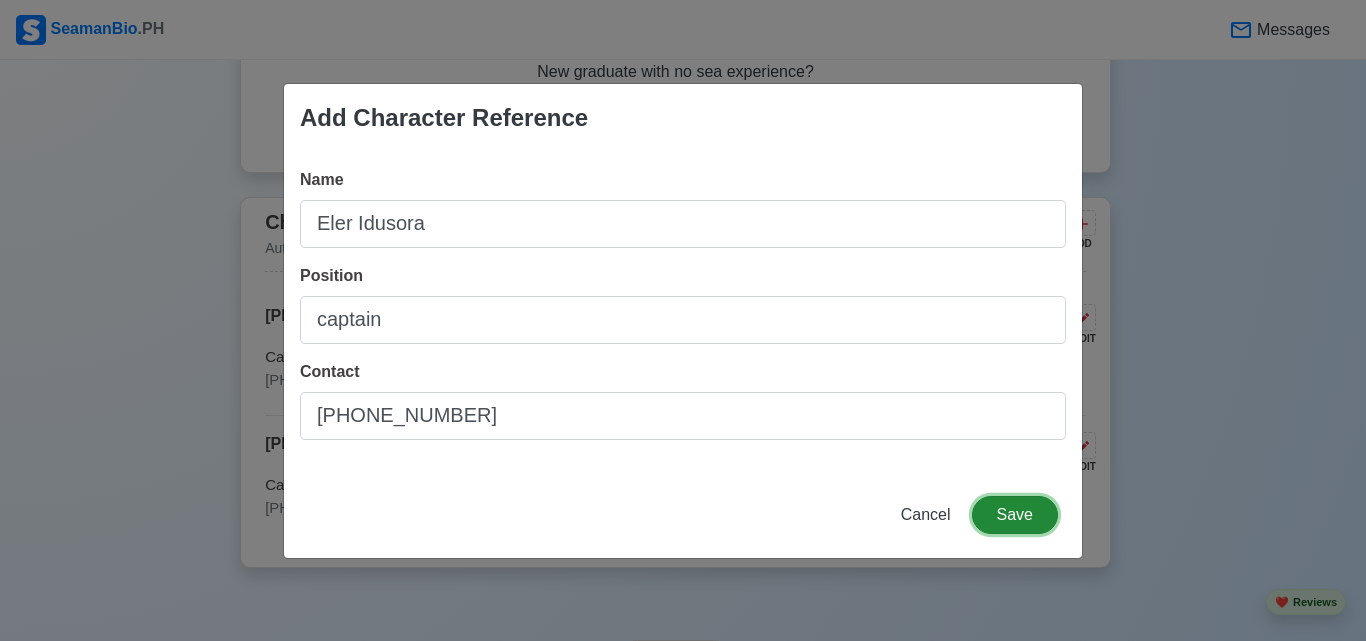click on "Save" at bounding box center (1015, 515) 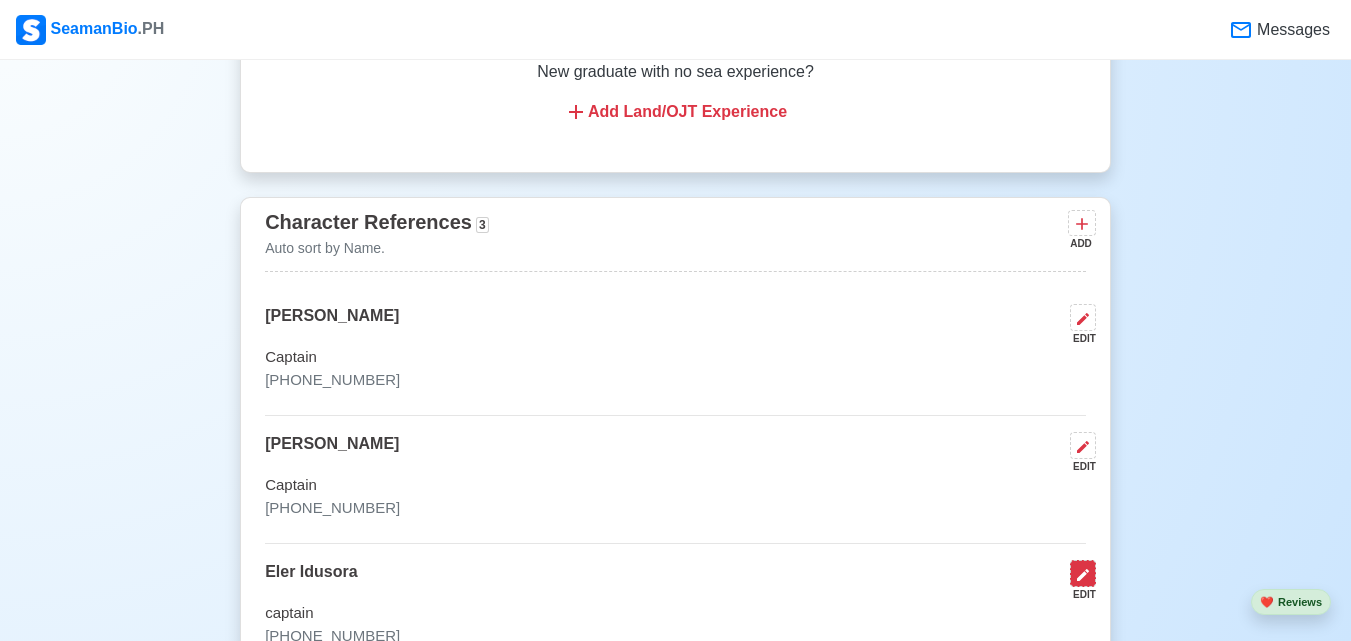click 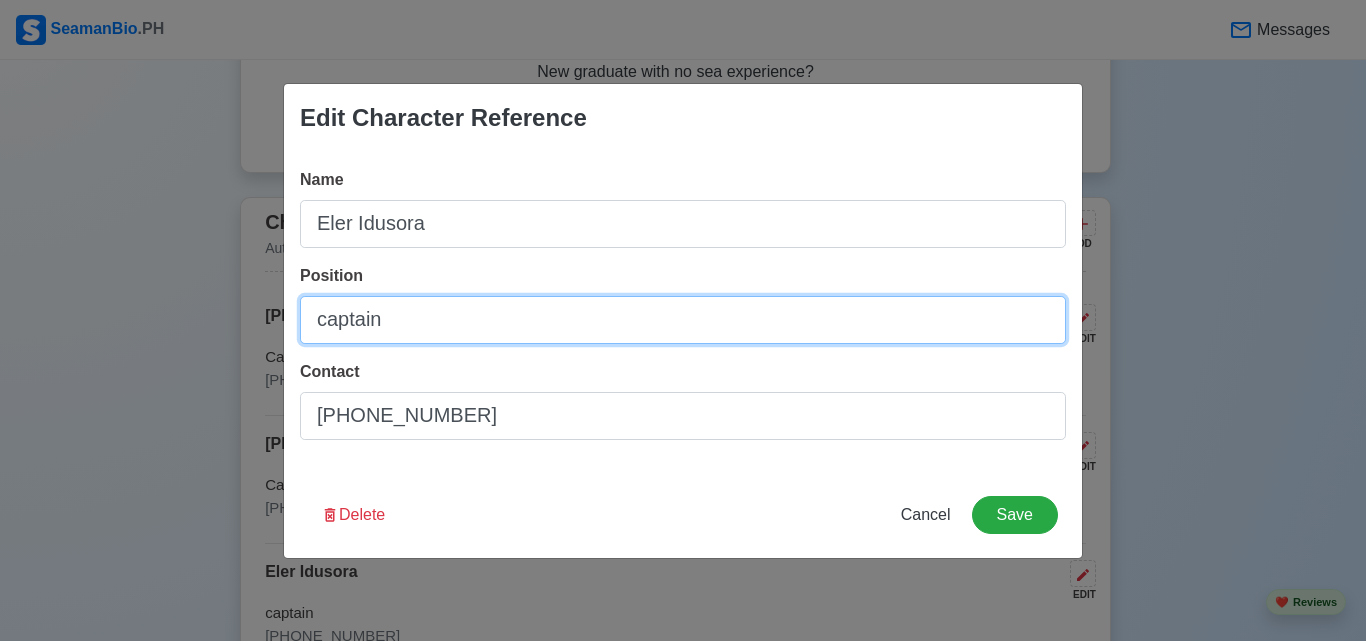 click on "captain" at bounding box center [683, 320] 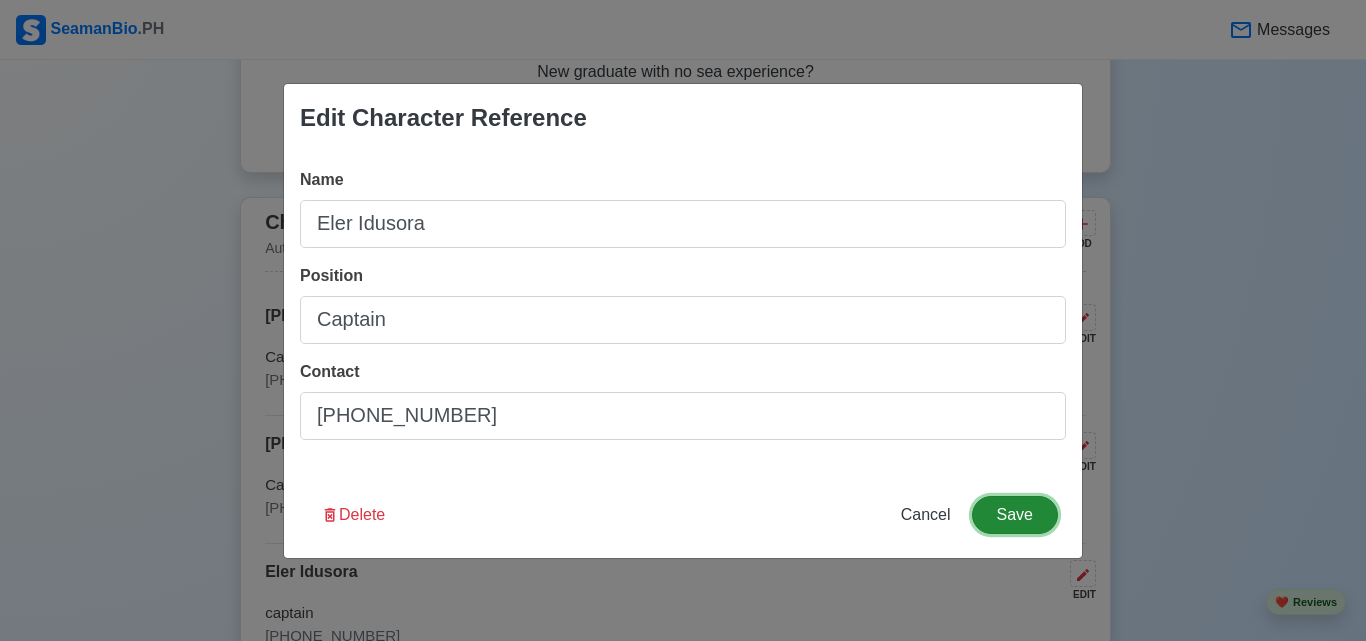 click on "Save" at bounding box center [1015, 515] 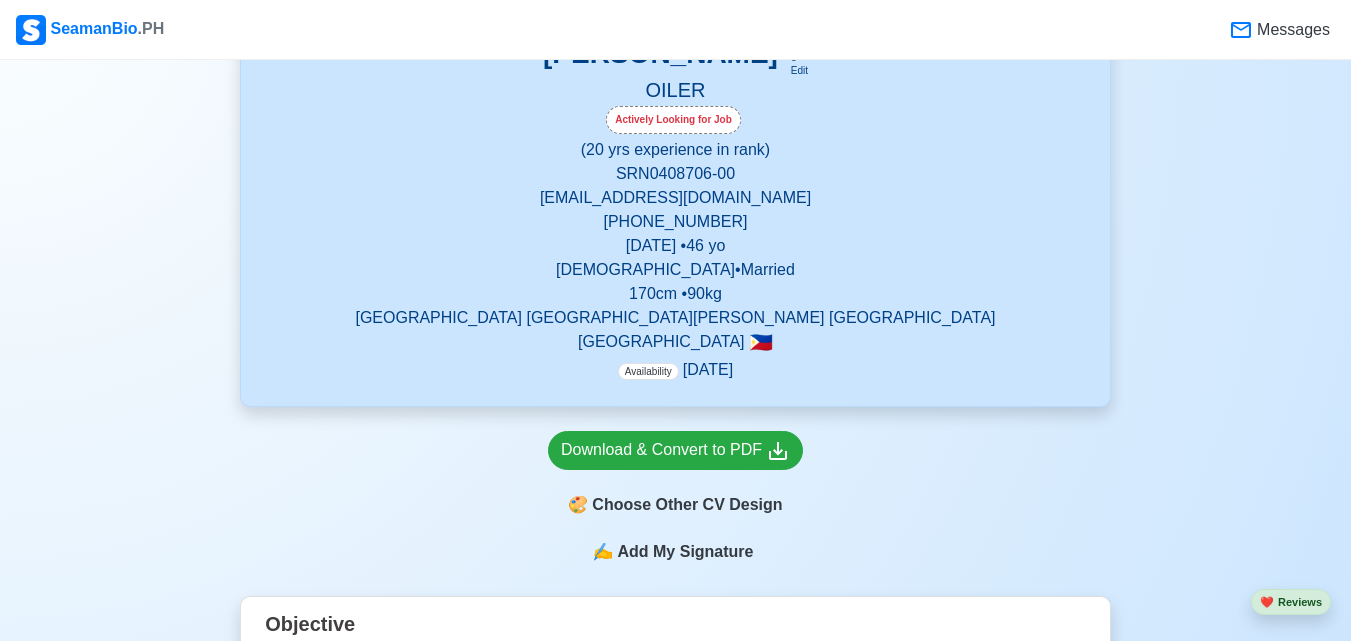 scroll, scrollTop: 510, scrollLeft: 0, axis: vertical 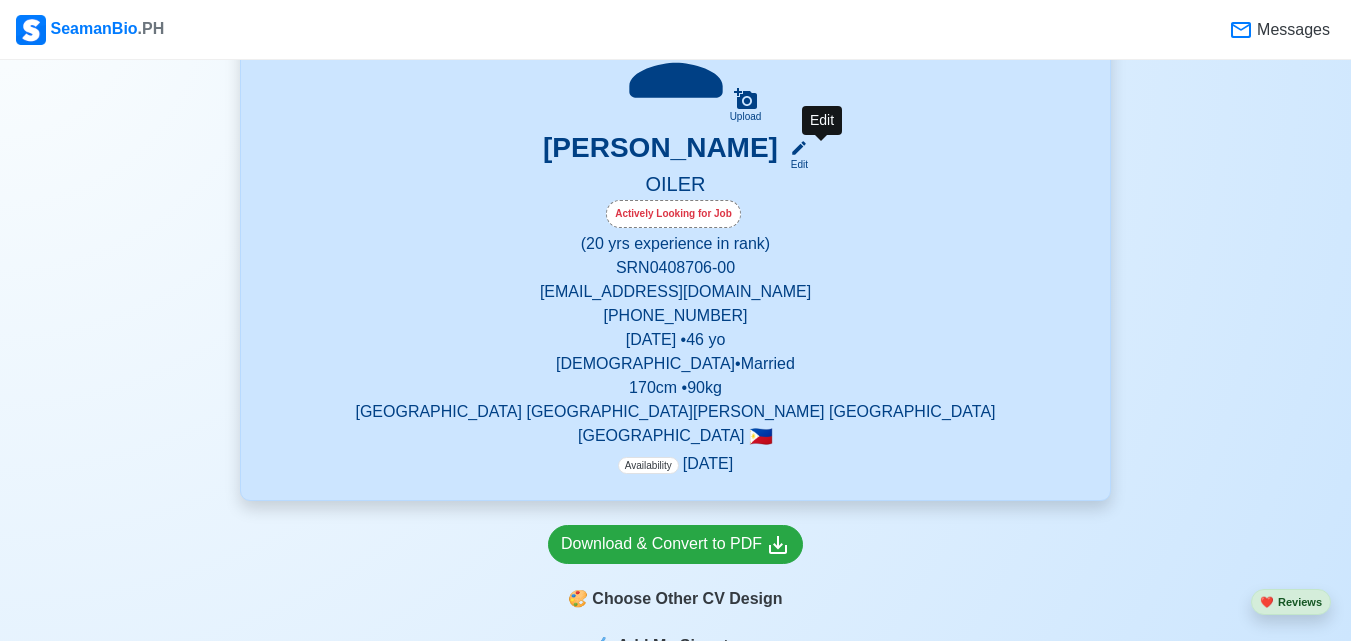 click 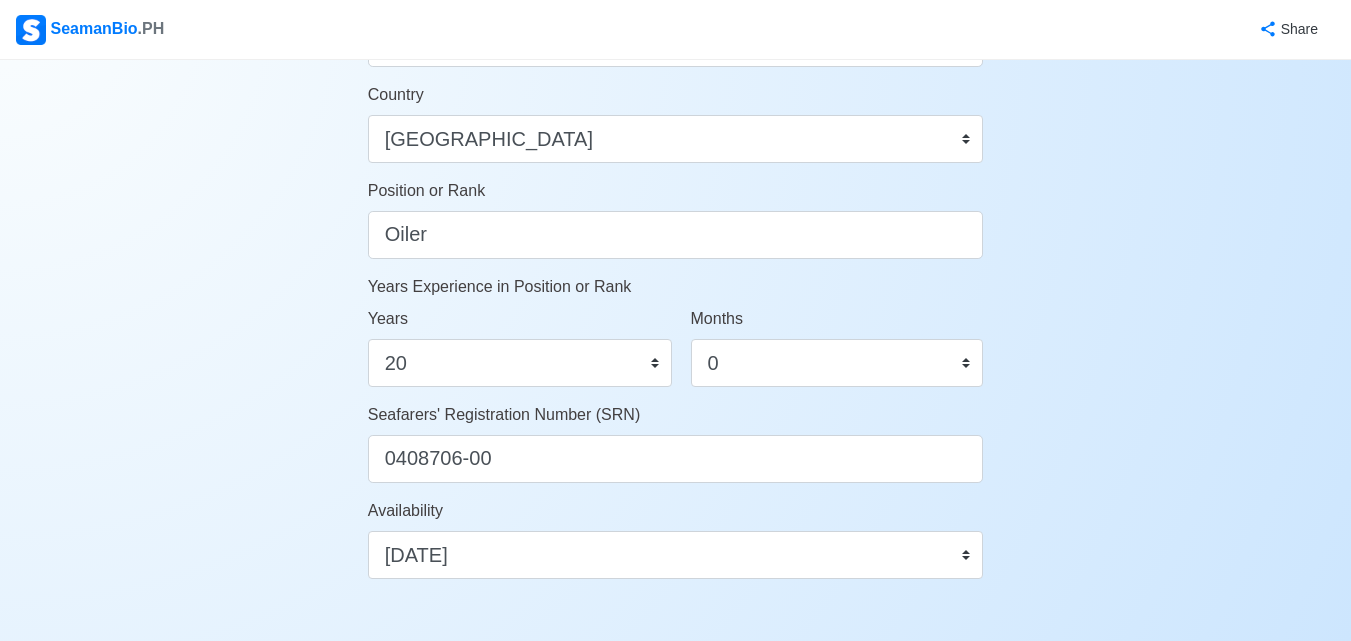 scroll, scrollTop: 1000, scrollLeft: 0, axis: vertical 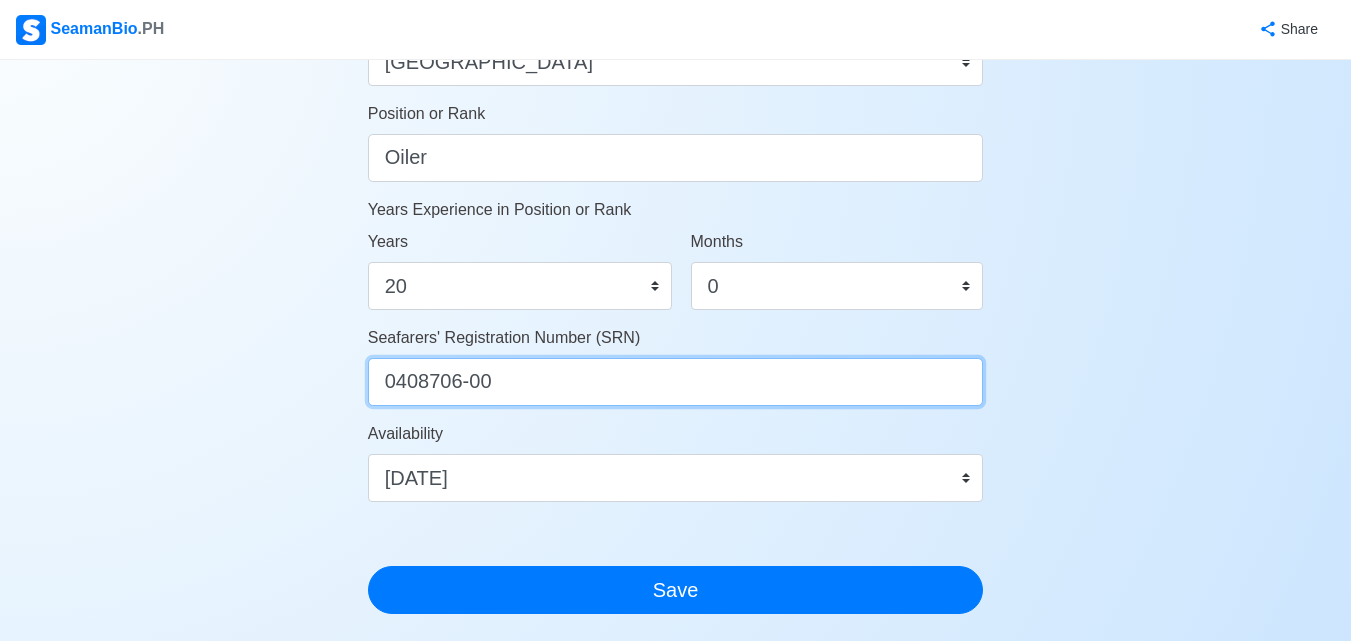 click on "0408706-00" at bounding box center [676, 382] 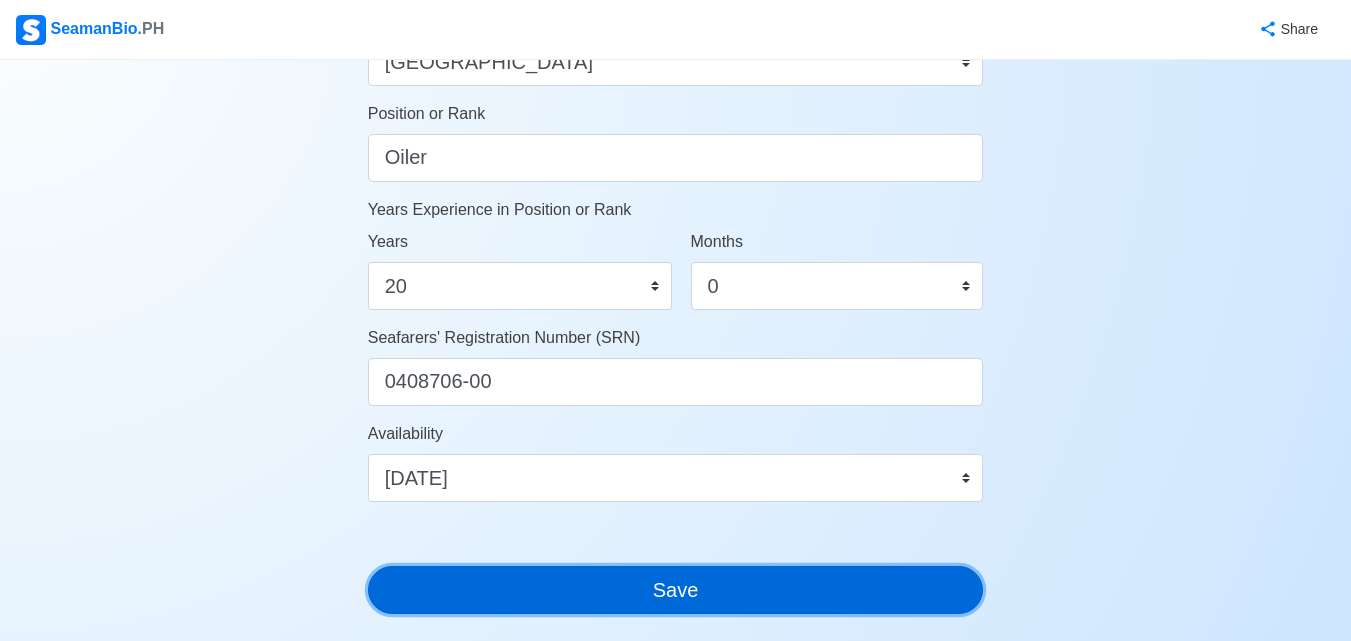 click on "Save" at bounding box center [676, 590] 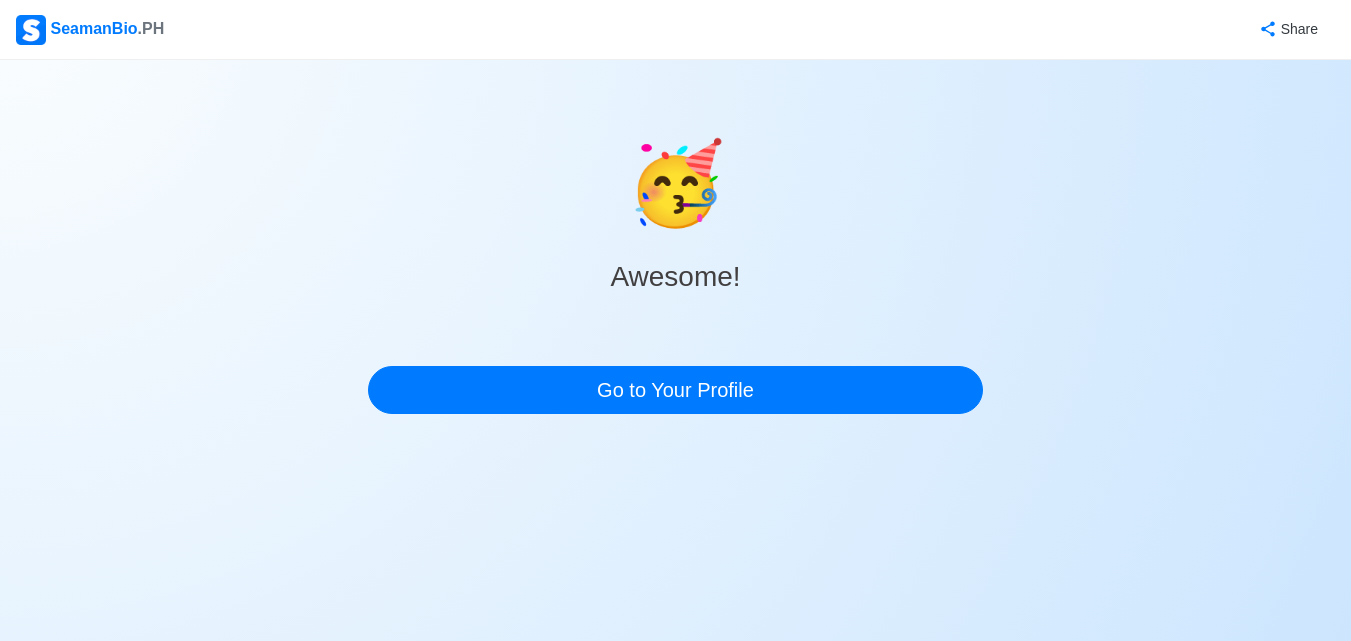 scroll, scrollTop: 0, scrollLeft: 0, axis: both 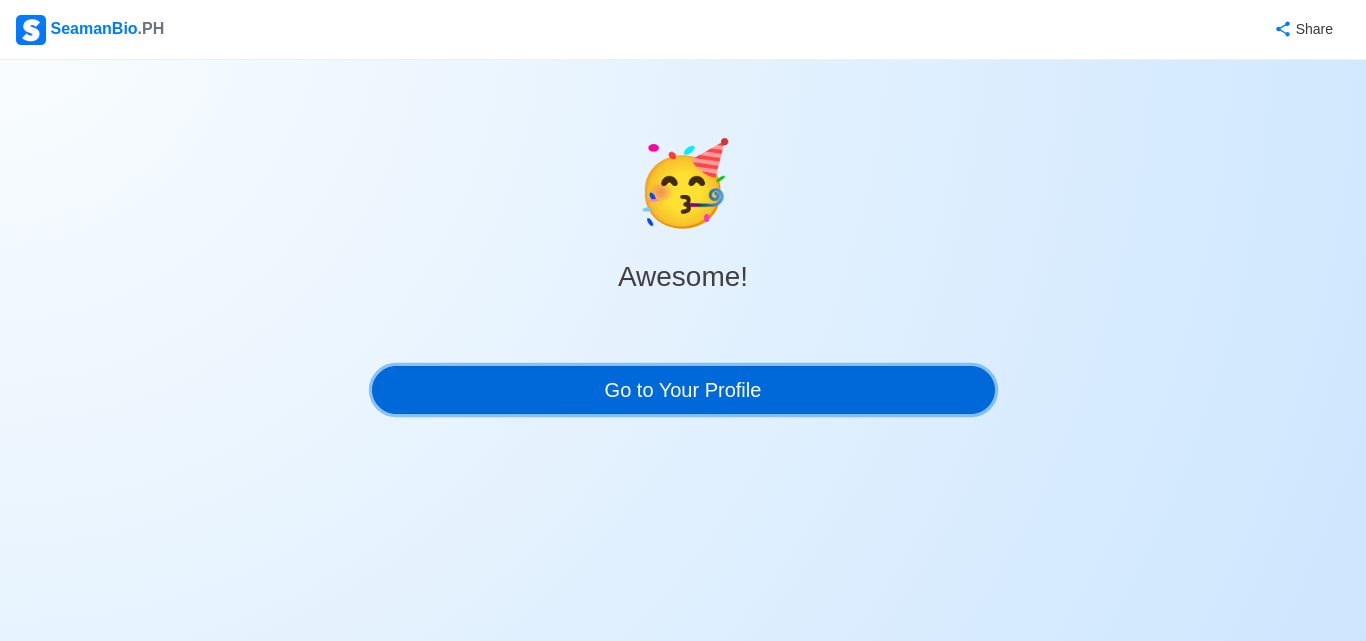 click on "Go to Your Profile" at bounding box center (683, 390) 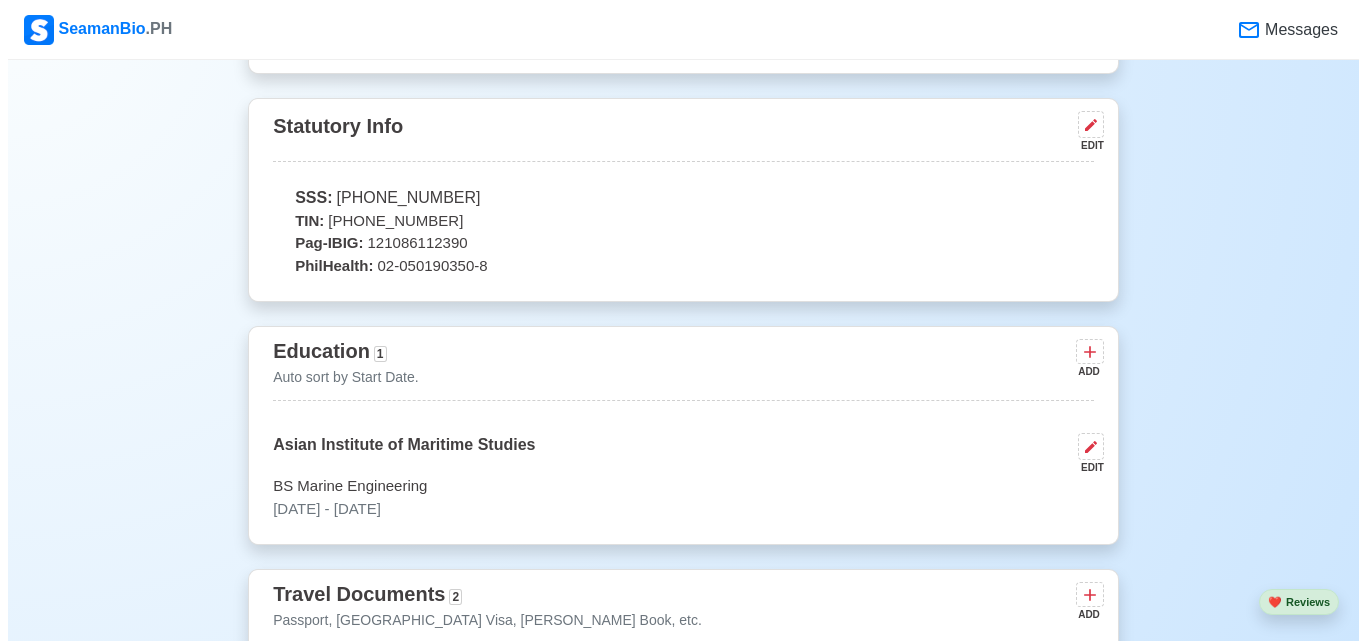 scroll, scrollTop: 1300, scrollLeft: 0, axis: vertical 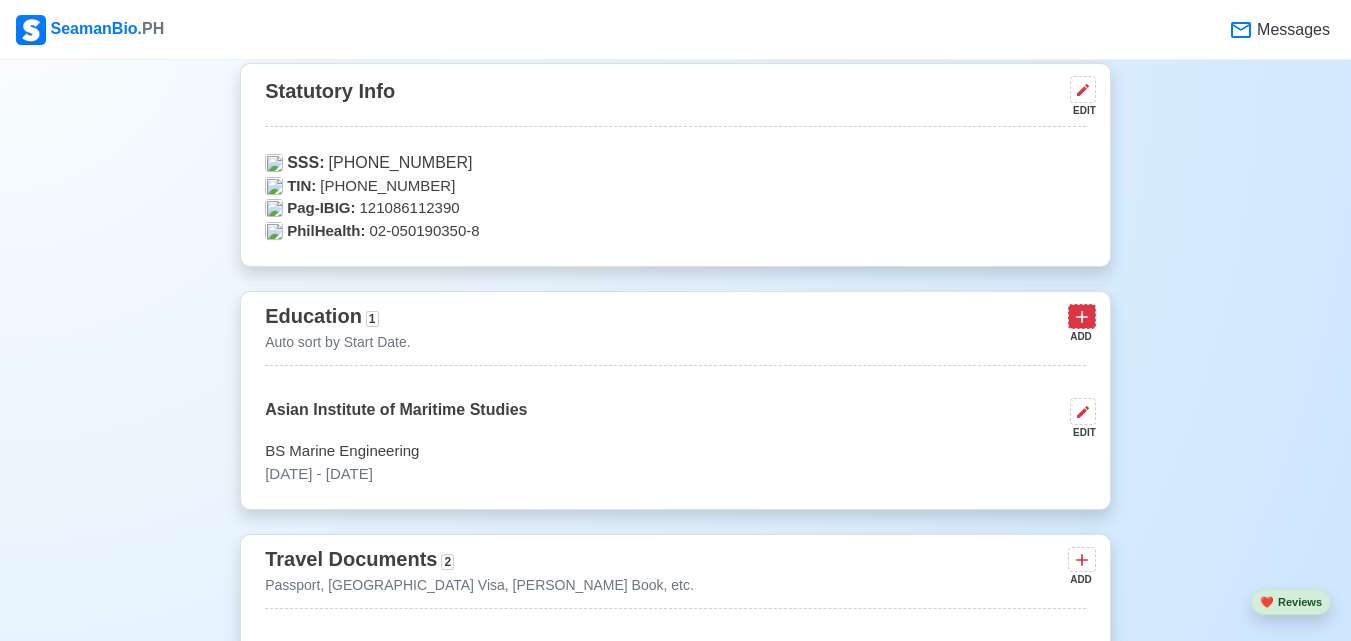 click 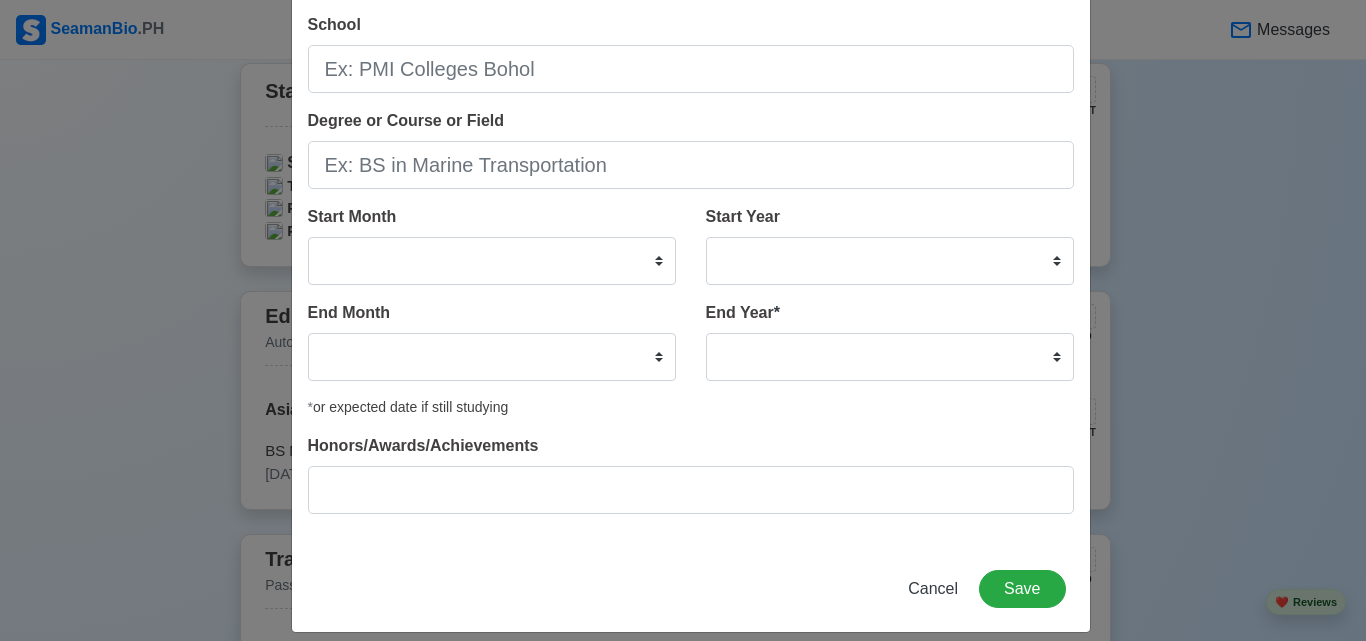 scroll, scrollTop: 0, scrollLeft: 0, axis: both 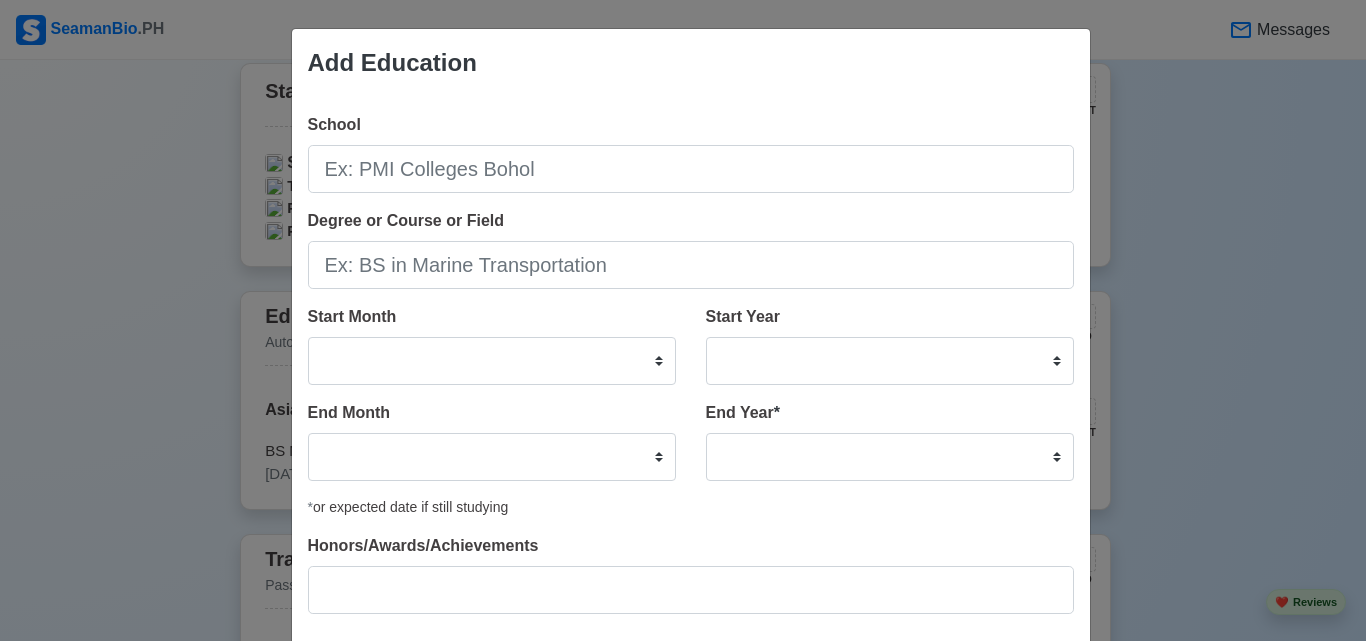 click on "Add Education School Degree or Course or Field Start Month January February March April May June July August September October November December Start Year 2025 2024 2023 2022 2021 2020 2019 2018 2017 2016 2015 2014 2013 2012 2011 2010 2009 2008 2007 2006 2005 2004 2003 2002 2001 2000 1999 1998 1997 1996 1995 1994 1993 1992 1991 1990 1989 1988 1987 1986 1985 1984 1983 1982 1981 1980 1979 1978 1977 1976 1975 1974 1973 1972 1971 1970 1969 1968 1967 1966 1965 1964 1963 1962 1961 1960 1959 1958 1957 1956 1955 1954 1953 1952 1951 1950 1949 1948 1947 1946 1945 1944 1943 1942 1941 1940 1939 1938 1937 1936 1935 1934 1933 1932 1931 1930 1929 1928 1927 1926 1925 End Month January February March April May June July August September October November December End Year  * 2035 2034 2033 2032 2031 2030 2029 2028 2027 2026 2025 2024 2023 2022 2021 2020 2019 2018 2017 2016 2015 2014 2013 2012 2011 2010 2009 2008 2007 2006 2005 2004 2003 2002 2001 2000 1999 1998 1997 1996 1995 1994 1993 1992 1991 1990 1989 1988 1987 1986 1985" at bounding box center (683, 320) 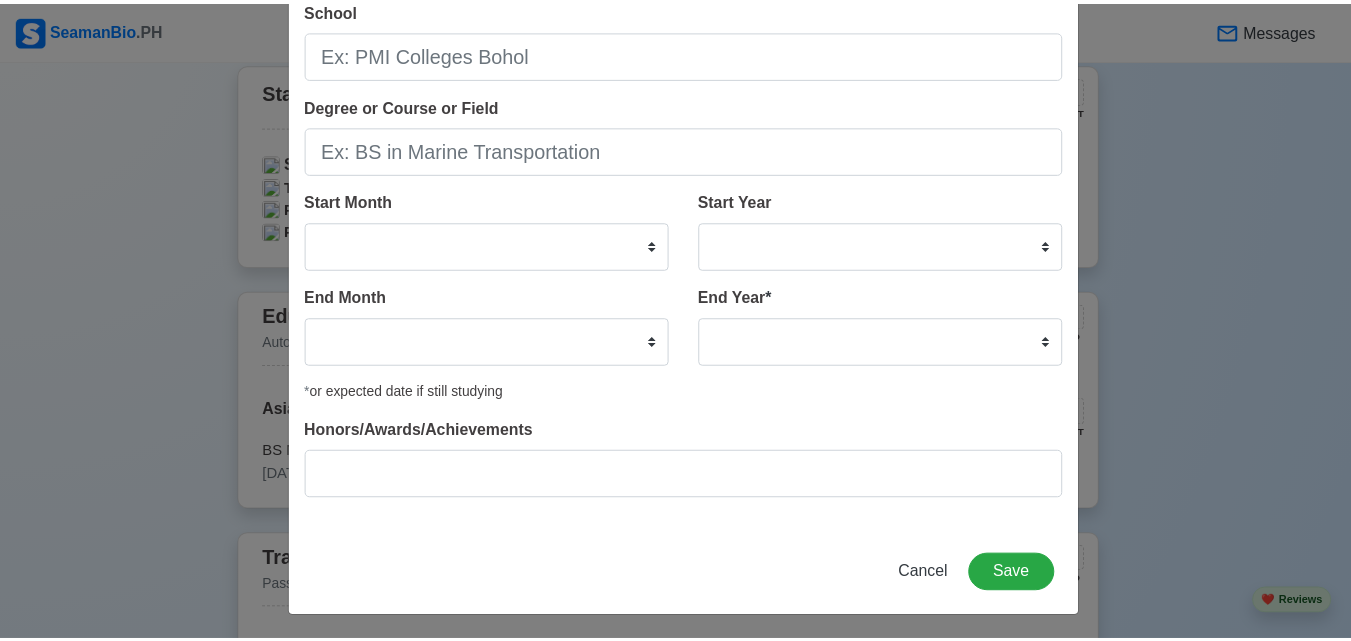 scroll, scrollTop: 120, scrollLeft: 0, axis: vertical 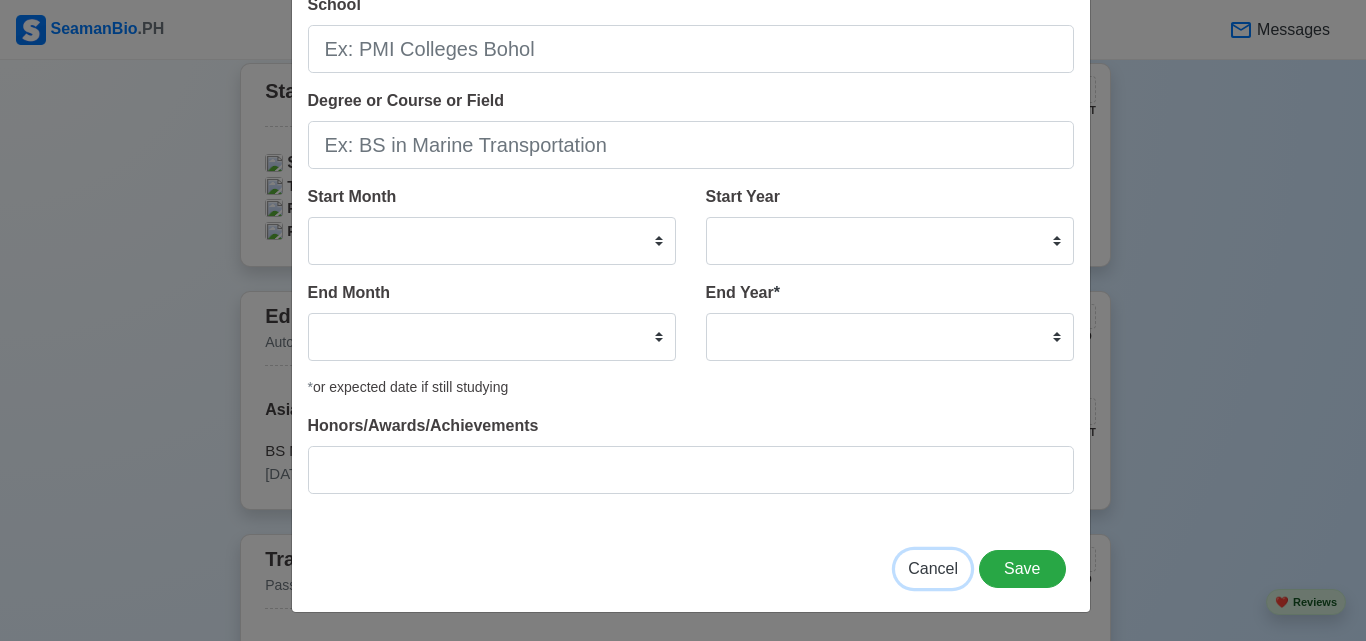 click on "Cancel" at bounding box center [933, 568] 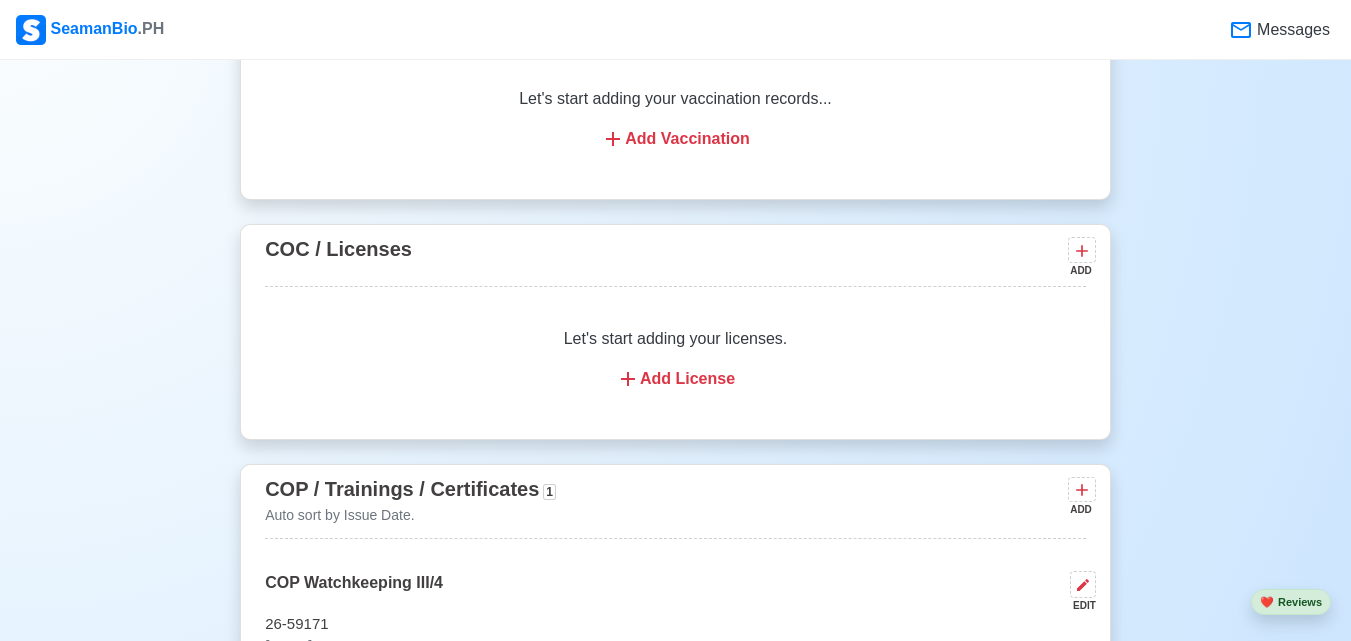 scroll, scrollTop: 2300, scrollLeft: 0, axis: vertical 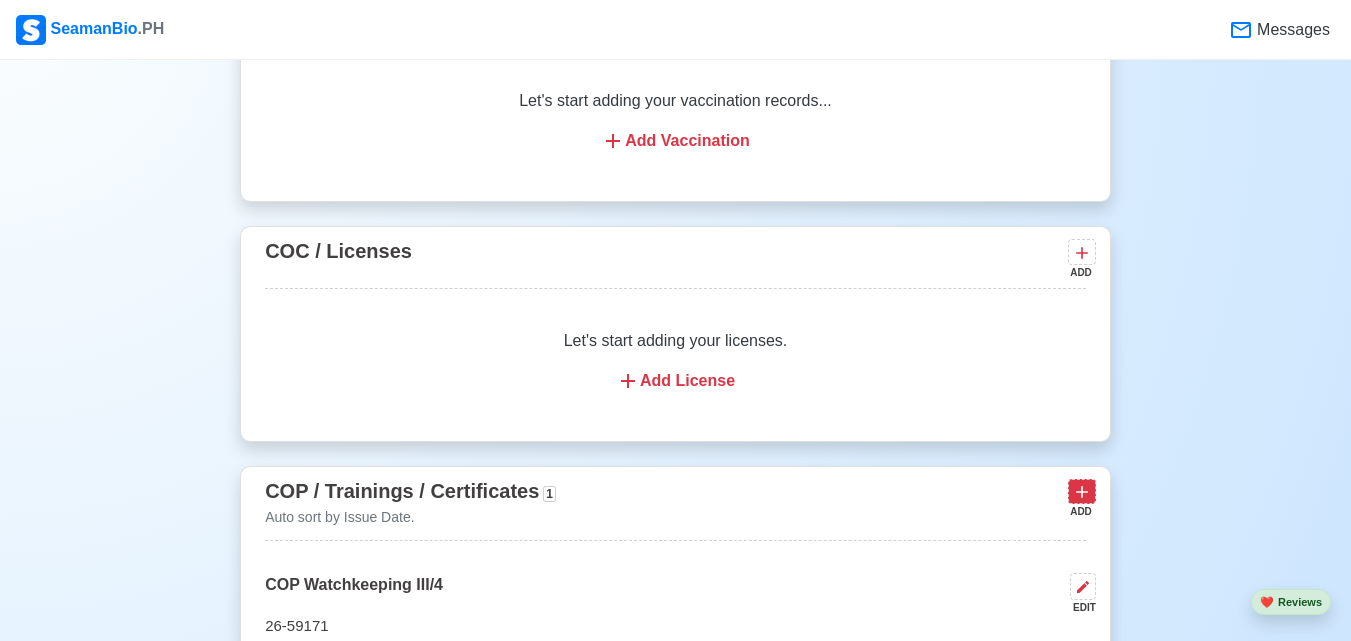 click 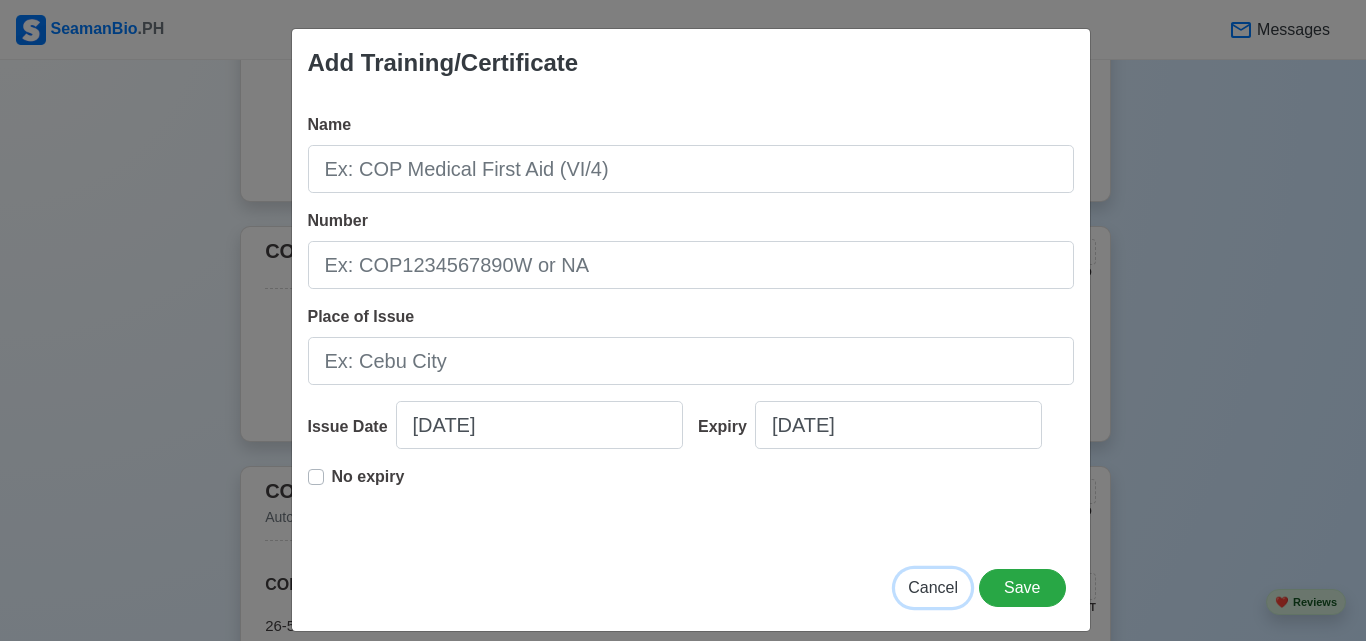 click on "Cancel" at bounding box center [933, 587] 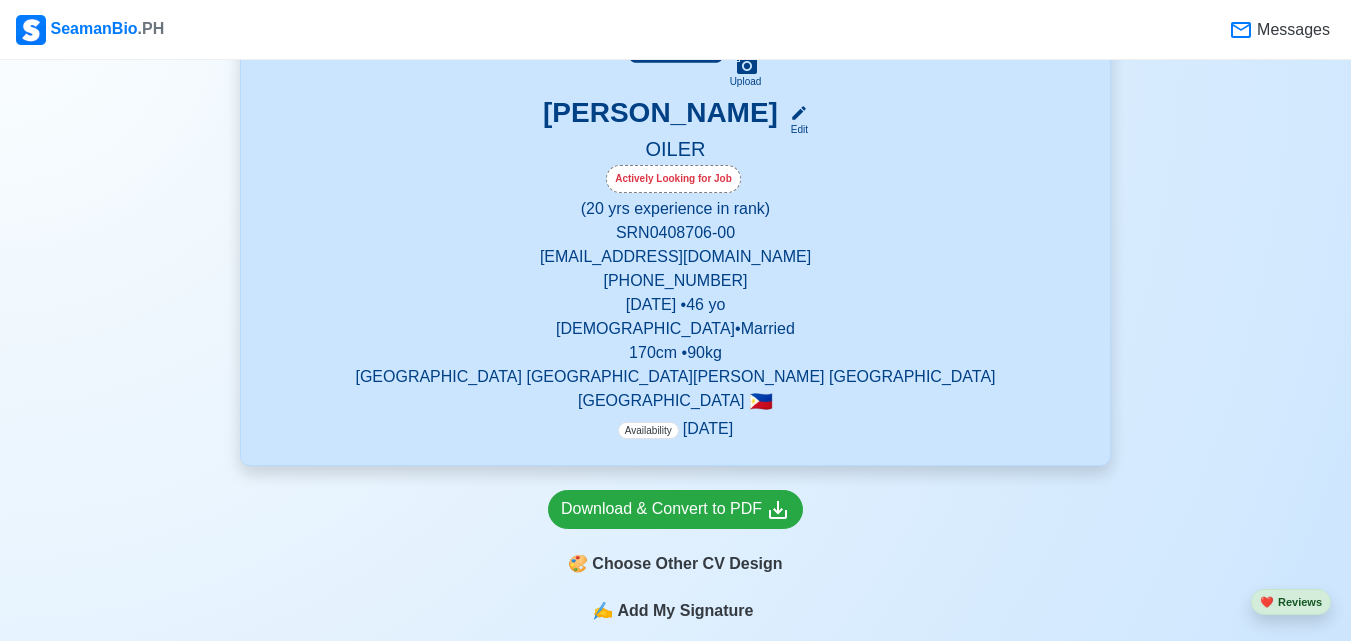 scroll, scrollTop: 500, scrollLeft: 0, axis: vertical 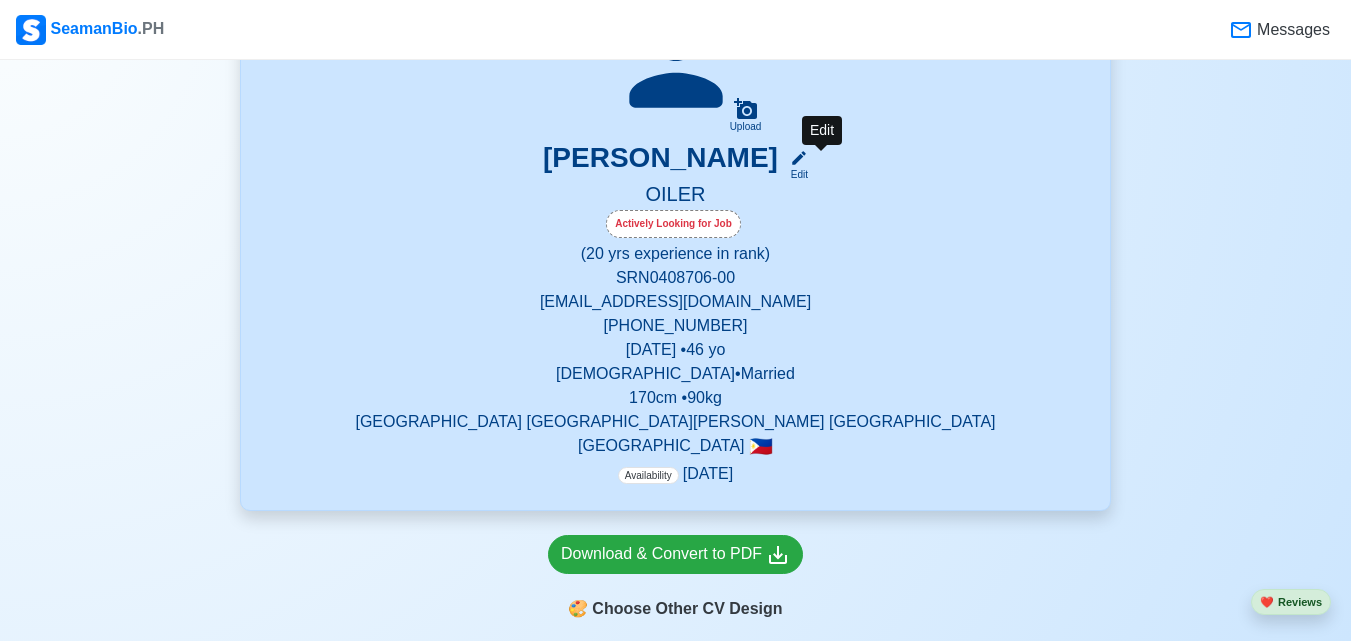 click 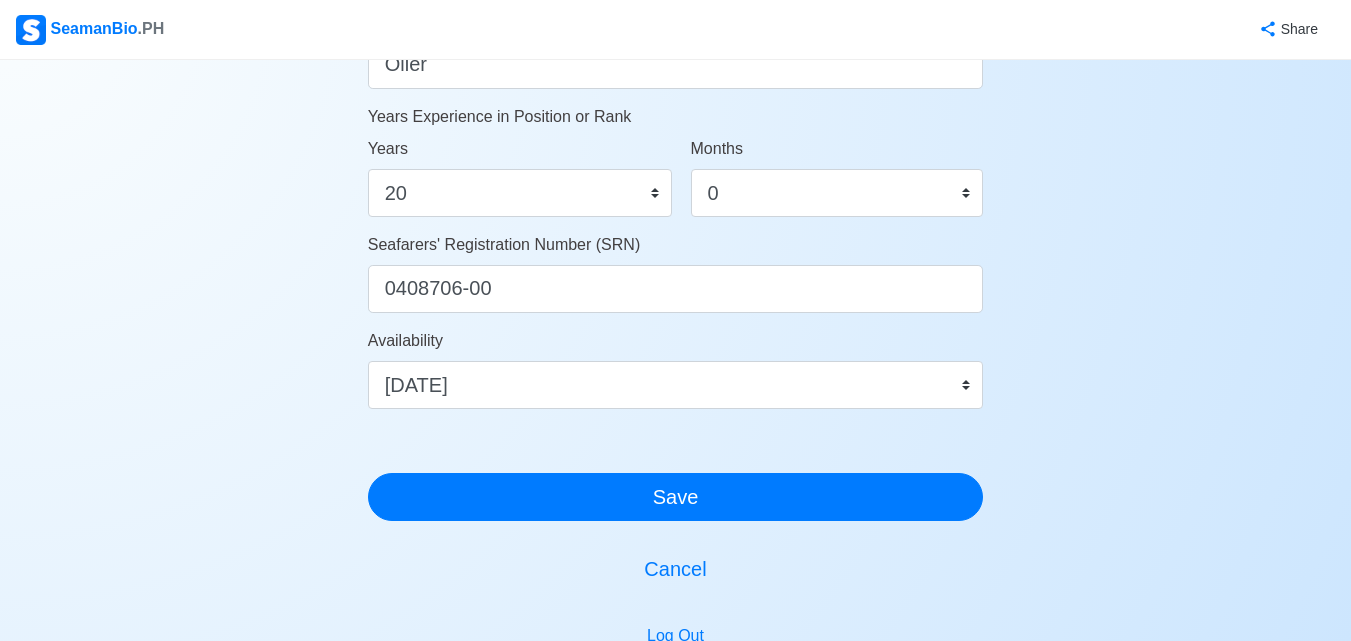 scroll, scrollTop: 900, scrollLeft: 0, axis: vertical 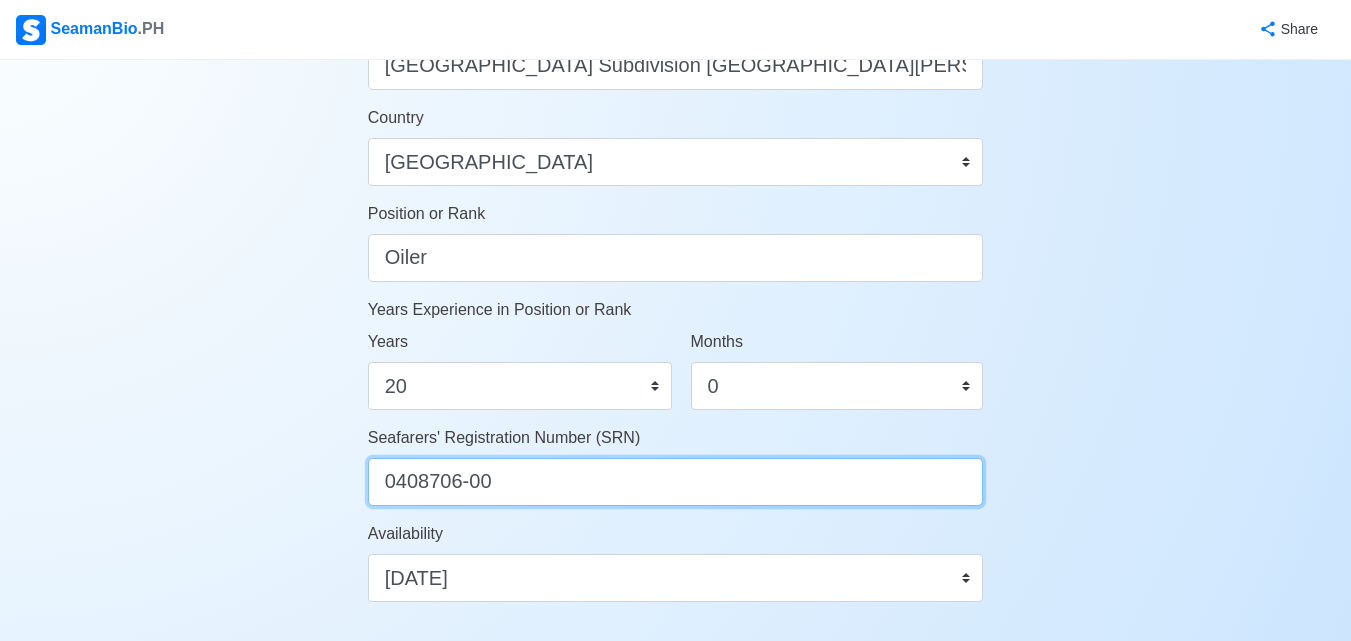 click on "0408706-00" at bounding box center [676, 482] 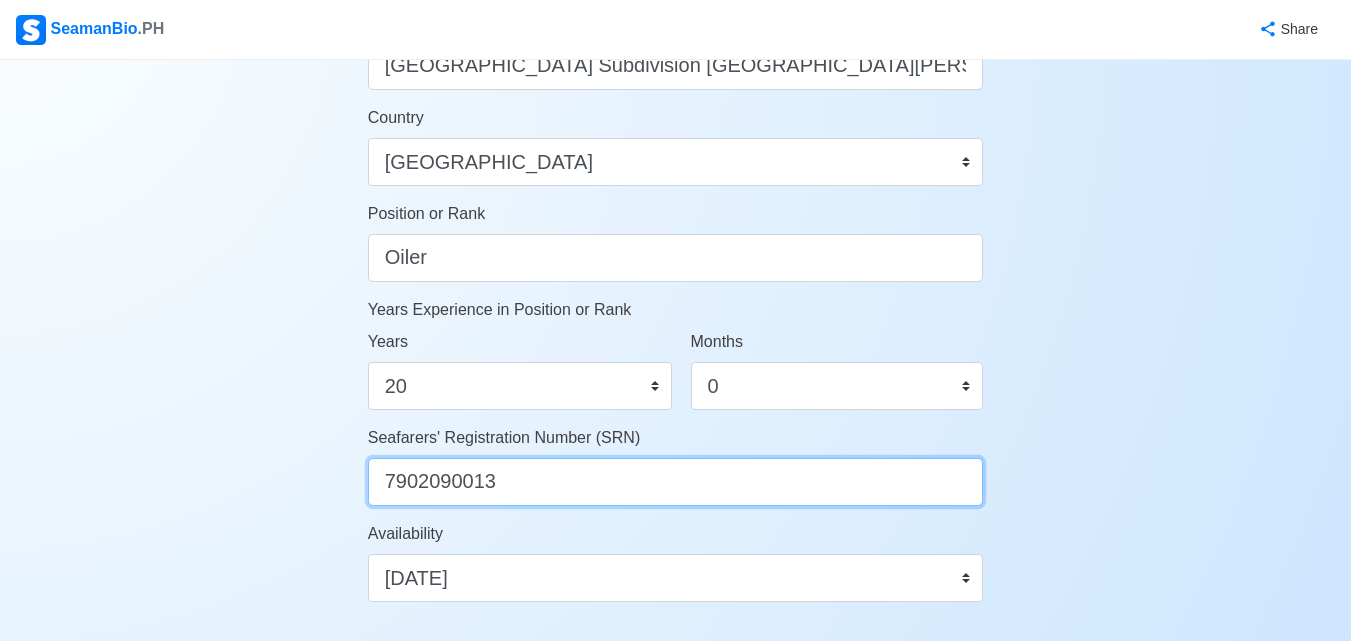 scroll, scrollTop: 1291, scrollLeft: 0, axis: vertical 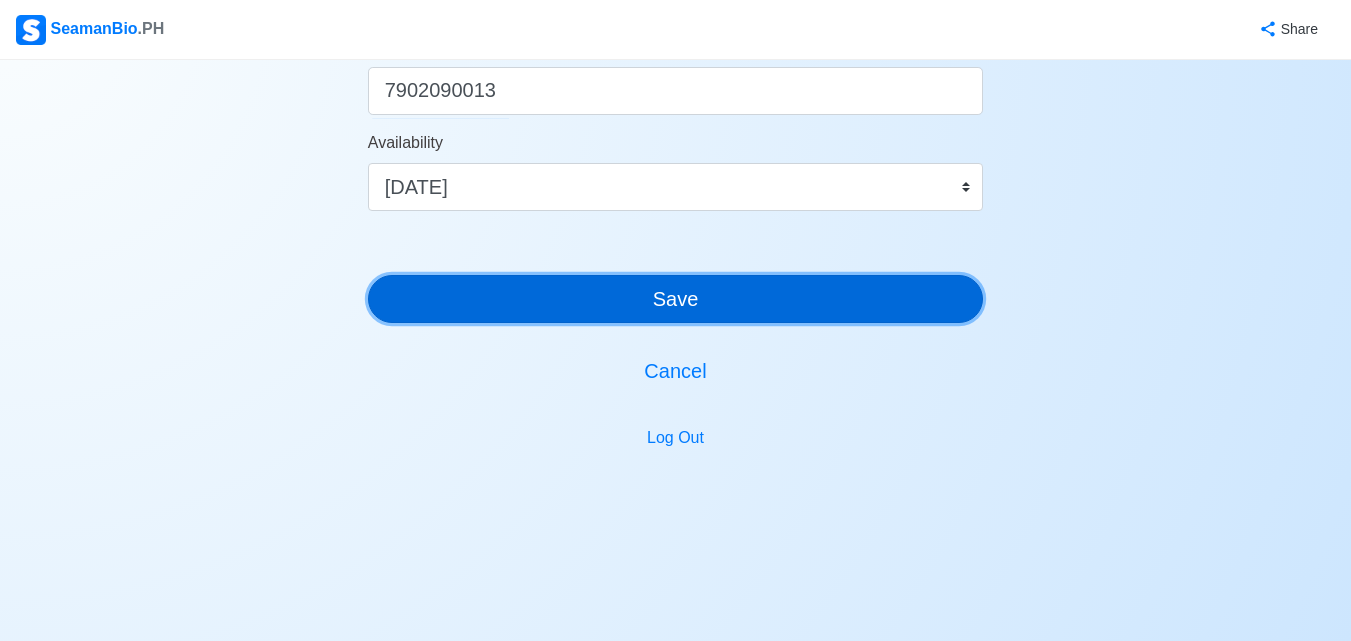 click on "Save" at bounding box center (676, 299) 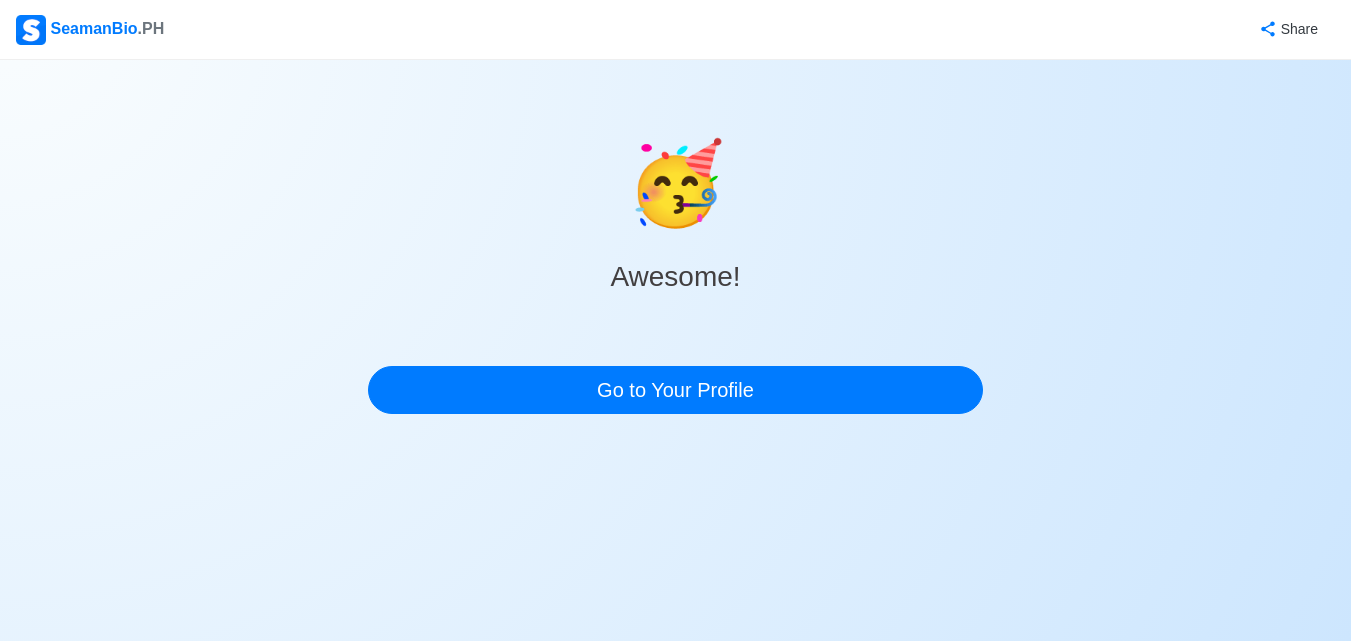 scroll, scrollTop: 0, scrollLeft: 0, axis: both 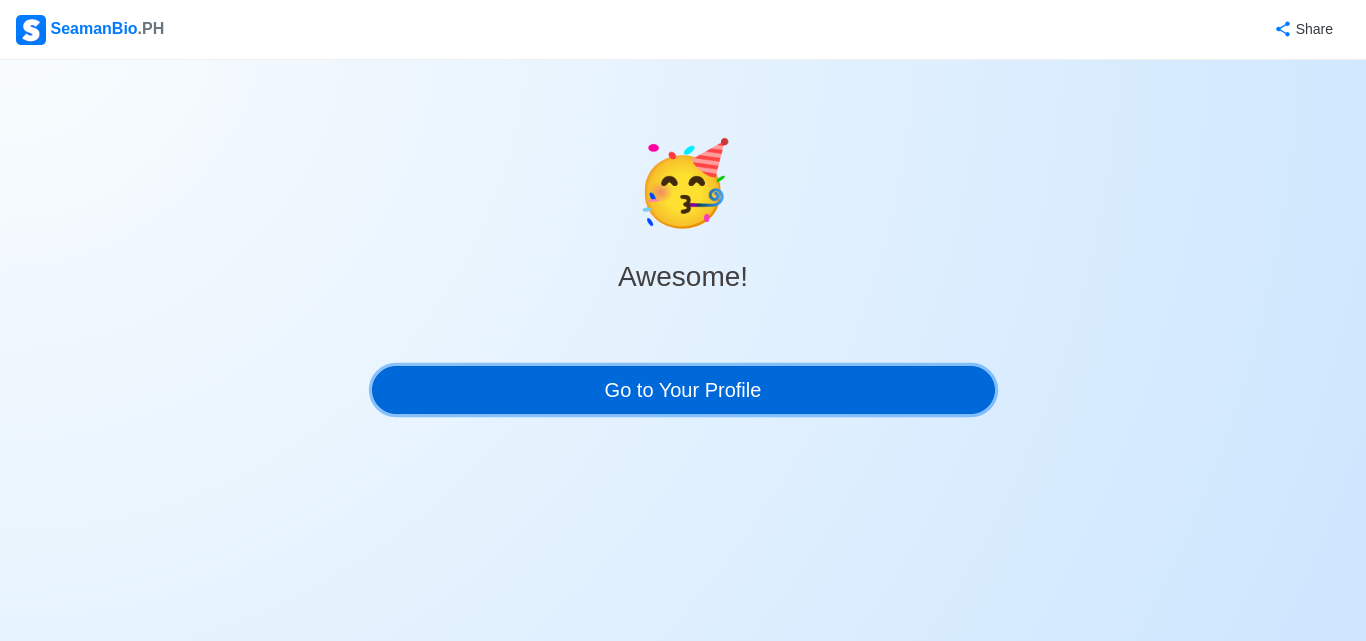 click on "Go to Your Profile" at bounding box center (683, 390) 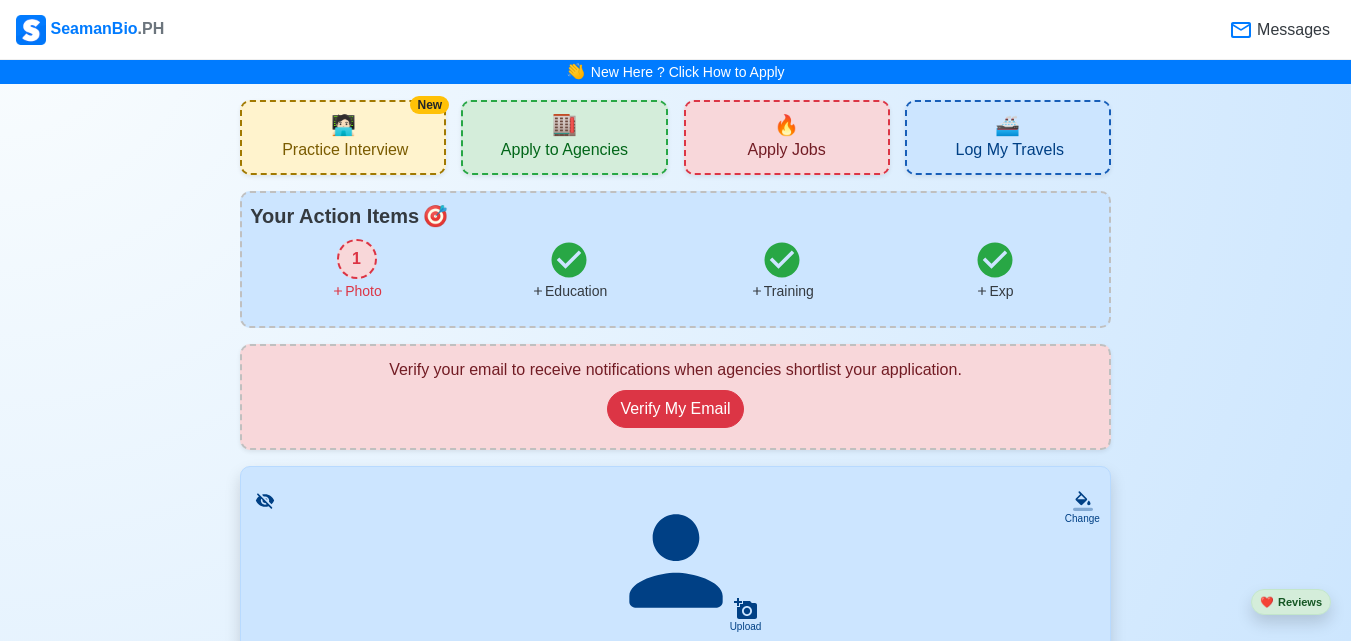 click 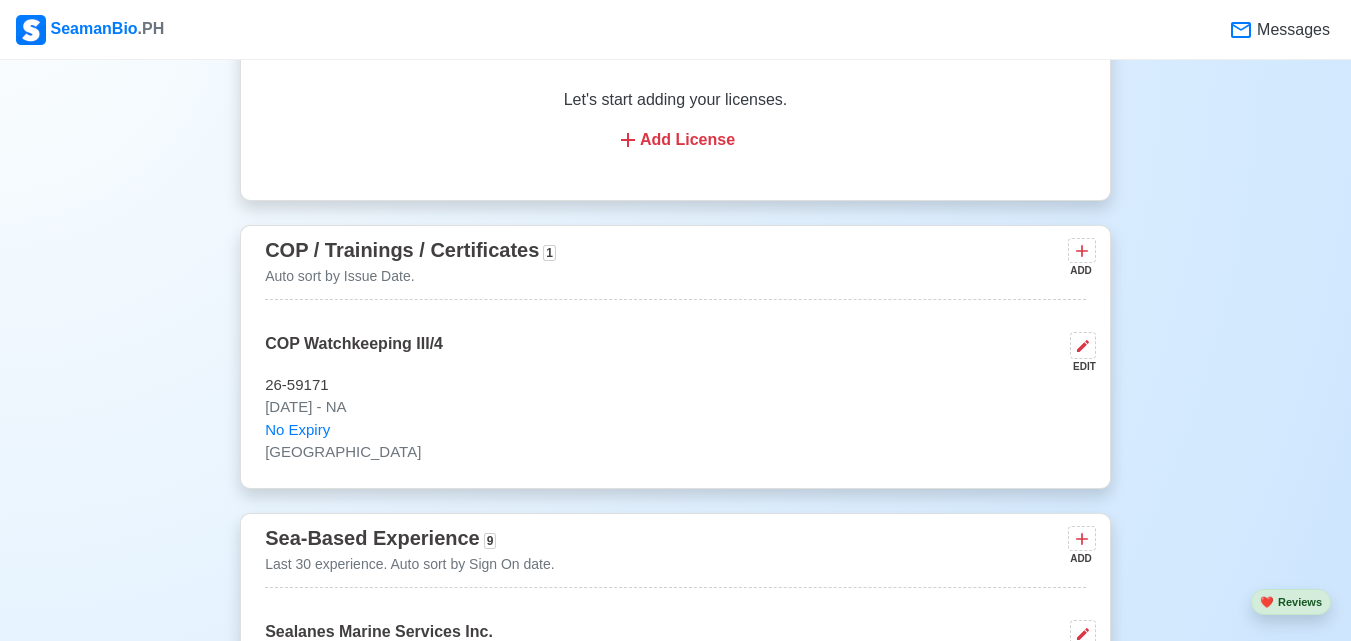 scroll, scrollTop: 2489, scrollLeft: 0, axis: vertical 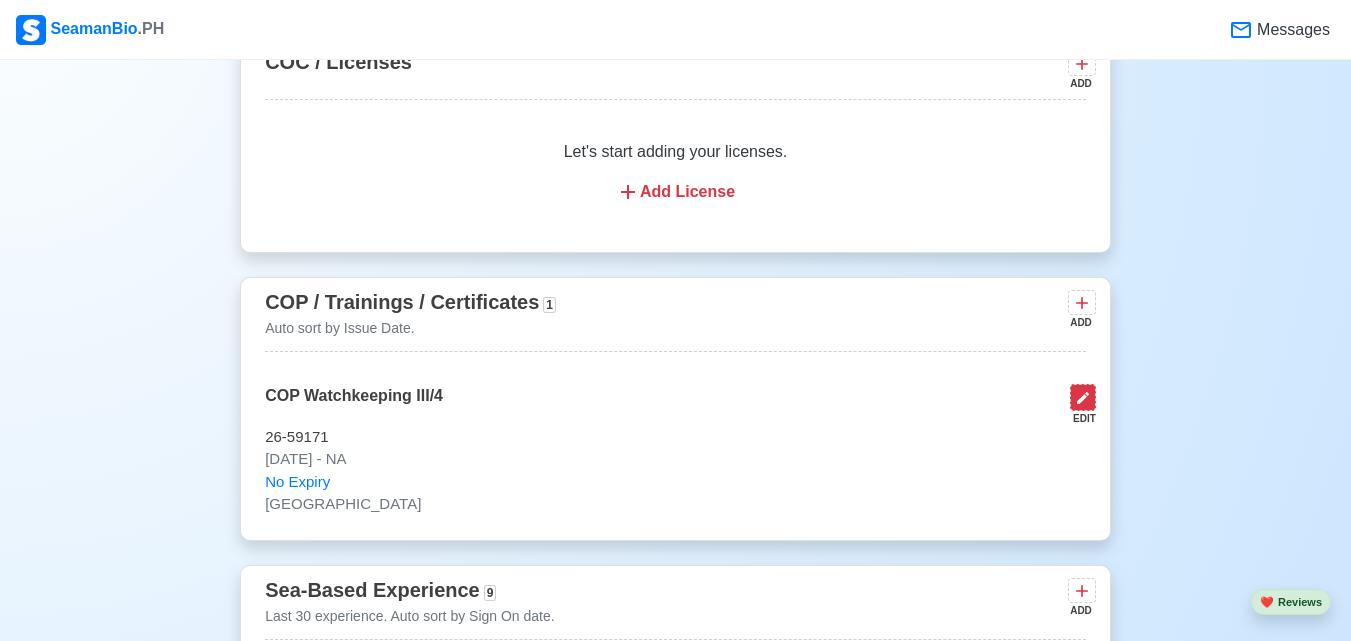 click 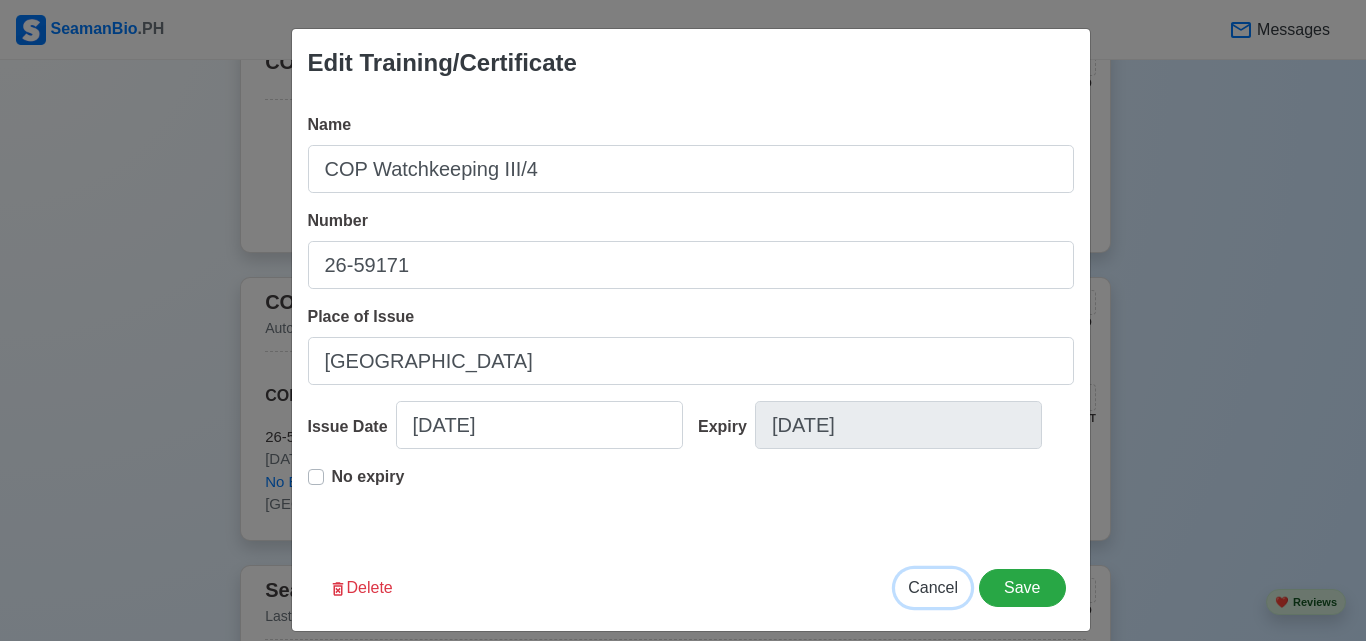 click on "Cancel" at bounding box center [933, 587] 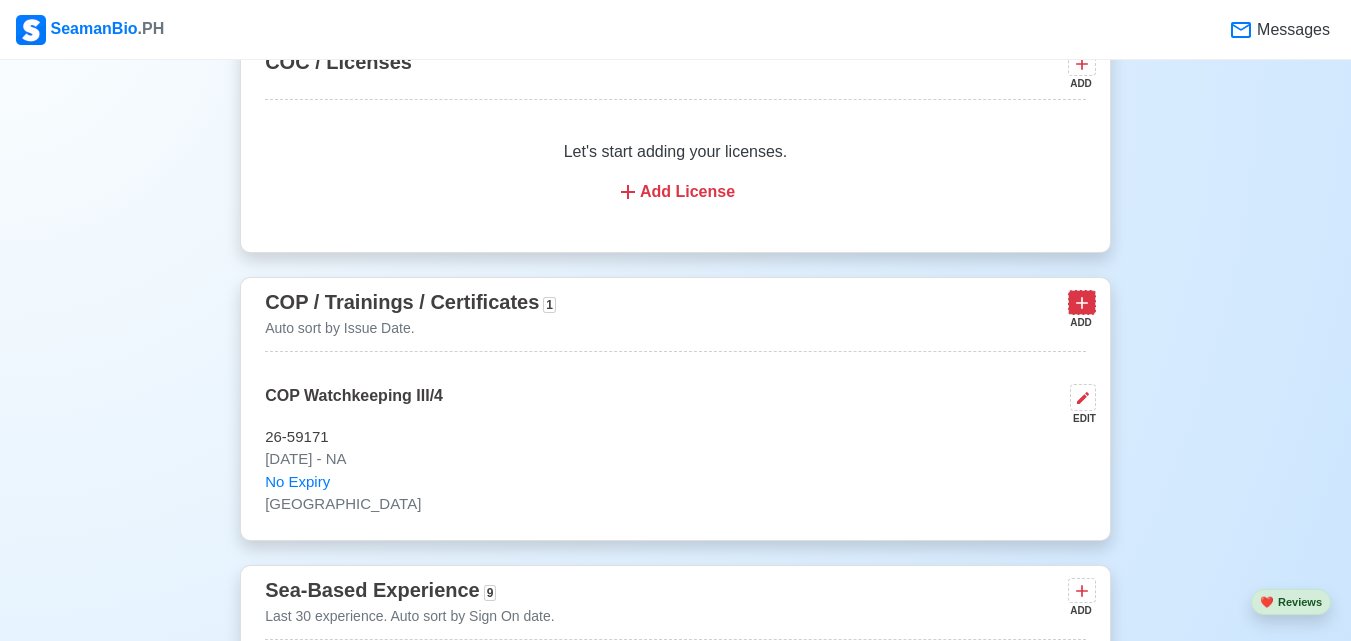 click 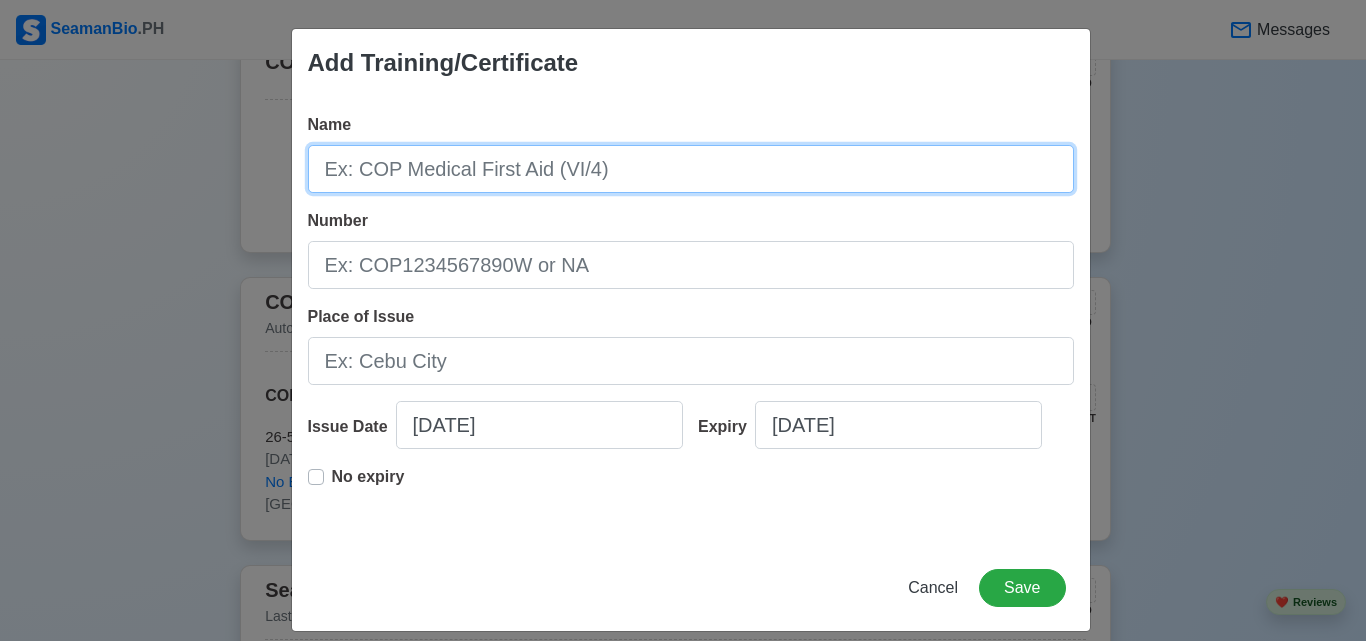 click on "Name" at bounding box center [691, 169] 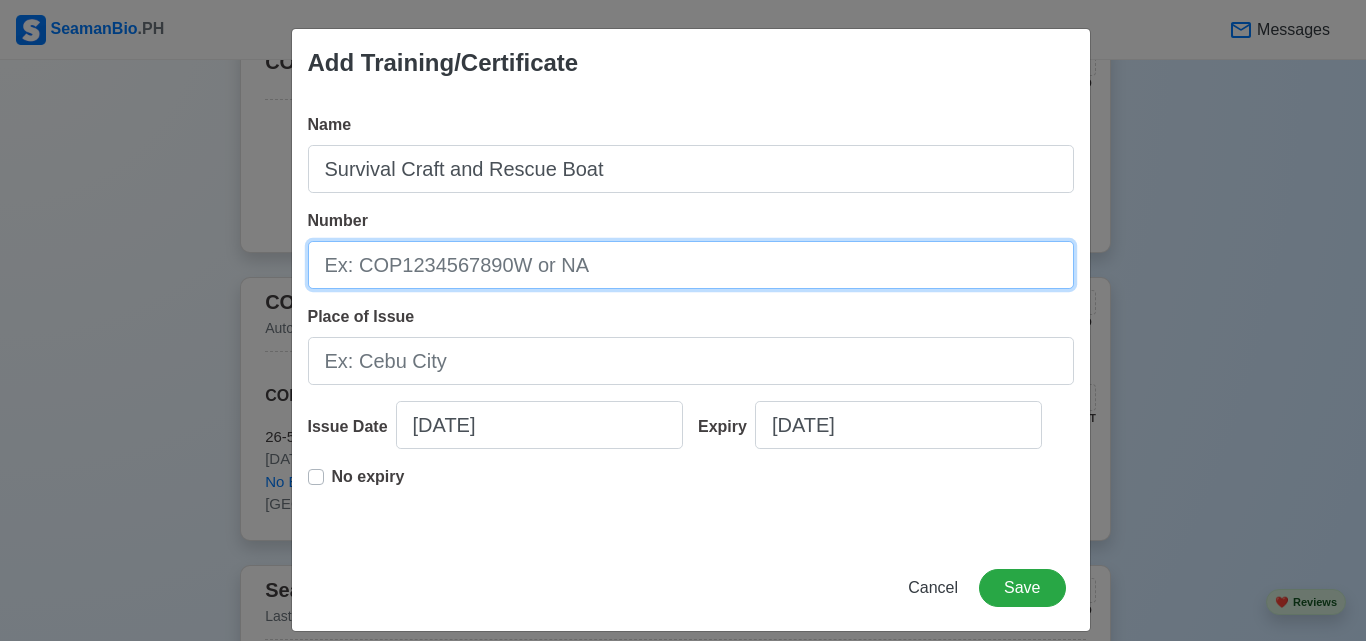 click on "Number" at bounding box center (691, 265) 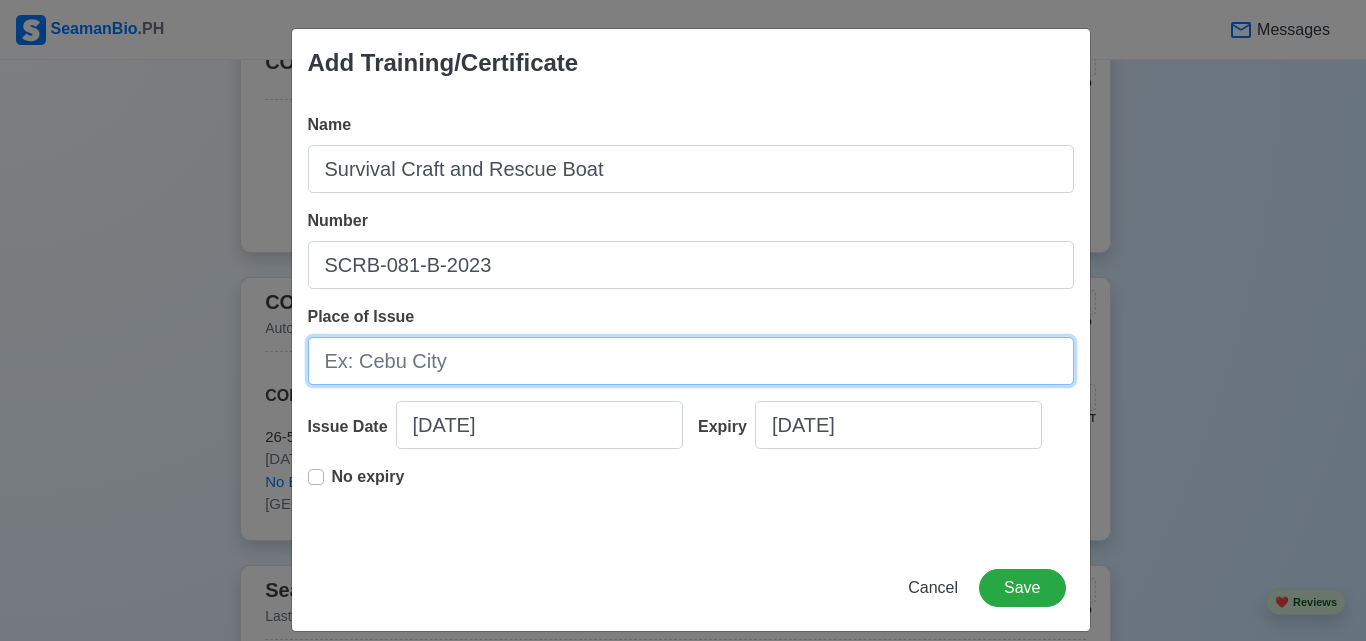 click on "Place of Issue" at bounding box center [691, 361] 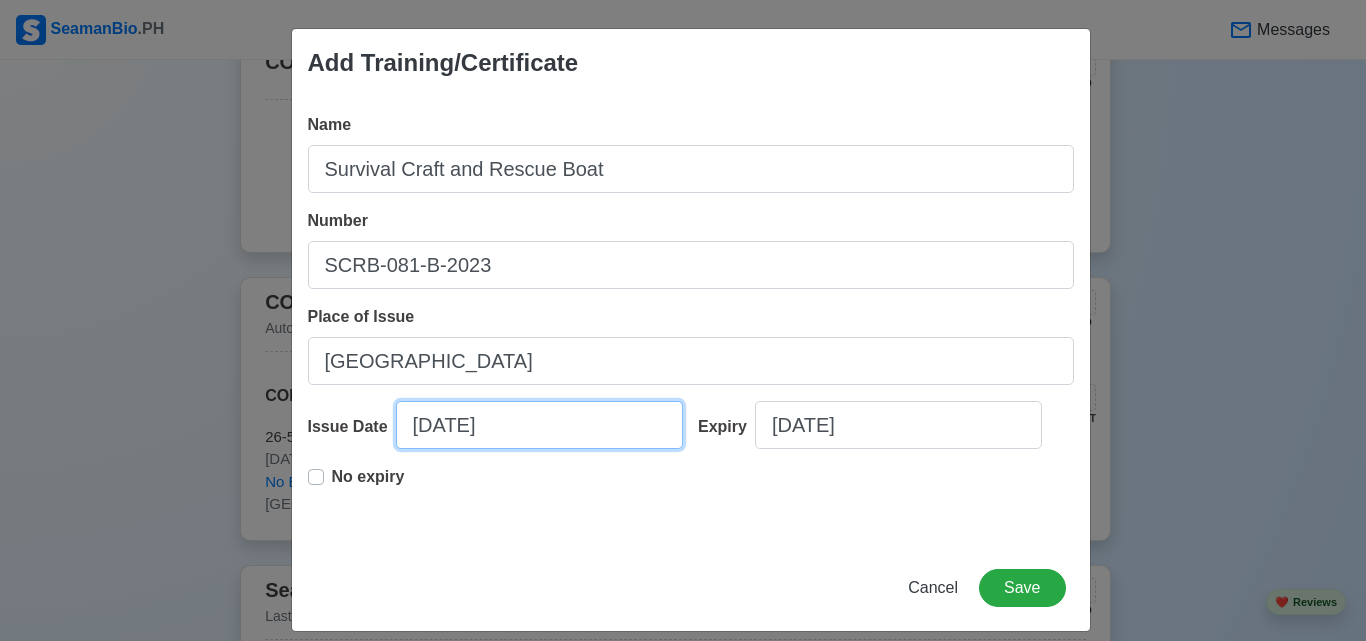 click on "07/23/2025" at bounding box center (539, 425) 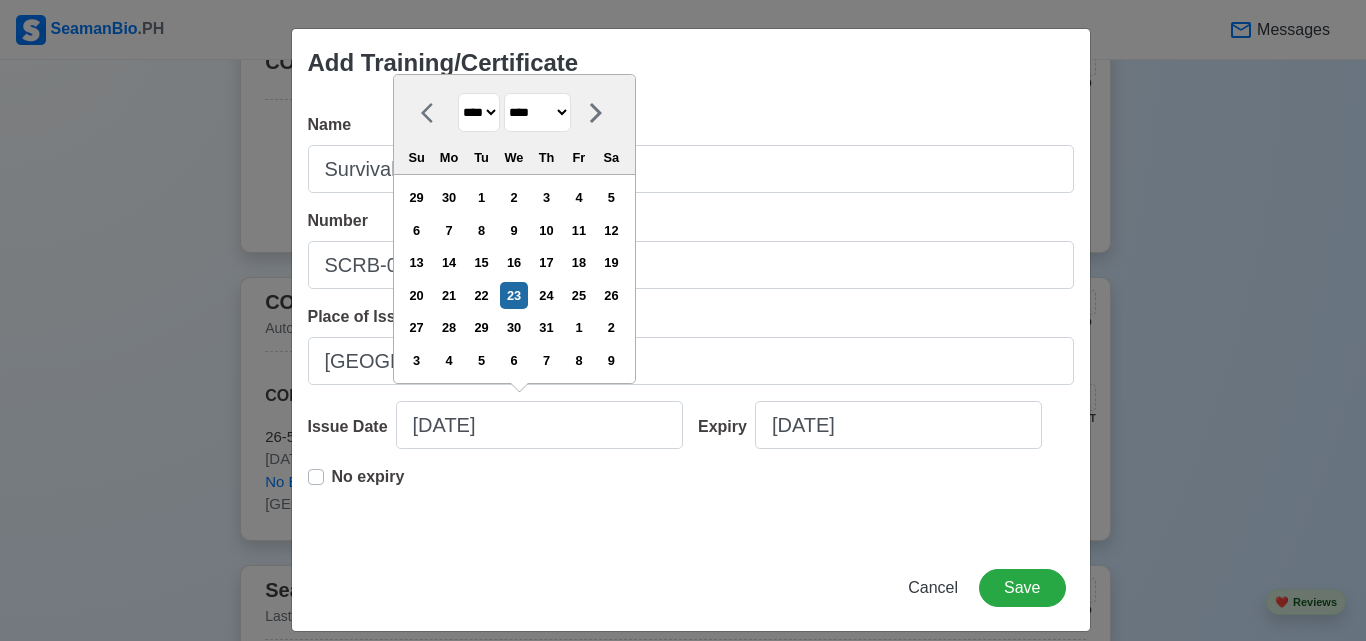 click on "**** **** **** **** **** **** **** **** **** **** **** **** **** **** **** **** **** **** **** **** **** **** **** **** **** **** **** **** **** **** **** **** **** **** **** **** **** **** **** **** **** **** **** **** **** **** **** **** **** **** **** **** **** **** **** **** **** **** **** **** **** **** **** **** **** **** **** **** **** **** **** **** **** **** **** **** **** **** **** **** **** **** **** **** **** **** **** **** **** **** **** **** **** **** **** **** **** **** **** **** **** **** **** **** **** ****" at bounding box center [479, 112] 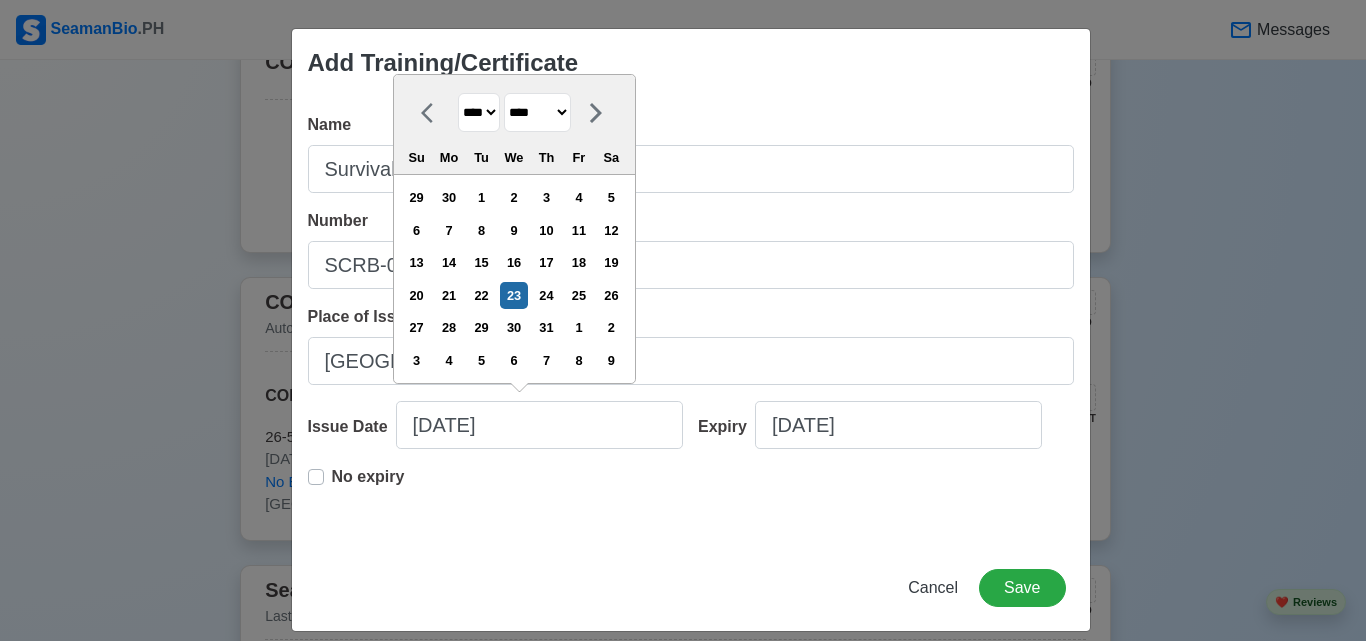 click on "**** **** **** **** **** **** **** **** **** **** **** **** **** **** **** **** **** **** **** **** **** **** **** **** **** **** **** **** **** **** **** **** **** **** **** **** **** **** **** **** **** **** **** **** **** **** **** **** **** **** **** **** **** **** **** **** **** **** **** **** **** **** **** **** **** **** **** **** **** **** **** **** **** **** **** **** **** **** **** **** **** **** **** **** **** **** **** **** **** **** **** **** **** **** **** **** **** **** **** **** **** **** **** **** **** ****" at bounding box center (479, 112) 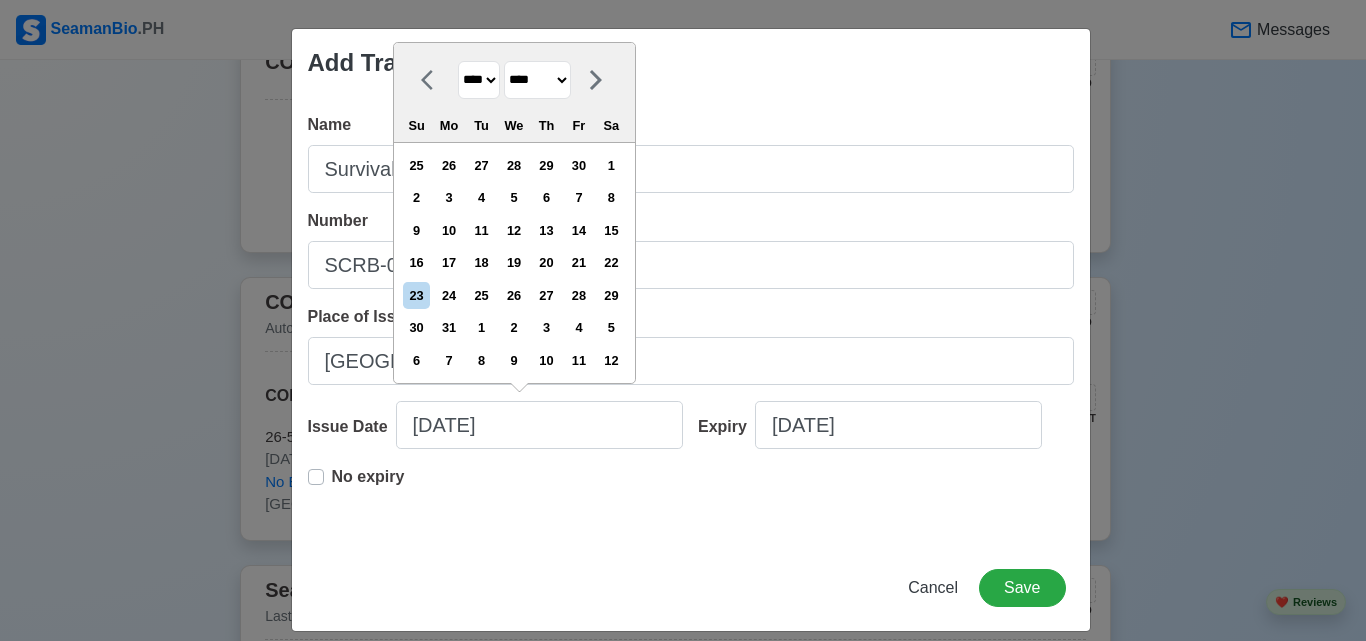 click on "******* ******** ***** ***** *** **** **** ****** ********* ******* ******** ********" at bounding box center [537, 80] 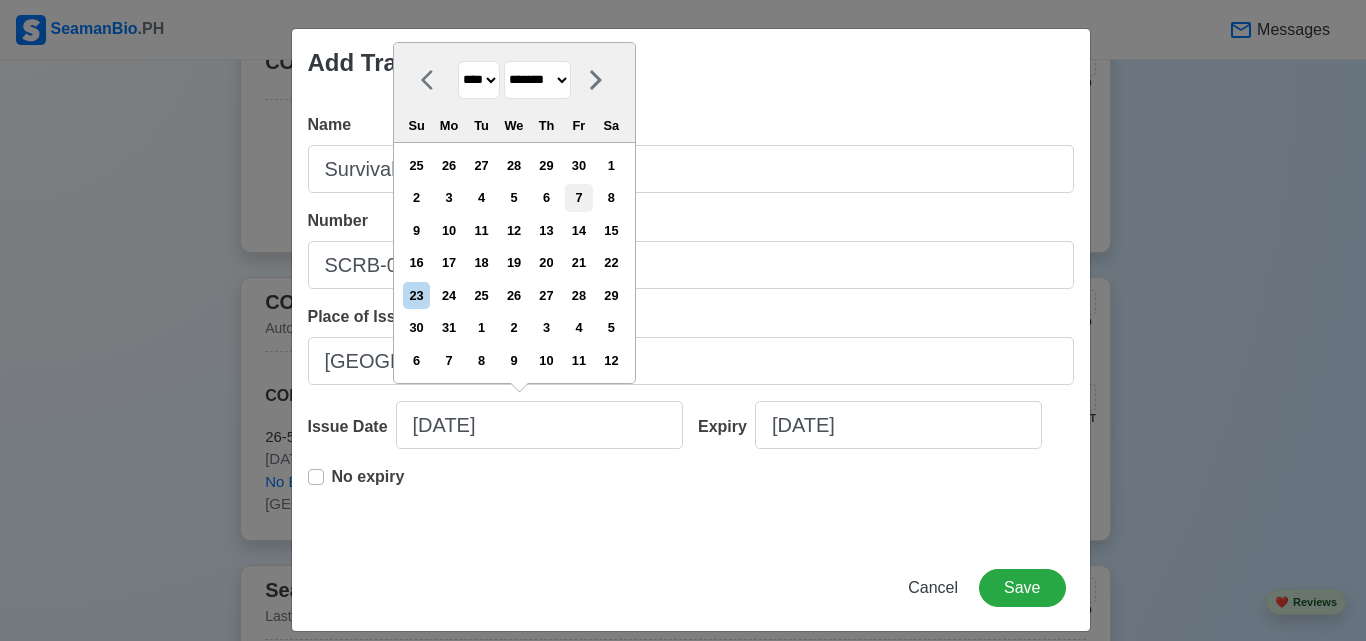 click on "******* ******** ***** ***** *** **** **** ****** ********* ******* ******** ********" at bounding box center (537, 80) 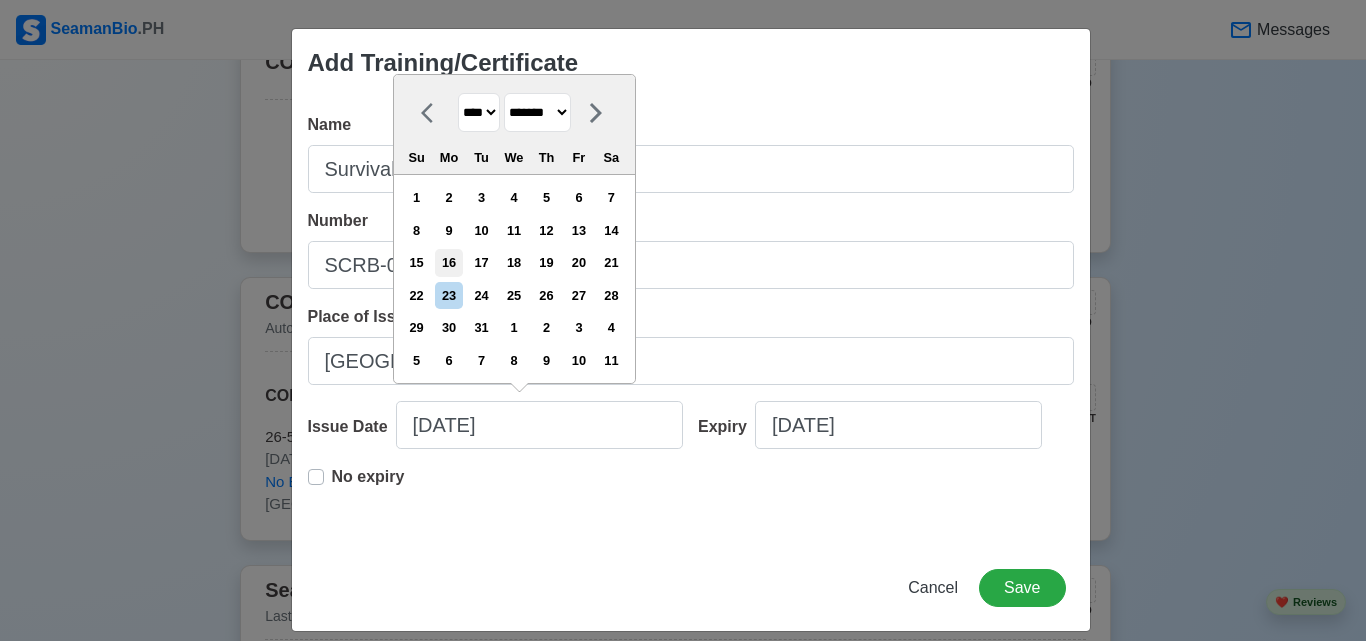 click on "16" at bounding box center [448, 262] 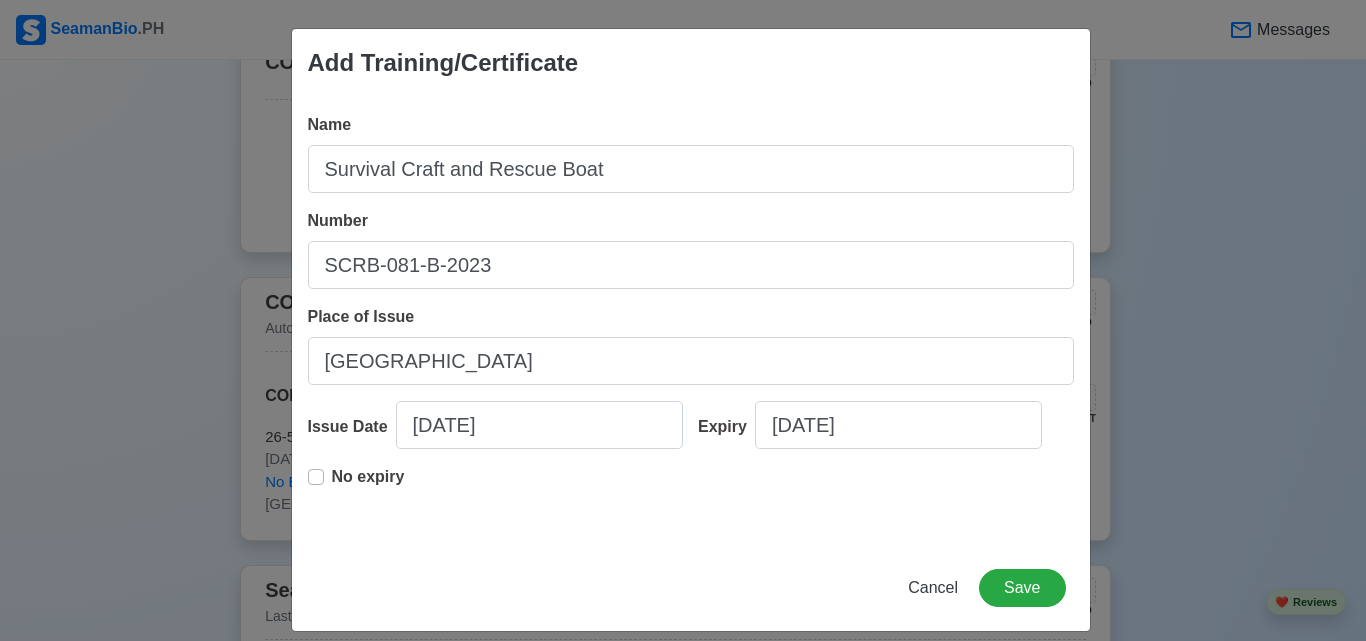 click on "No expiry" at bounding box center [368, 485] 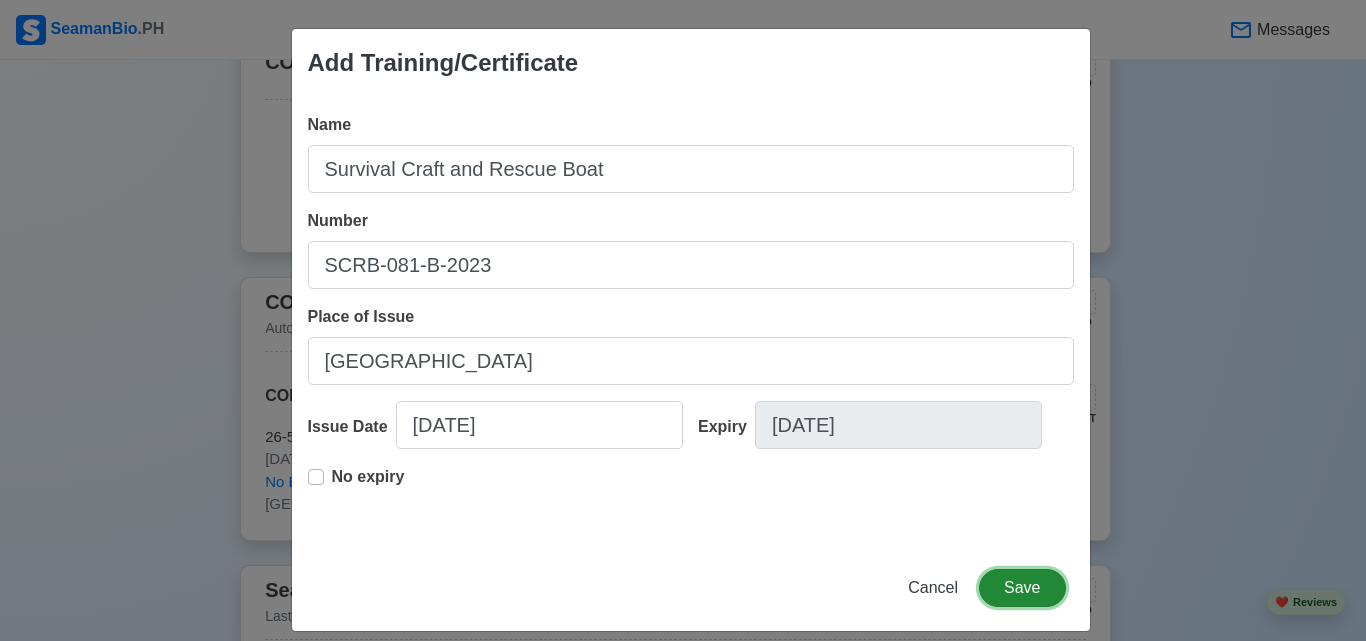 click on "Save" at bounding box center (1022, 588) 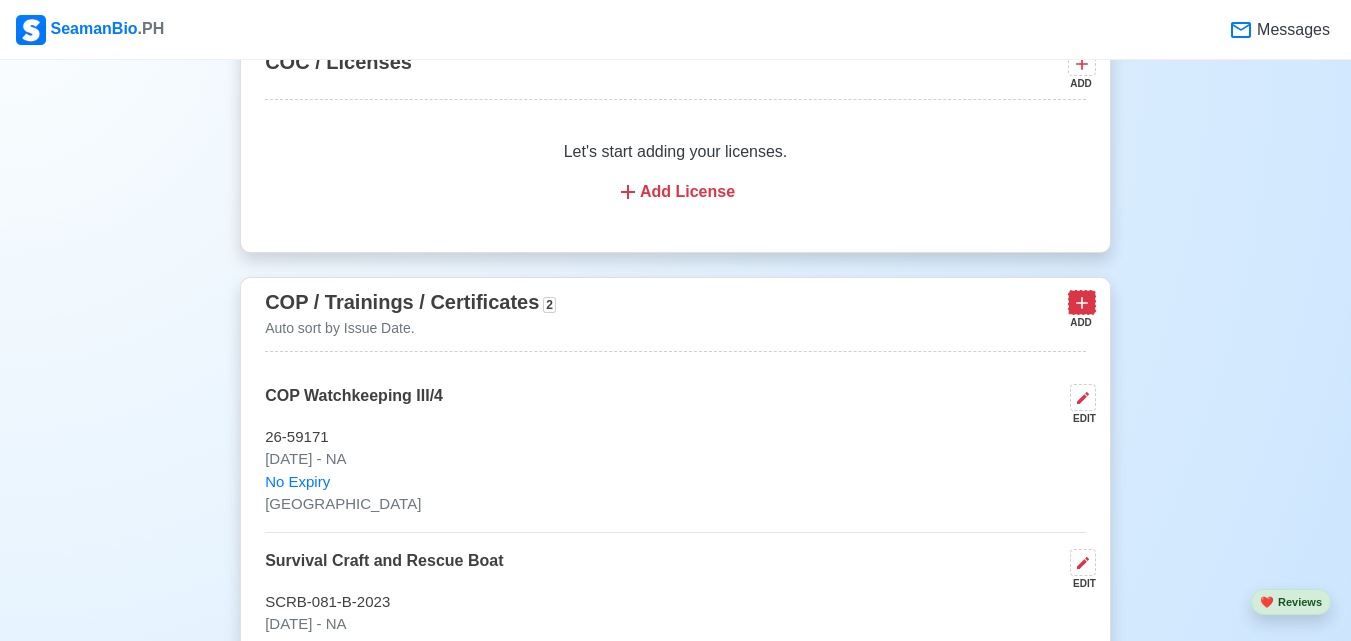click 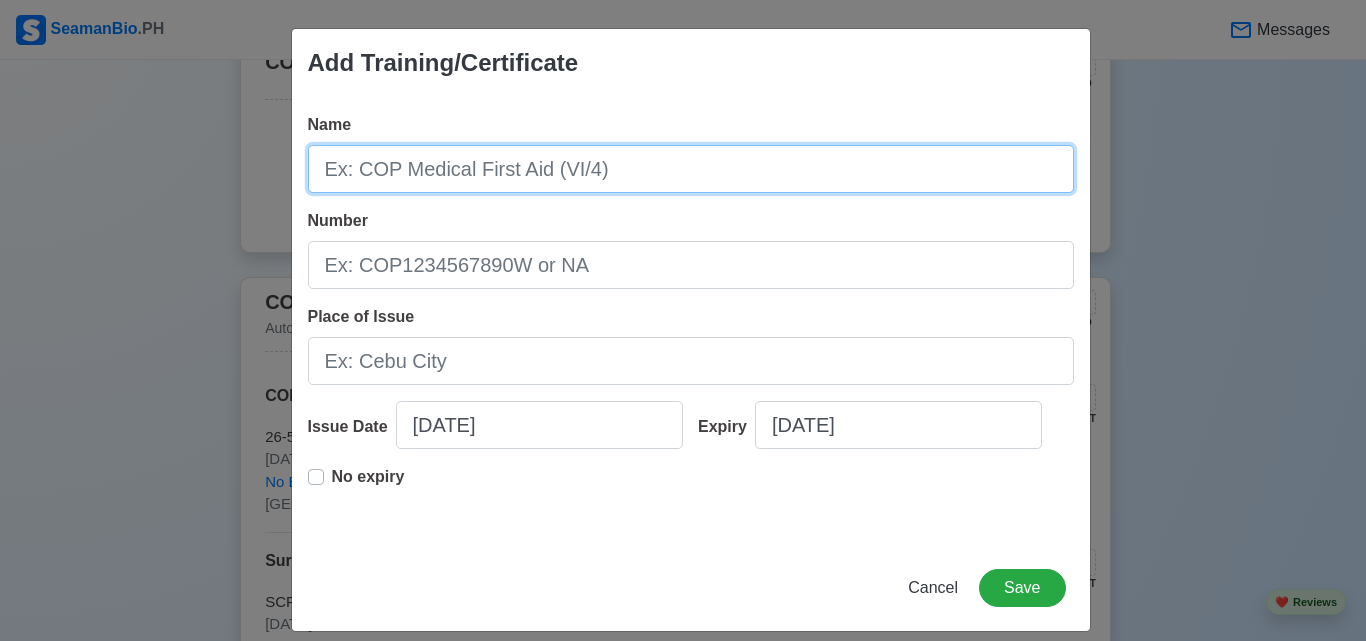 click on "Name" at bounding box center (691, 169) 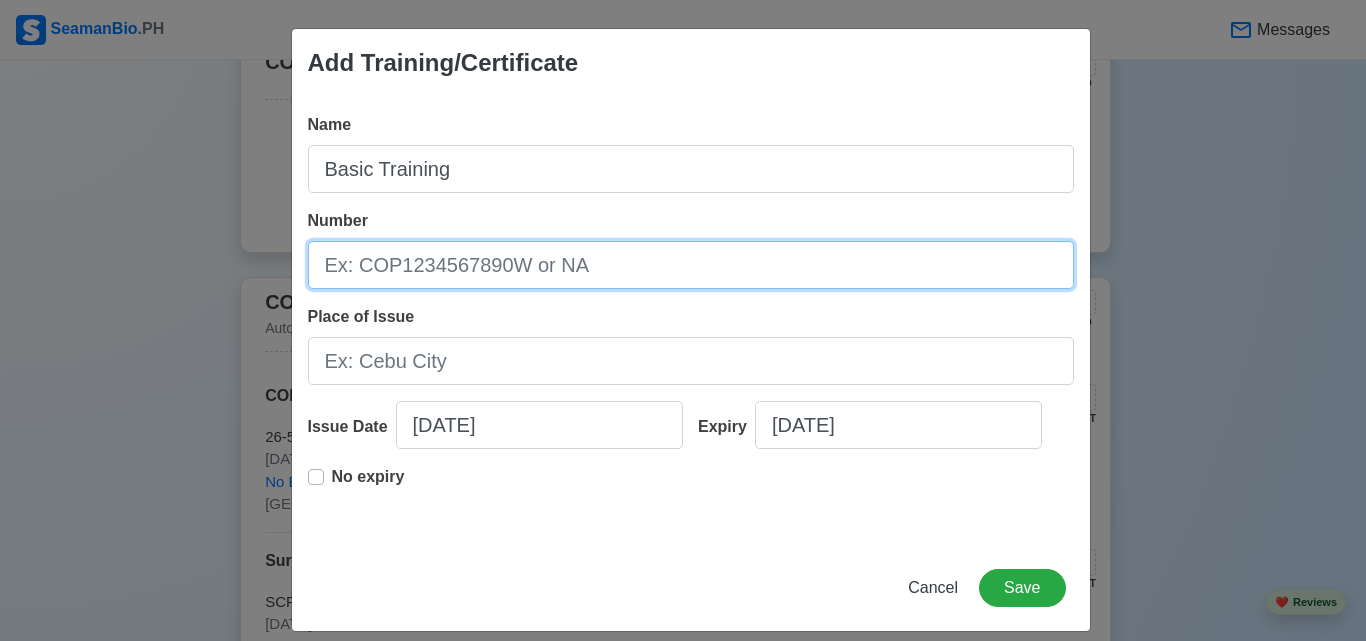 click on "Number" at bounding box center [691, 265] 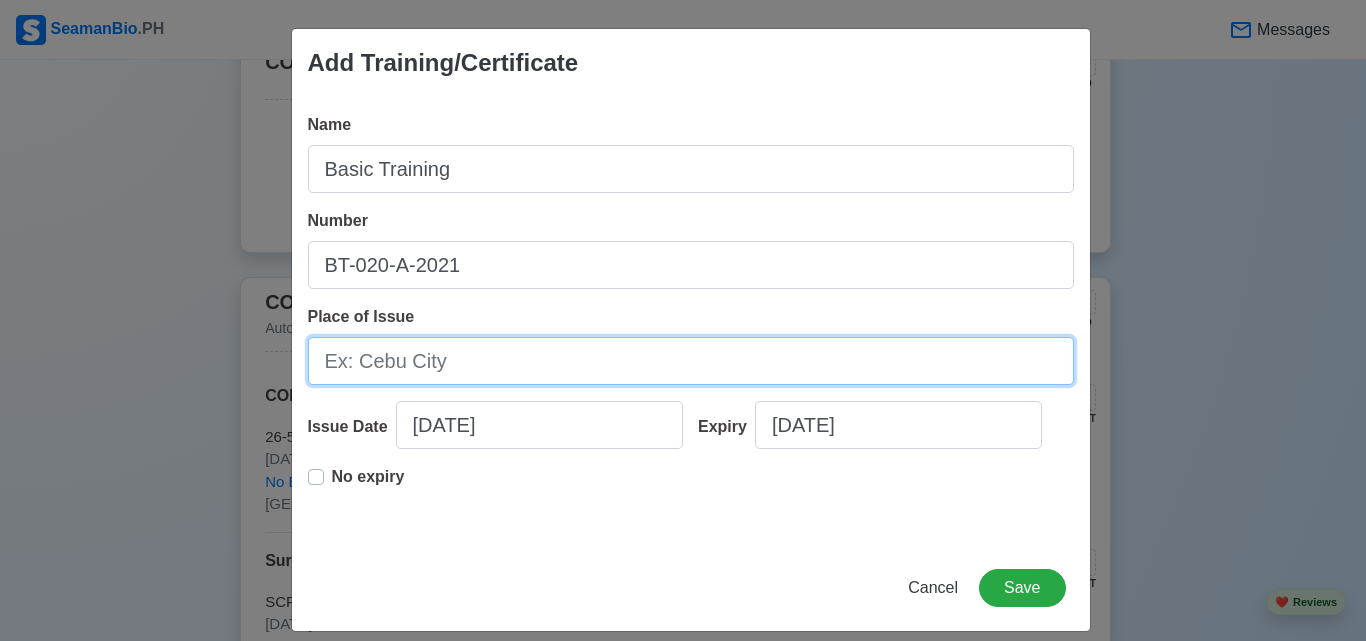 click on "Place of Issue" at bounding box center (691, 361) 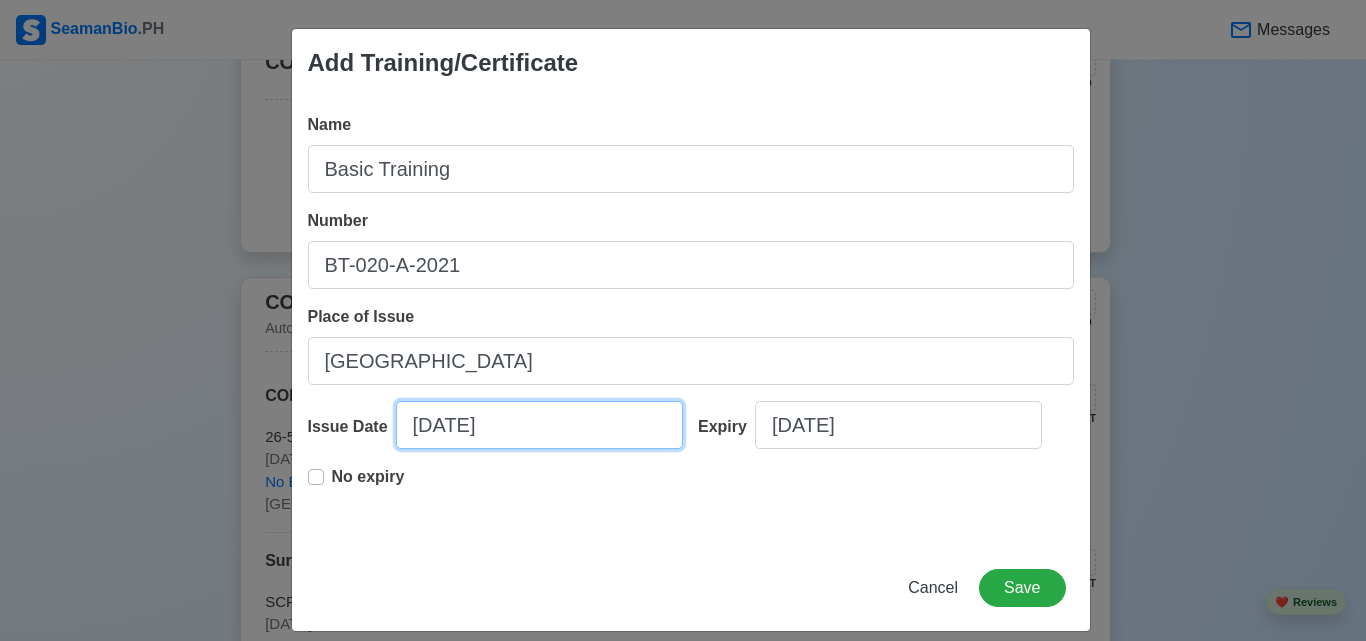 click on "07/23/2025" at bounding box center (539, 425) 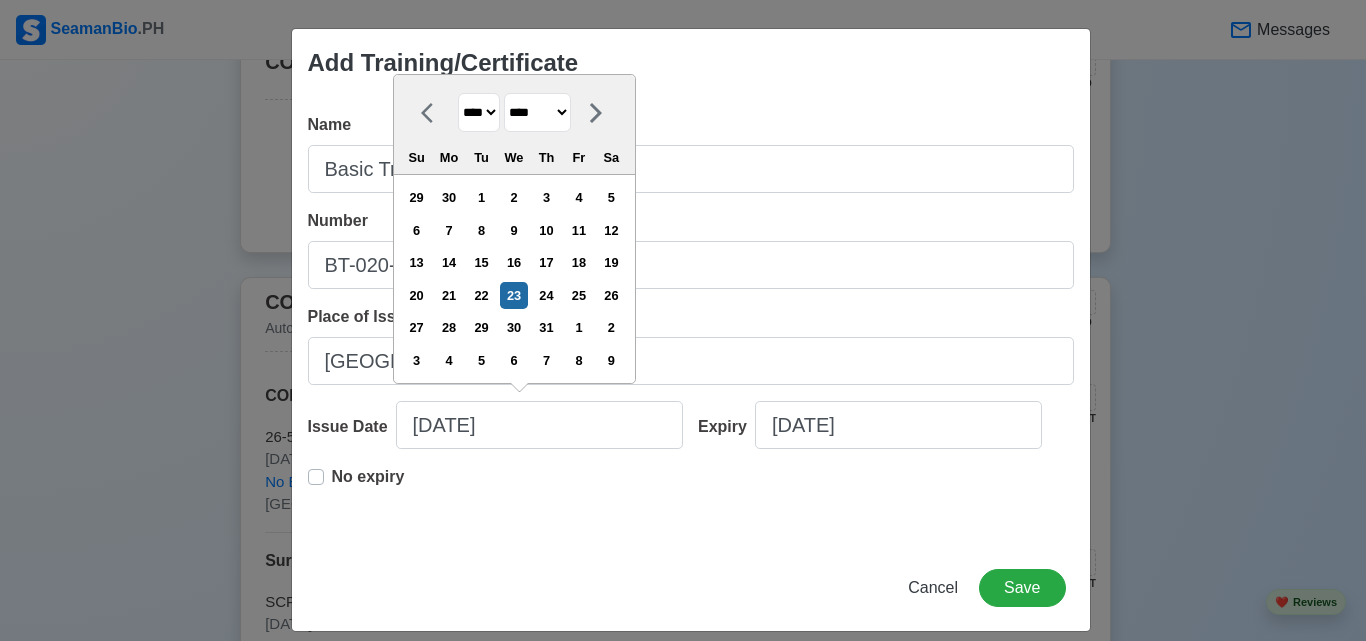 click on "**** **** **** **** **** **** **** **** **** **** **** **** **** **** **** **** **** **** **** **** **** **** **** **** **** **** **** **** **** **** **** **** **** **** **** **** **** **** **** **** **** **** **** **** **** **** **** **** **** **** **** **** **** **** **** **** **** **** **** **** **** **** **** **** **** **** **** **** **** **** **** **** **** **** **** **** **** **** **** **** **** **** **** **** **** **** **** **** **** **** **** **** **** **** **** **** **** **** **** **** **** **** **** **** **** ****" at bounding box center (479, 112) 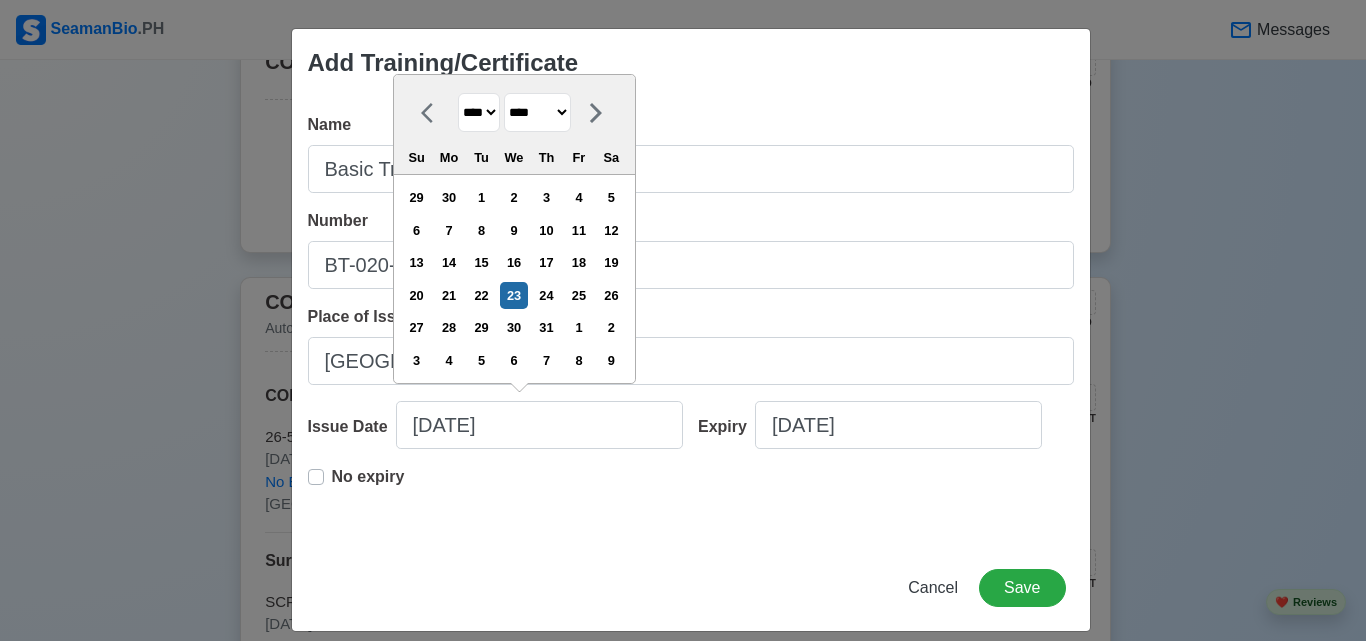 click on "**** **** **** **** **** **** **** **** **** **** **** **** **** **** **** **** **** **** **** **** **** **** **** **** **** **** **** **** **** **** **** **** **** **** **** **** **** **** **** **** **** **** **** **** **** **** **** **** **** **** **** **** **** **** **** **** **** **** **** **** **** **** **** **** **** **** **** **** **** **** **** **** **** **** **** **** **** **** **** **** **** **** **** **** **** **** **** **** **** **** **** **** **** **** **** **** **** **** **** **** **** **** **** **** **** ****" at bounding box center (479, 112) 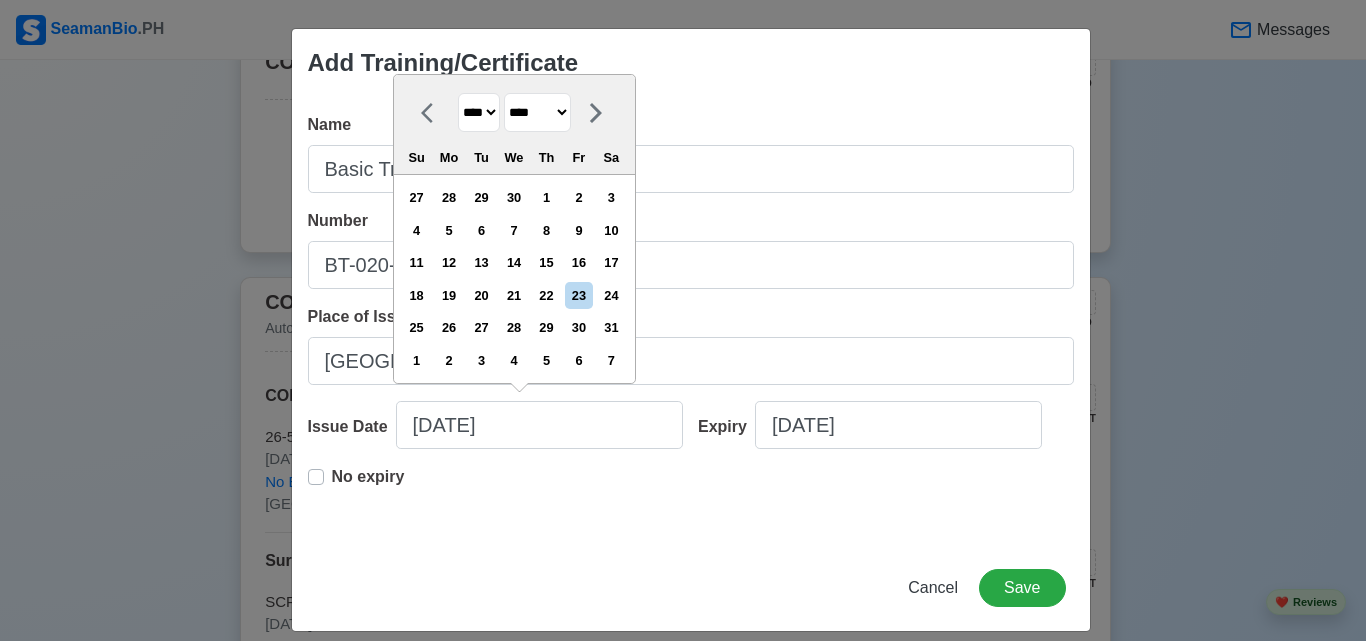 click on "******* ******** ***** ***** *** **** **** ****** ********* ******* ******** ********" at bounding box center (537, 112) 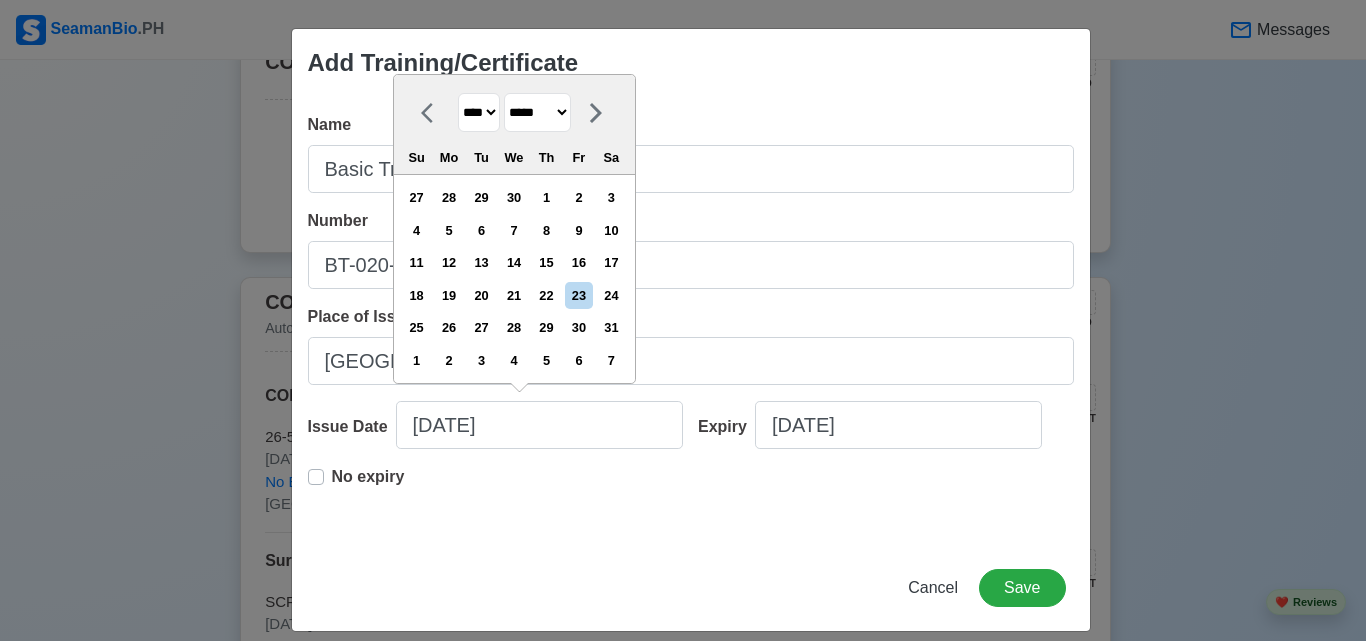 click on "******* ******** ***** ***** *** **** **** ****** ********* ******* ******** ********" at bounding box center [537, 112] 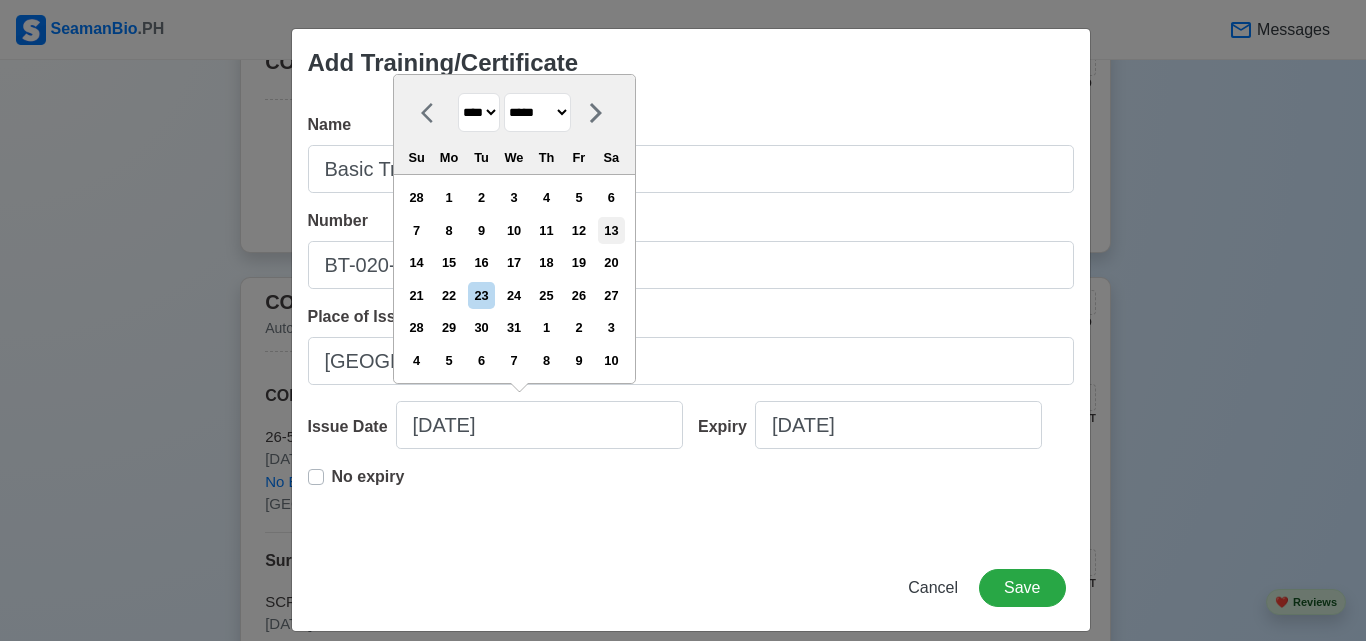 click on "13" at bounding box center (611, 230) 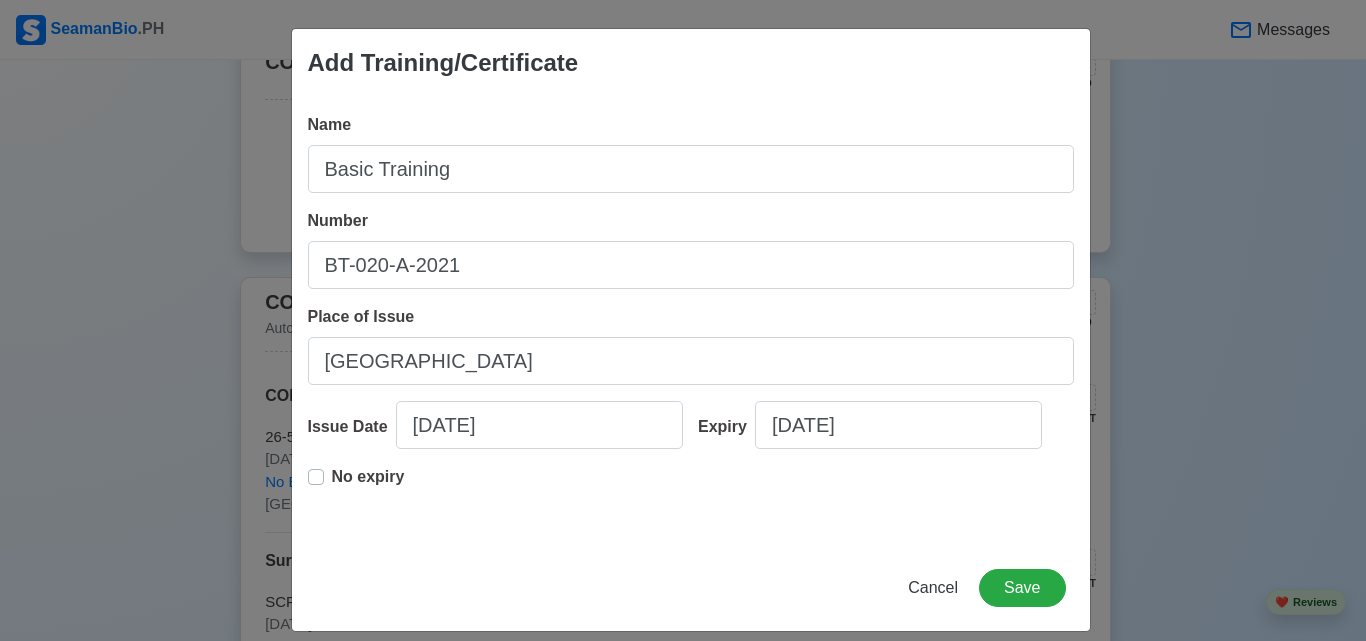 click on "No expiry" at bounding box center (368, 485) 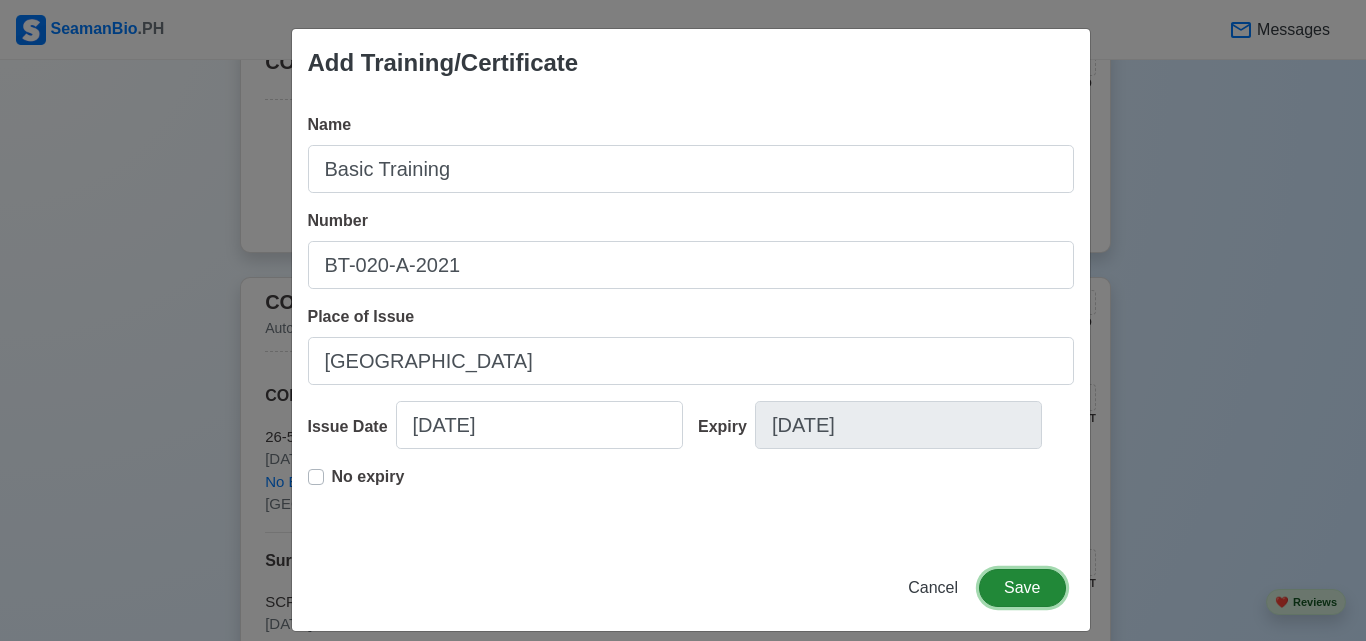 click on "Save" at bounding box center [1022, 588] 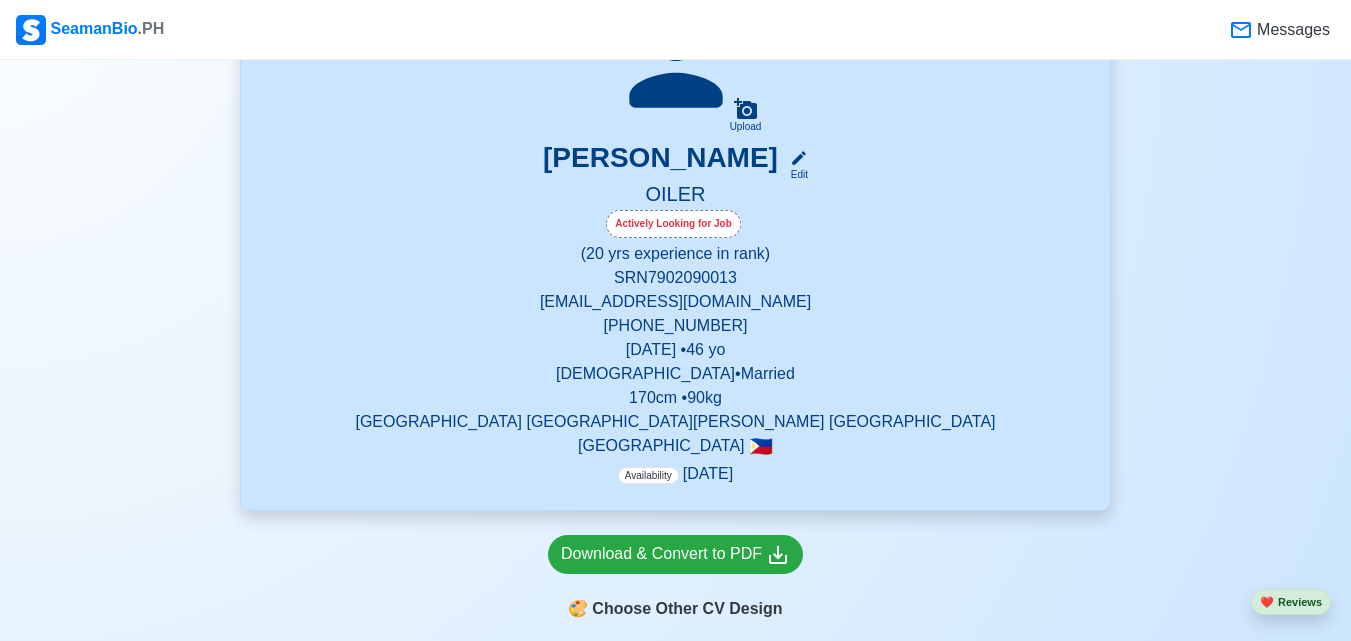 scroll, scrollTop: 289, scrollLeft: 0, axis: vertical 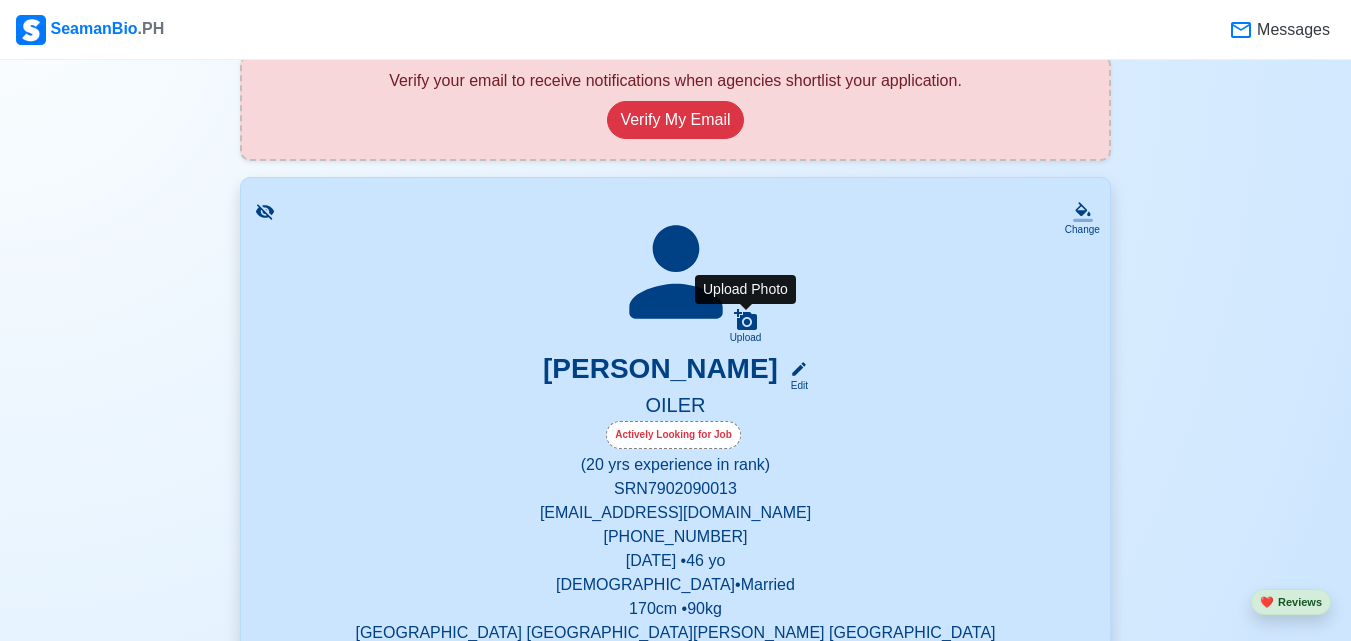 click 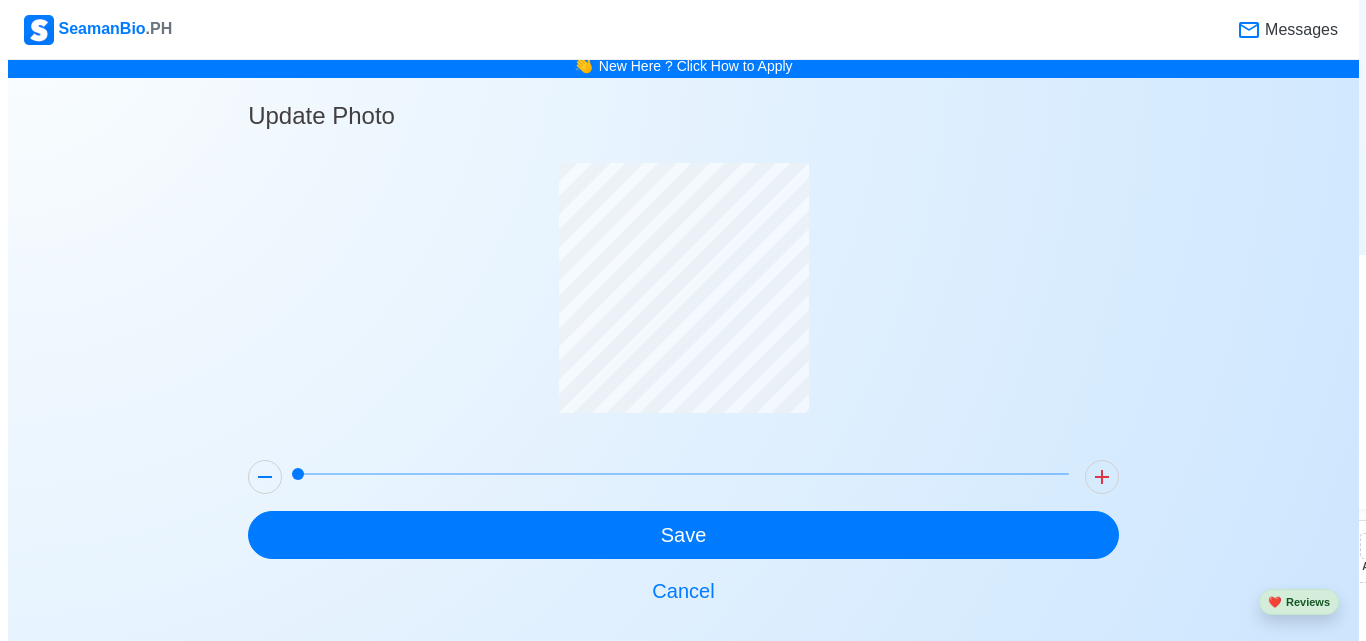 scroll, scrollTop: 0, scrollLeft: 0, axis: both 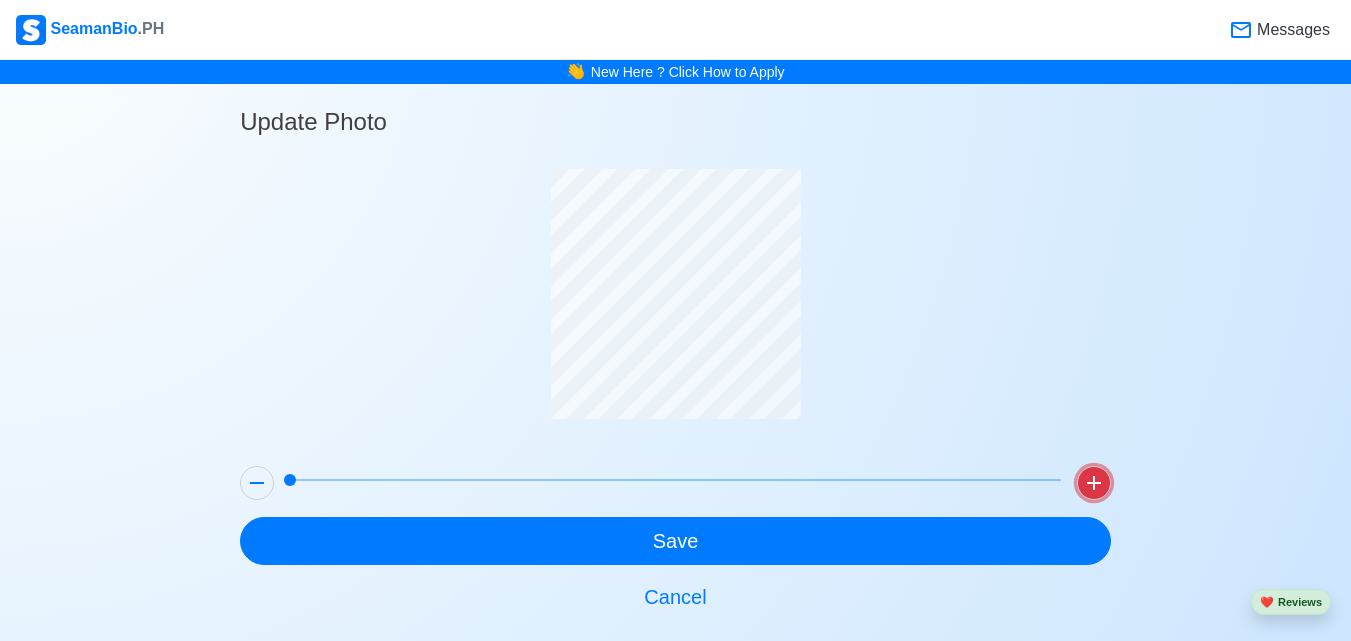 click 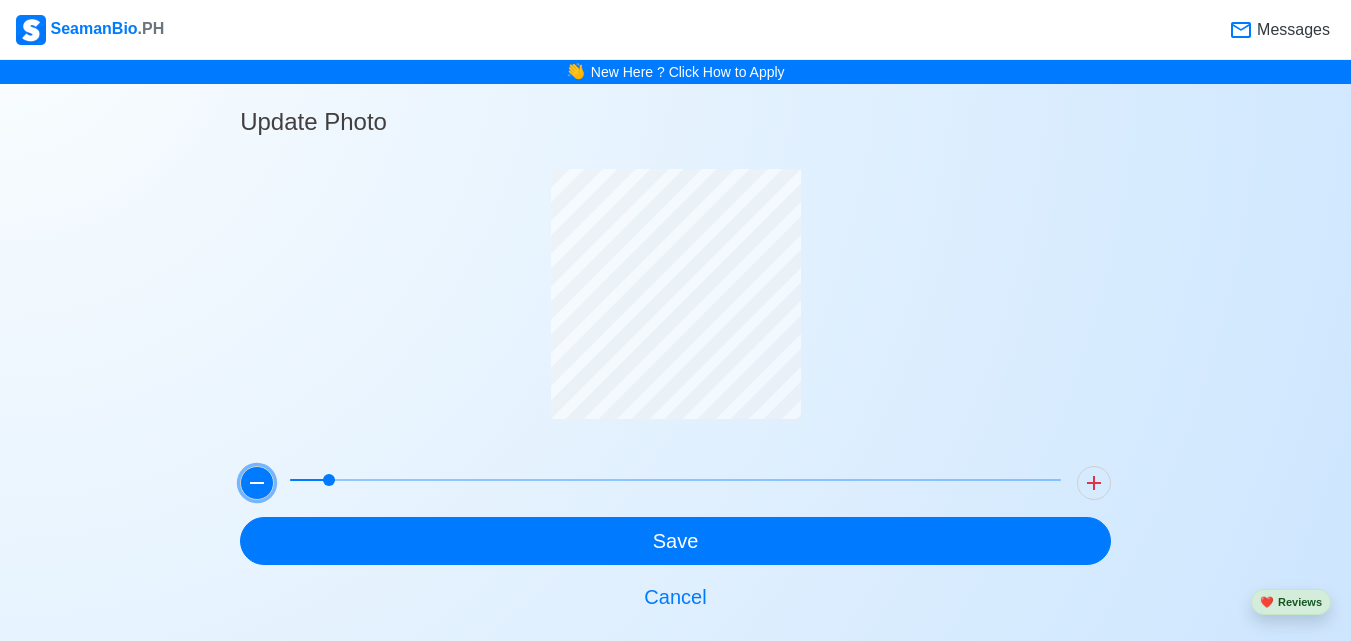 click 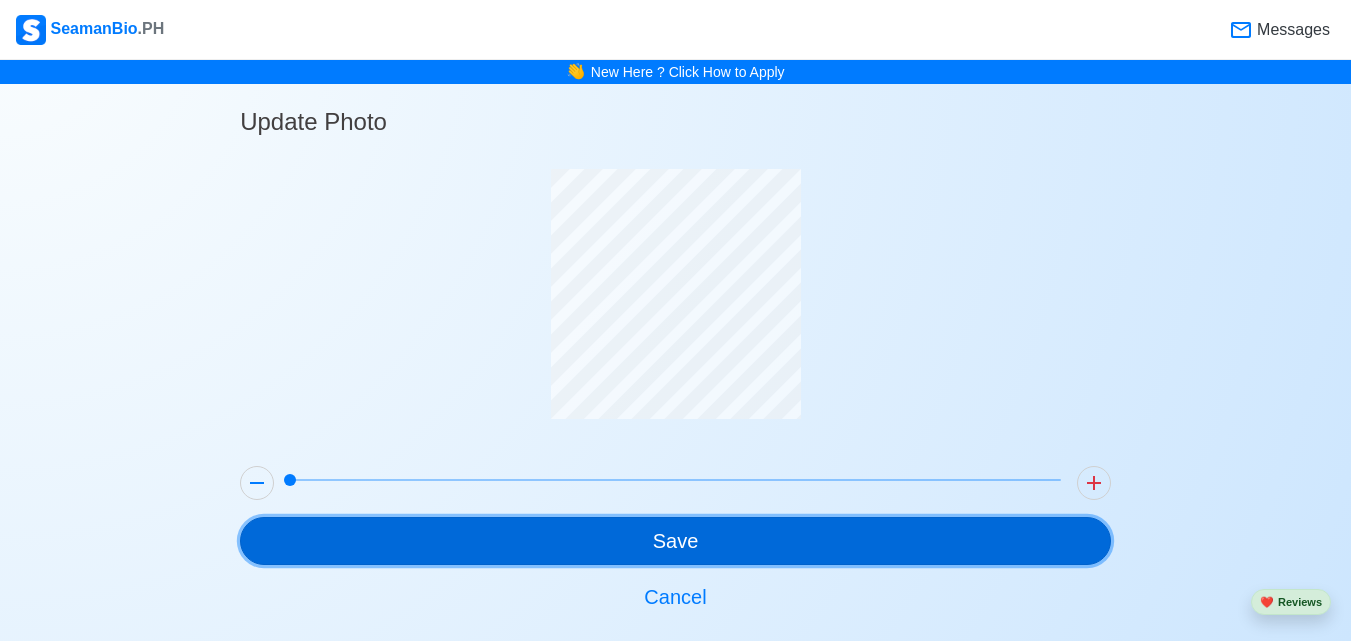 click on "Save" at bounding box center [675, 541] 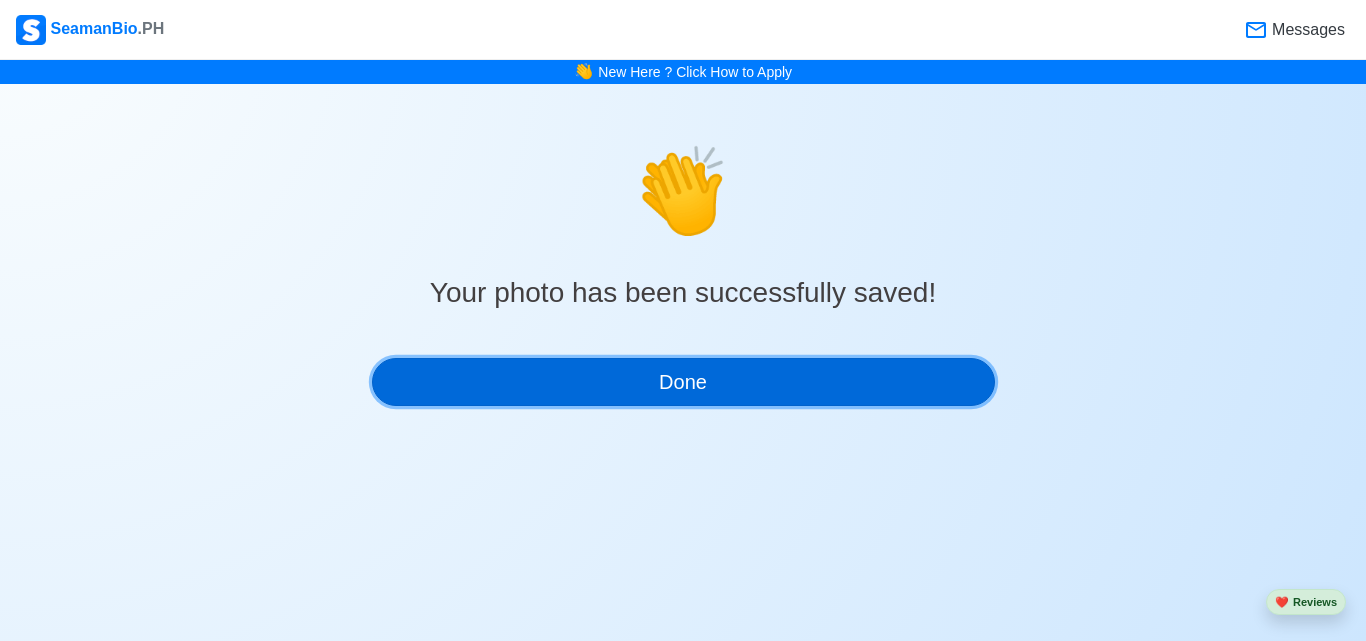 click on "Done" at bounding box center [683, 382] 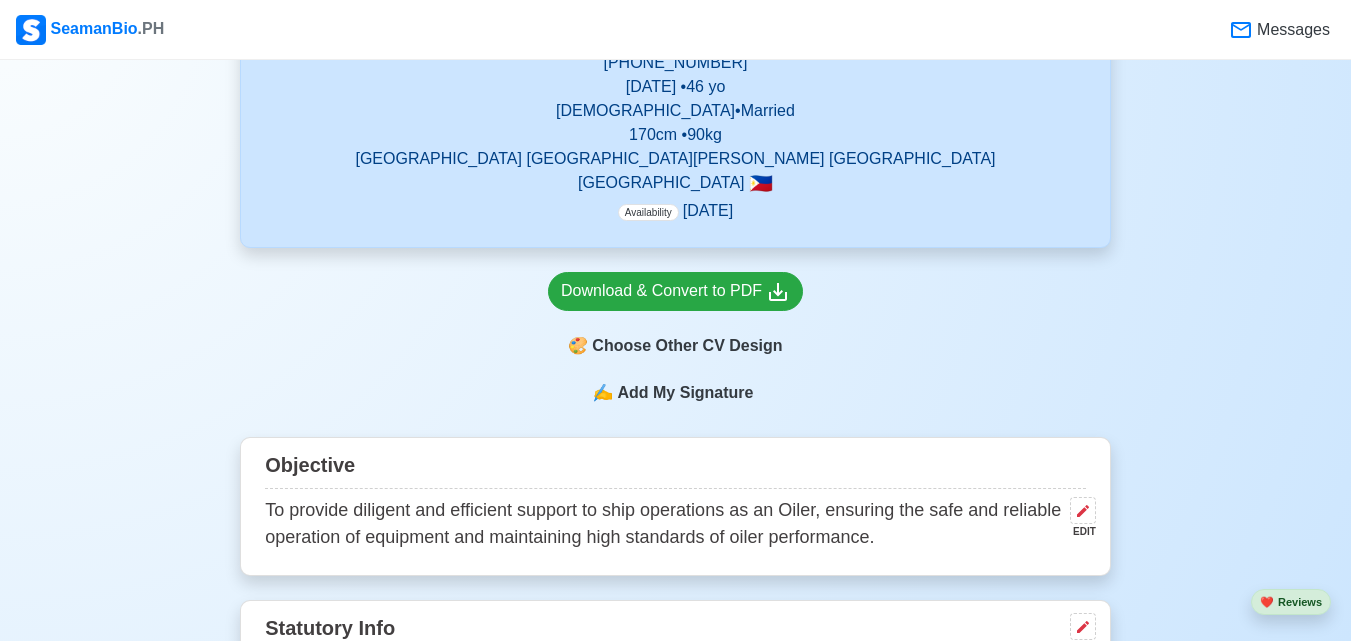 scroll, scrollTop: 500, scrollLeft: 0, axis: vertical 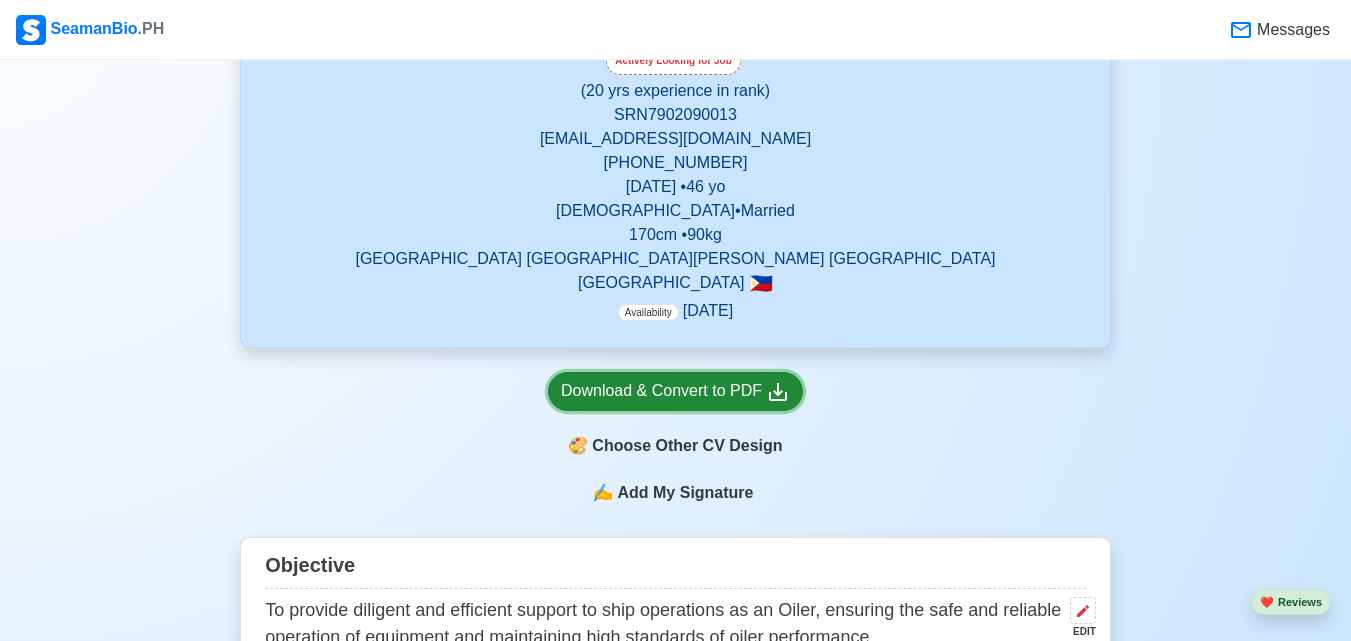 click on "Download & Convert to PDF" at bounding box center (675, 391) 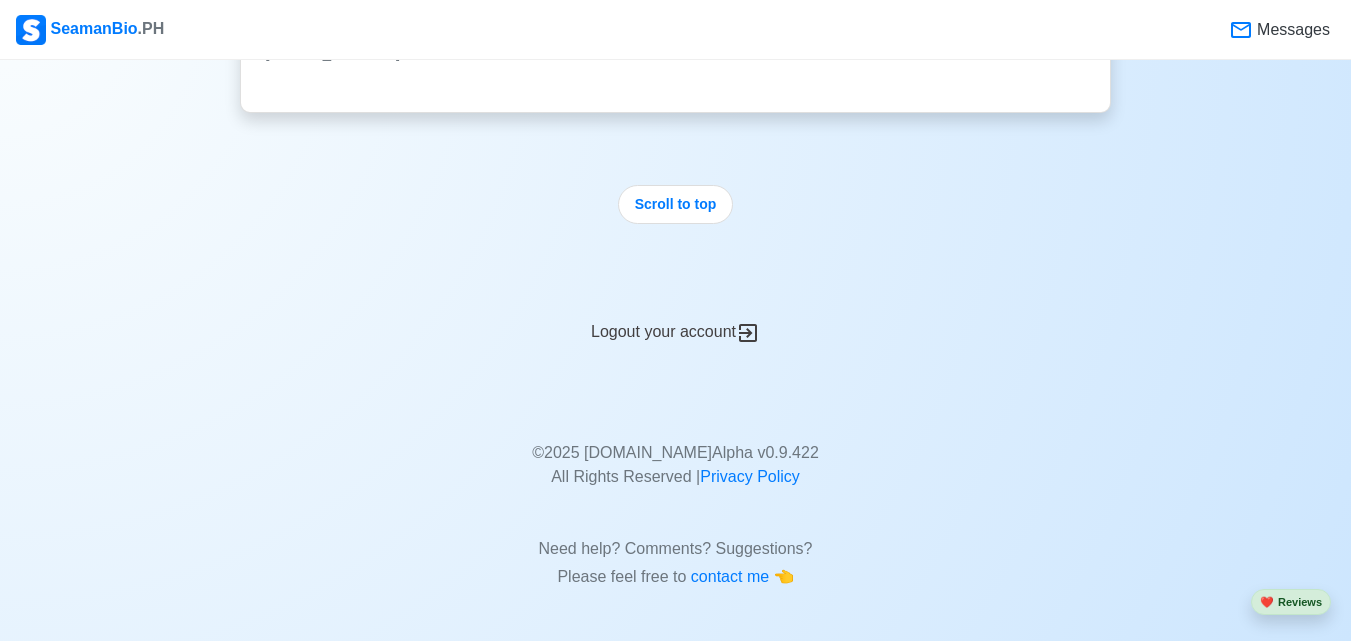 scroll, scrollTop: 5177, scrollLeft: 0, axis: vertical 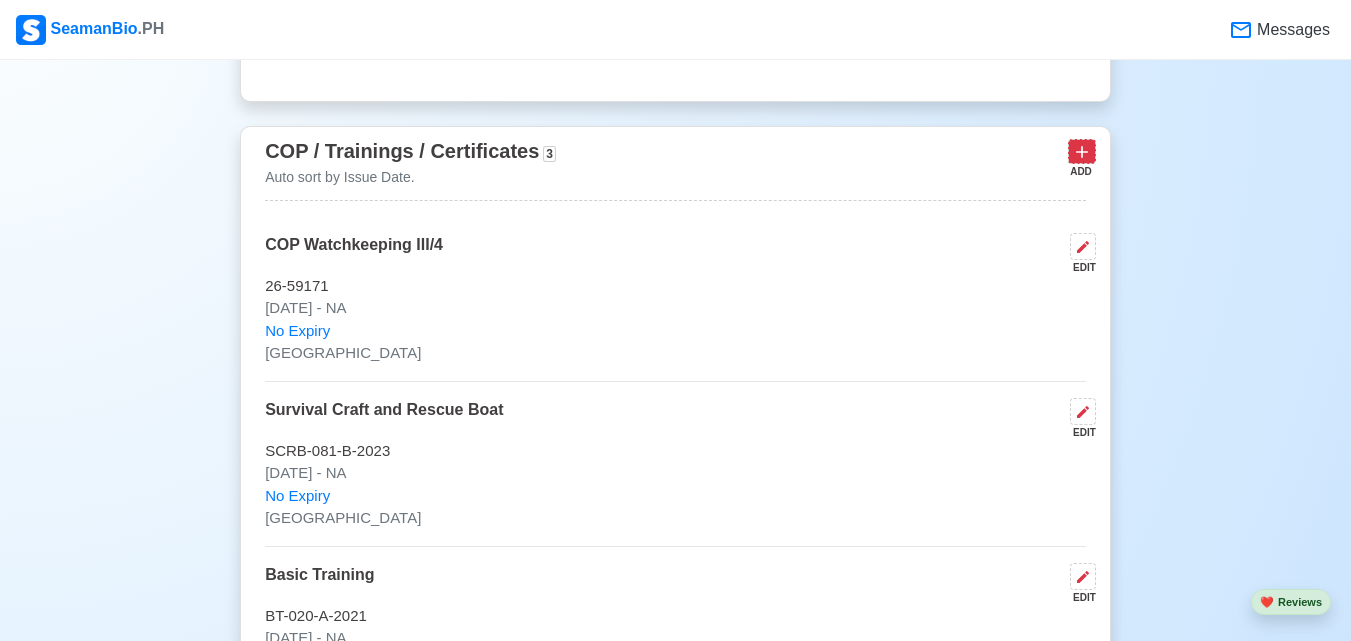 click 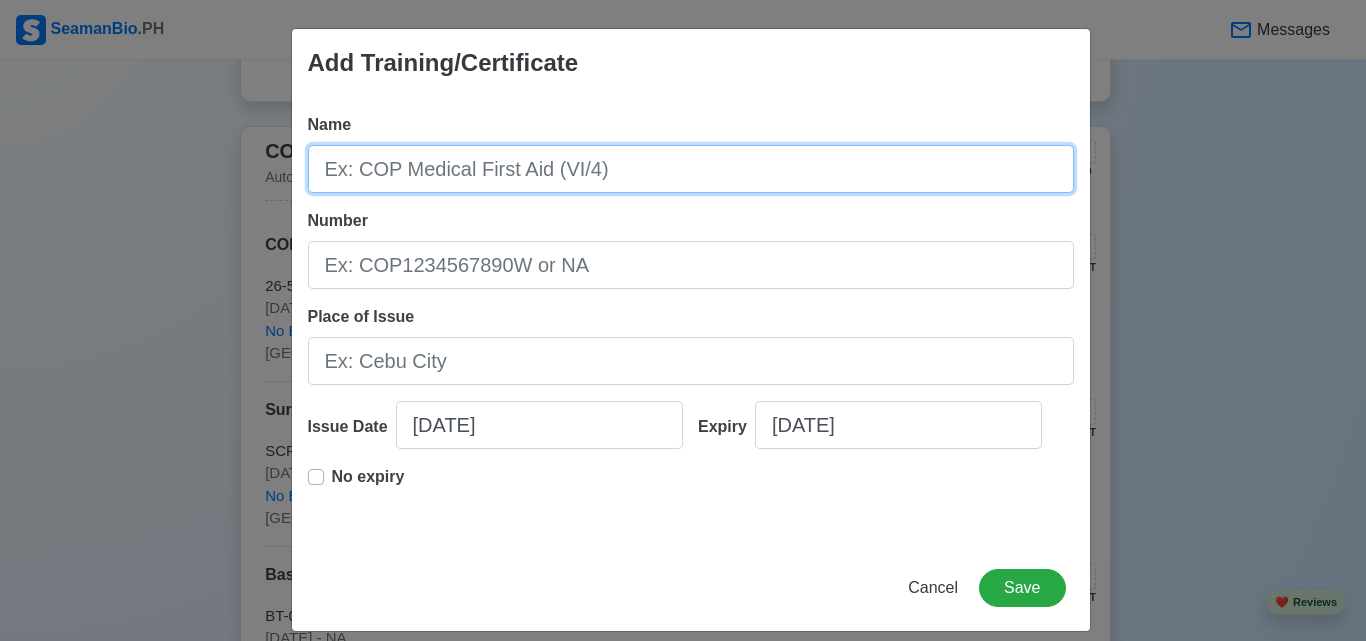 click on "Name" at bounding box center (691, 169) 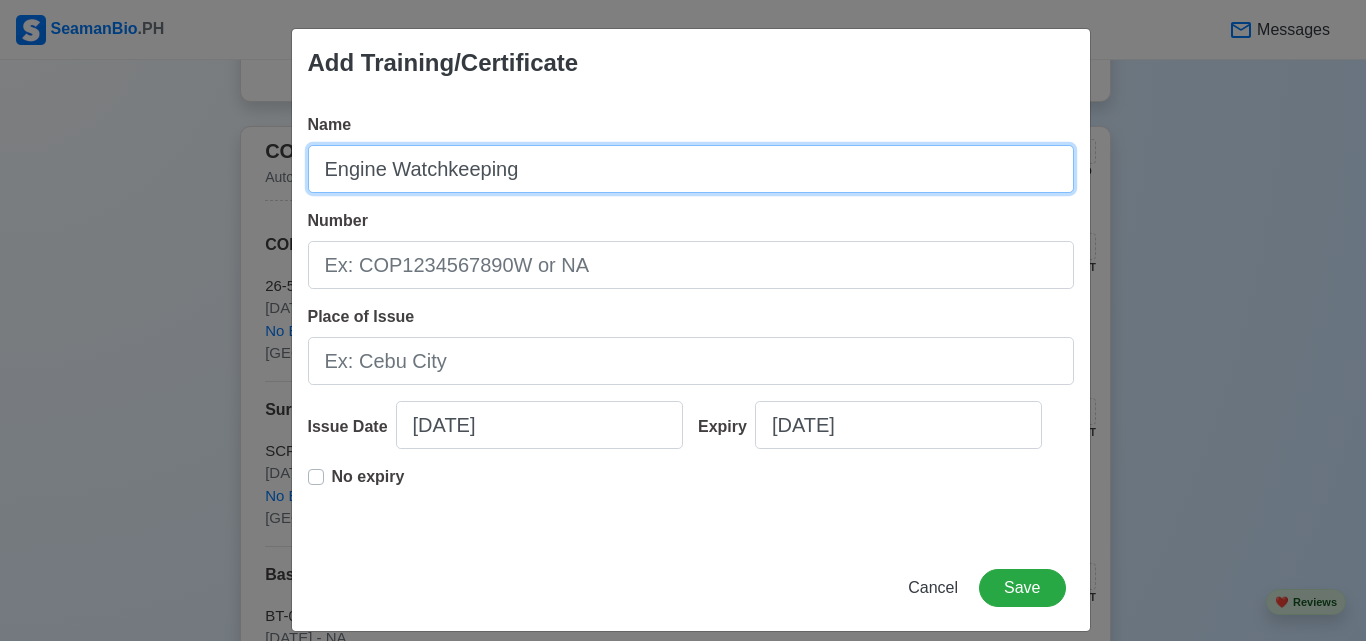 type on "Engine Watchkeeping" 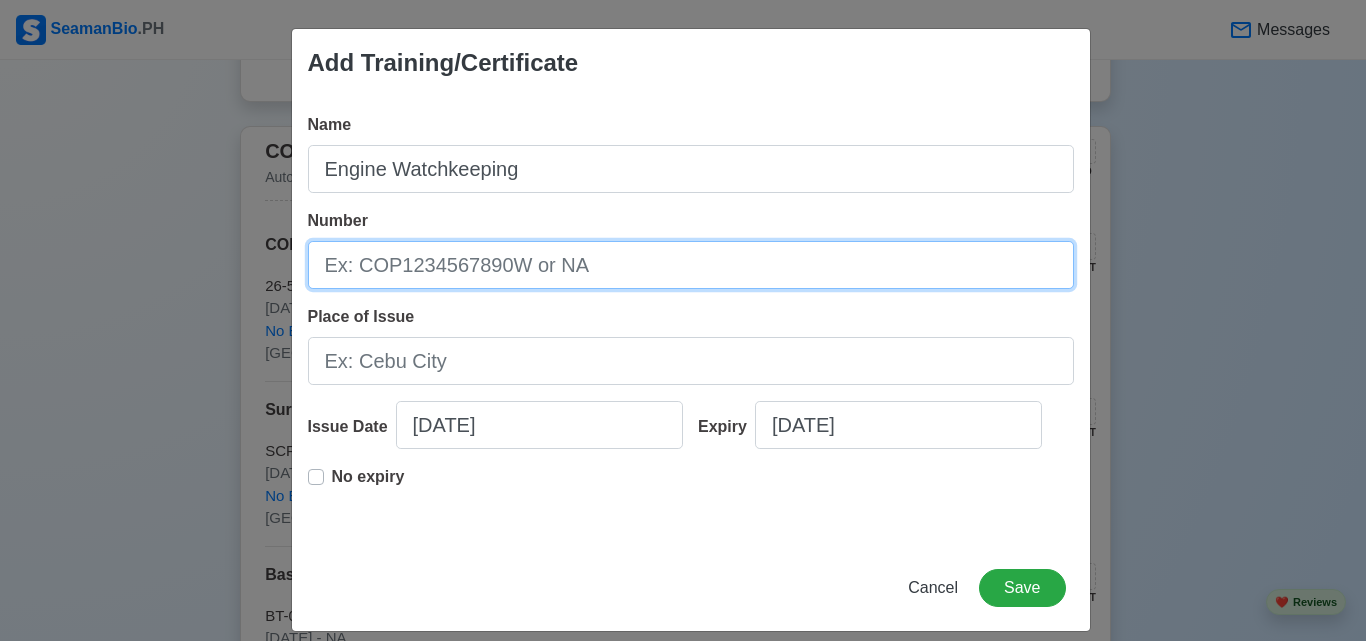 click on "Number" at bounding box center [691, 265] 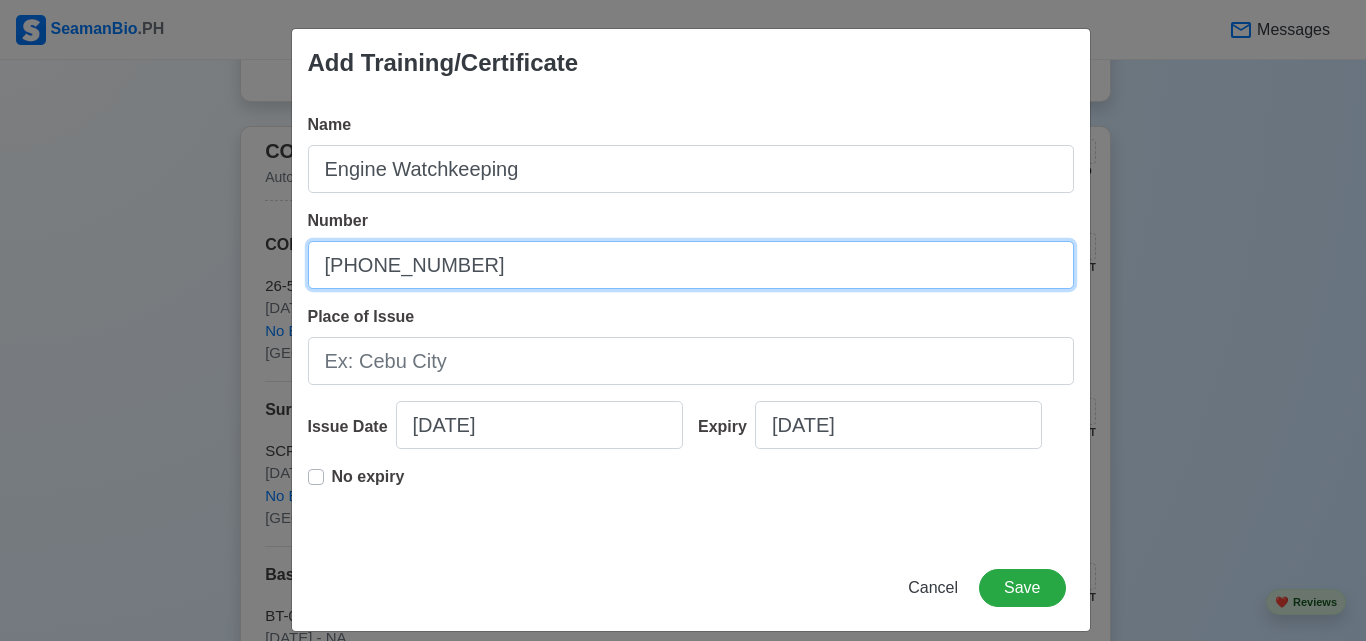 type on "[PHONE_NUMBER]" 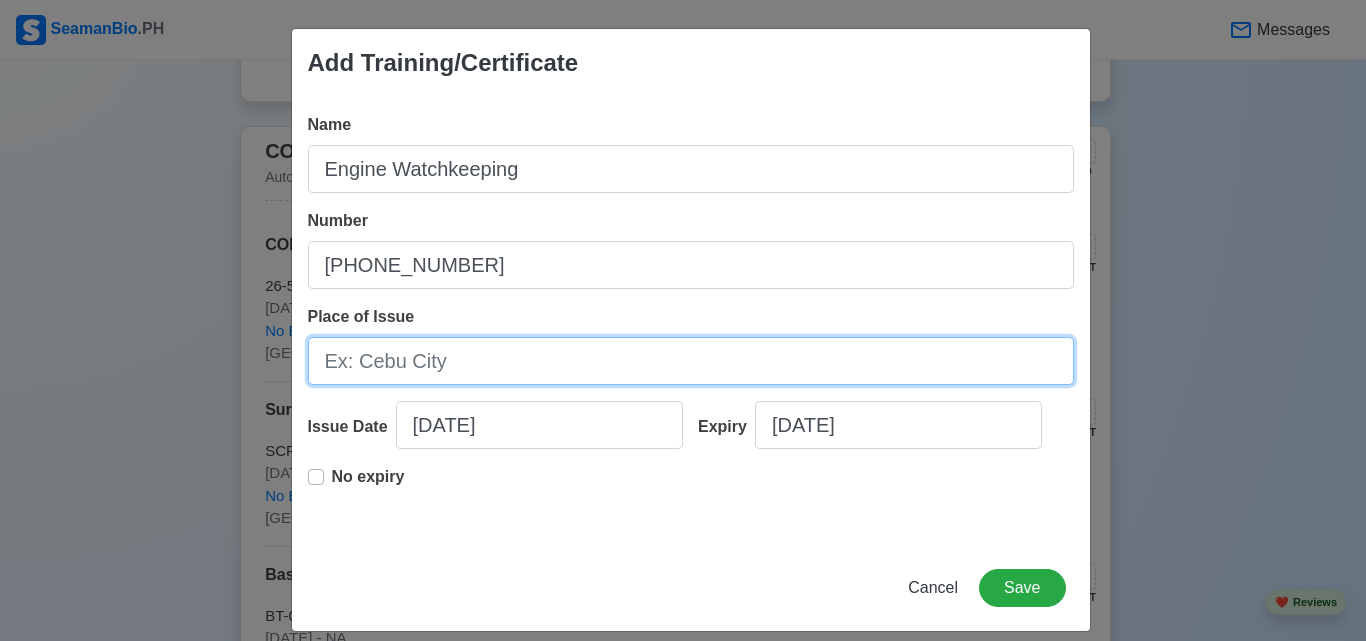 click on "Place of Issue" at bounding box center (691, 361) 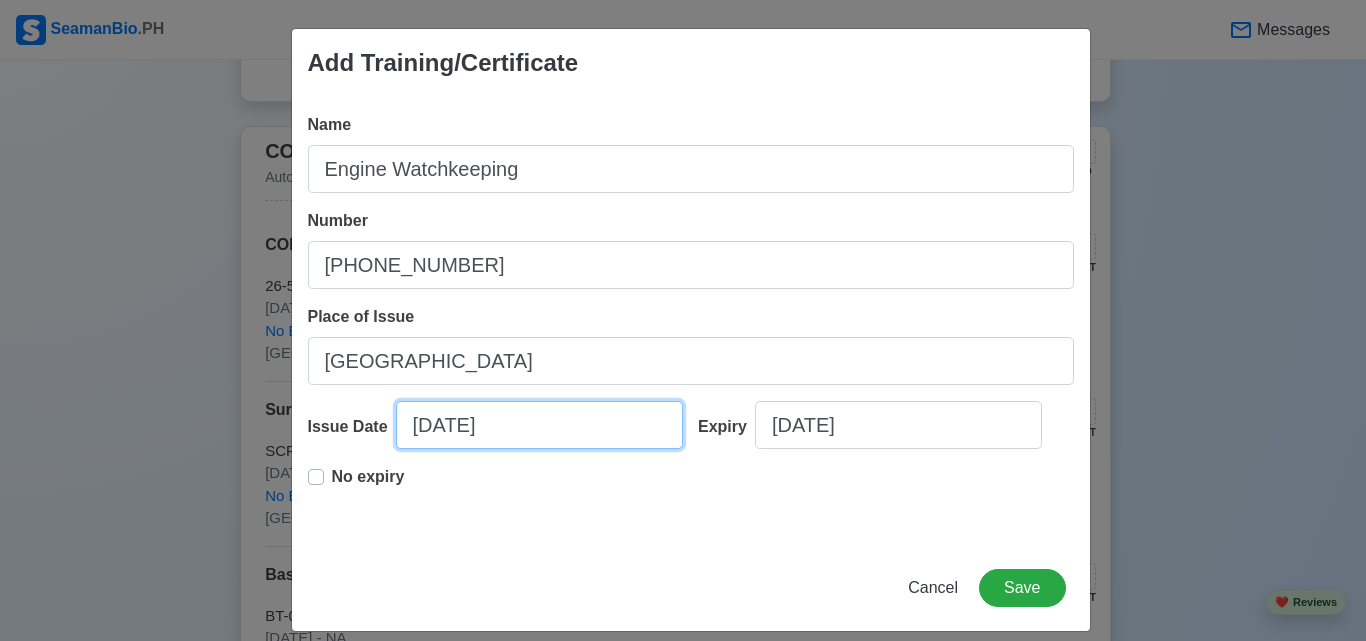 click on "07/23/2025" at bounding box center [539, 425] 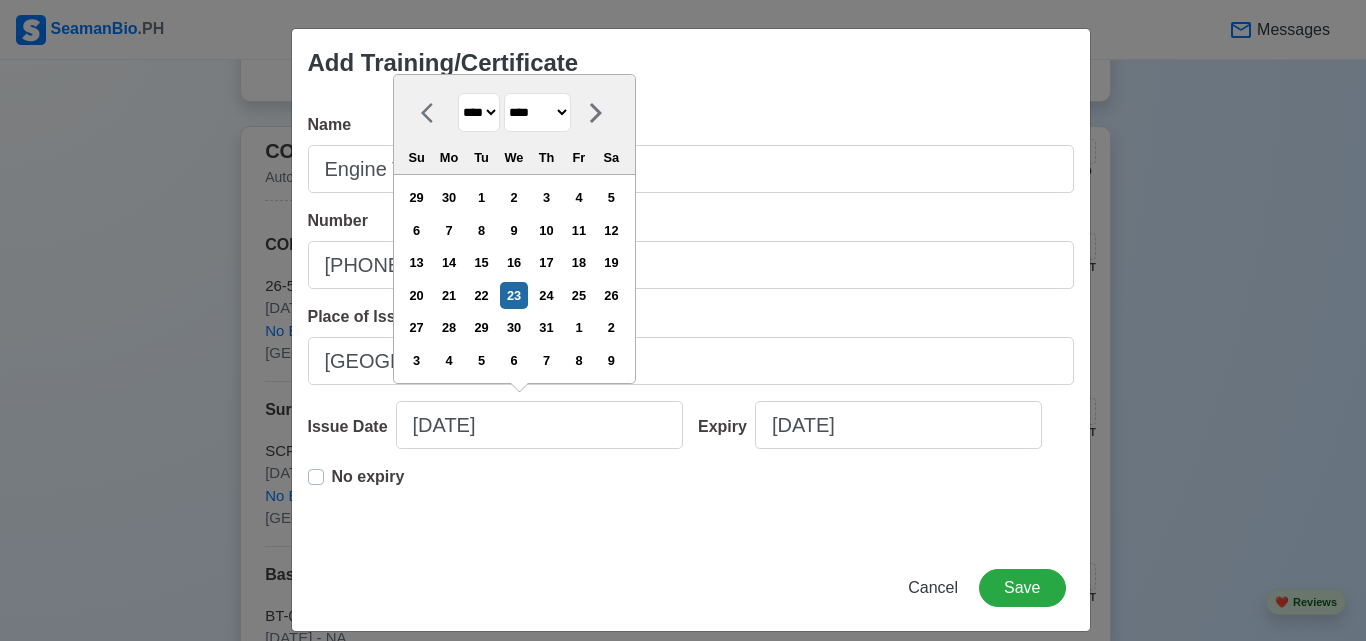 click on "**** **** **** **** **** **** **** **** **** **** **** **** **** **** **** **** **** **** **** **** **** **** **** **** **** **** **** **** **** **** **** **** **** **** **** **** **** **** **** **** **** **** **** **** **** **** **** **** **** **** **** **** **** **** **** **** **** **** **** **** **** **** **** **** **** **** **** **** **** **** **** **** **** **** **** **** **** **** **** **** **** **** **** **** **** **** **** **** **** **** **** **** **** **** **** **** **** **** **** **** **** **** **** **** **** ****" at bounding box center [479, 112] 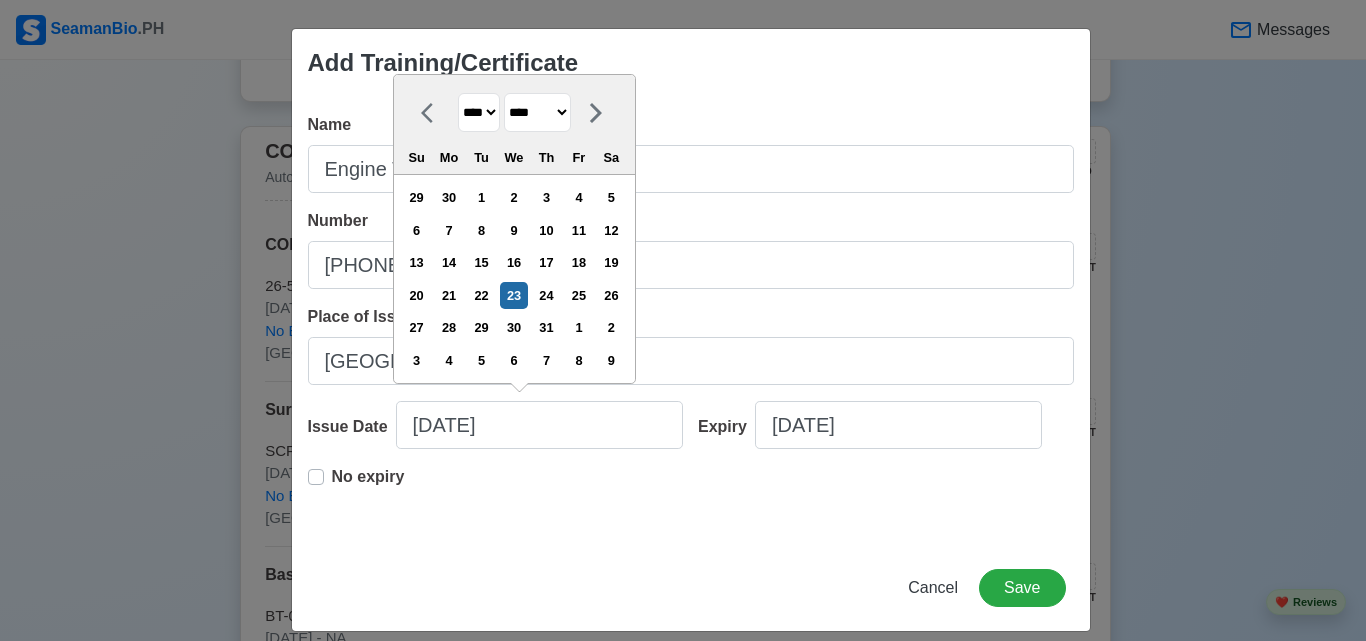 select on "****" 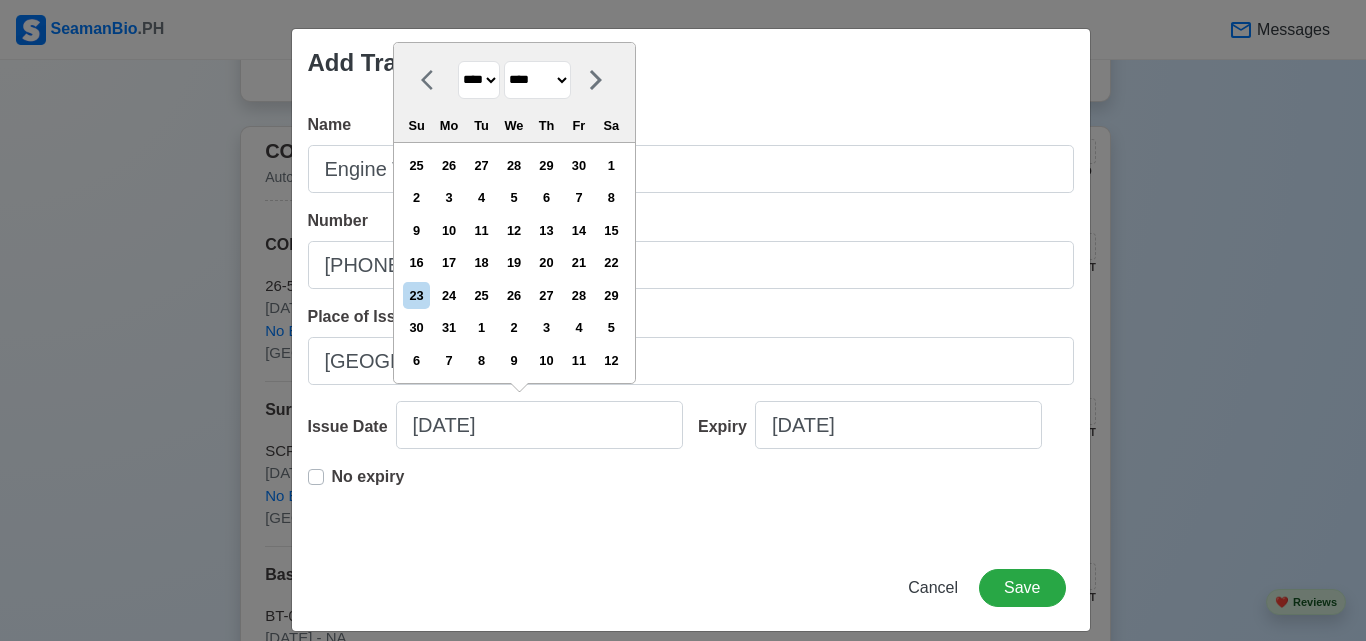 click on "******* ******** ***** ***** *** **** **** ****** ********* ******* ******** ********" at bounding box center [537, 80] 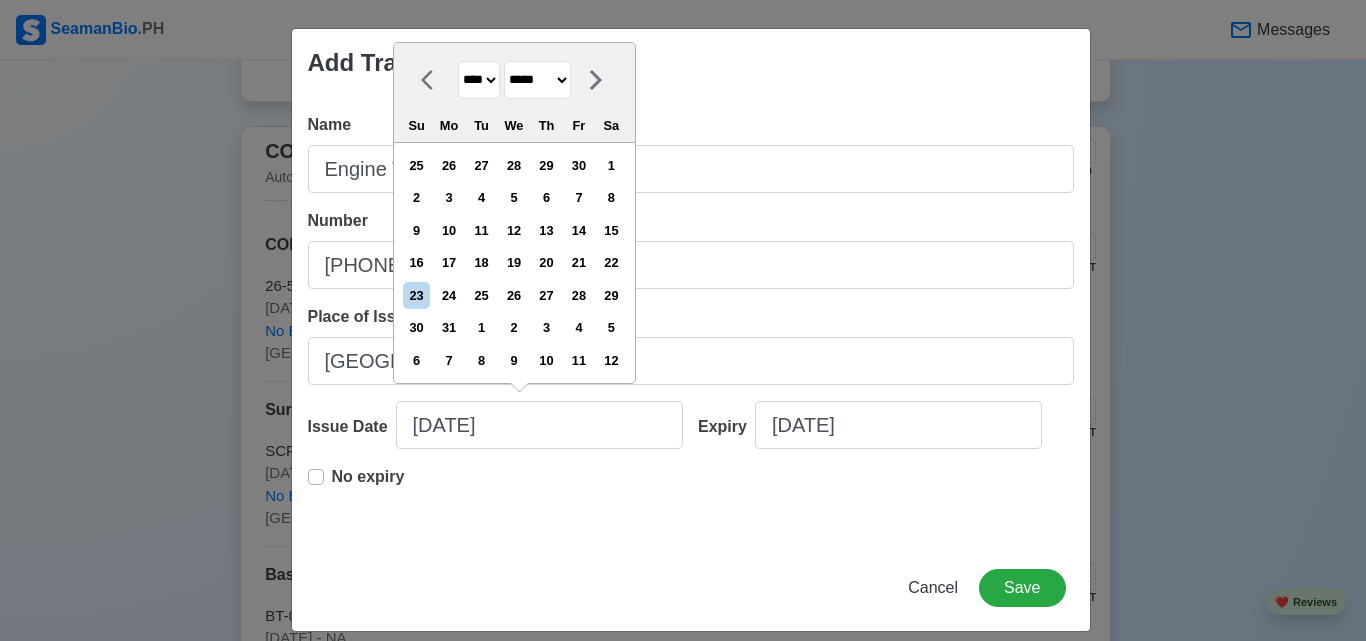 click on "******* ******** ***** ***** *** **** **** ****** ********* ******* ******** ********" at bounding box center (537, 80) 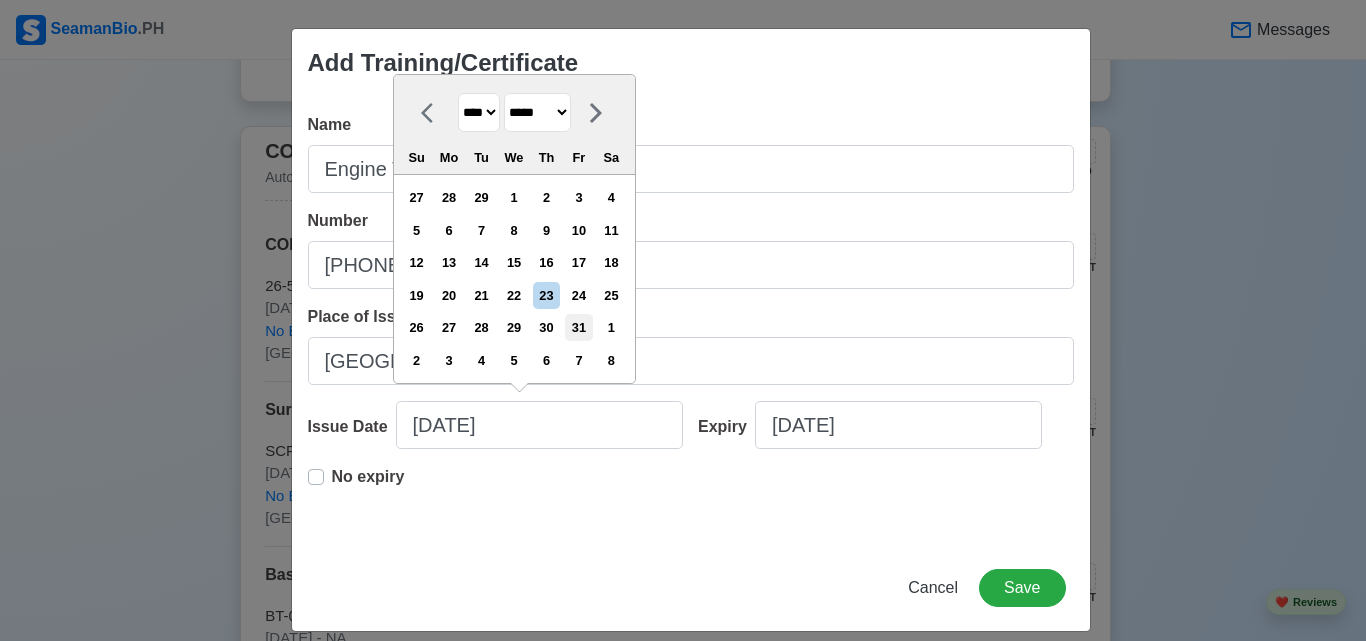 click on "31" at bounding box center [578, 327] 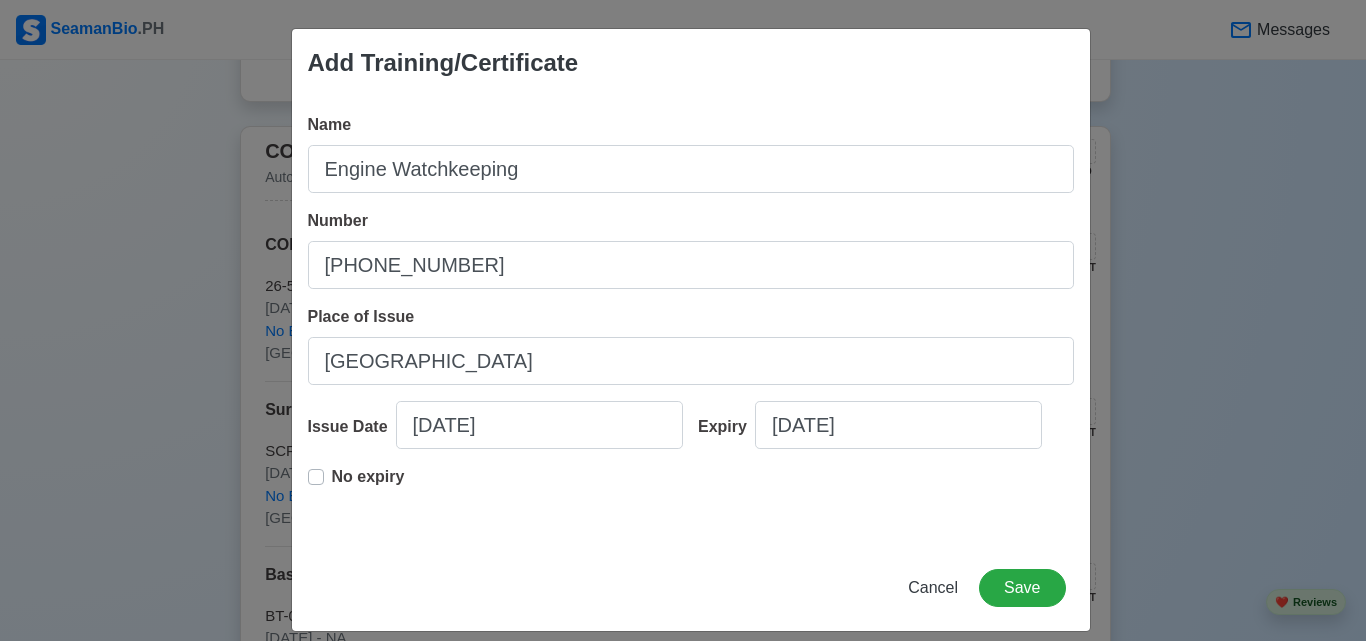click on "No expiry" at bounding box center [368, 485] 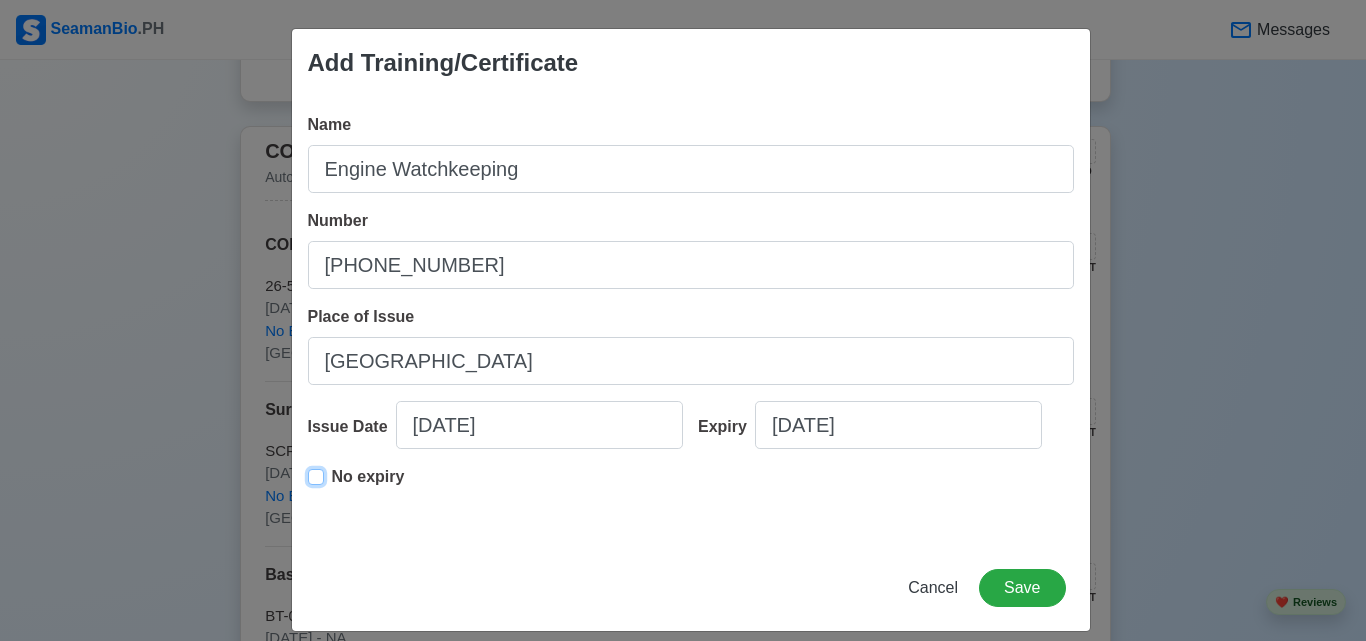type on "03/31/2000" 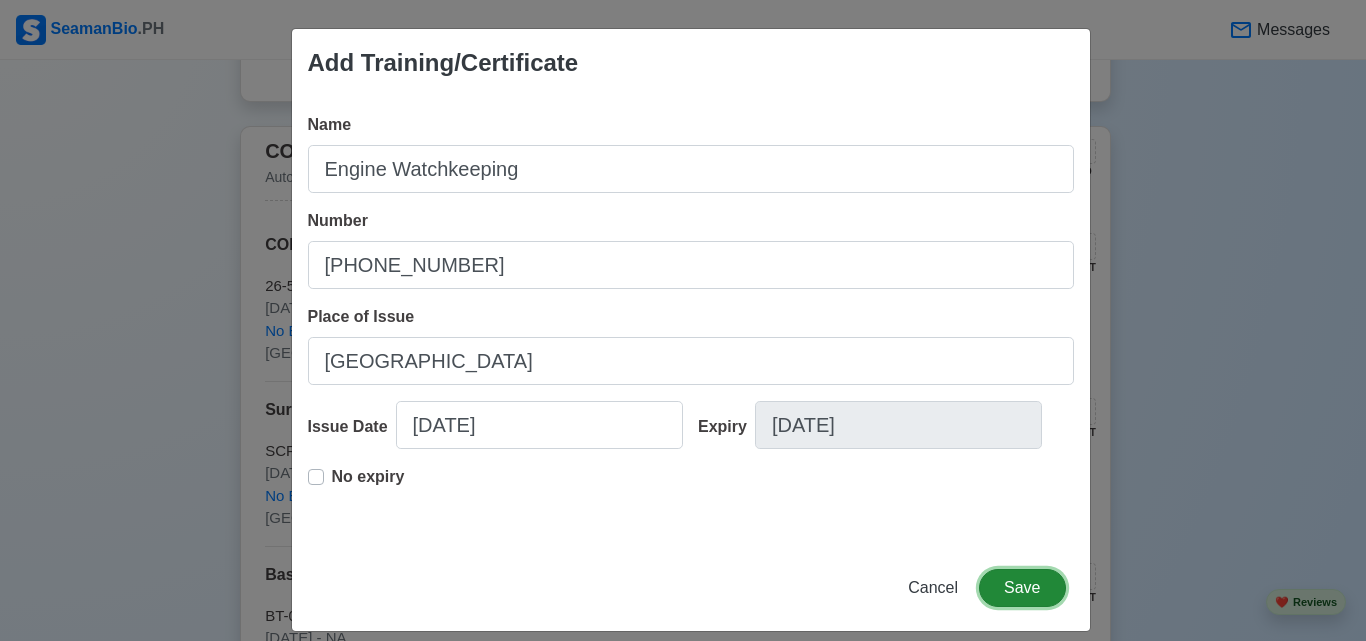 click on "Save" at bounding box center [1022, 588] 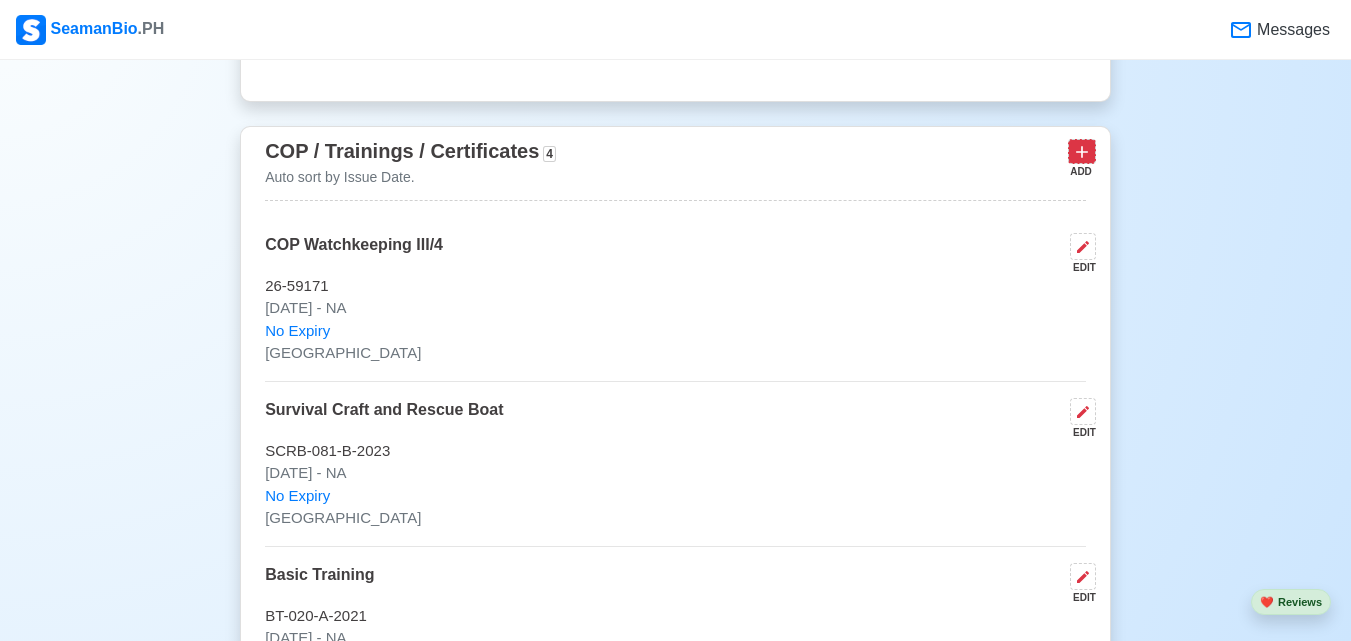 click 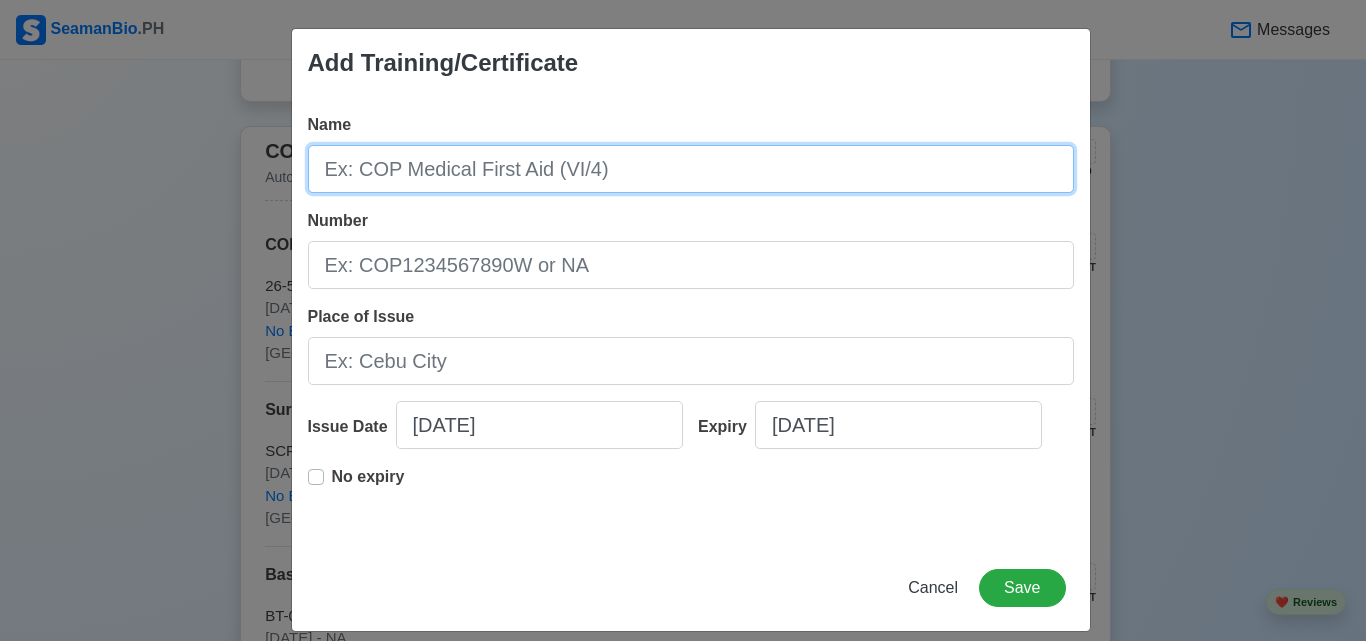 click on "Name" at bounding box center (691, 169) 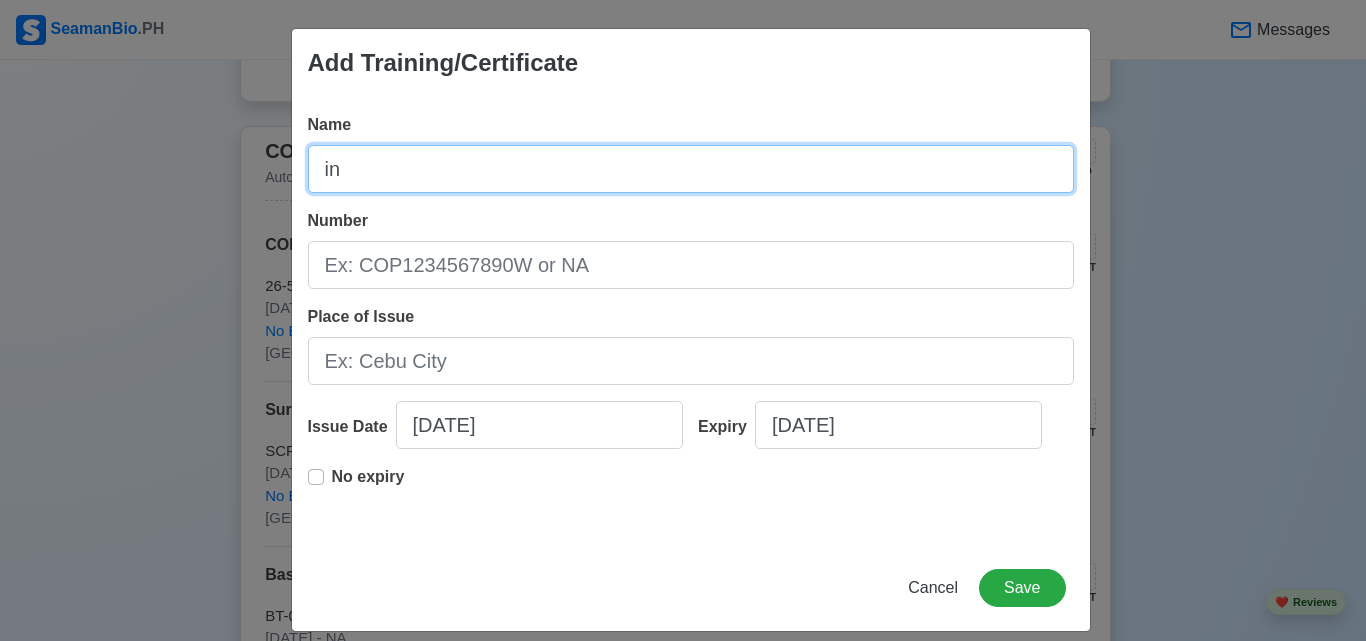 type on "i" 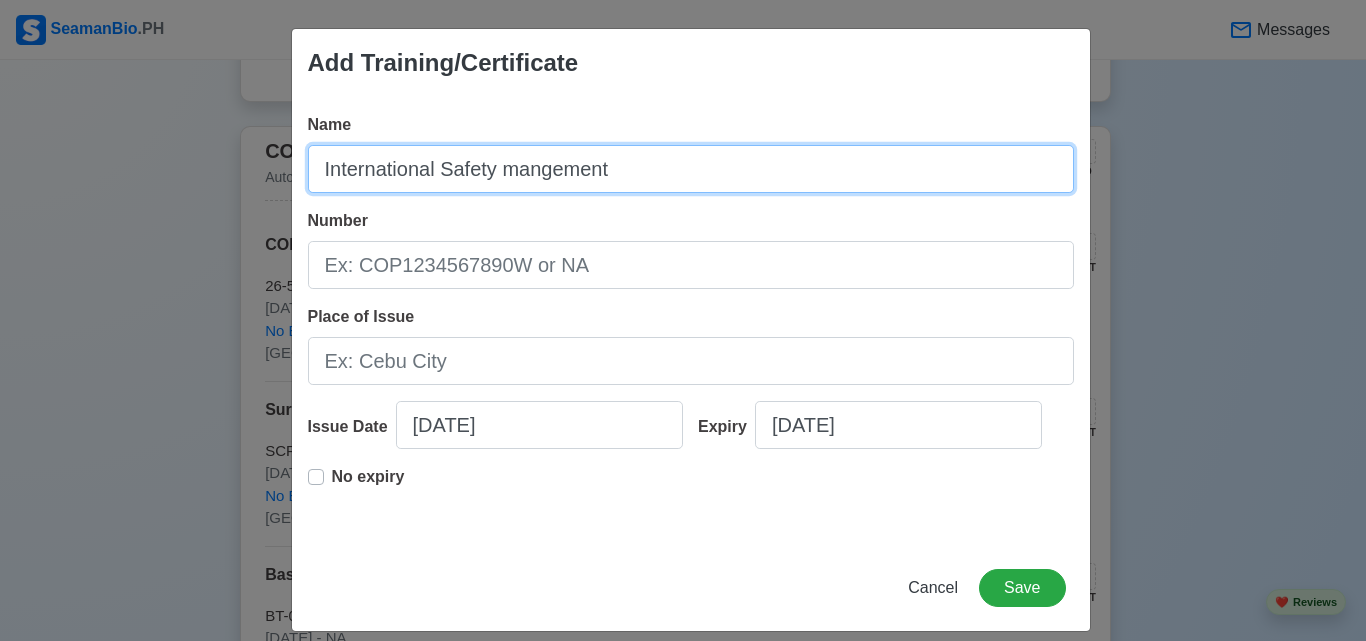 click on "International Safety mangement" at bounding box center (691, 169) 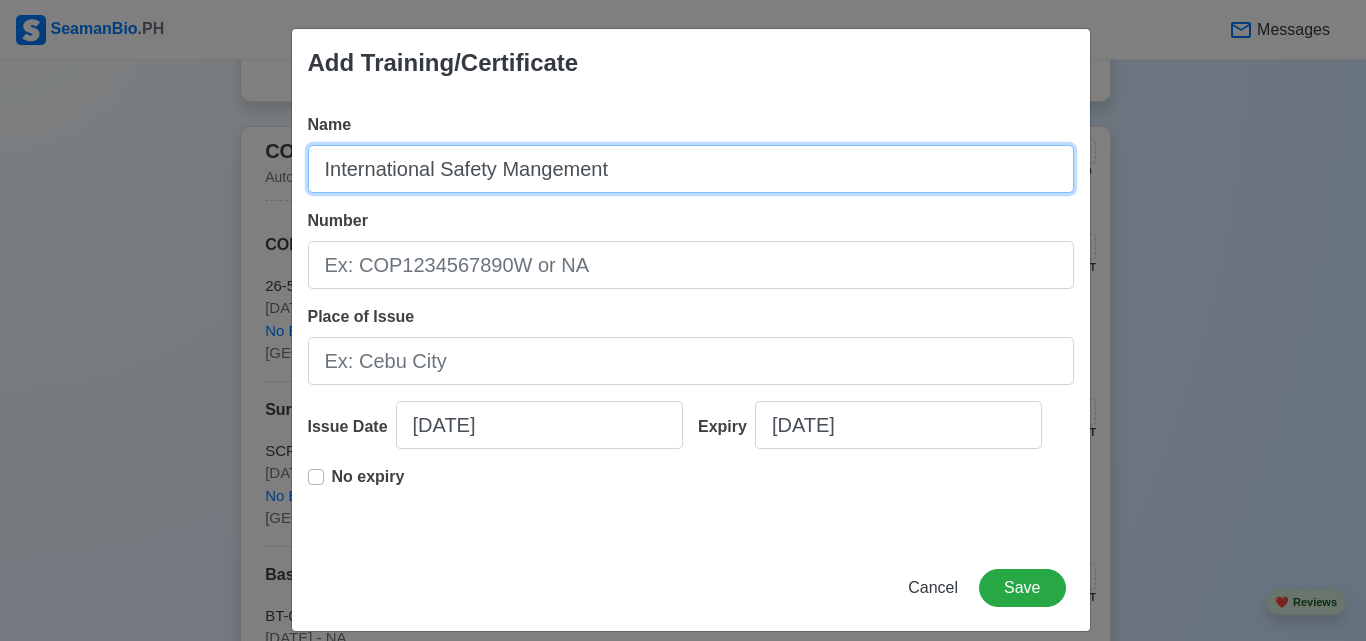 click on "International Safety Mangement" at bounding box center (691, 169) 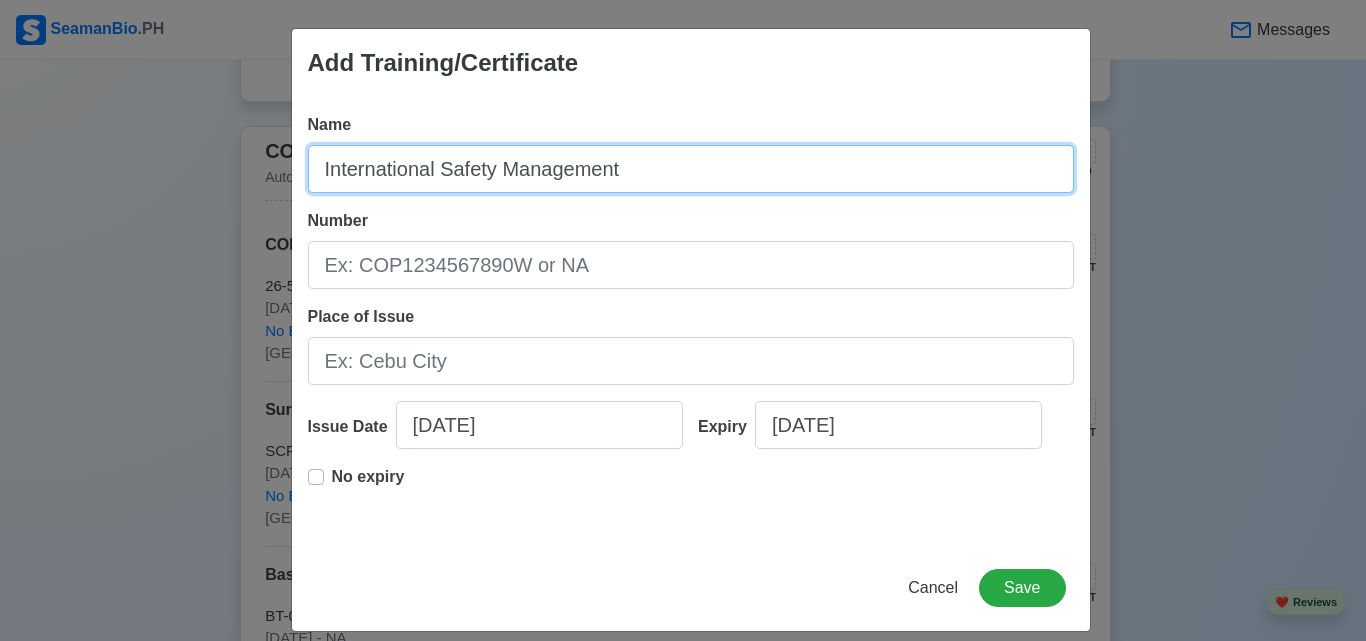 type on "International Safety Management" 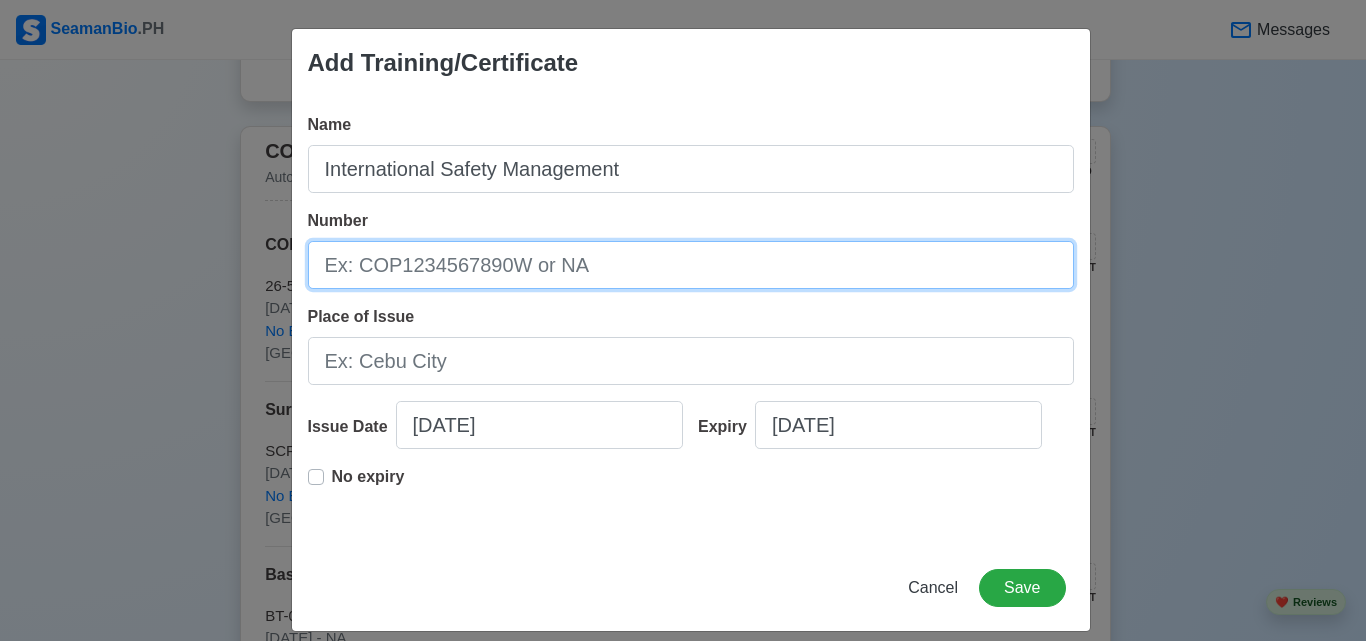 click on "Number" at bounding box center [691, 265] 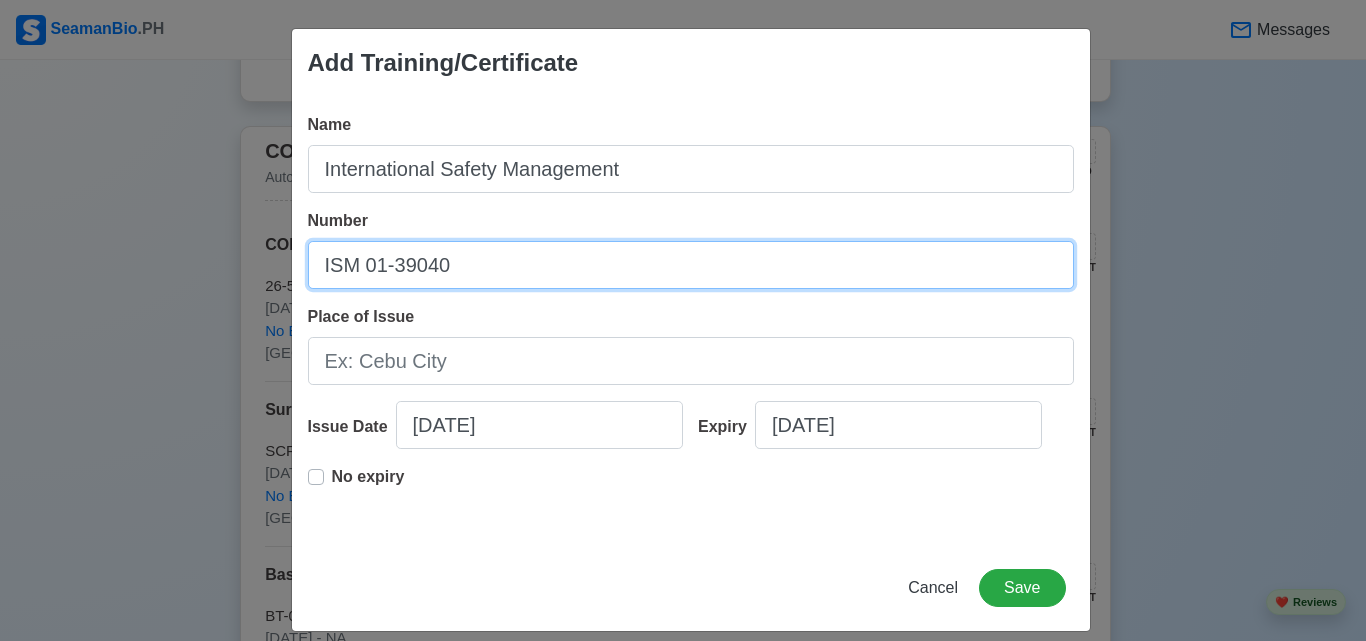 click on "ISM 01-39040" at bounding box center [691, 265] 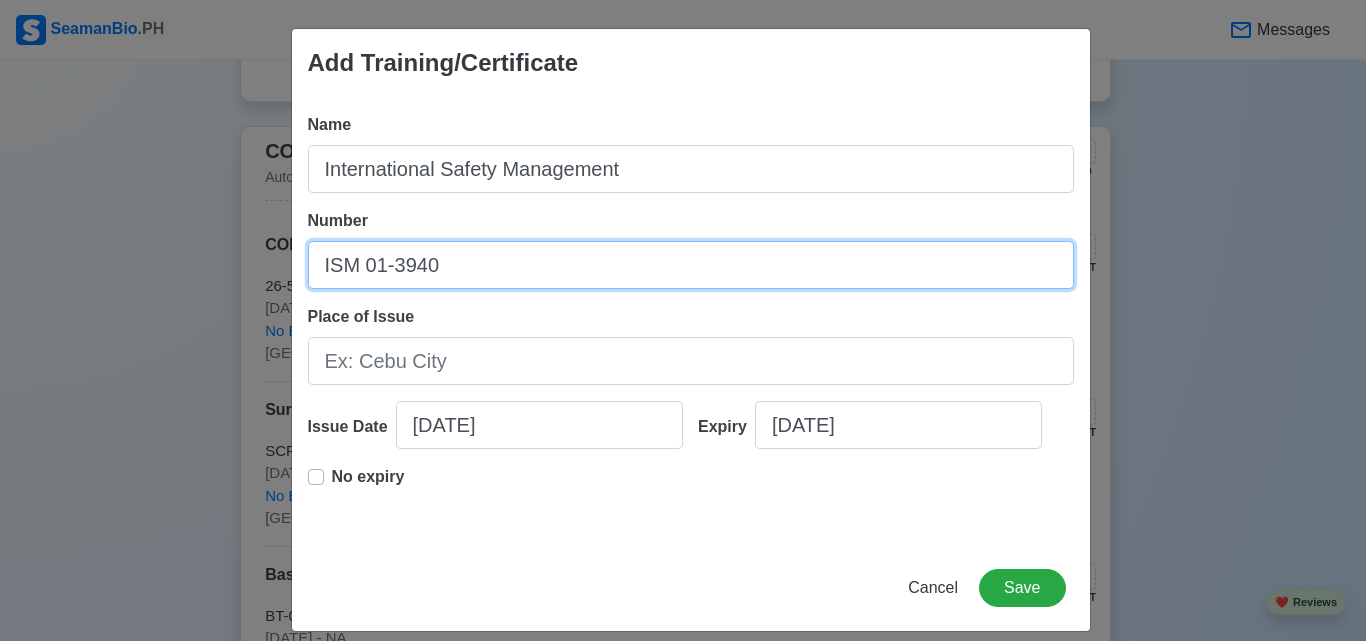 type on "ISM 01-3940" 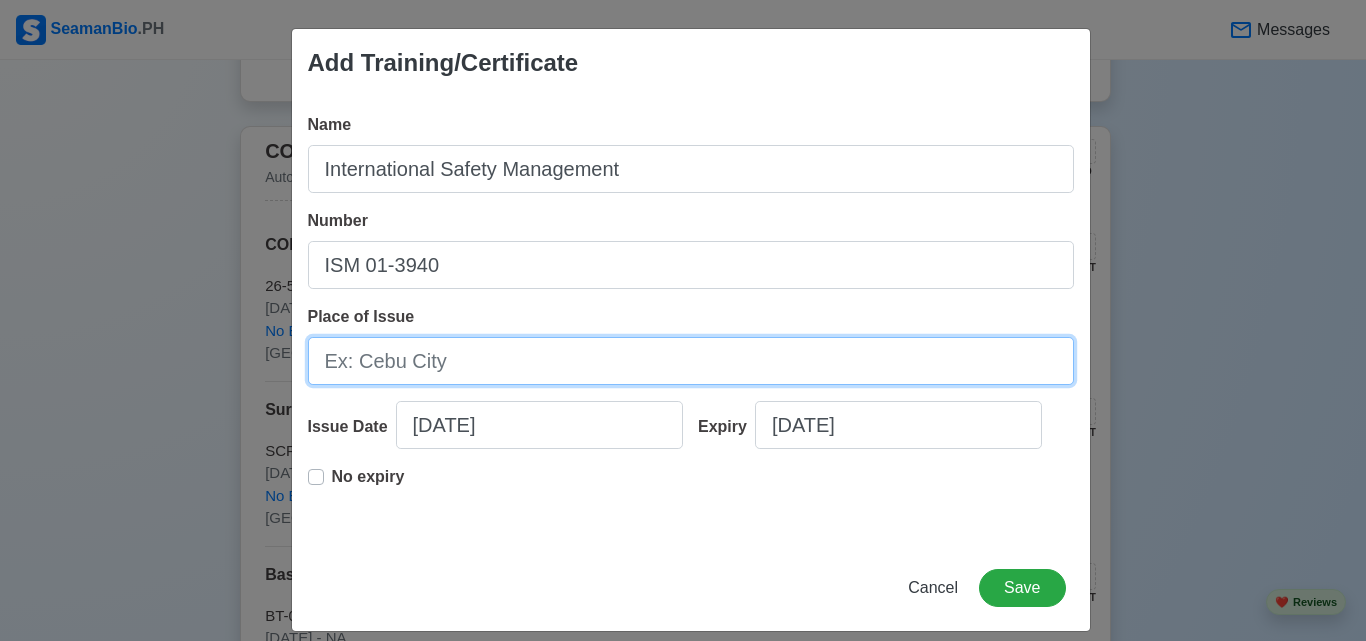 click on "Place of Issue" at bounding box center [691, 361] 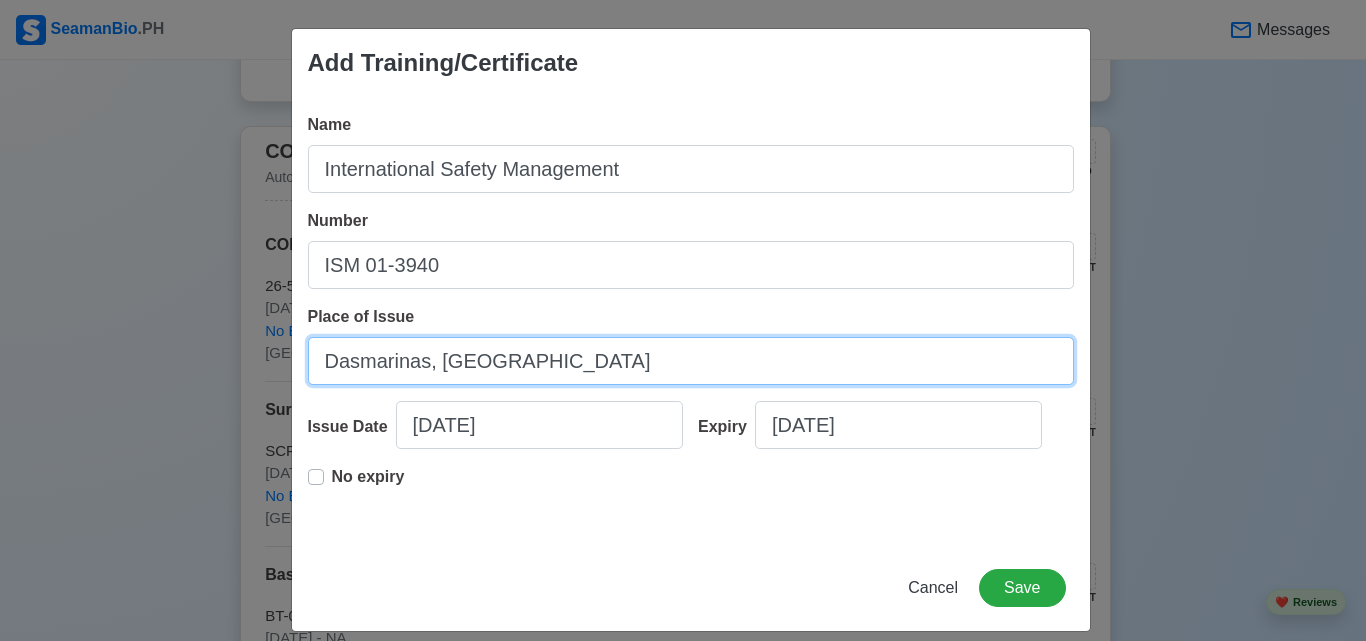 type on "Dasmarinas, [GEOGRAPHIC_DATA]" 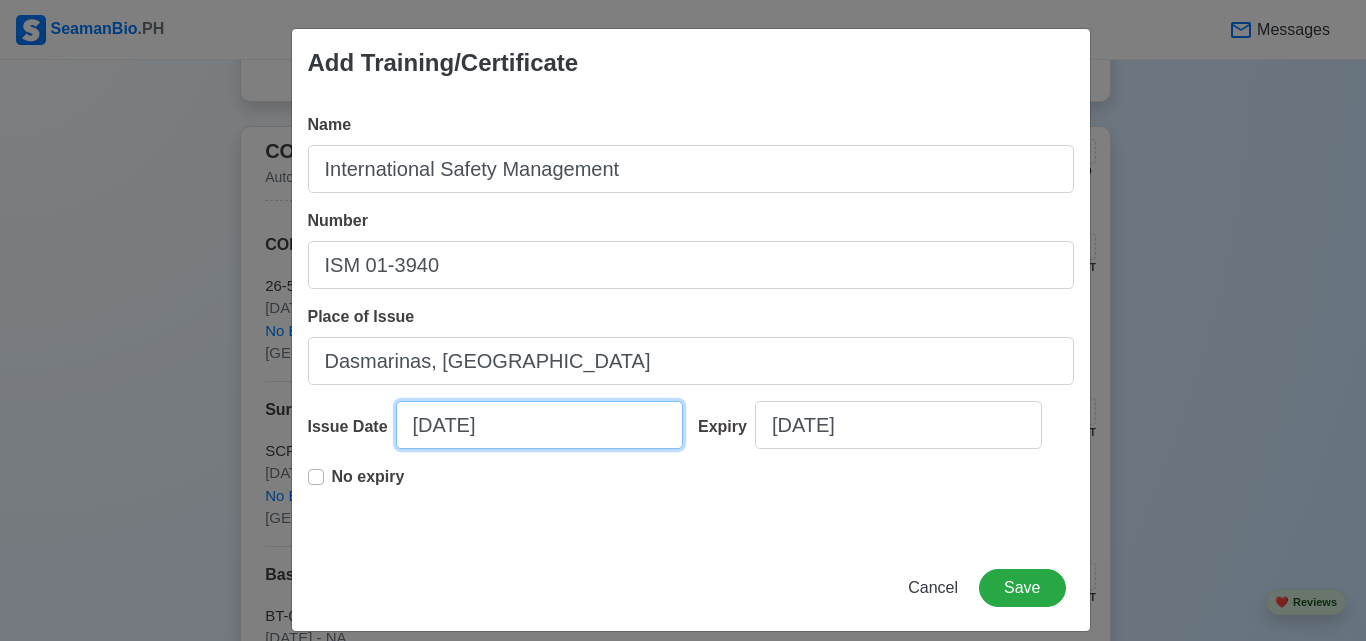 click on "07/23/2025" at bounding box center [539, 425] 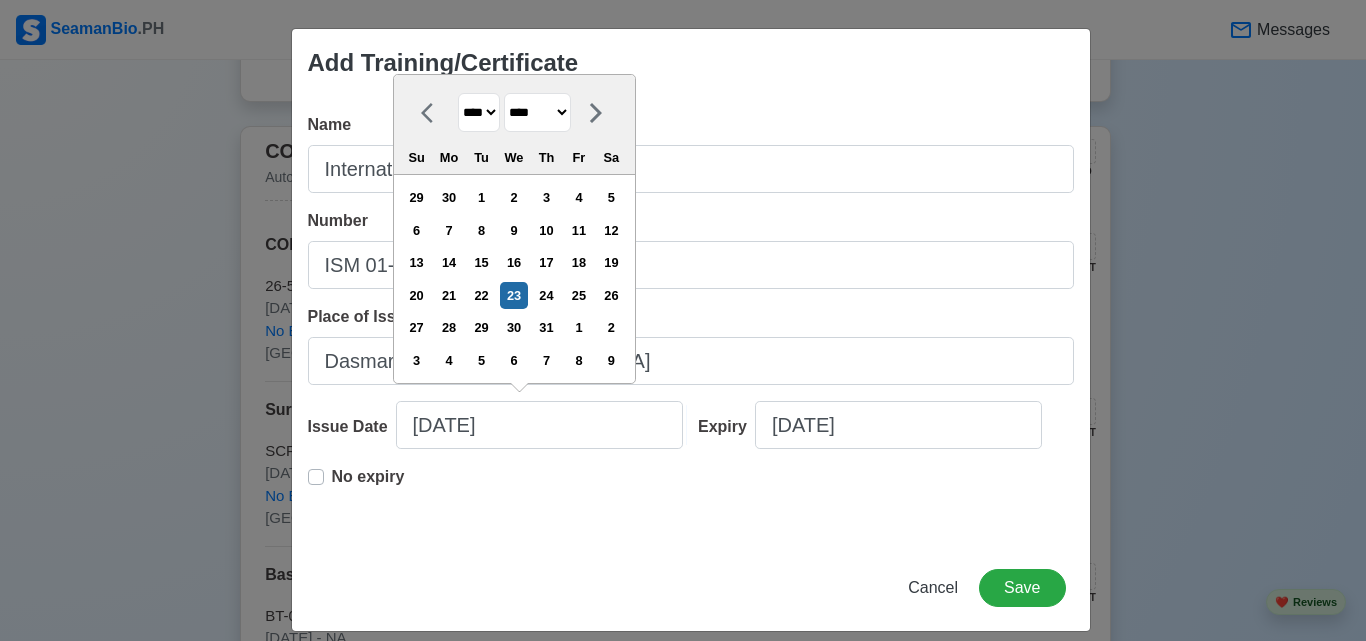 click on "**** **** **** **** **** **** **** **** **** **** **** **** **** **** **** **** **** **** **** **** **** **** **** **** **** **** **** **** **** **** **** **** **** **** **** **** **** **** **** **** **** **** **** **** **** **** **** **** **** **** **** **** **** **** **** **** **** **** **** **** **** **** **** **** **** **** **** **** **** **** **** **** **** **** **** **** **** **** **** **** **** **** **** **** **** **** **** **** **** **** **** **** **** **** **** **** **** **** **** **** **** **** **** **** **** ****" at bounding box center [479, 112] 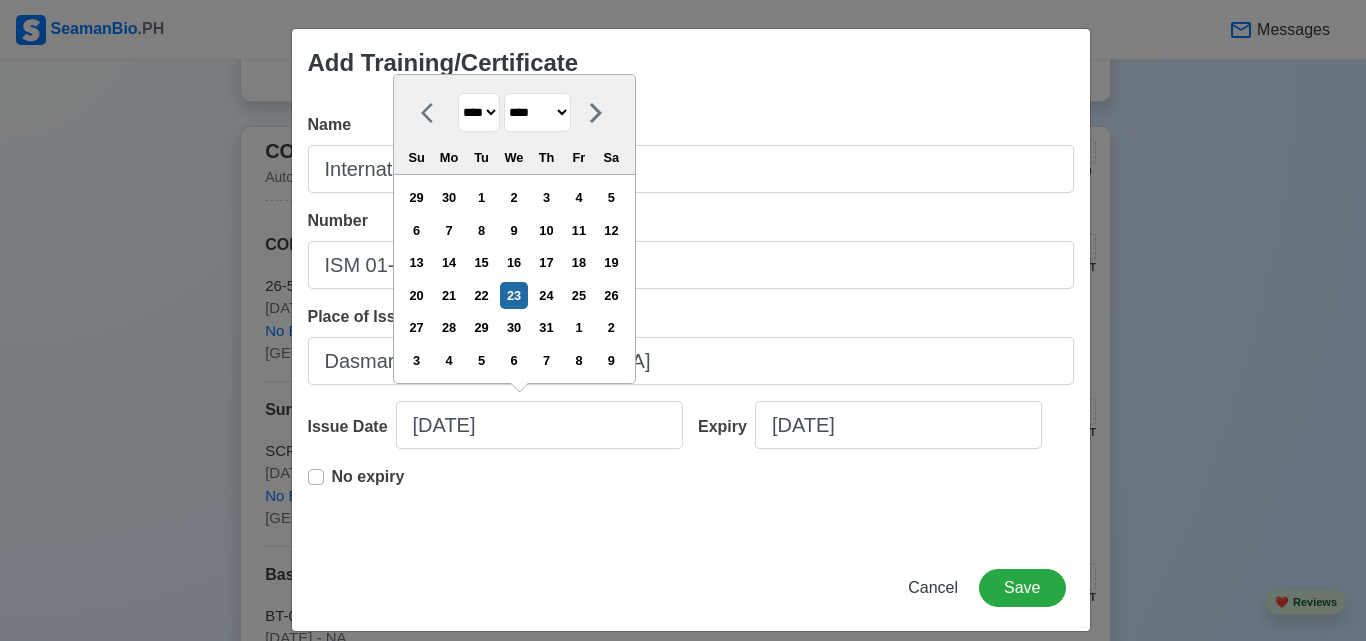 select on "****" 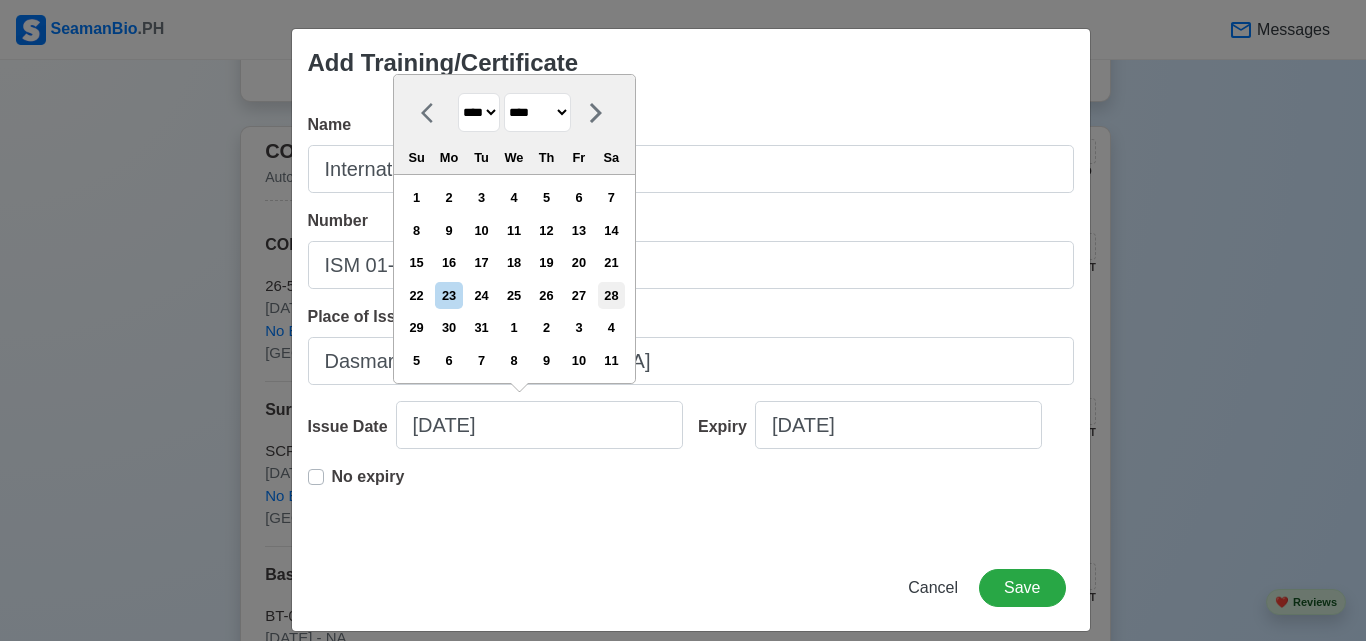 click on "28" at bounding box center [611, 295] 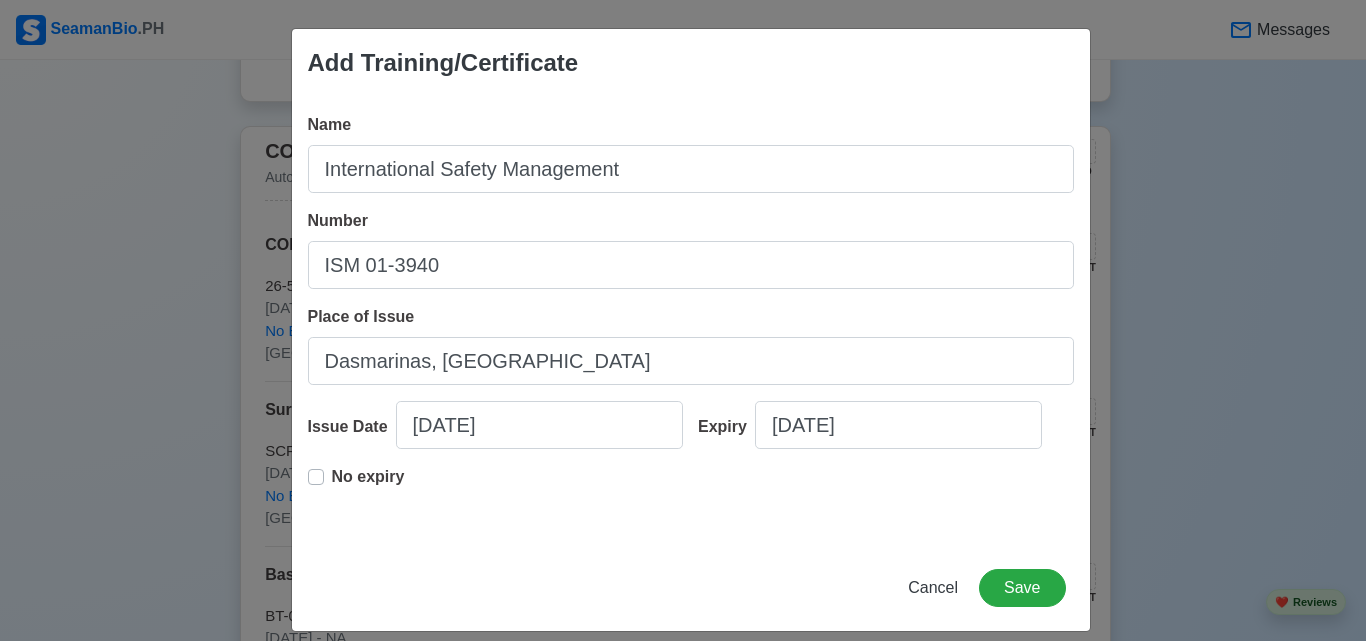 click on "No expiry" at bounding box center [368, 485] 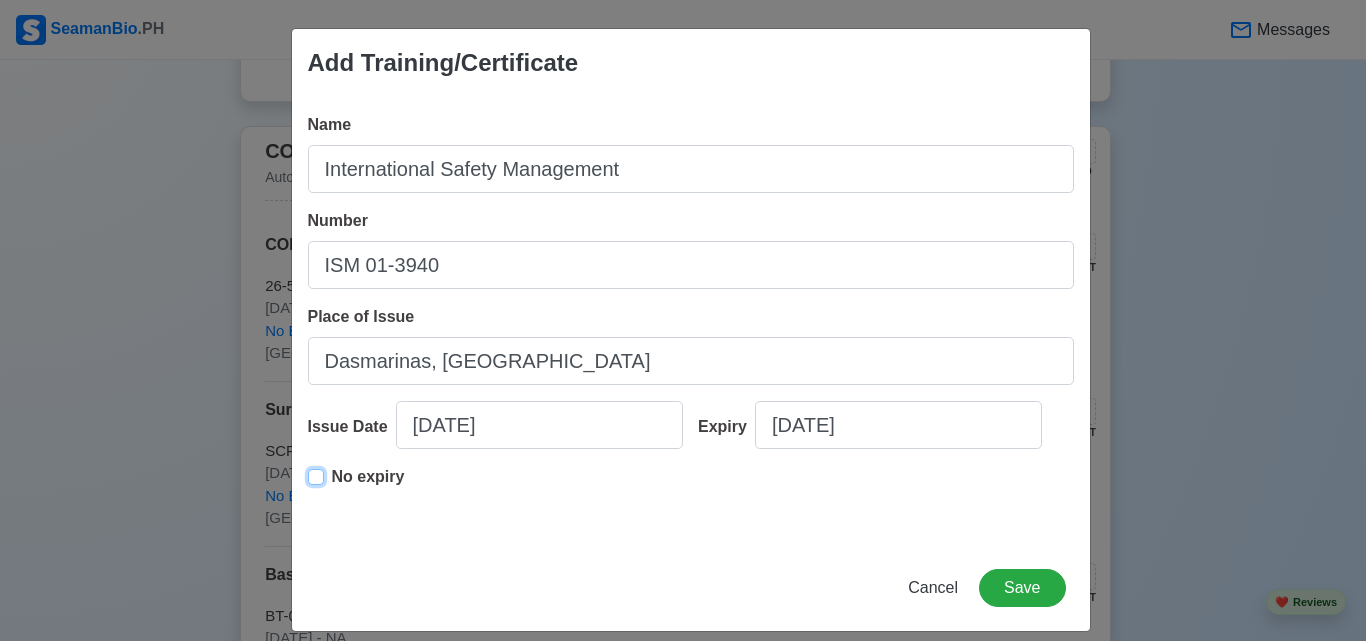 type on "07/28/2001" 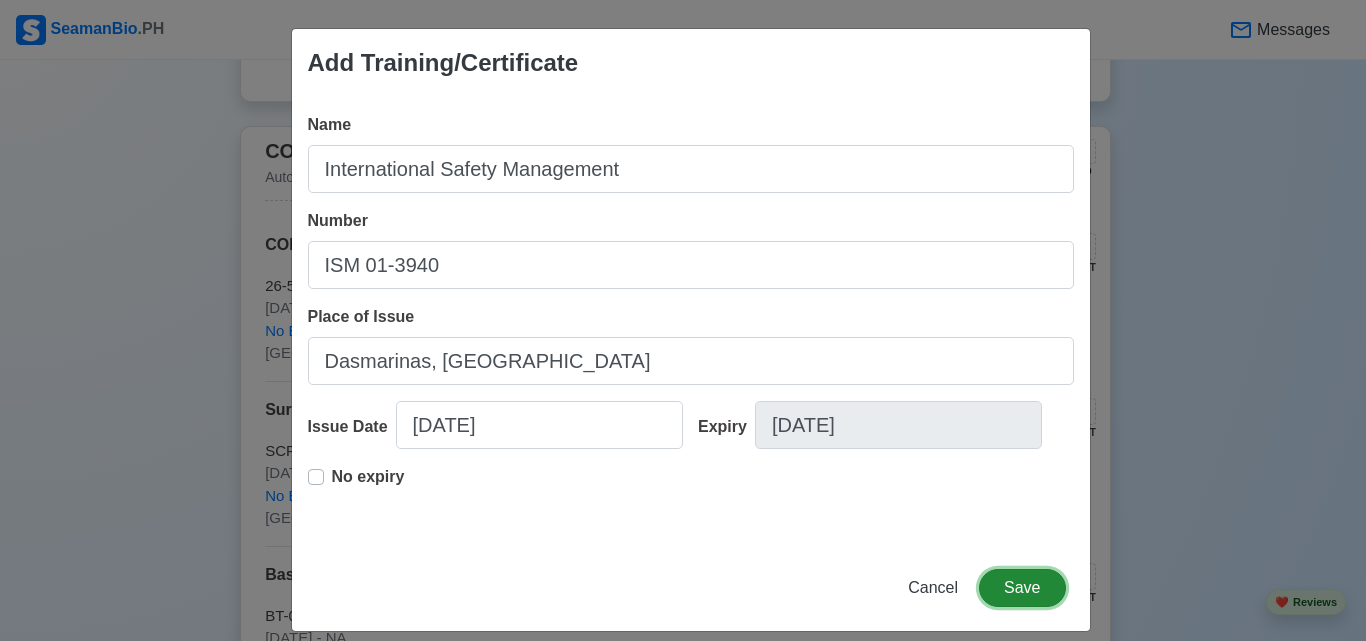 click on "Save" at bounding box center (1022, 588) 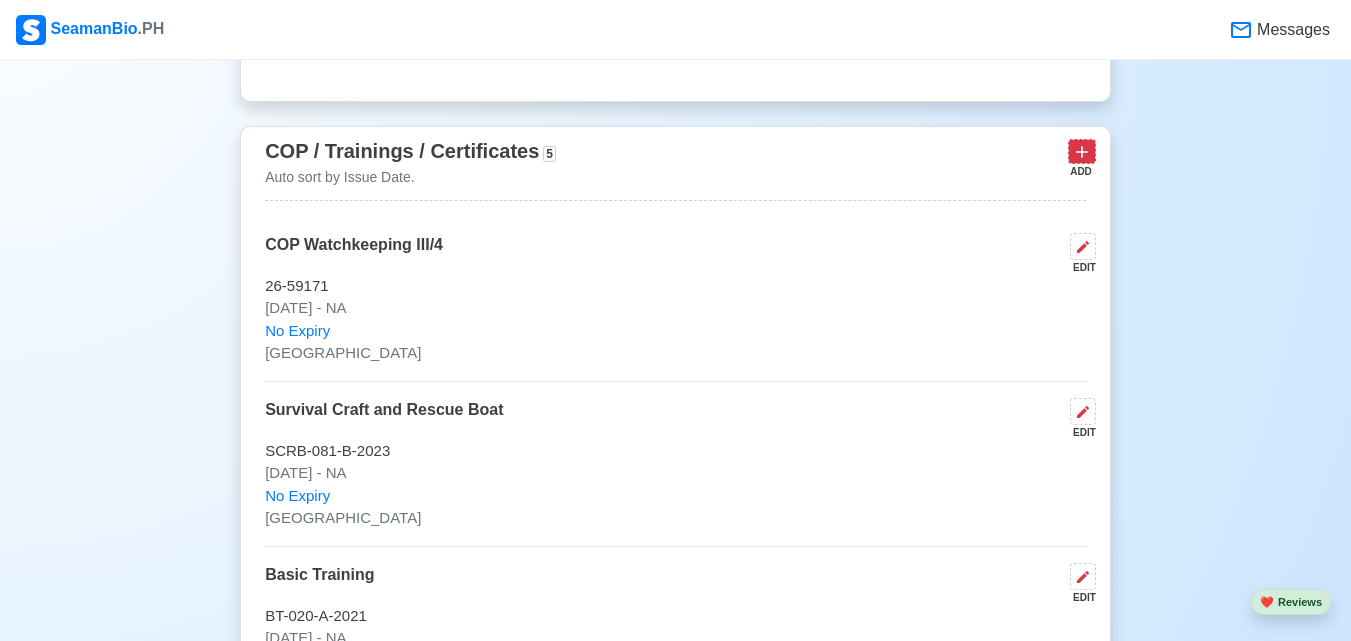 click 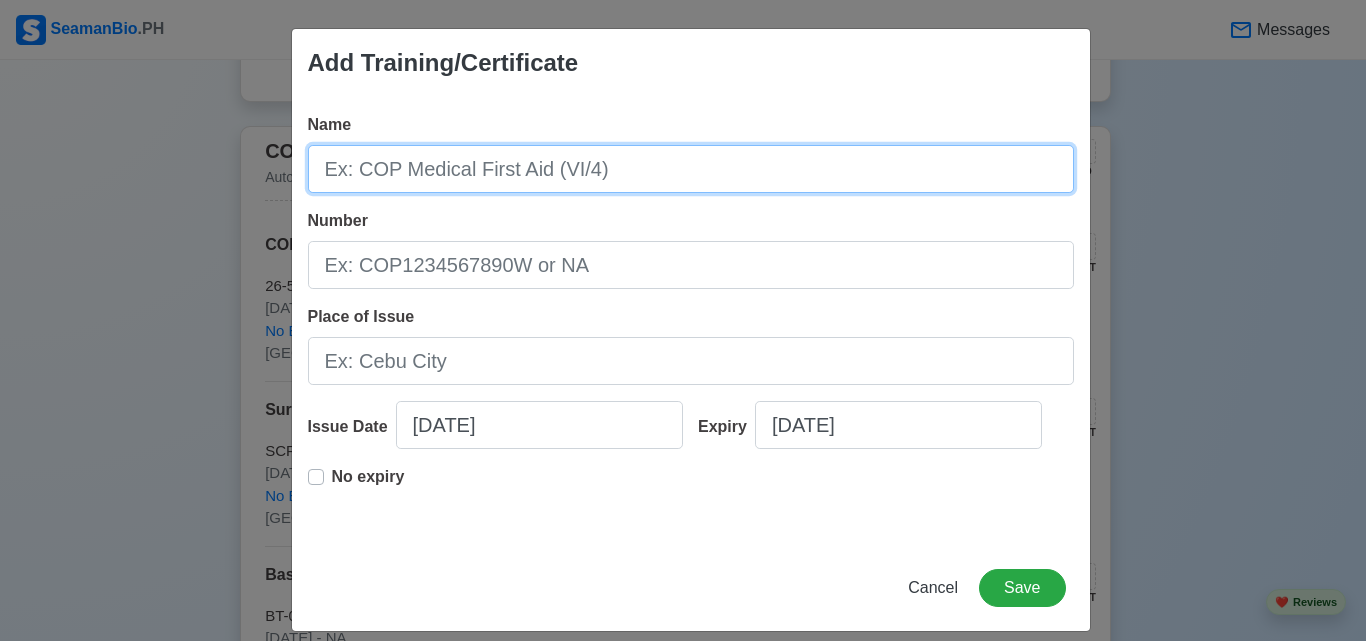 click on "Name" at bounding box center (691, 169) 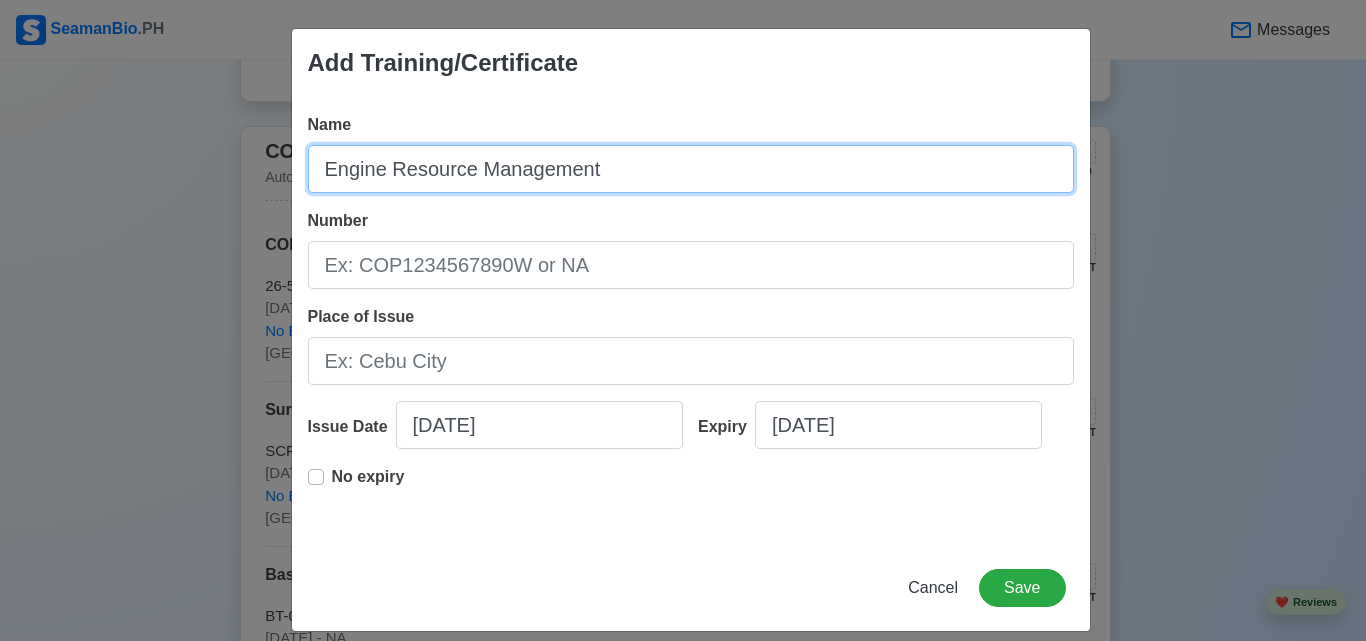 type on "Engine Resource Management" 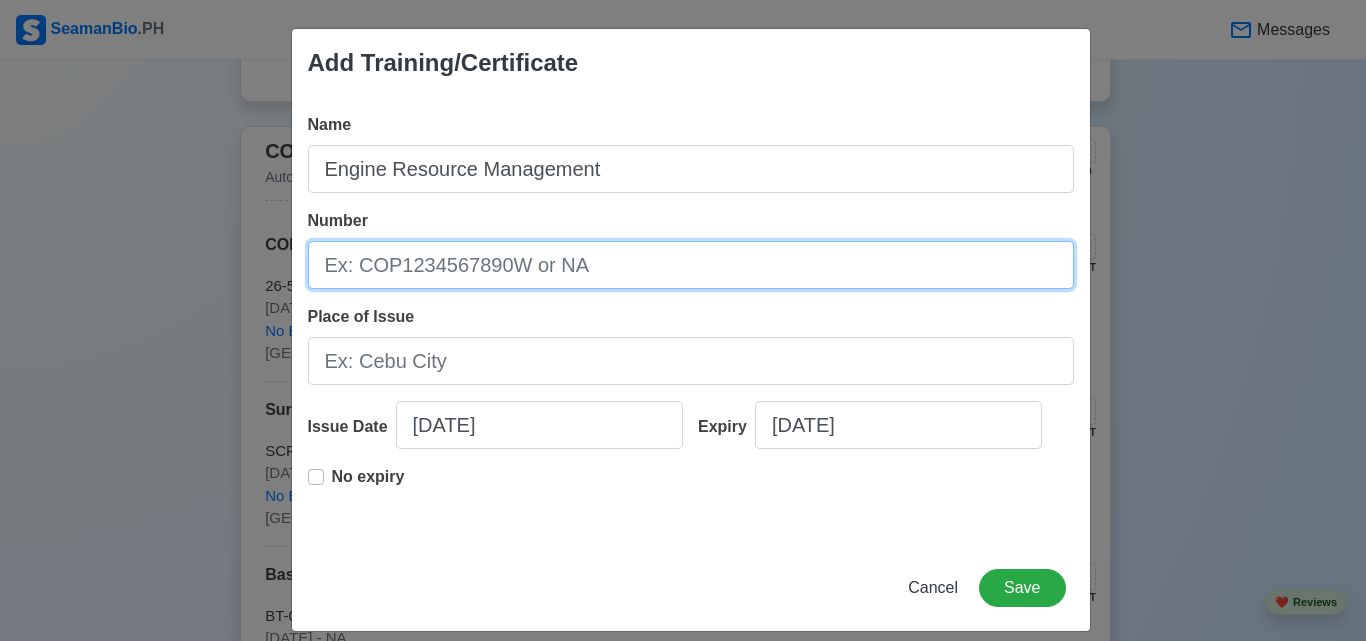 click on "Number" at bounding box center [691, 265] 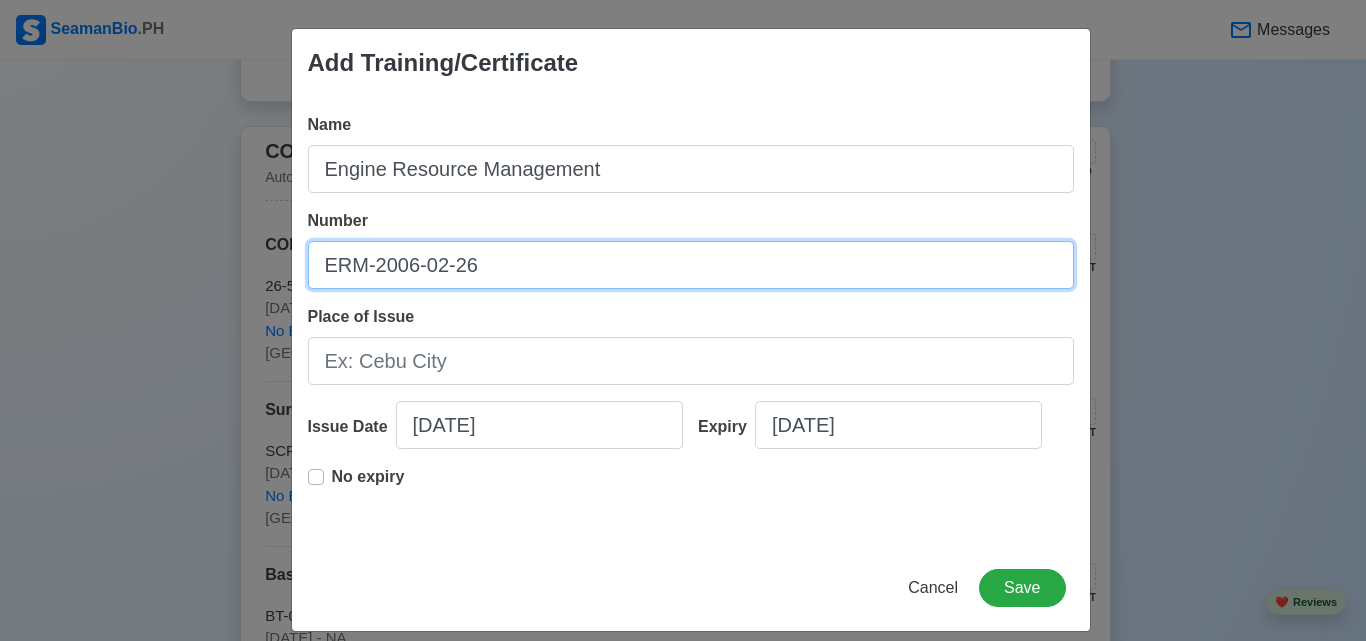 type on "ERM-2006-02-26" 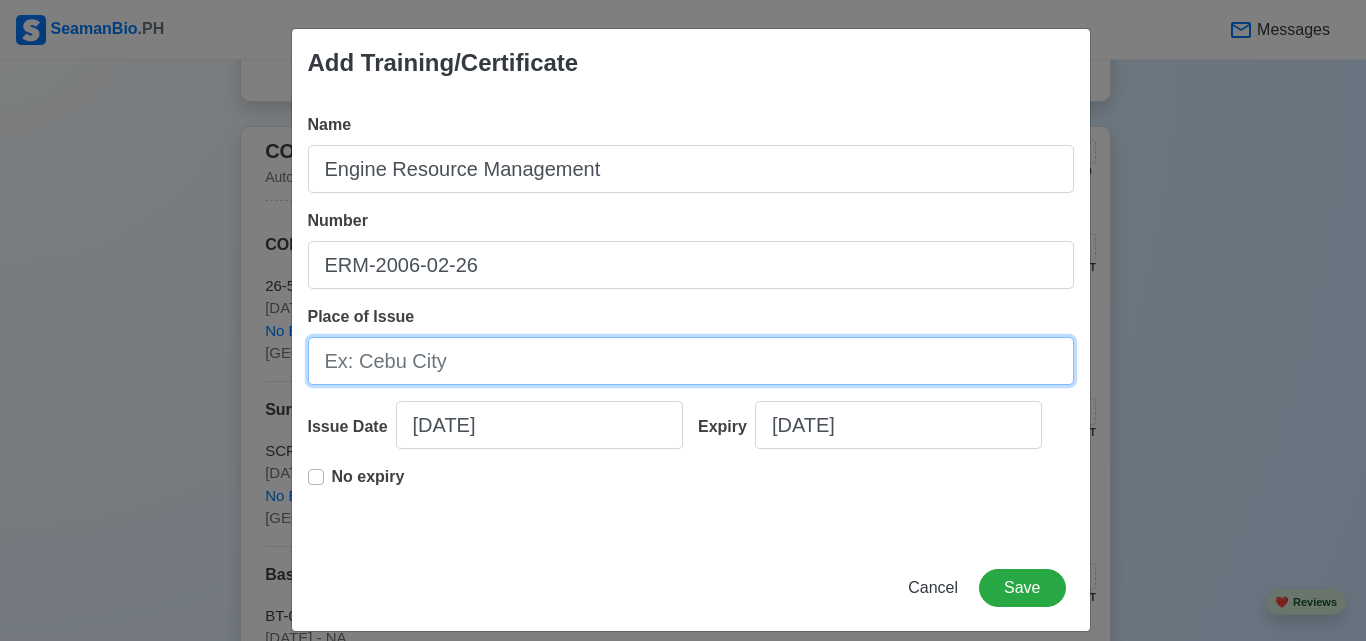 click on "Place of Issue" at bounding box center (691, 361) 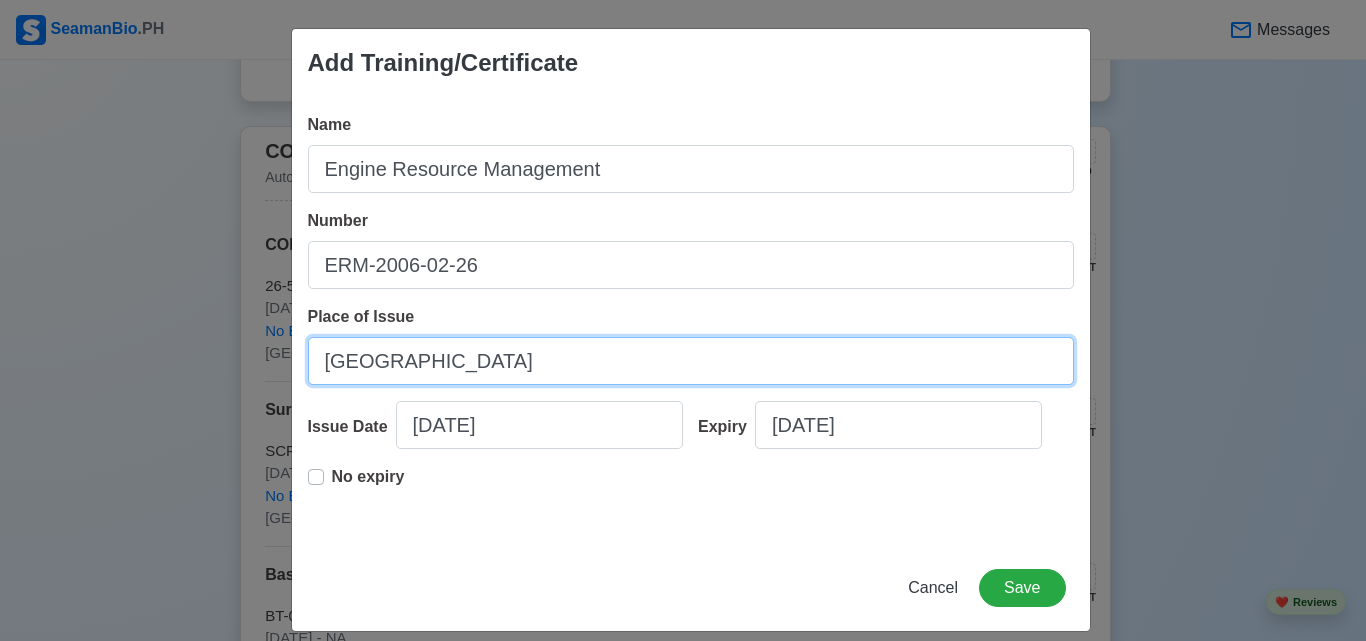 type on "[GEOGRAPHIC_DATA]" 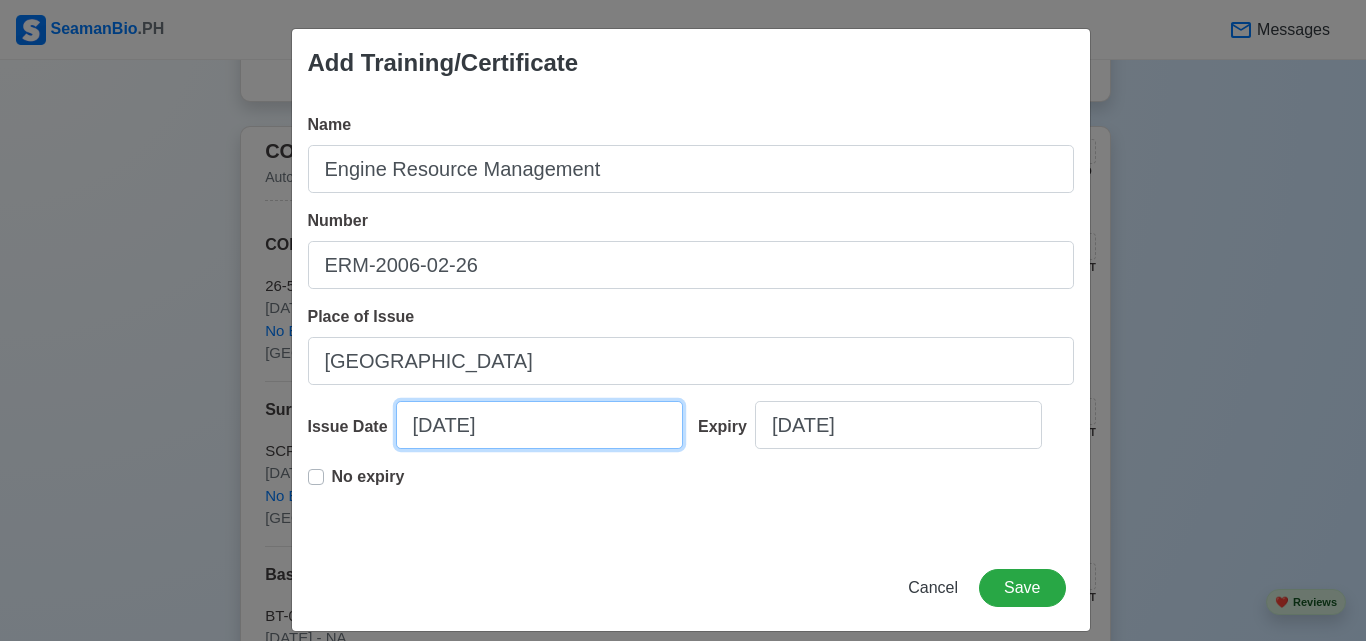 click on "07/23/2025" at bounding box center [539, 425] 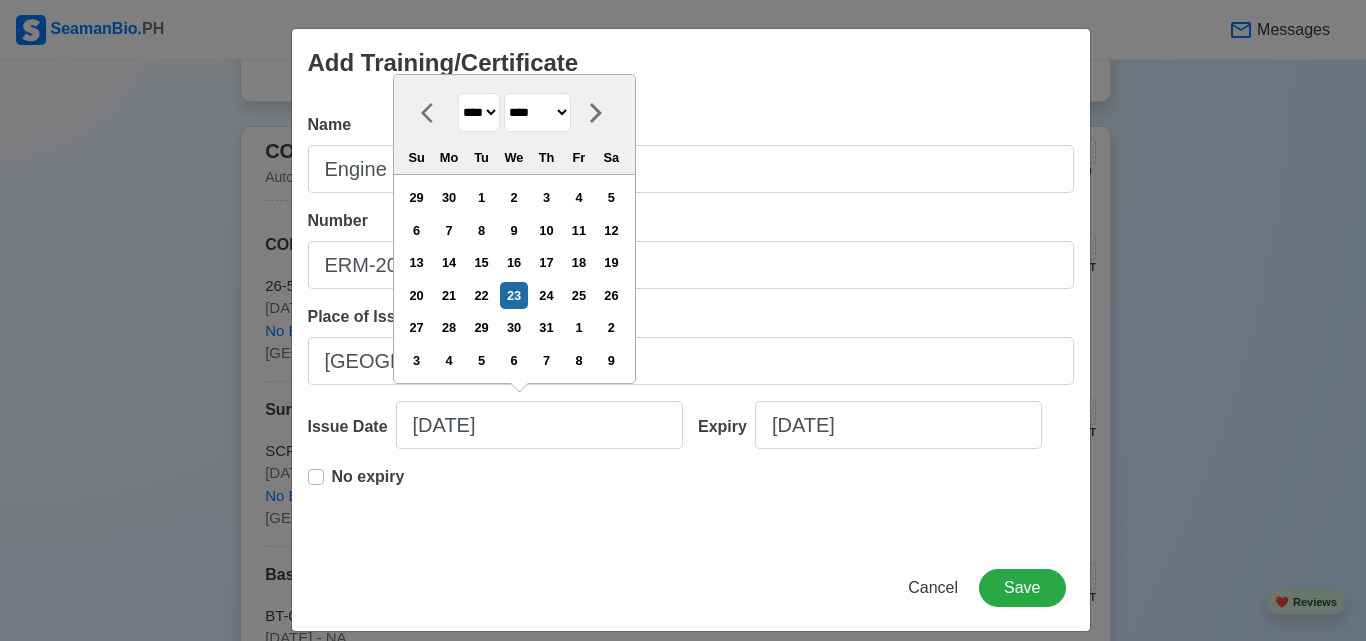 click on "**** **** **** **** **** **** **** **** **** **** **** **** **** **** **** **** **** **** **** **** **** **** **** **** **** **** **** **** **** **** **** **** **** **** **** **** **** **** **** **** **** **** **** **** **** **** **** **** **** **** **** **** **** **** **** **** **** **** **** **** **** **** **** **** **** **** **** **** **** **** **** **** **** **** **** **** **** **** **** **** **** **** **** **** **** **** **** **** **** **** **** **** **** **** **** **** **** **** **** **** **** **** **** **** **** ****" at bounding box center [479, 112] 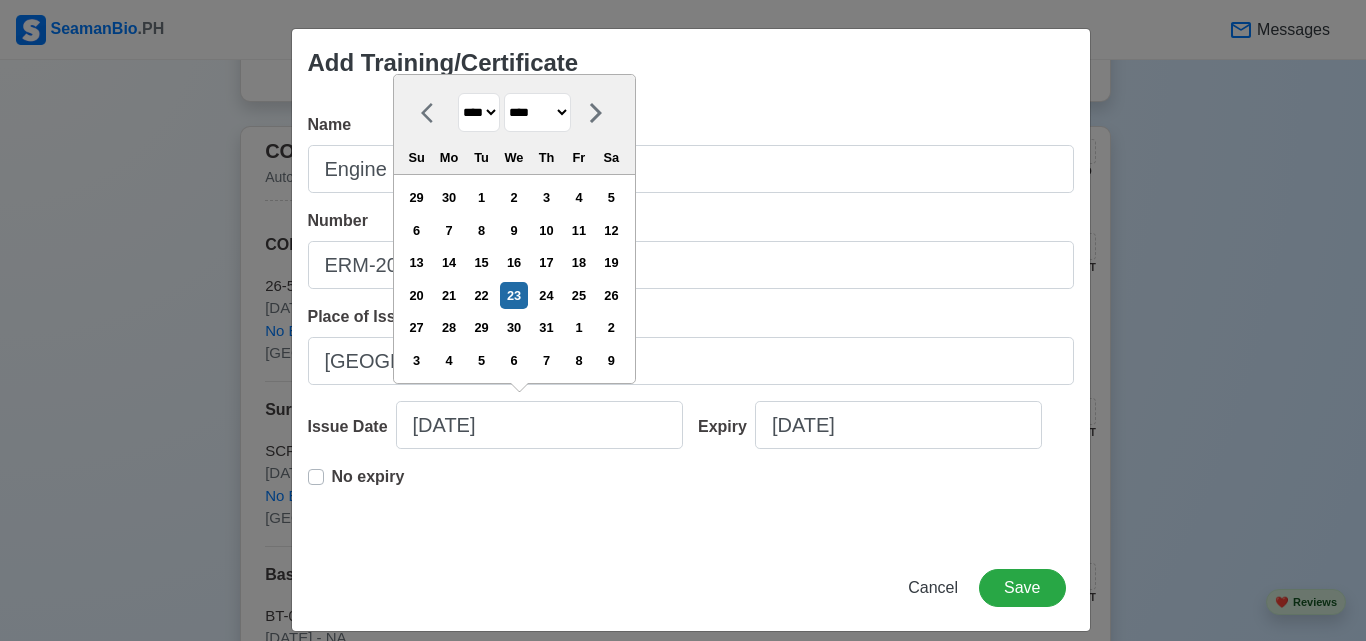 select on "****" 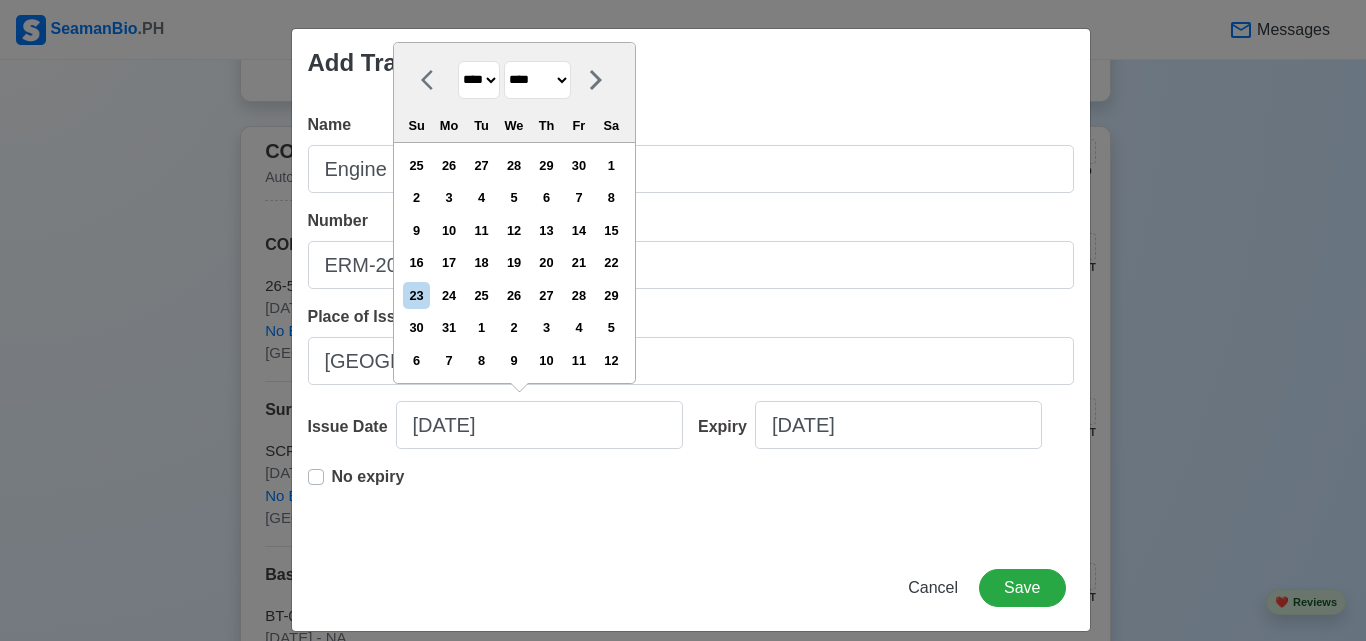click on "******* ******** ***** ***** *** **** **** ****** ********* ******* ******** ********" at bounding box center [537, 80] 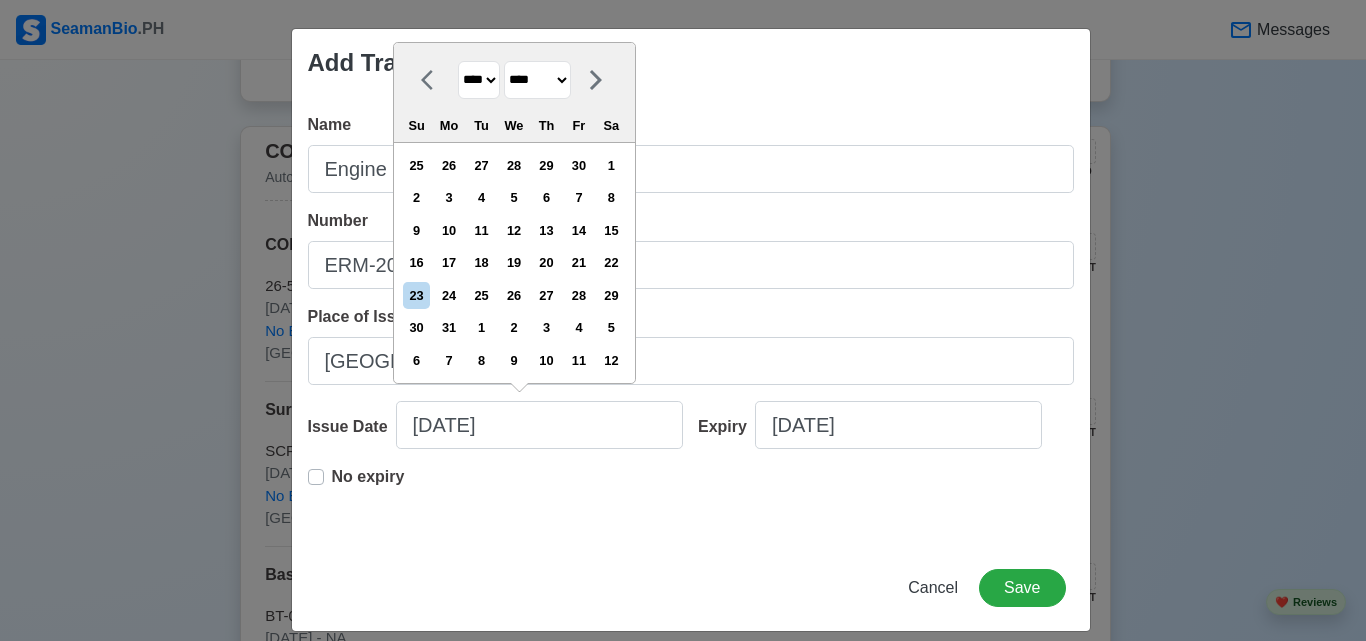 select on "****" 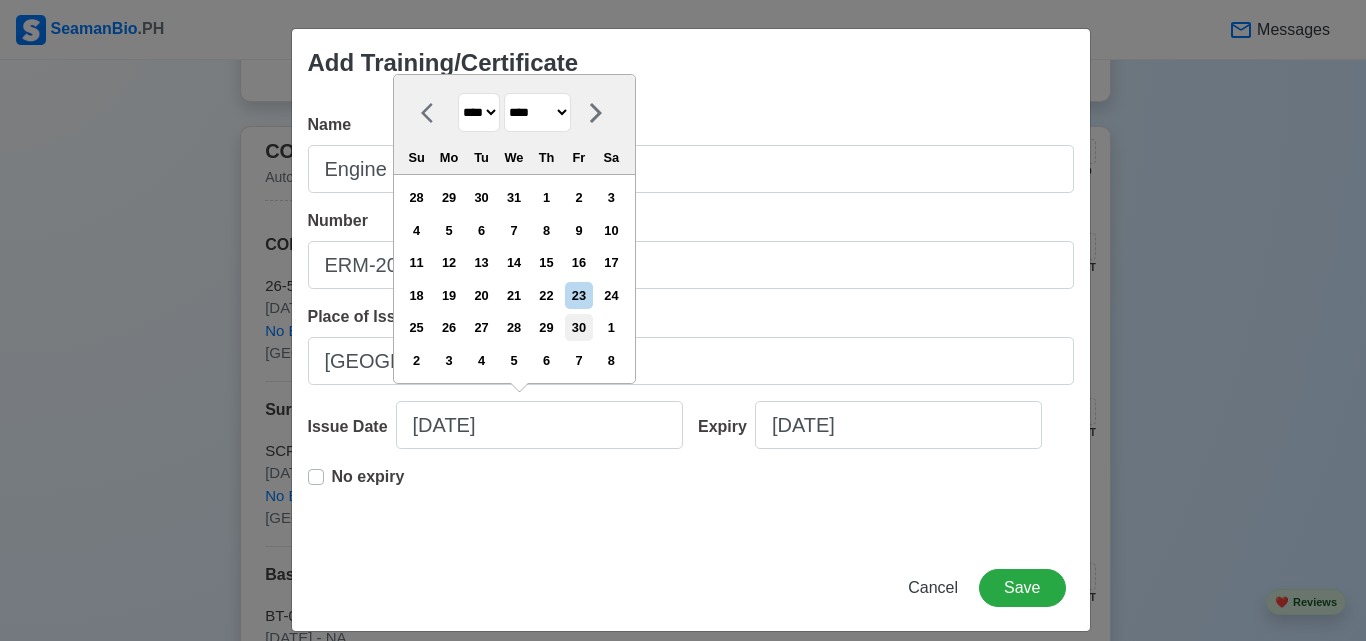 click on "30" at bounding box center [578, 327] 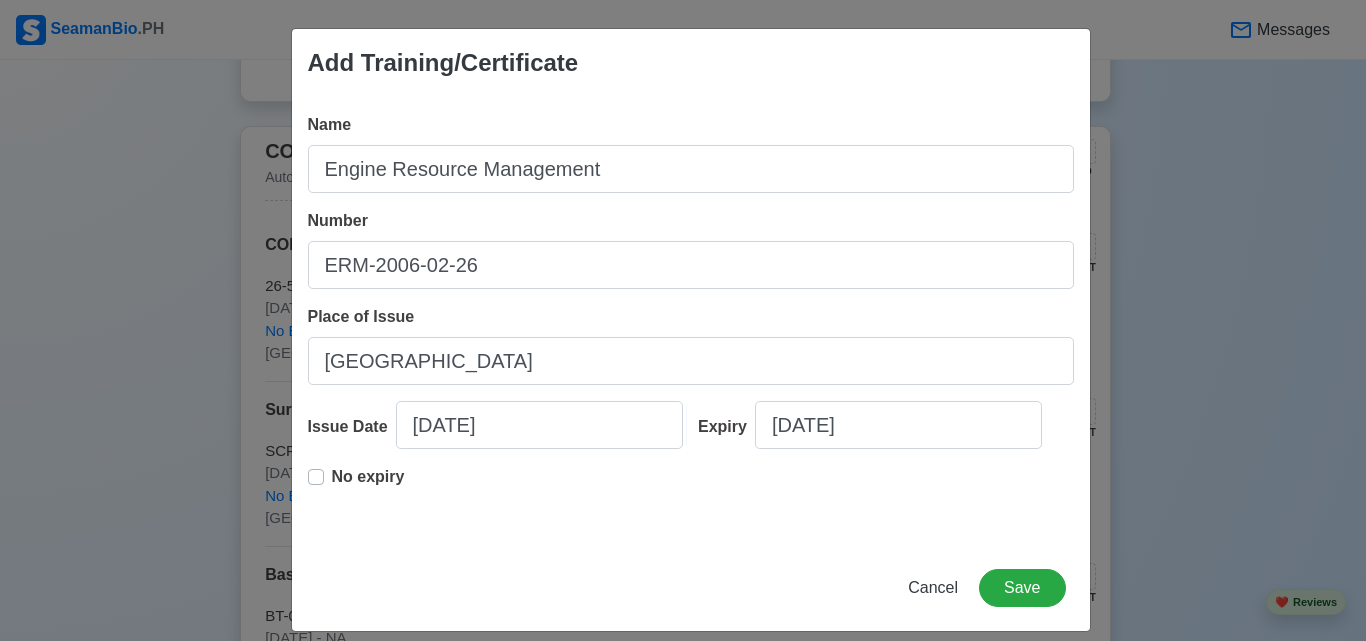 click on "No expiry" at bounding box center [368, 485] 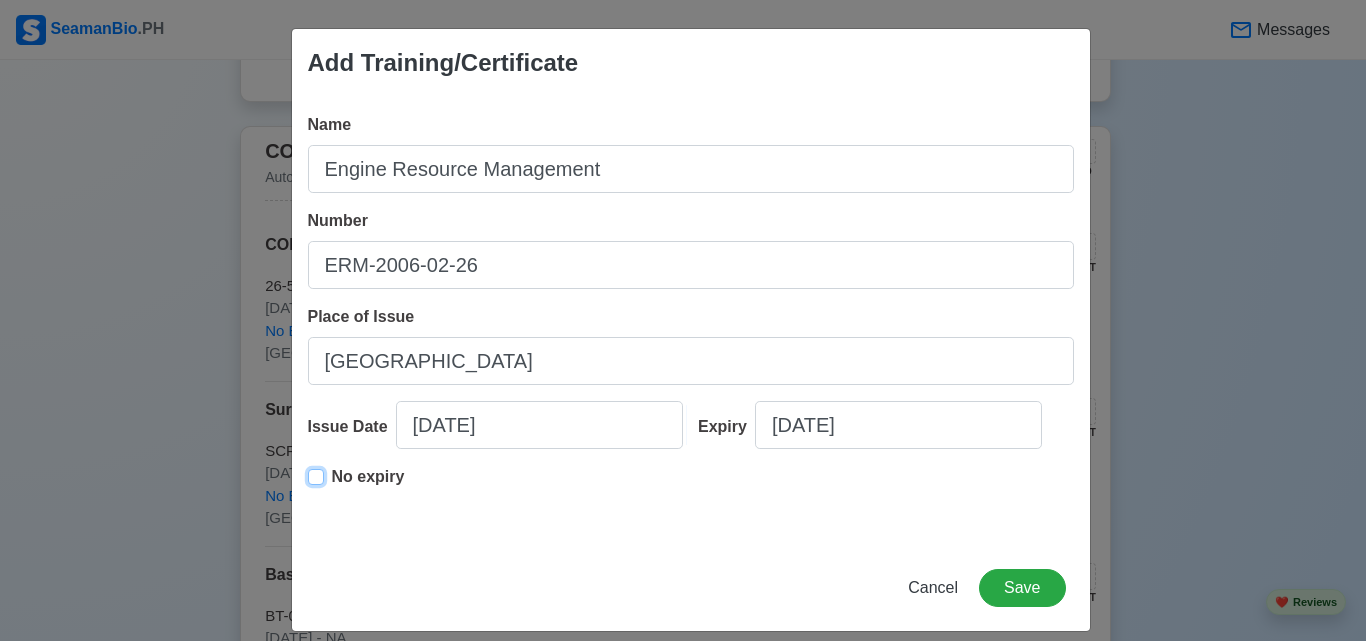 type on "06/30/2006" 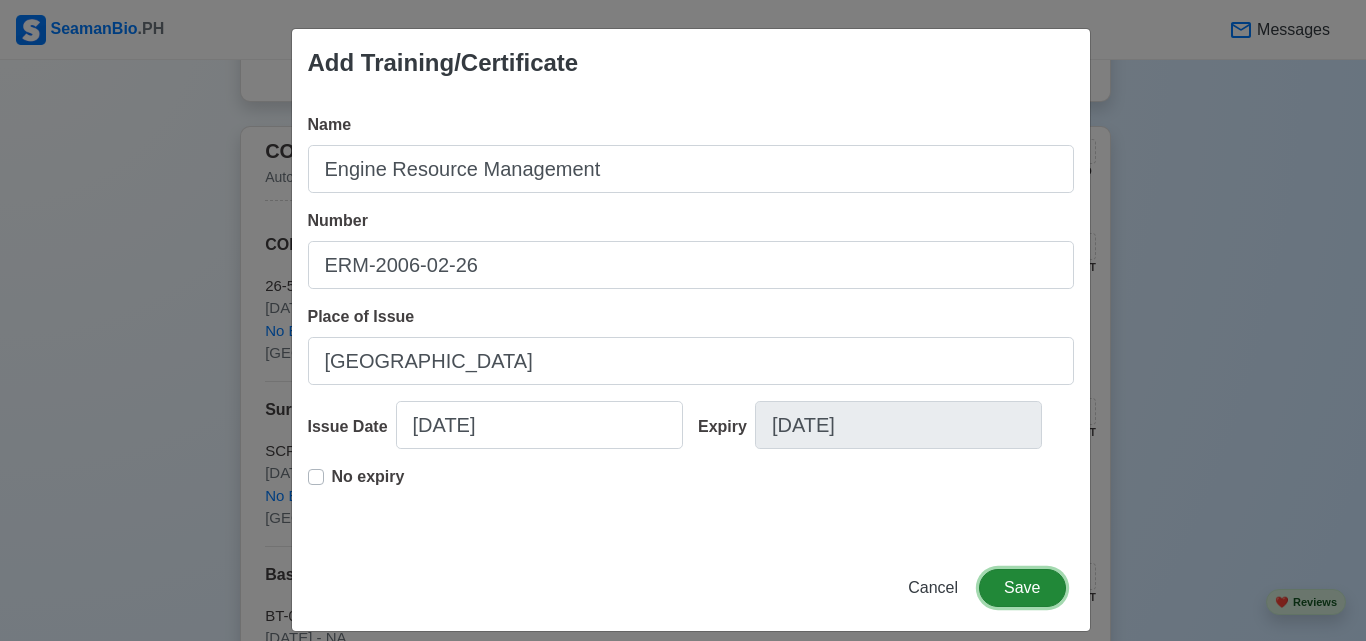 click on "Save" at bounding box center [1022, 588] 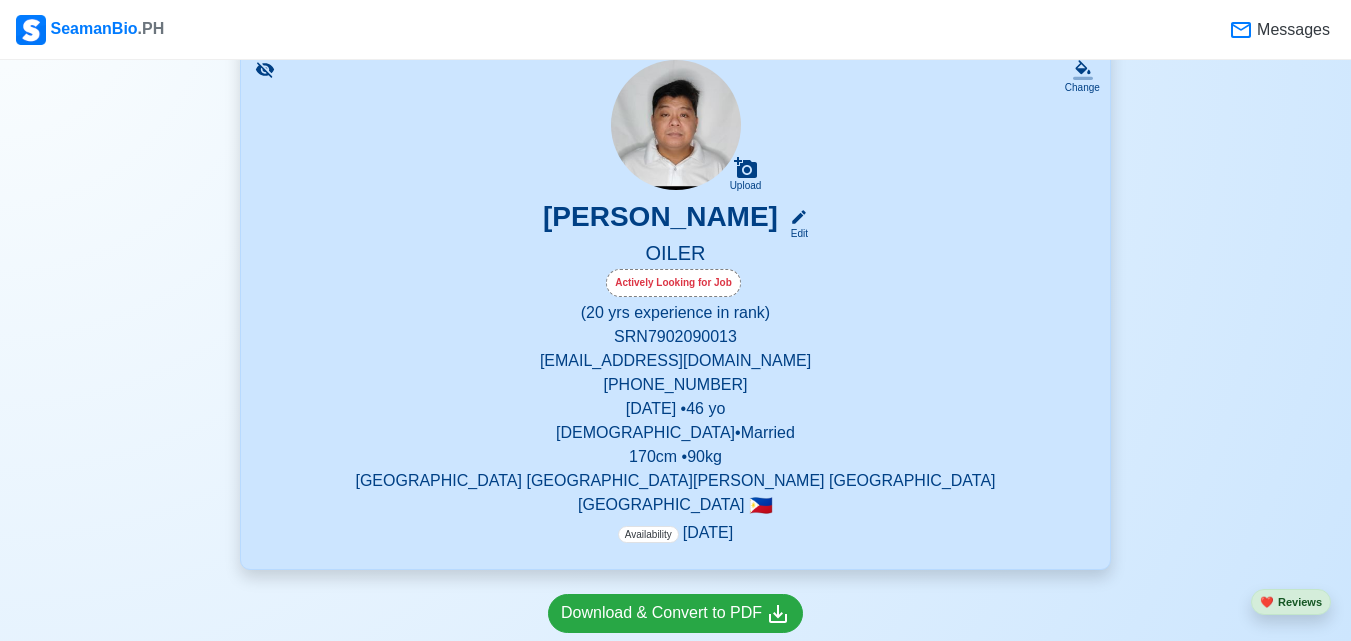 scroll, scrollTop: 277, scrollLeft: 0, axis: vertical 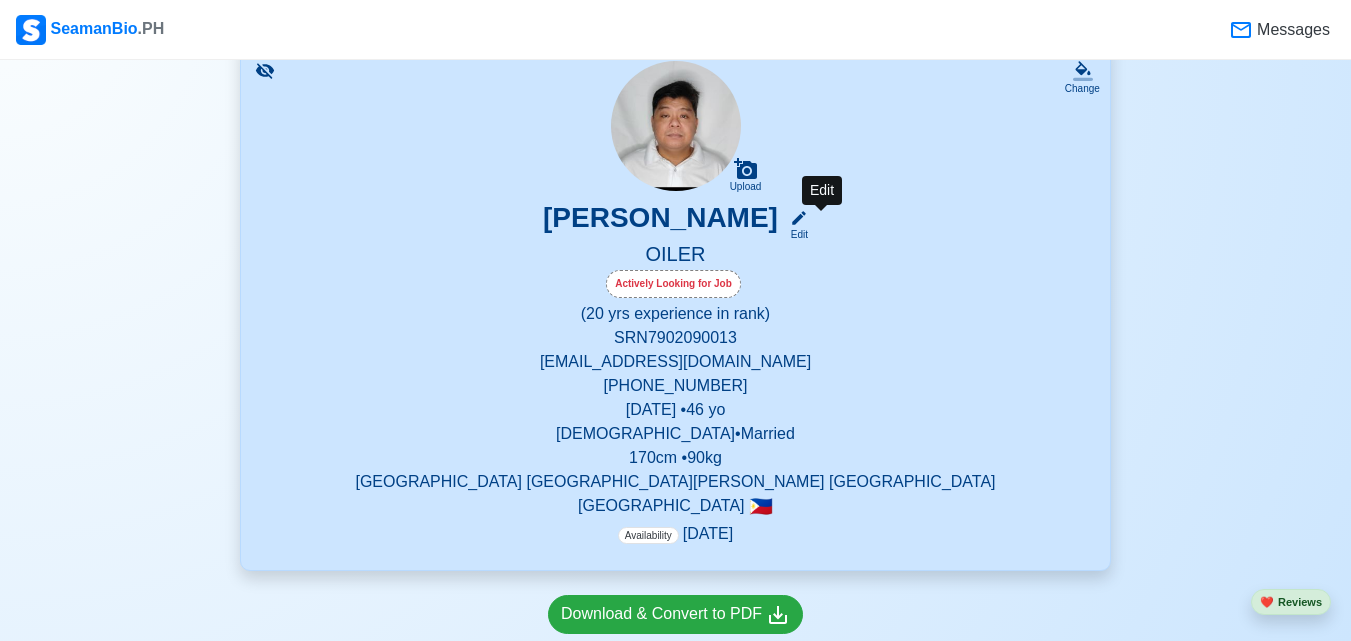 click 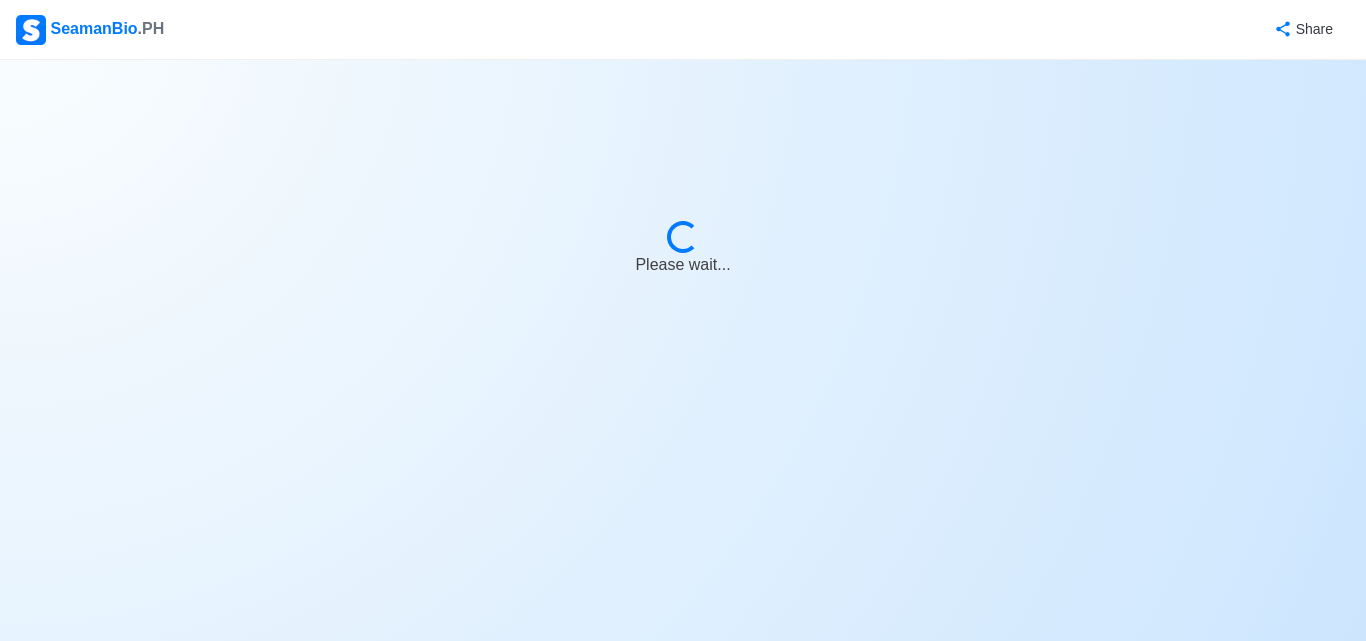 select on "Actively Looking for Job" 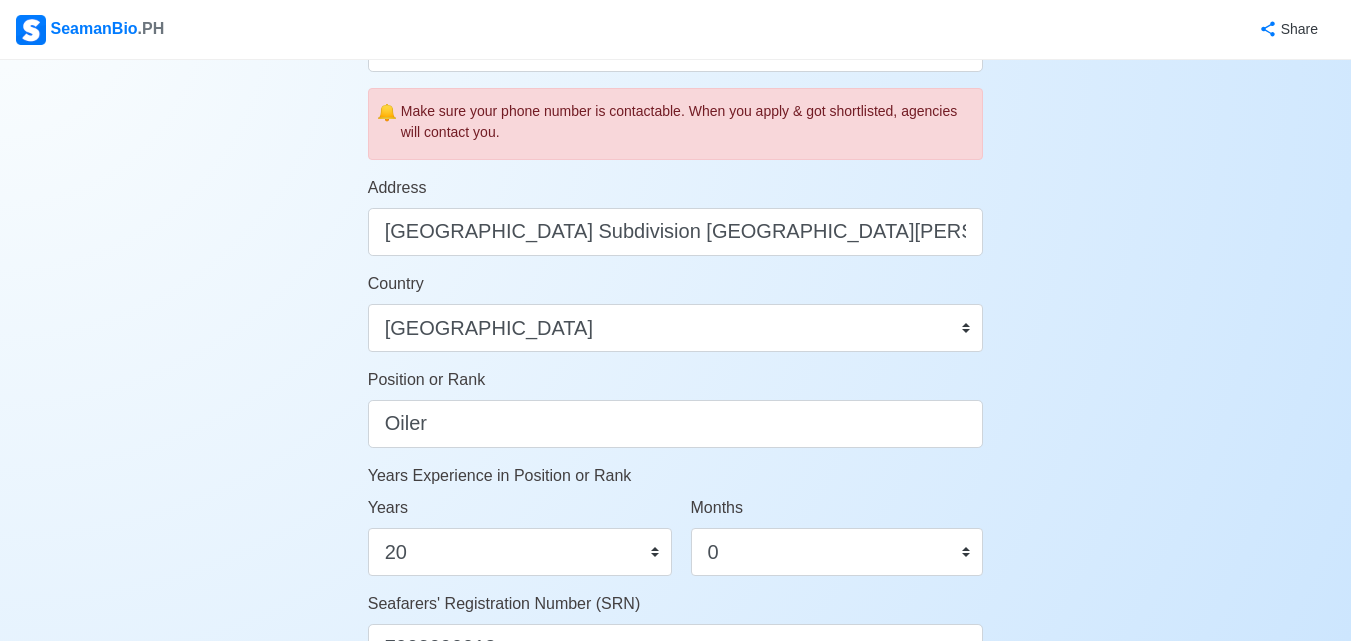 scroll, scrollTop: 800, scrollLeft: 0, axis: vertical 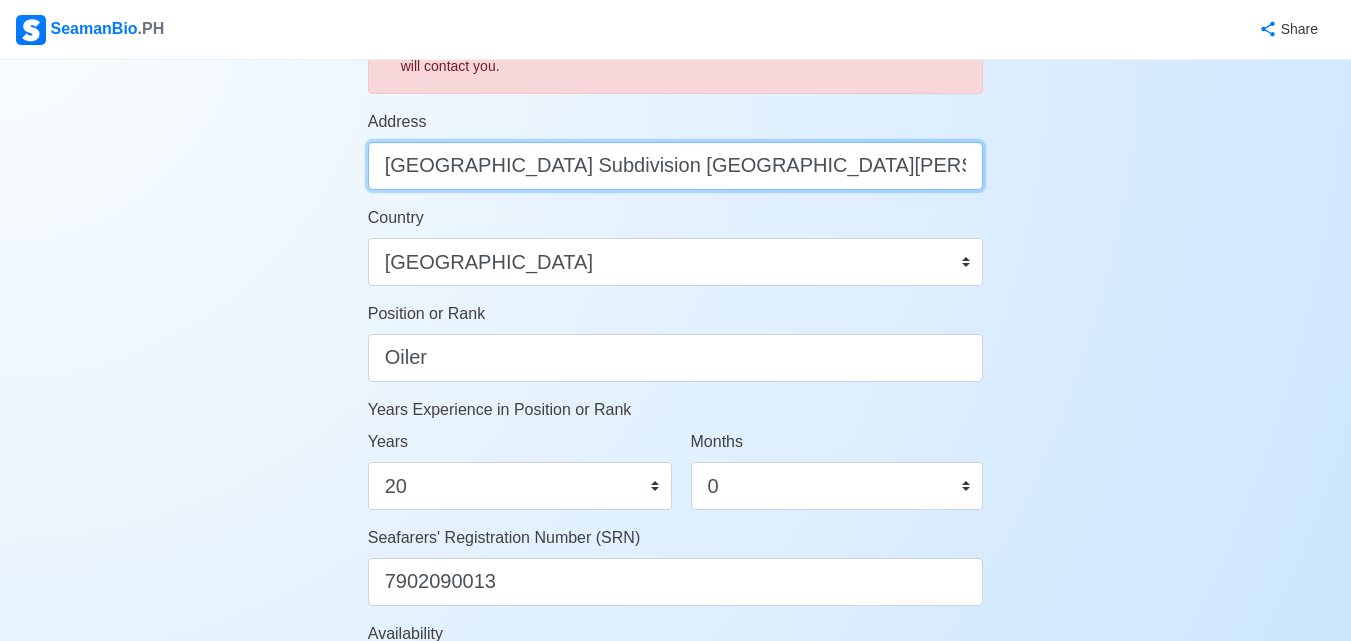 click on "San Antonio Subdivision Santa Clara General Trias City Cavite" at bounding box center [676, 166] 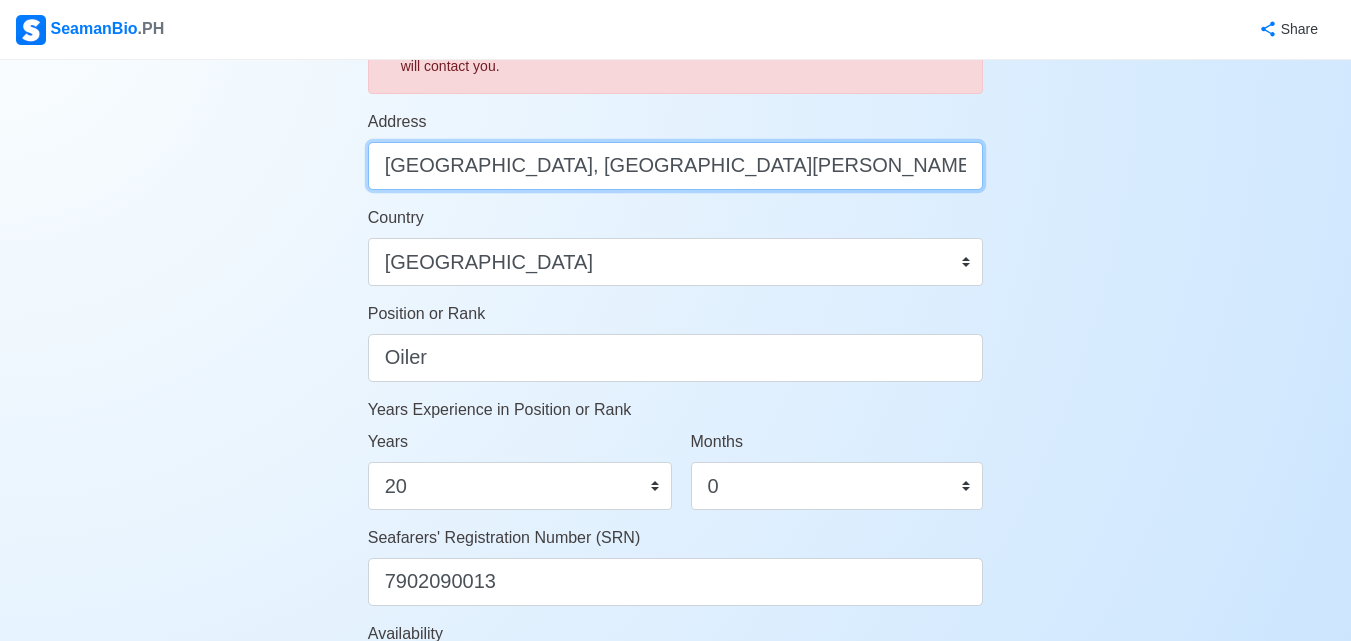 click on "San Antonio Subdivision, Santa Clara General Trias City Cavite" at bounding box center [676, 166] 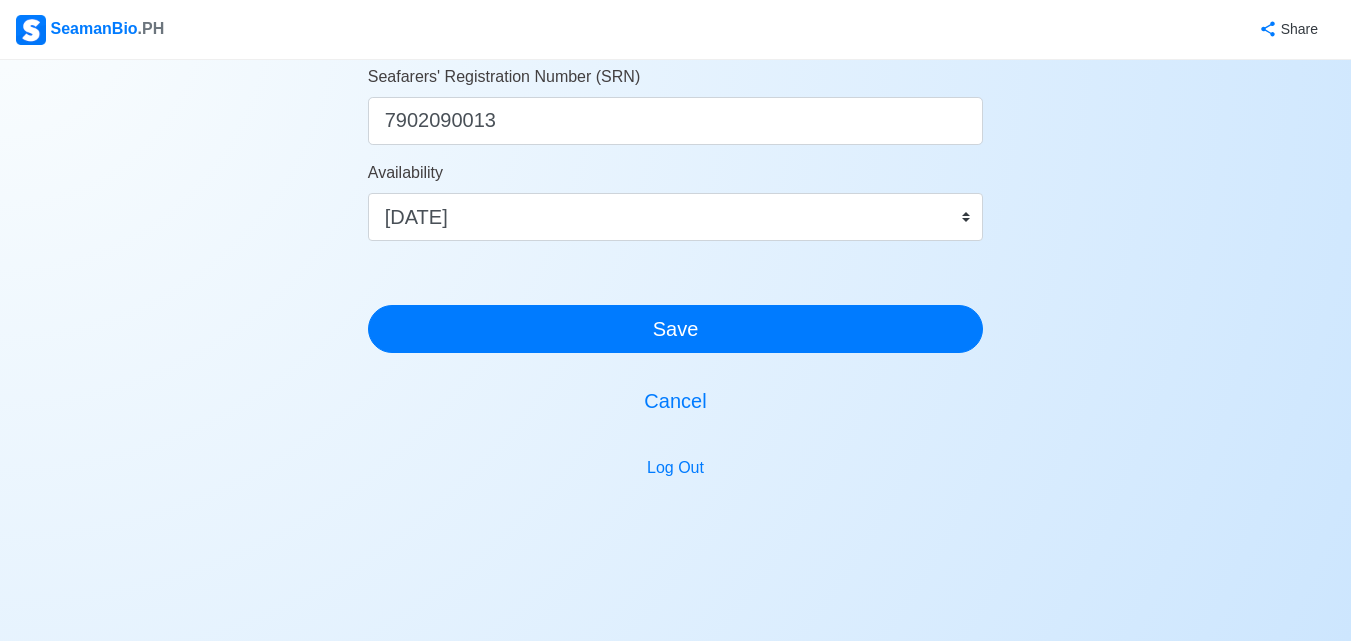 scroll, scrollTop: 1291, scrollLeft: 0, axis: vertical 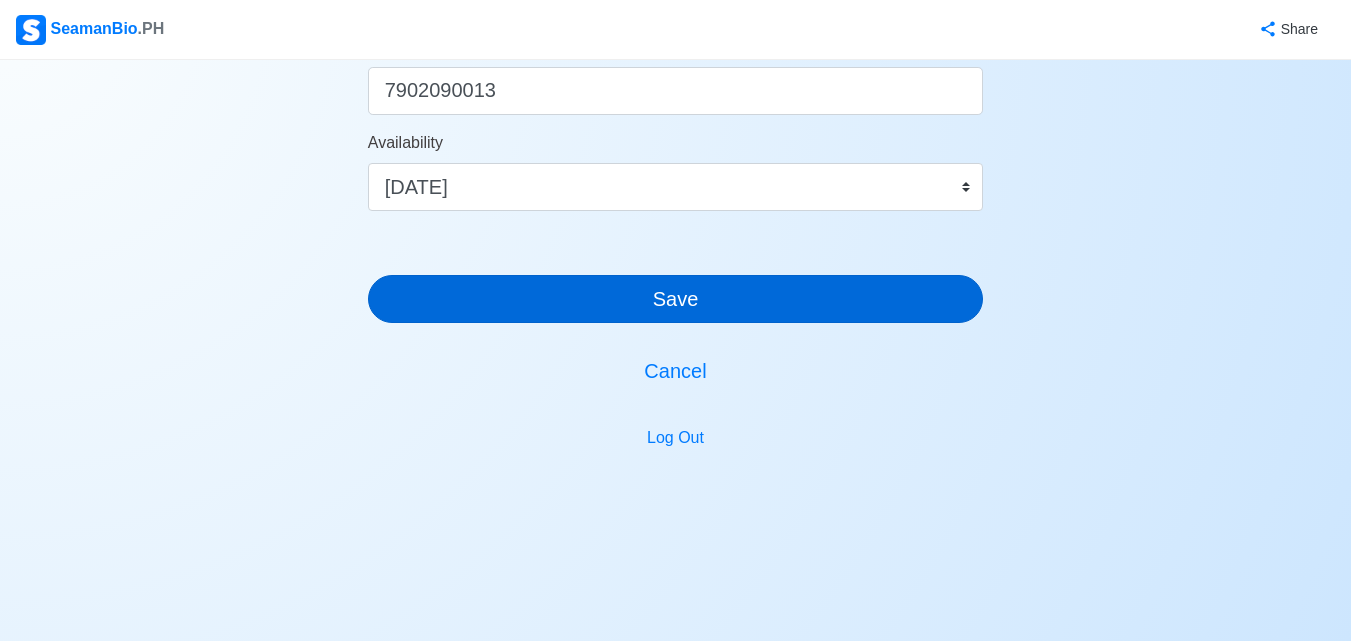 type on "San Antonio Subdivision, Santa Clara, General Trias City, Cavite" 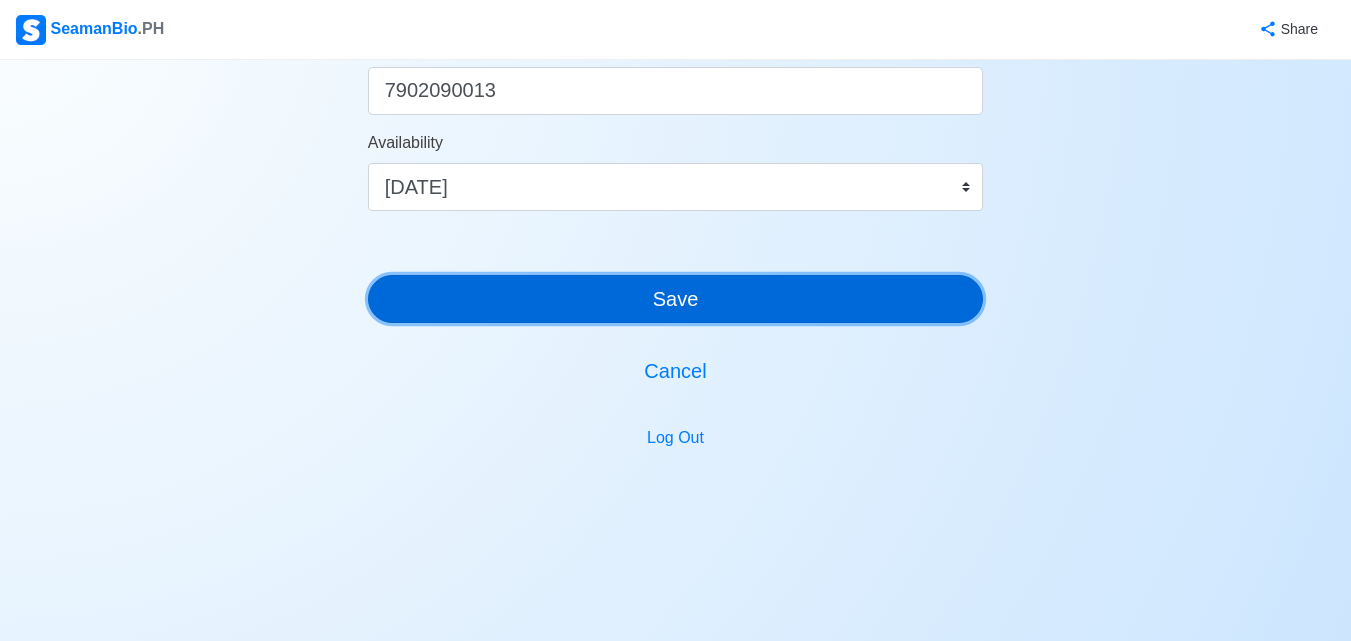 click on "Save" at bounding box center (676, 299) 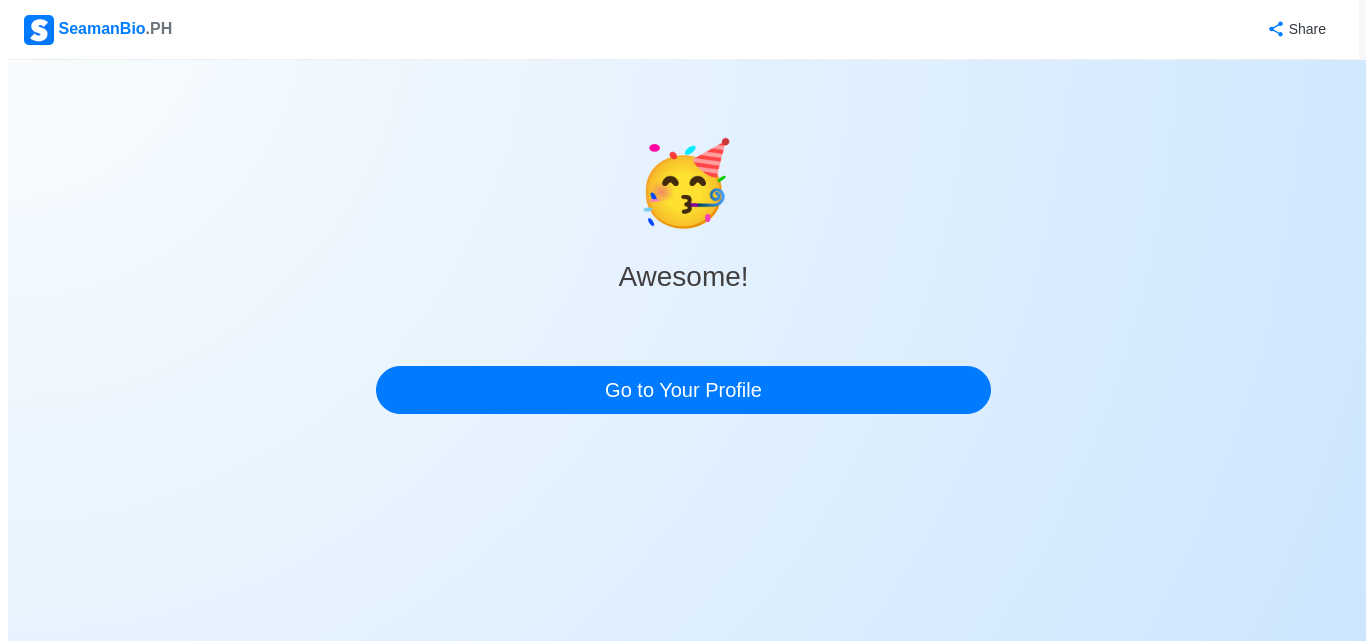 scroll, scrollTop: 0, scrollLeft: 0, axis: both 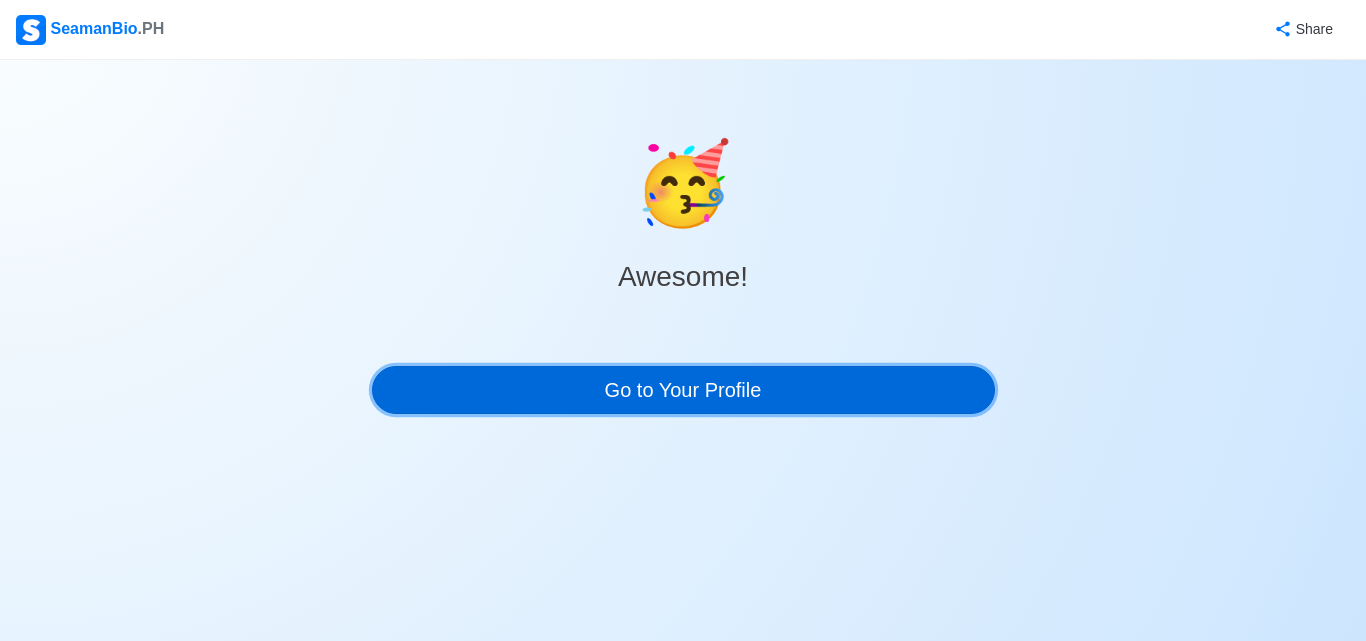 click on "Go to Your Profile" at bounding box center [683, 390] 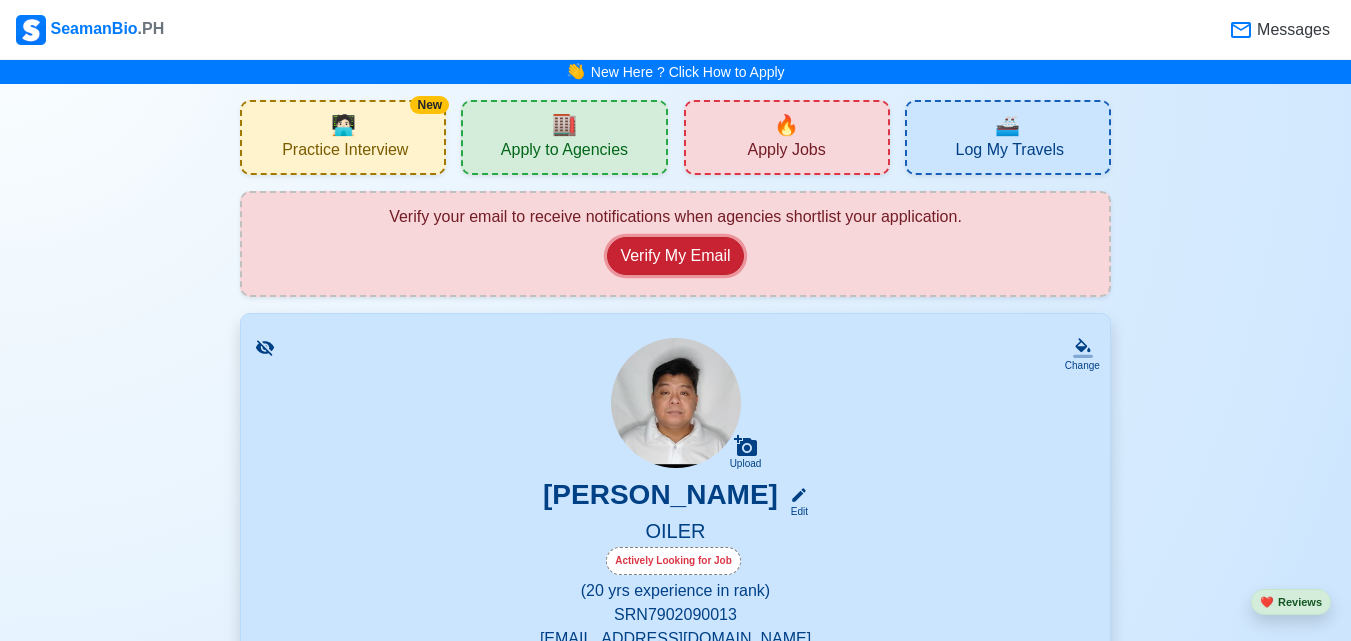 click on "Verify My Email" at bounding box center [675, 256] 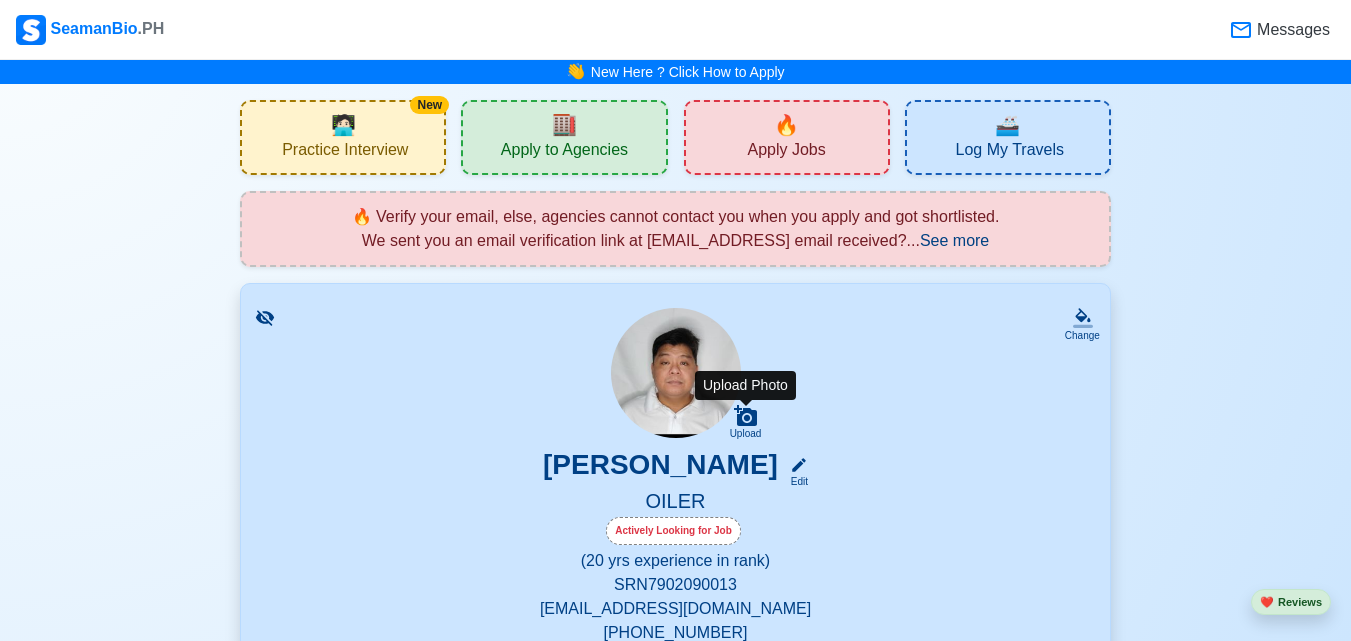 click 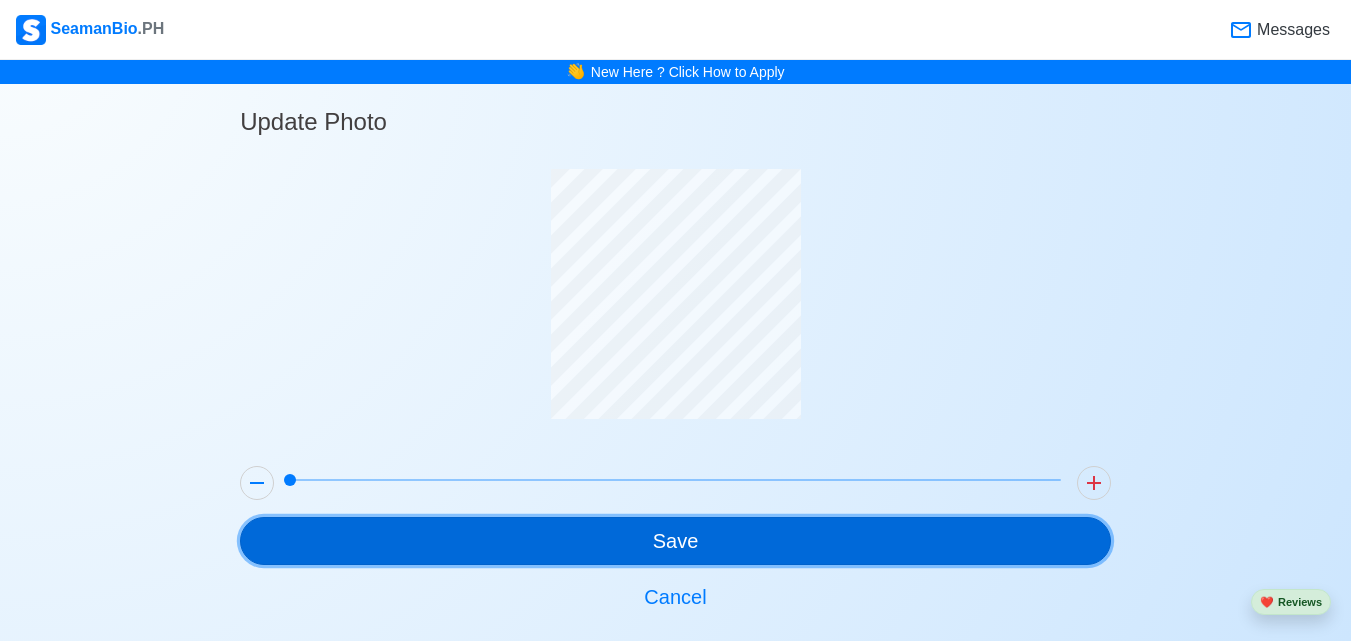 click on "Save" at bounding box center [675, 541] 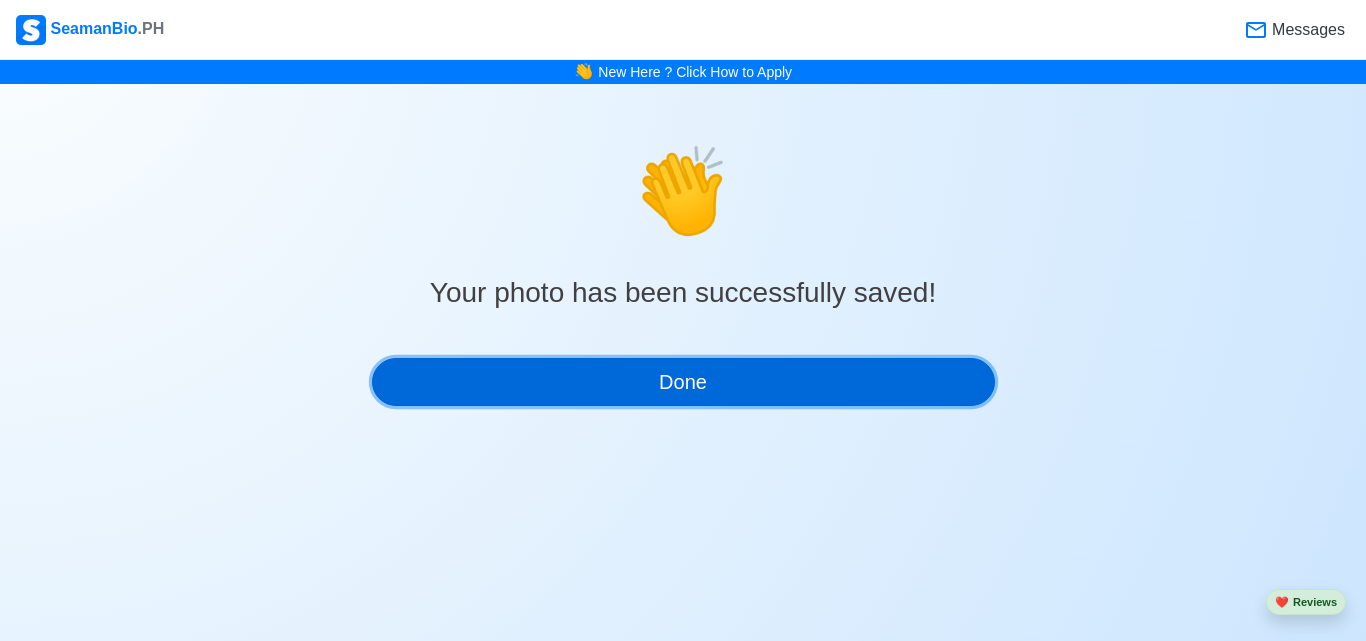 click on "Done" at bounding box center [683, 382] 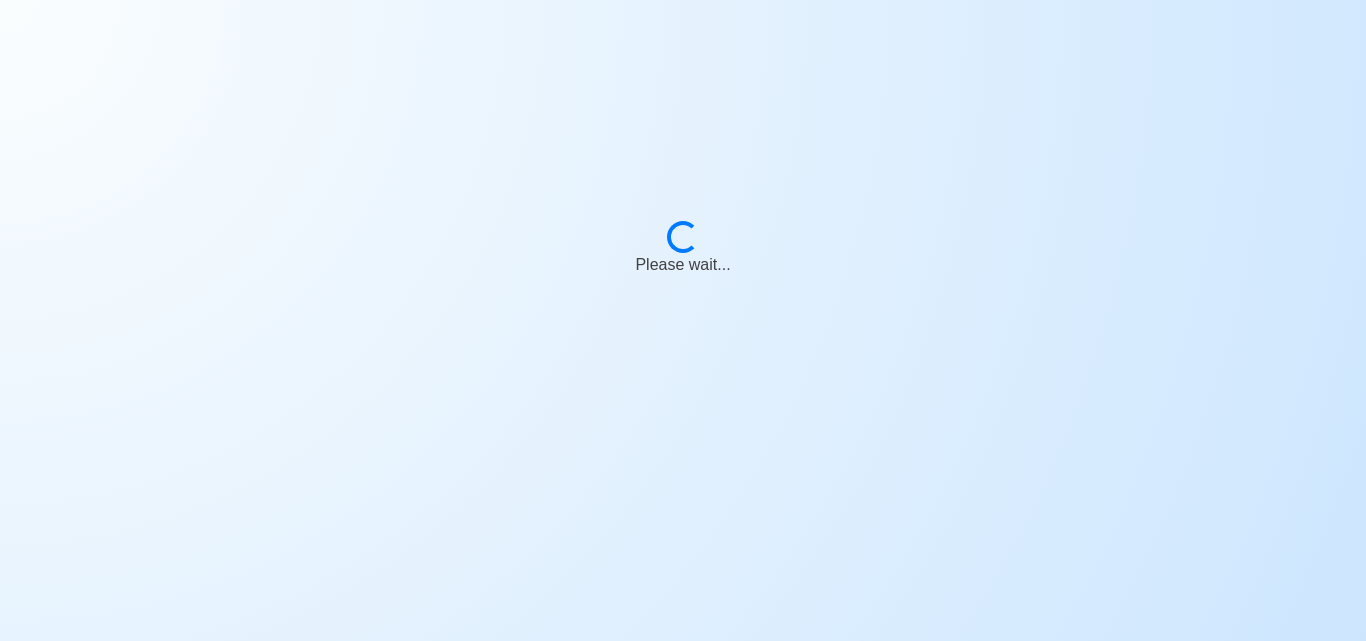 scroll, scrollTop: 0, scrollLeft: 0, axis: both 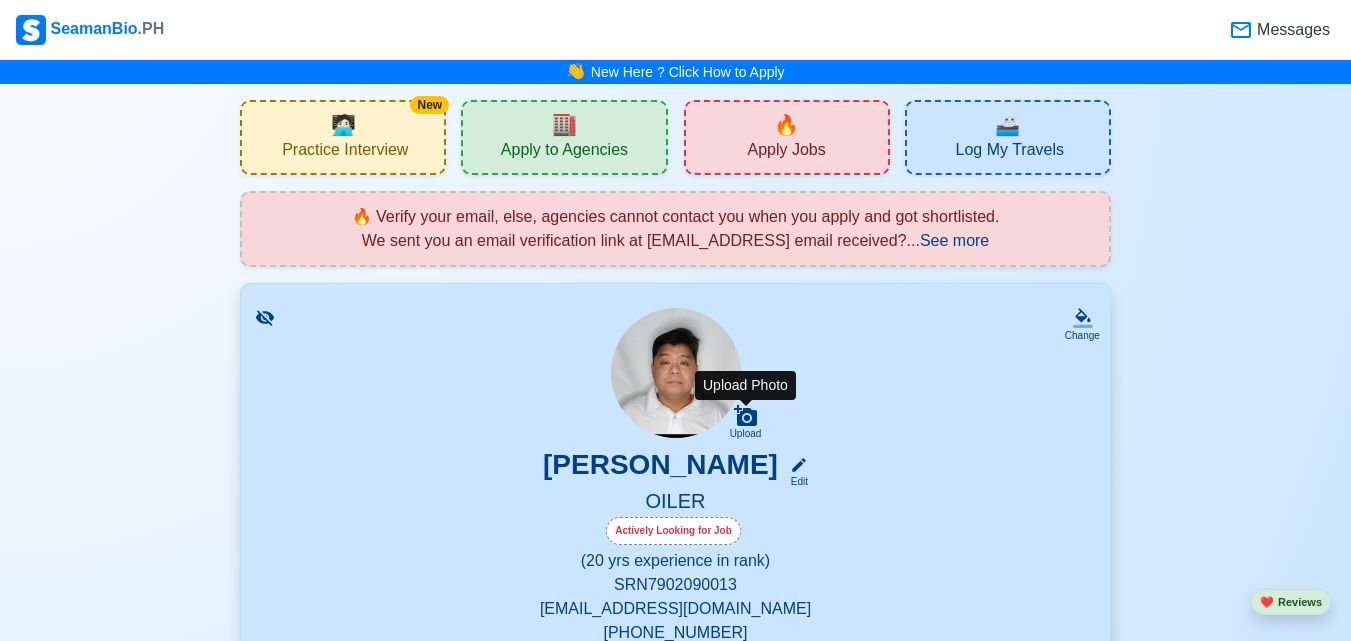 click 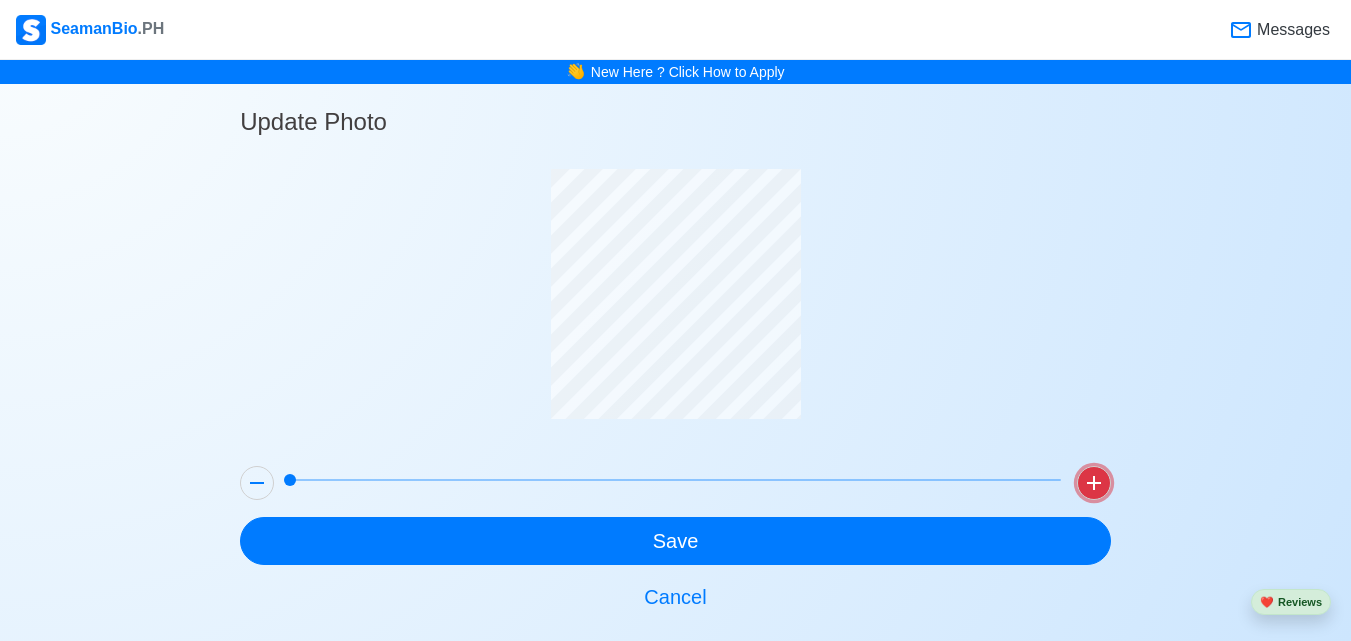 click 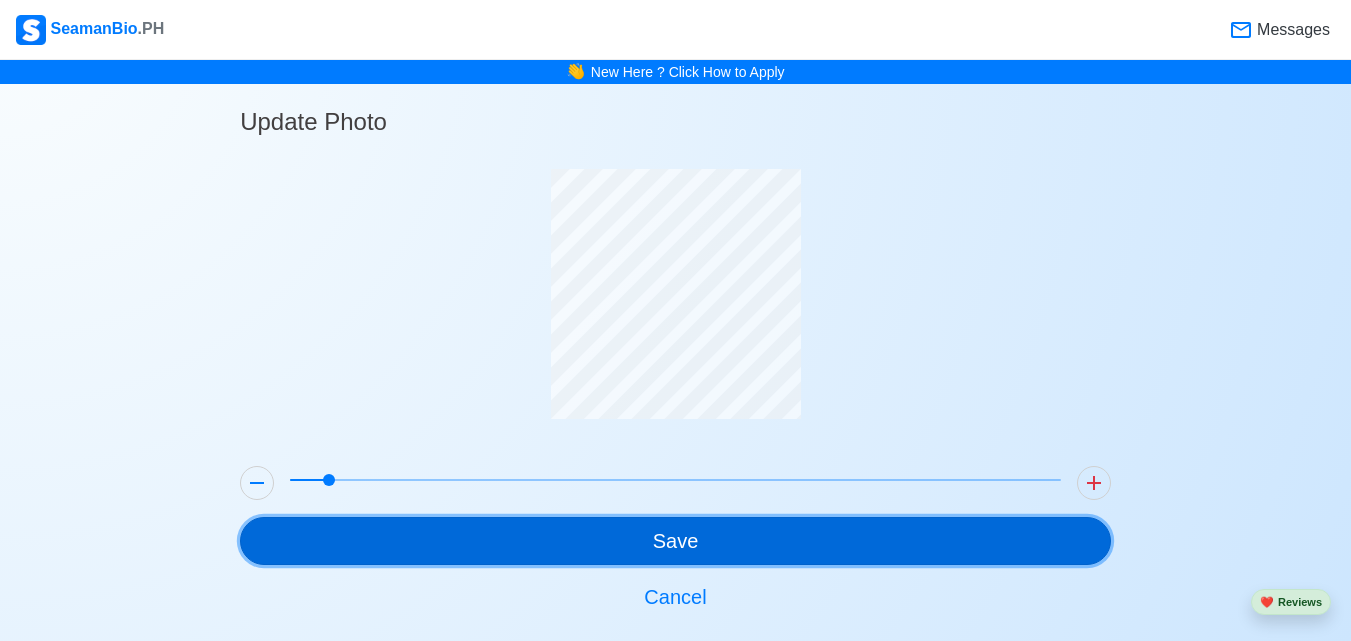 click on "Save" at bounding box center [675, 541] 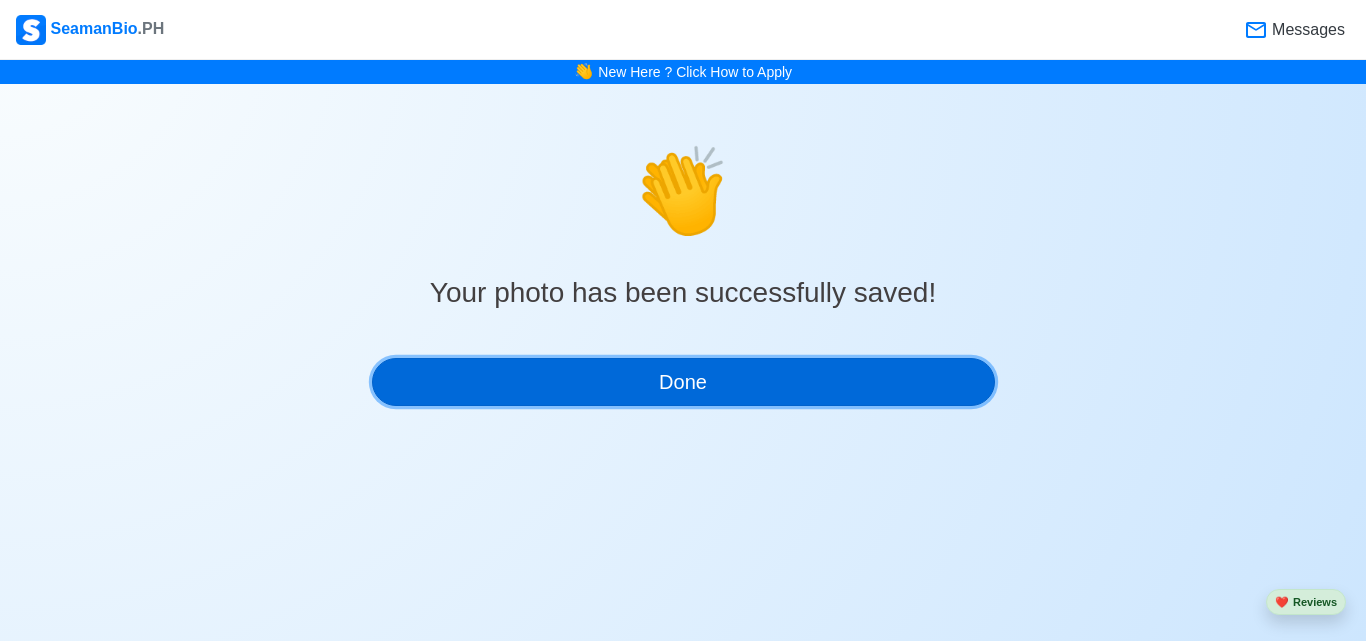 click on "Done" at bounding box center (683, 382) 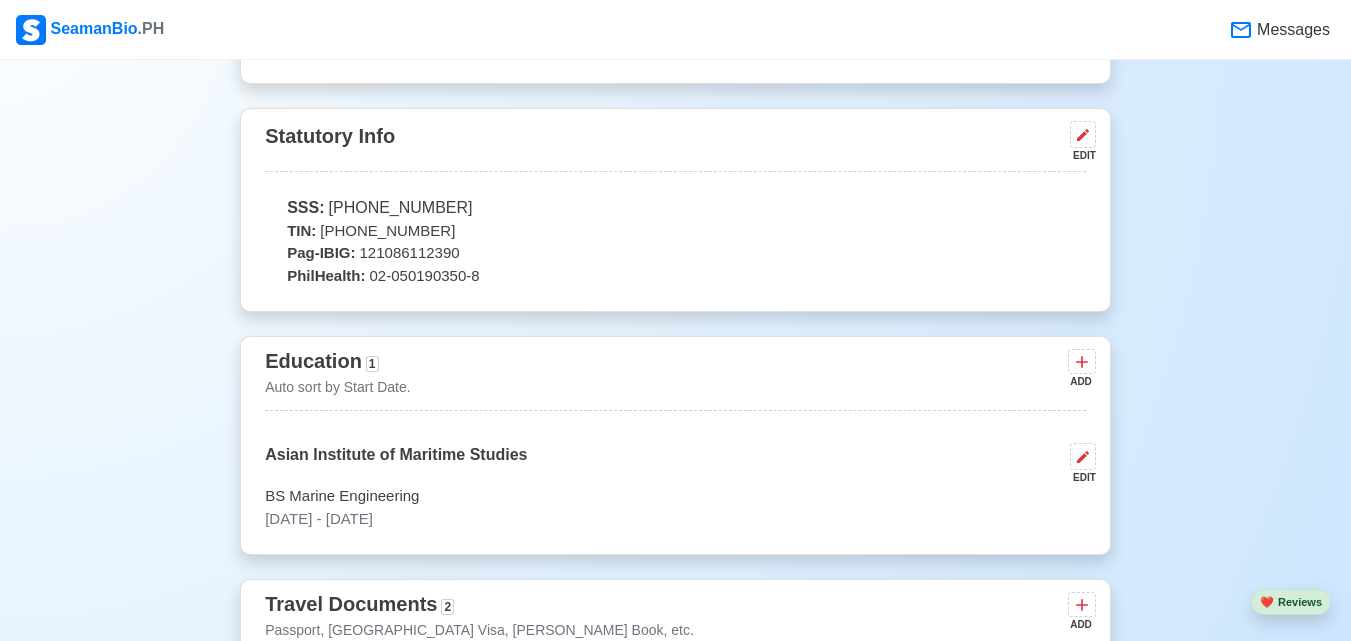 scroll, scrollTop: 742, scrollLeft: 0, axis: vertical 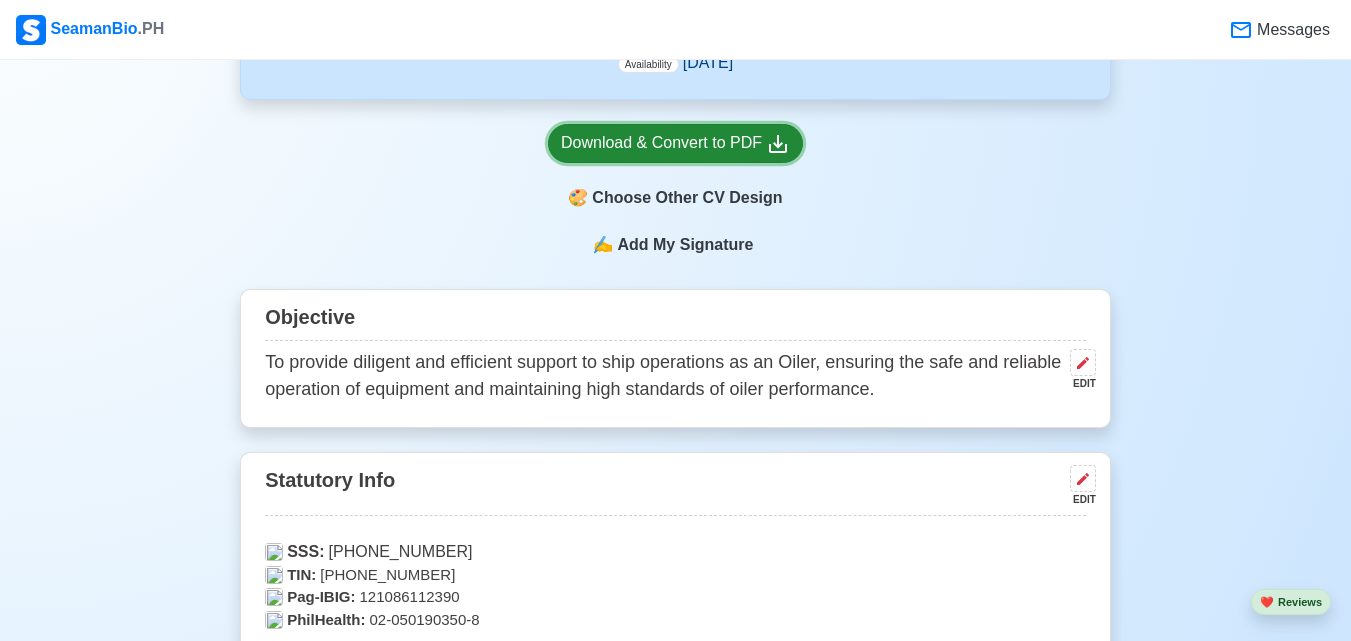 click on "Download & Convert to PDF" at bounding box center [675, 143] 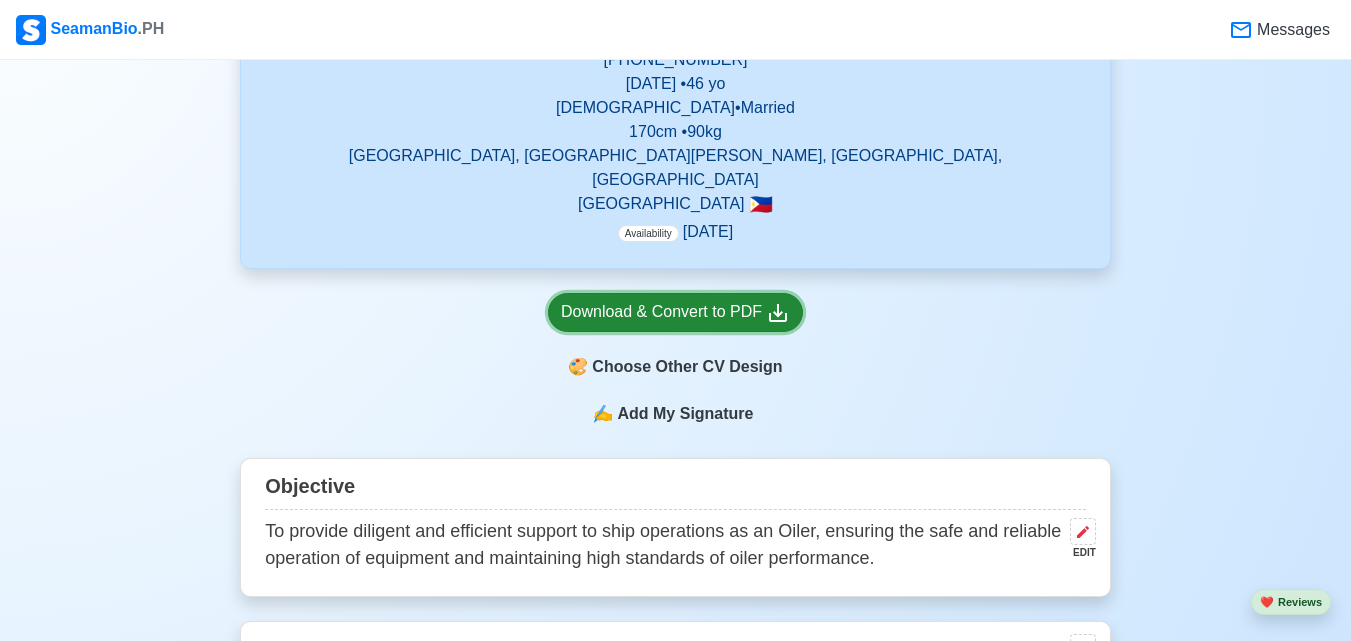 scroll, scrollTop: 542, scrollLeft: 0, axis: vertical 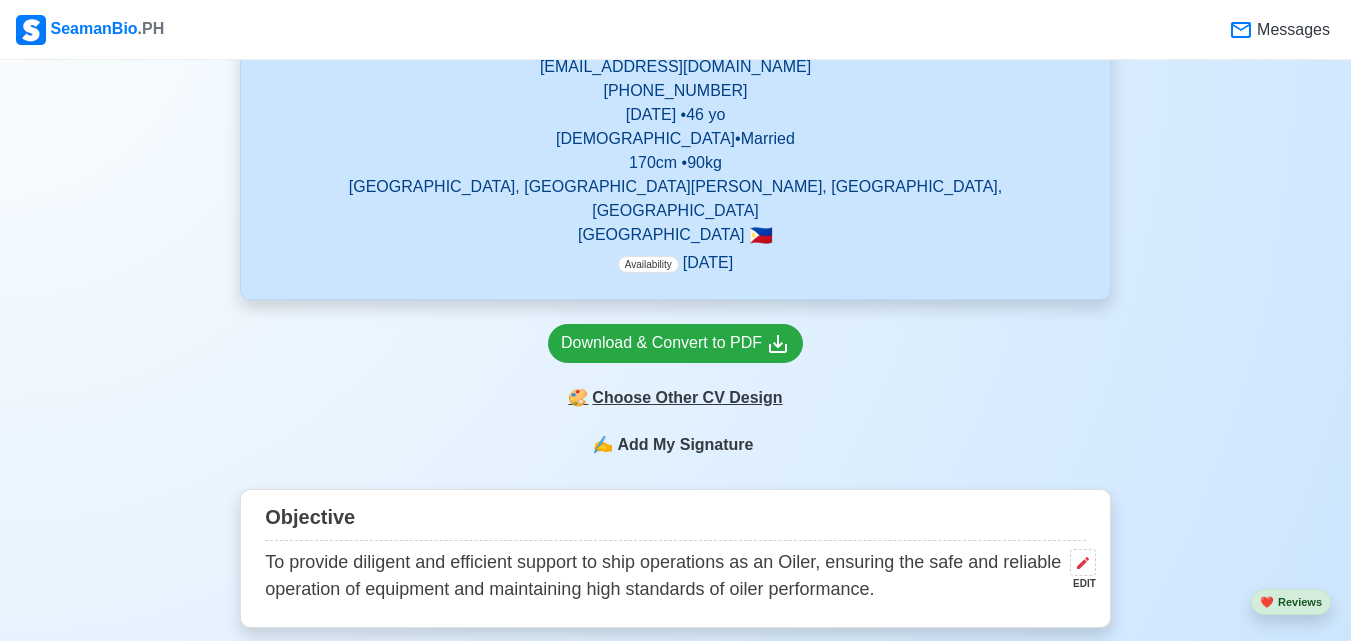 click on "🎨 Choose Other CV Design" at bounding box center (675, 398) 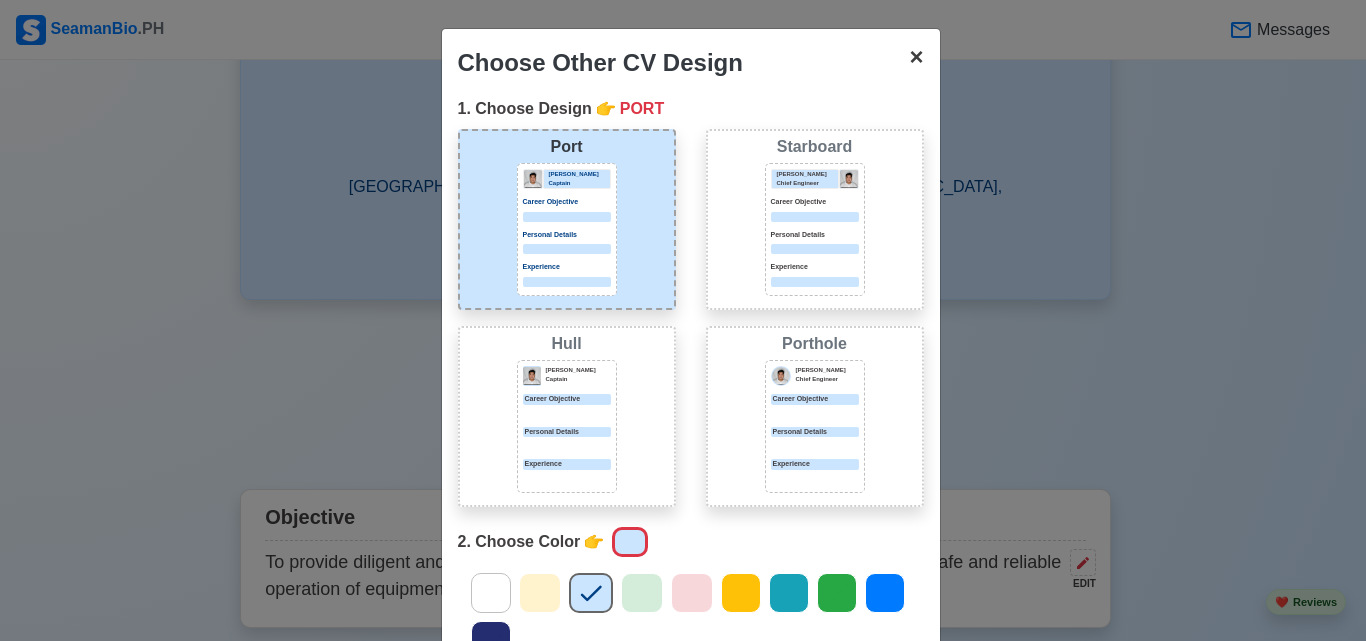 click on "×" at bounding box center [916, 56] 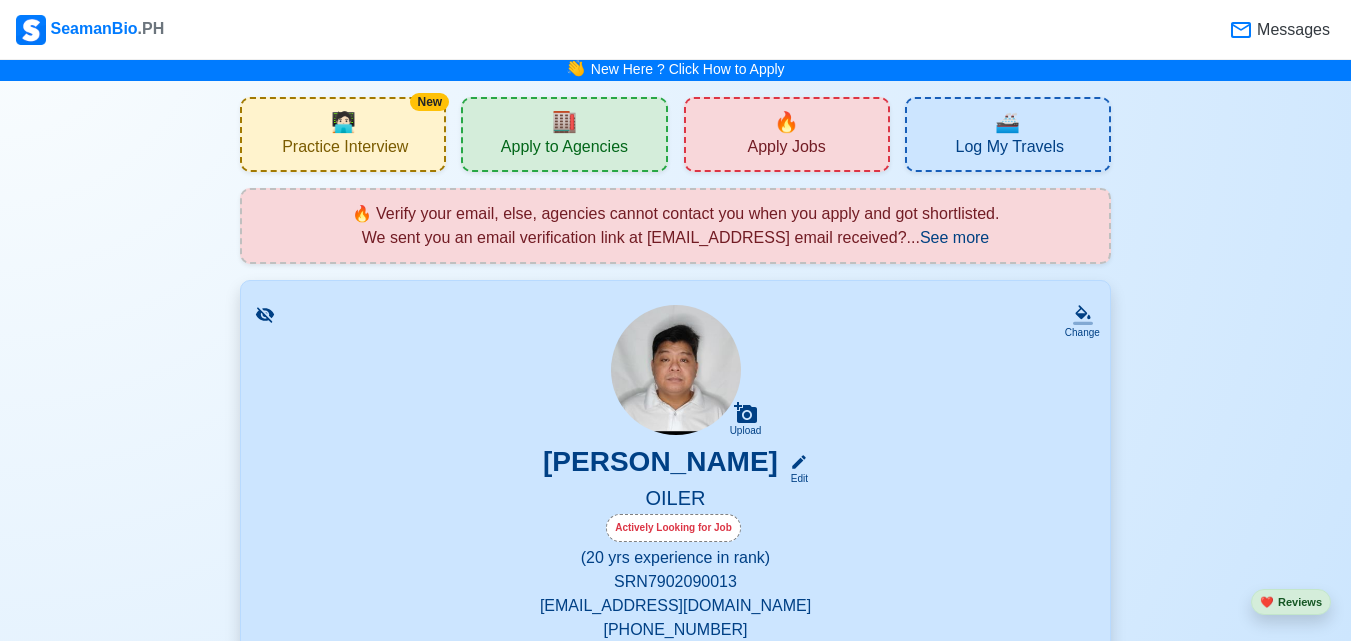 scroll, scrollTop: 0, scrollLeft: 0, axis: both 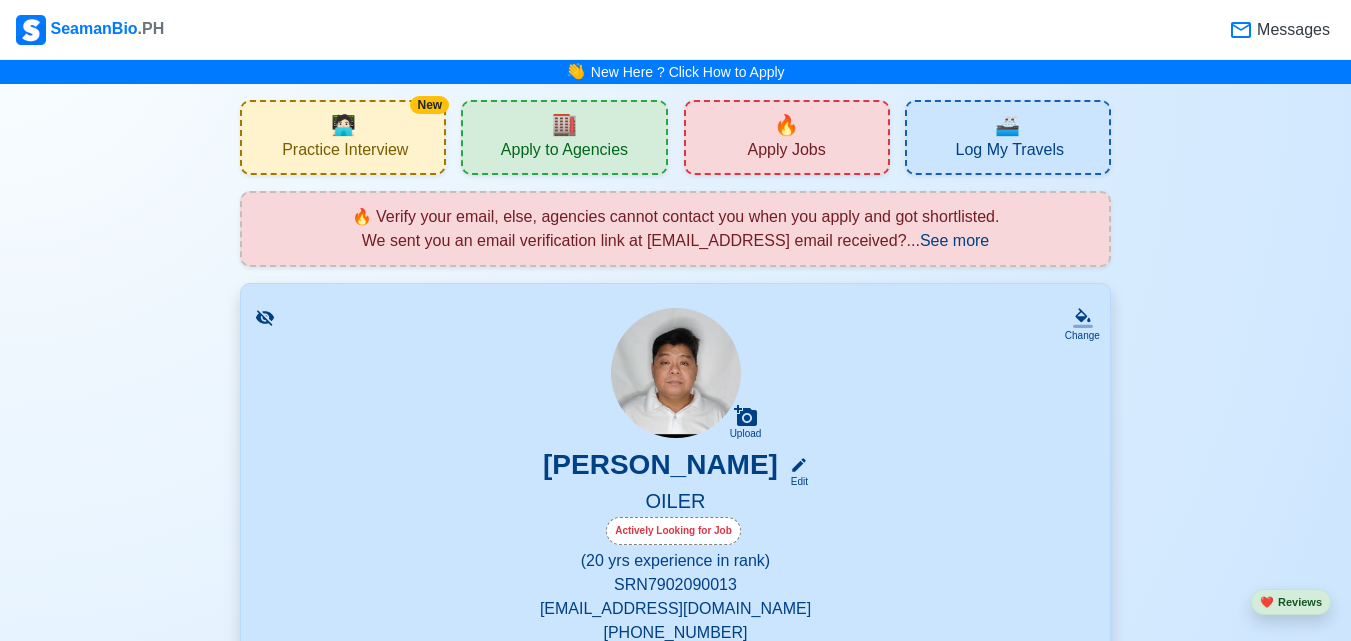 click on "🚢   Log My Travels" at bounding box center (1008, 137) 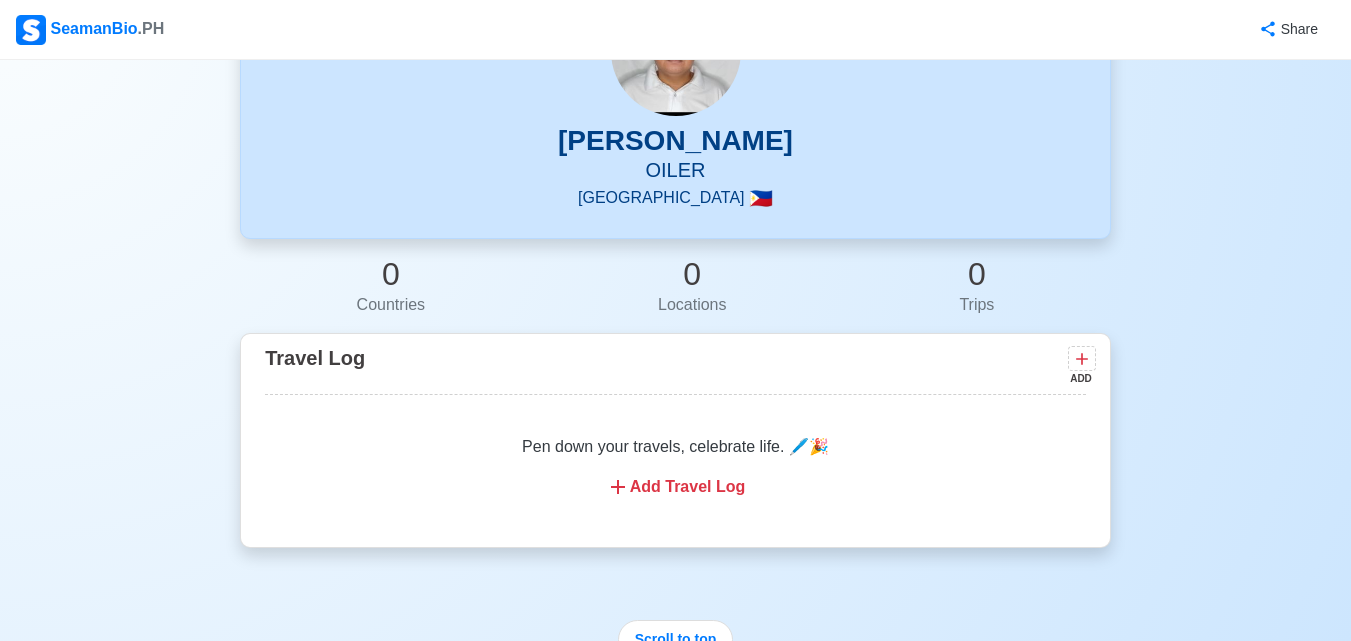 scroll, scrollTop: 0, scrollLeft: 0, axis: both 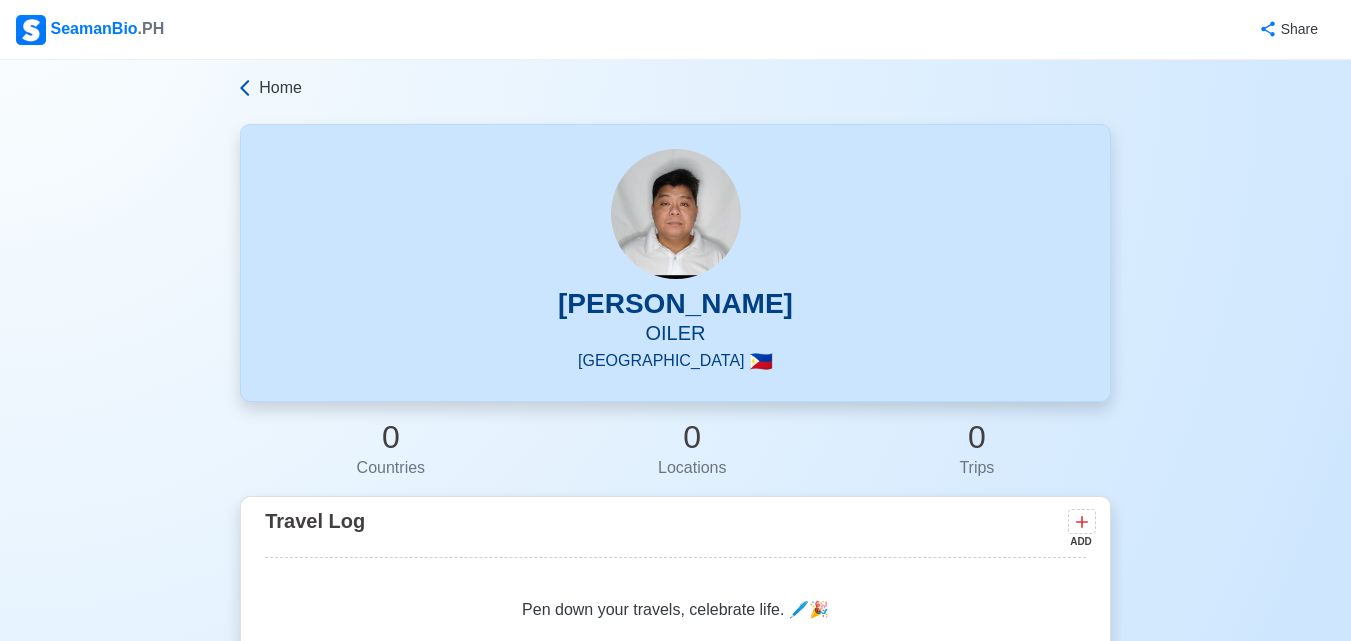 click 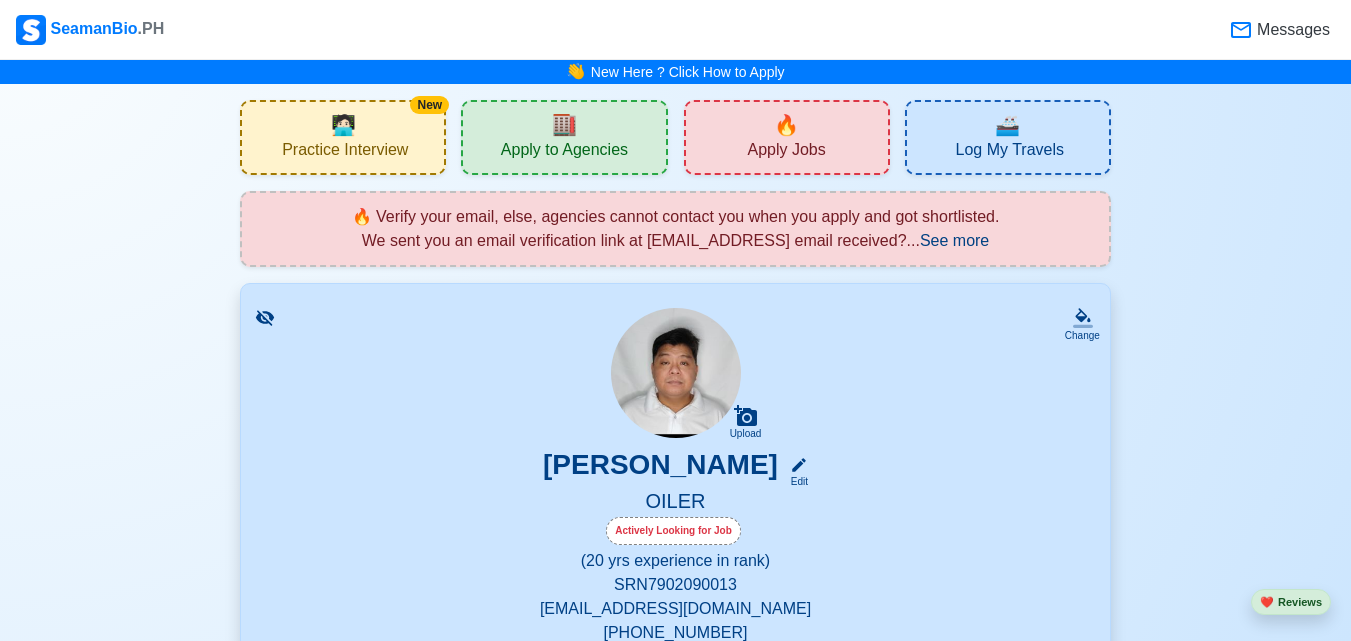 click on "🏬   Apply to Agencies" at bounding box center (564, 137) 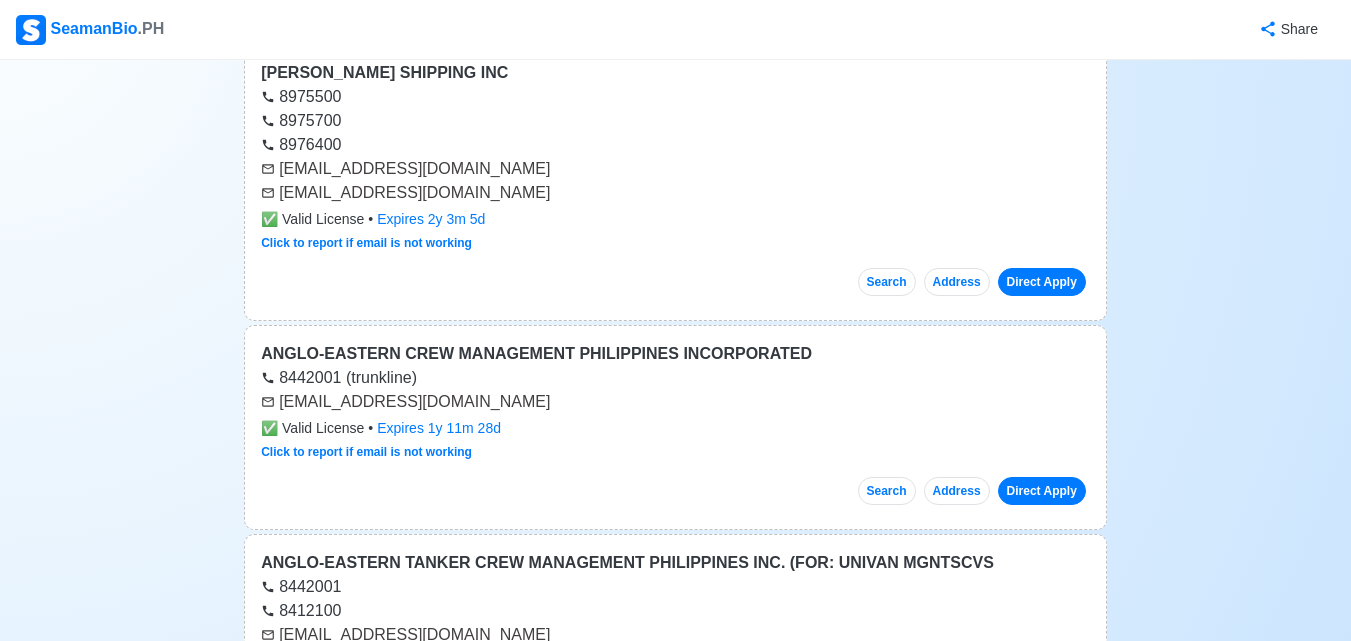 scroll, scrollTop: 2100, scrollLeft: 0, axis: vertical 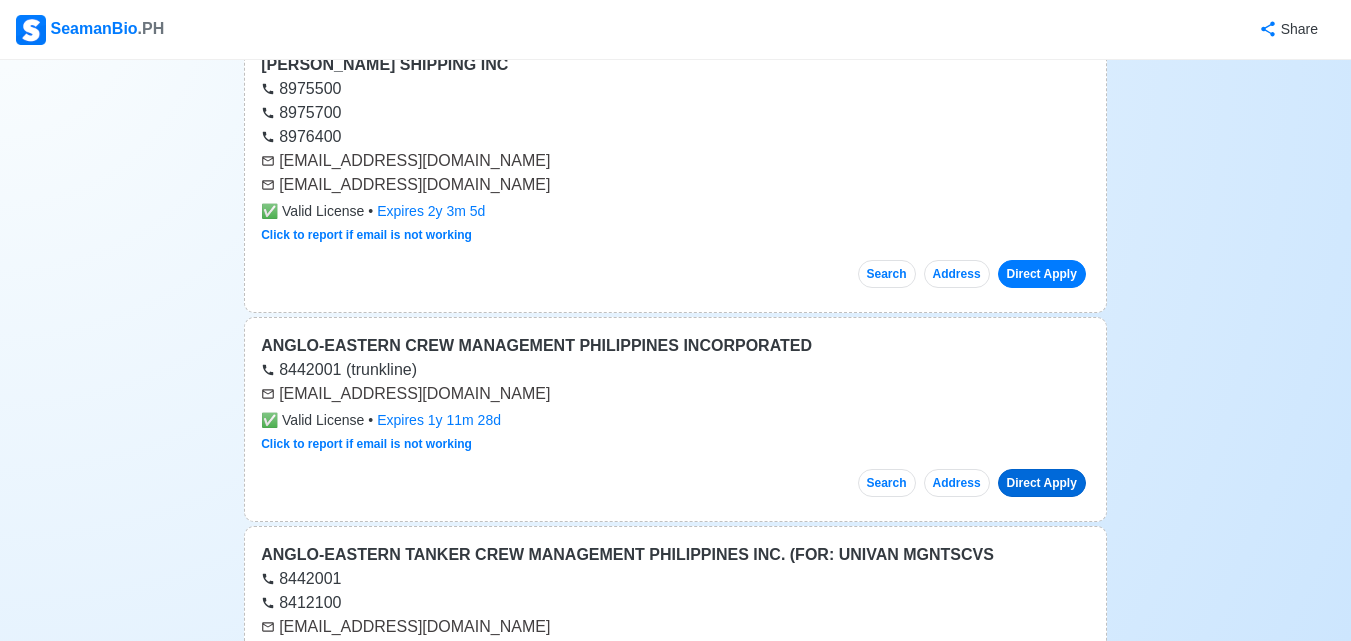 click on "Direct Apply" at bounding box center (1042, 483) 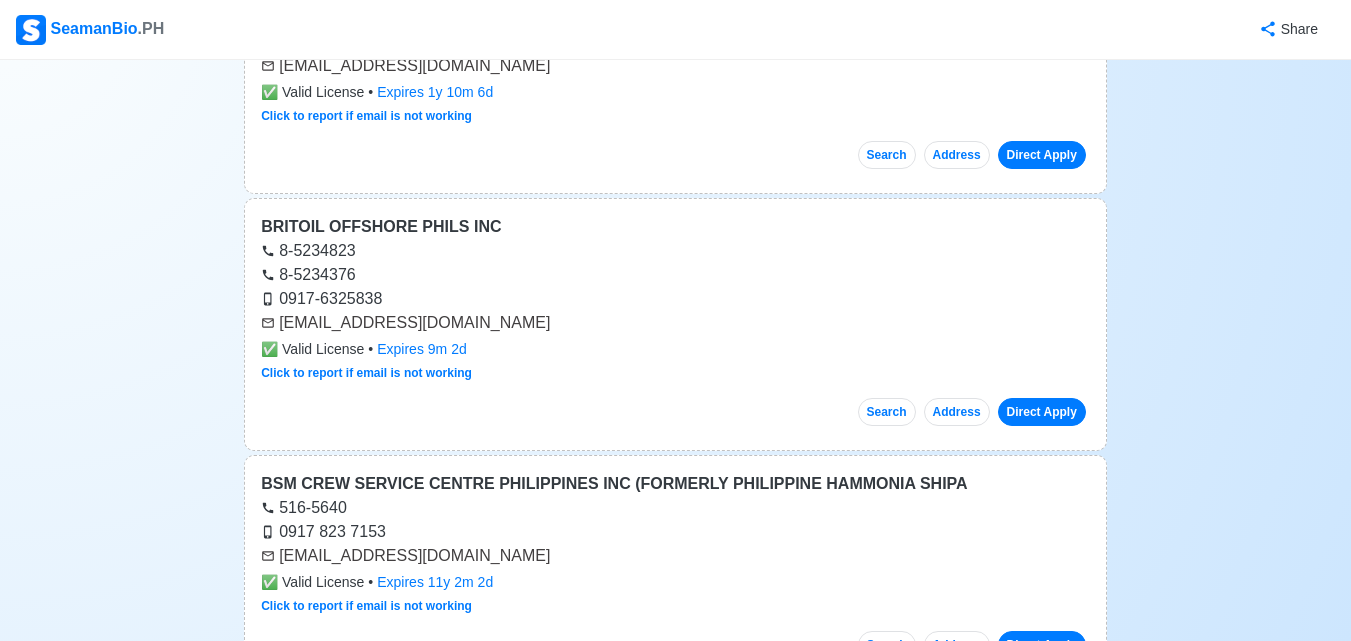 scroll, scrollTop: 10800, scrollLeft: 0, axis: vertical 